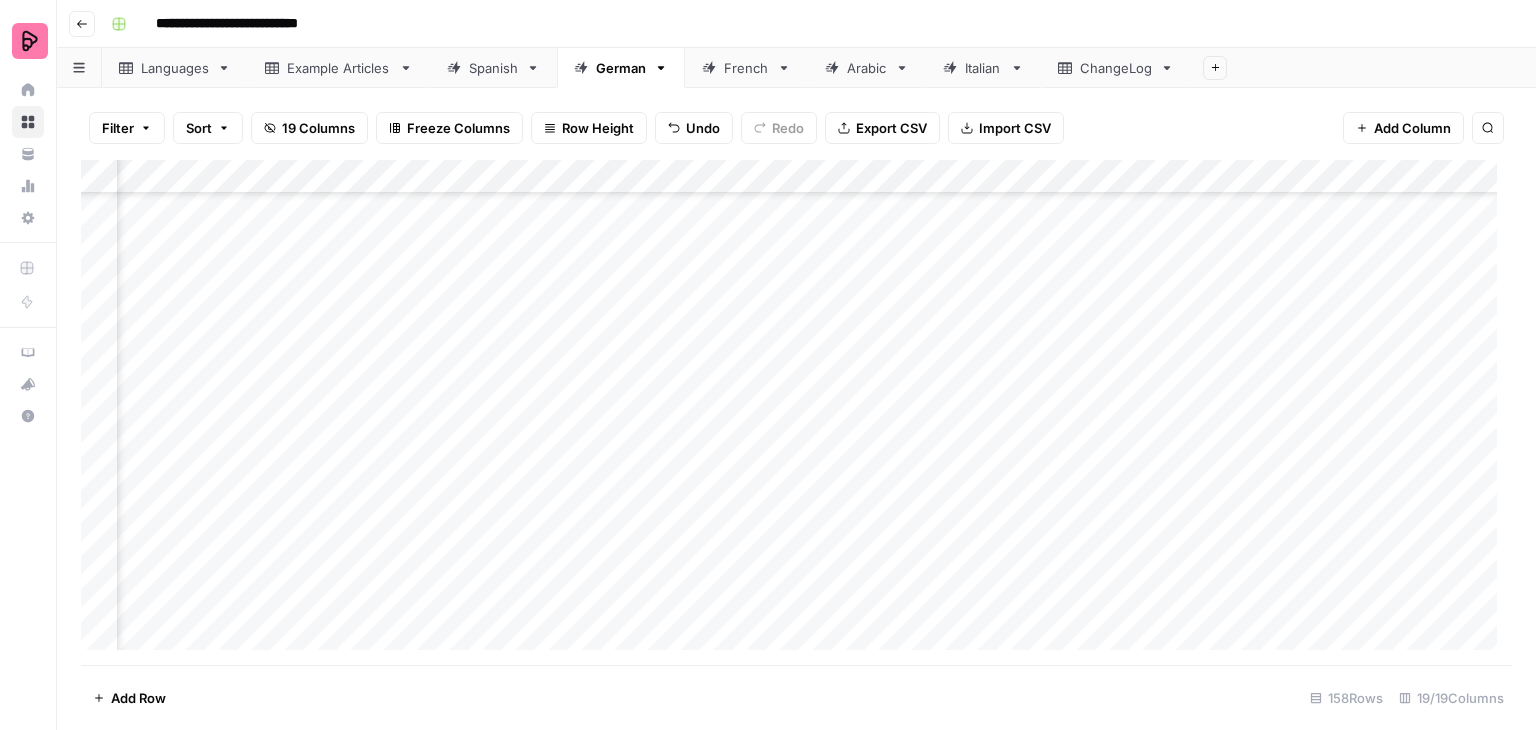 scroll, scrollTop: 0, scrollLeft: 0, axis: both 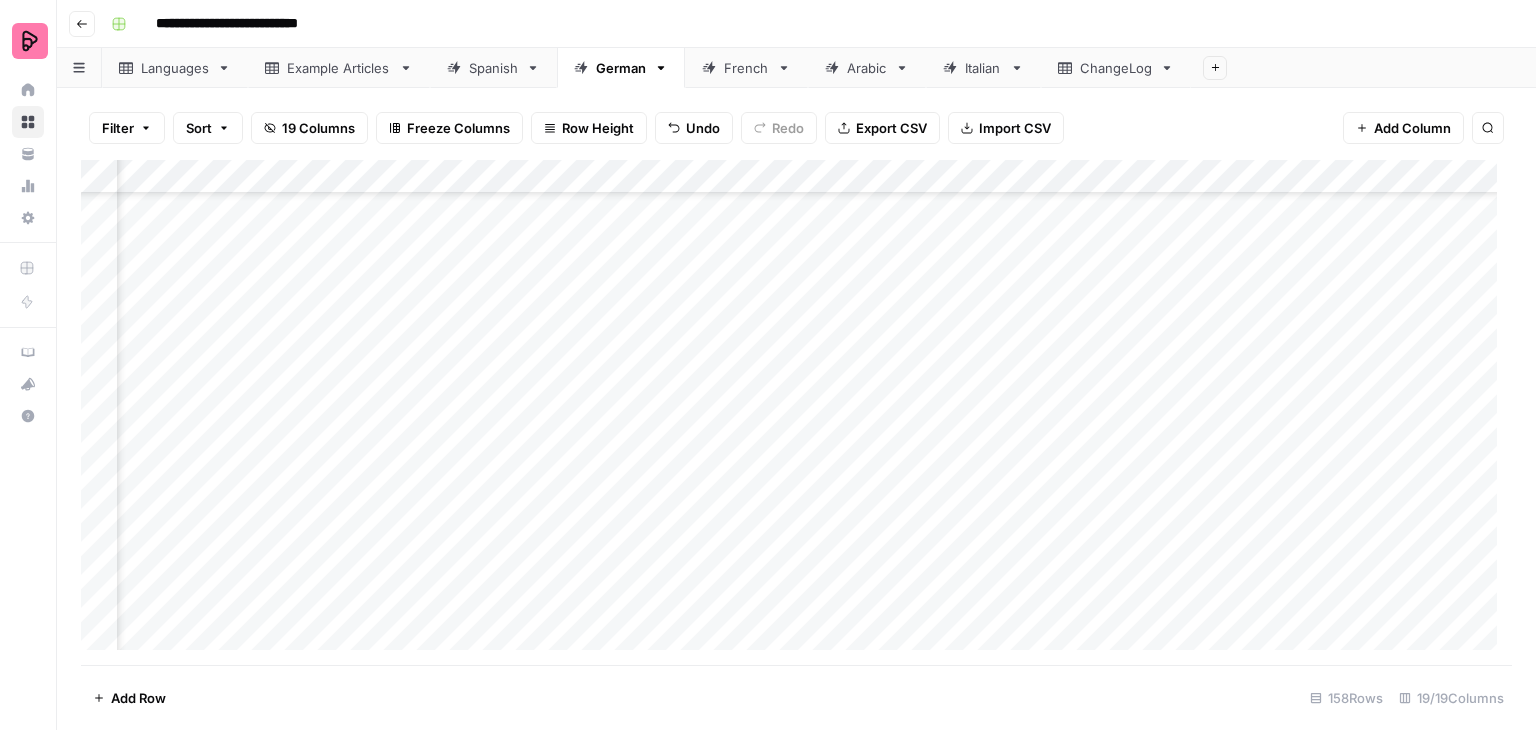click on "Add Column" at bounding box center [796, 412] 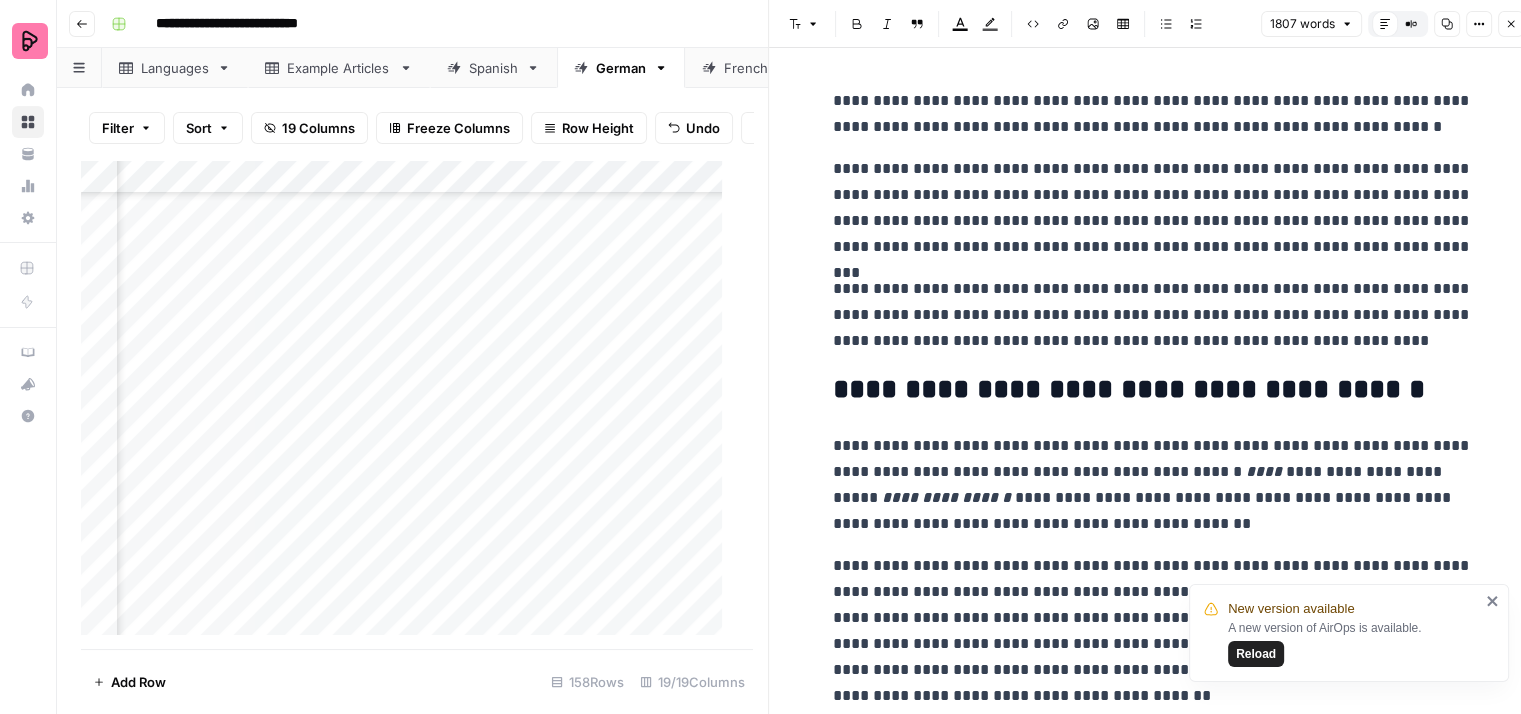 click on "**********" at bounding box center [1153, 208] 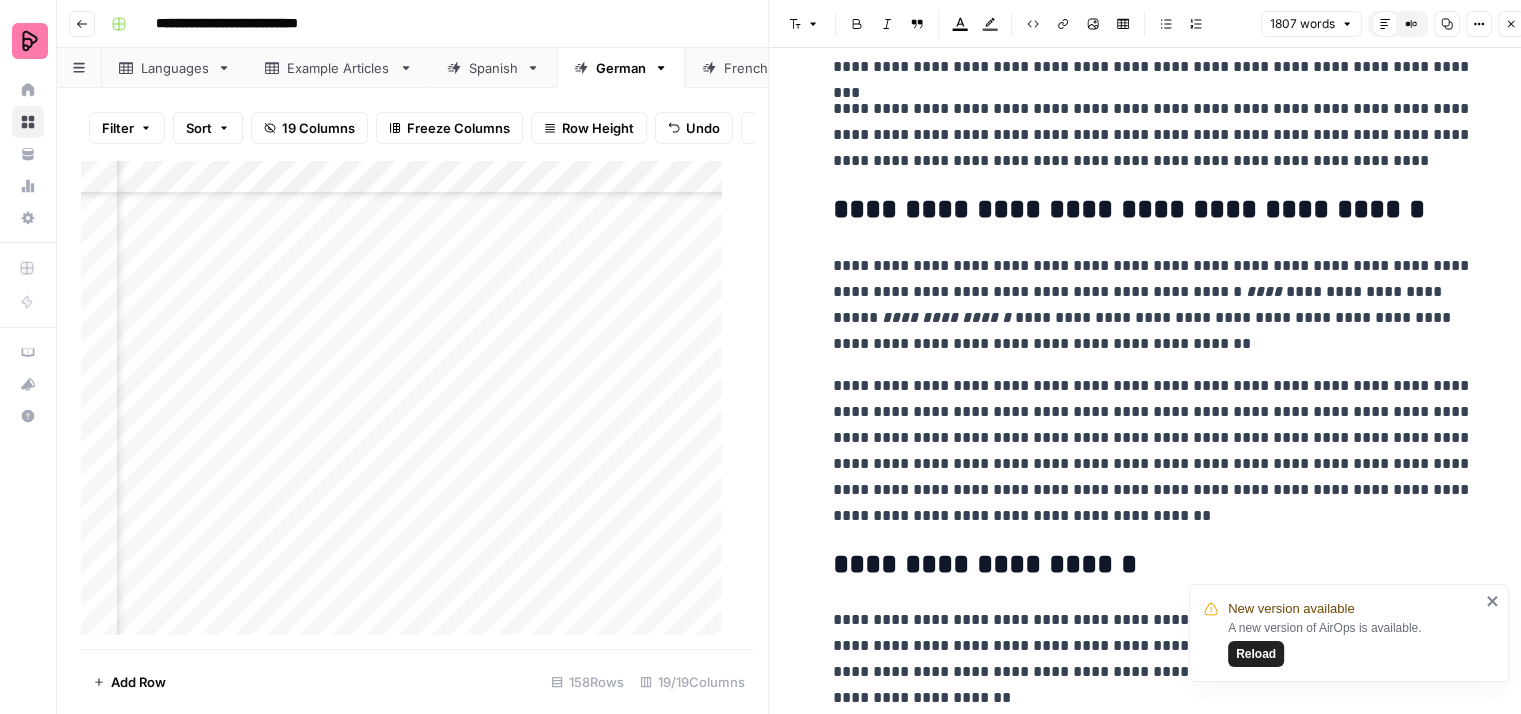 scroll, scrollTop: 200, scrollLeft: 0, axis: vertical 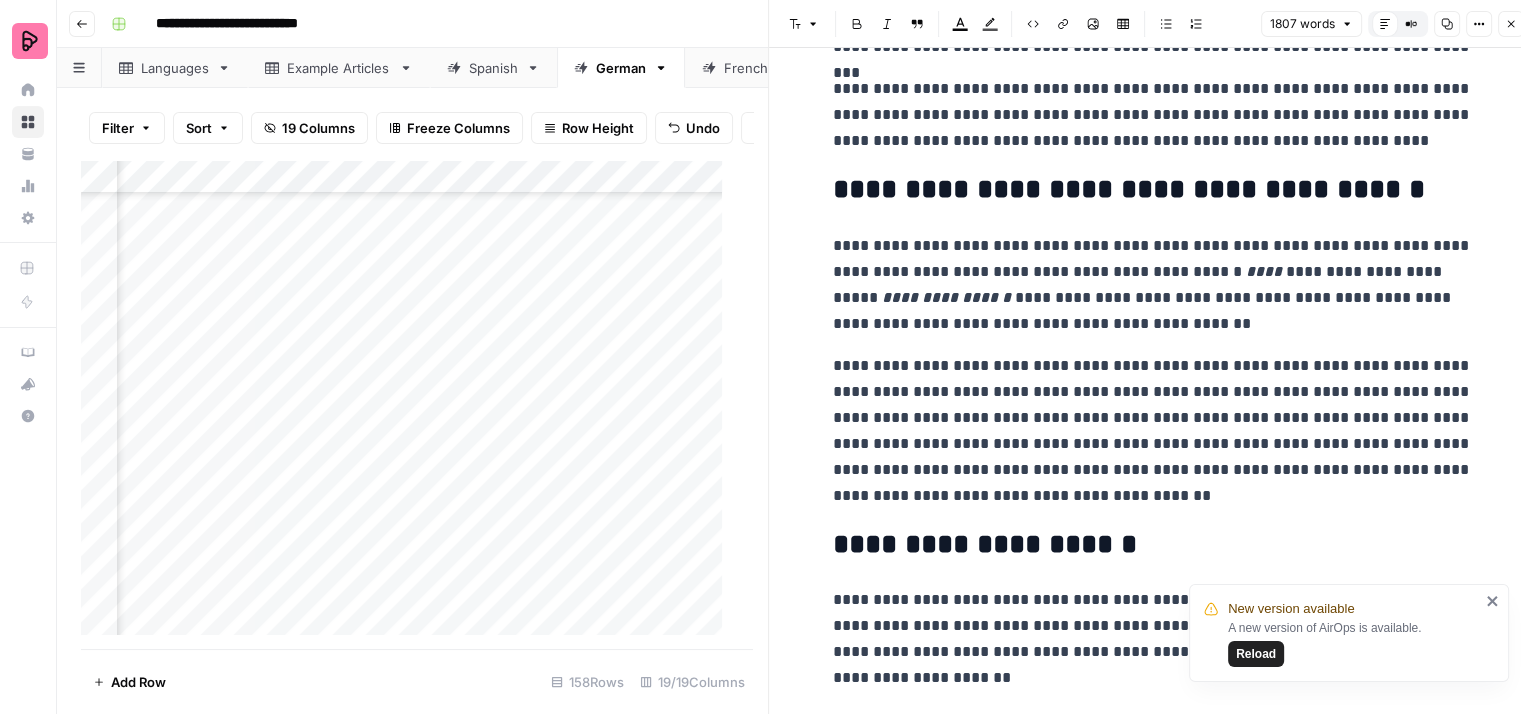 click on "**********" at bounding box center [1153, 115] 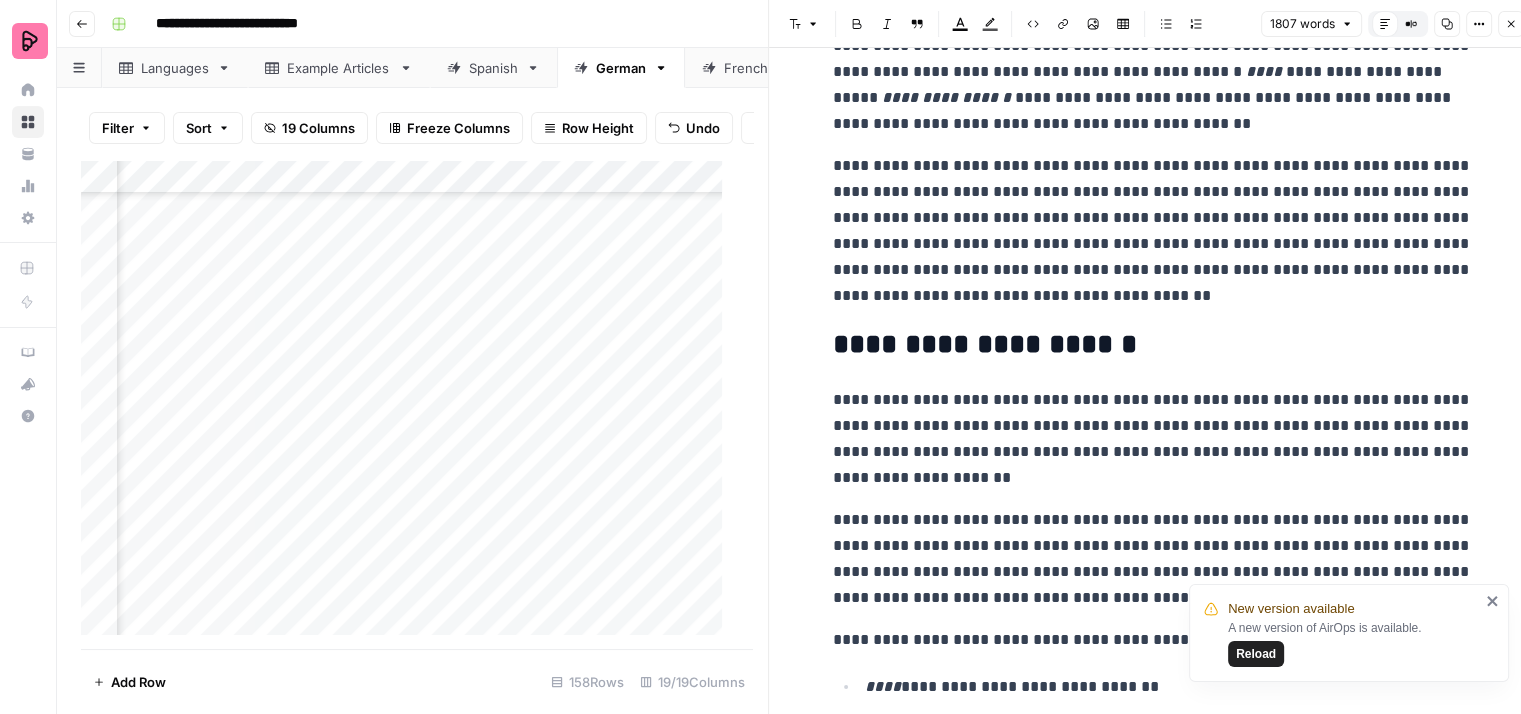 scroll, scrollTop: 300, scrollLeft: 0, axis: vertical 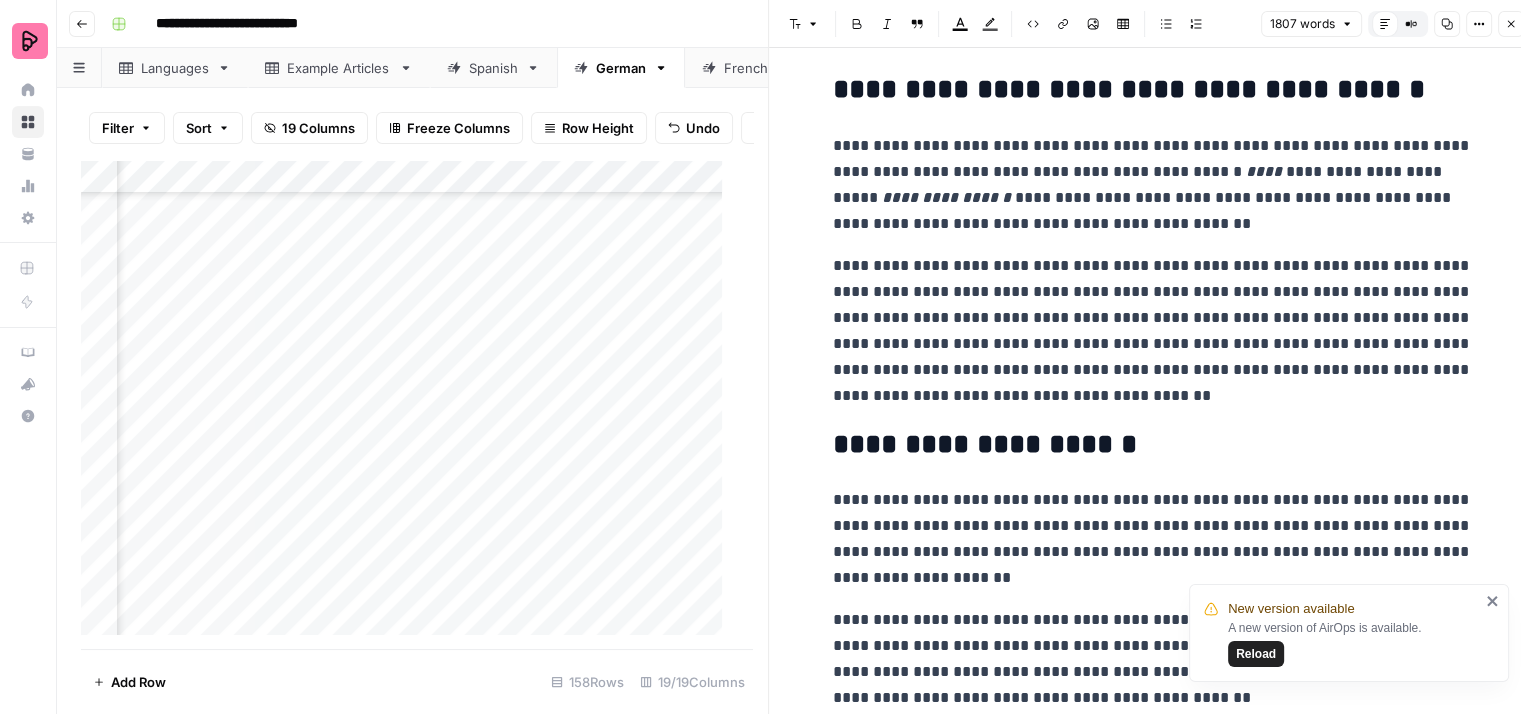 click on "**********" at bounding box center [1153, 185] 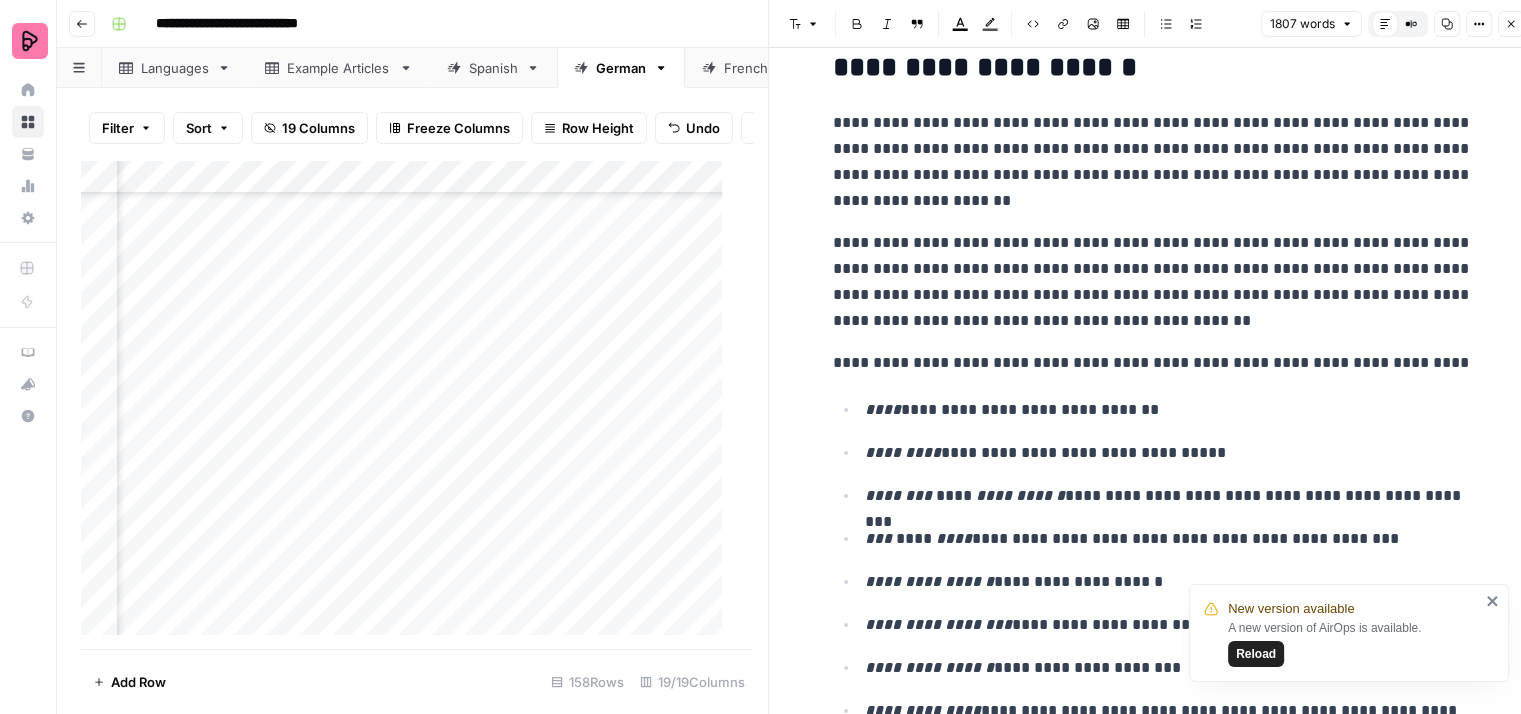 scroll, scrollTop: 700, scrollLeft: 0, axis: vertical 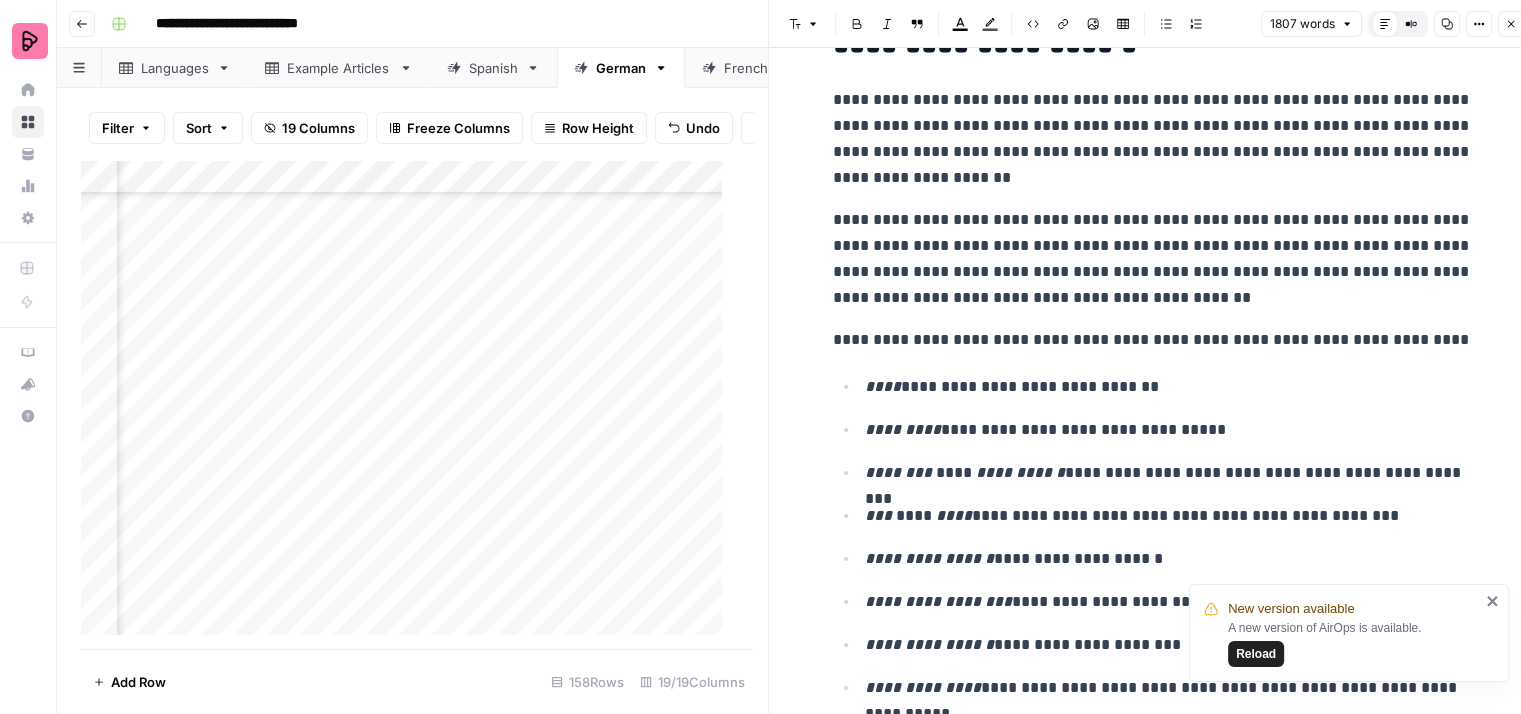 click on "**********" at bounding box center (1153, 139) 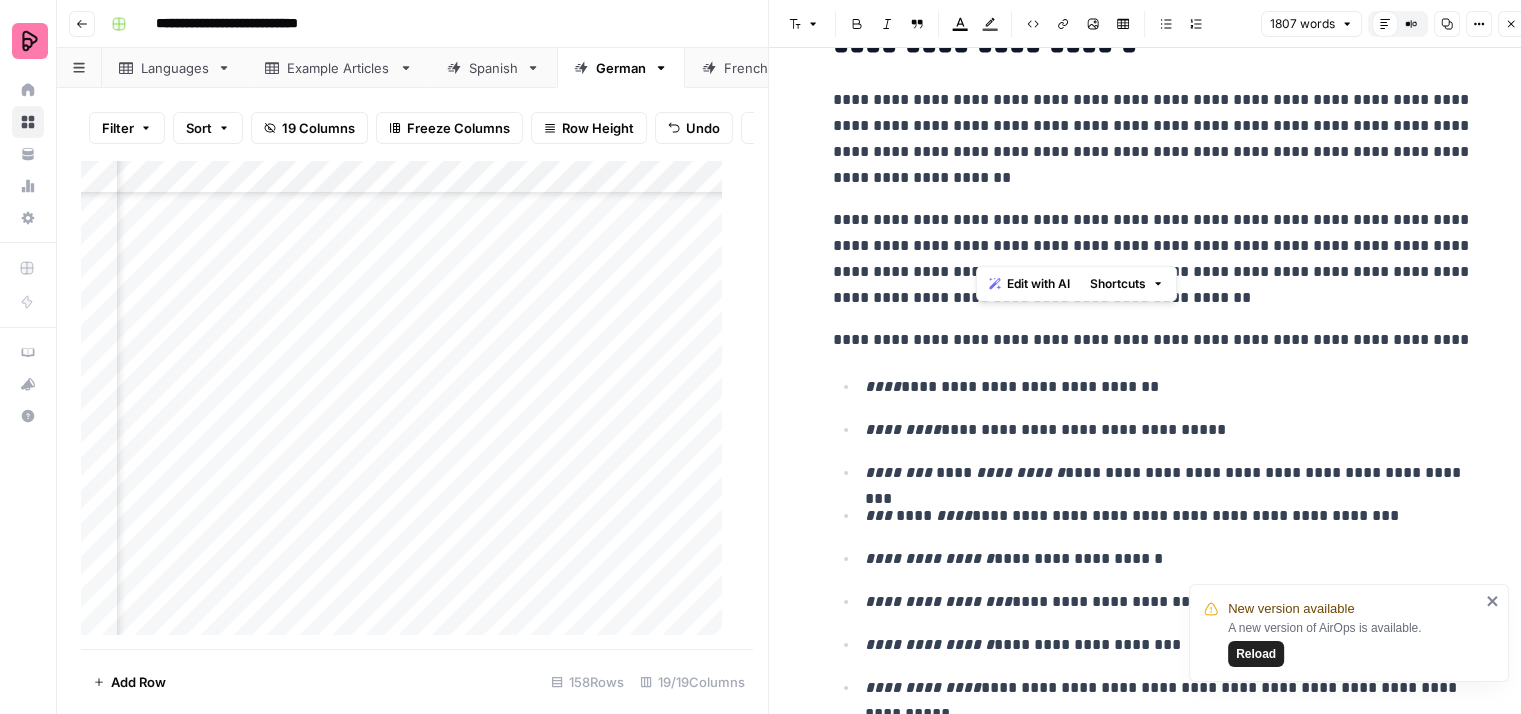 click on "**********" at bounding box center (1153, 259) 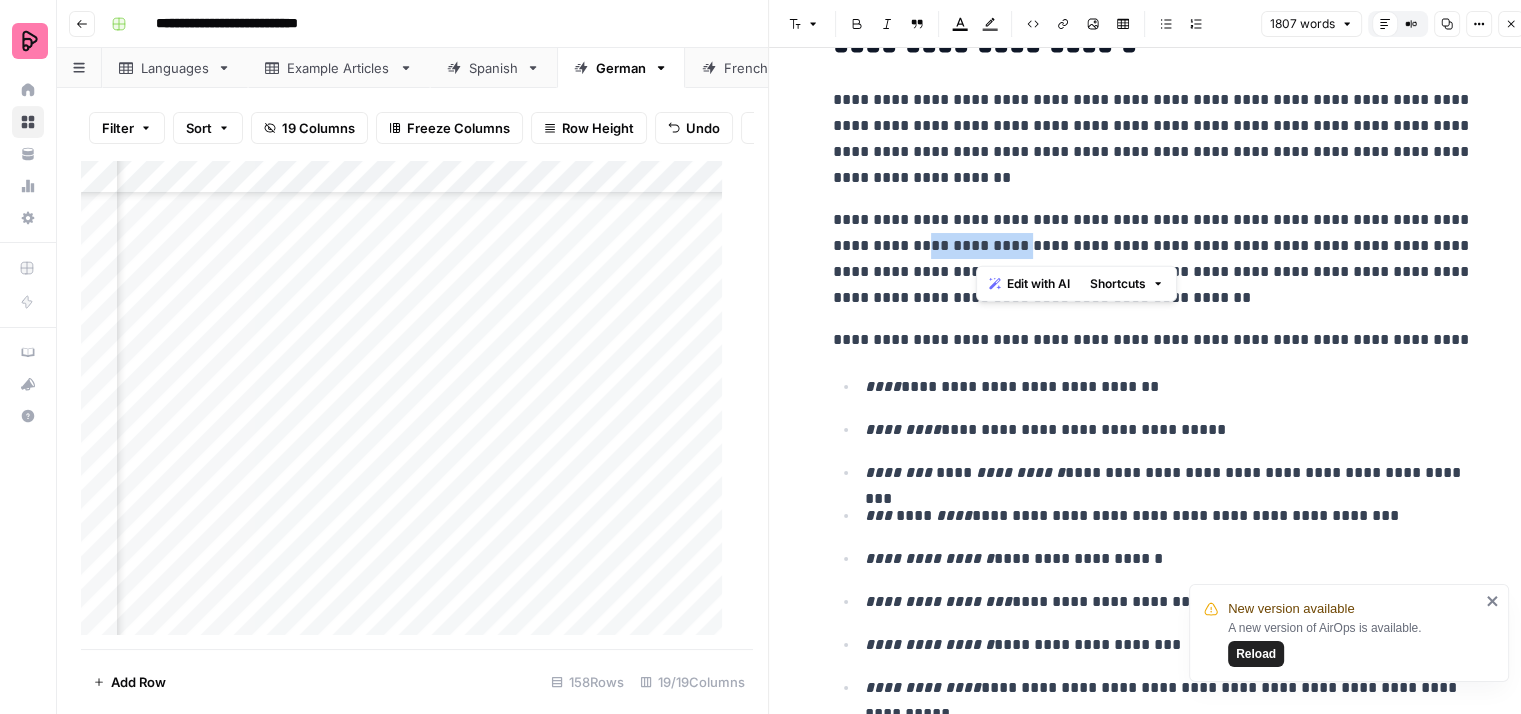 type 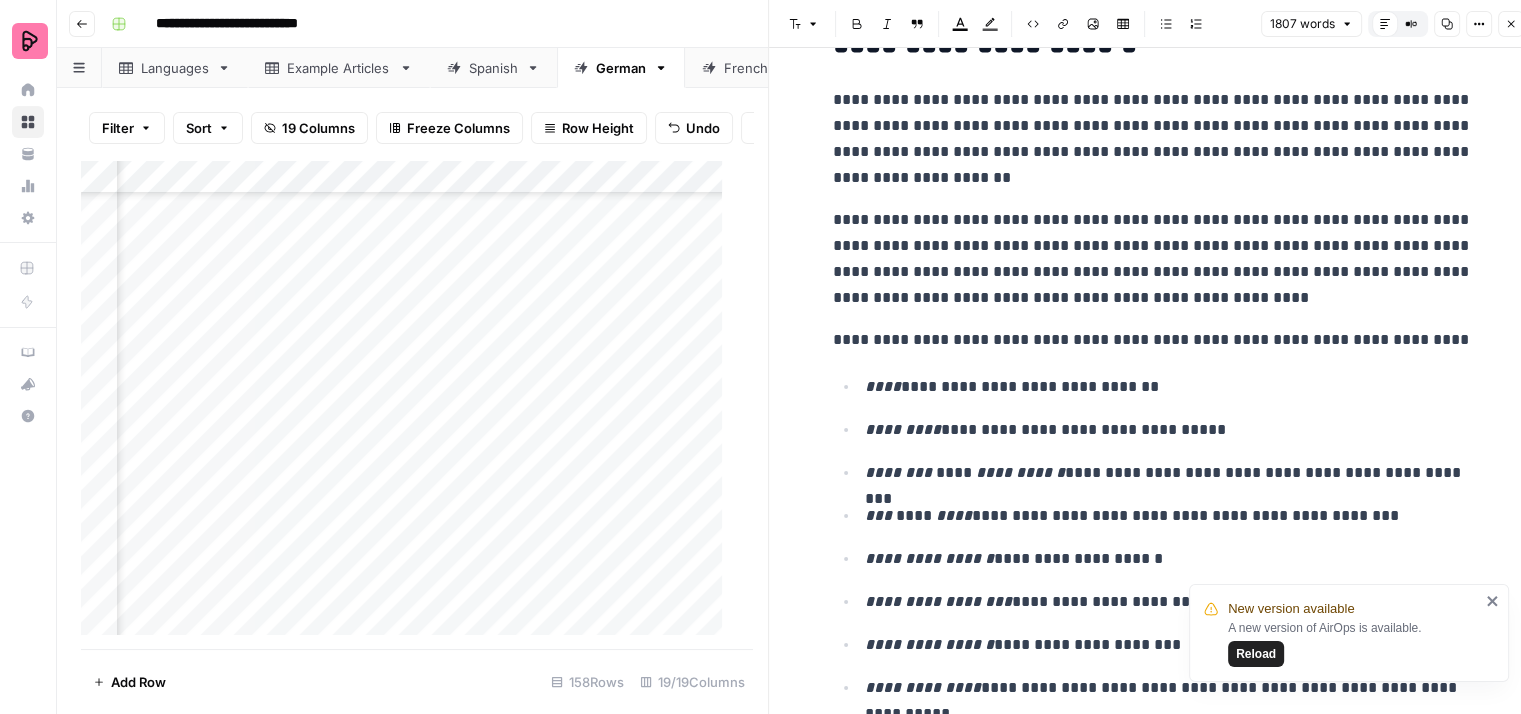 click on "**********" at bounding box center (1153, 259) 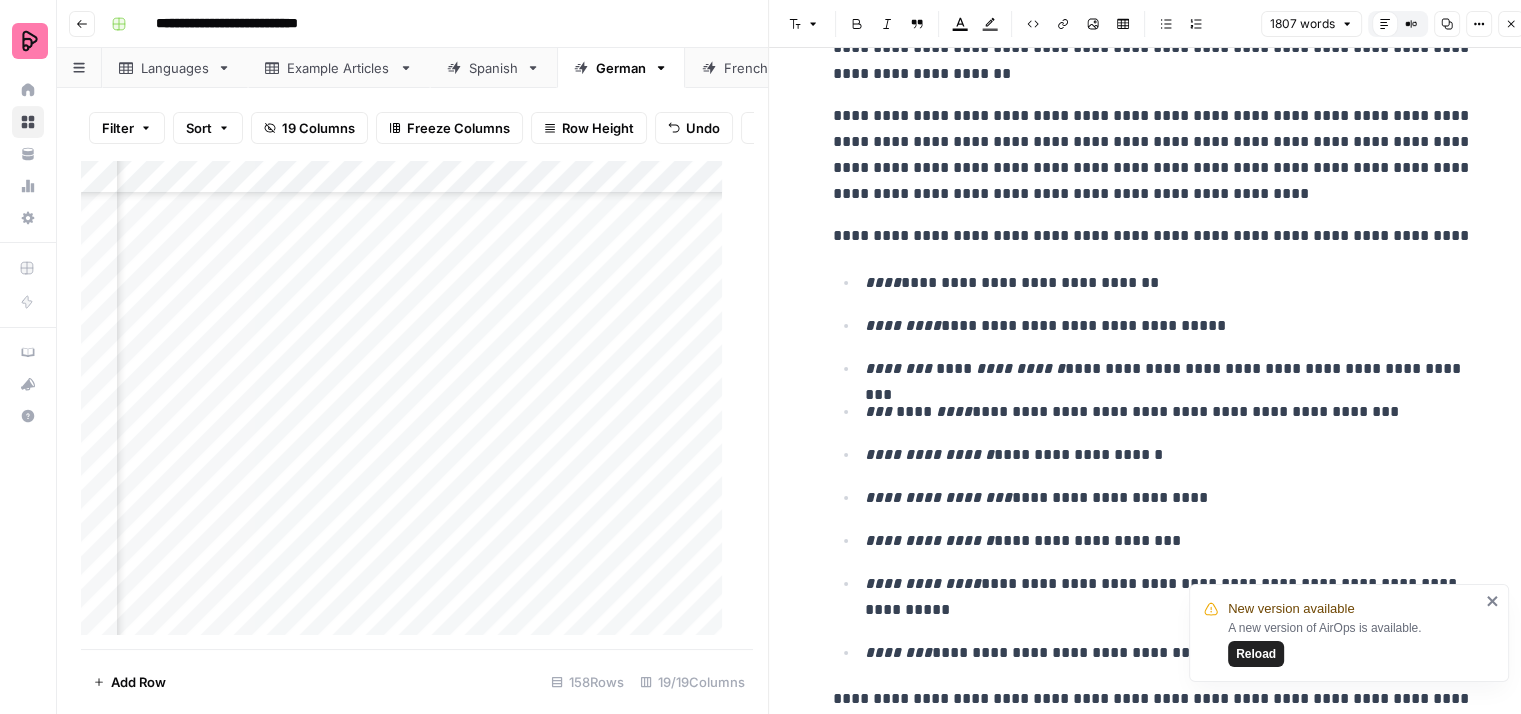 scroll, scrollTop: 800, scrollLeft: 0, axis: vertical 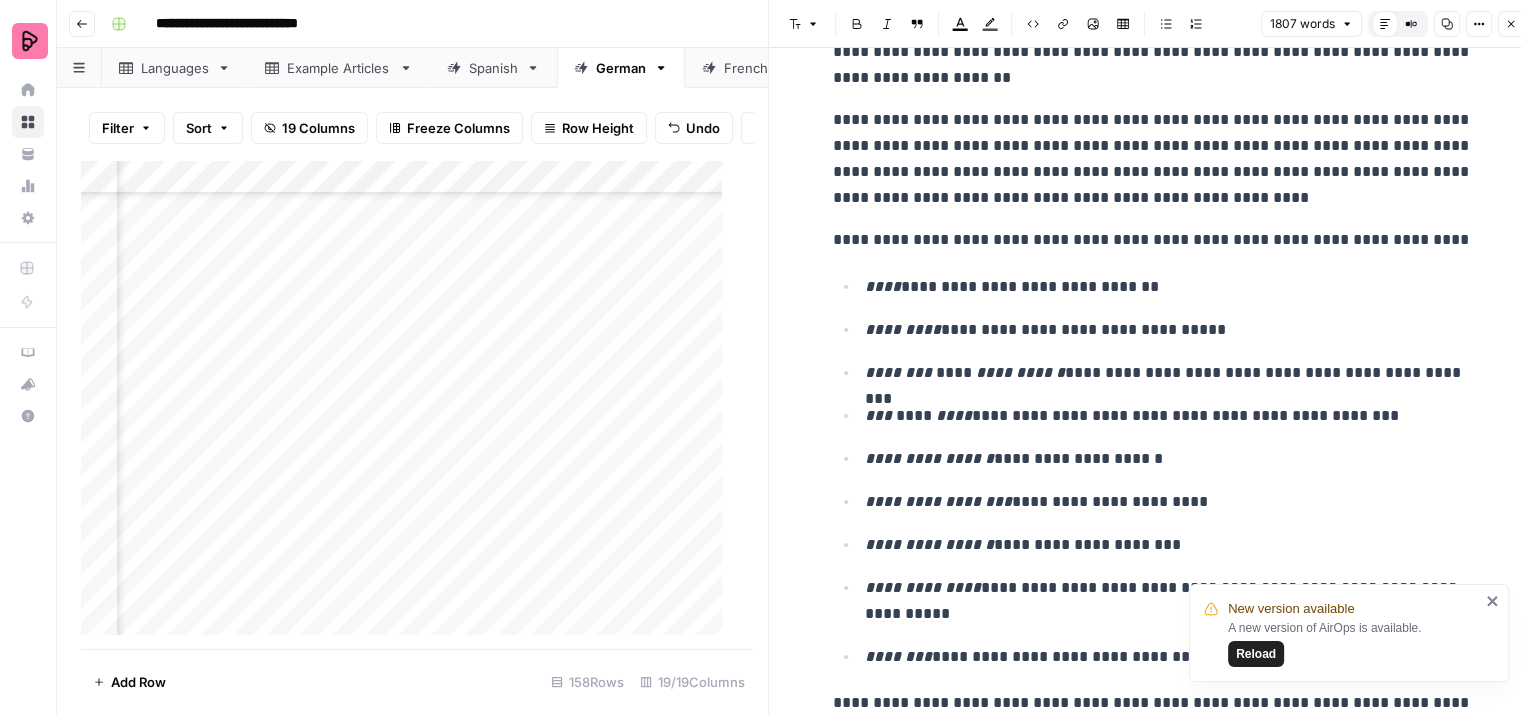 click on "**********" at bounding box center (1153, 159) 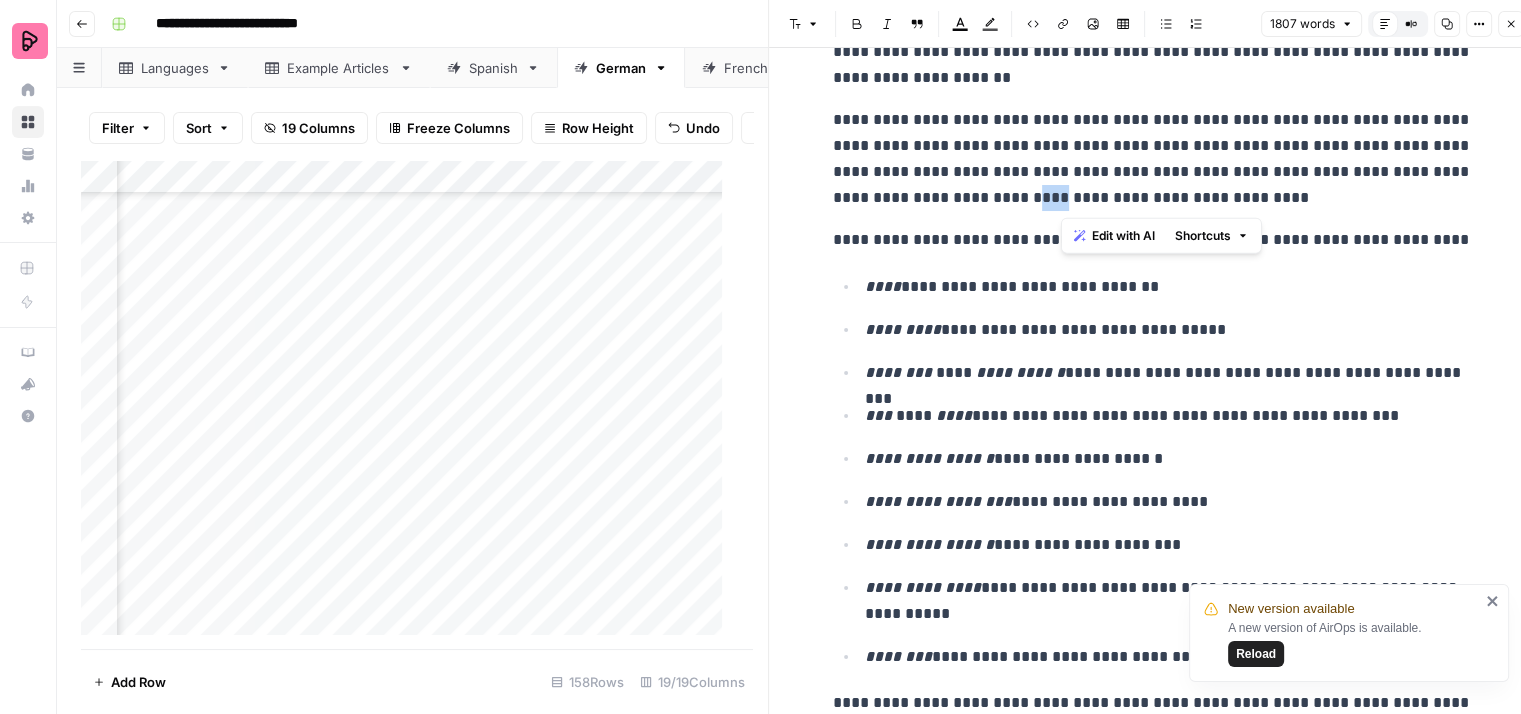click on "**********" at bounding box center (1153, 159) 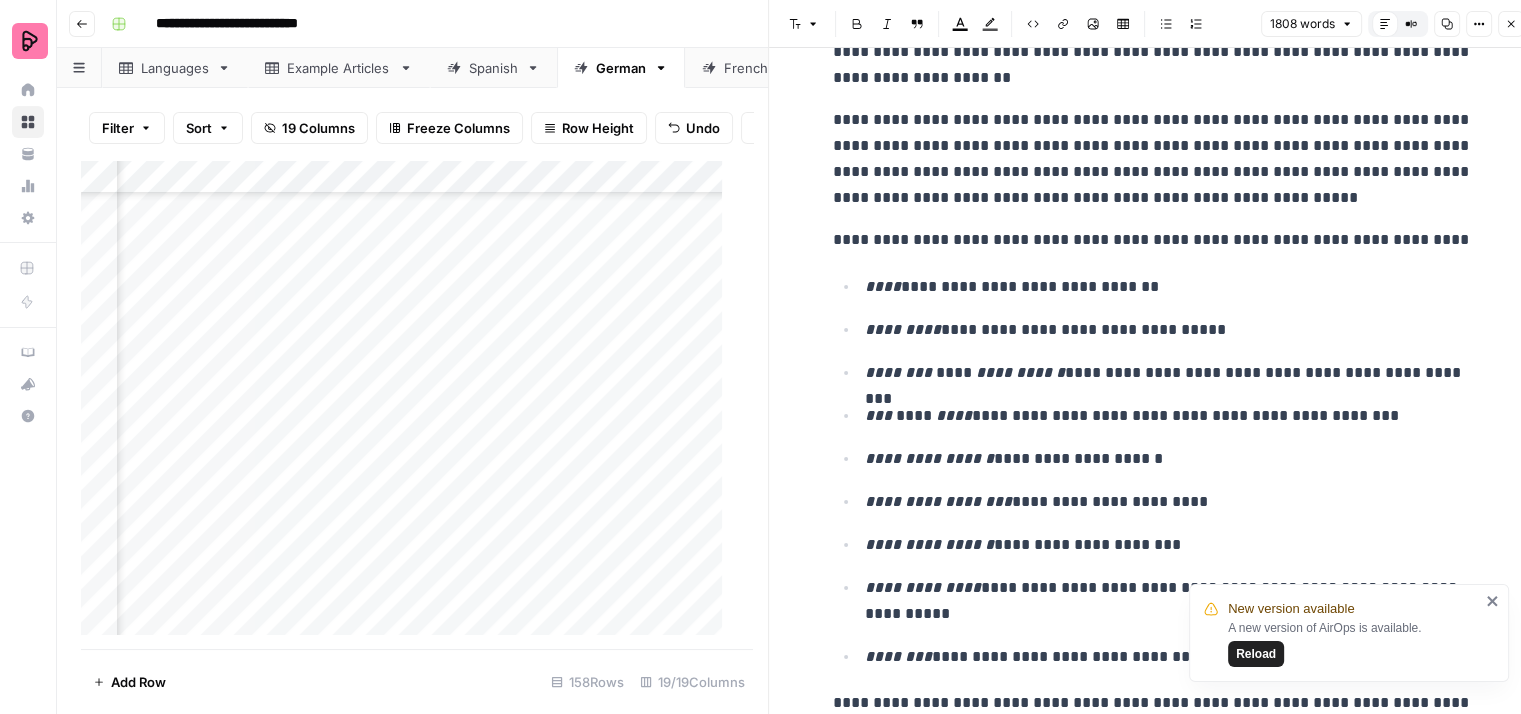 click on "**********" at bounding box center [1153, 159] 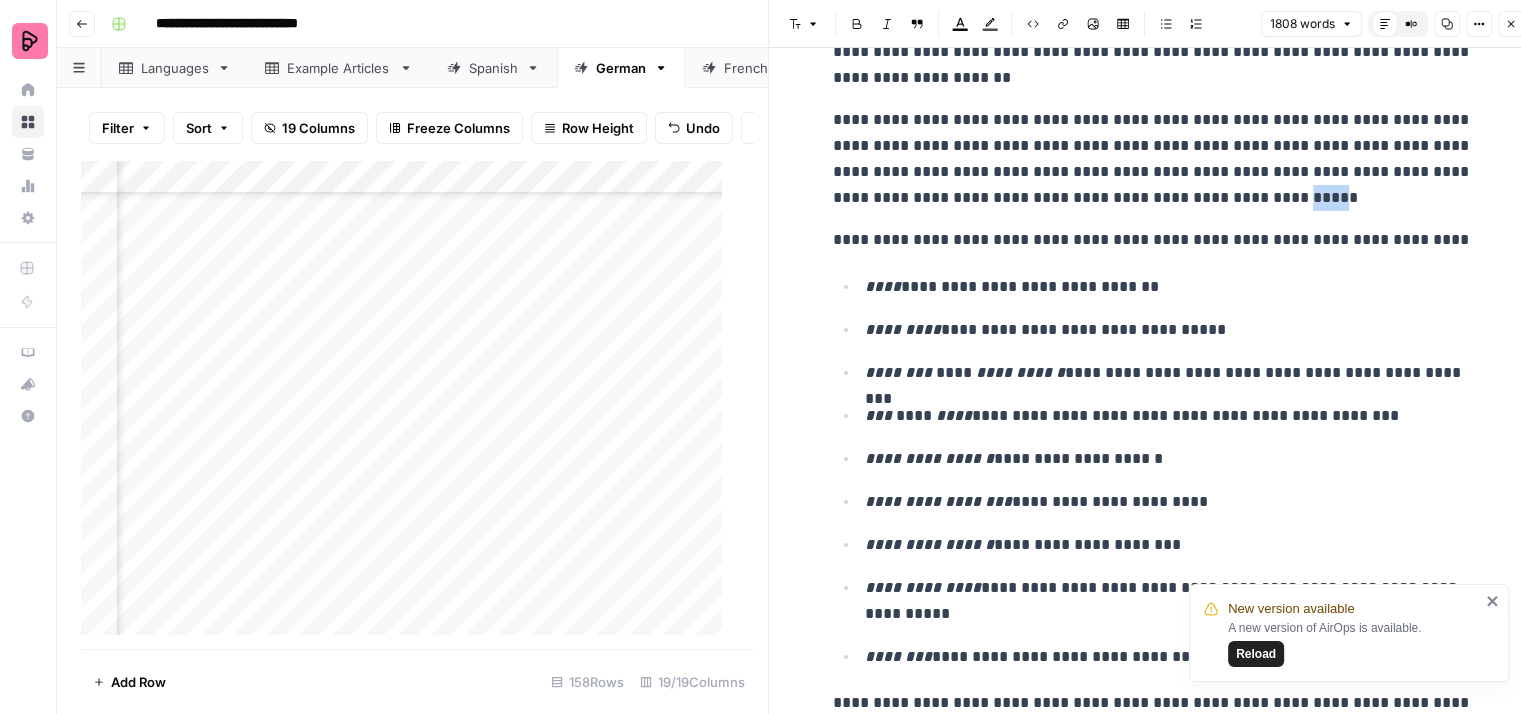 click on "**********" at bounding box center (1153, 159) 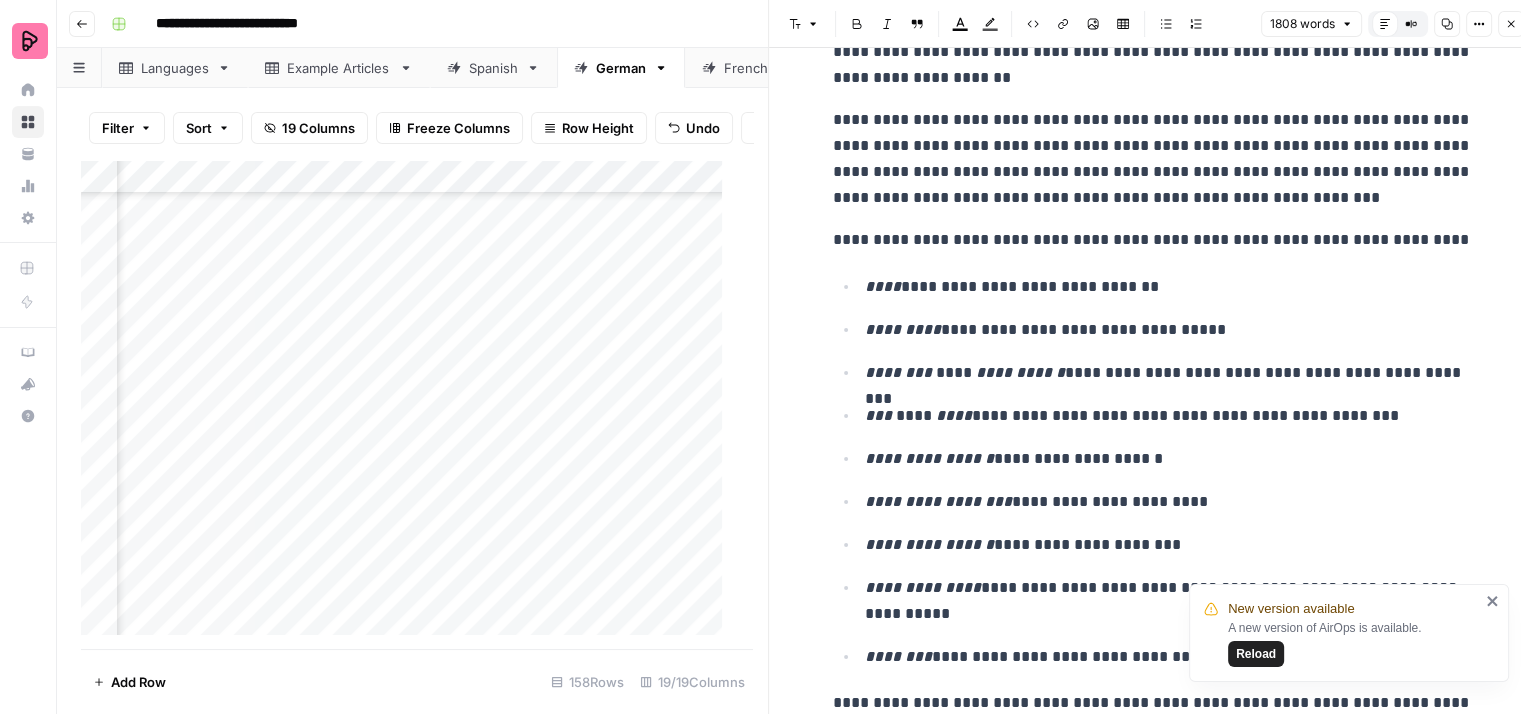 click on "**********" at bounding box center [1153, 3468] 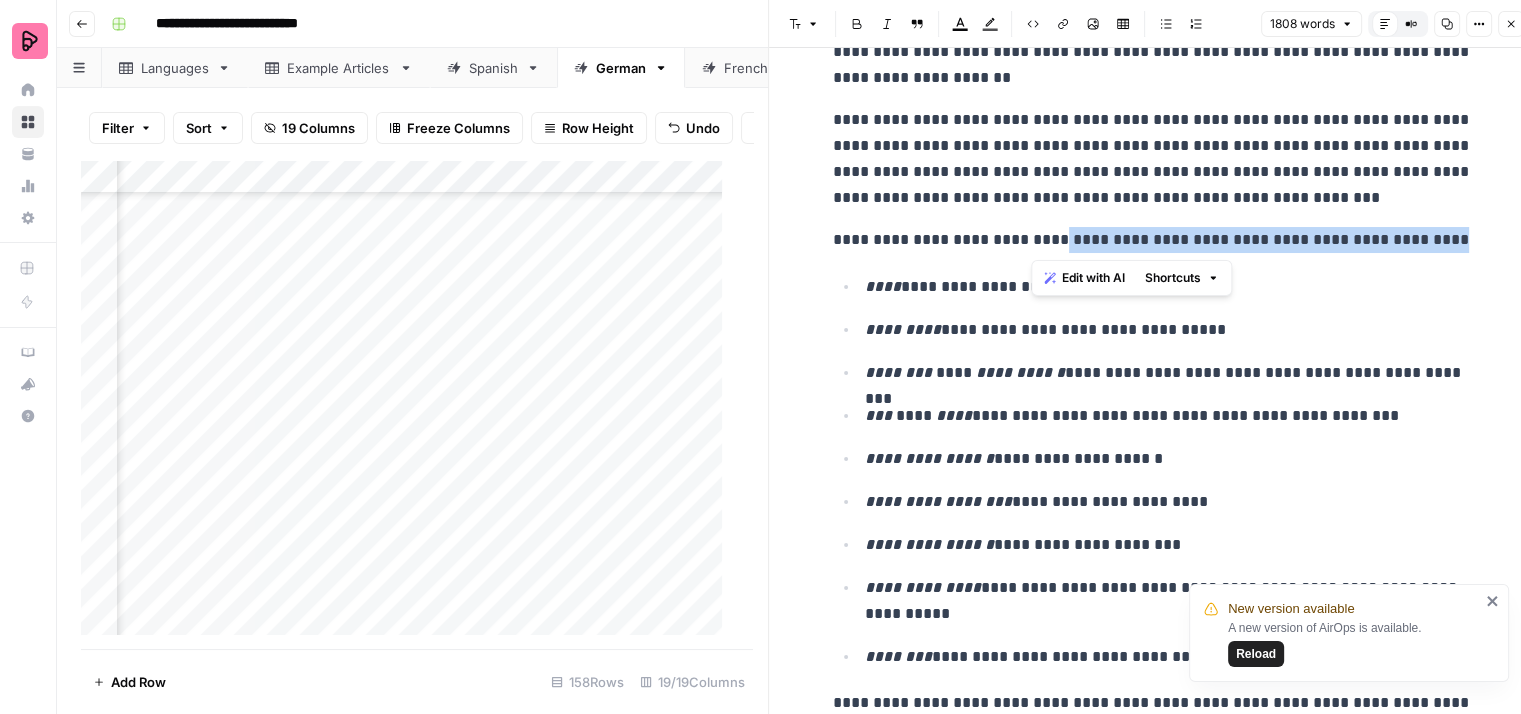 drag, startPoint x: 1378, startPoint y: 241, endPoint x: 1032, endPoint y: 225, distance: 346.36975 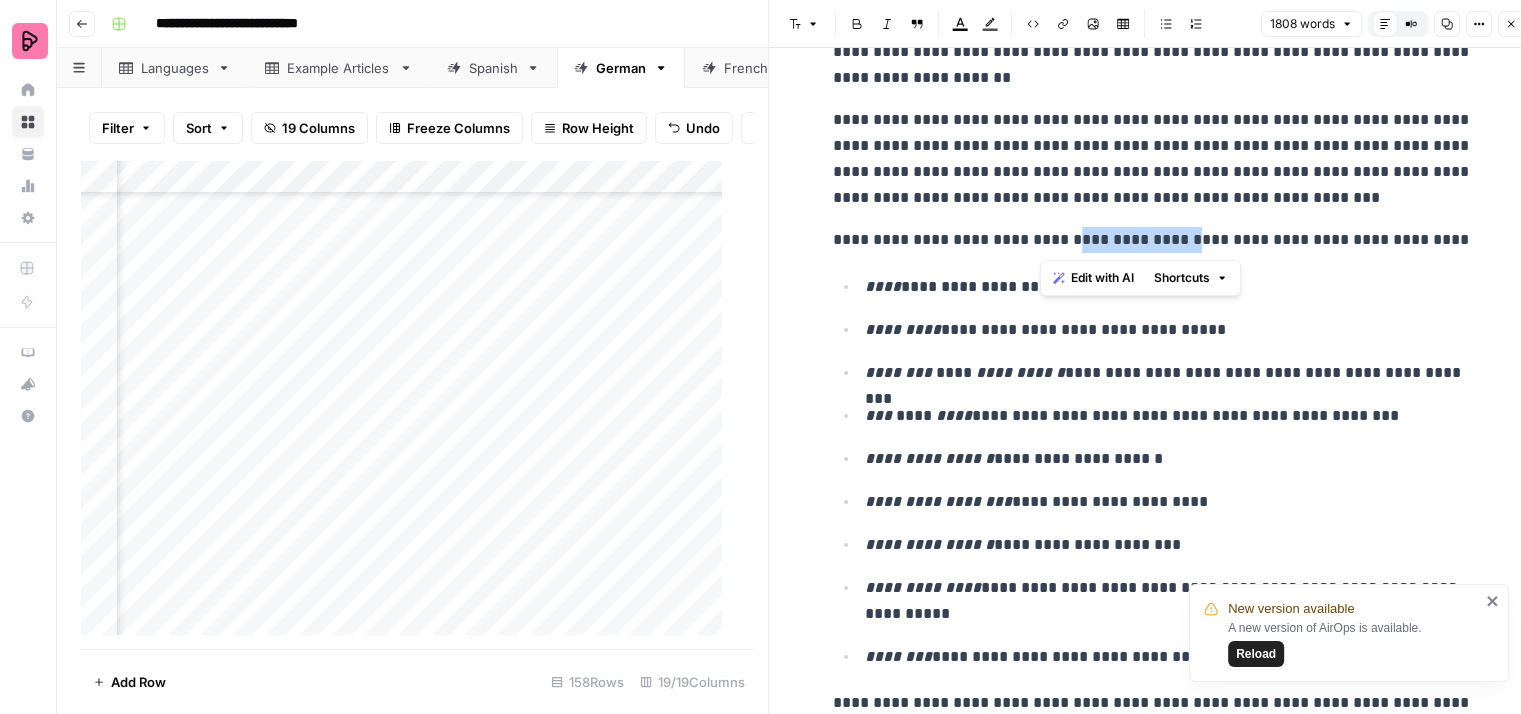 drag, startPoint x: 1126, startPoint y: 237, endPoint x: 1044, endPoint y: 240, distance: 82.05486 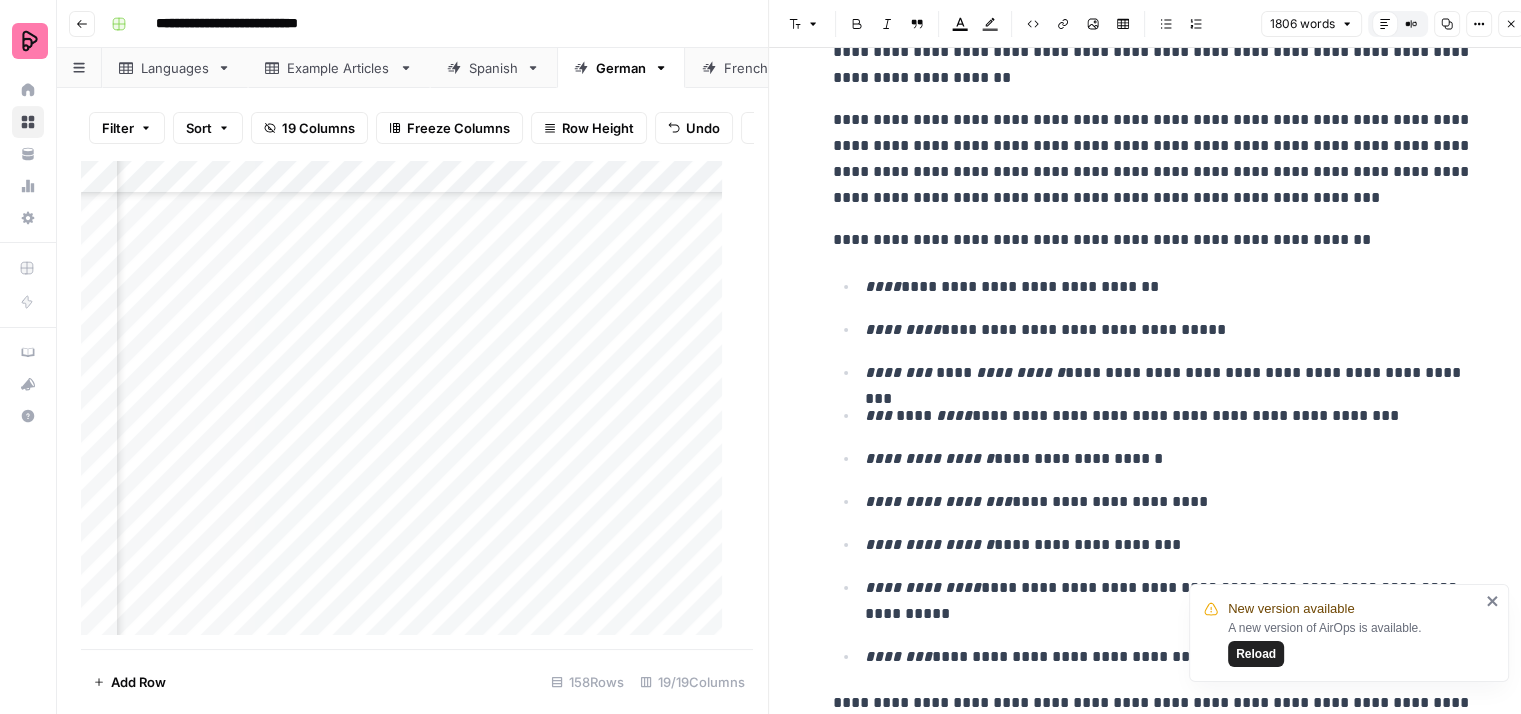 click on "**********" at bounding box center [1153, 240] 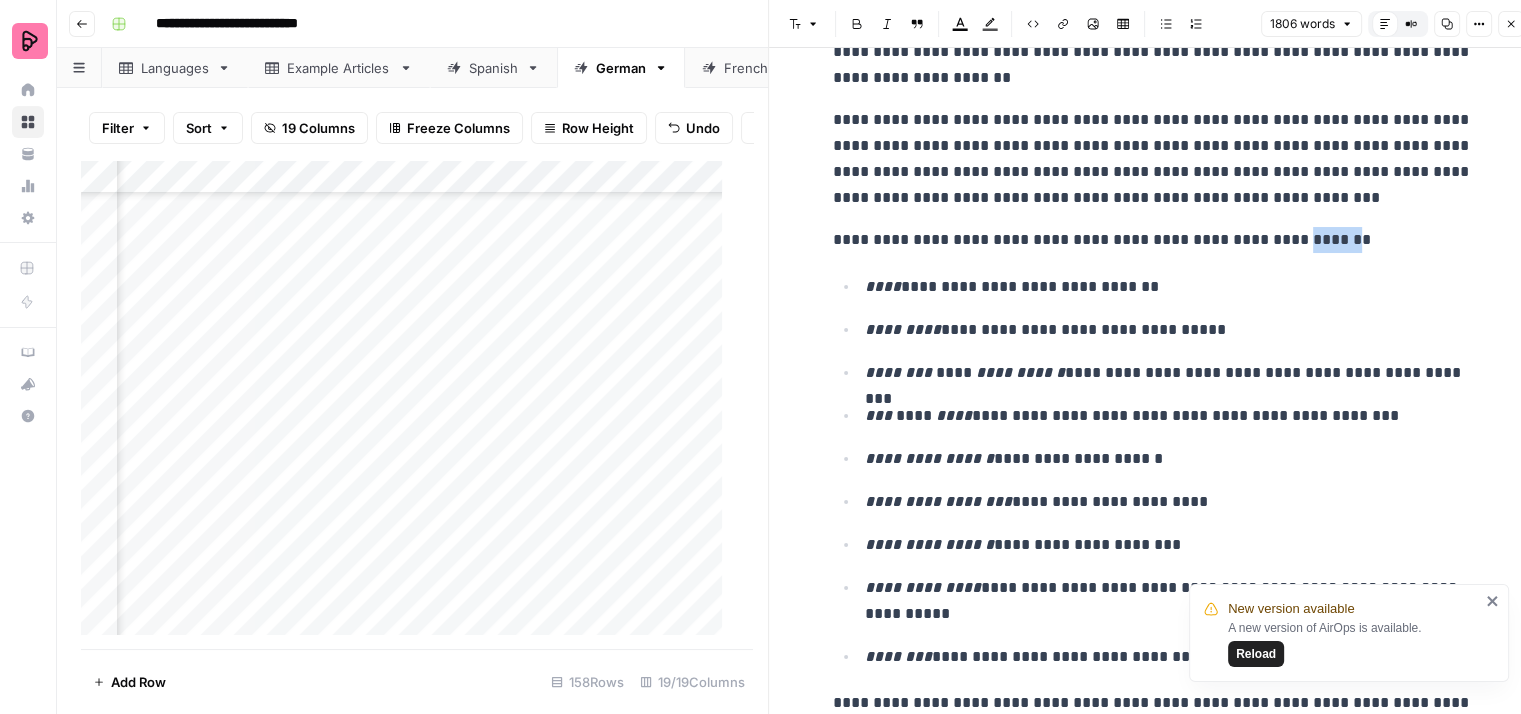 click on "**********" at bounding box center (1153, 240) 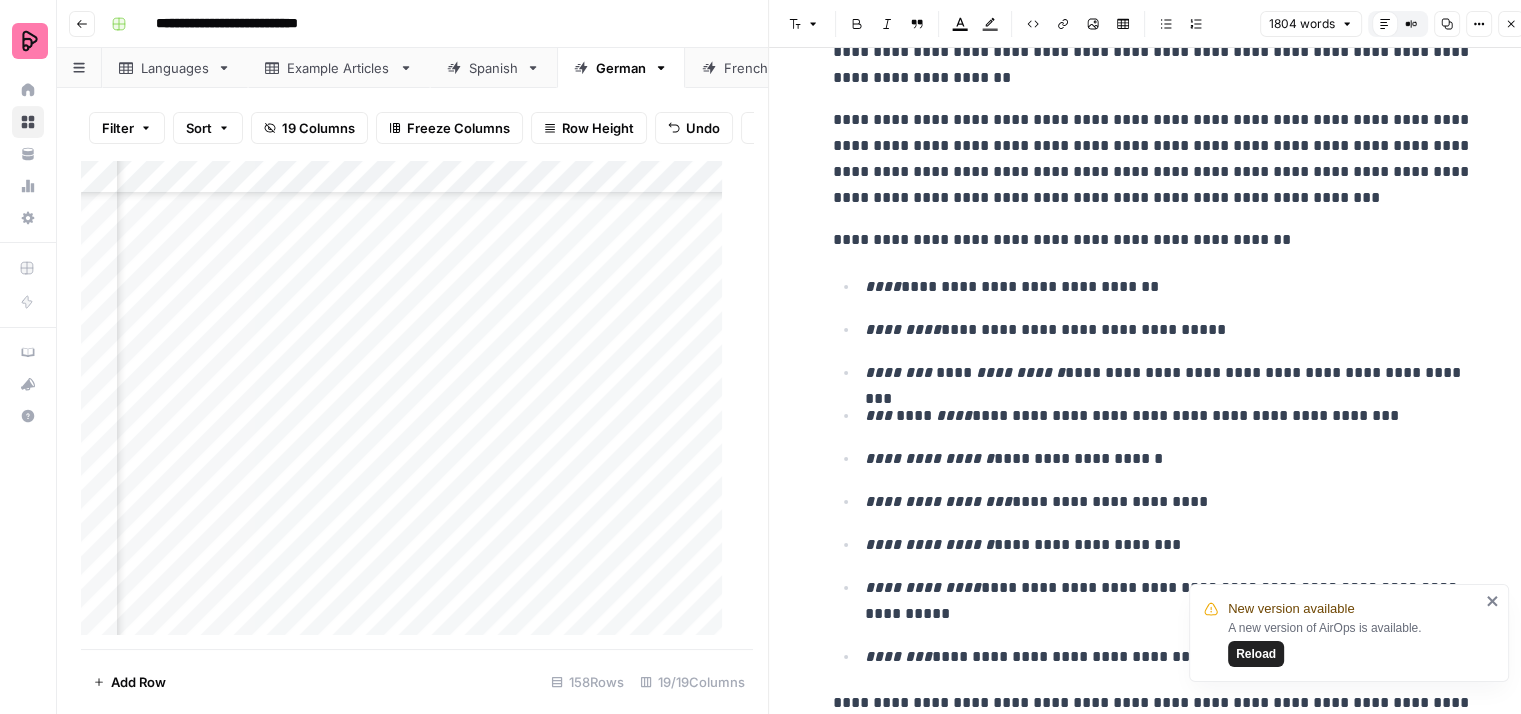 click on "**********" at bounding box center (1153, 471) 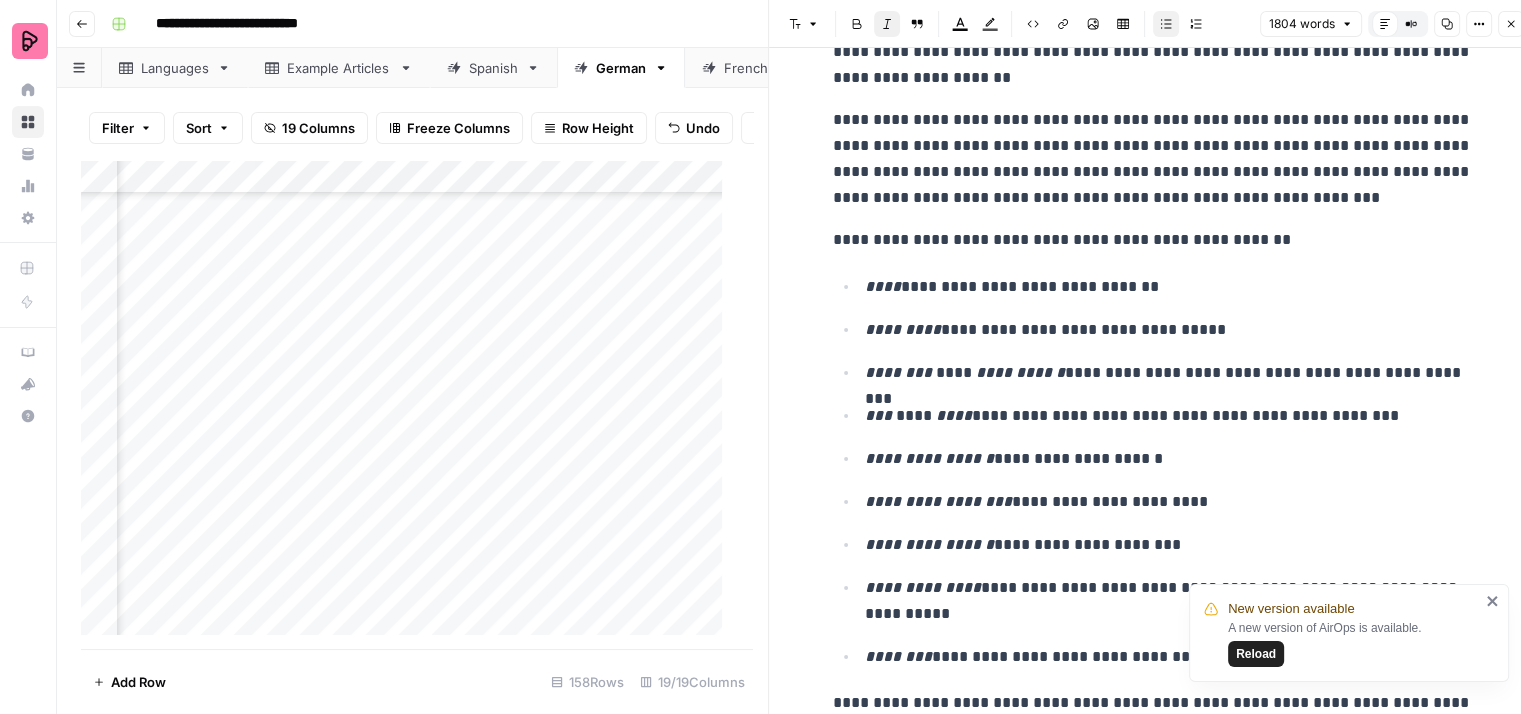 click on "**********" at bounding box center (1153, 3468) 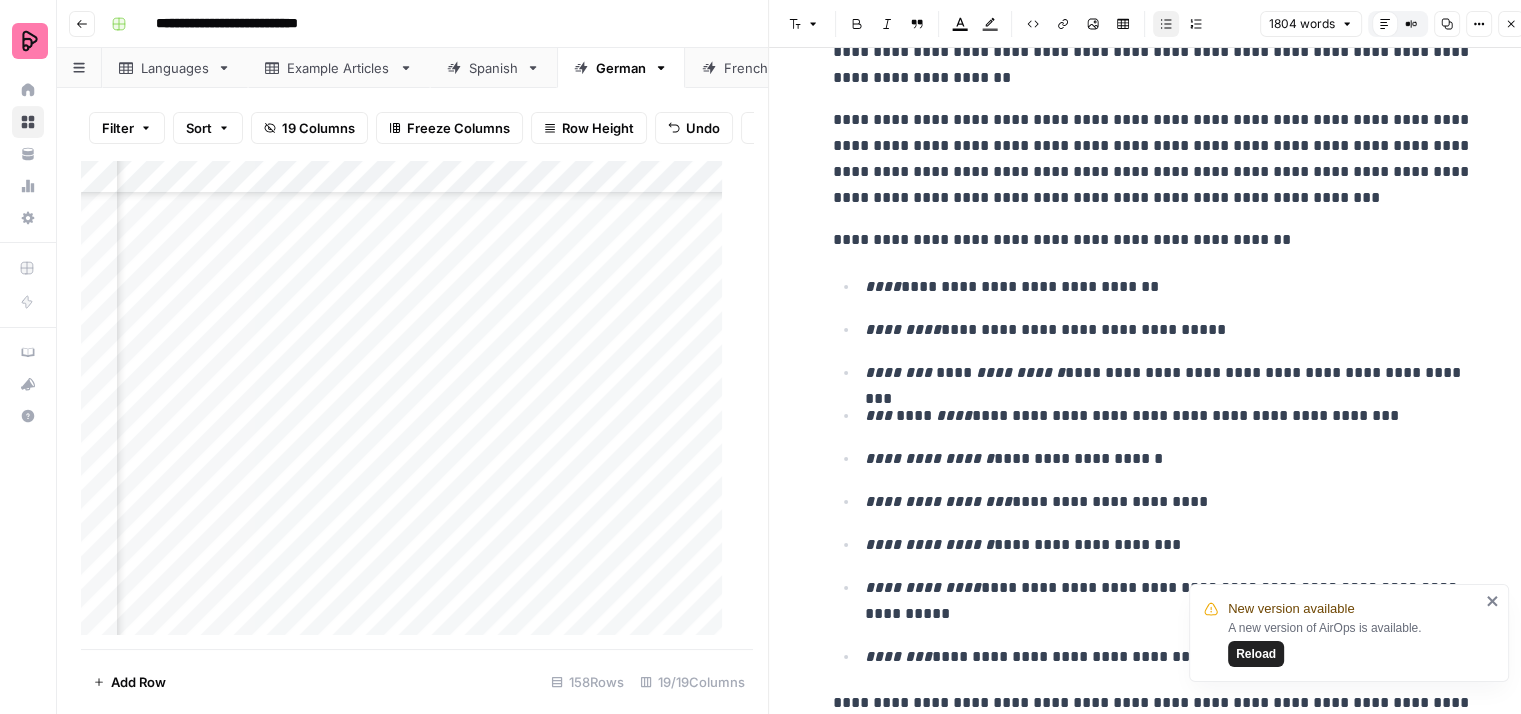click on "**********" at bounding box center (1169, 287) 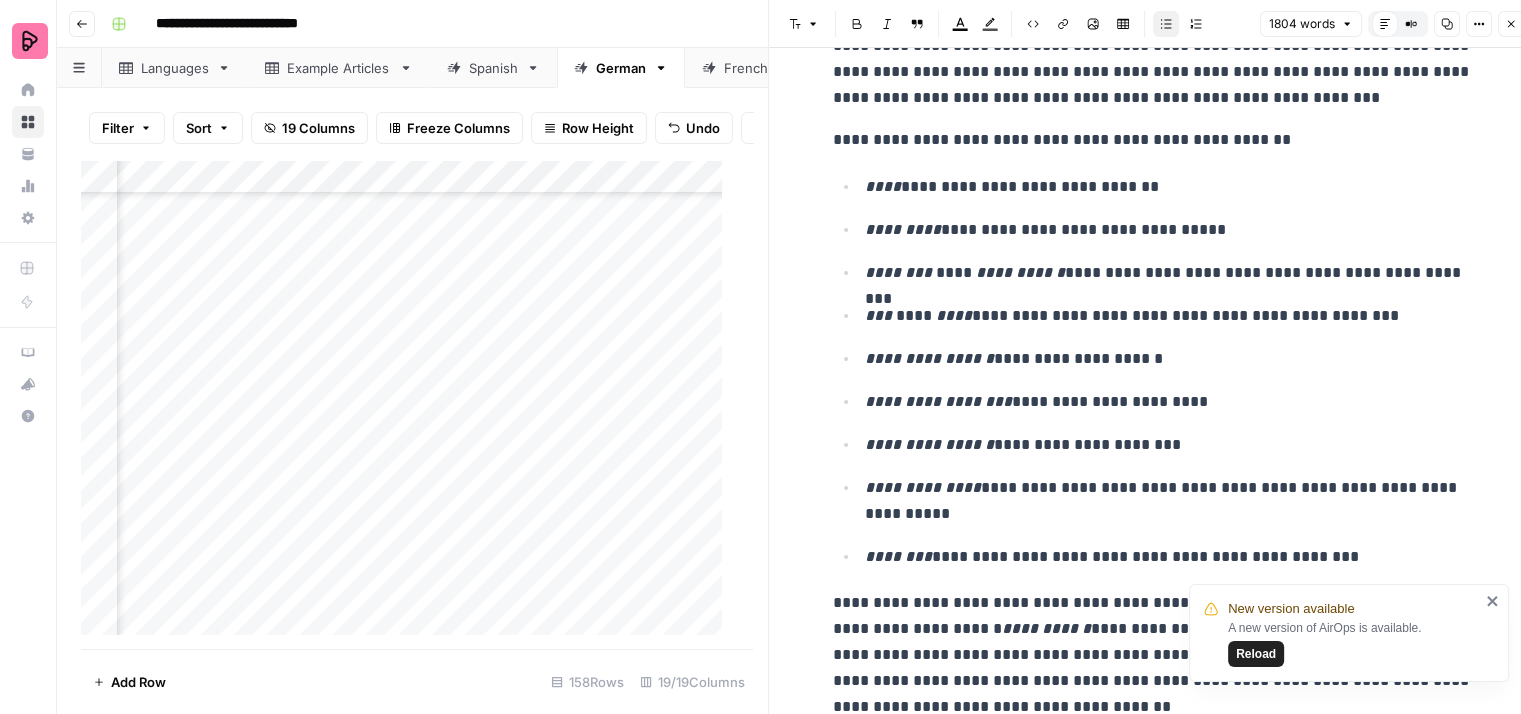 scroll, scrollTop: 1000, scrollLeft: 0, axis: vertical 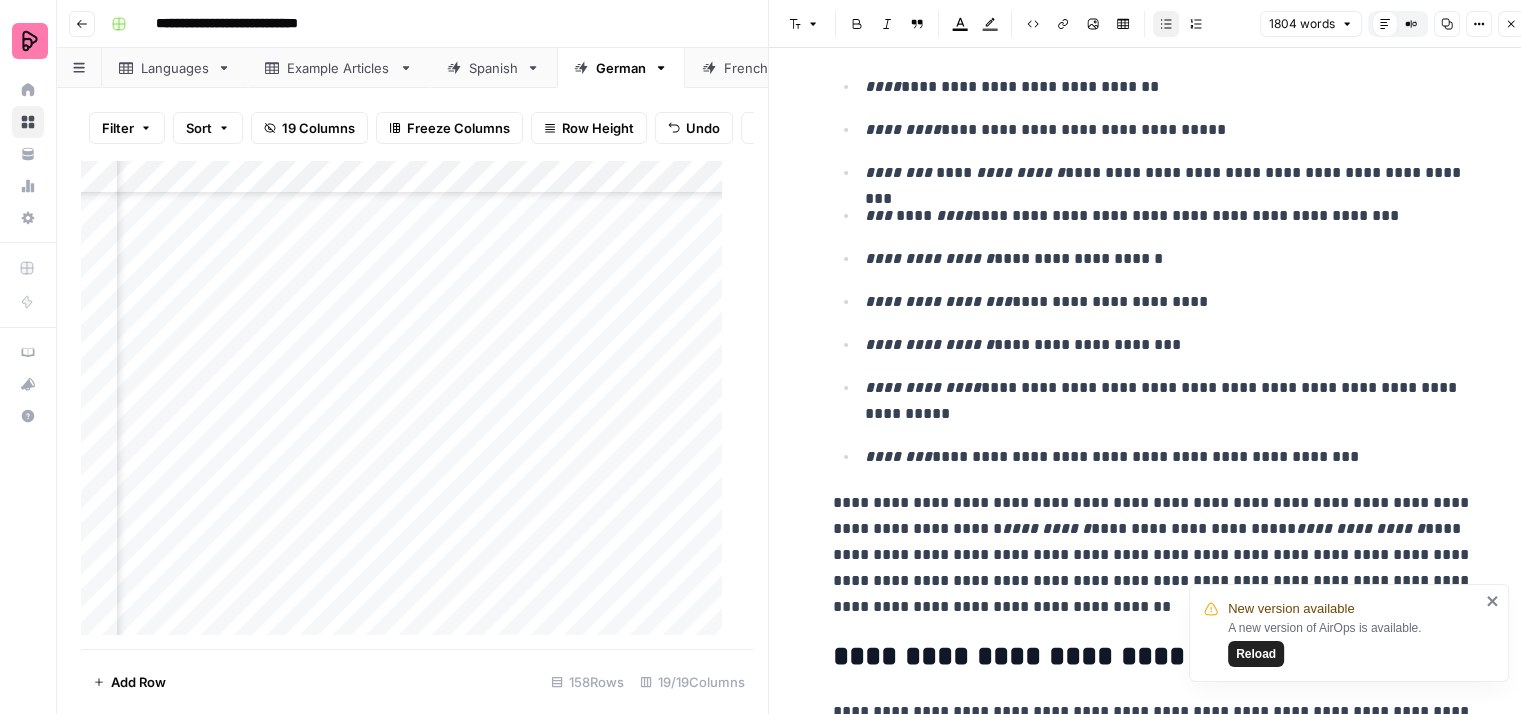 click on "**********" at bounding box center [1169, 259] 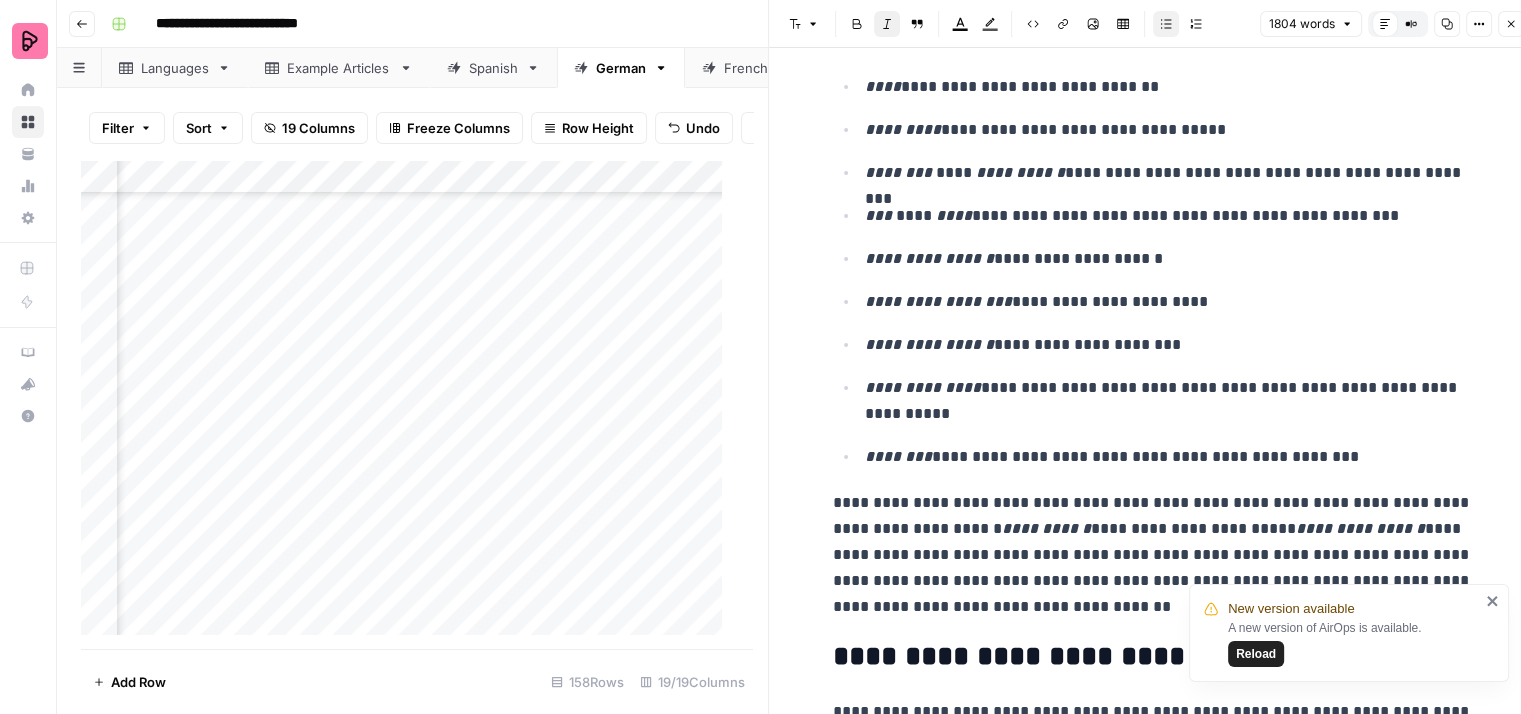 click on "**********" at bounding box center (1169, 401) 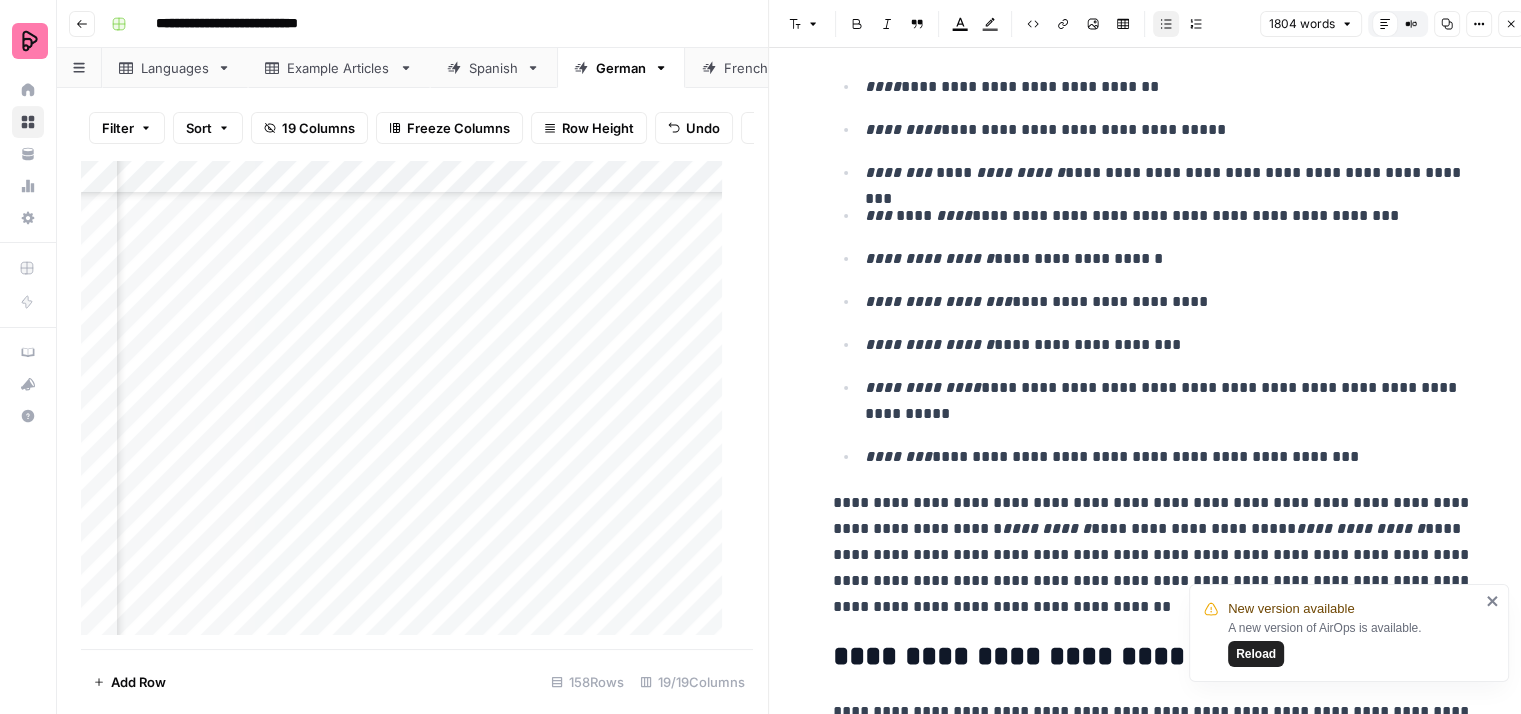 scroll, scrollTop: 1100, scrollLeft: 0, axis: vertical 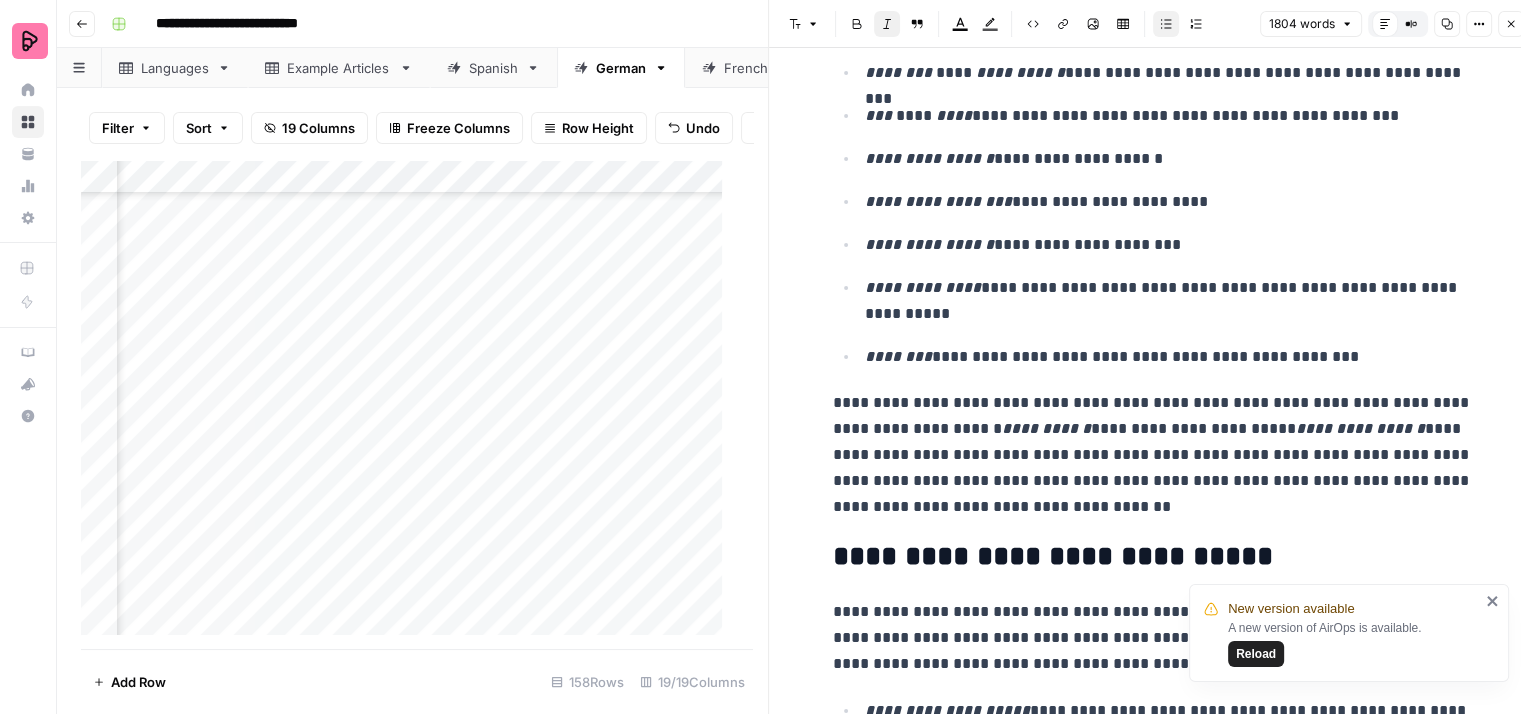 click on "**********" at bounding box center (1153, 171) 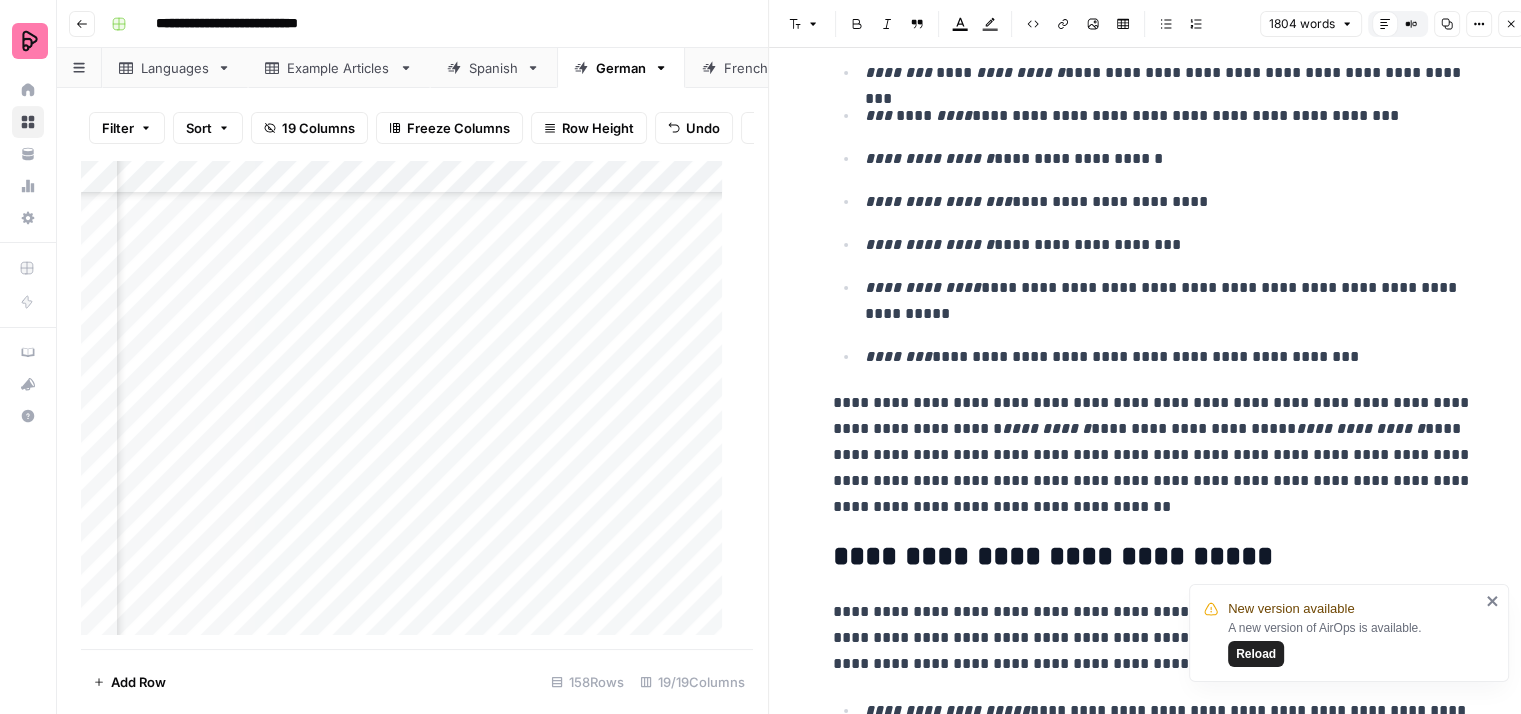click on "**********" at bounding box center [1153, 455] 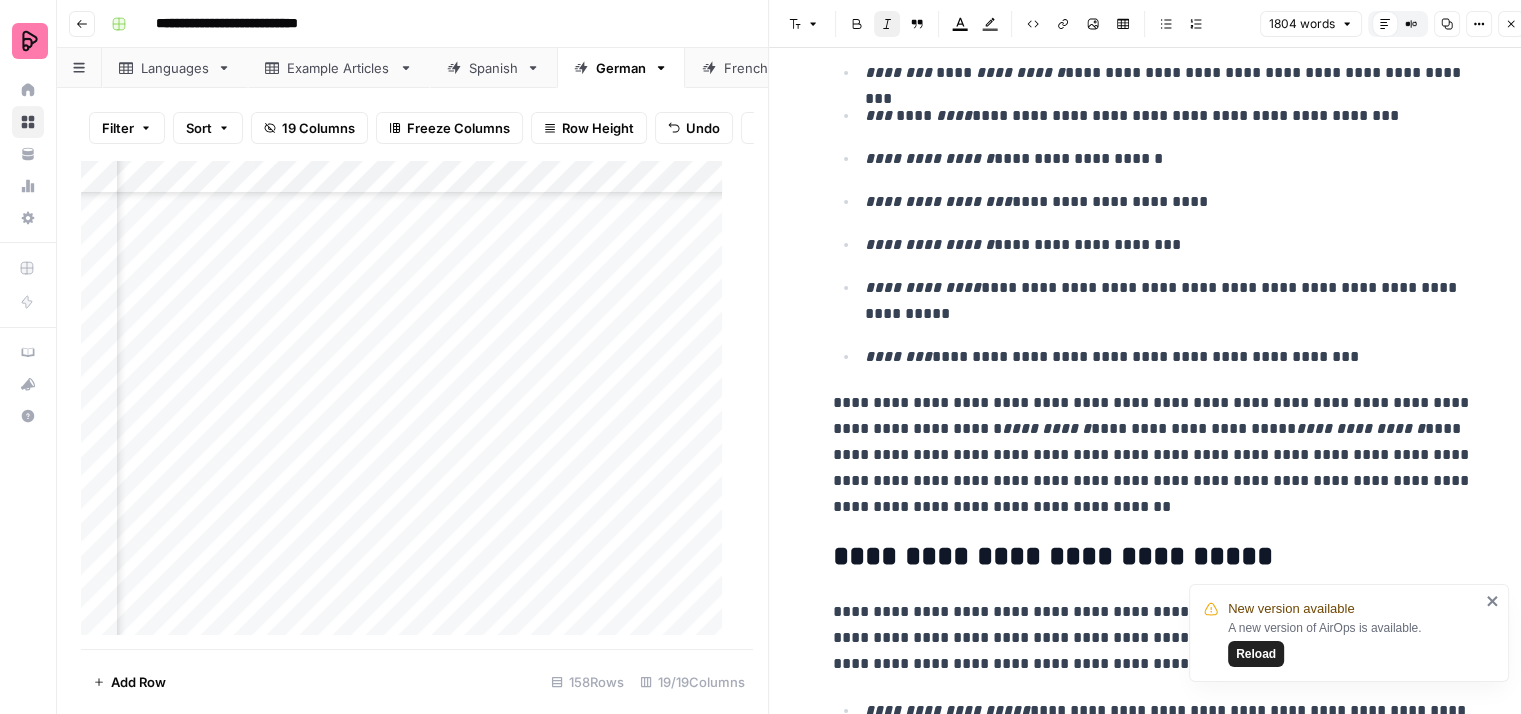 click on "**********" at bounding box center (1046, 428) 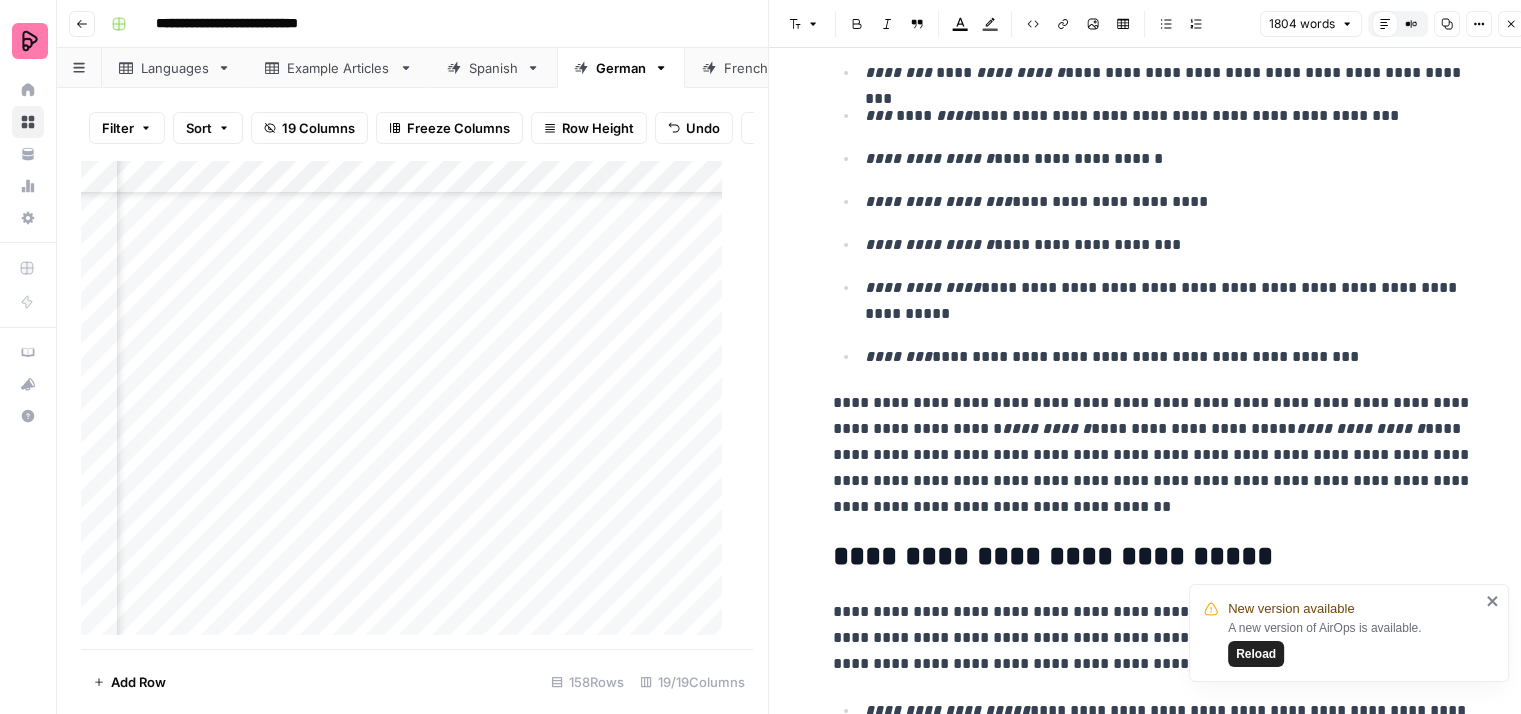 click on "**********" at bounding box center [1153, 455] 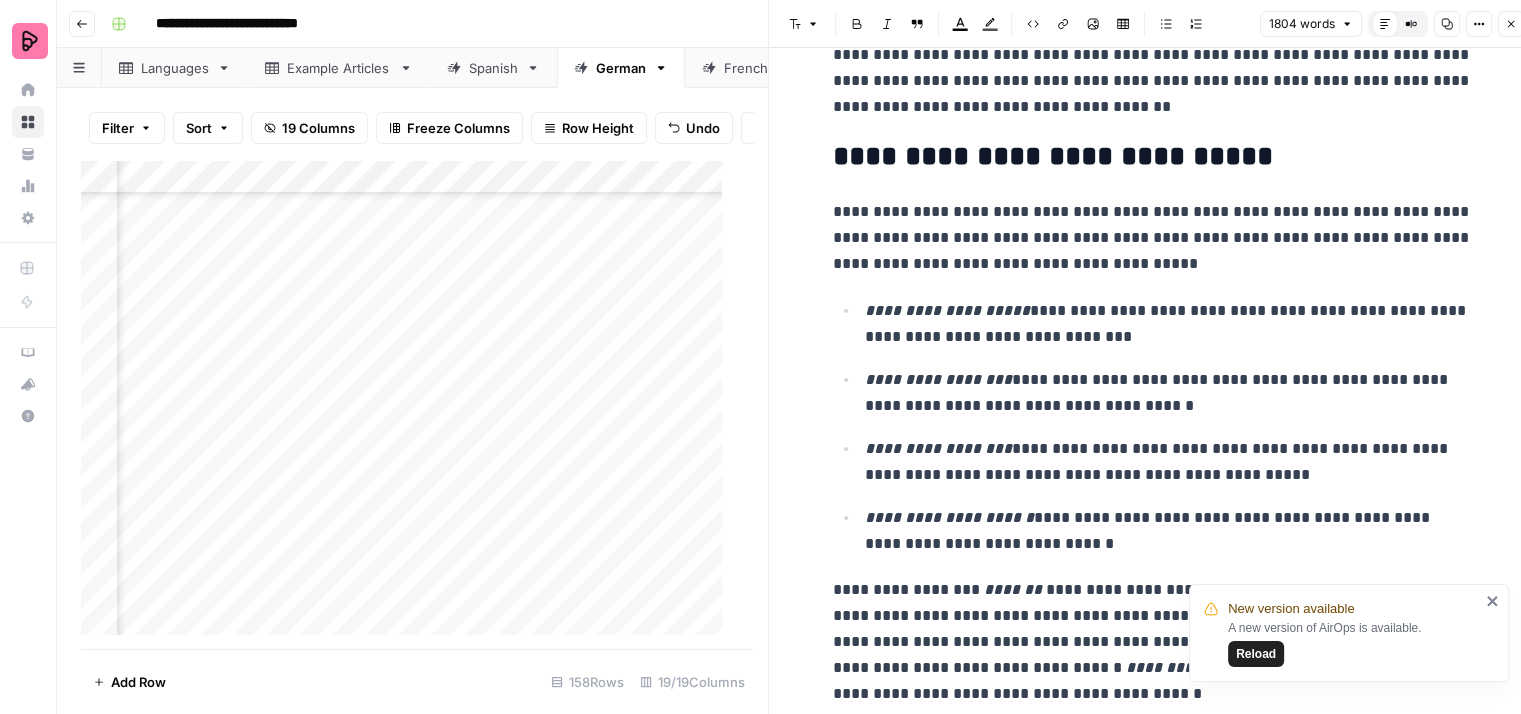 scroll, scrollTop: 1600, scrollLeft: 0, axis: vertical 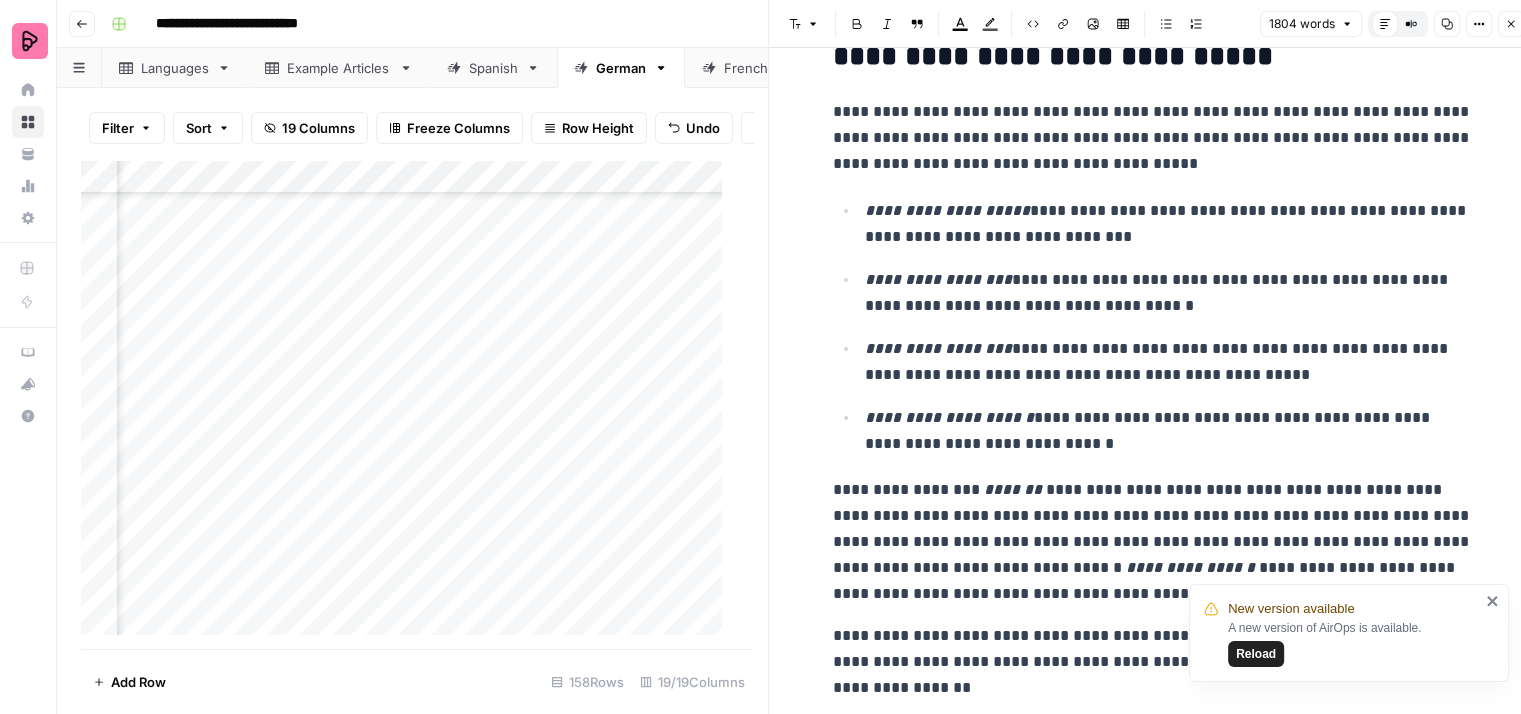 click on "**********" at bounding box center [1169, 431] 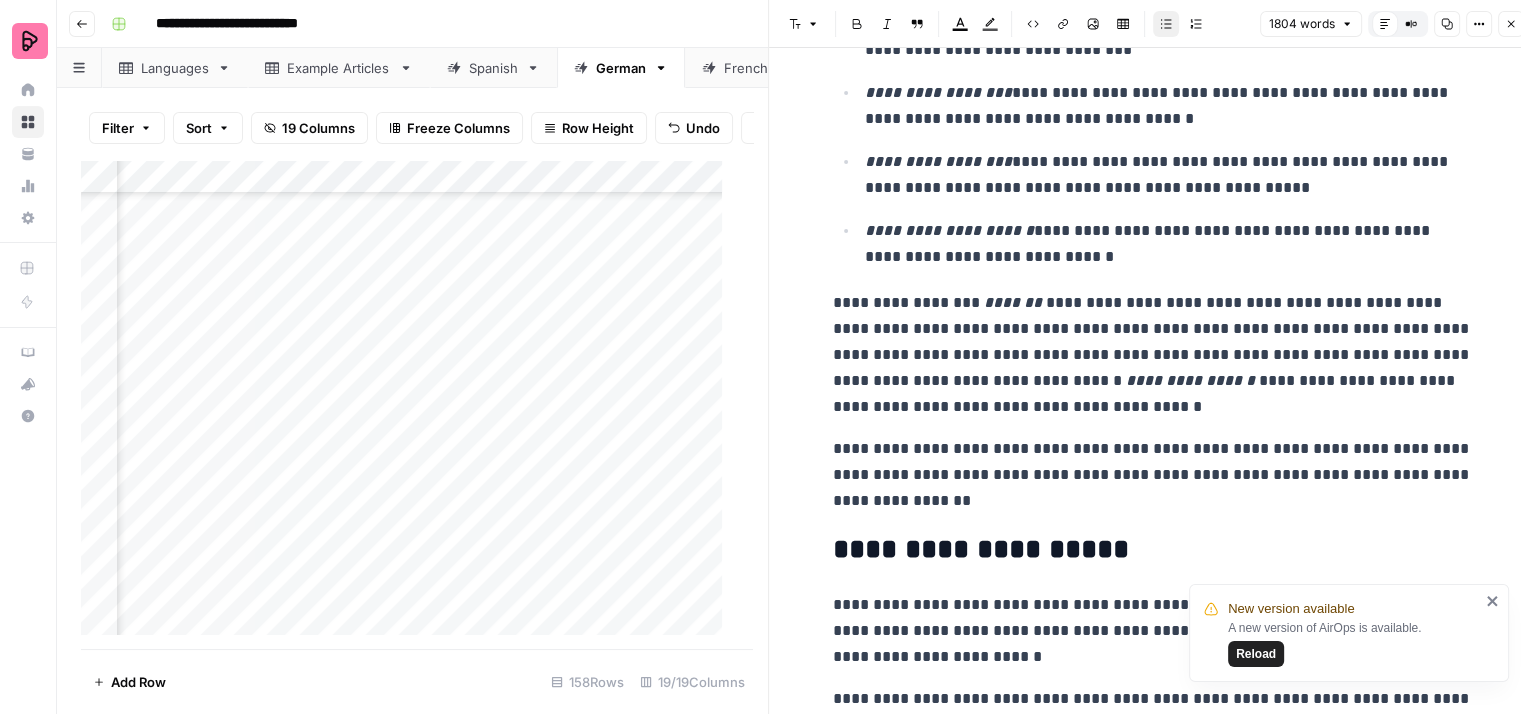 scroll, scrollTop: 1800, scrollLeft: 0, axis: vertical 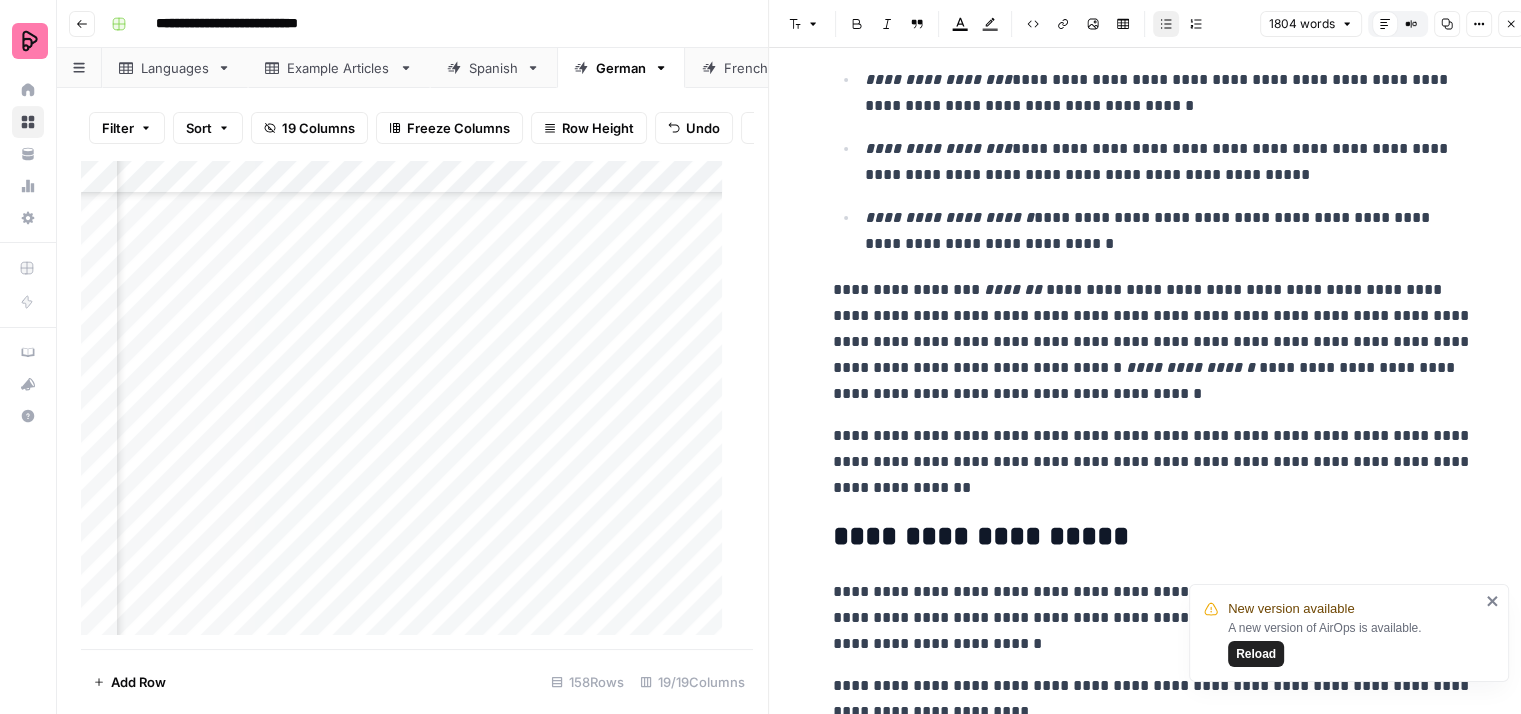 click on "**********" at bounding box center [1153, 2468] 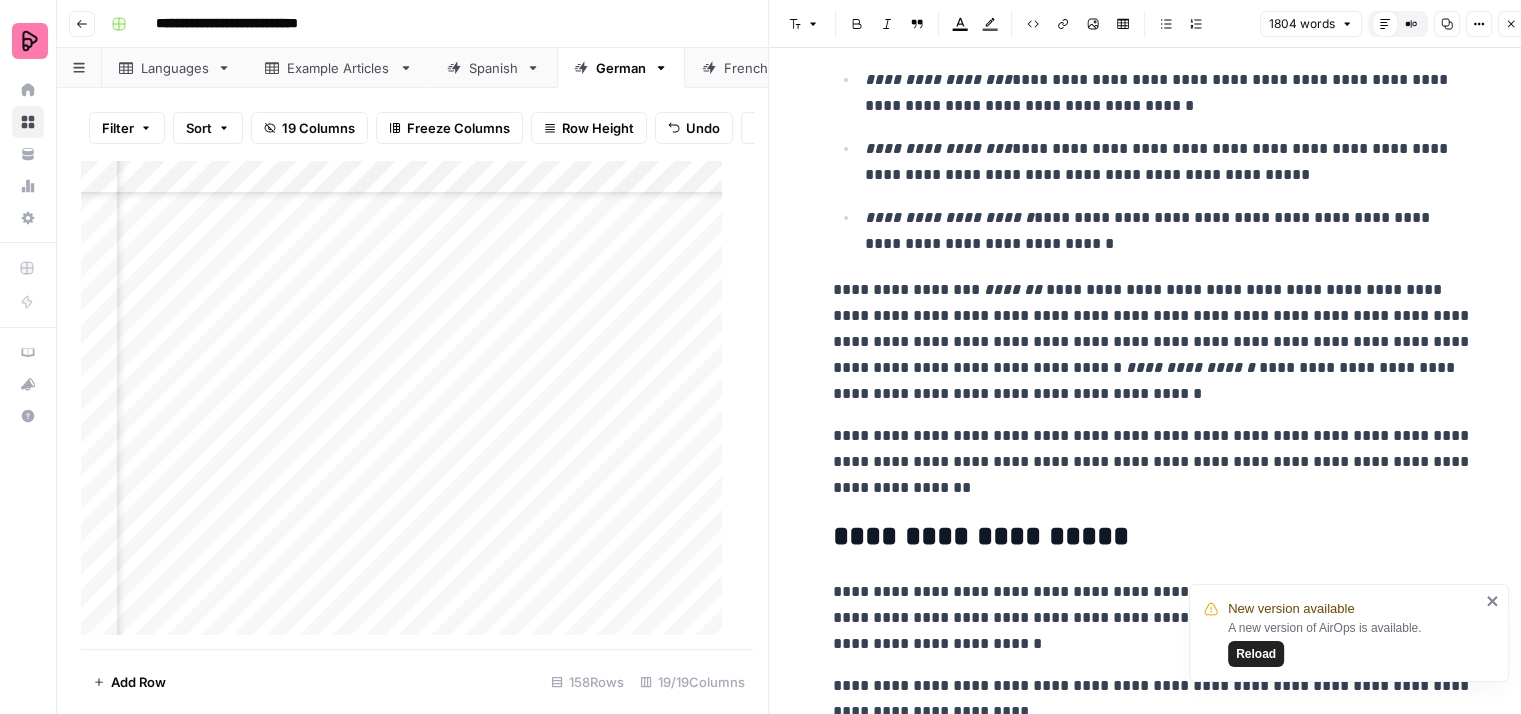 click on "**********" at bounding box center [1153, 2468] 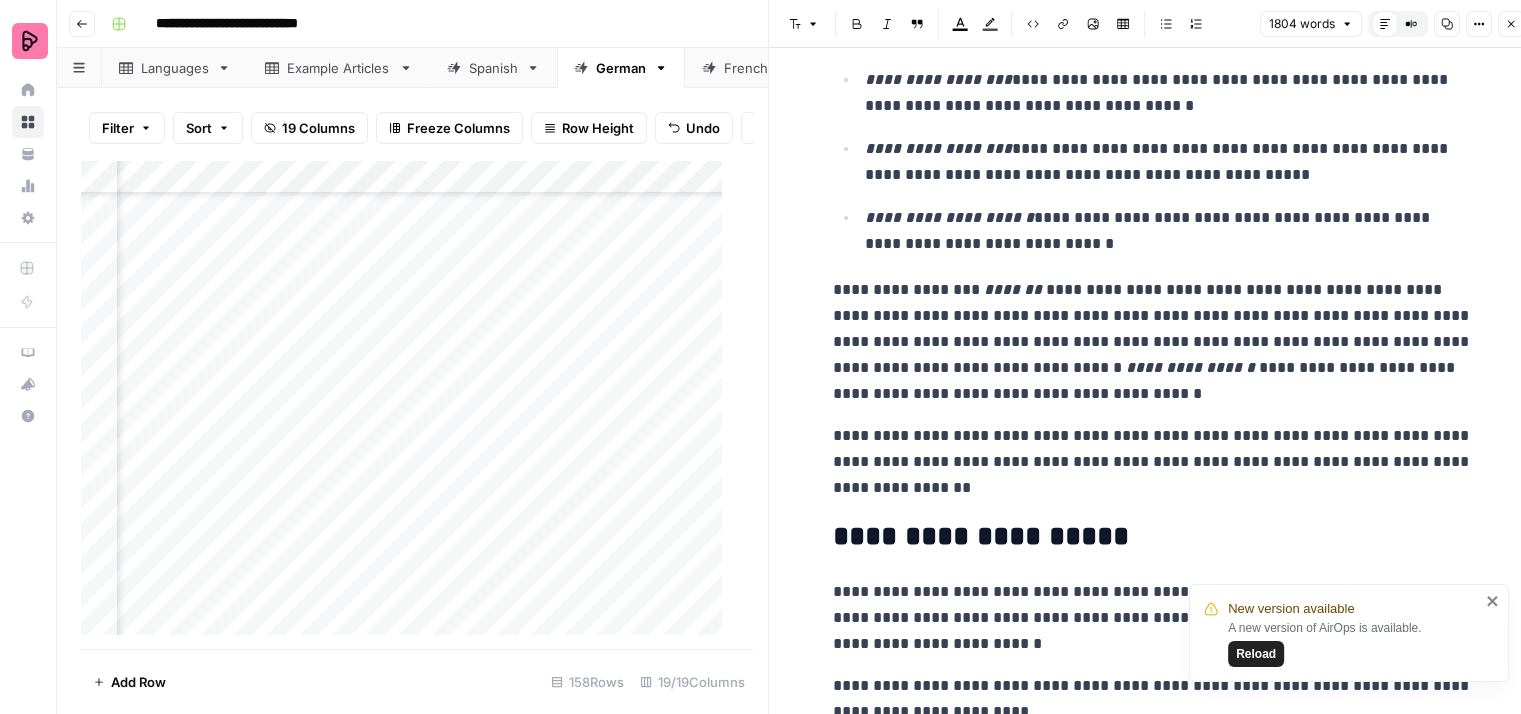 click on "**********" at bounding box center [1153, 342] 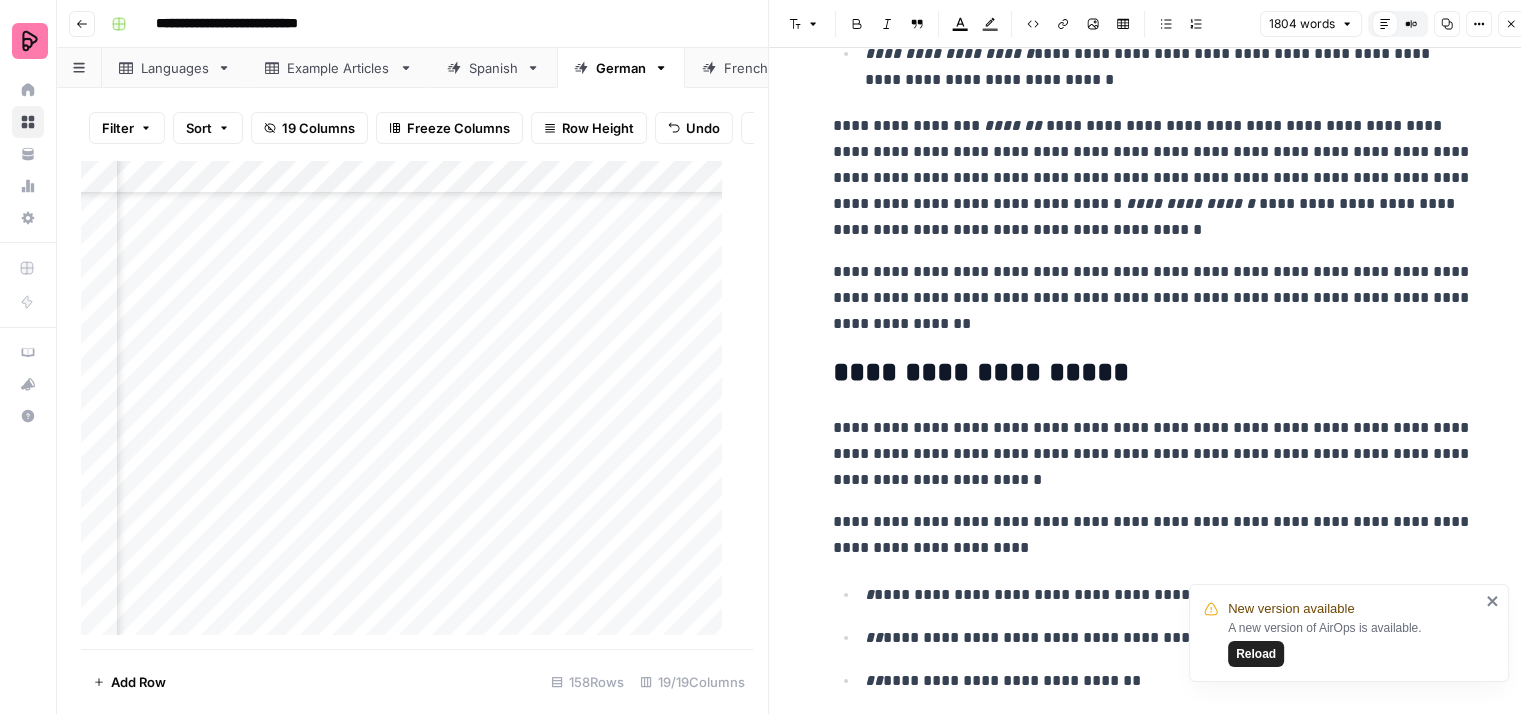 scroll, scrollTop: 2000, scrollLeft: 0, axis: vertical 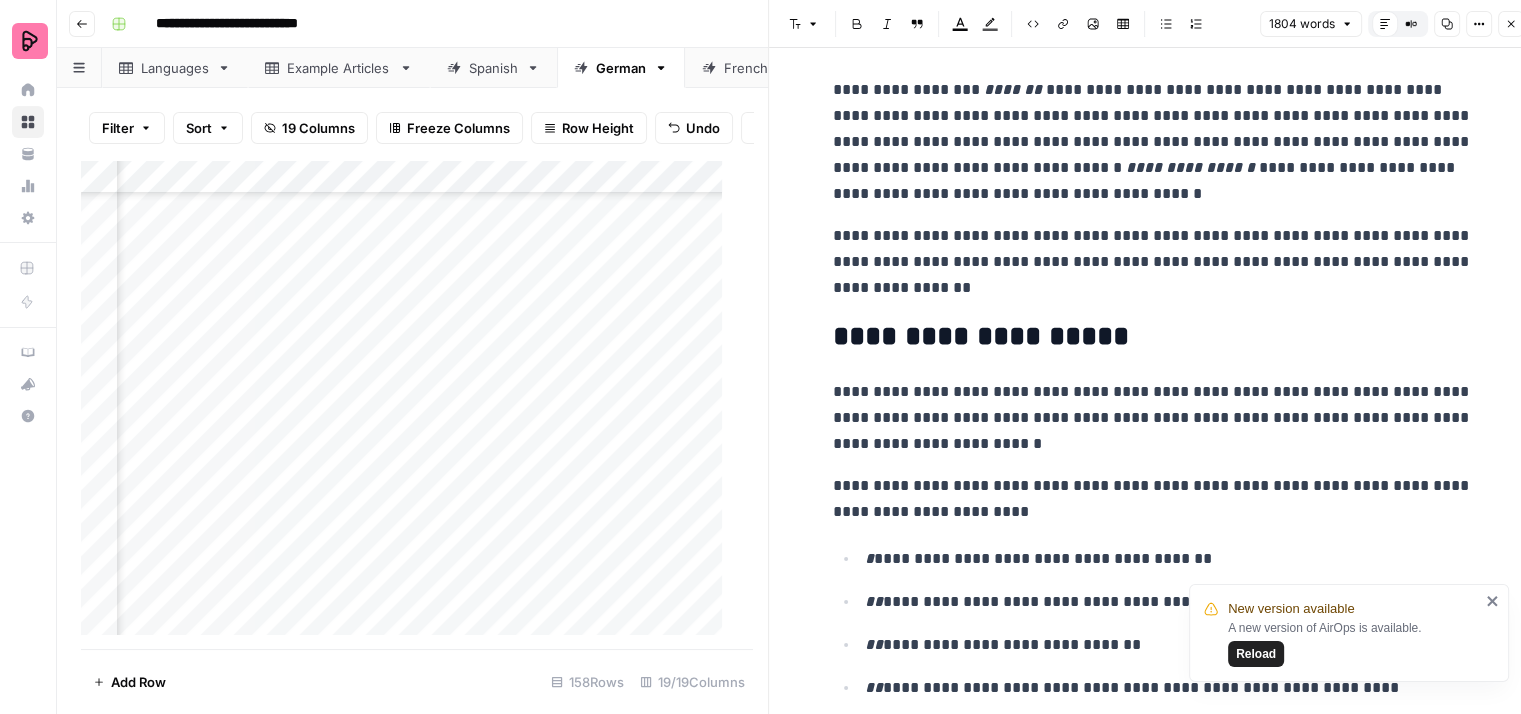 click on "**********" at bounding box center (1153, 418) 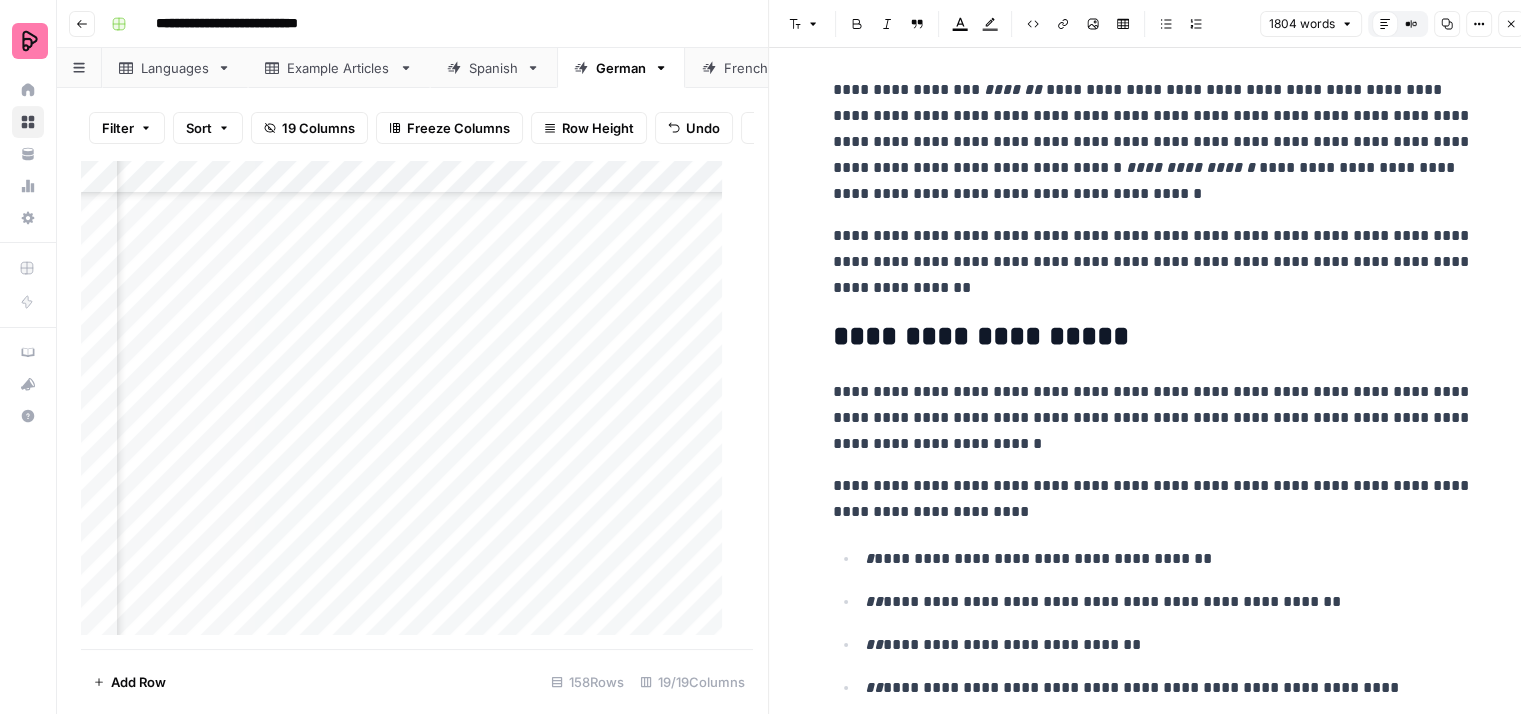 click on "**********" at bounding box center (1153, 418) 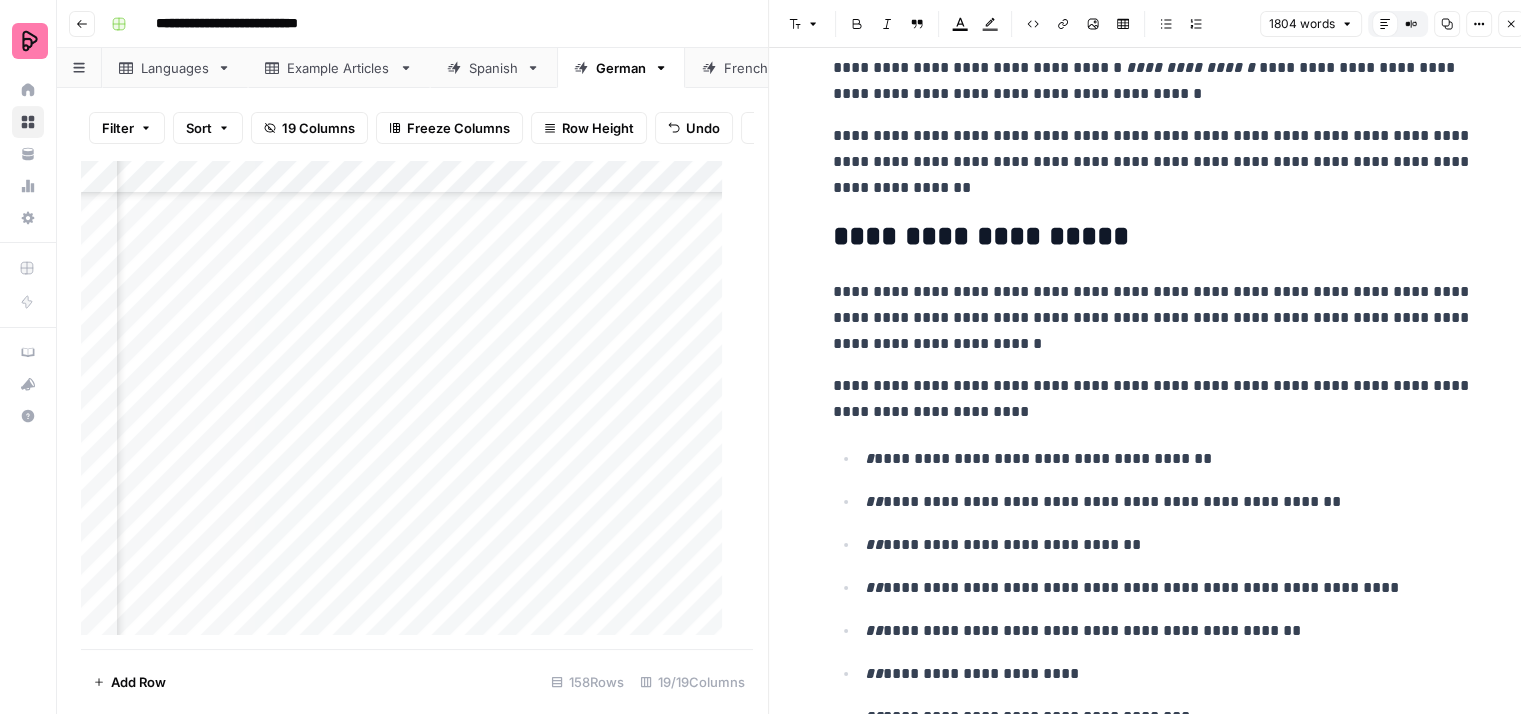 click on "**********" at bounding box center [1153, 399] 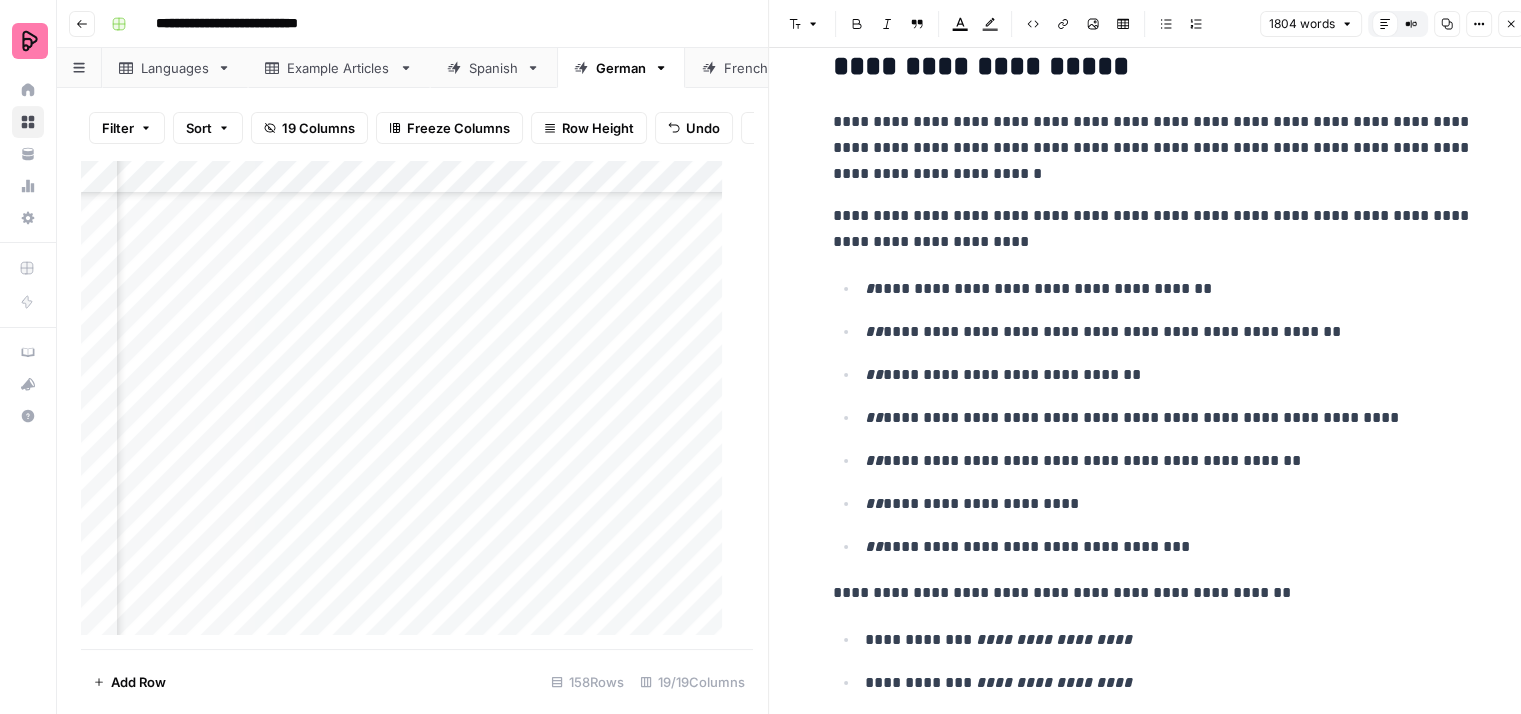 scroll, scrollTop: 2300, scrollLeft: 0, axis: vertical 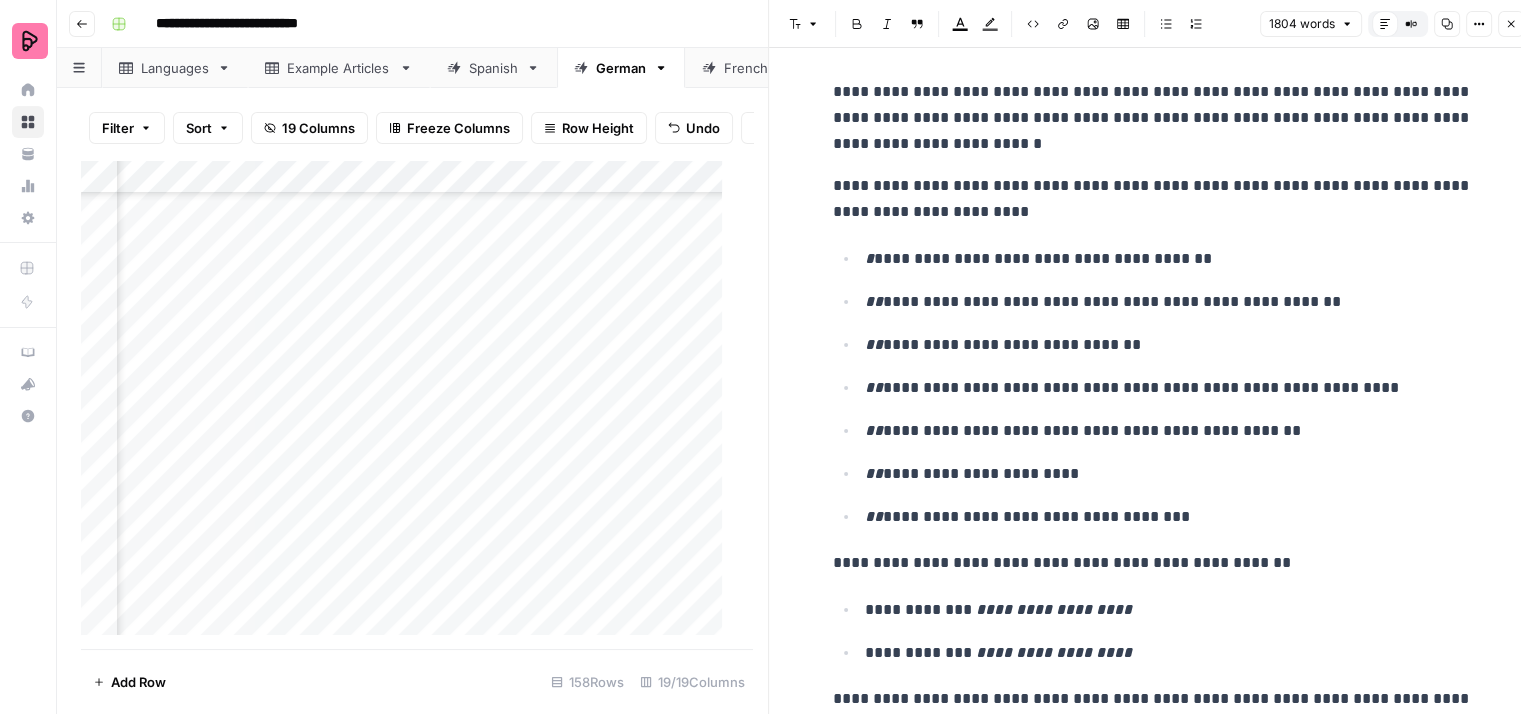 click on "**********" at bounding box center [1169, 302] 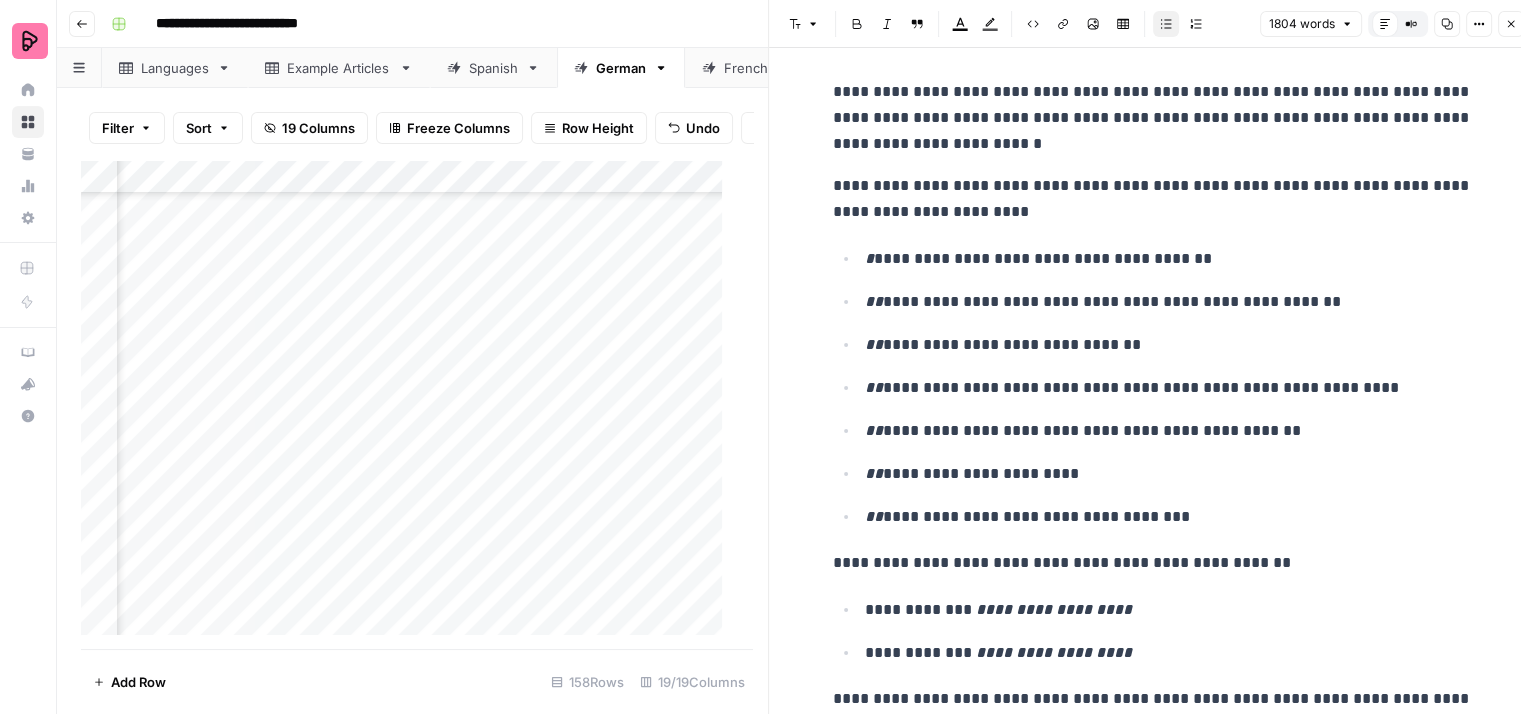 click on "**********" at bounding box center (1153, 387) 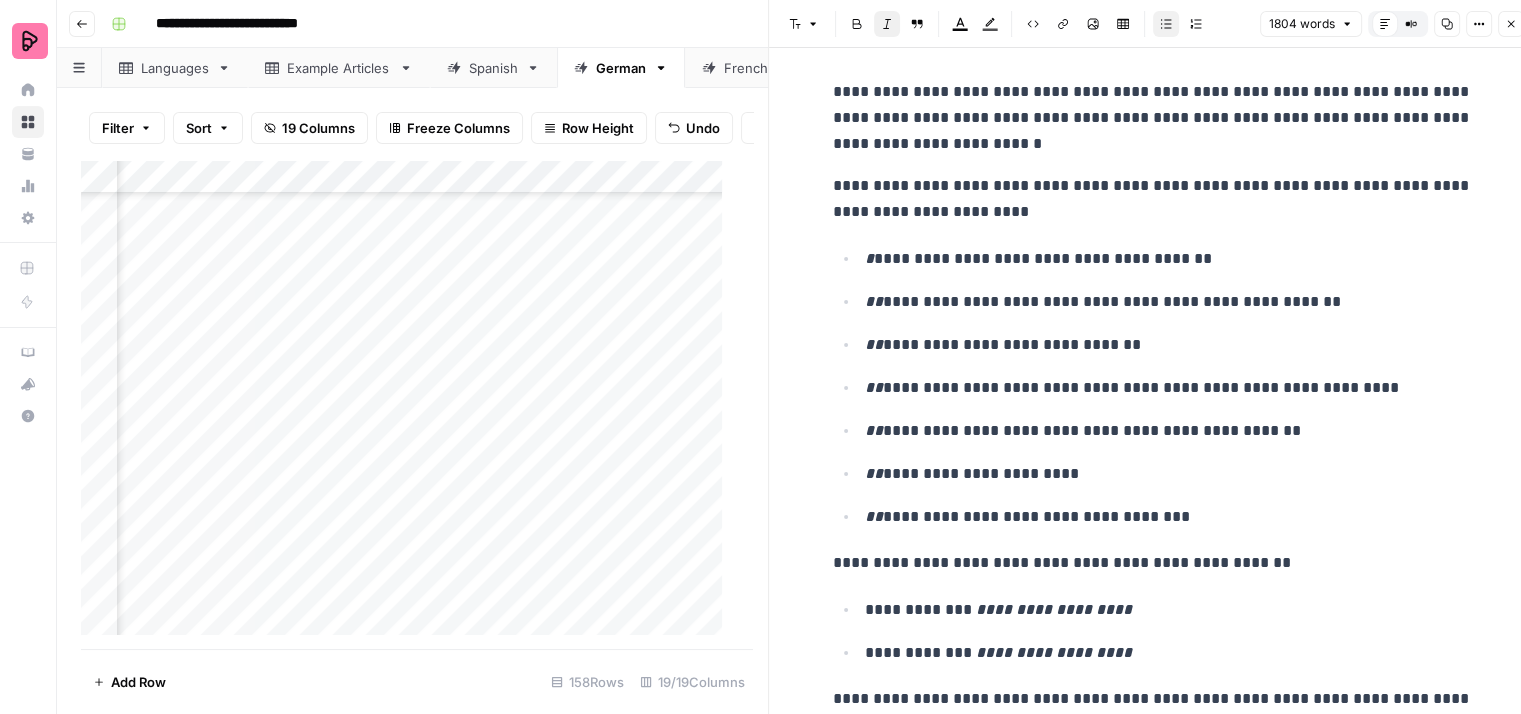 click on "**********" at bounding box center [1169, 345] 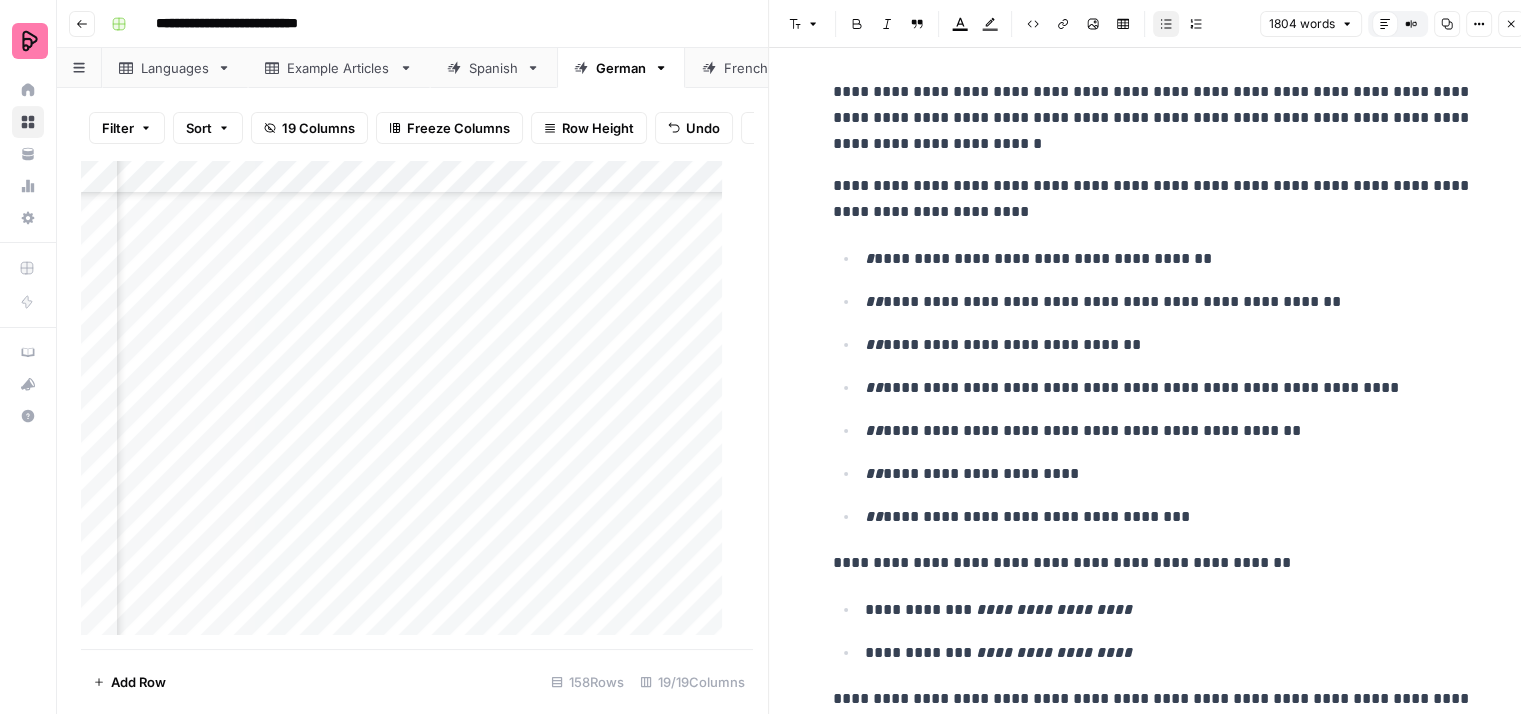 click on "**********" at bounding box center (1169, 388) 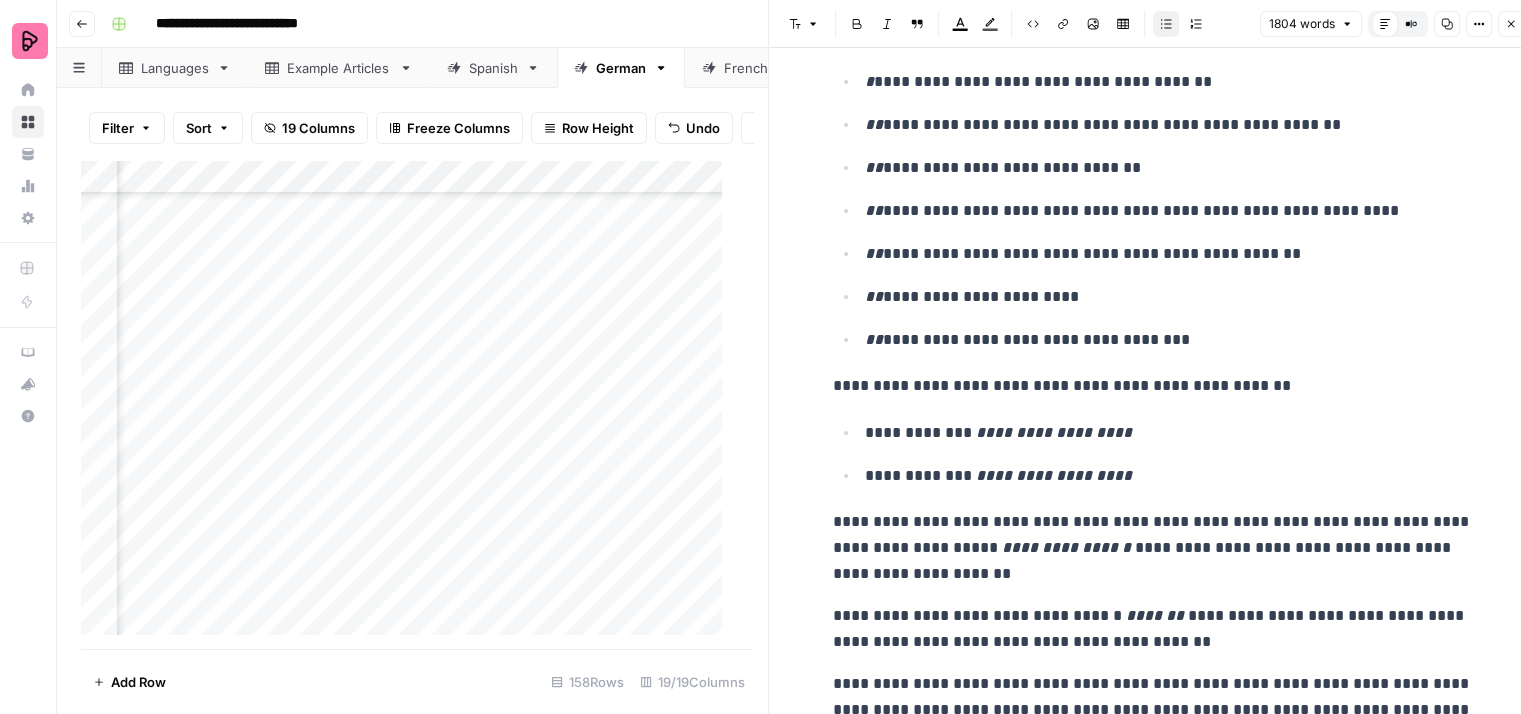 scroll, scrollTop: 2500, scrollLeft: 0, axis: vertical 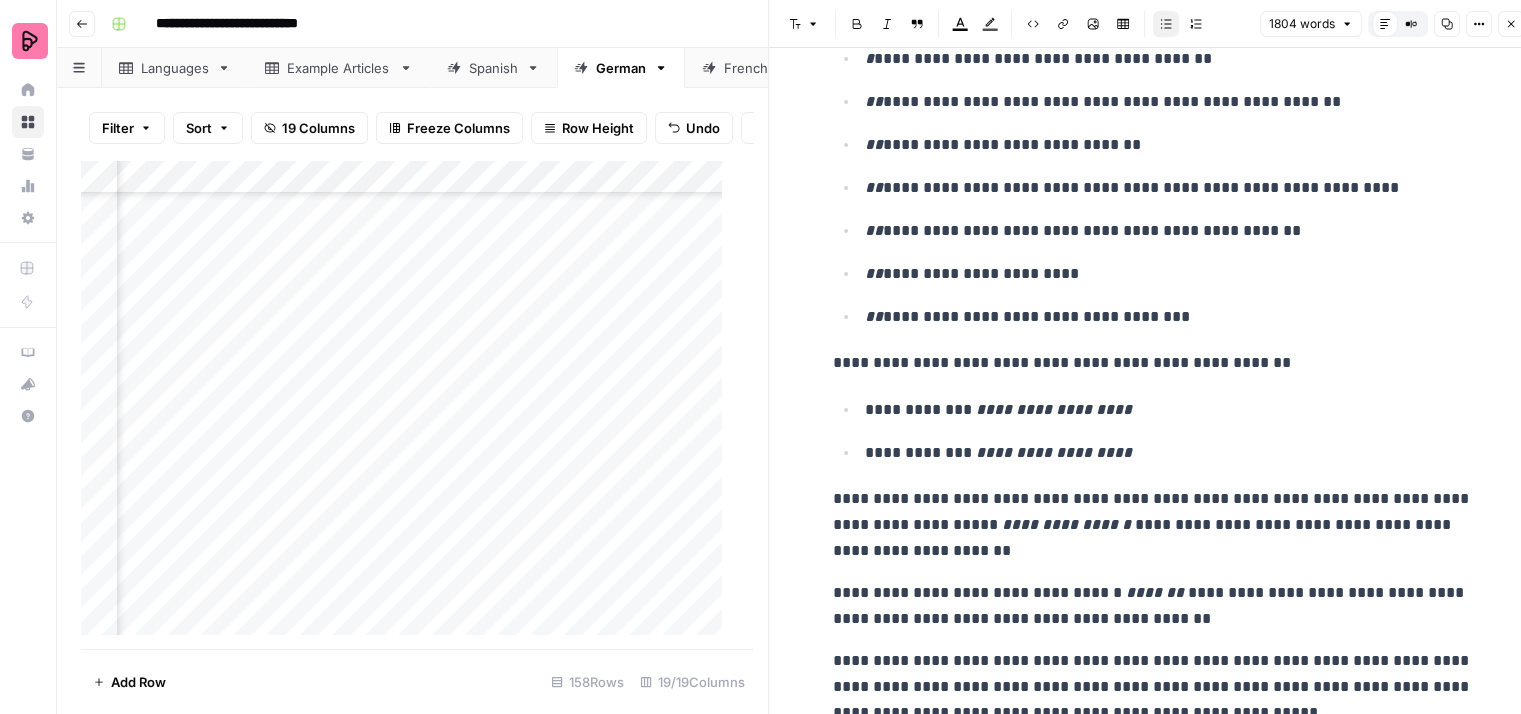click on "**********" at bounding box center [1169, 410] 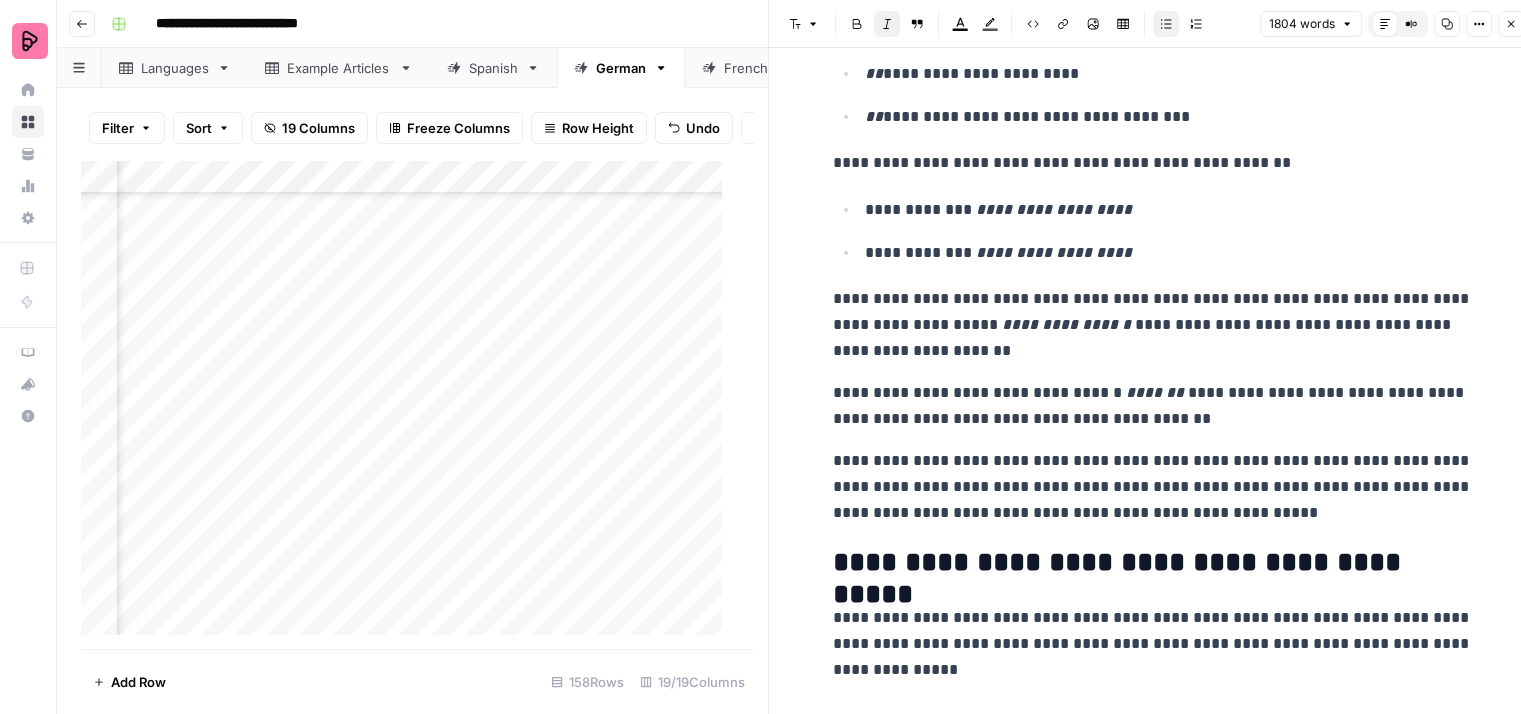 scroll, scrollTop: 2800, scrollLeft: 0, axis: vertical 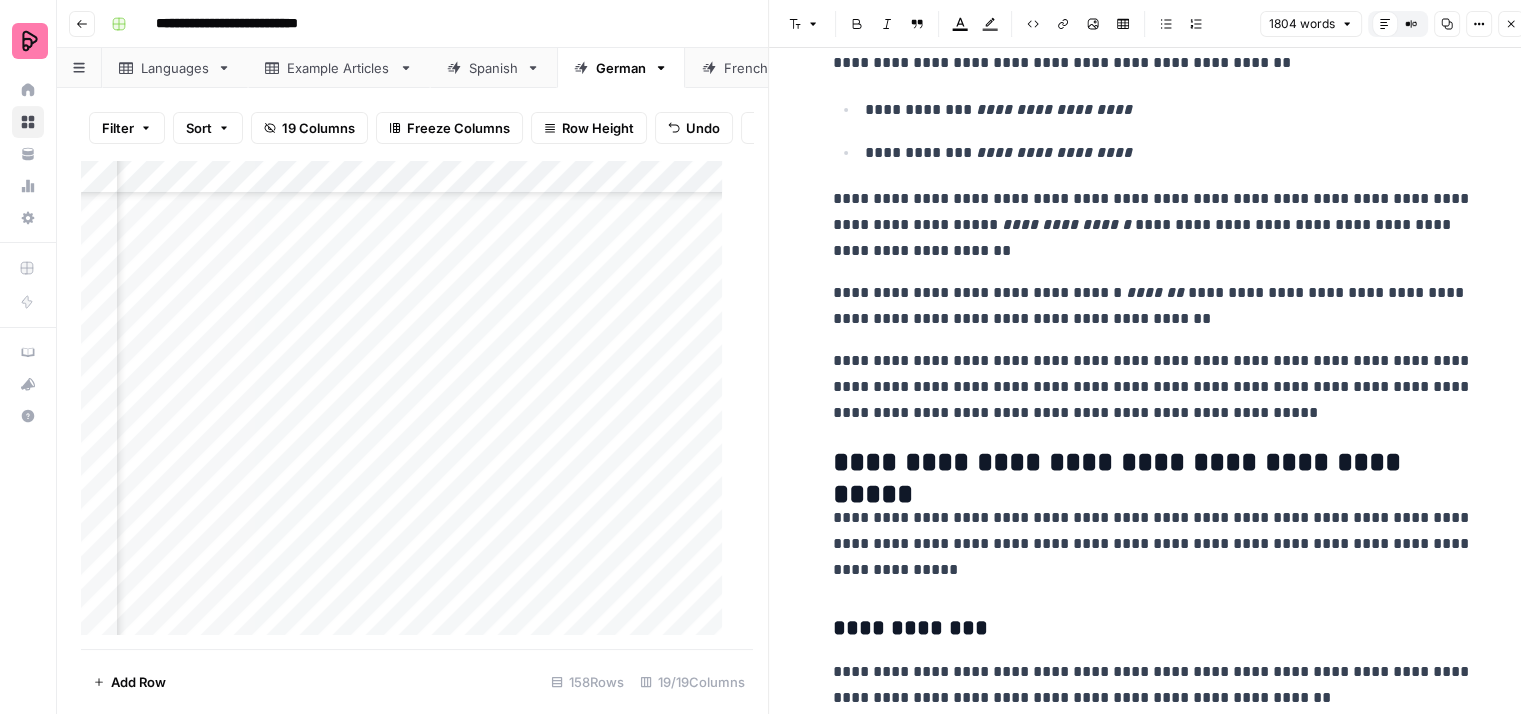 click on "**********" at bounding box center [1153, 225] 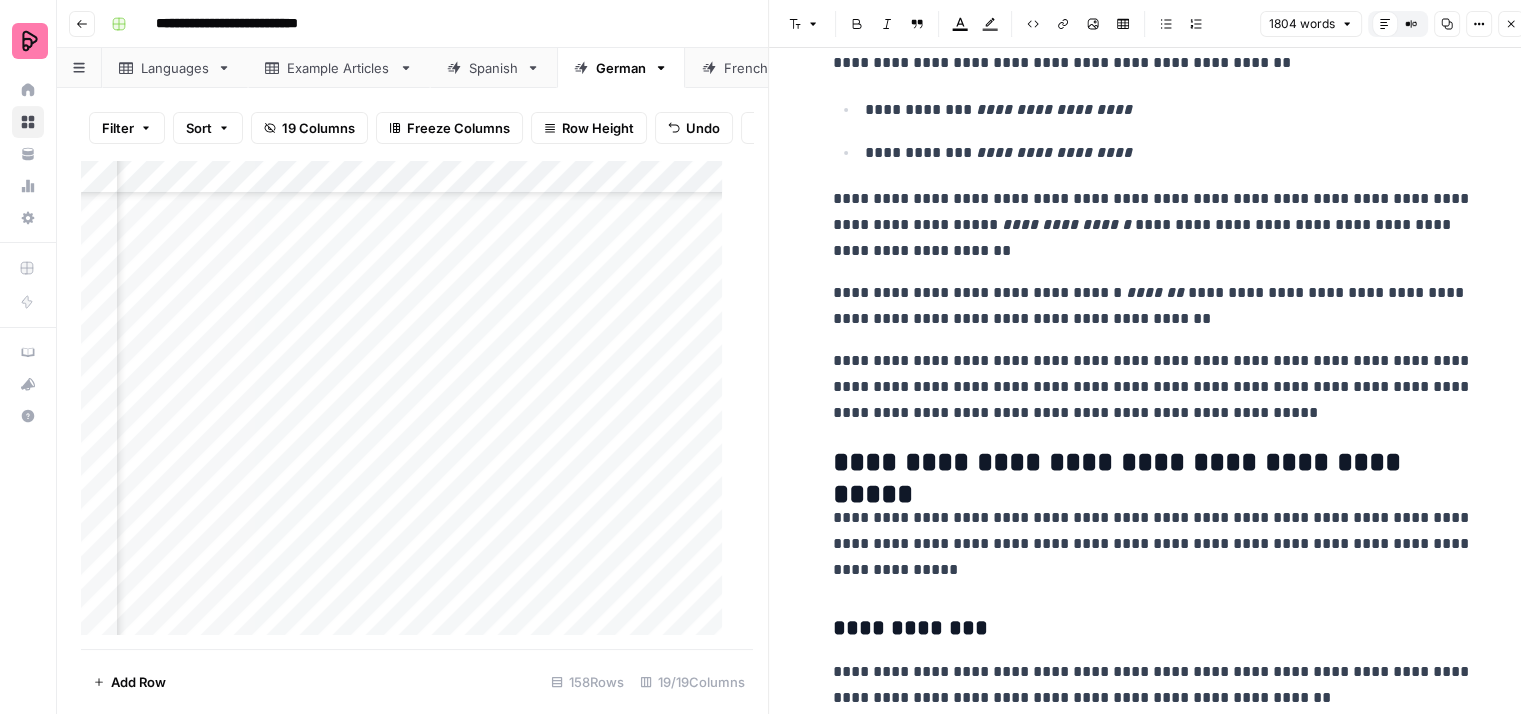 click on "**********" at bounding box center (1153, 225) 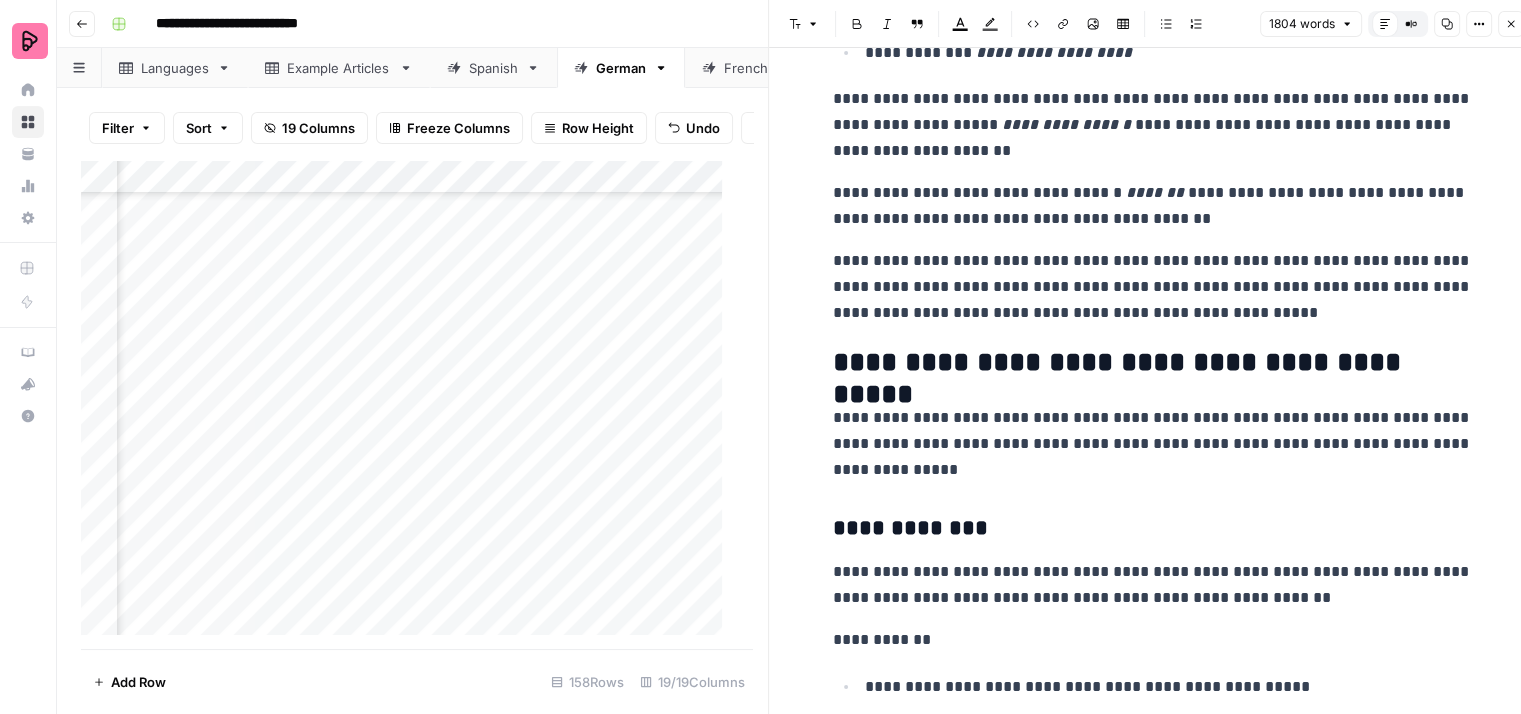click on "**********" at bounding box center (1153, 206) 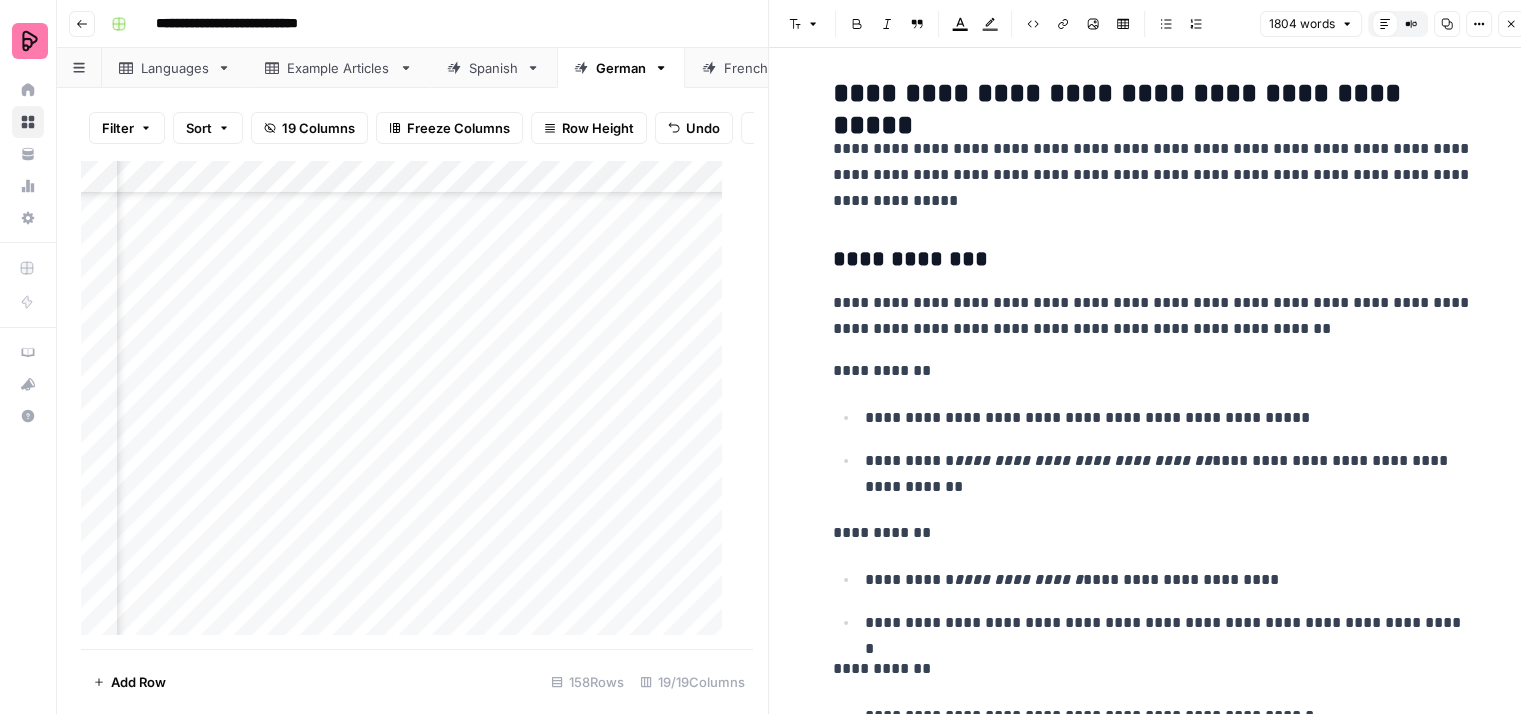 scroll, scrollTop: 3200, scrollLeft: 0, axis: vertical 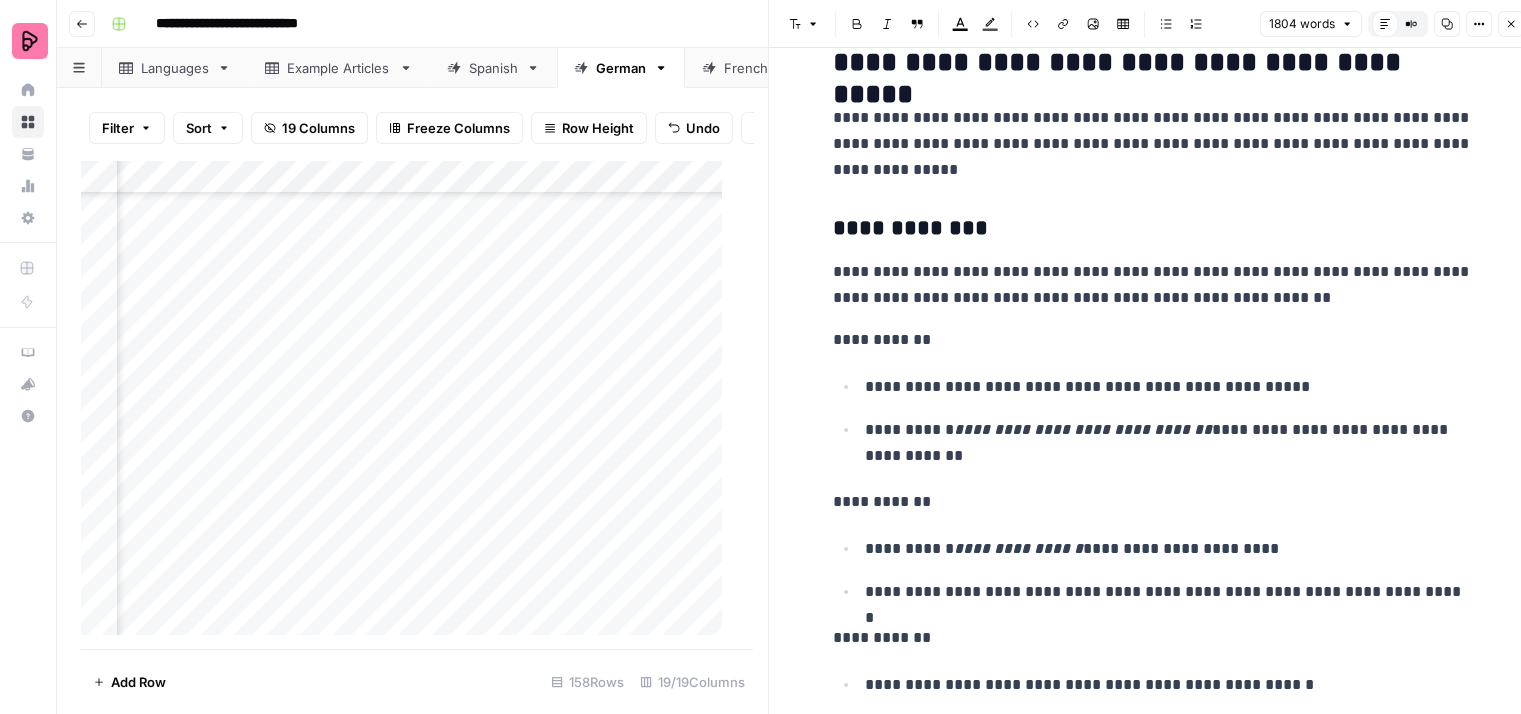 click on "**********" at bounding box center [1153, 285] 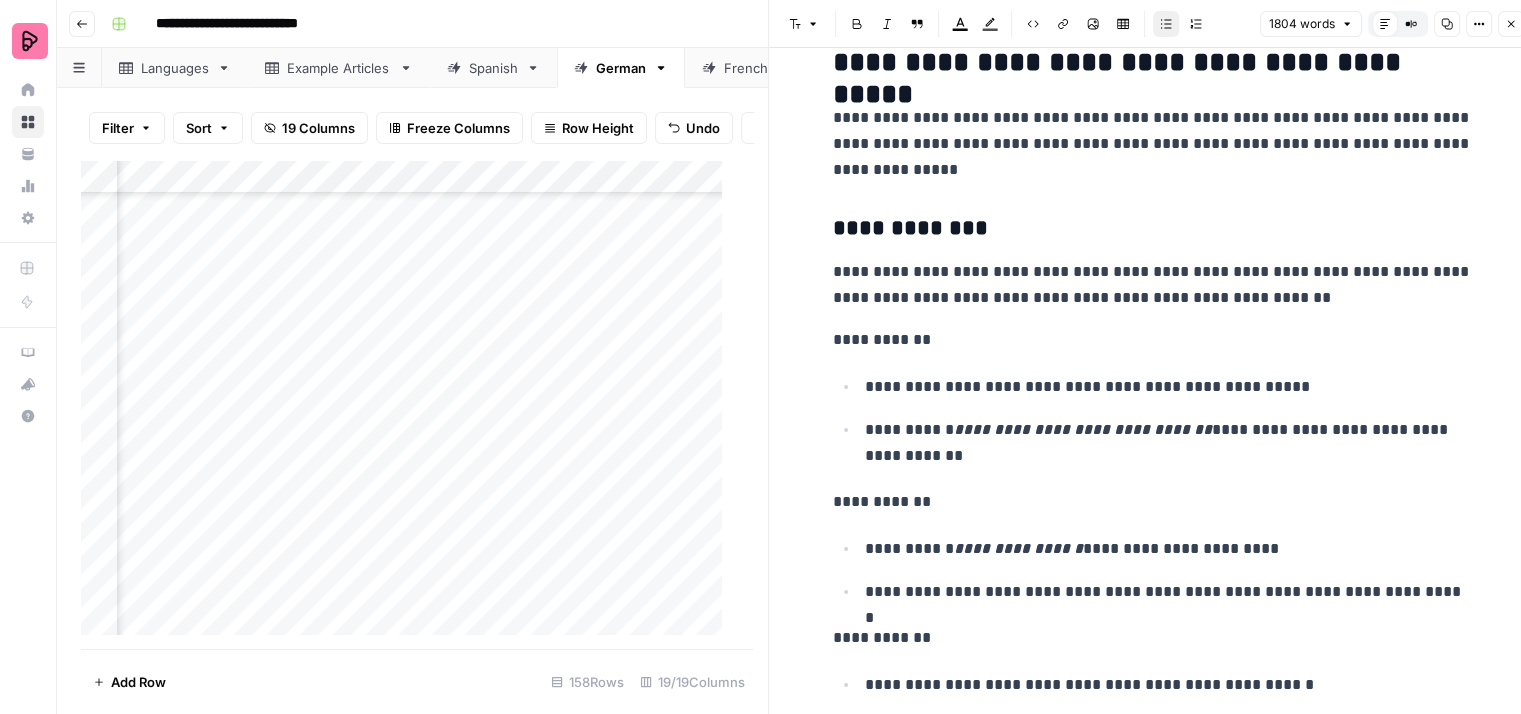 click on "**********" at bounding box center [1169, 387] 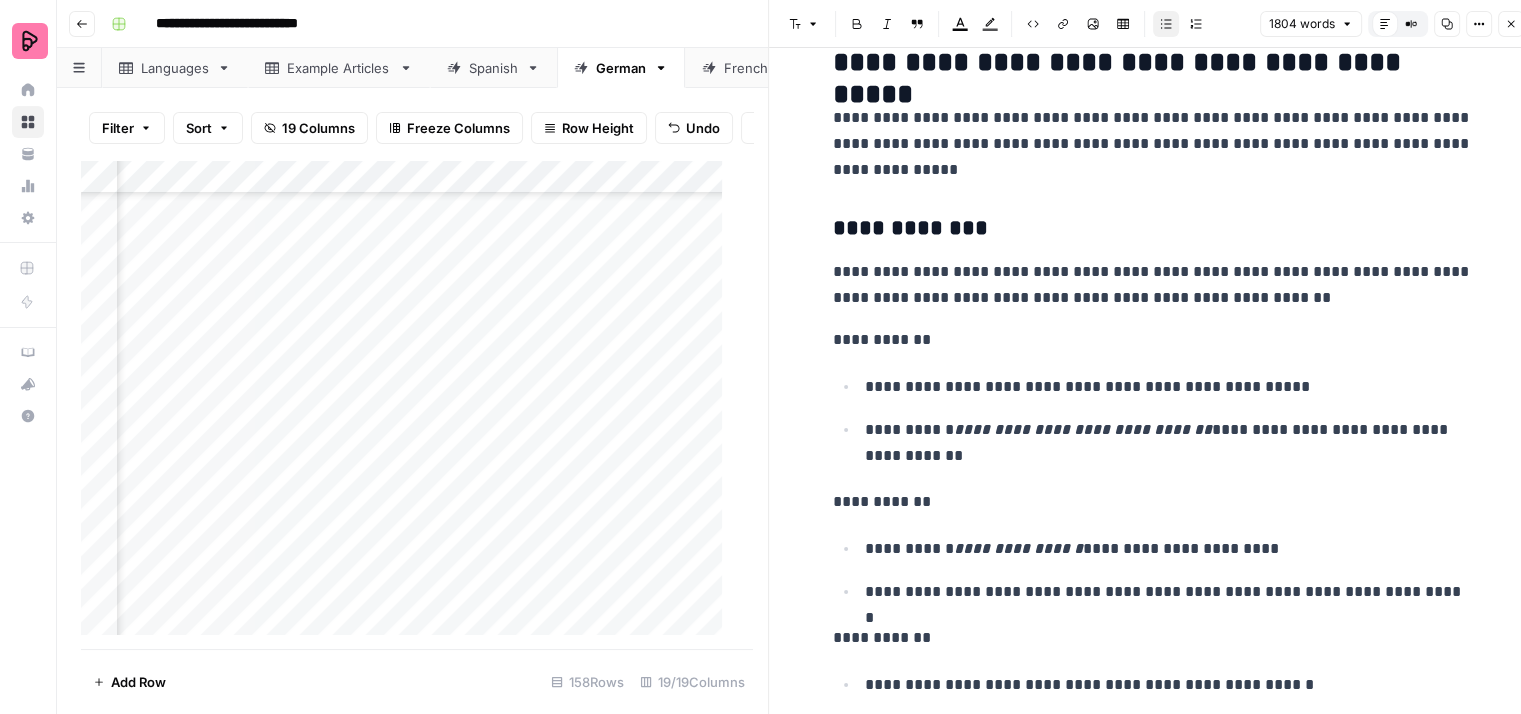 click on "**********" at bounding box center (1169, 443) 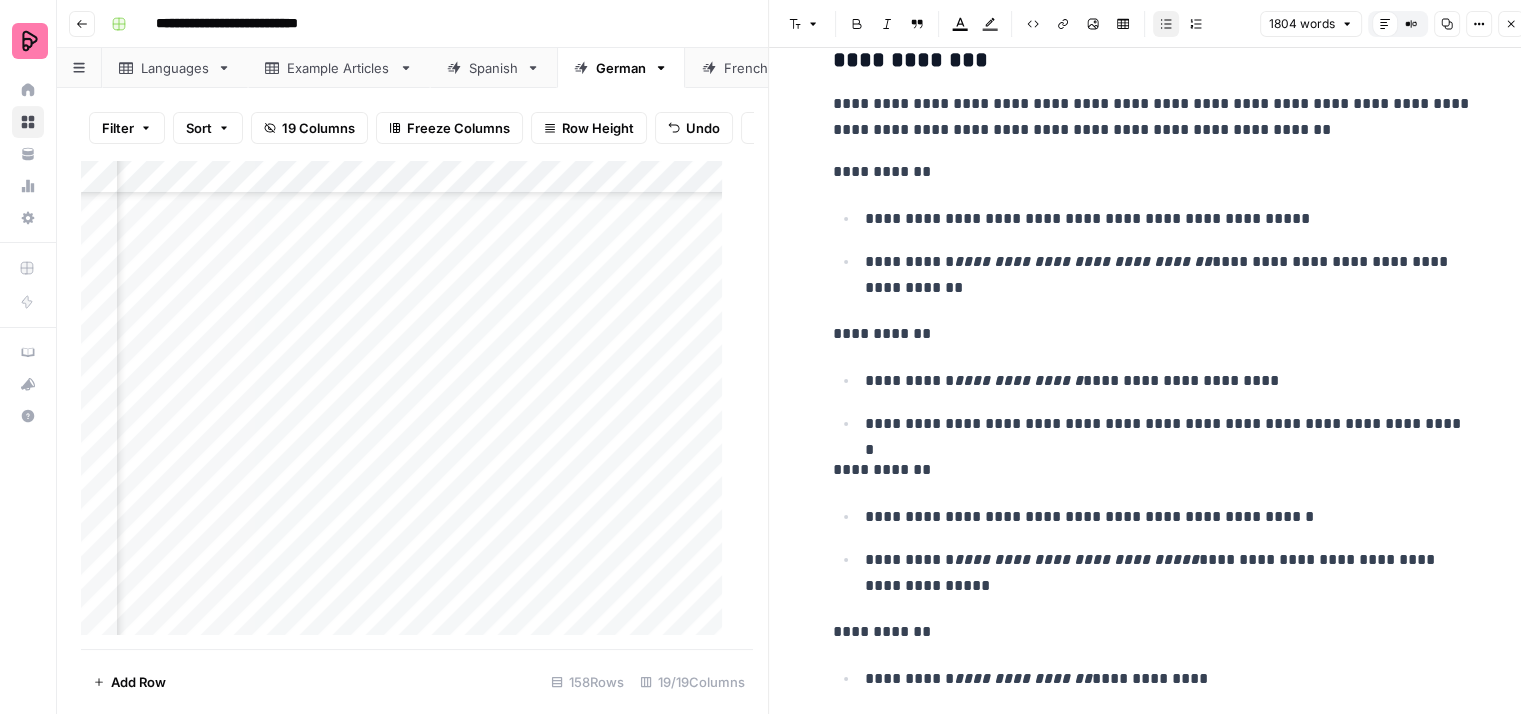 scroll, scrollTop: 3400, scrollLeft: 0, axis: vertical 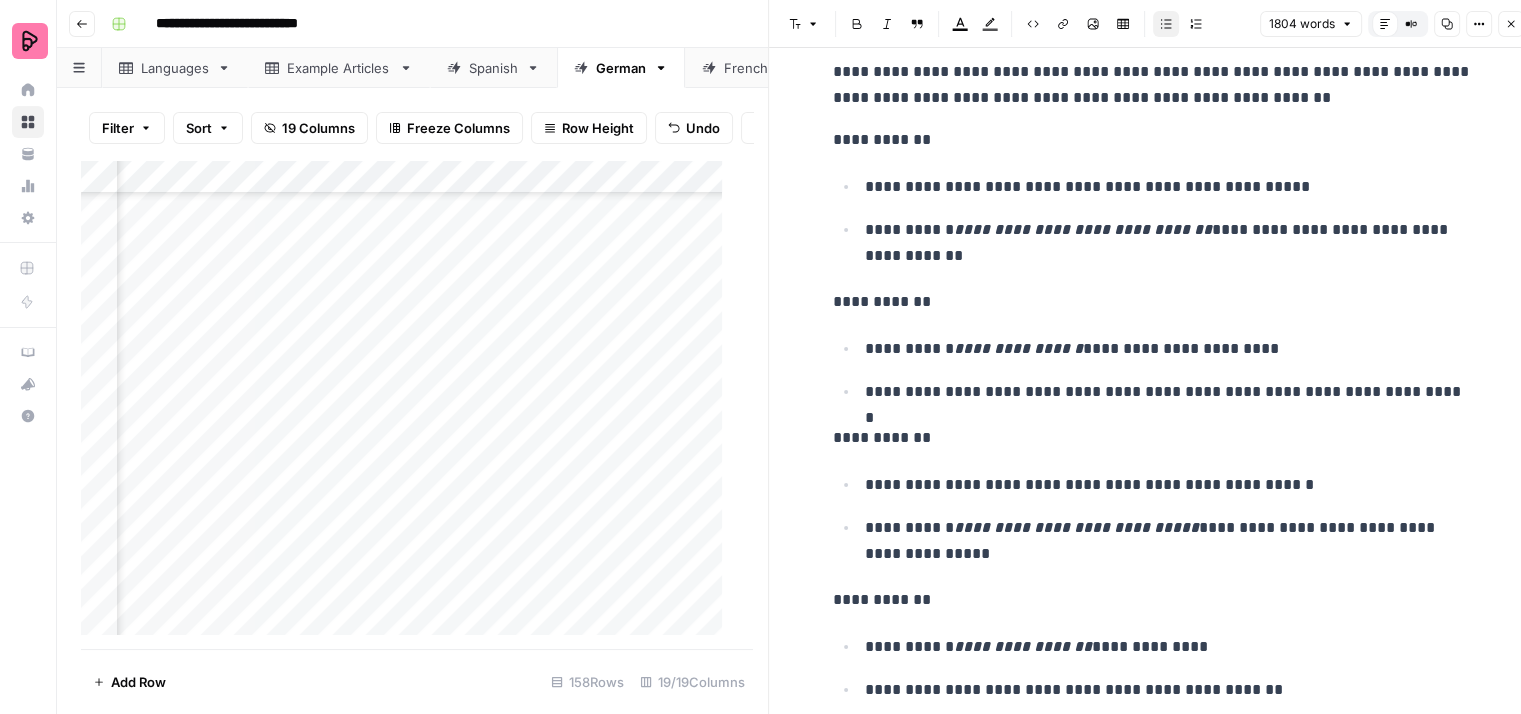 click on "**********" at bounding box center (1169, 392) 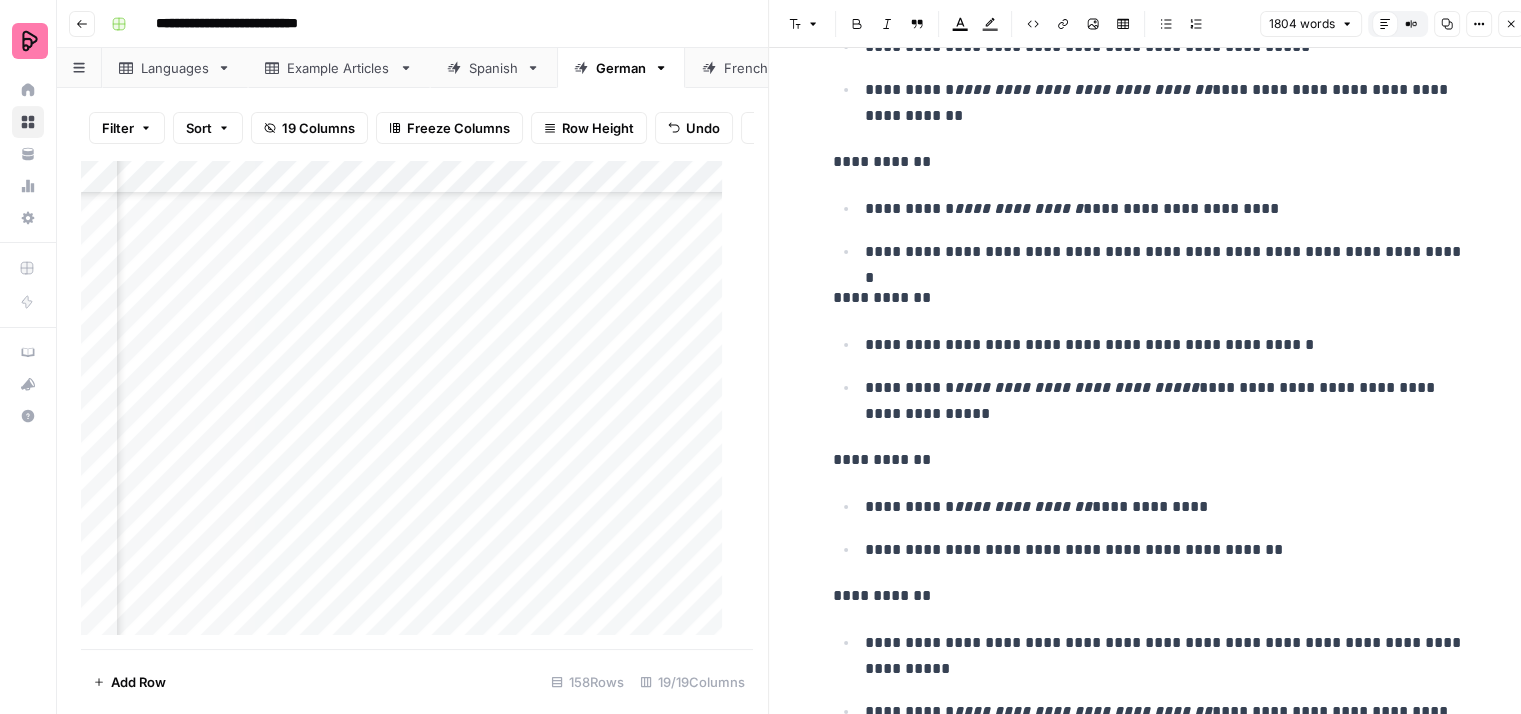 scroll, scrollTop: 3600, scrollLeft: 0, axis: vertical 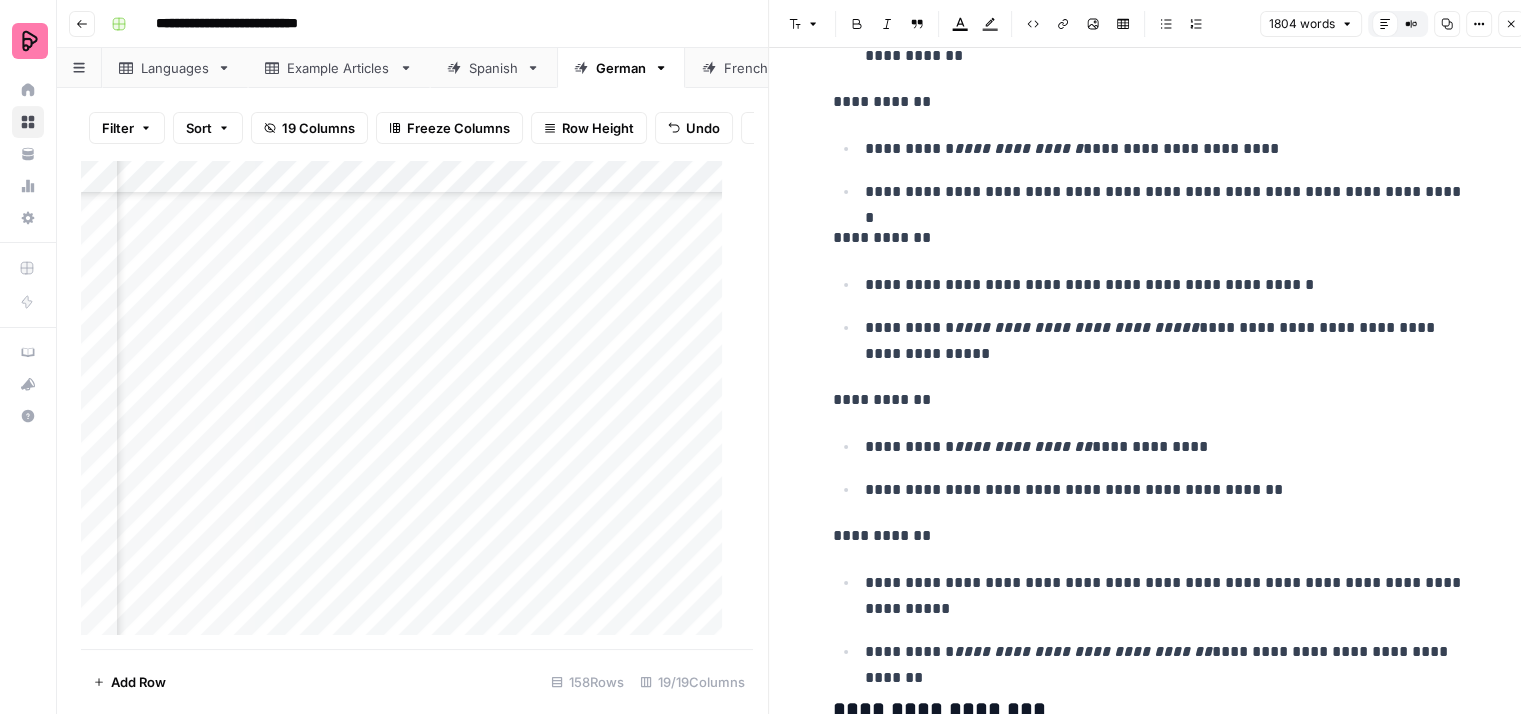 click on "**********" at bounding box center (1169, 341) 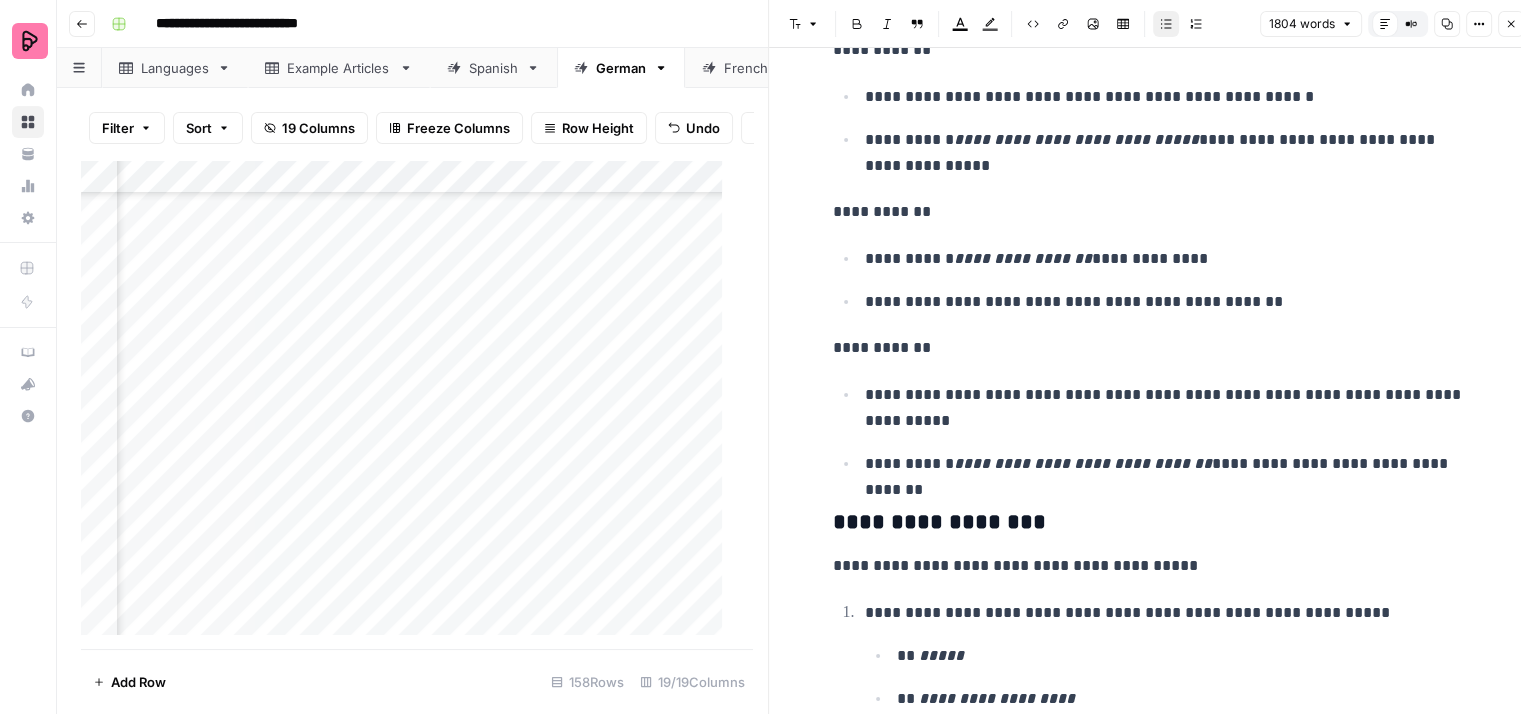 scroll, scrollTop: 3800, scrollLeft: 0, axis: vertical 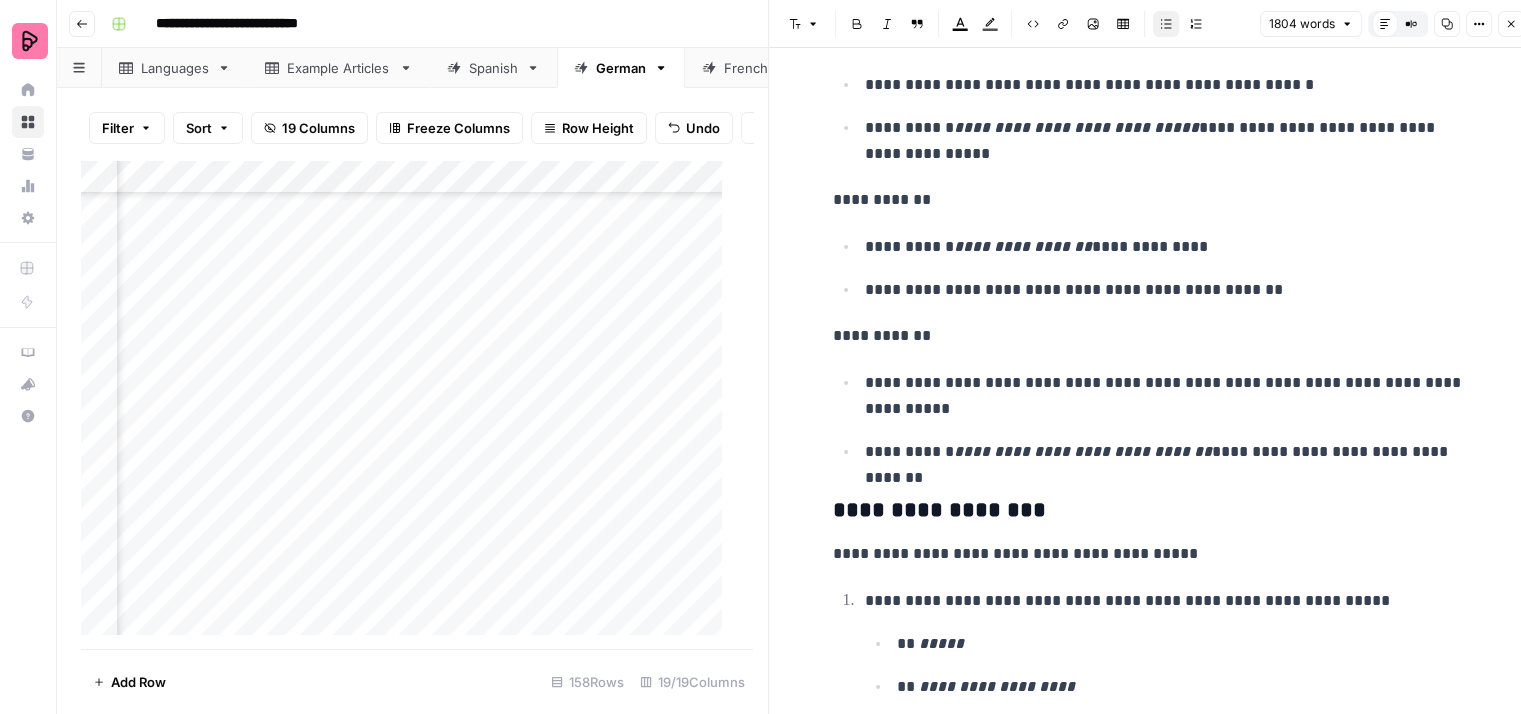 click on "**********" at bounding box center [1153, 336] 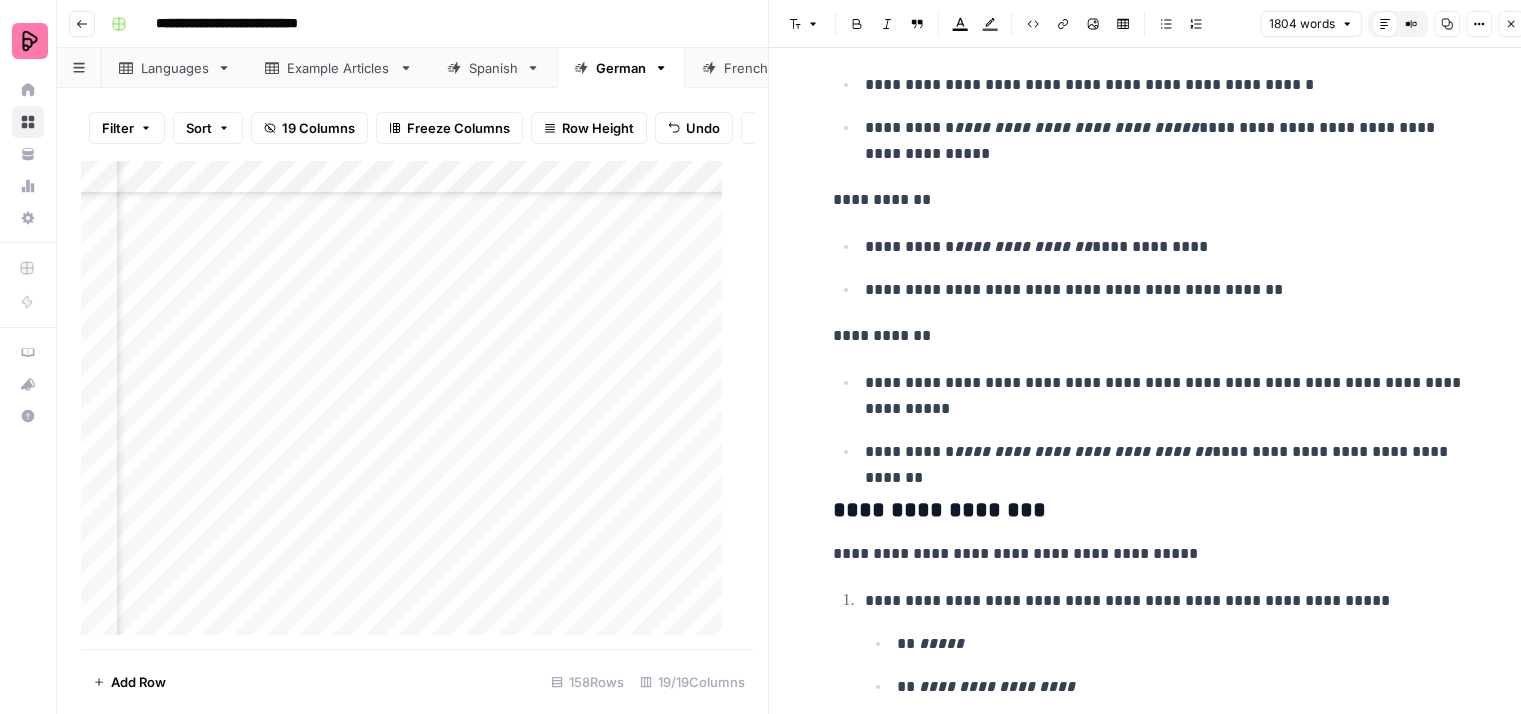 click on "**********" at bounding box center (1169, 396) 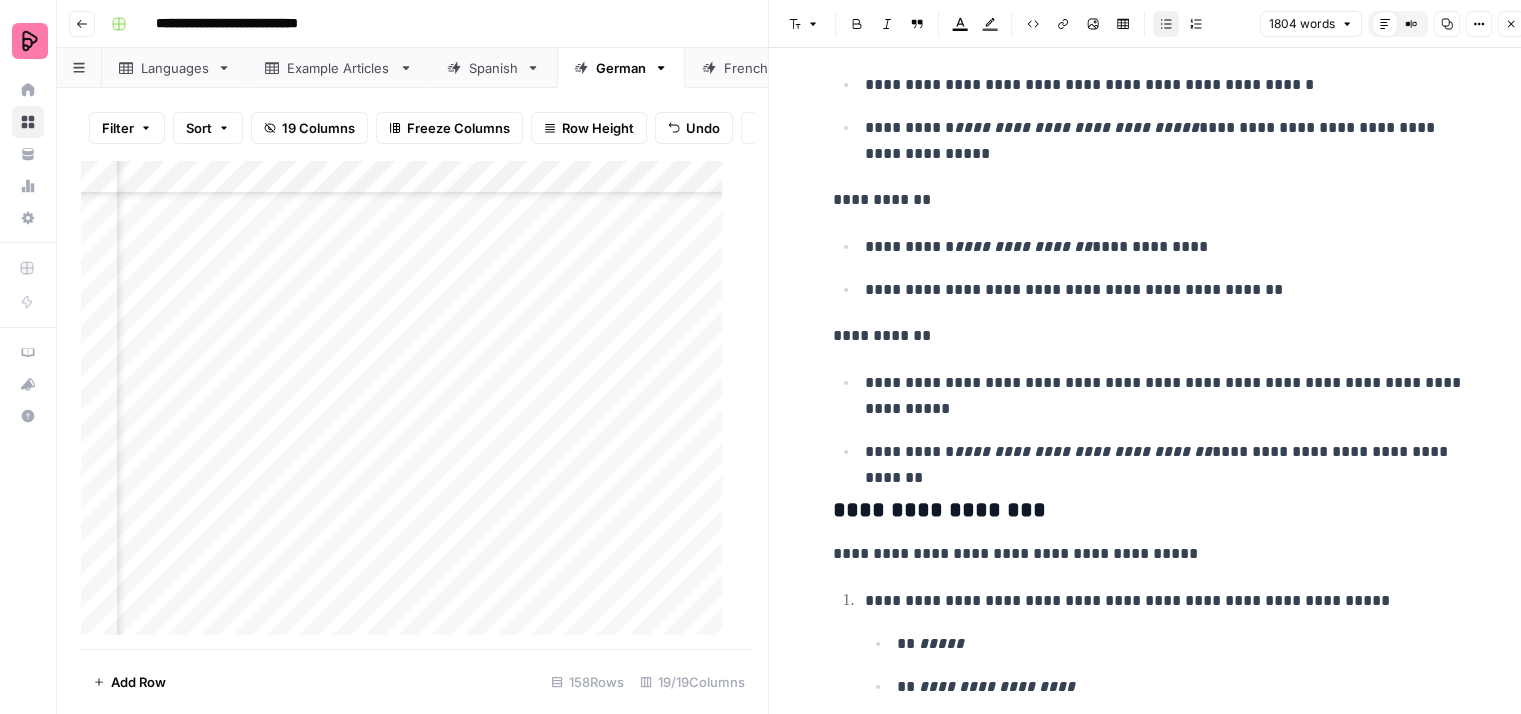 click on "**********" at bounding box center [1169, 396] 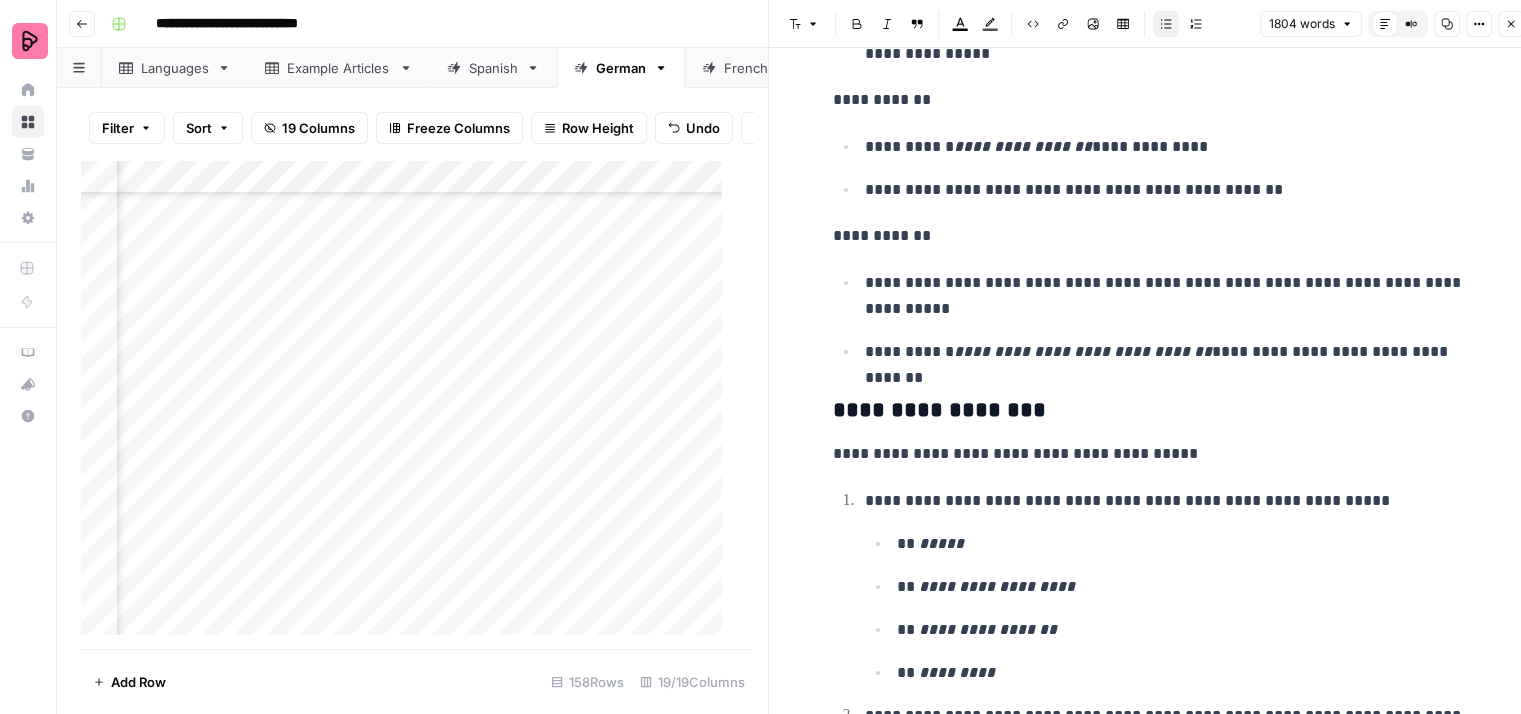 click on "**********" at bounding box center (1169, 352) 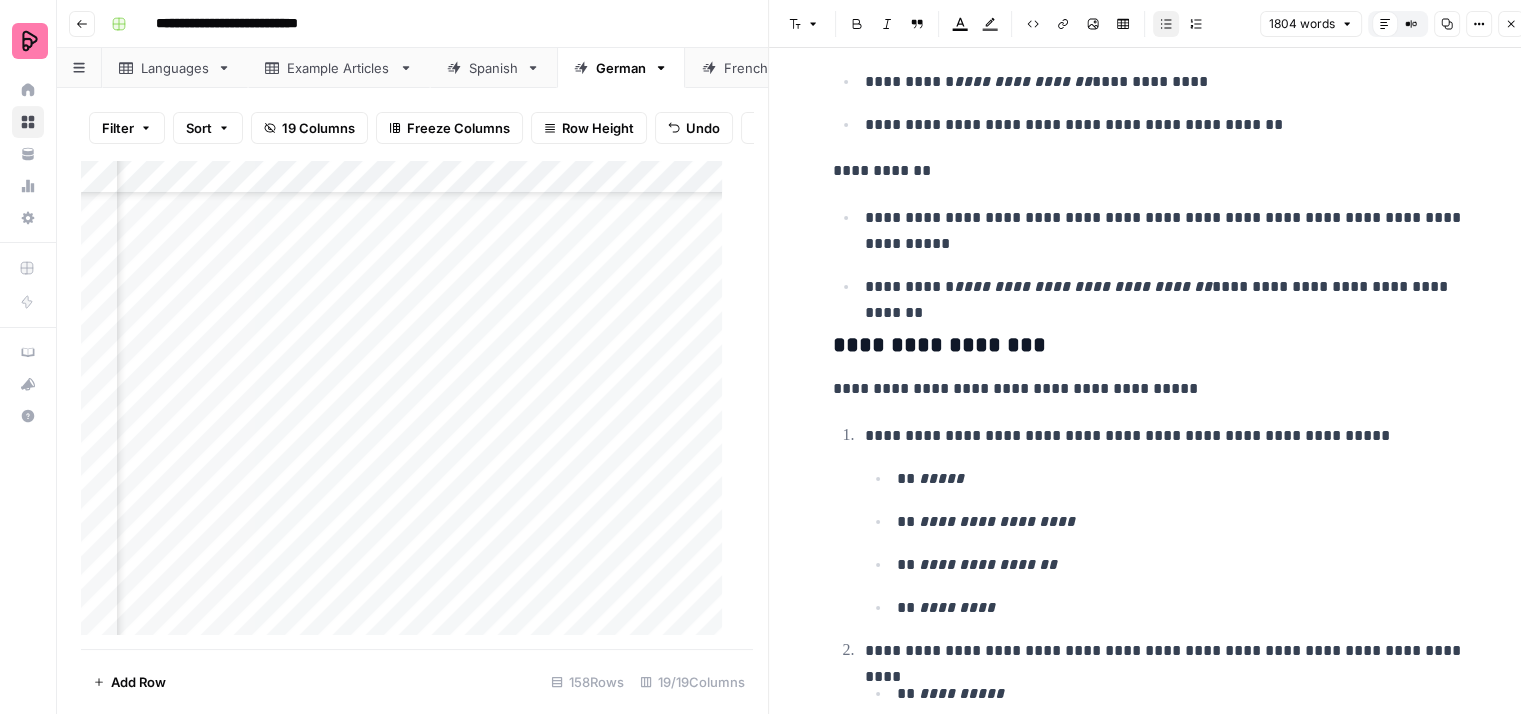 scroll, scrollTop: 4000, scrollLeft: 0, axis: vertical 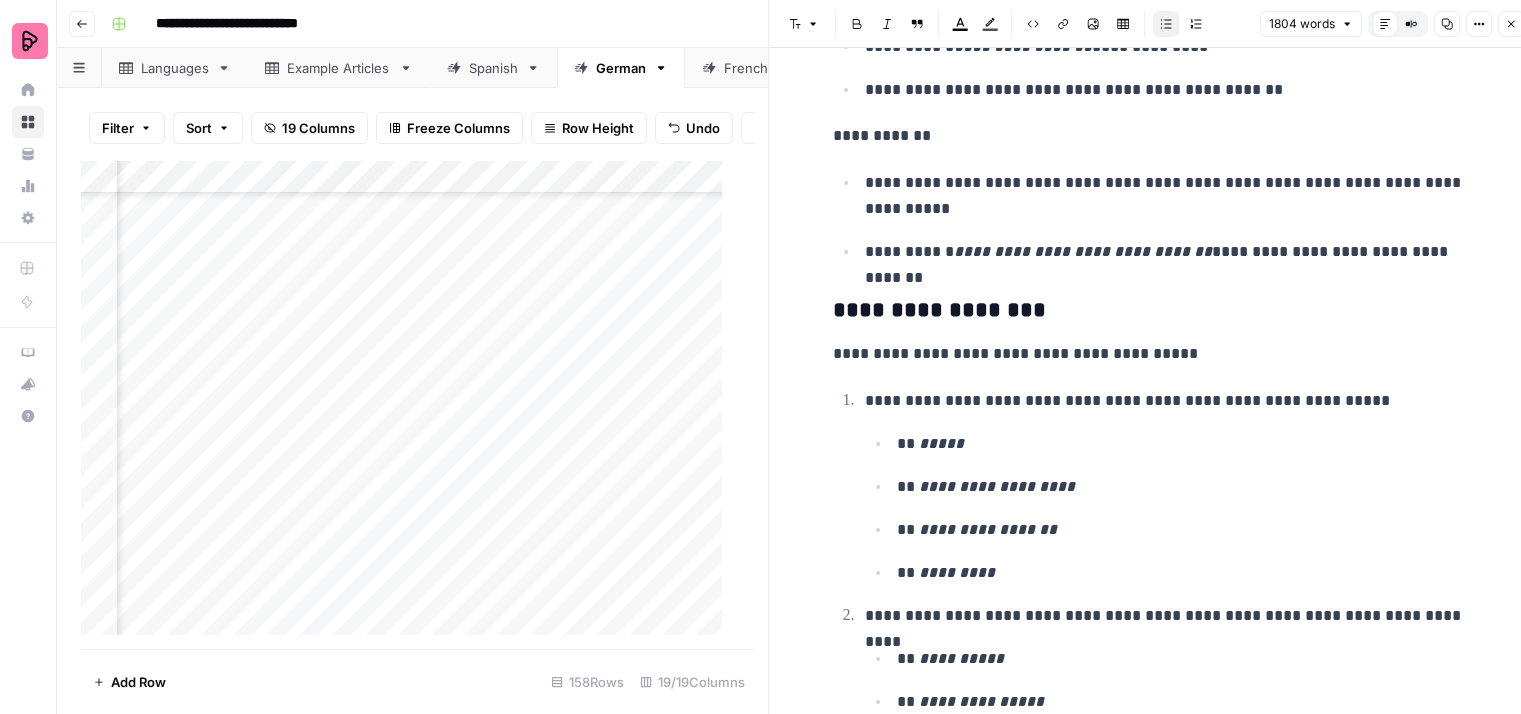 click on "**********" at bounding box center [1153, 354] 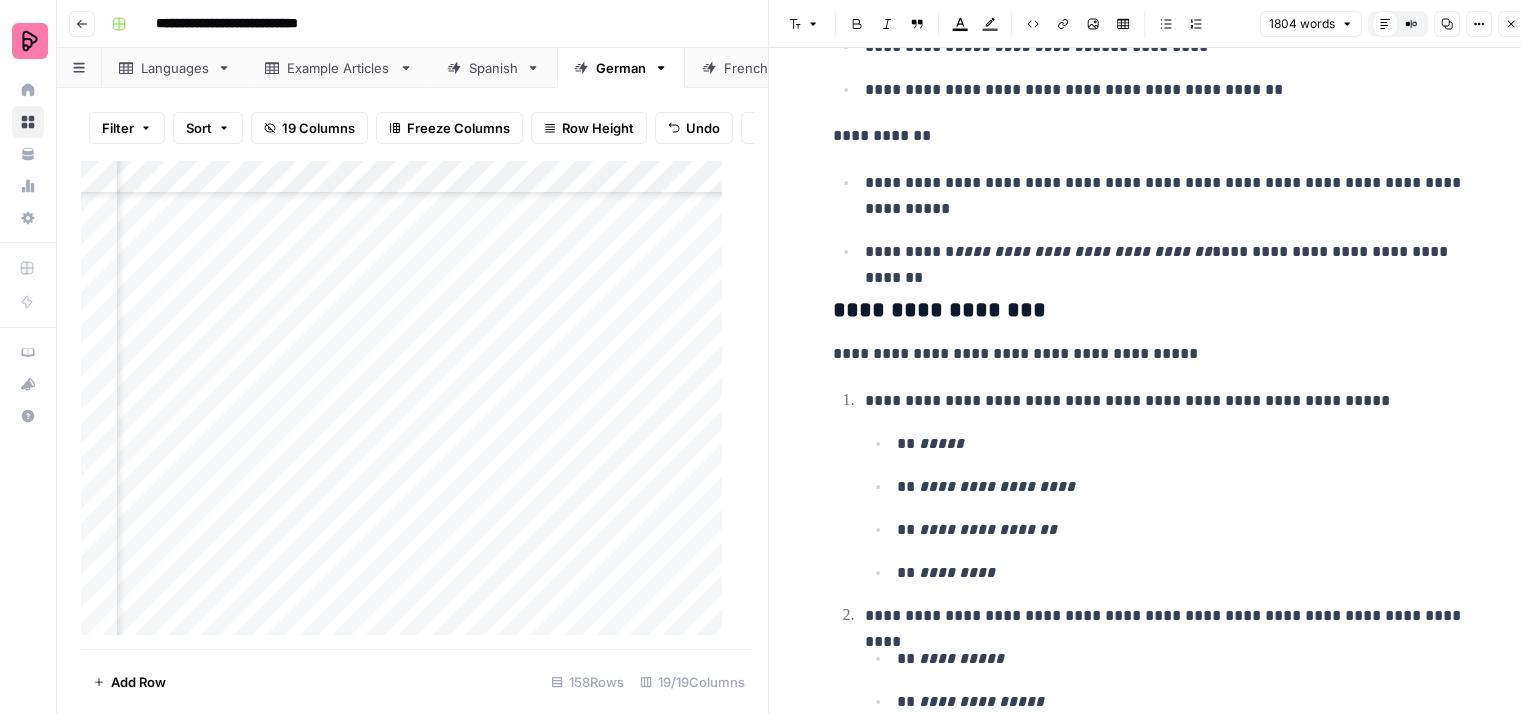 click on "**********" at bounding box center [1169, 401] 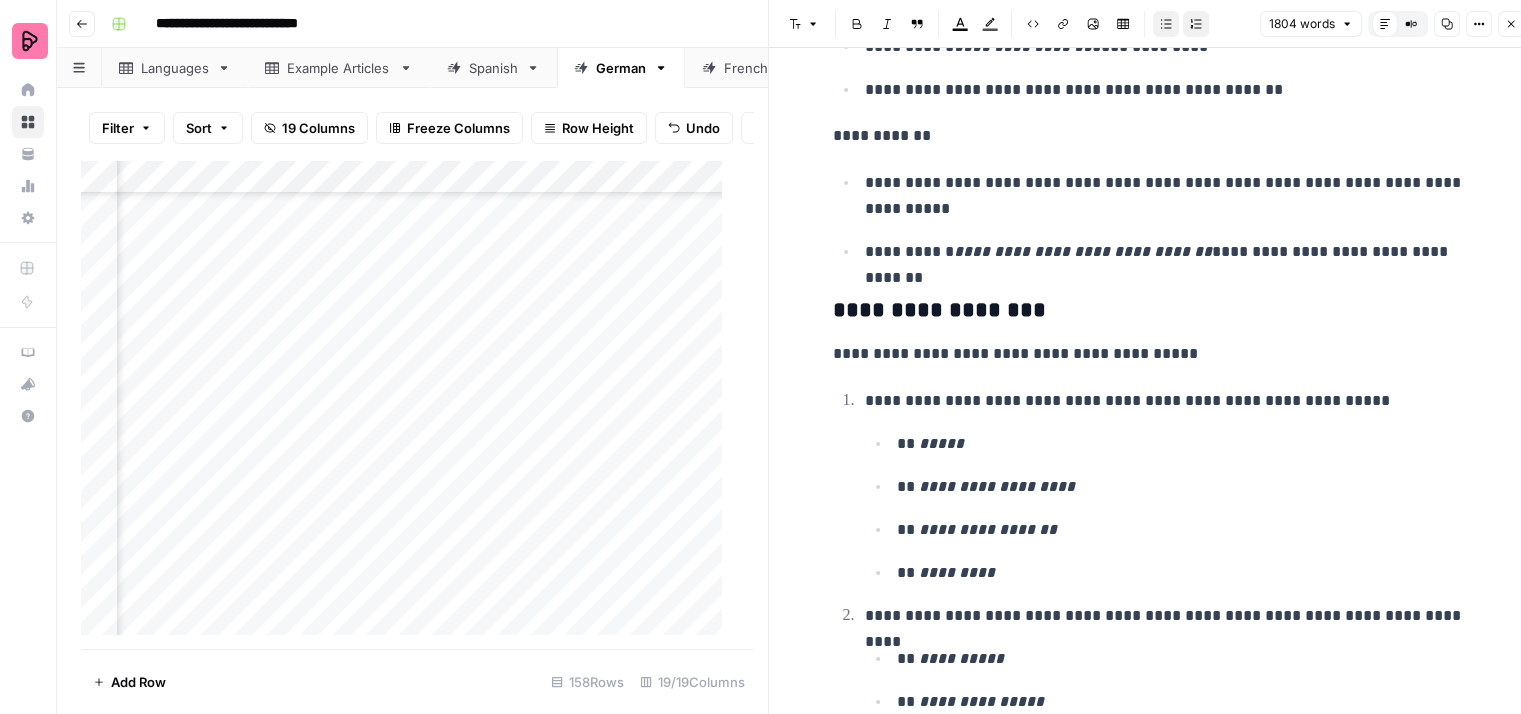 click on "**********" at bounding box center [1166, 486] 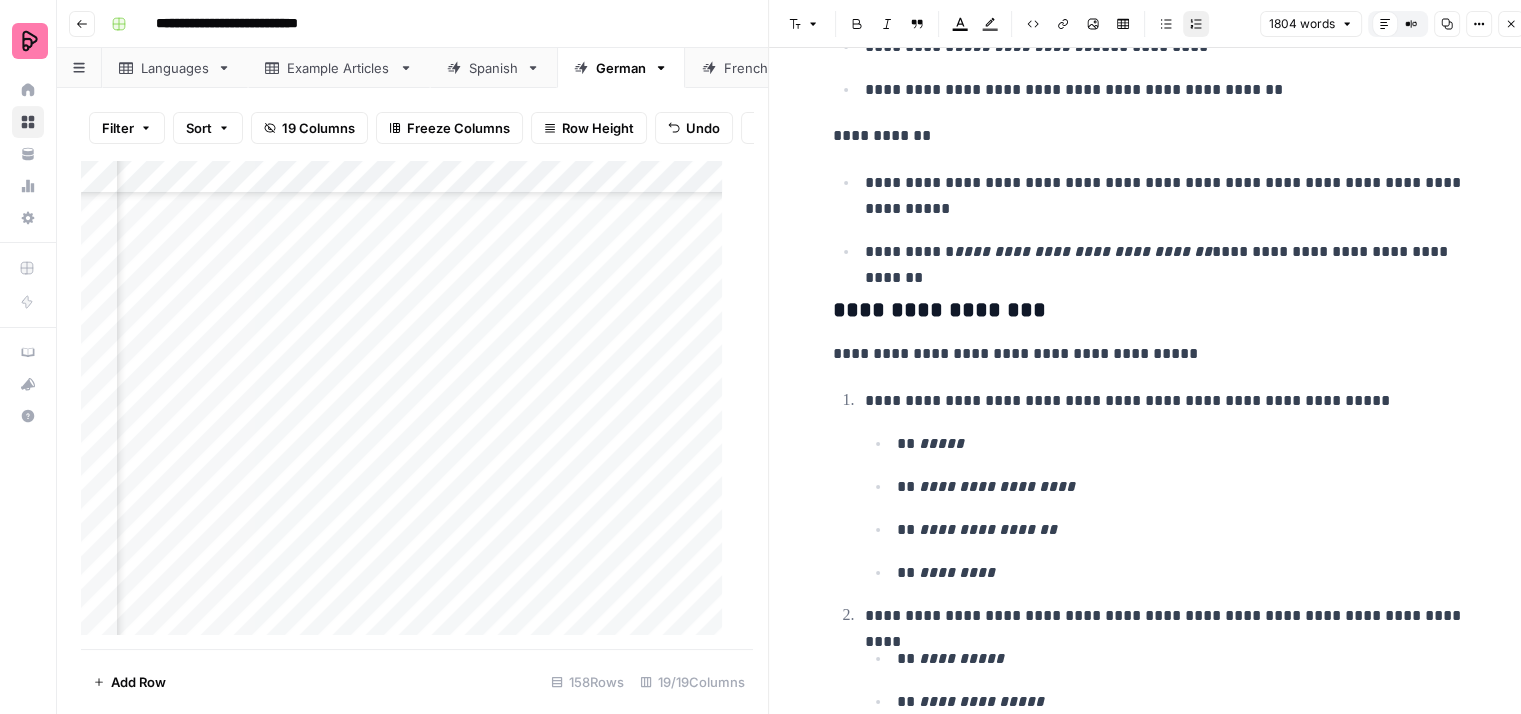 click on "**********" at bounding box center [1169, 401] 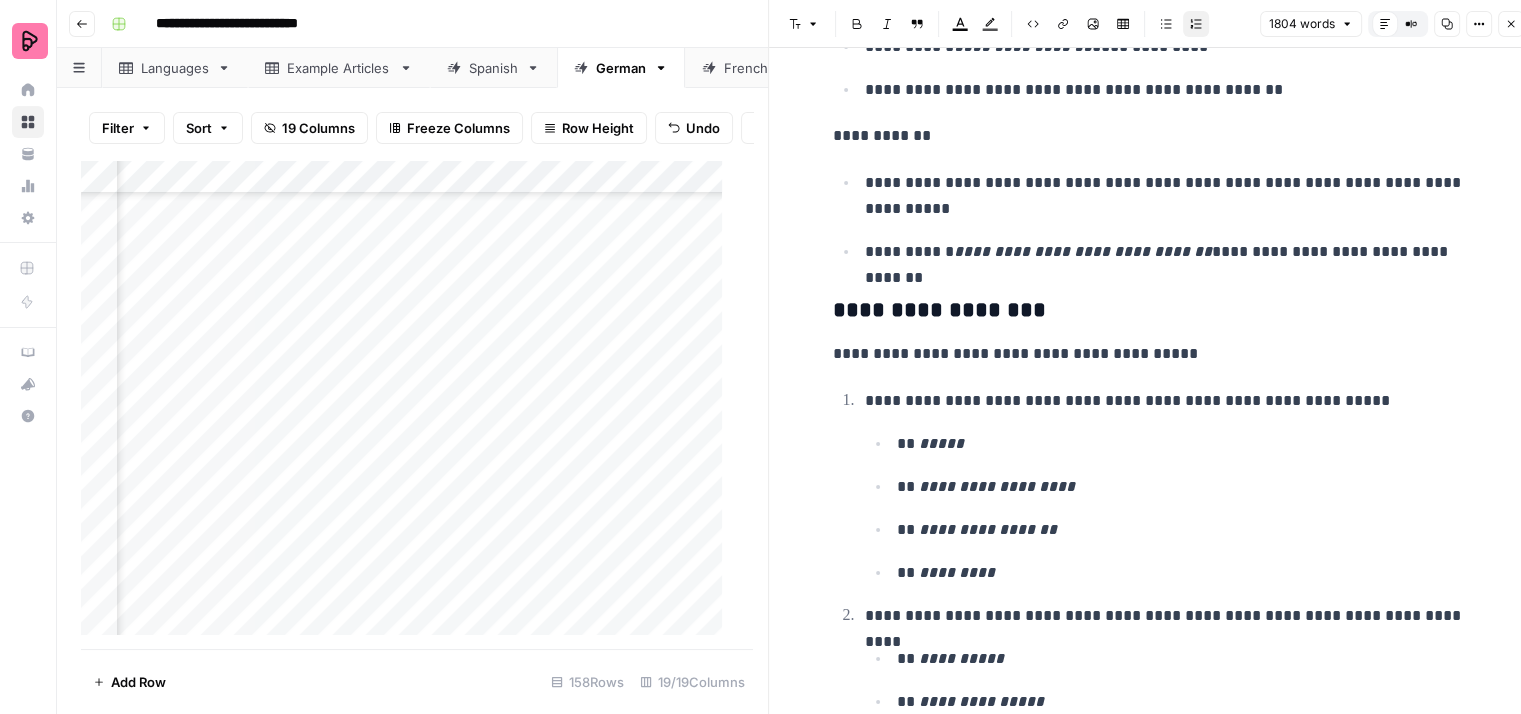 click on "**********" at bounding box center [1153, 354] 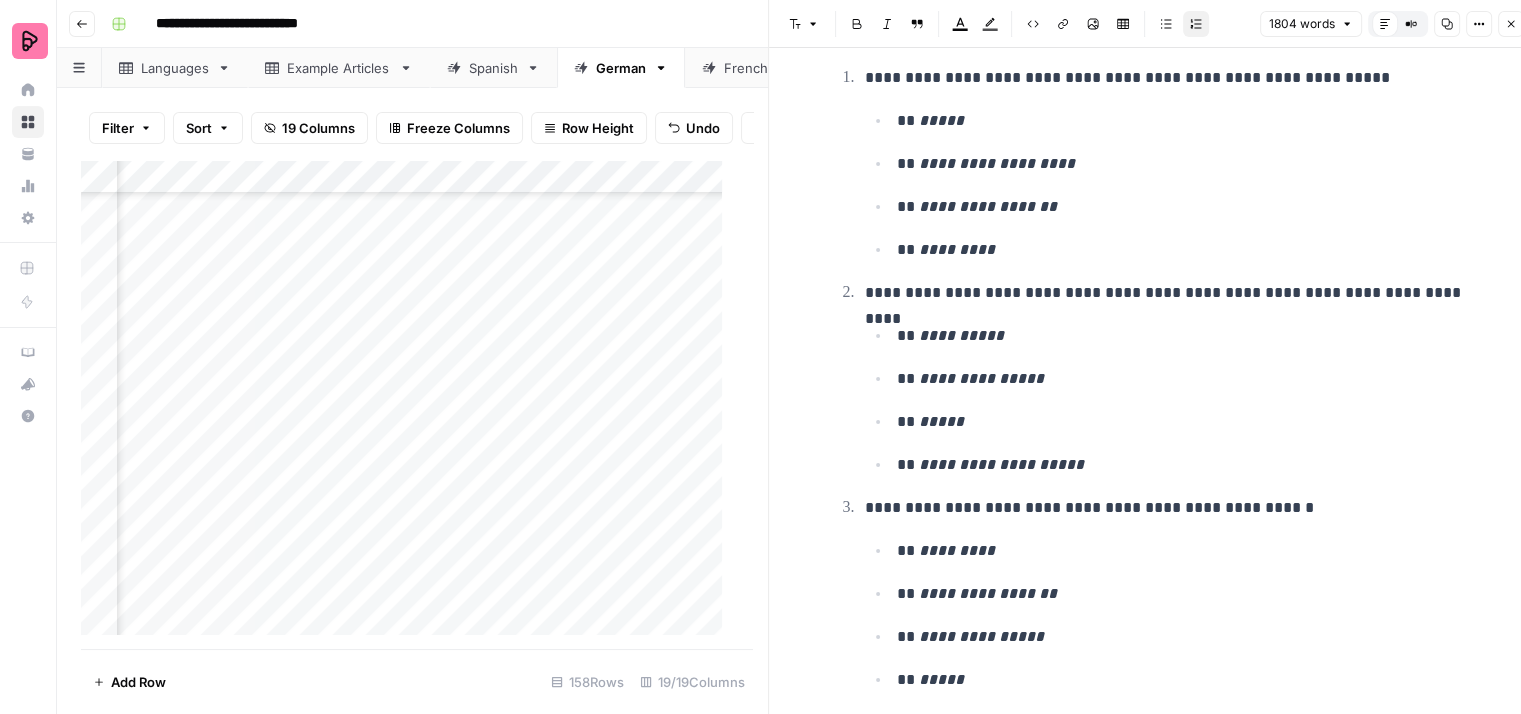 scroll, scrollTop: 4400, scrollLeft: 0, axis: vertical 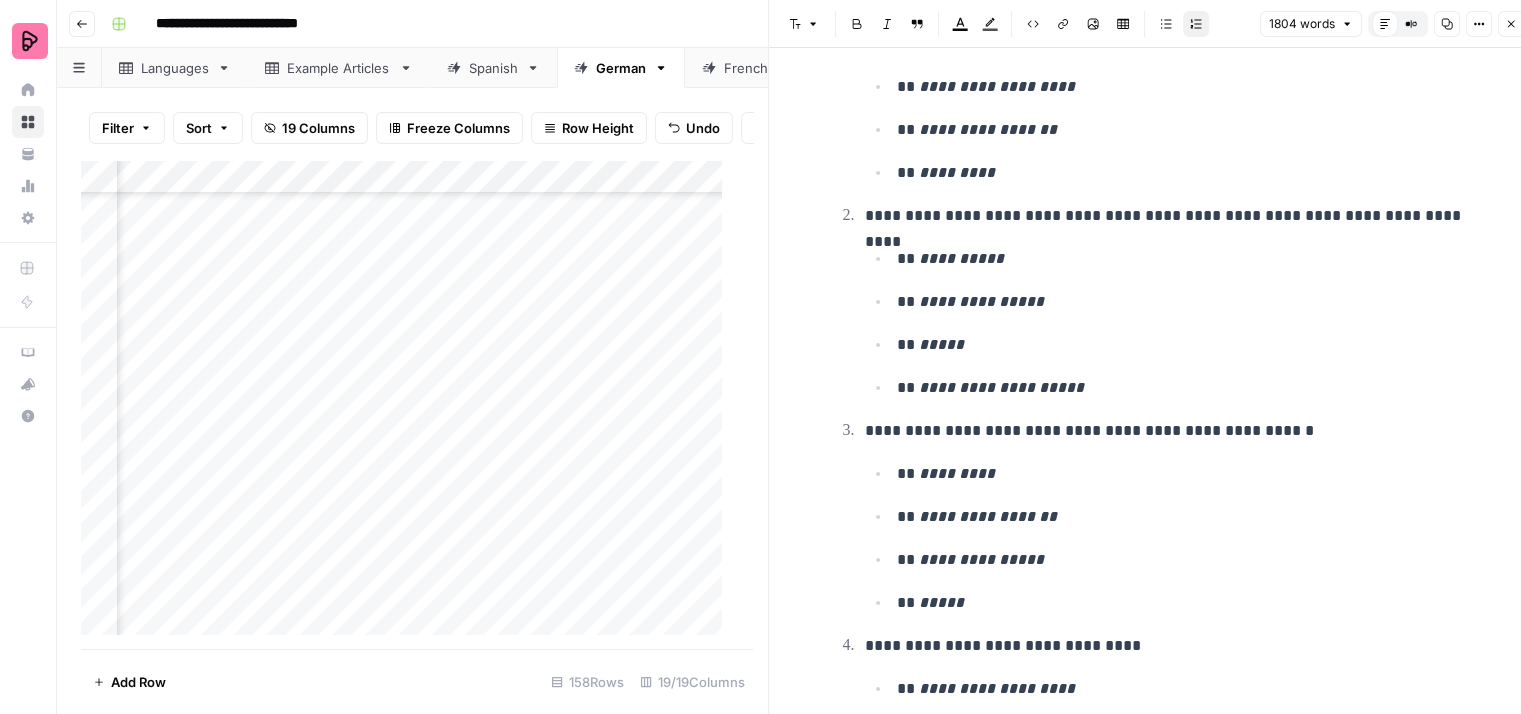 click on "**********" at bounding box center (1169, 216) 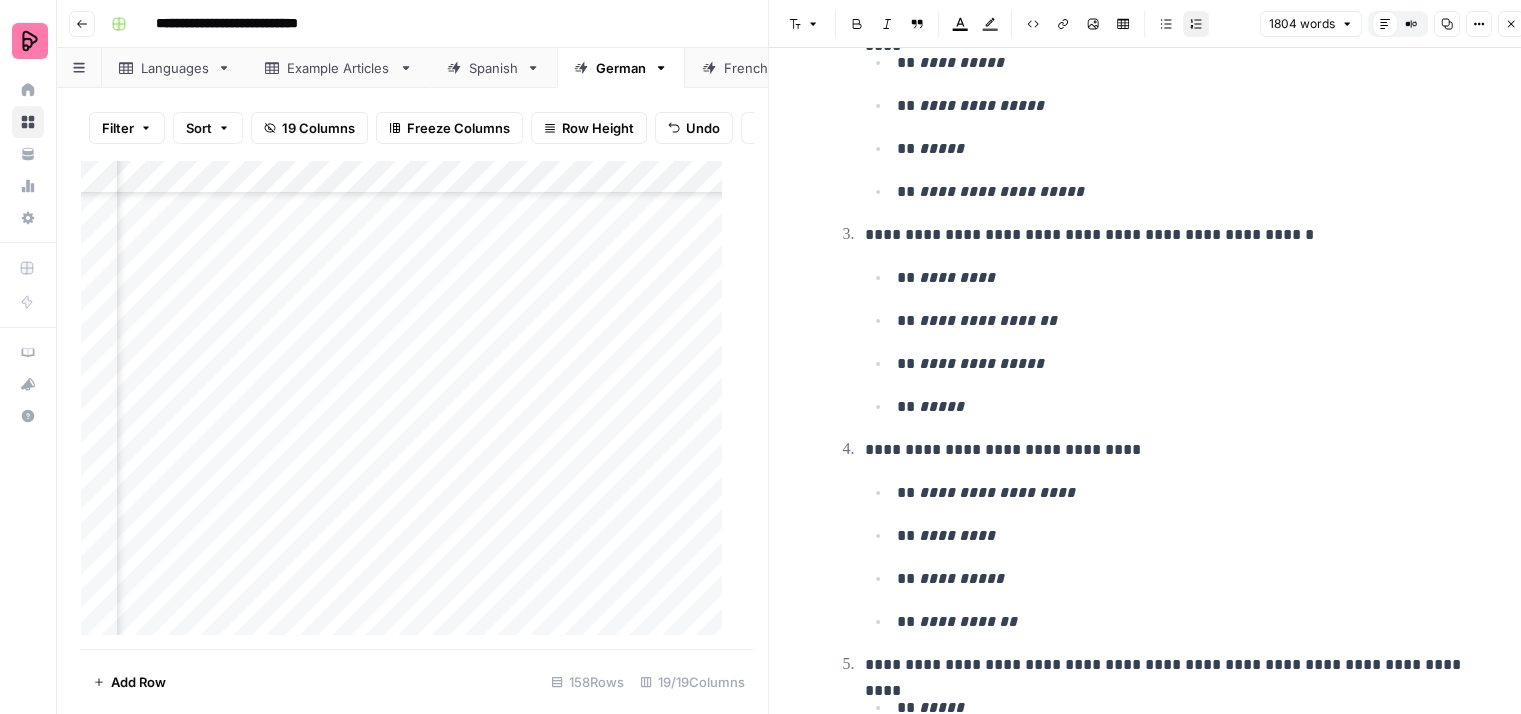 scroll, scrollTop: 4600, scrollLeft: 0, axis: vertical 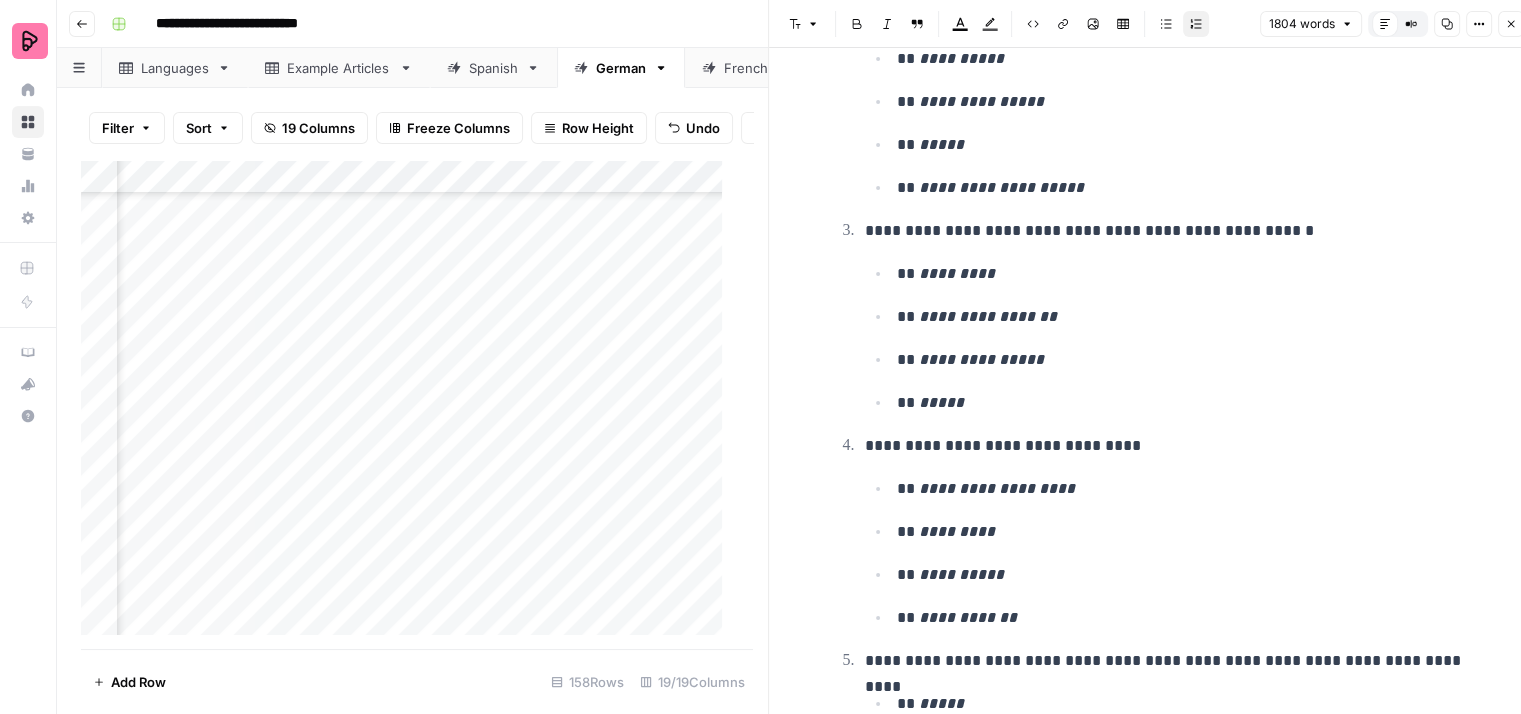 click on "** *********" at bounding box center (1185, 274) 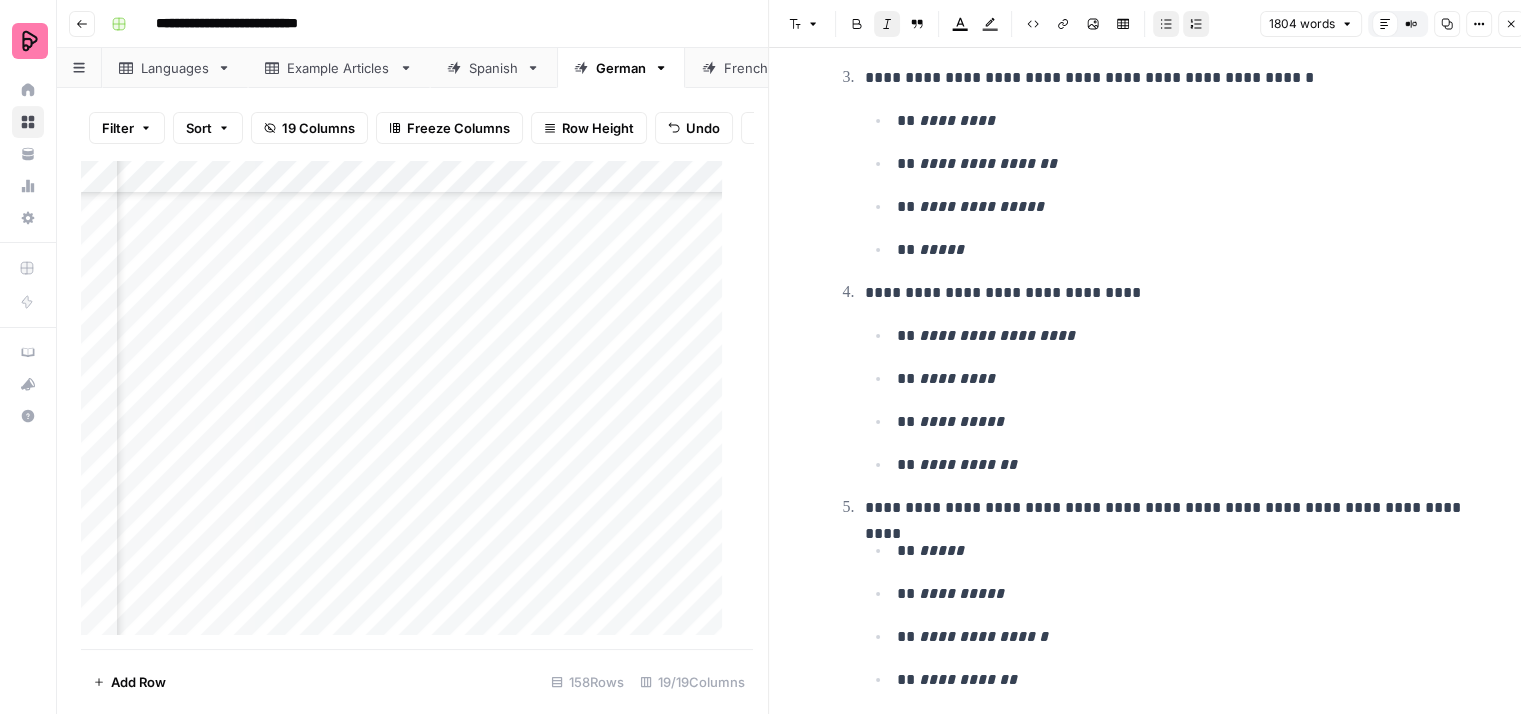 scroll, scrollTop: 4800, scrollLeft: 0, axis: vertical 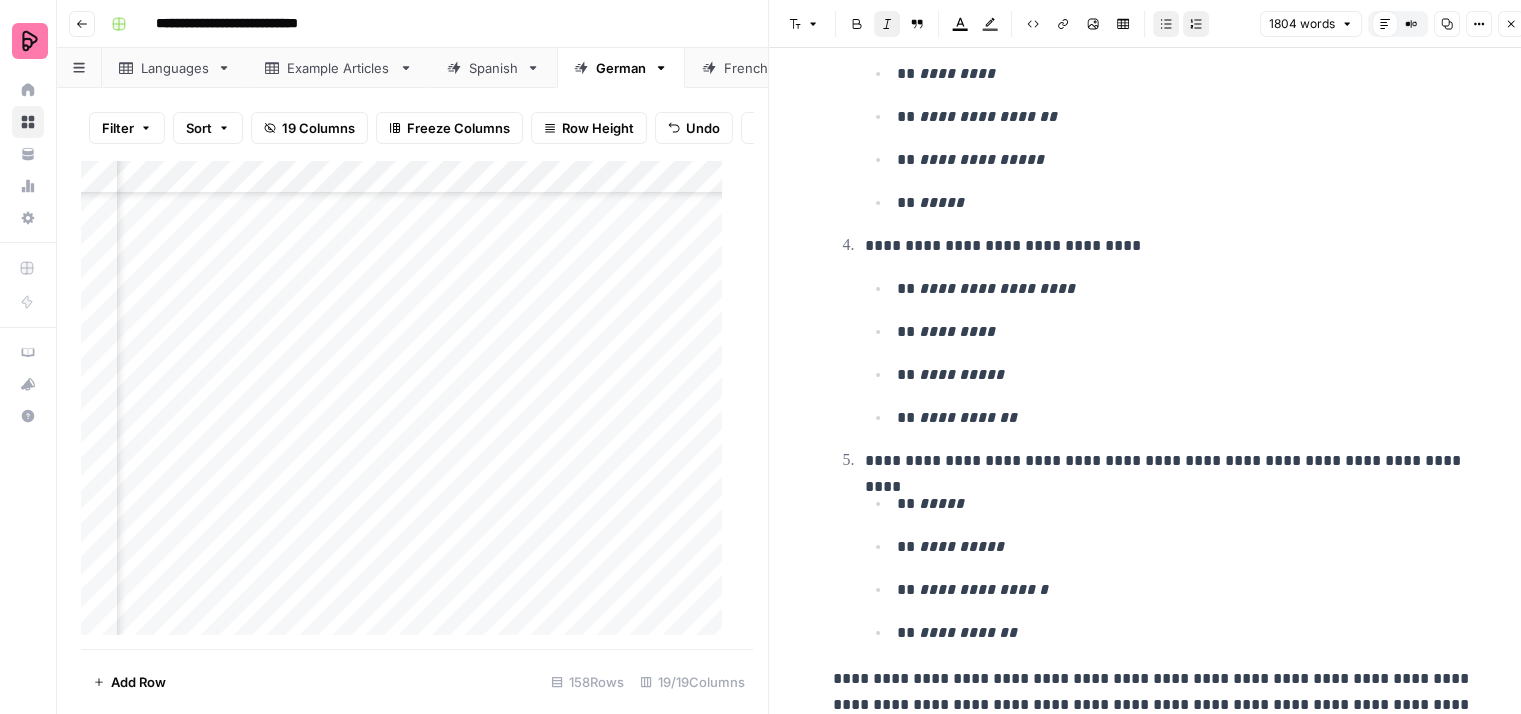 click on "**********" at bounding box center [1166, 331] 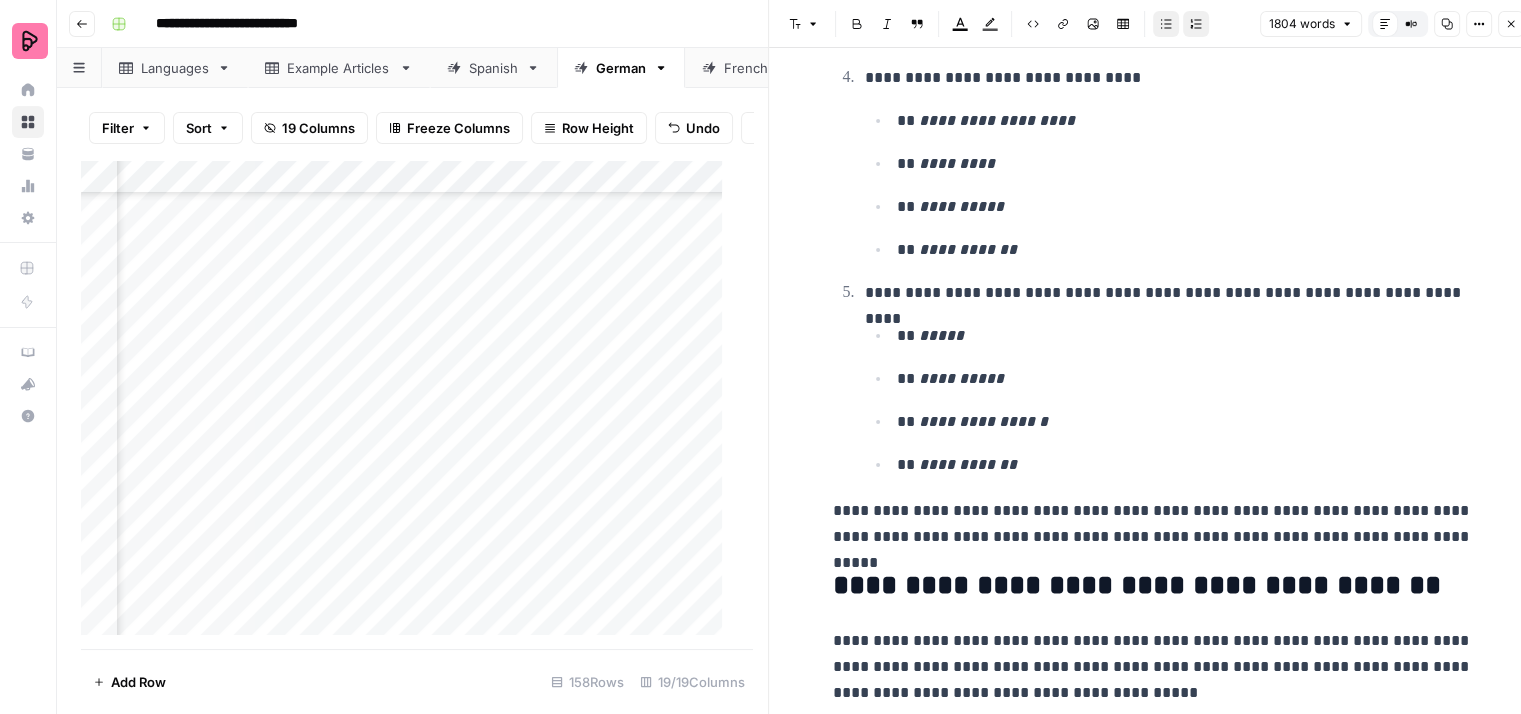 scroll, scrollTop: 5000, scrollLeft: 0, axis: vertical 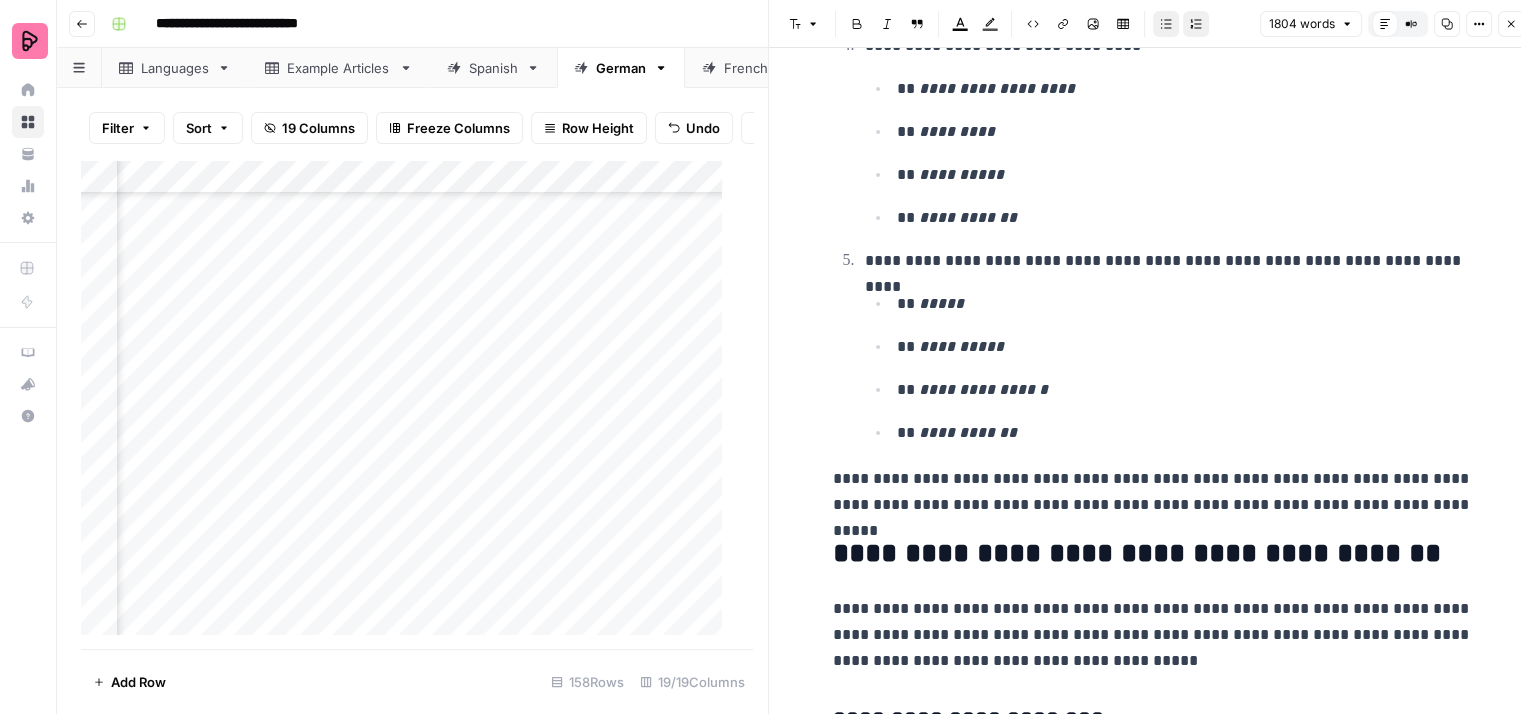 click on "**********" at bounding box center [1169, 261] 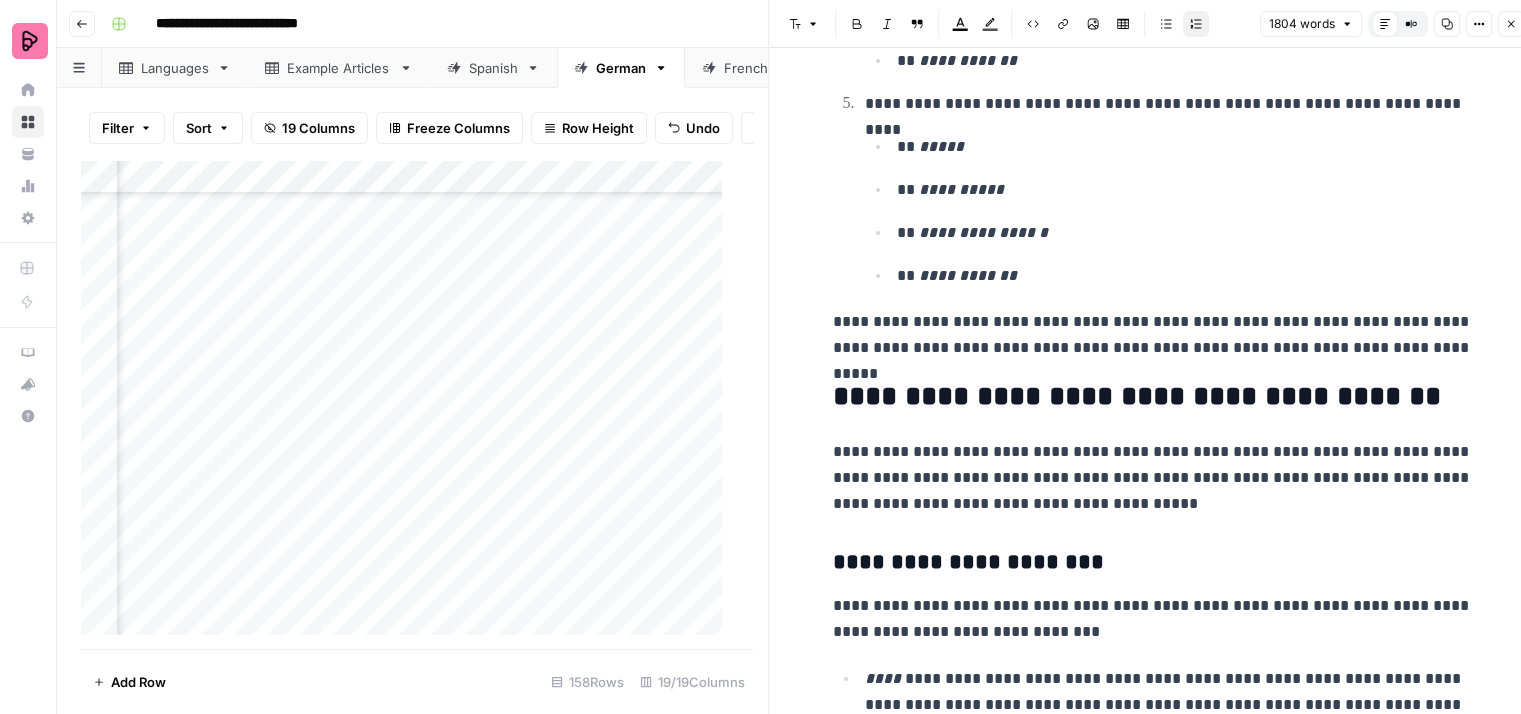 scroll, scrollTop: 5200, scrollLeft: 0, axis: vertical 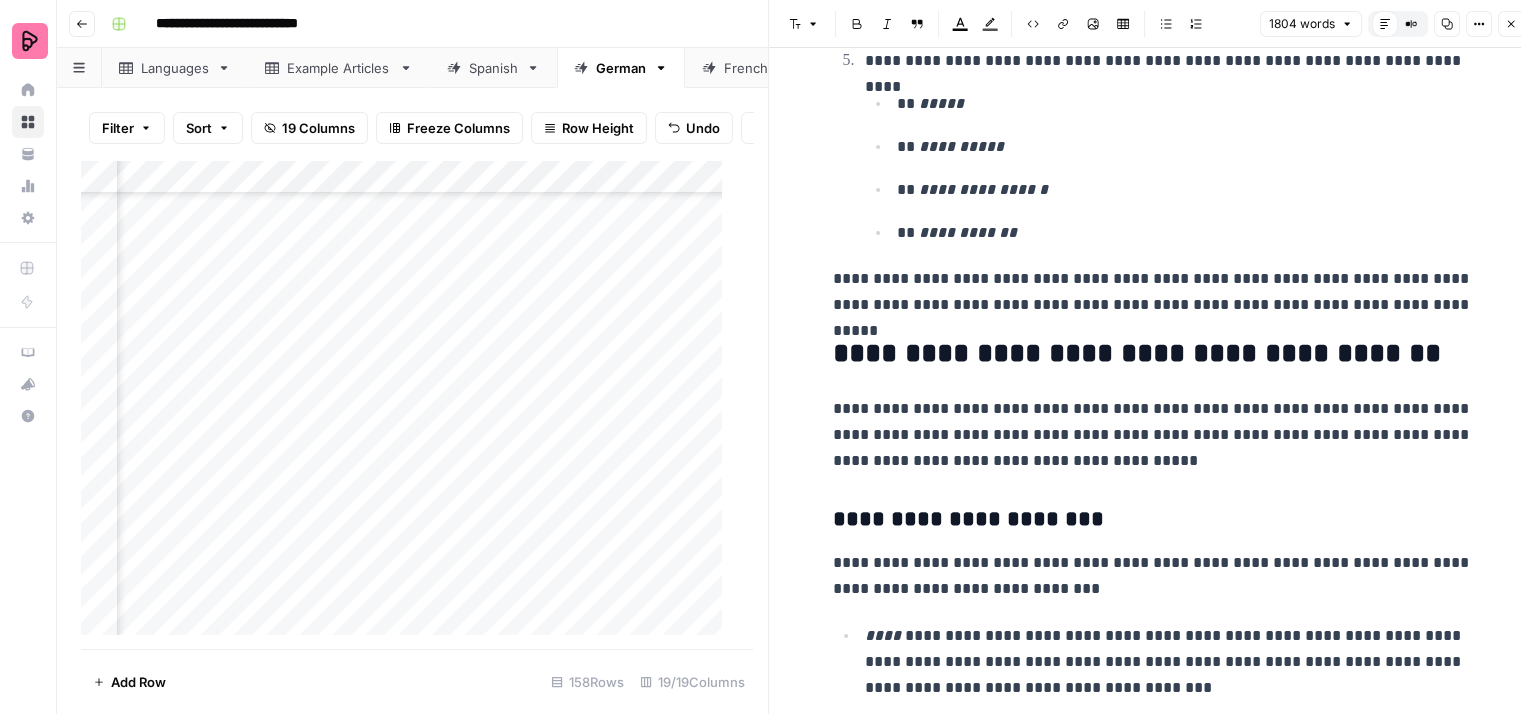 click on "**********" at bounding box center (1153, 292) 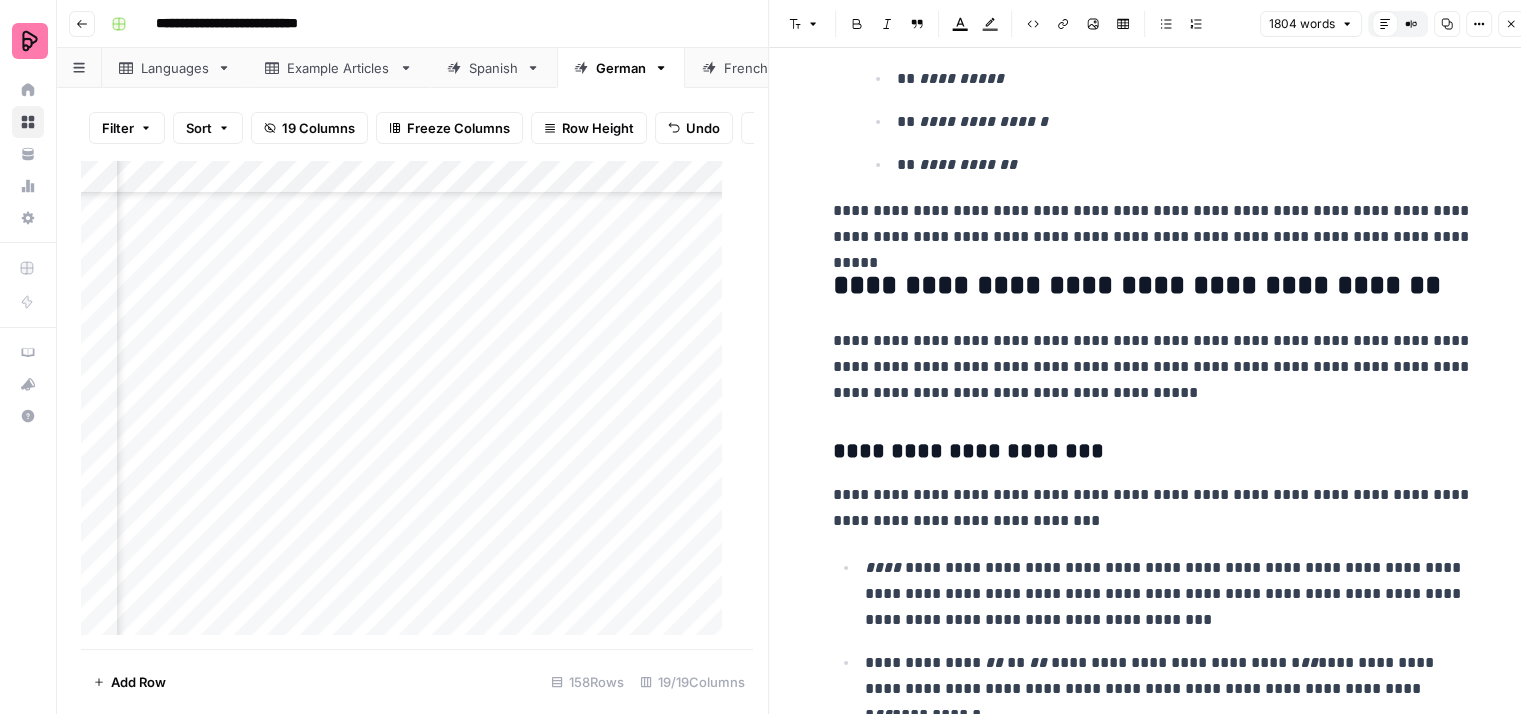 scroll, scrollTop: 5300, scrollLeft: 0, axis: vertical 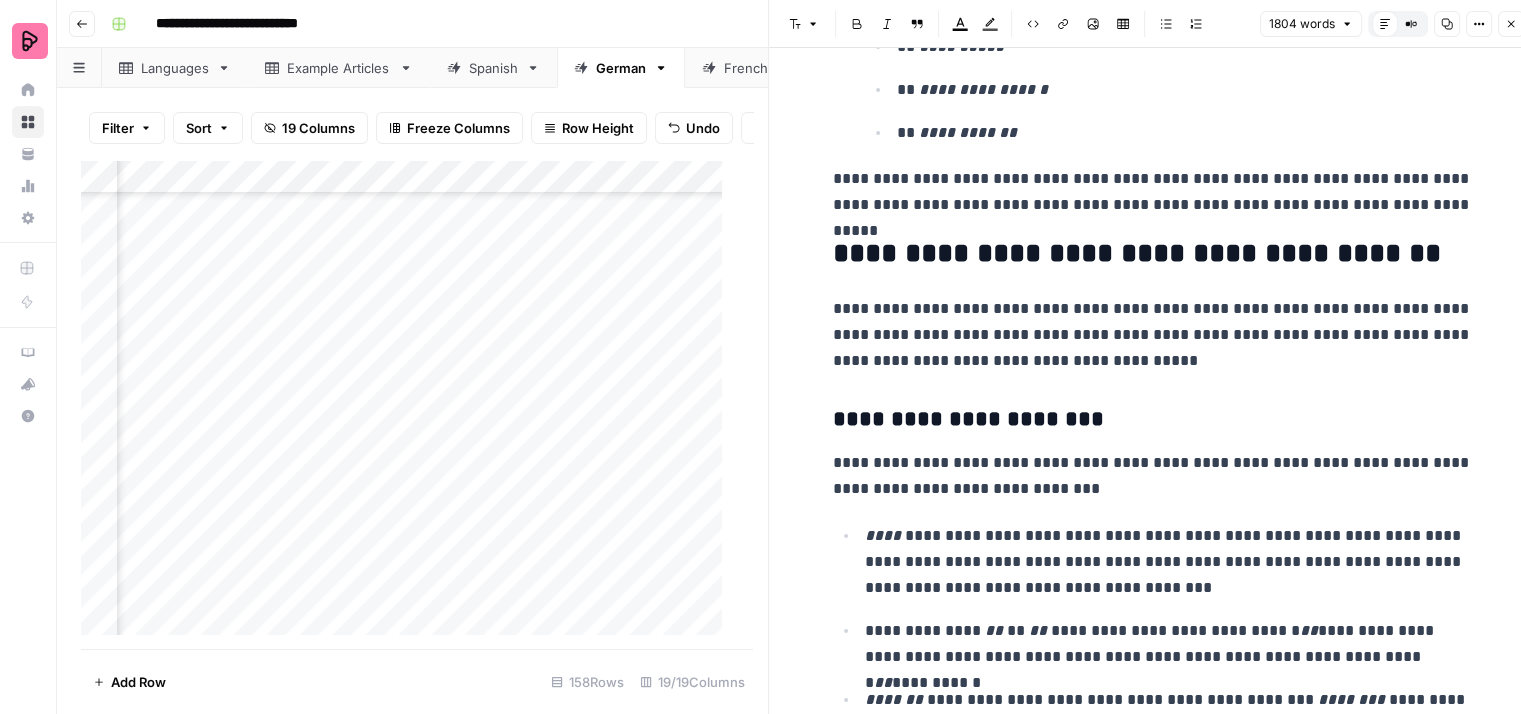 click on "**********" at bounding box center (1153, 335) 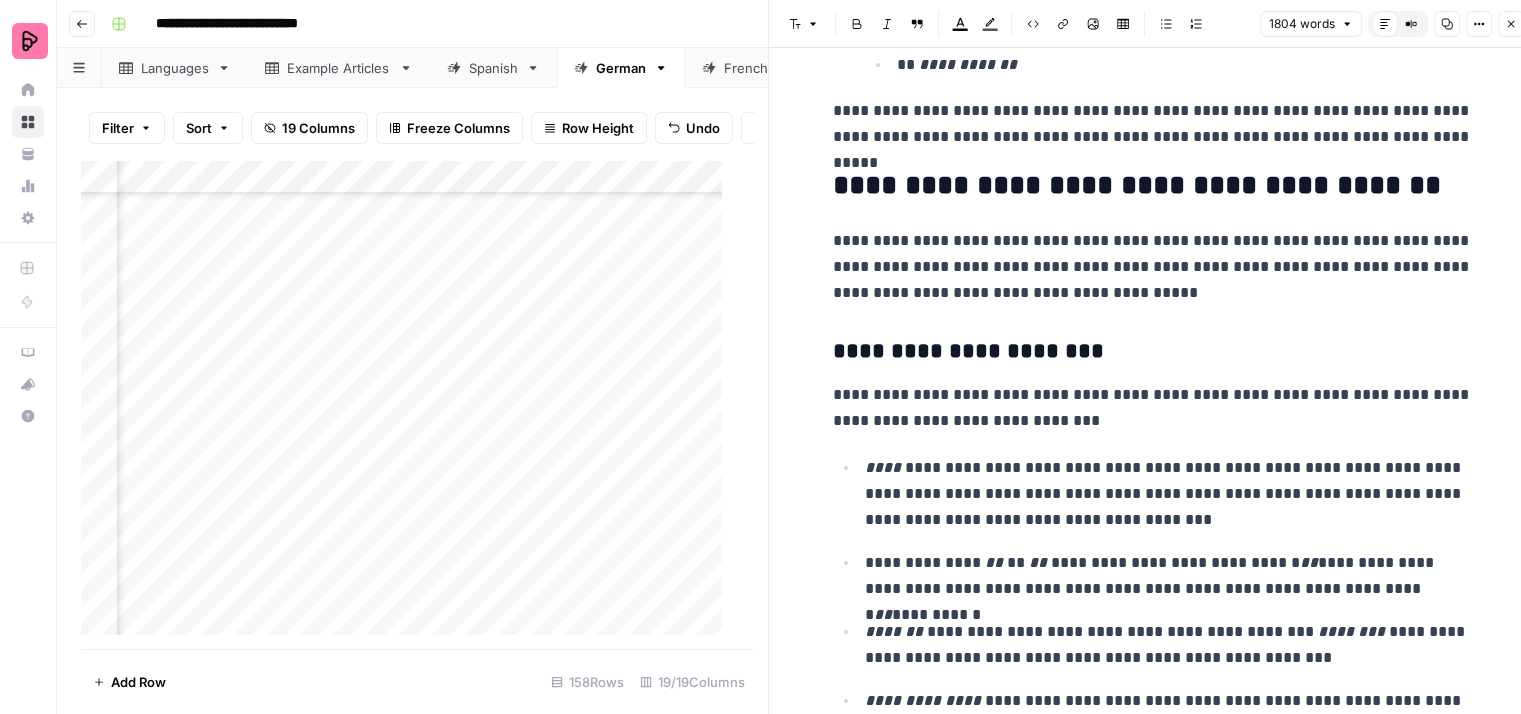 scroll, scrollTop: 5500, scrollLeft: 0, axis: vertical 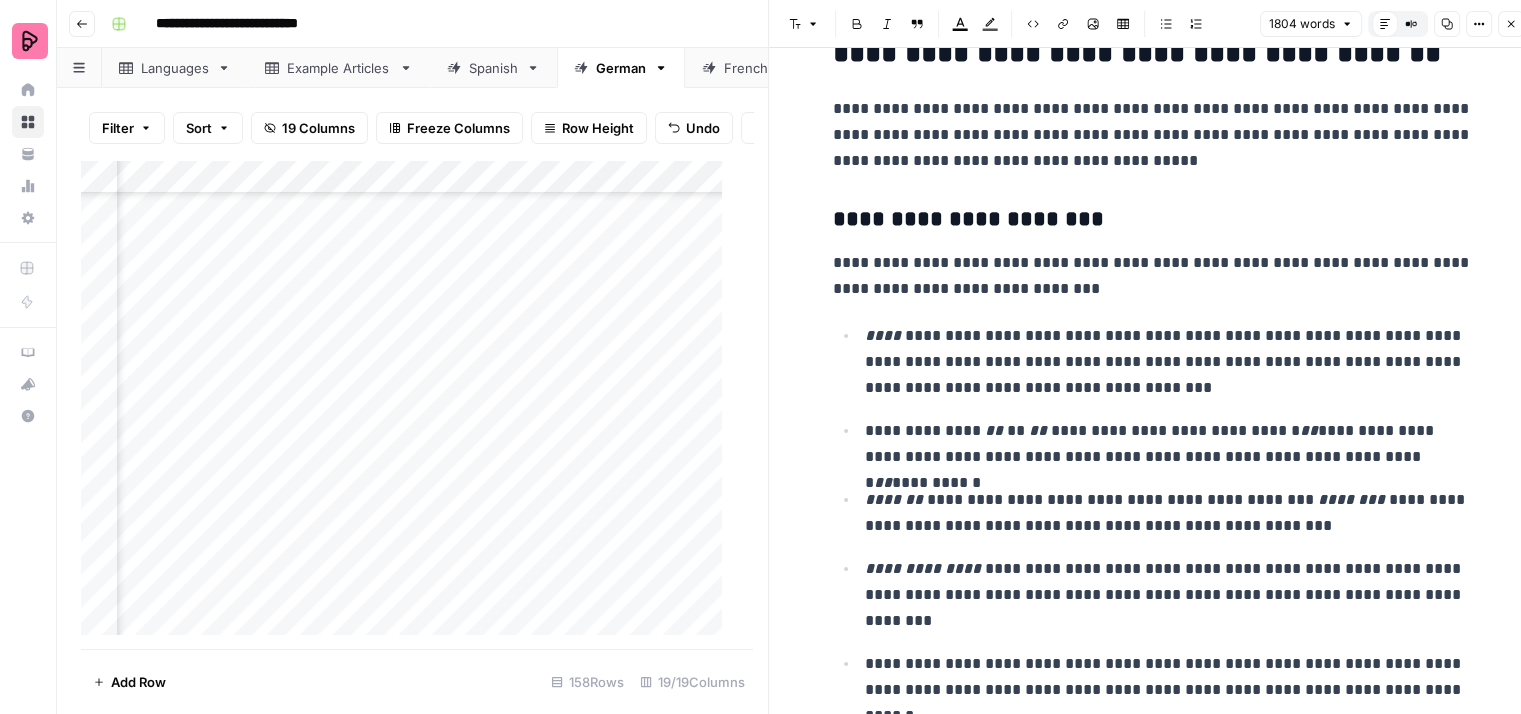 click on "**********" at bounding box center (1153, 276) 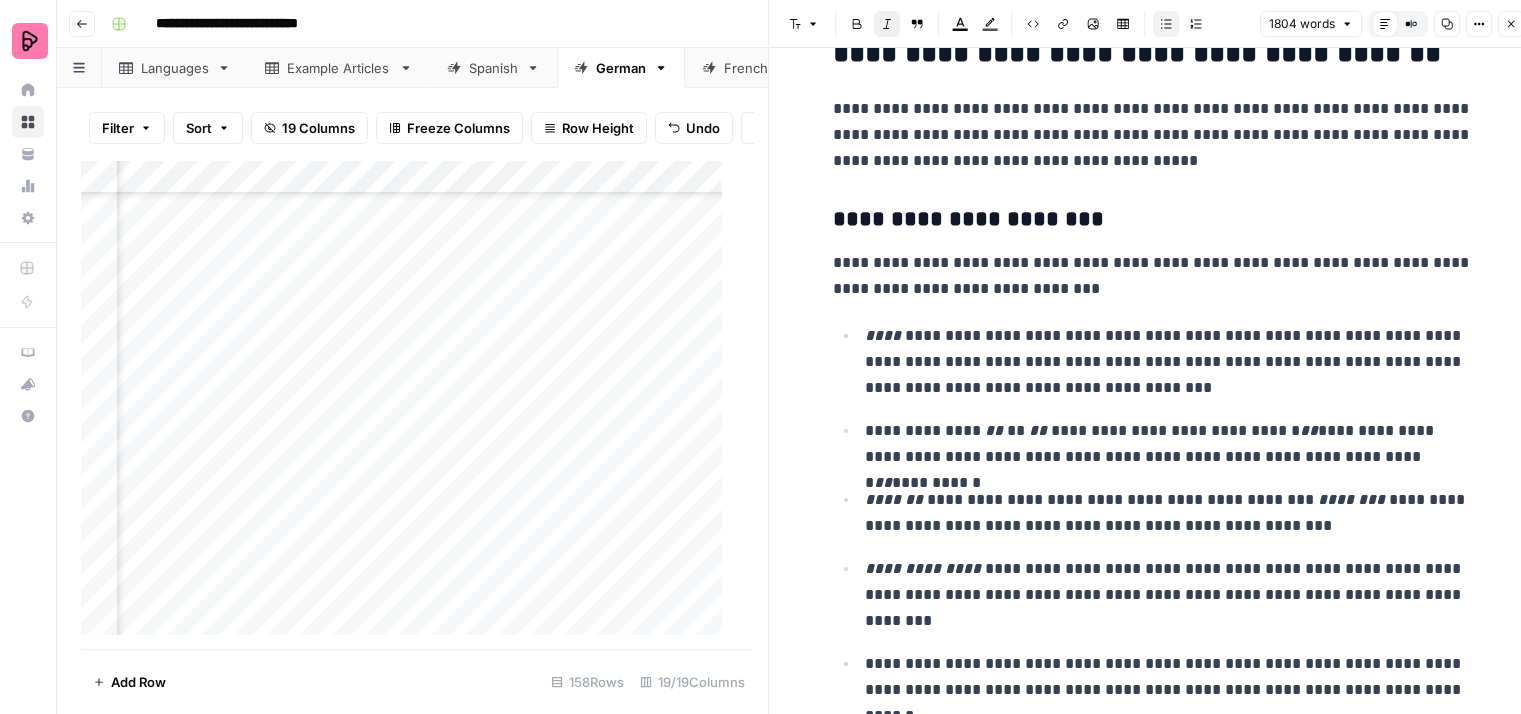 click on "**********" at bounding box center (1153, -1232) 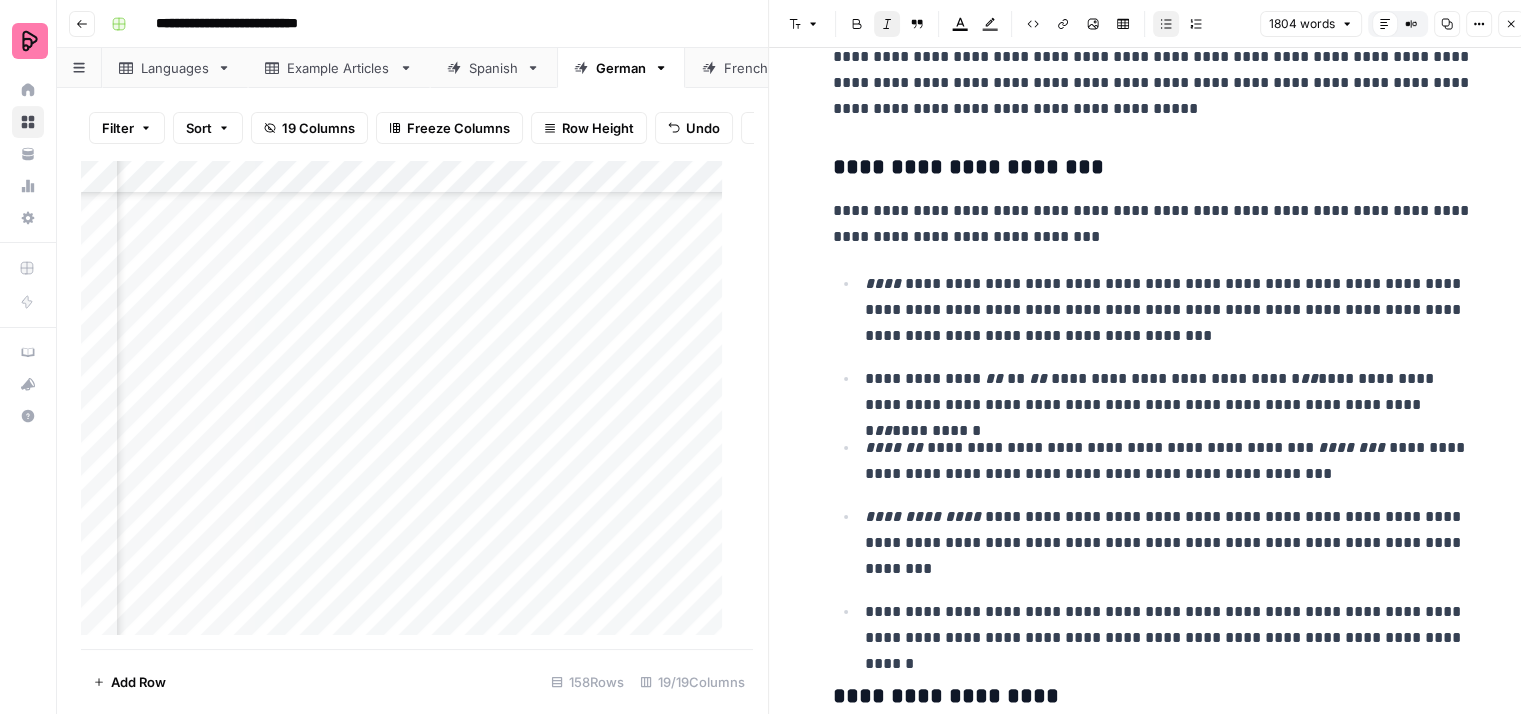 scroll, scrollTop: 5600, scrollLeft: 0, axis: vertical 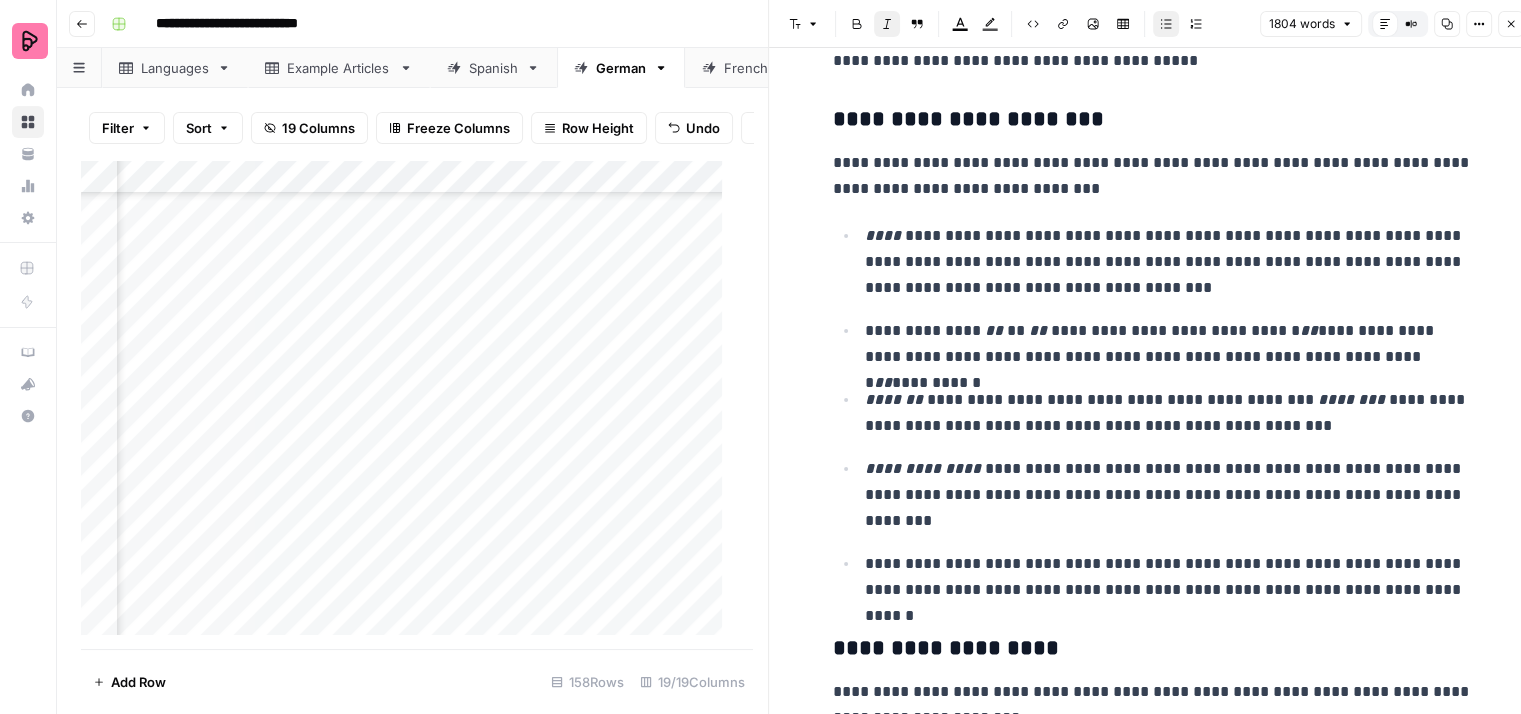 click on "**********" at bounding box center [1169, 262] 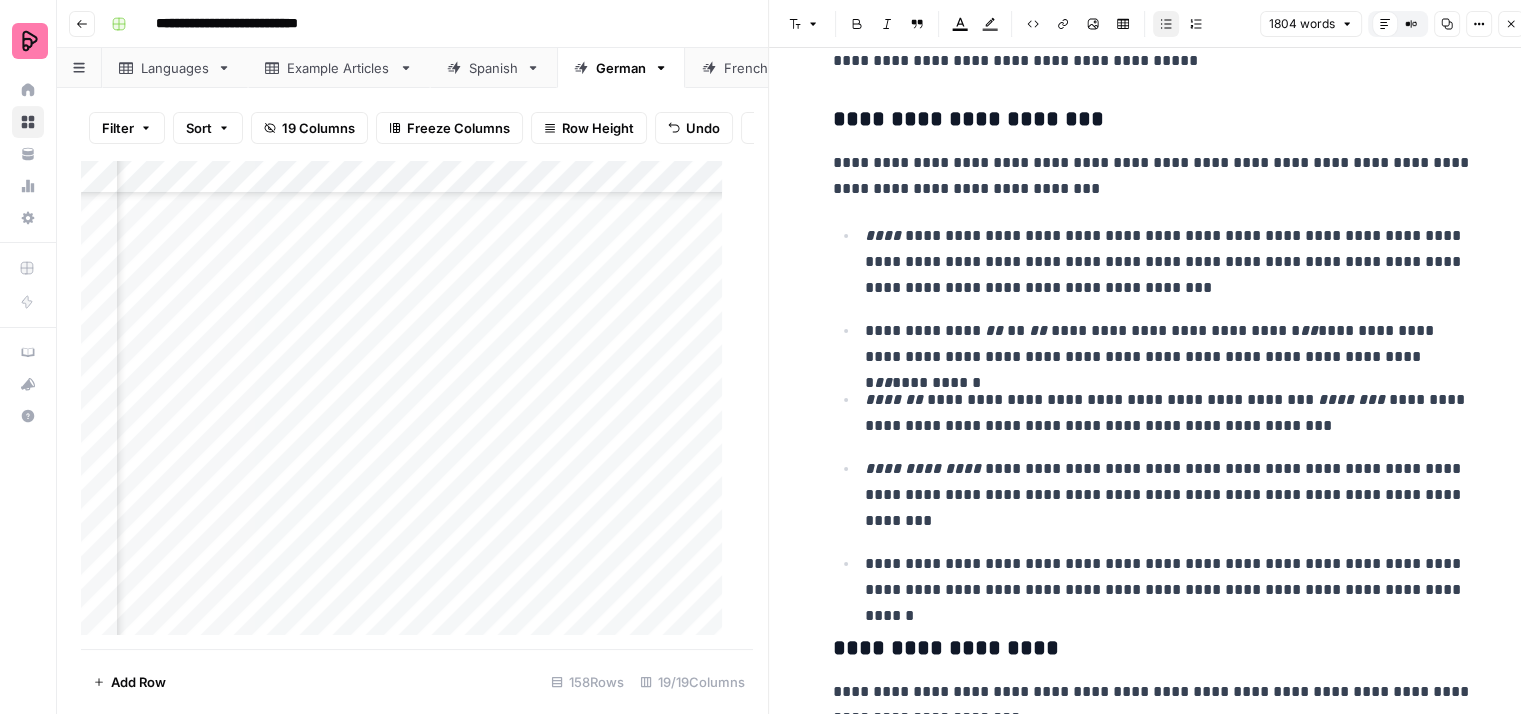 click on "**********" at bounding box center [1169, 262] 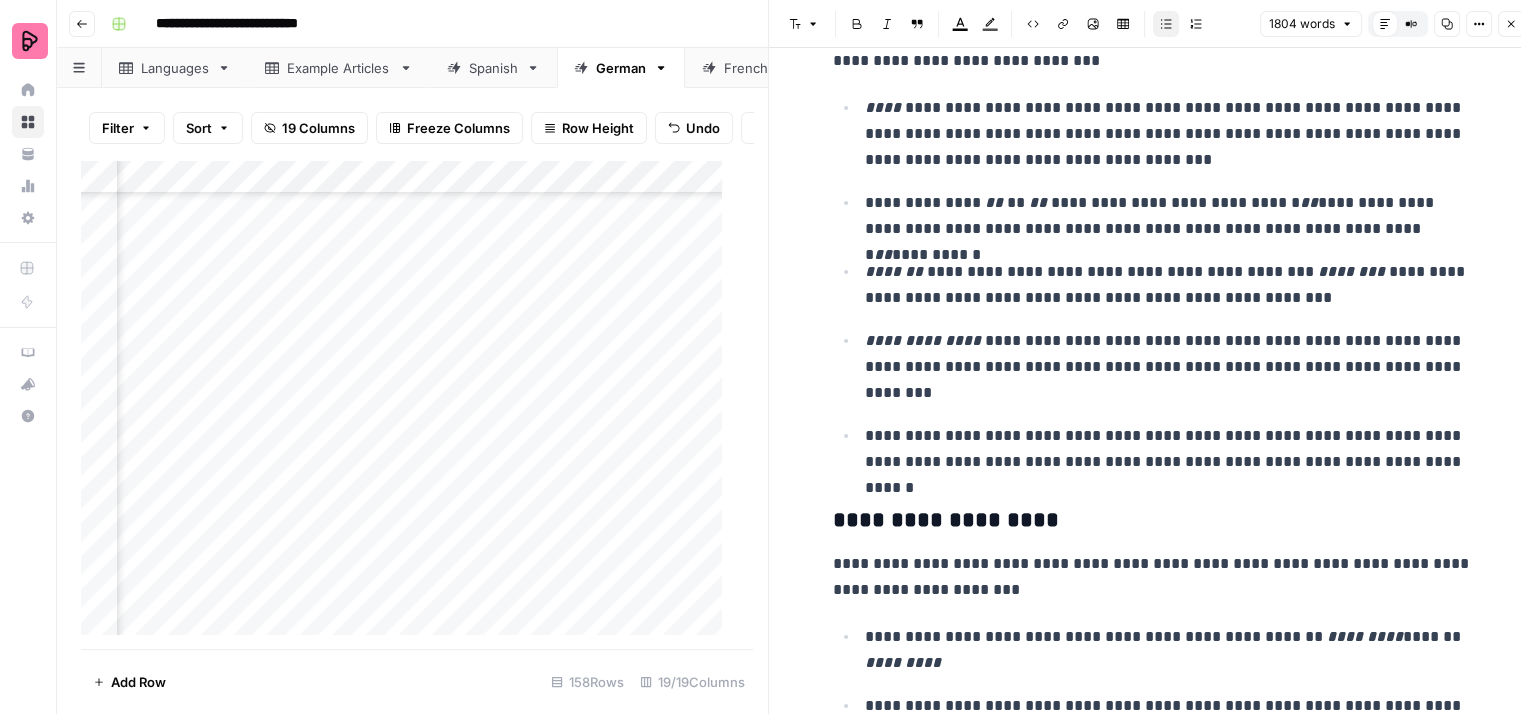 scroll, scrollTop: 5700, scrollLeft: 0, axis: vertical 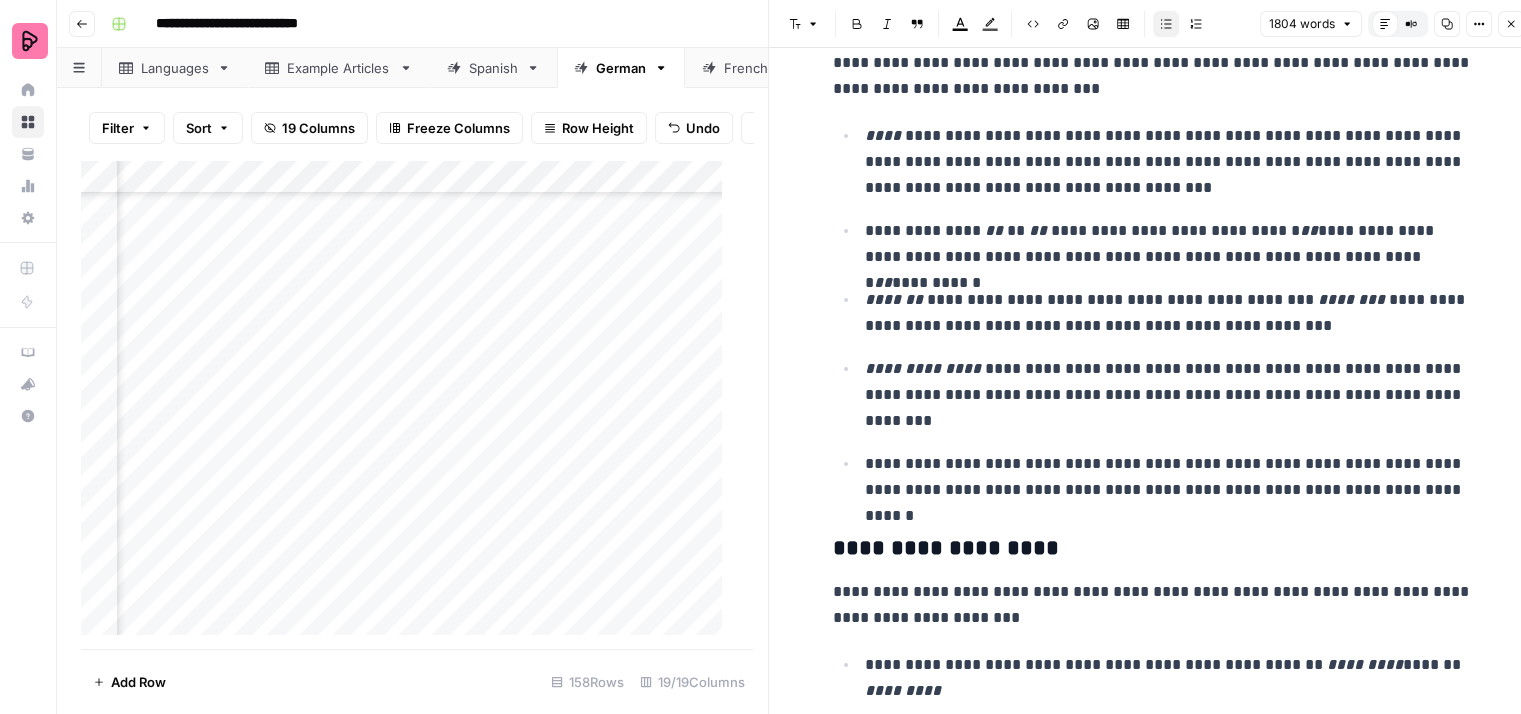 click on "**********" at bounding box center [1169, 244] 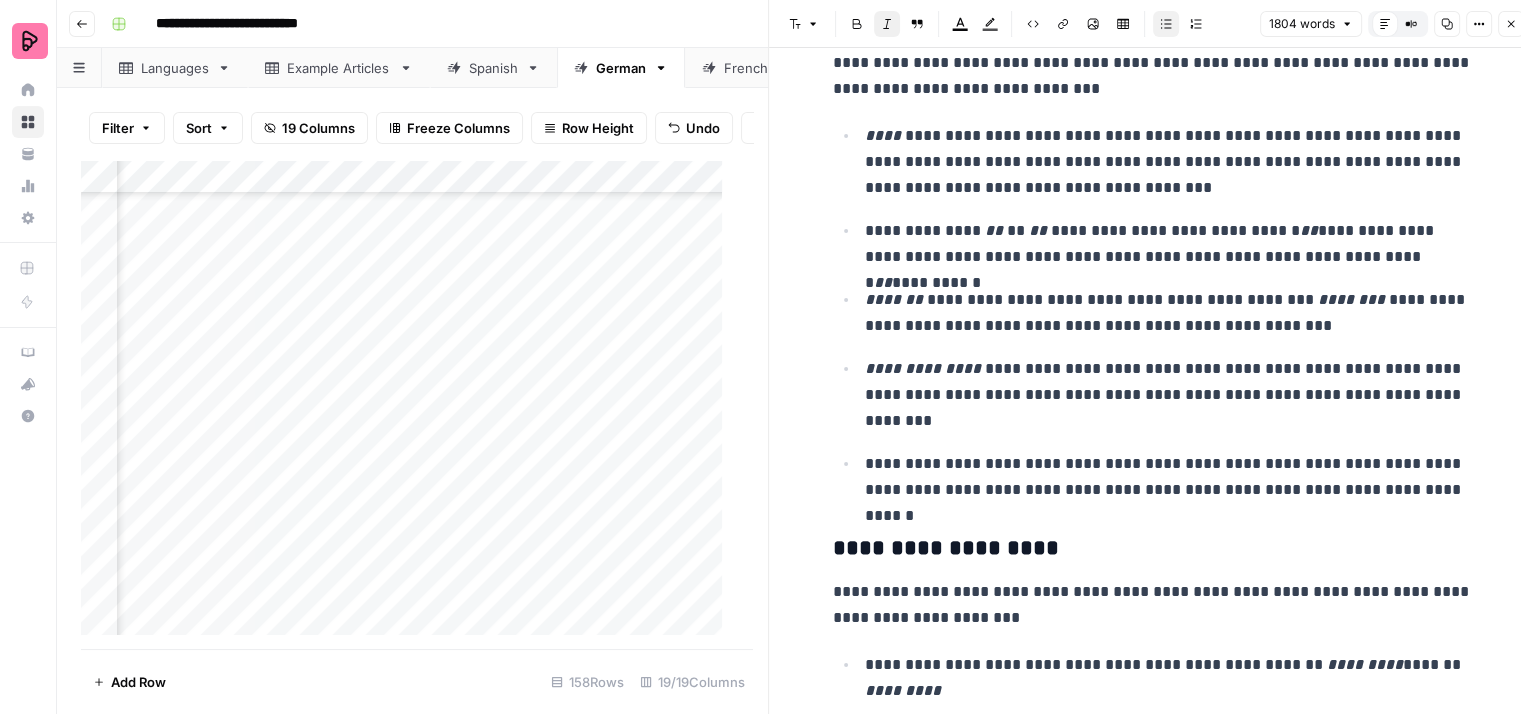 click on "****" at bounding box center (883, 135) 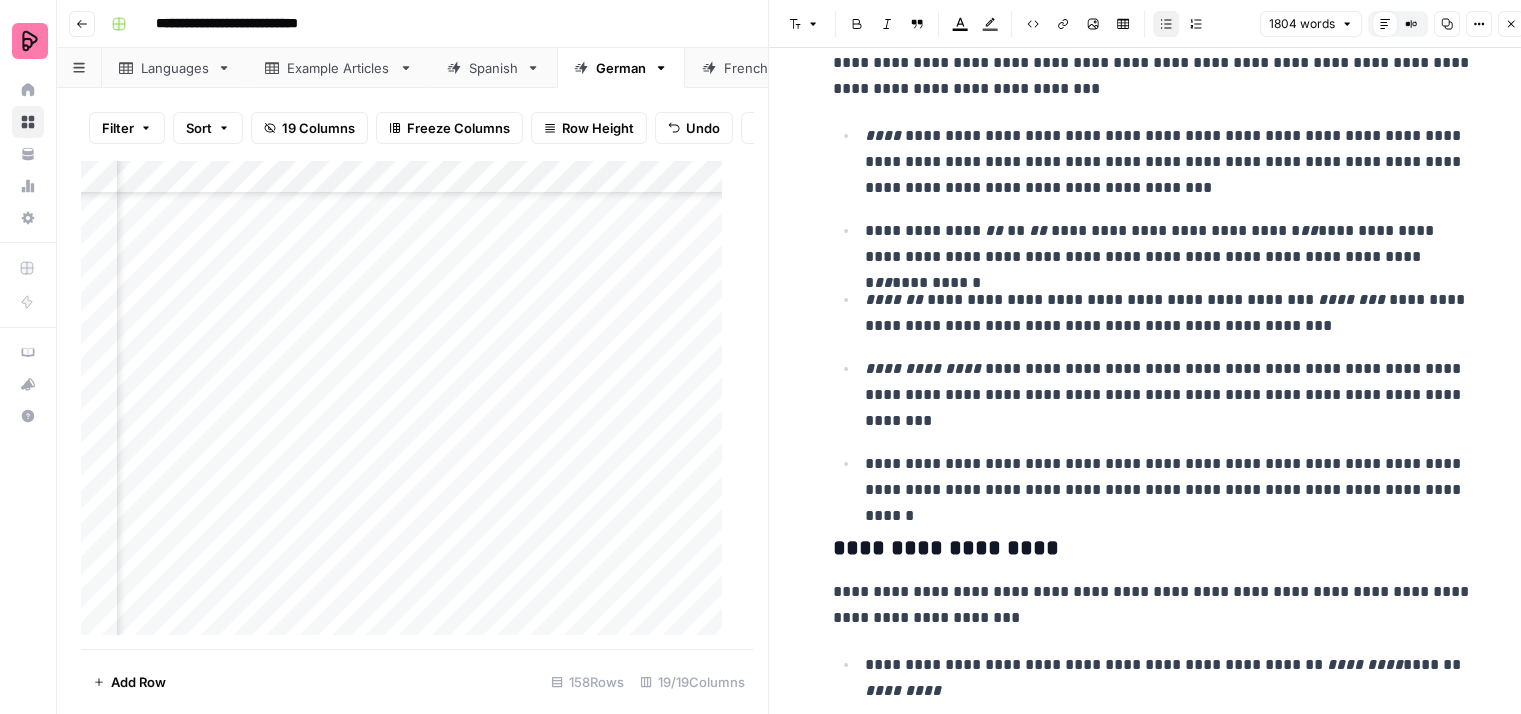 click on "**********" at bounding box center (1169, 313) 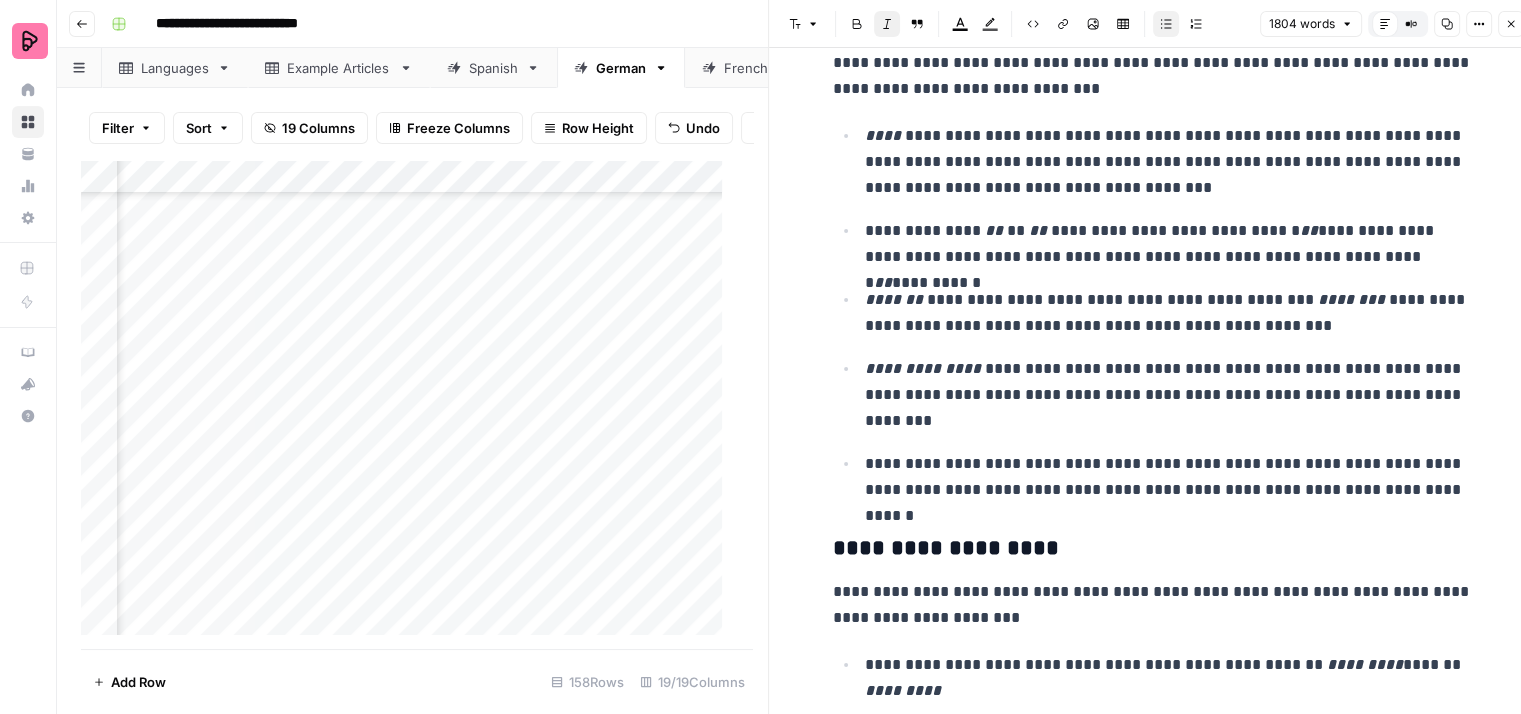 click on "**********" at bounding box center (1169, 395) 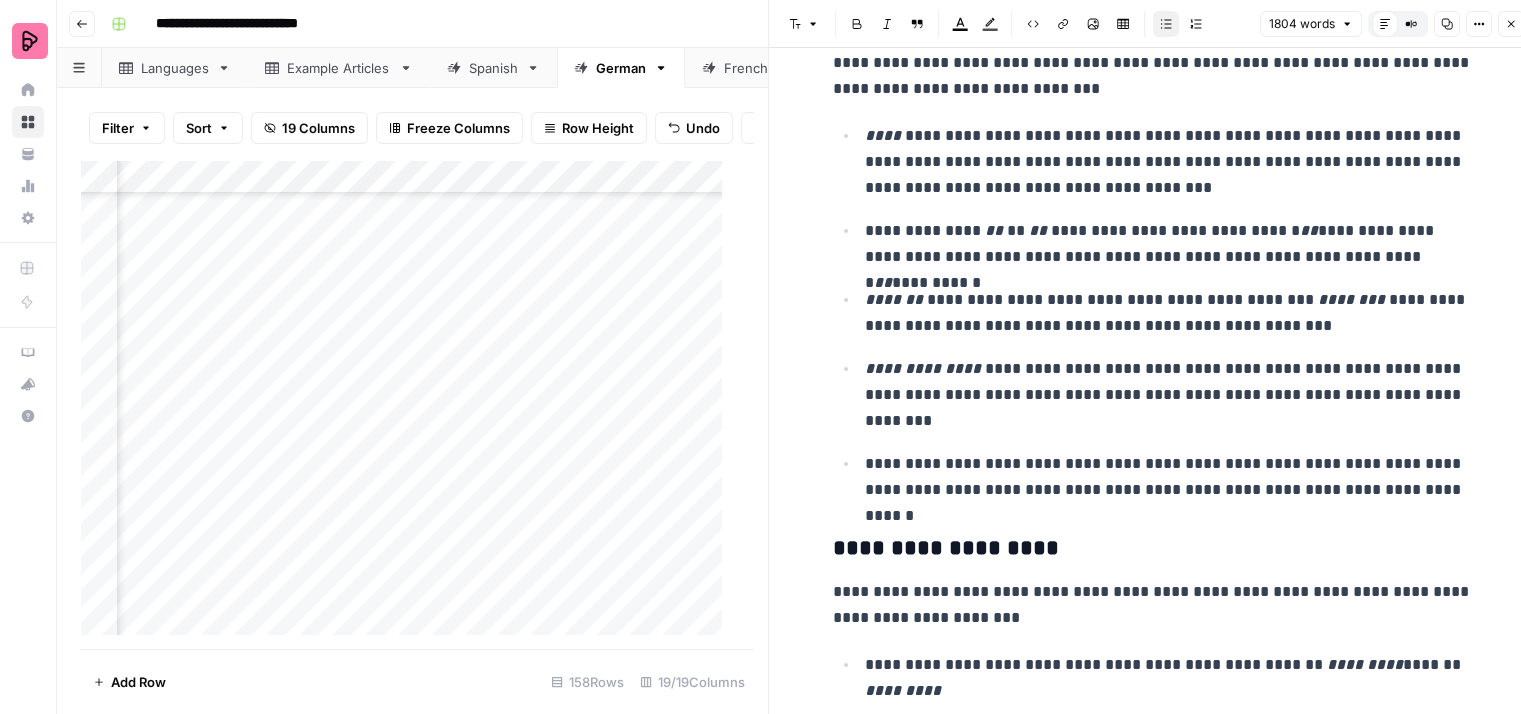 click on "**********" at bounding box center (1169, 395) 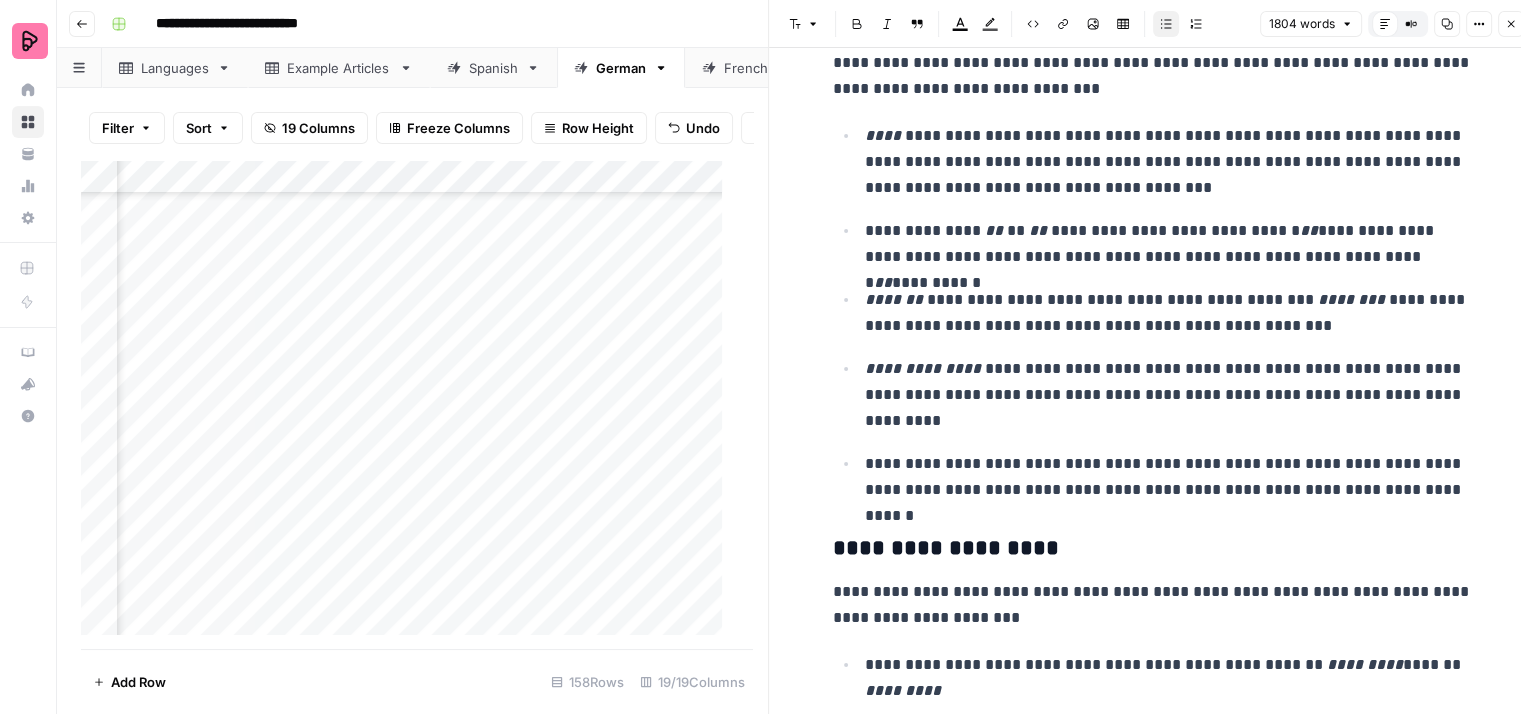 click on "**********" at bounding box center (1169, 313) 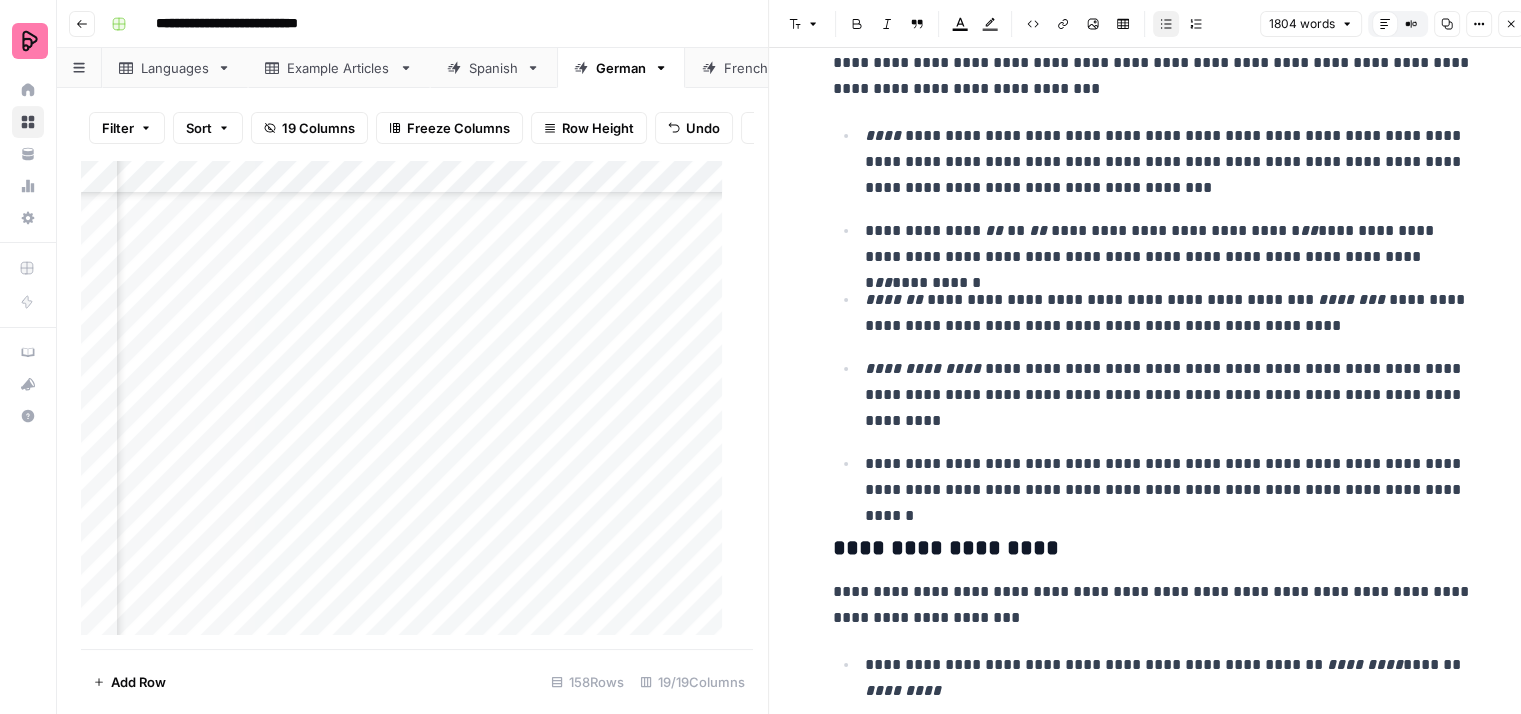 click on "**********" at bounding box center [1169, 244] 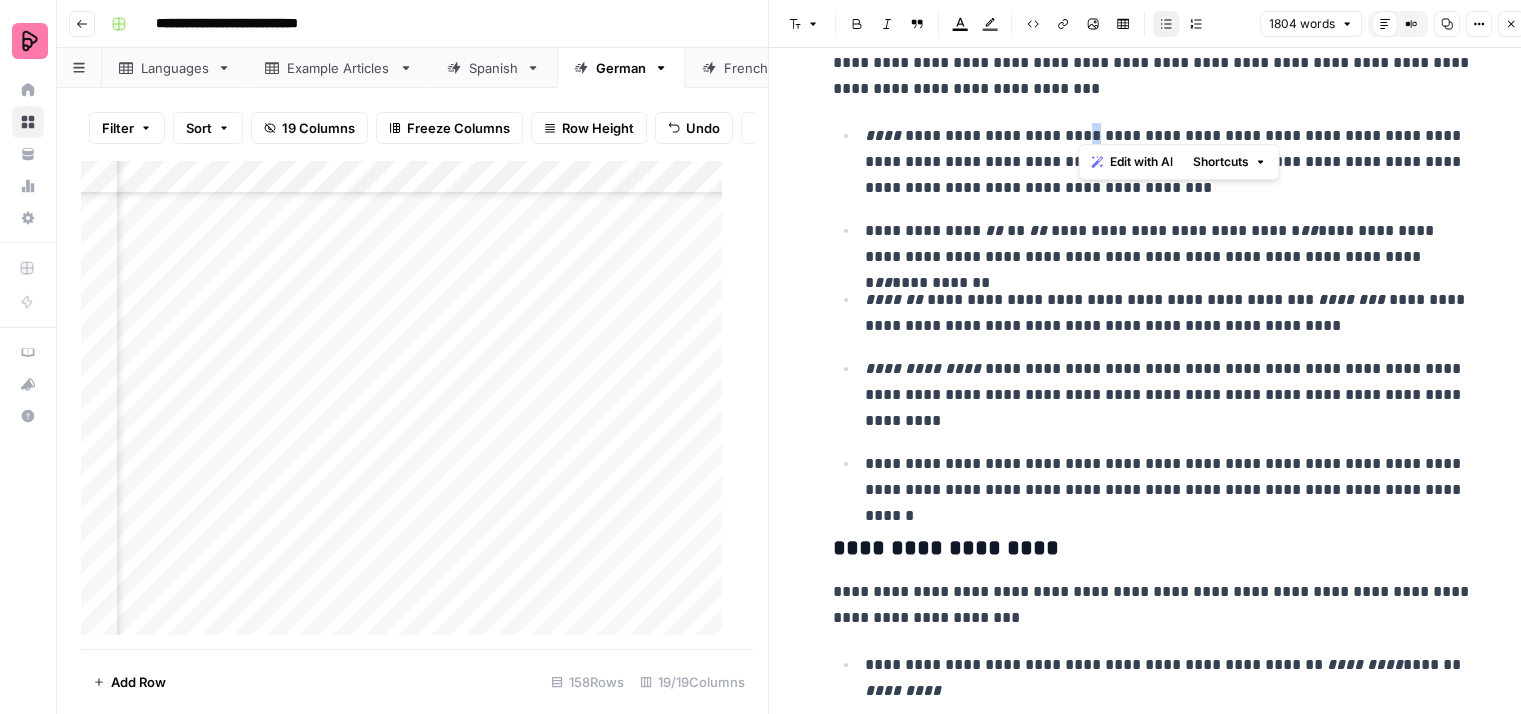 click on "**********" at bounding box center [1169, 162] 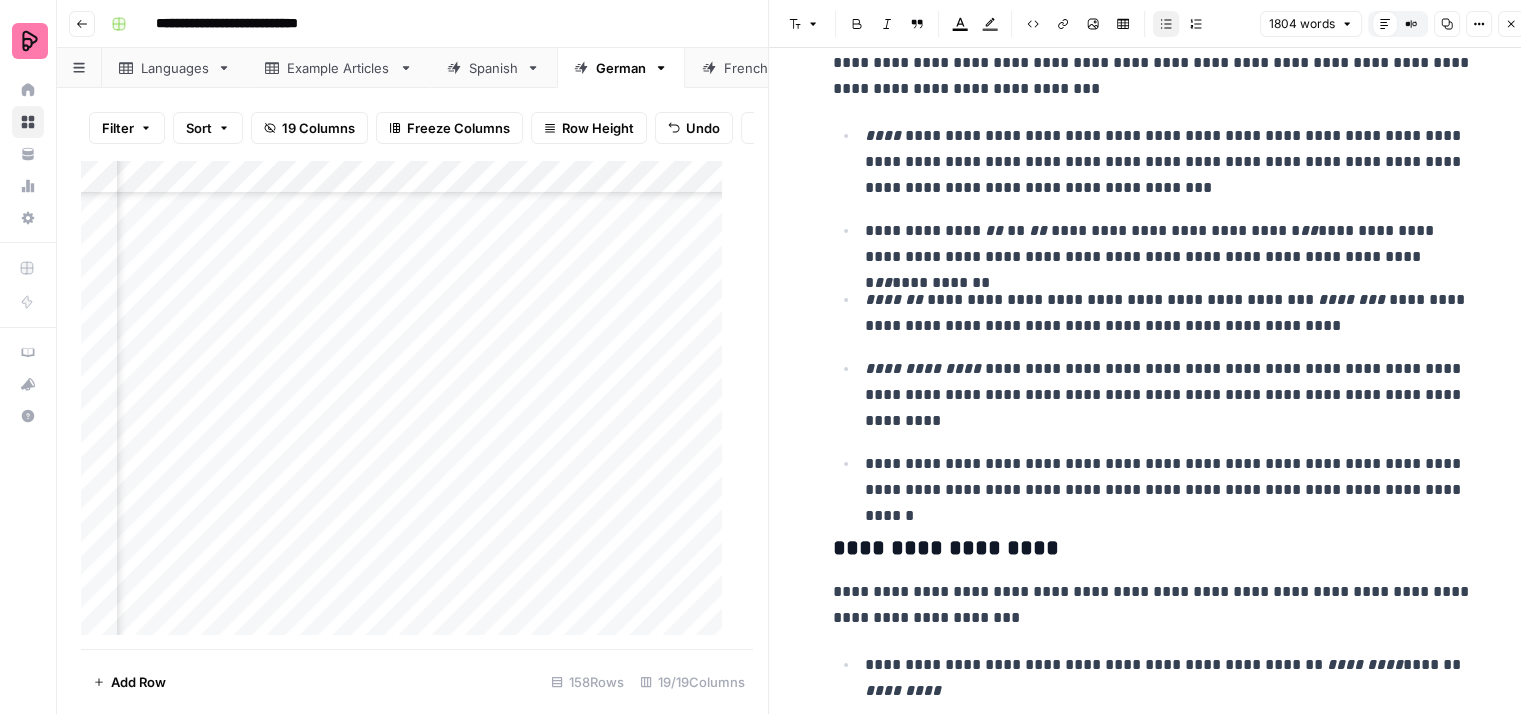 click on "**********" at bounding box center (1169, 162) 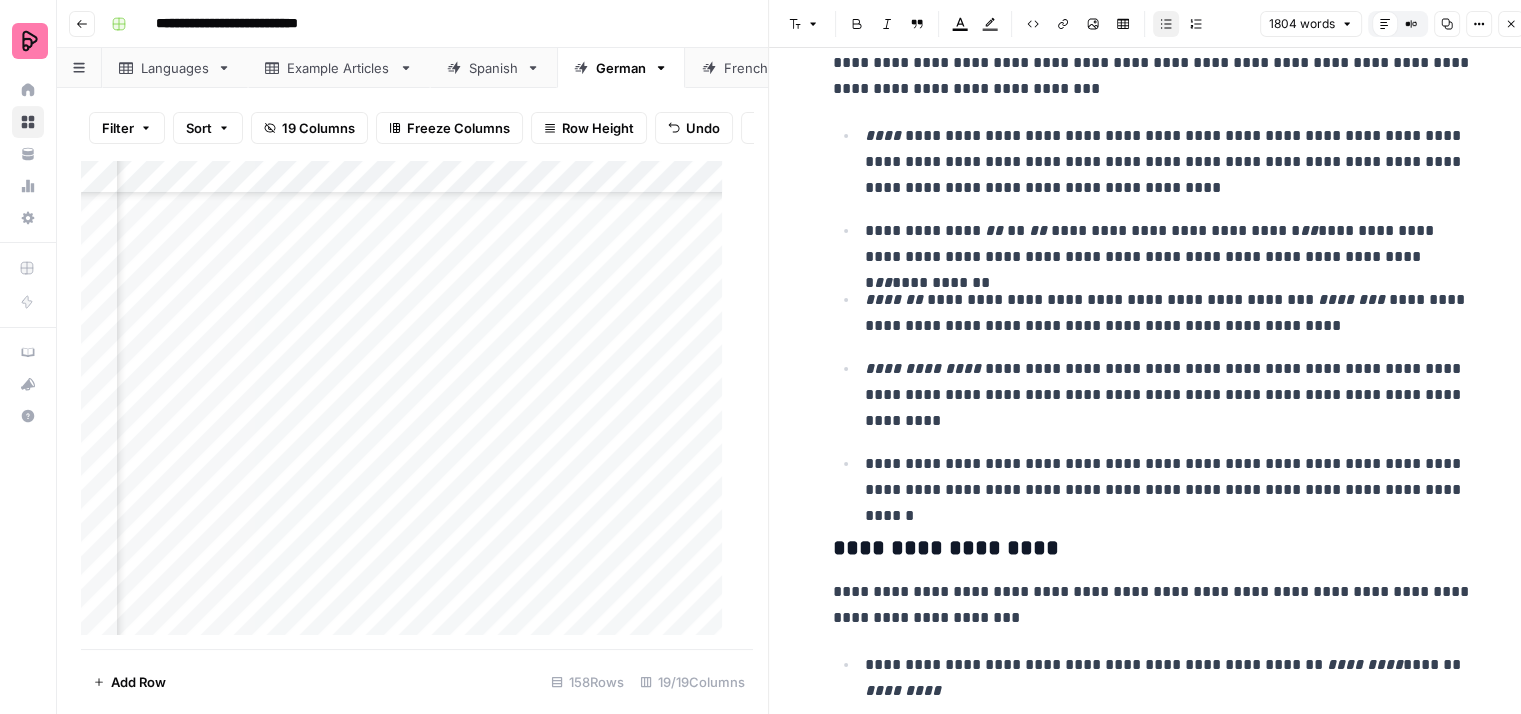 click on "**********" at bounding box center [1169, 313] 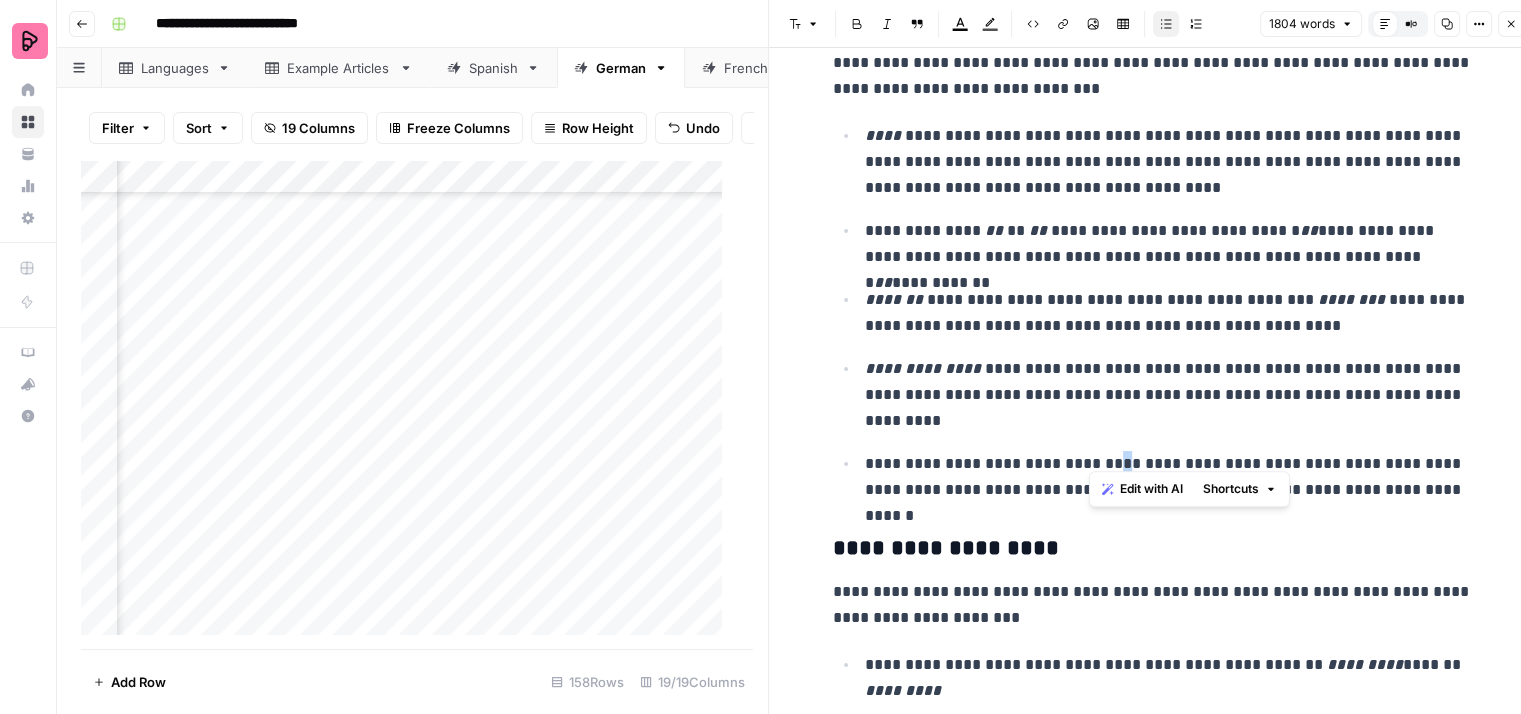 click on "**********" at bounding box center (1169, 477) 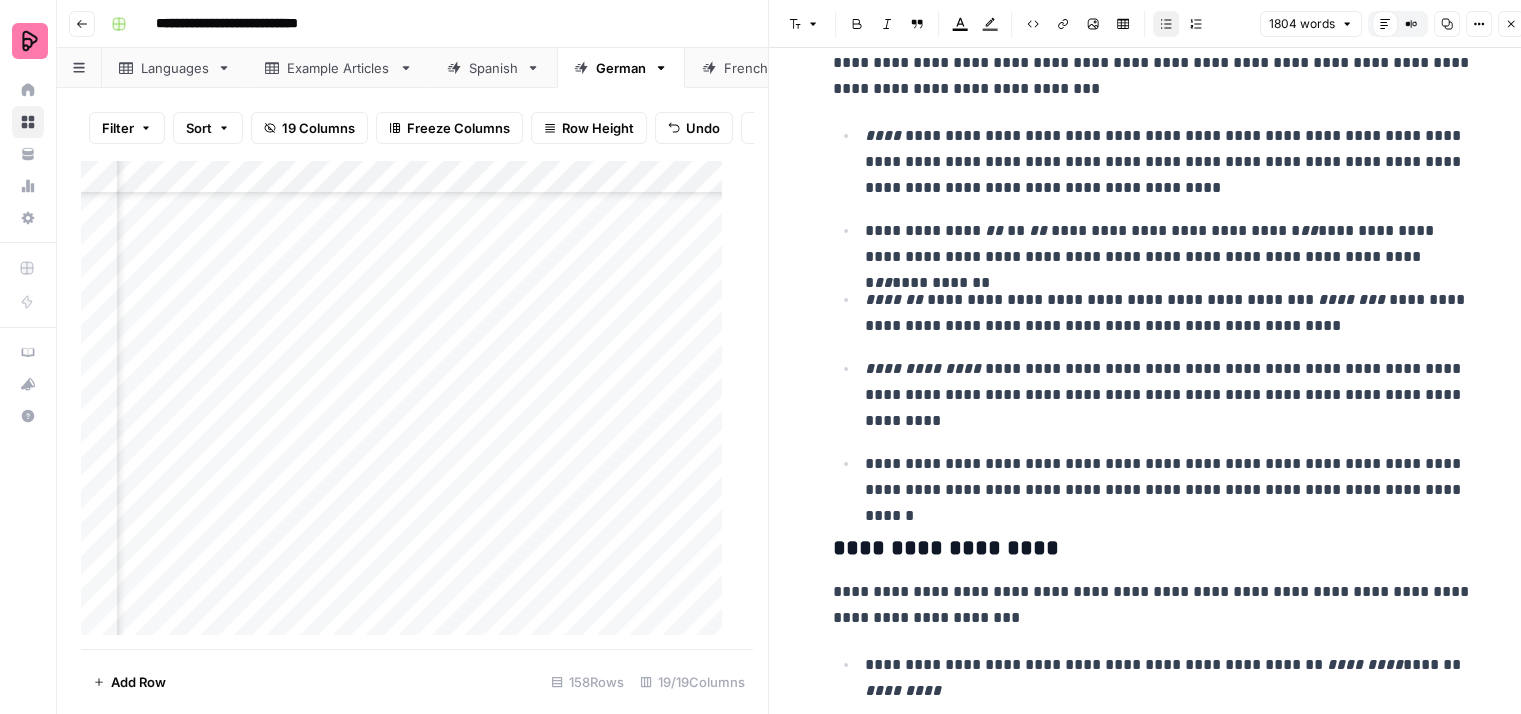click on "**********" at bounding box center (1169, 477) 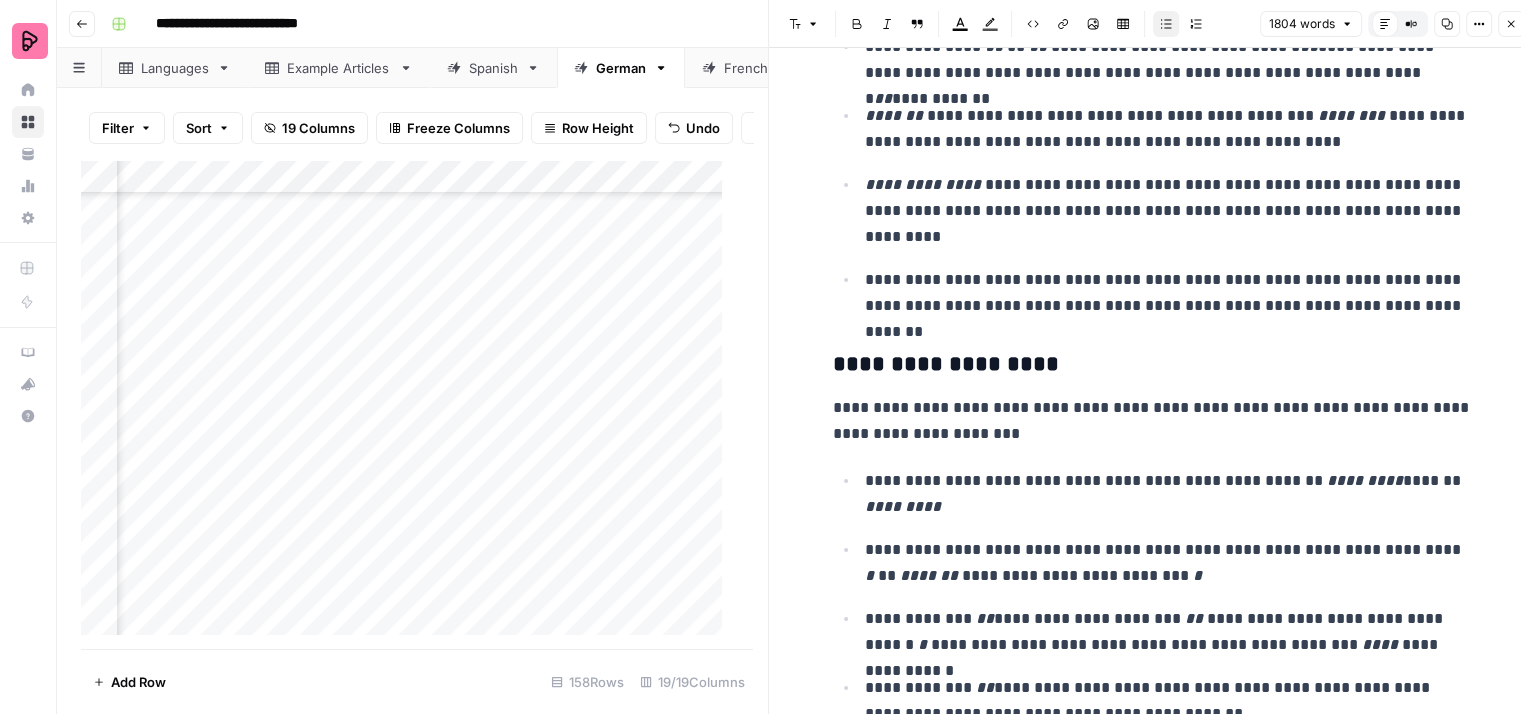 scroll, scrollTop: 5900, scrollLeft: 0, axis: vertical 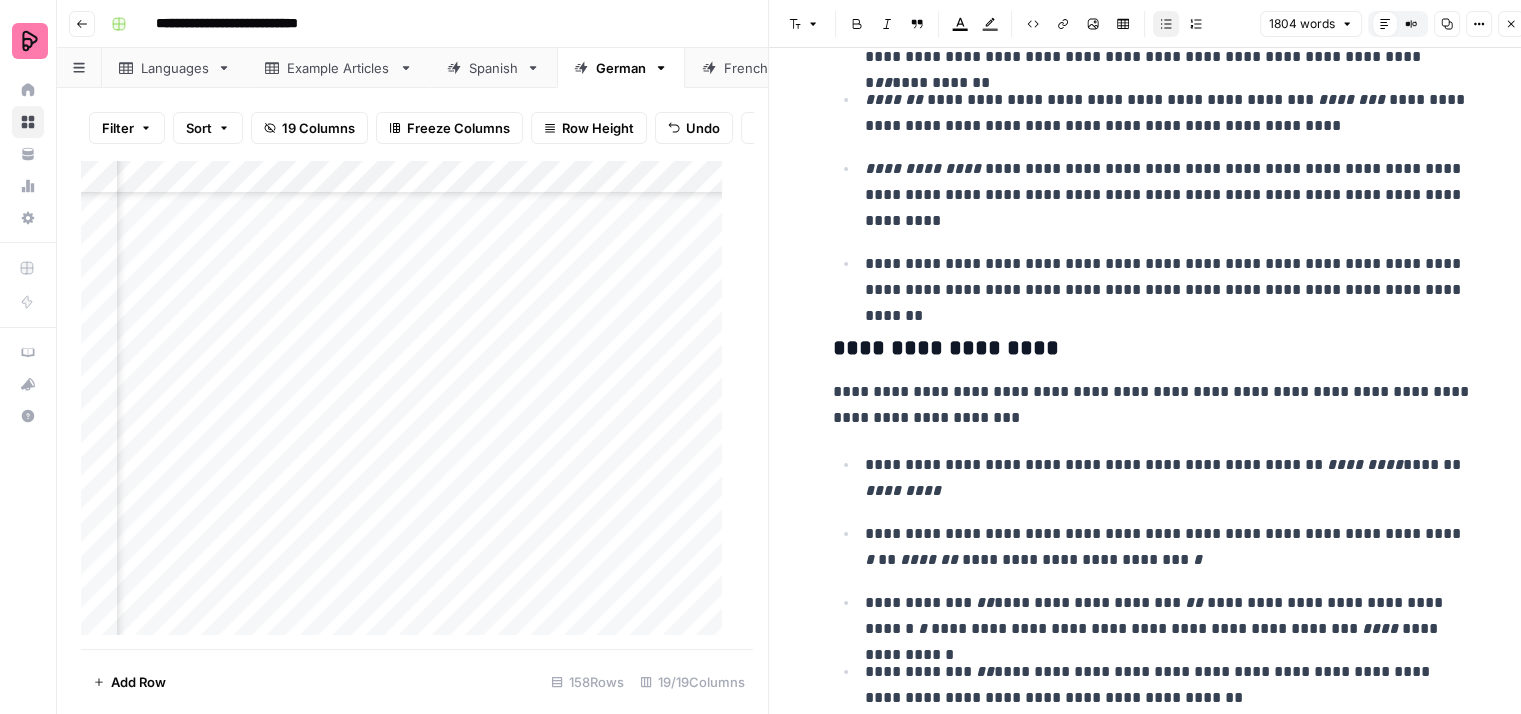 click on "**********" at bounding box center (1153, 405) 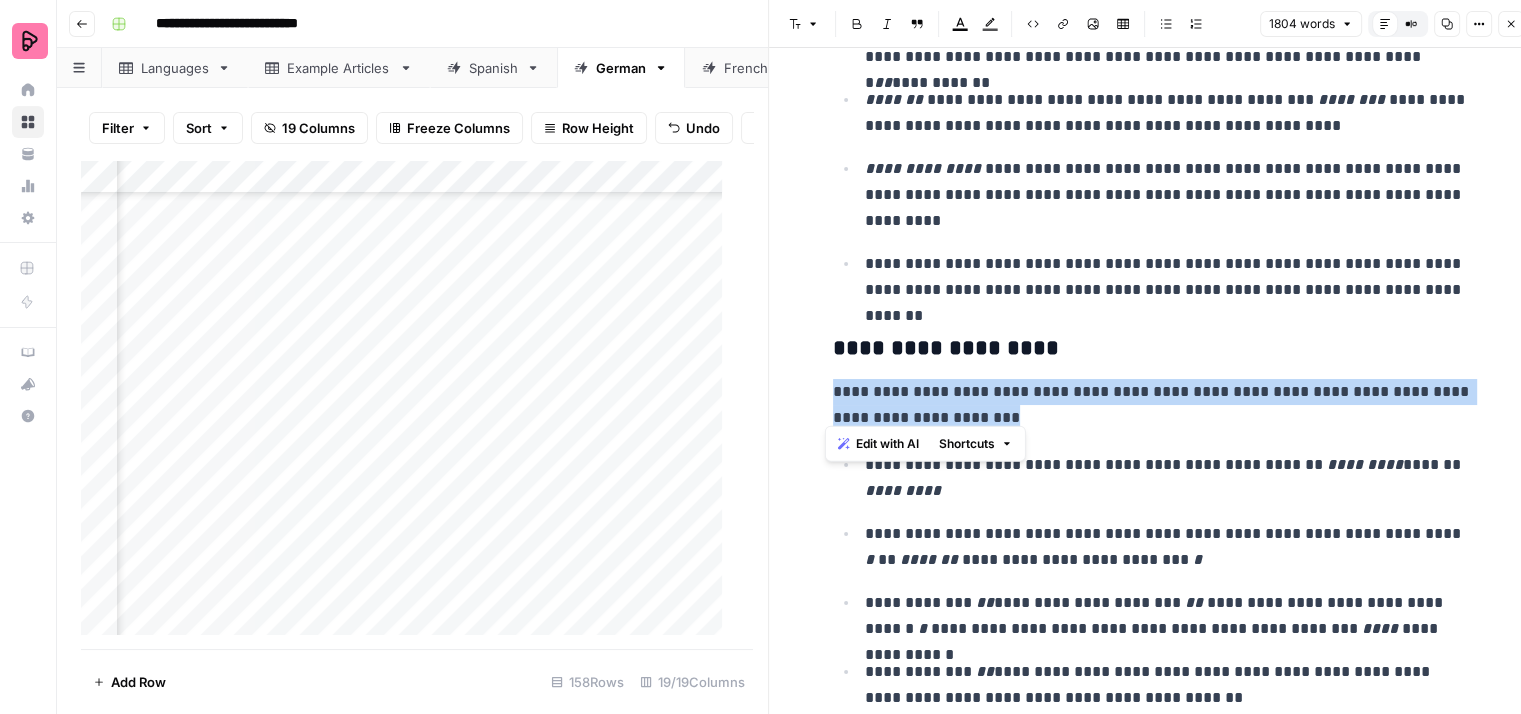 drag, startPoint x: 1042, startPoint y: 404, endPoint x: 804, endPoint y: 379, distance: 239.30942 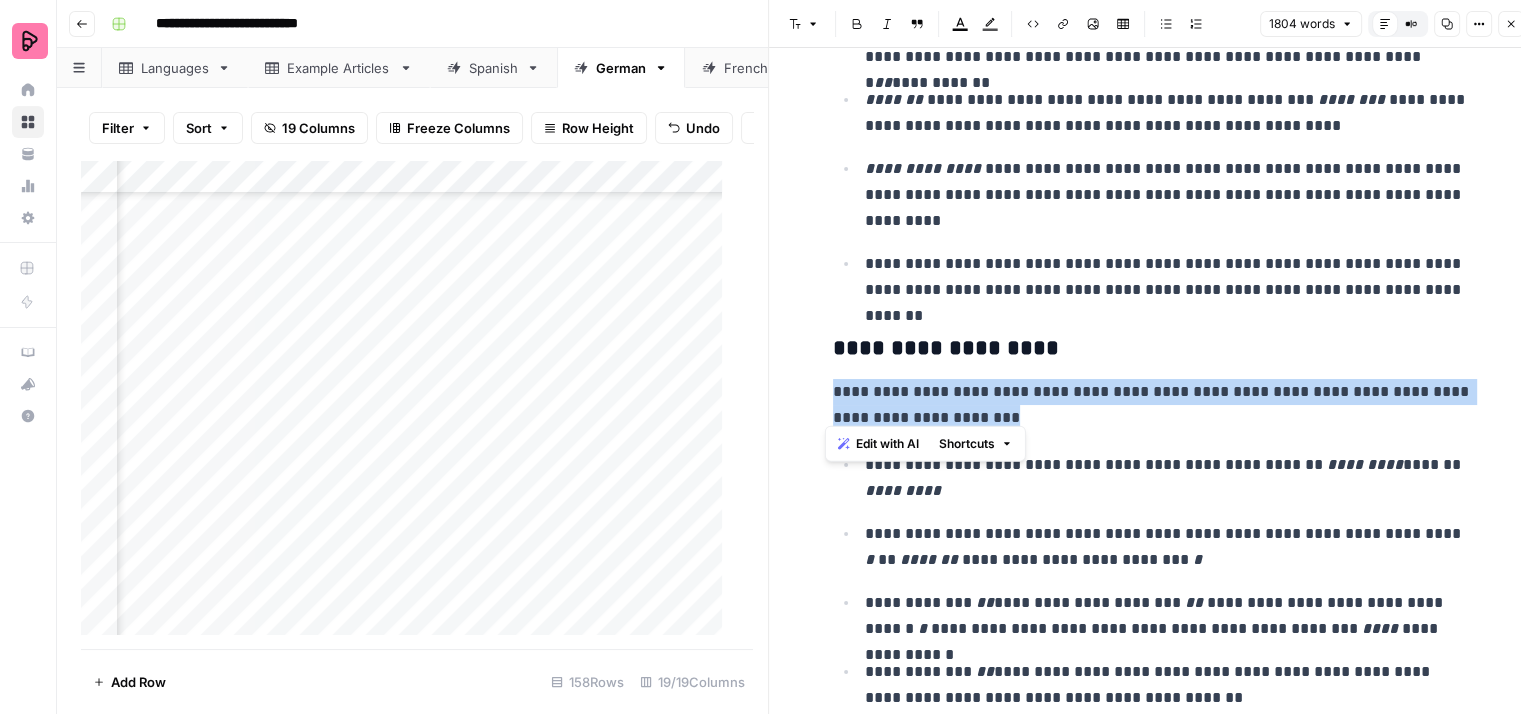 copy on "**********" 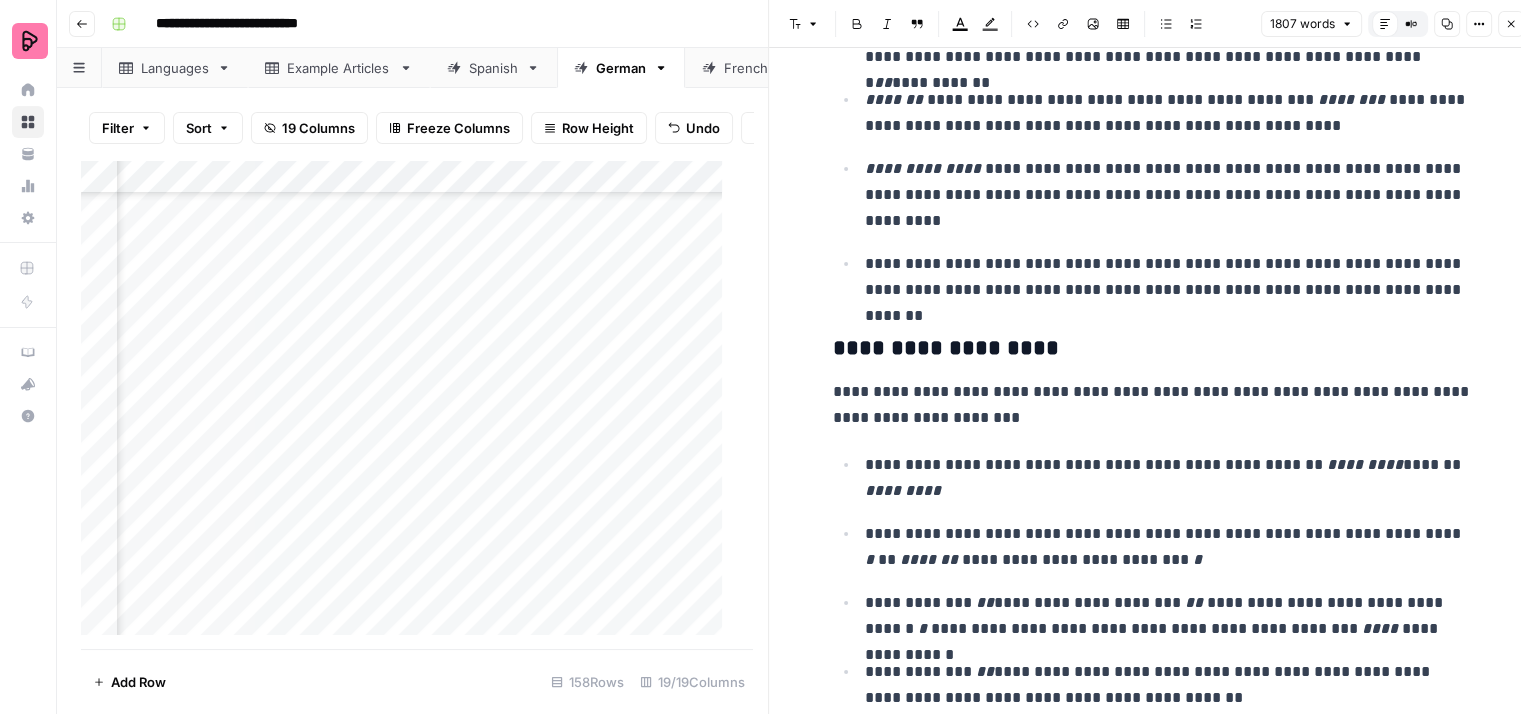 click on "**********" at bounding box center [1153, 405] 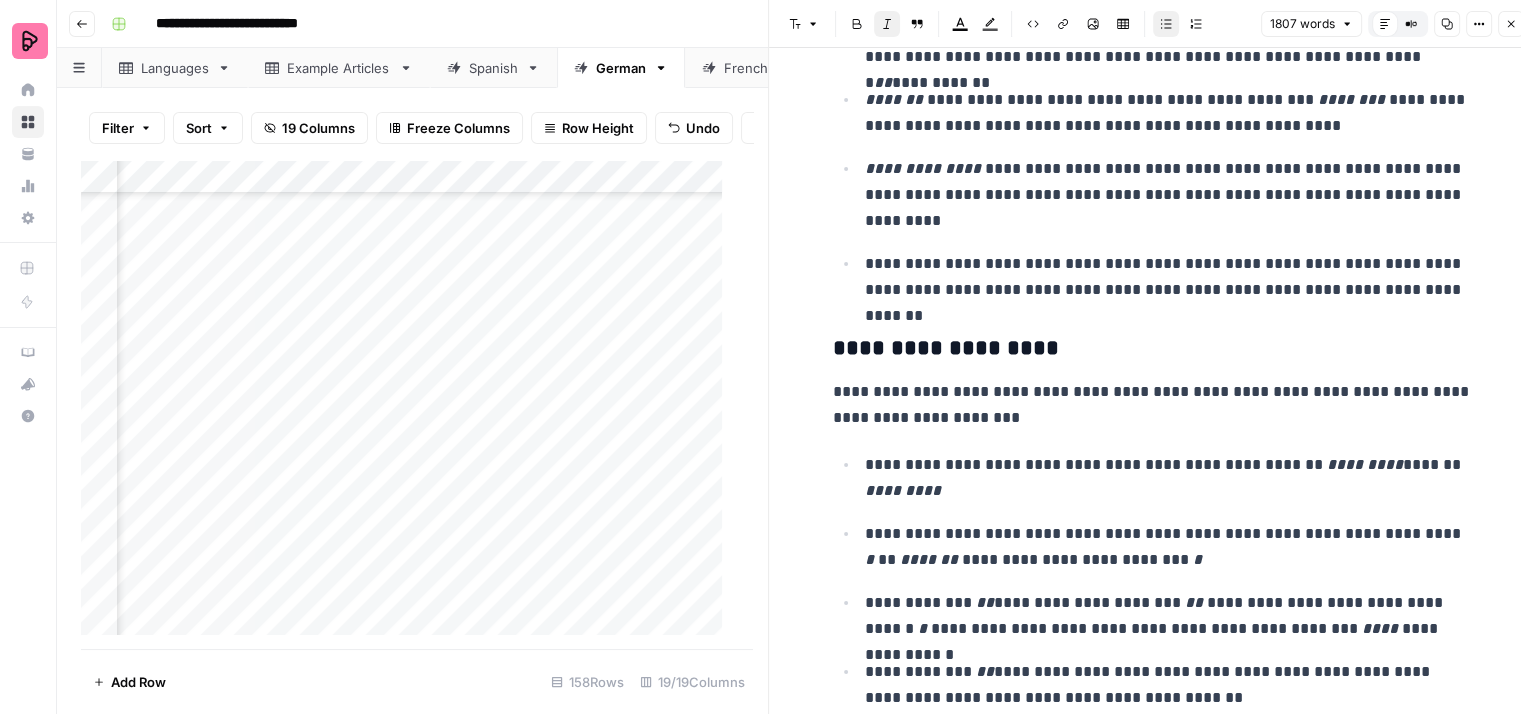 click on "**********" at bounding box center (1169, 478) 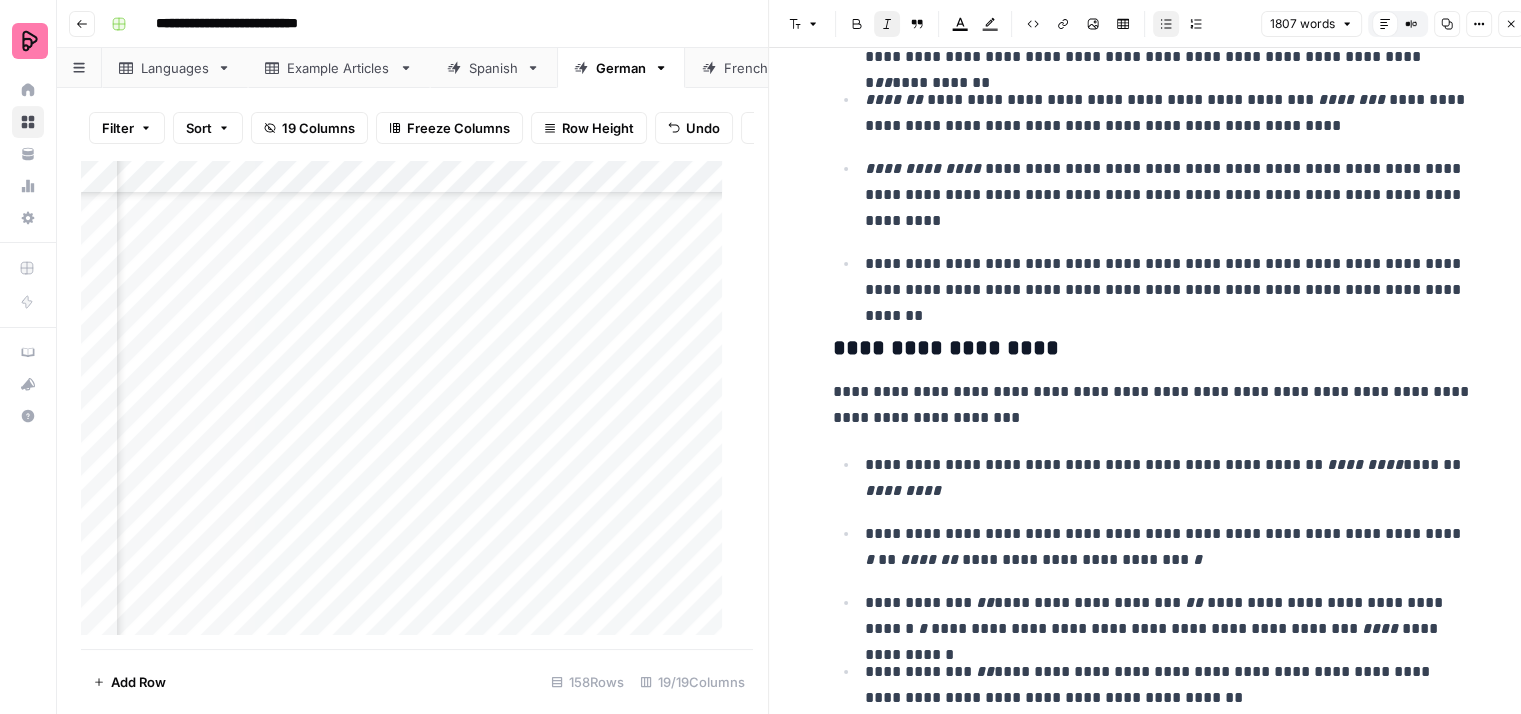 click on "**********" at bounding box center [1169, 478] 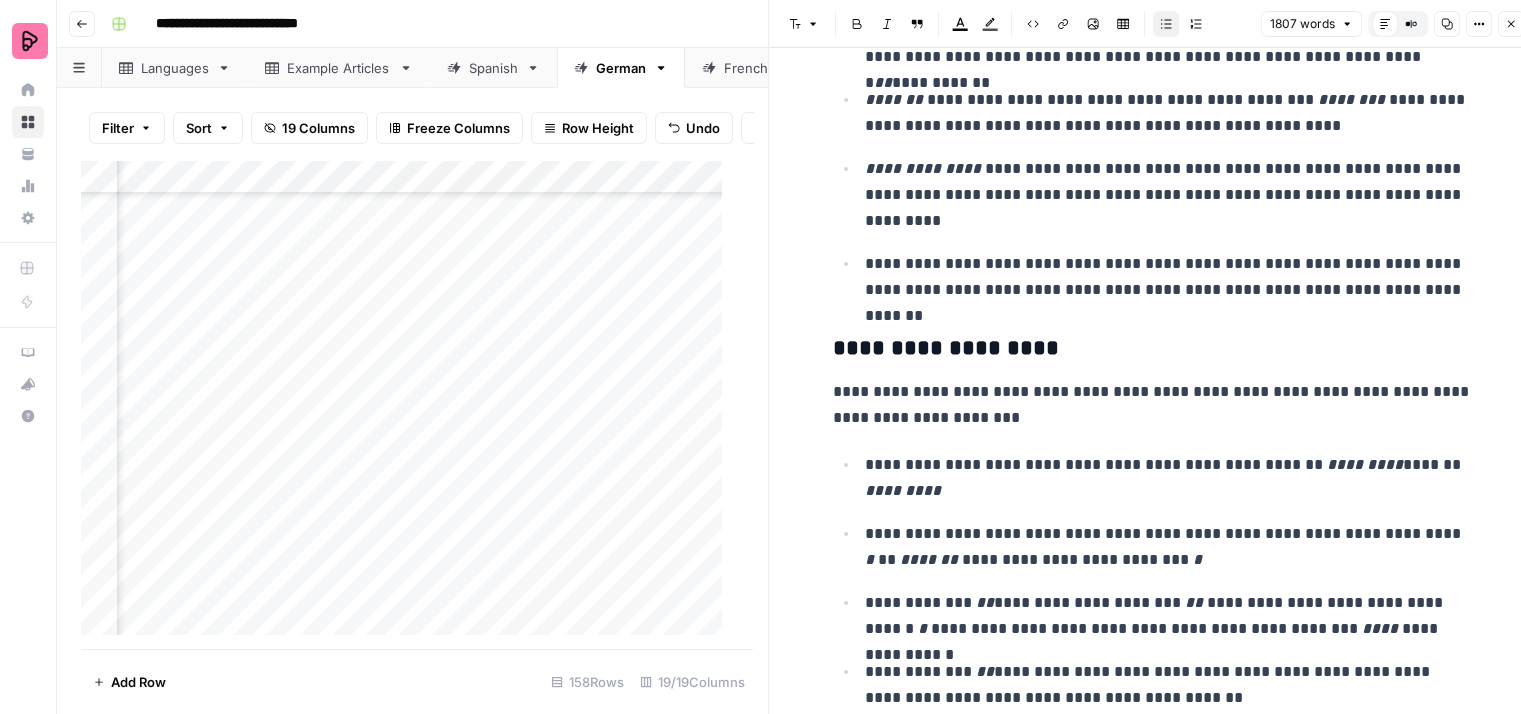click on "**********" at bounding box center (1169, 478) 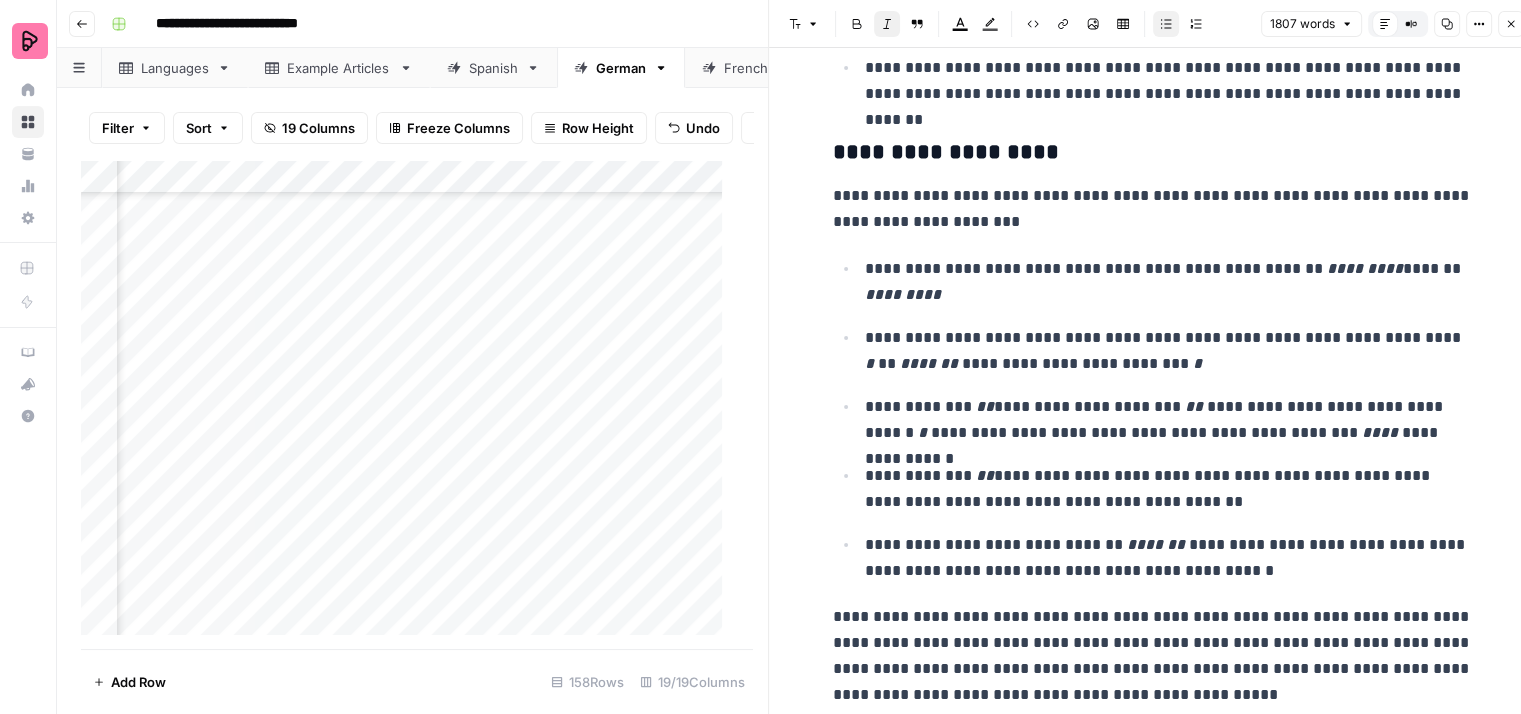 scroll, scrollTop: 6100, scrollLeft: 0, axis: vertical 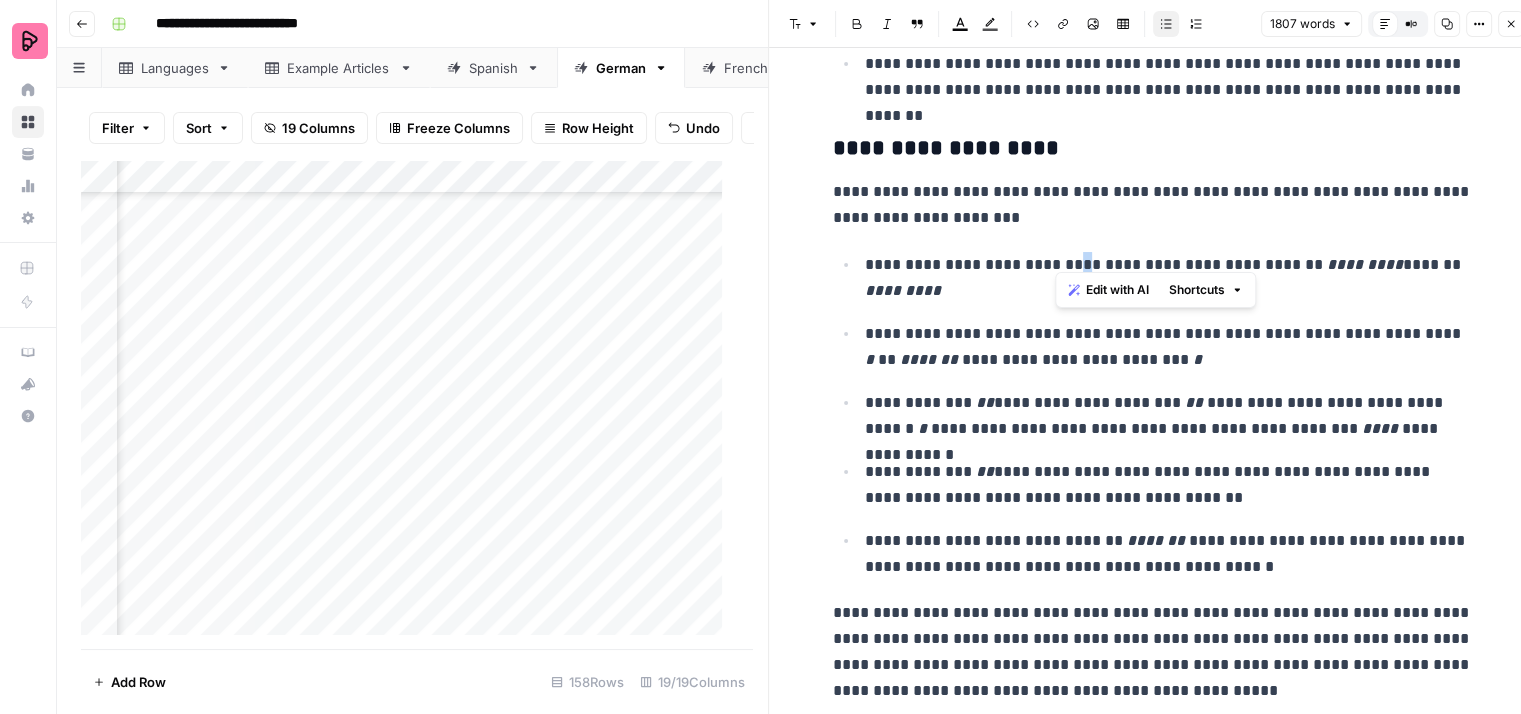 click on "**********" at bounding box center [1169, 278] 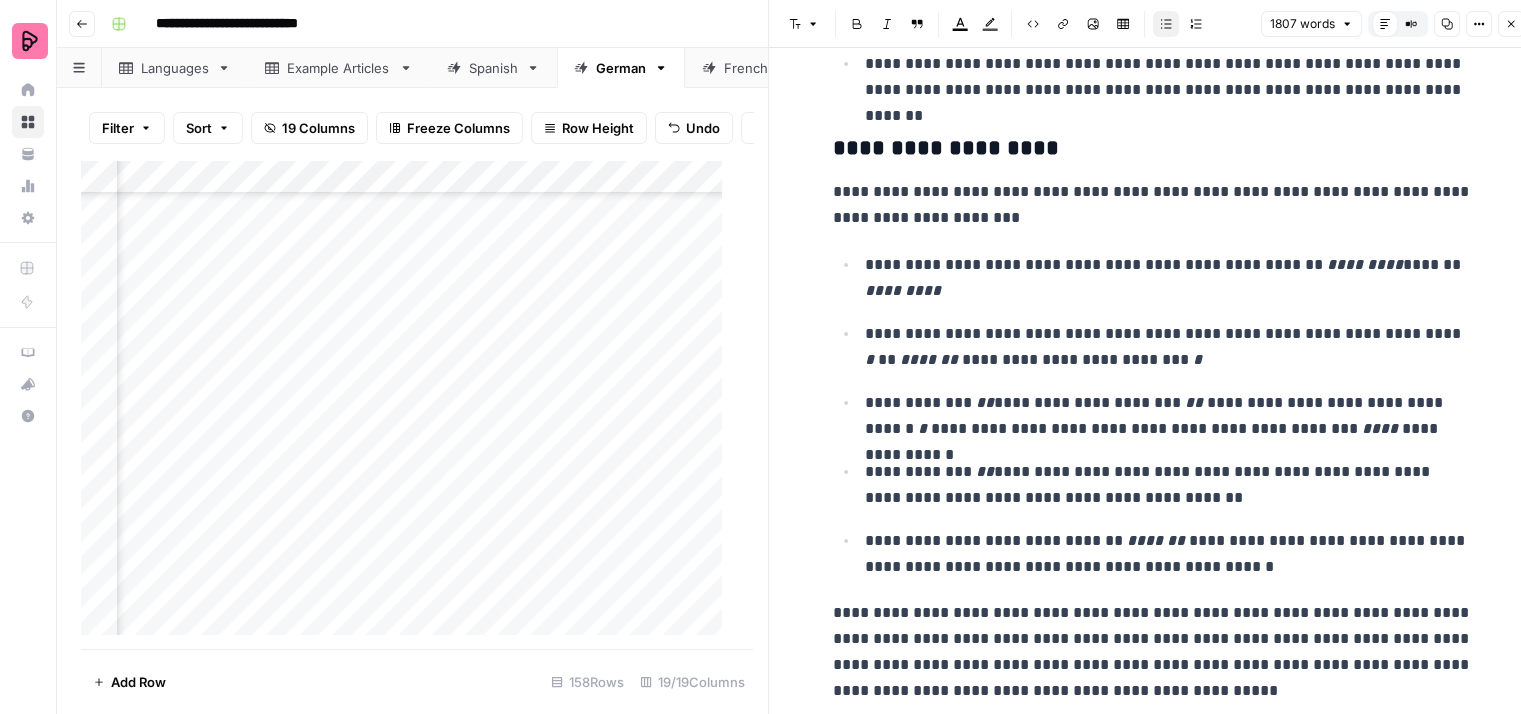 click on "**********" at bounding box center [1169, 278] 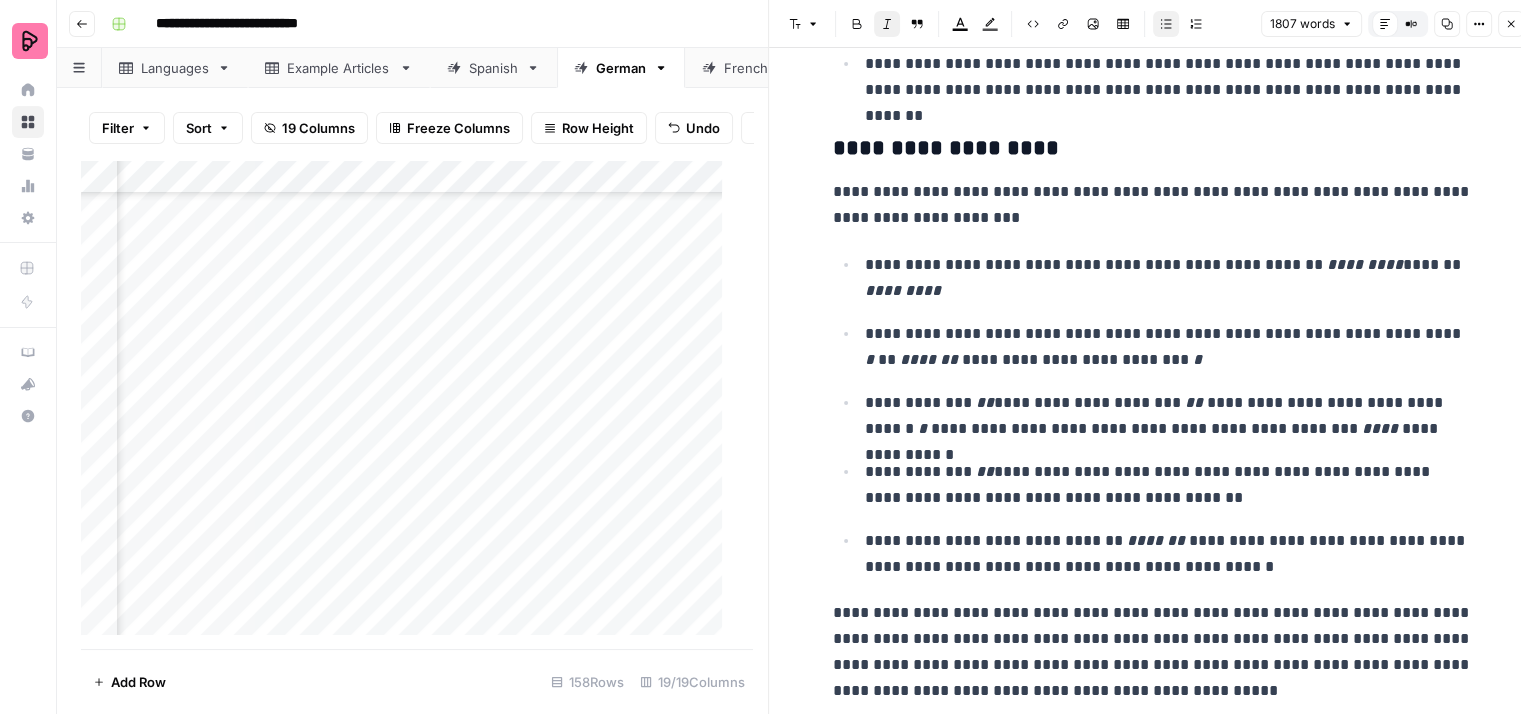 click on "**********" at bounding box center [1169, 278] 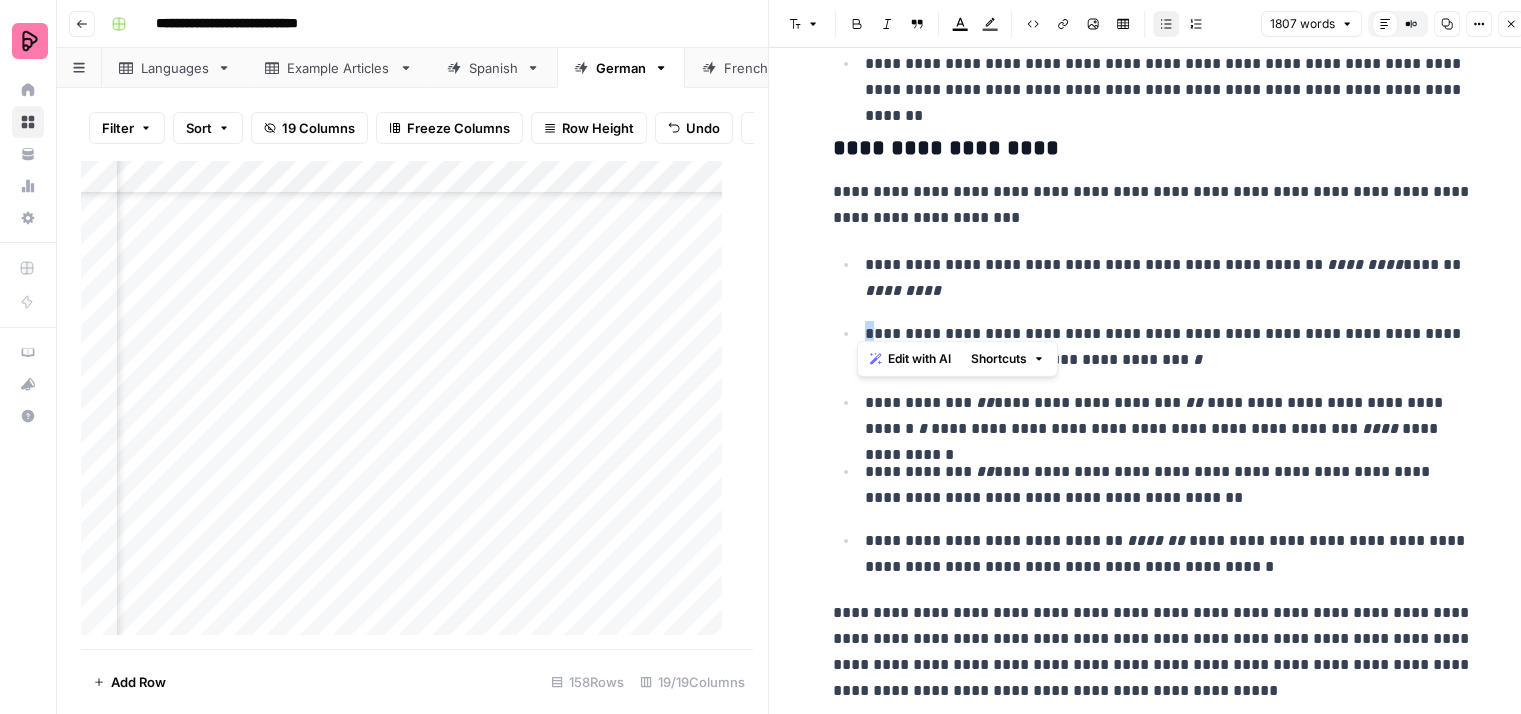 click on "**********" at bounding box center (1166, 346) 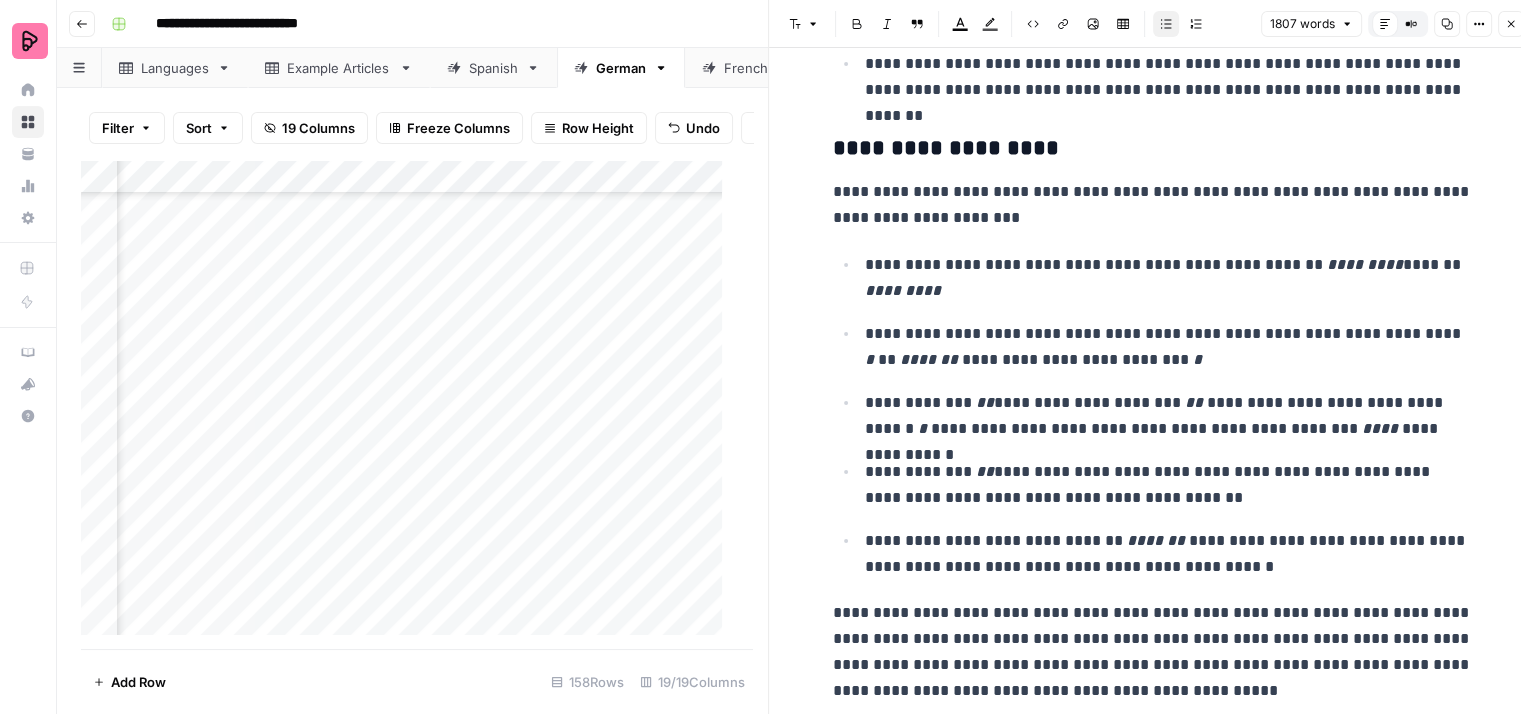 click on "**********" at bounding box center (1169, 347) 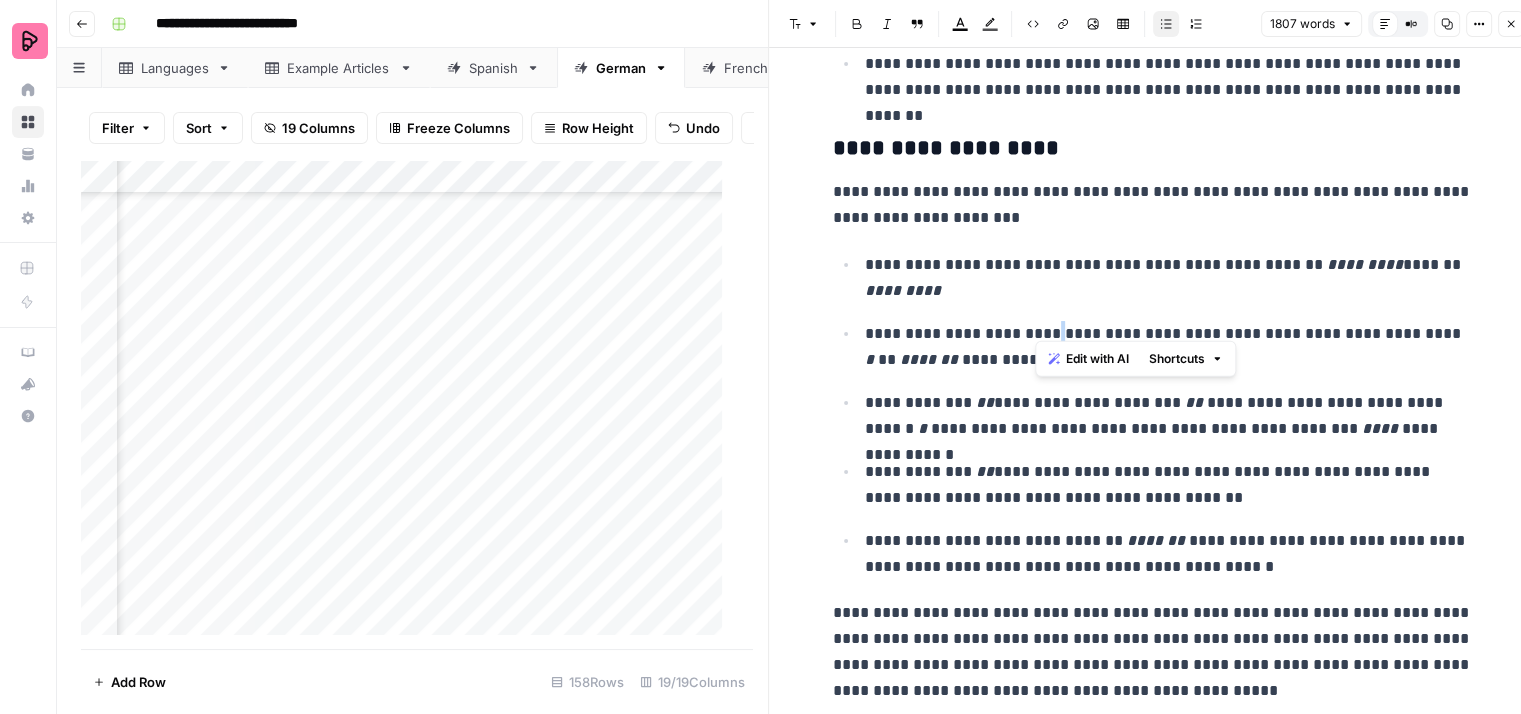 click on "**********" at bounding box center (1169, 347) 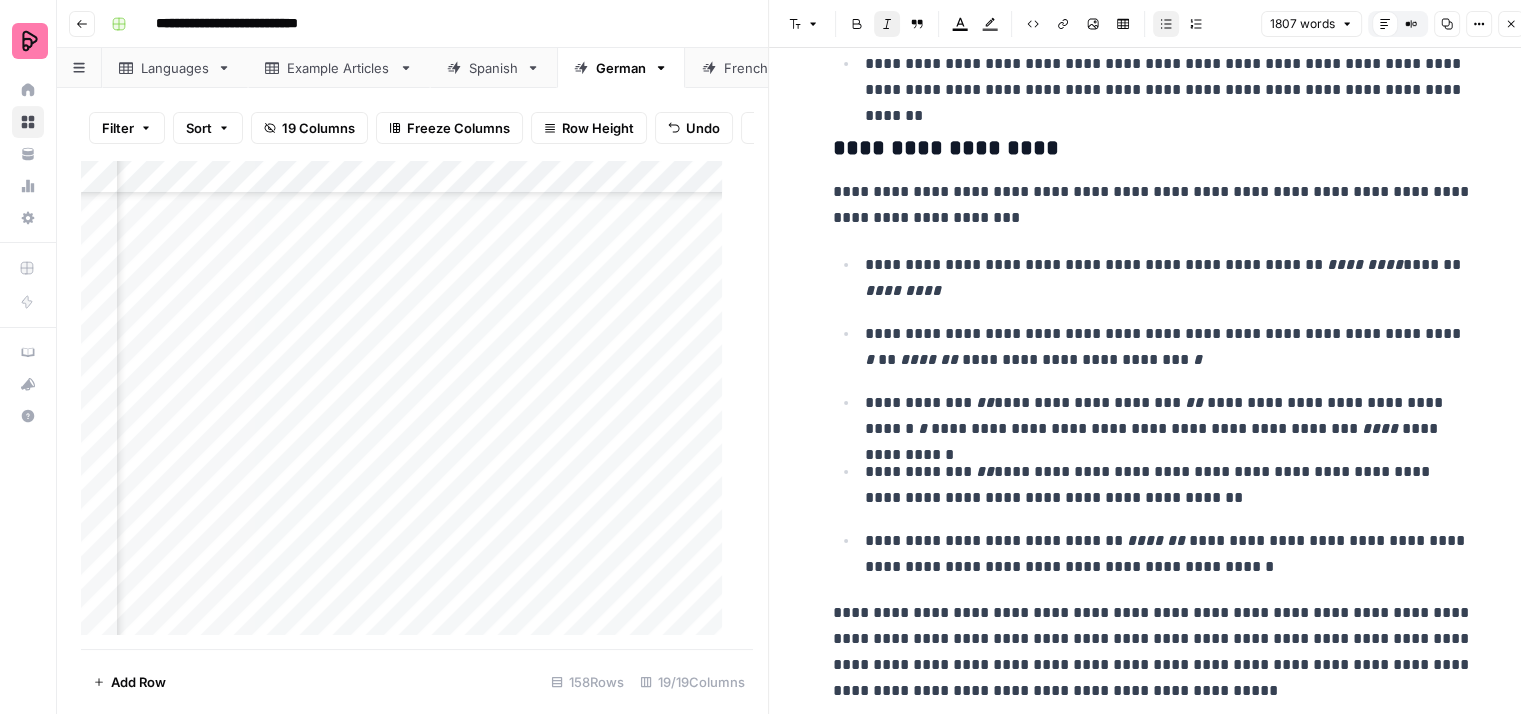 click on "**********" at bounding box center [1169, 347] 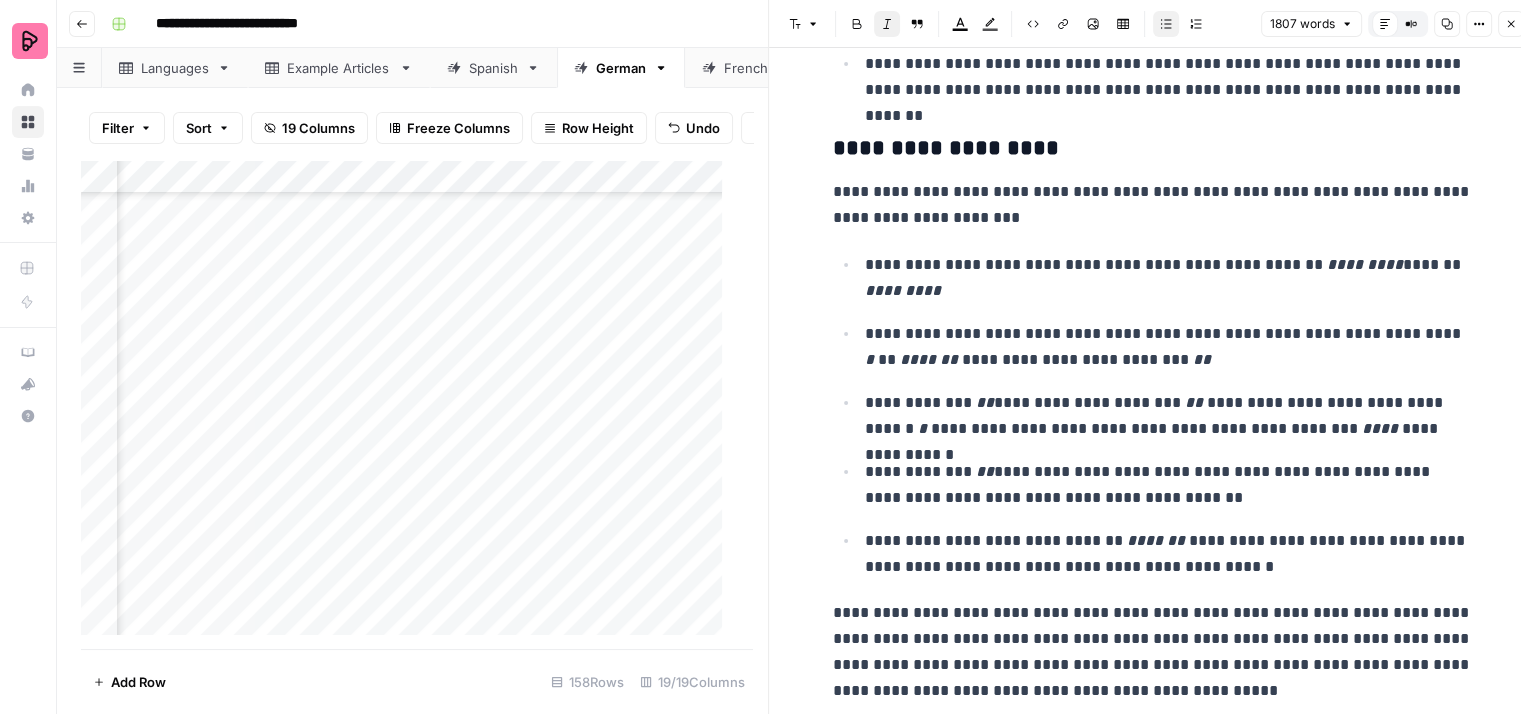 click on "**********" at bounding box center [1169, 278] 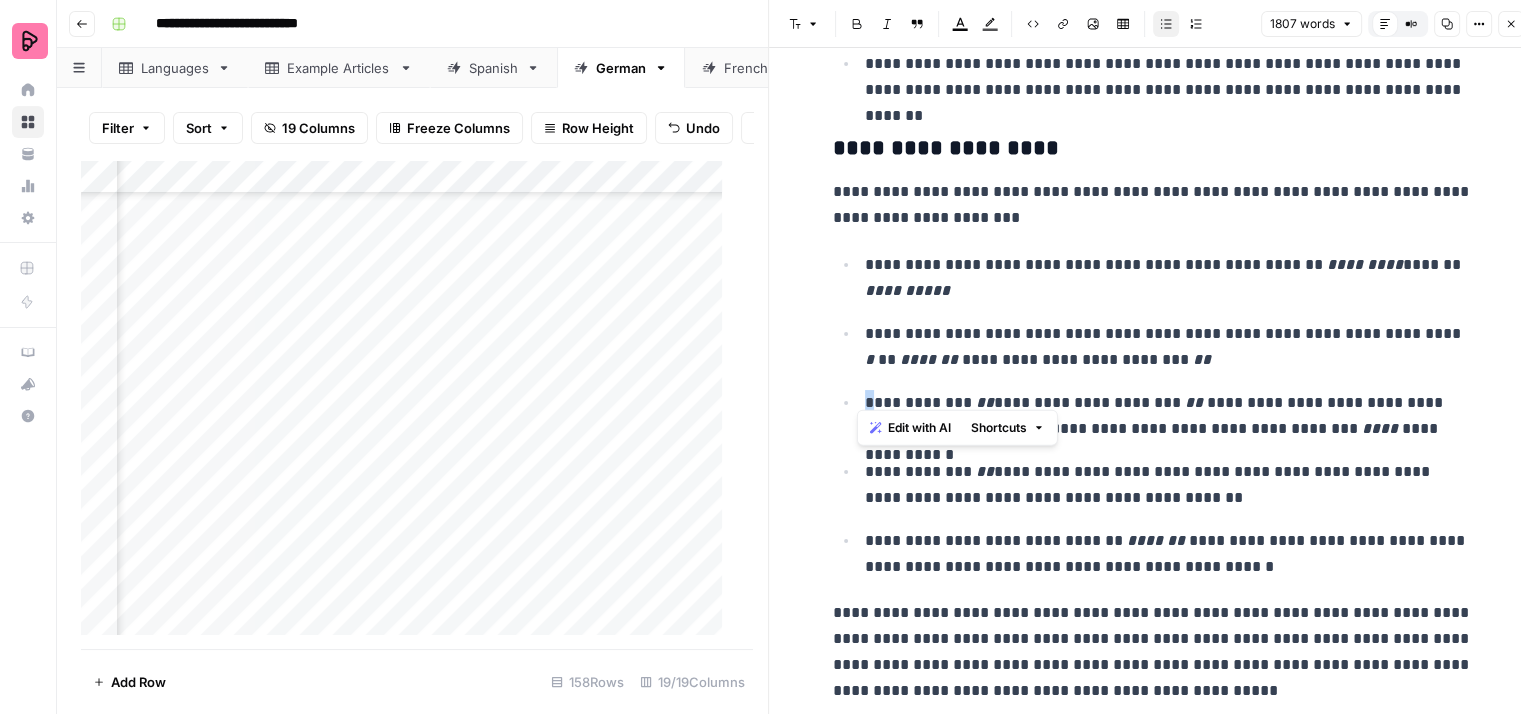 click on "**********" at bounding box center (1169, 416) 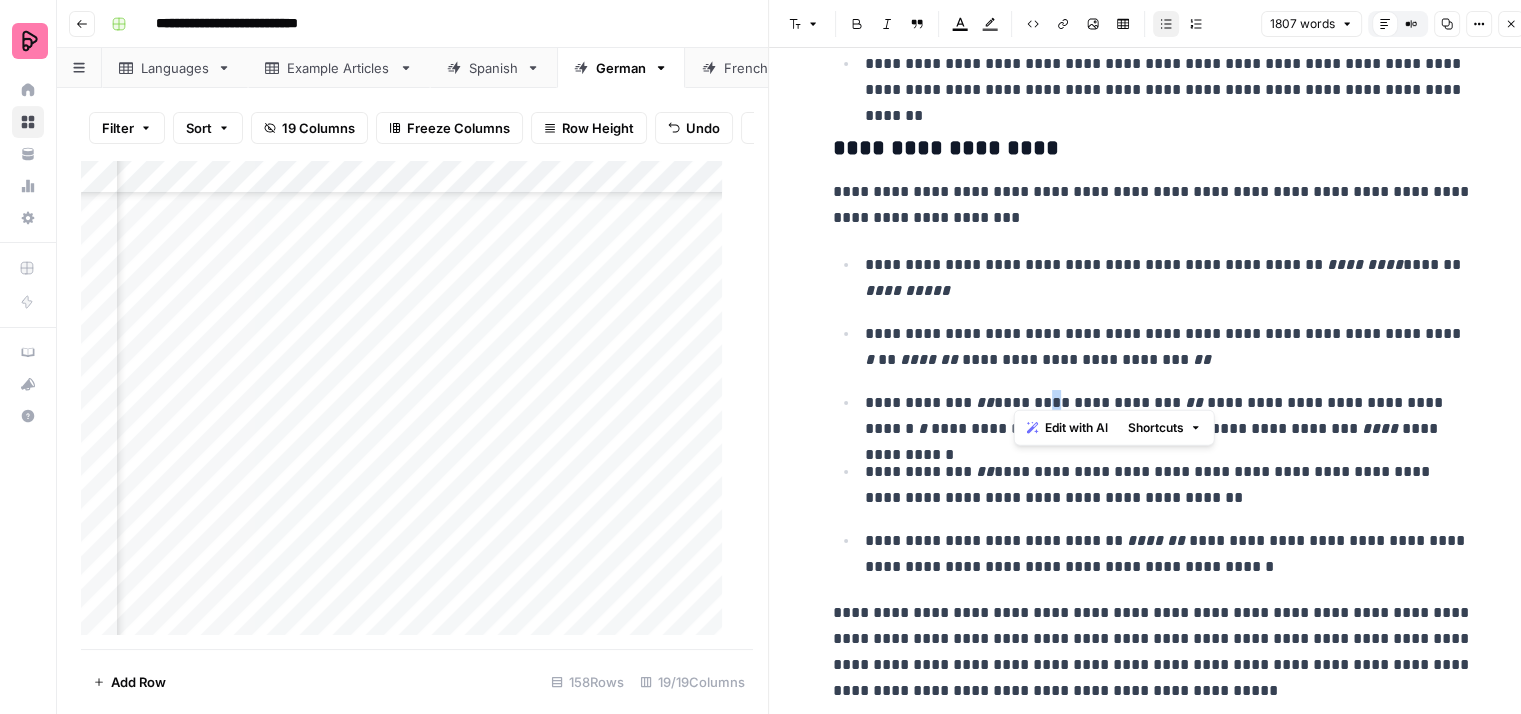 click on "**********" at bounding box center [1169, 416] 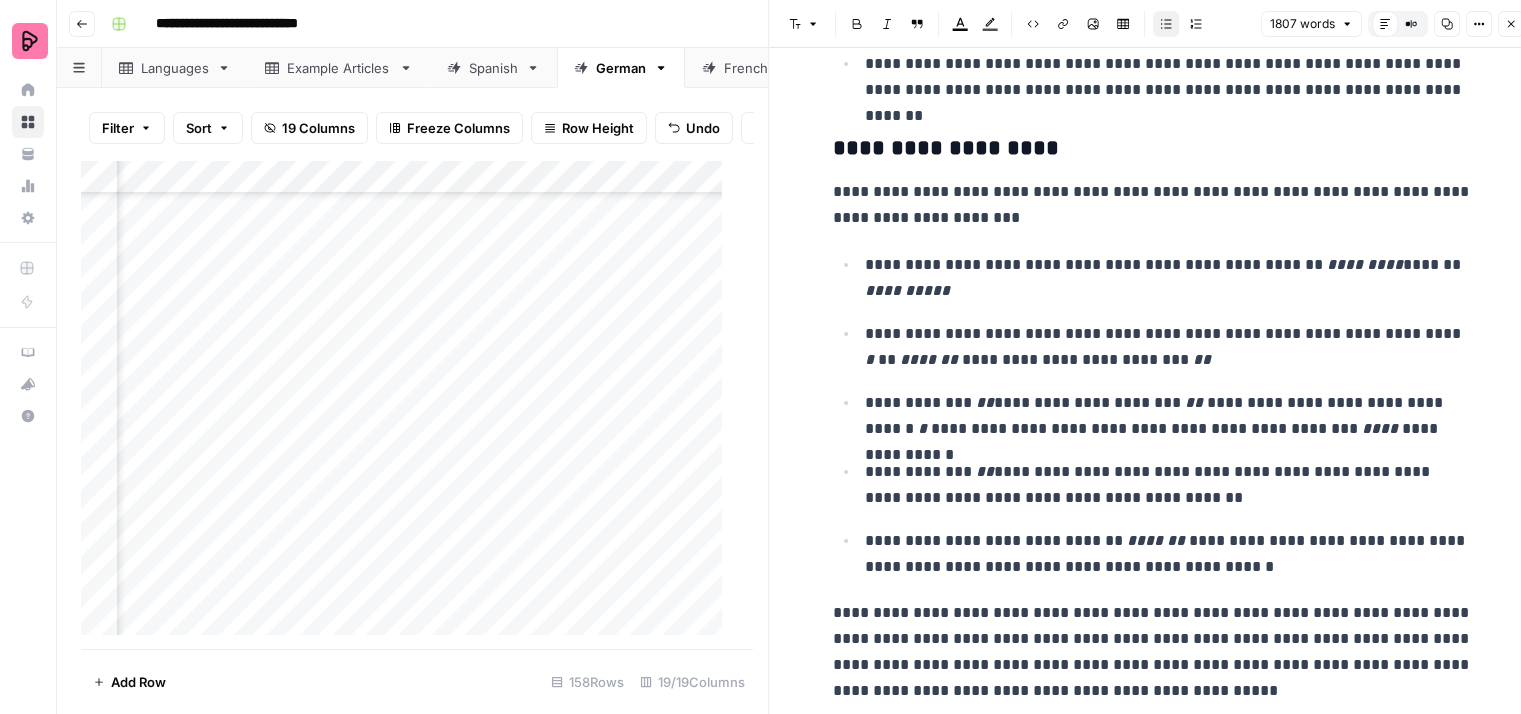 click on "**********" at bounding box center (1169, 416) 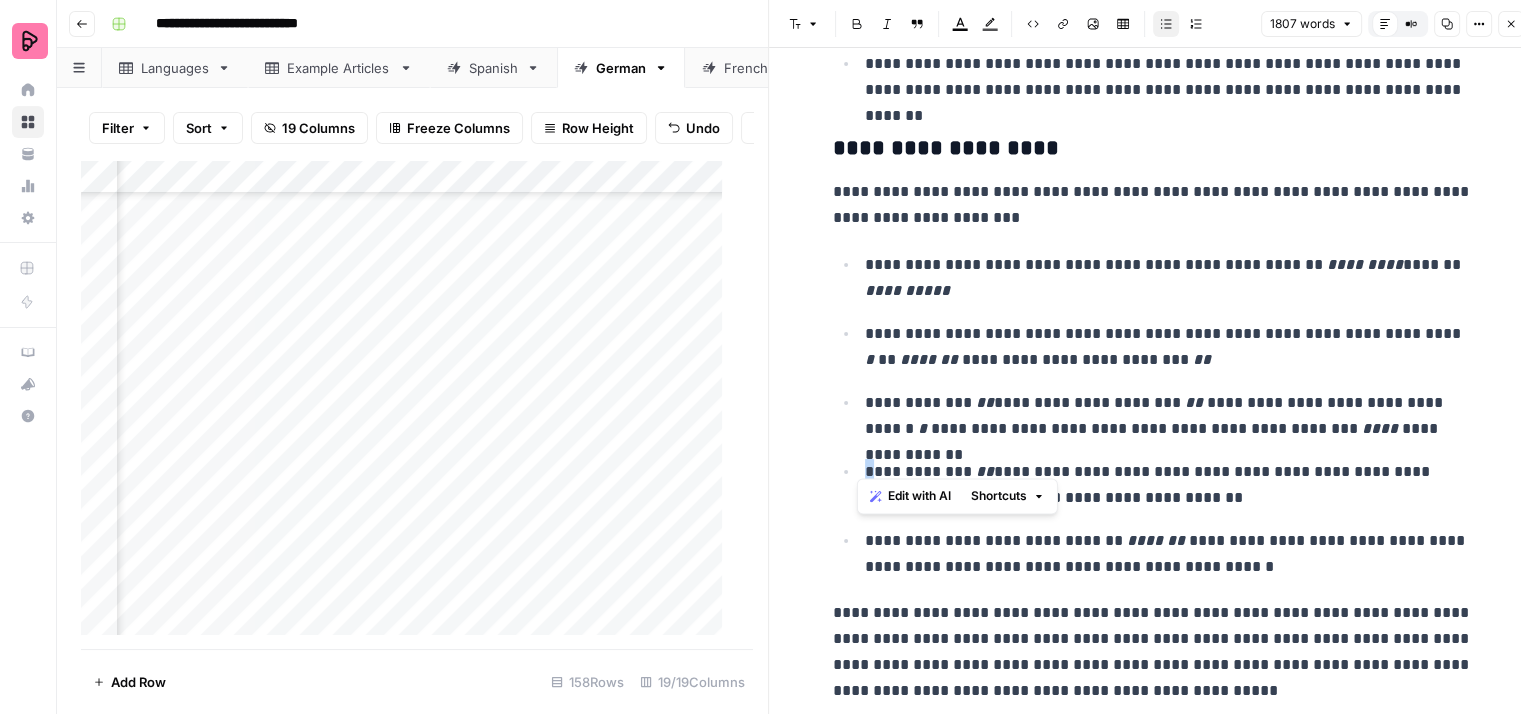 drag, startPoint x: 863, startPoint y: 454, endPoint x: 852, endPoint y: 460, distance: 12.529964 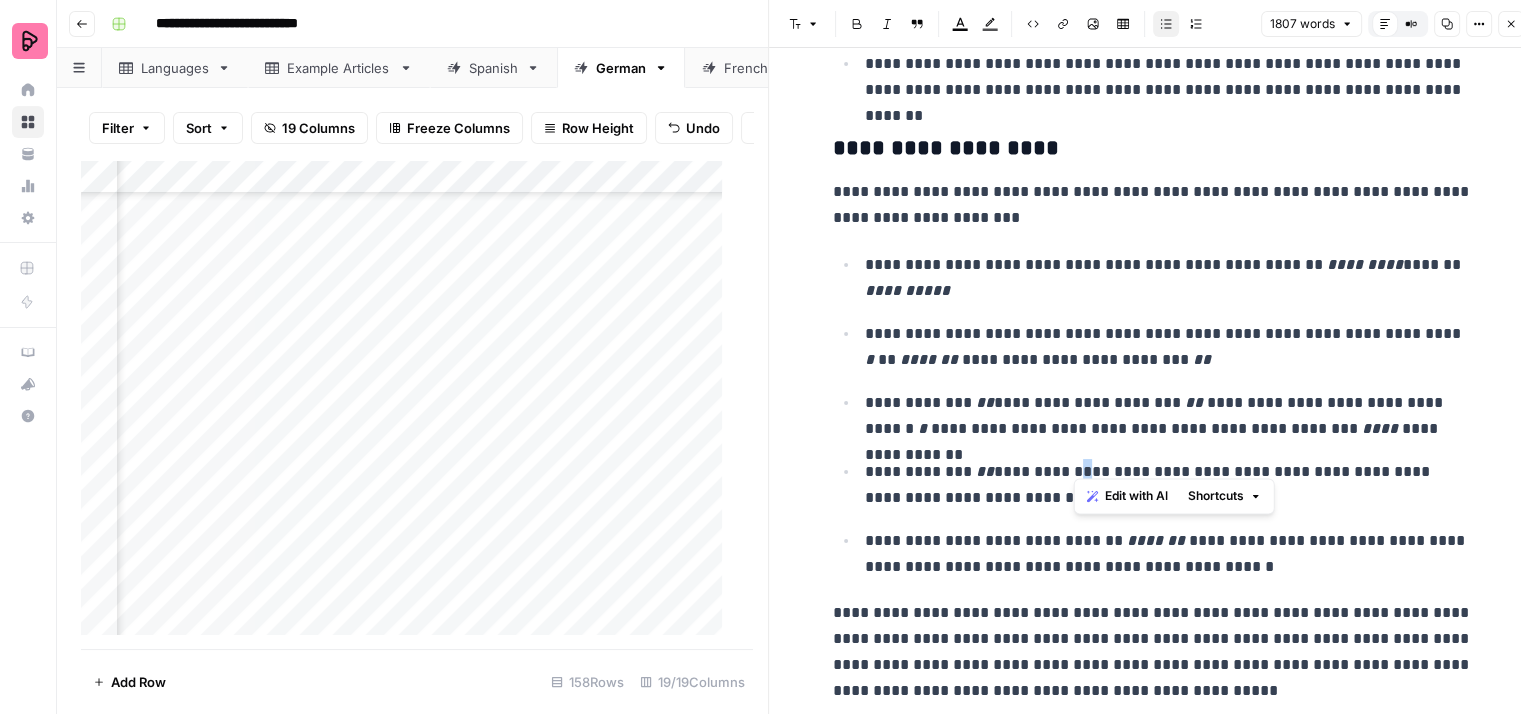 click on "**********" at bounding box center [1169, 485] 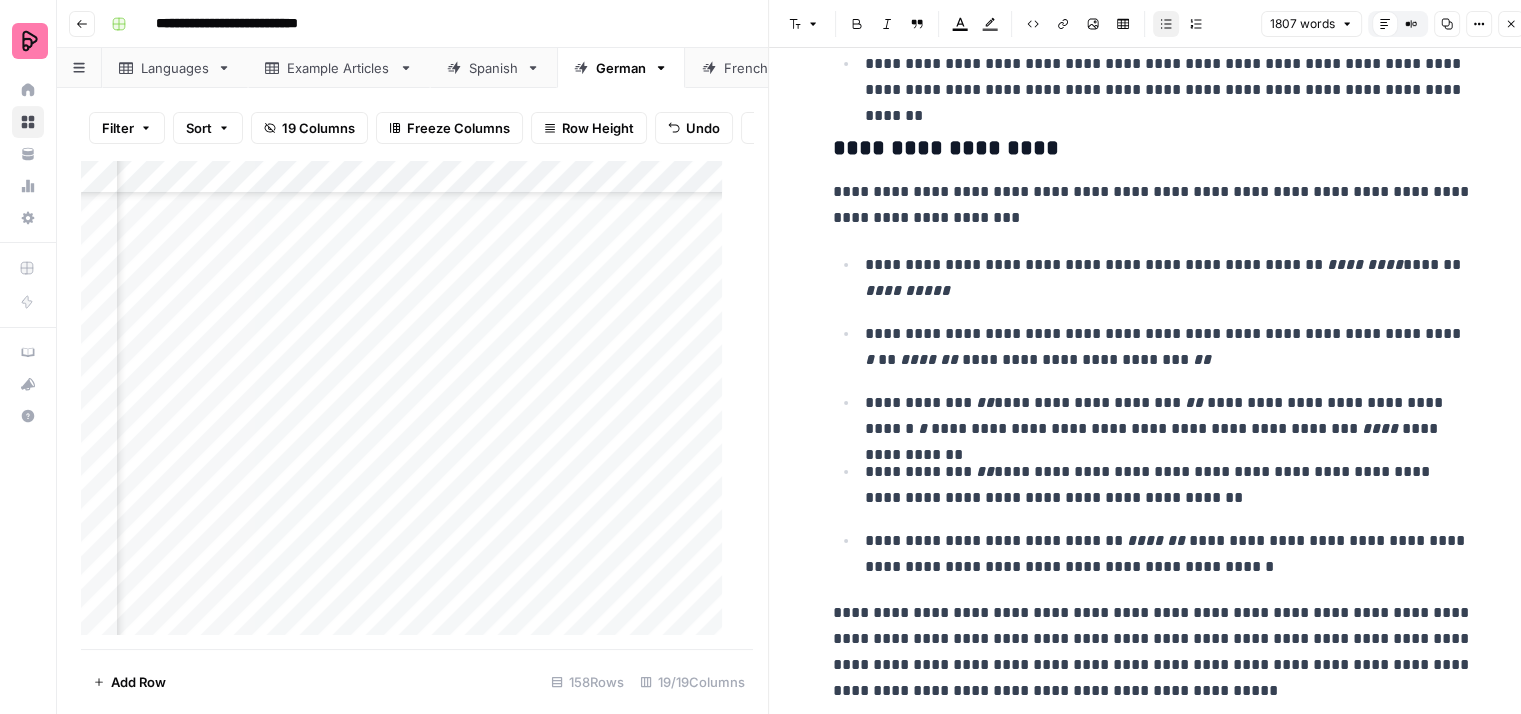 click on "**********" at bounding box center (1169, 485) 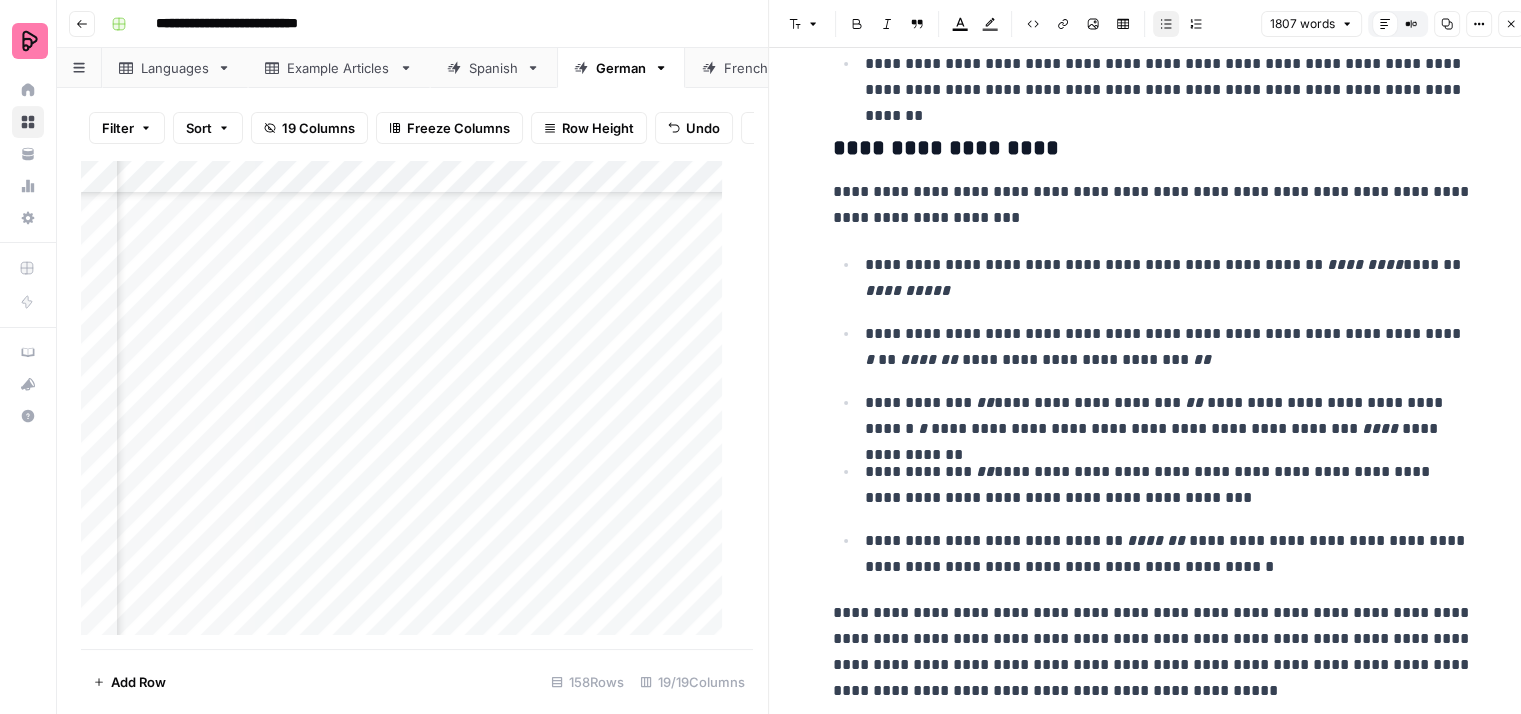 click on "**********" at bounding box center [1169, 554] 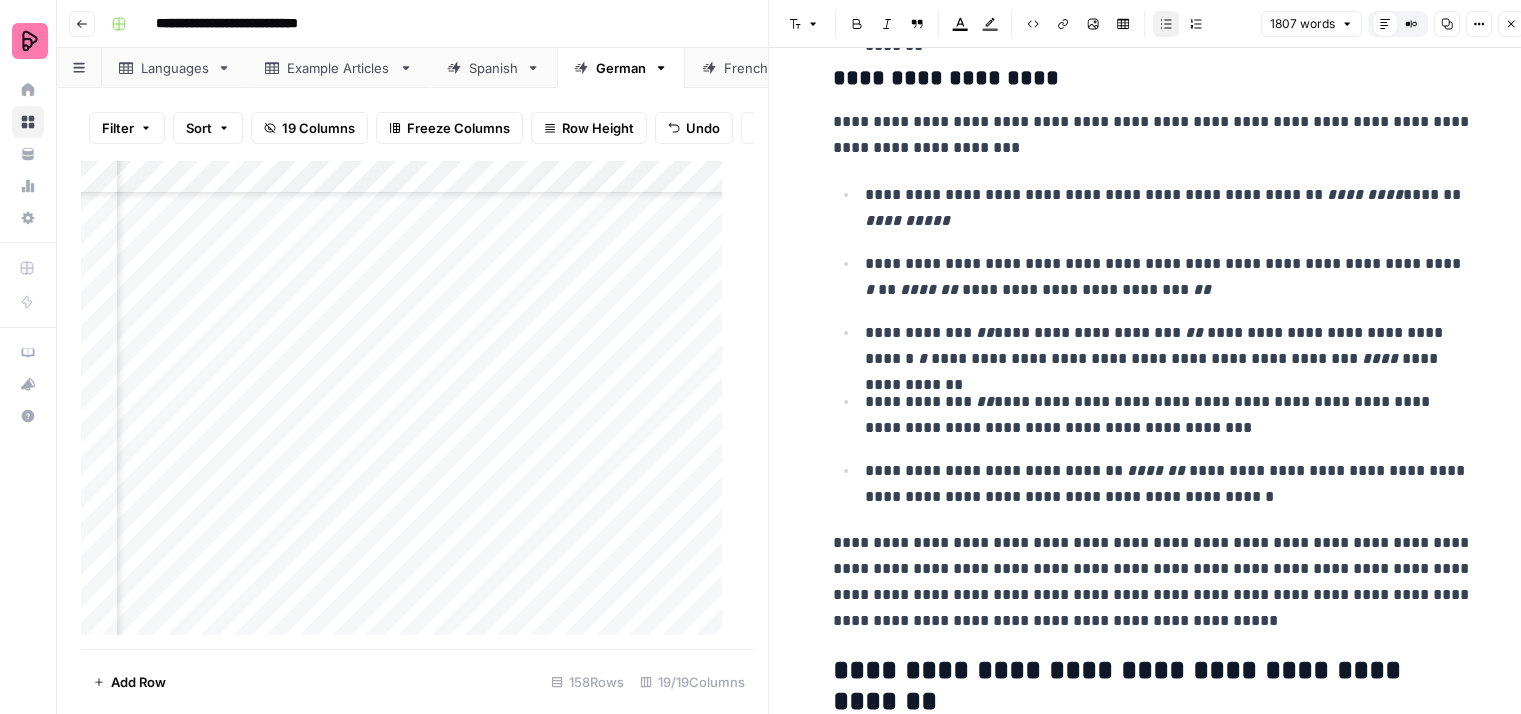scroll, scrollTop: 6200, scrollLeft: 0, axis: vertical 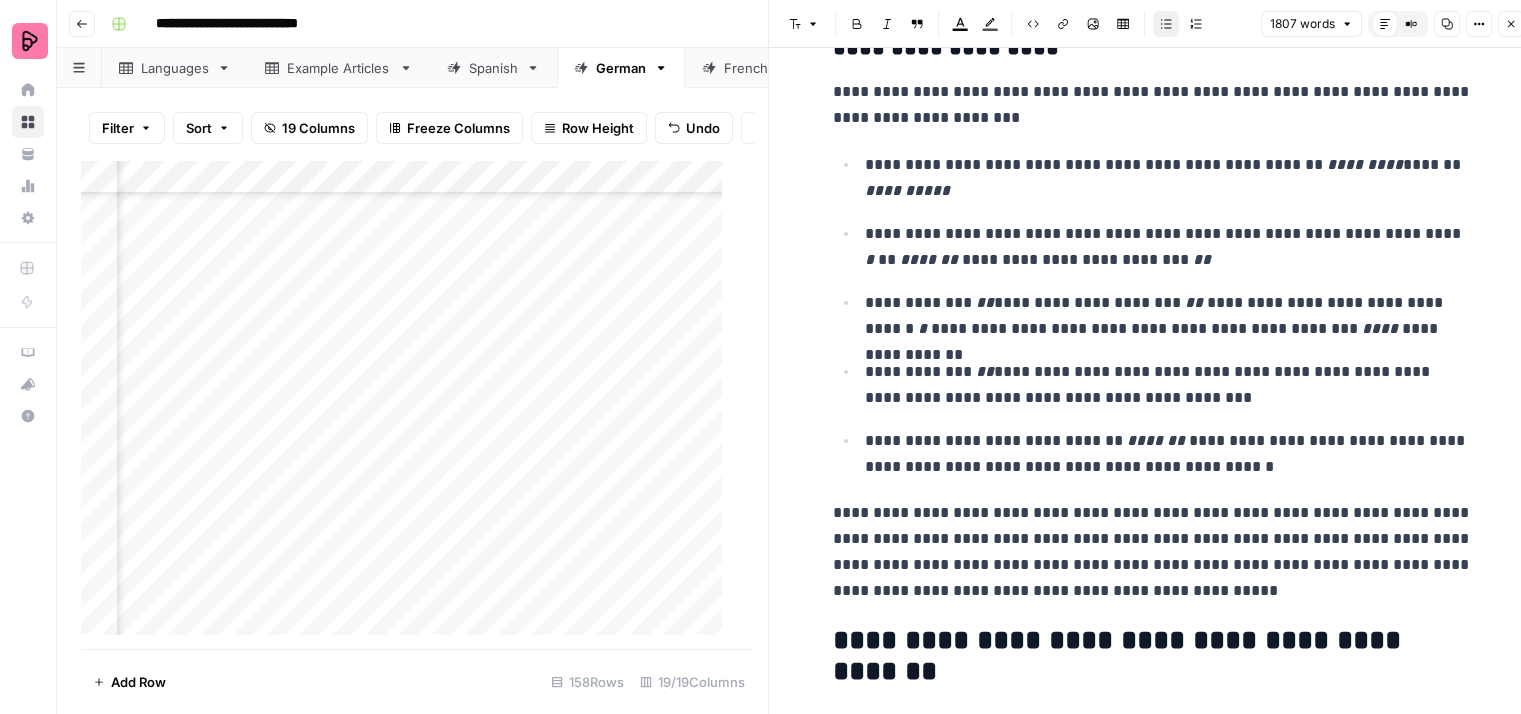 click on "**********" at bounding box center [1169, 454] 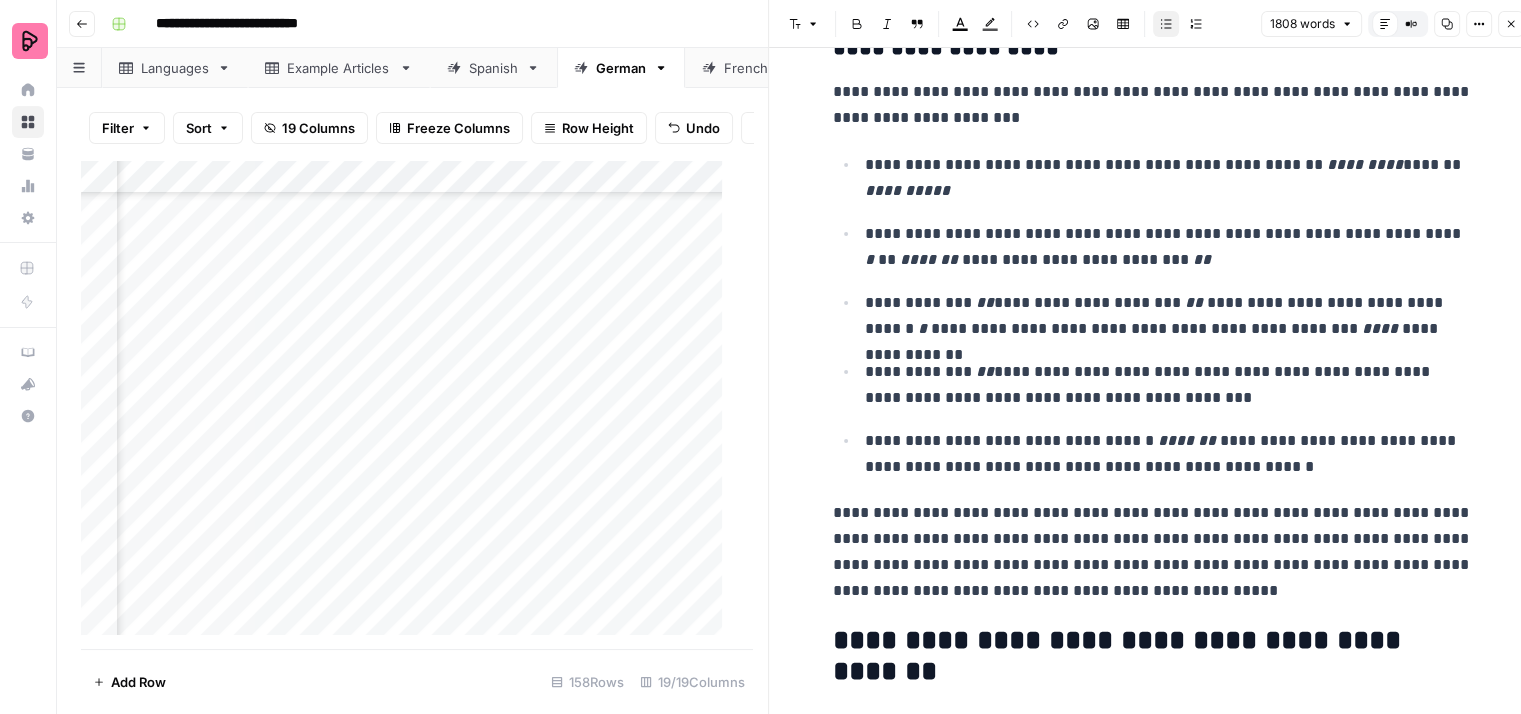 click on "**********" at bounding box center [1169, 454] 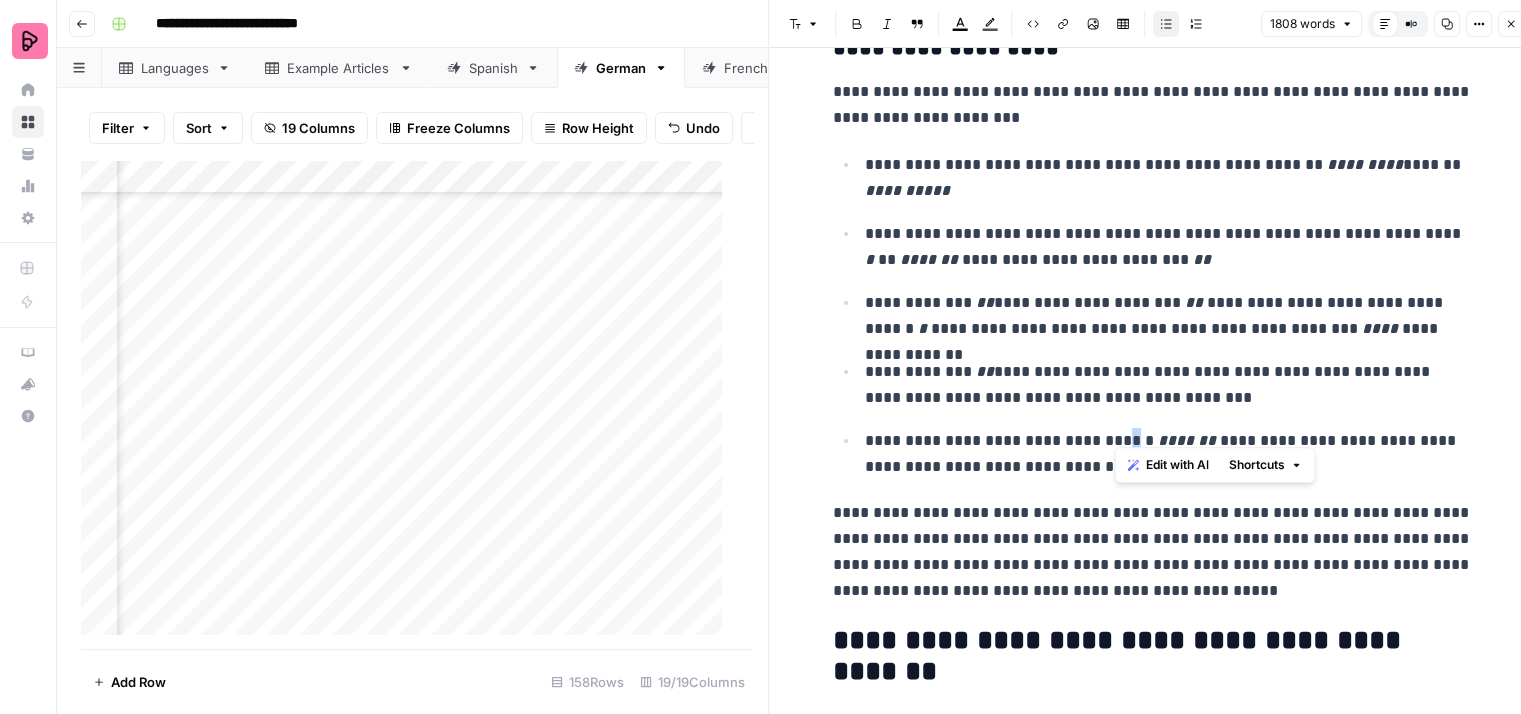 click on "**********" at bounding box center (1169, 454) 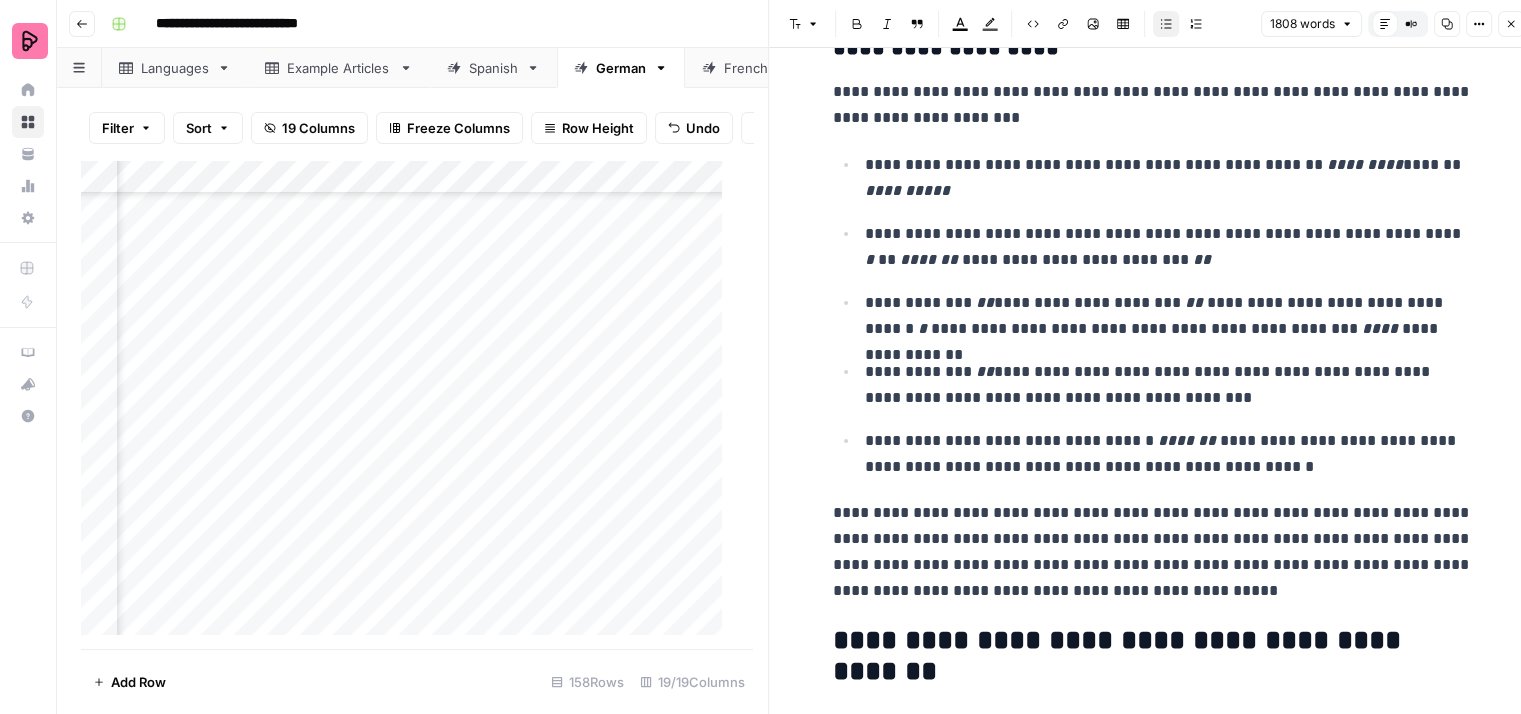 click on "**********" at bounding box center (1169, 454) 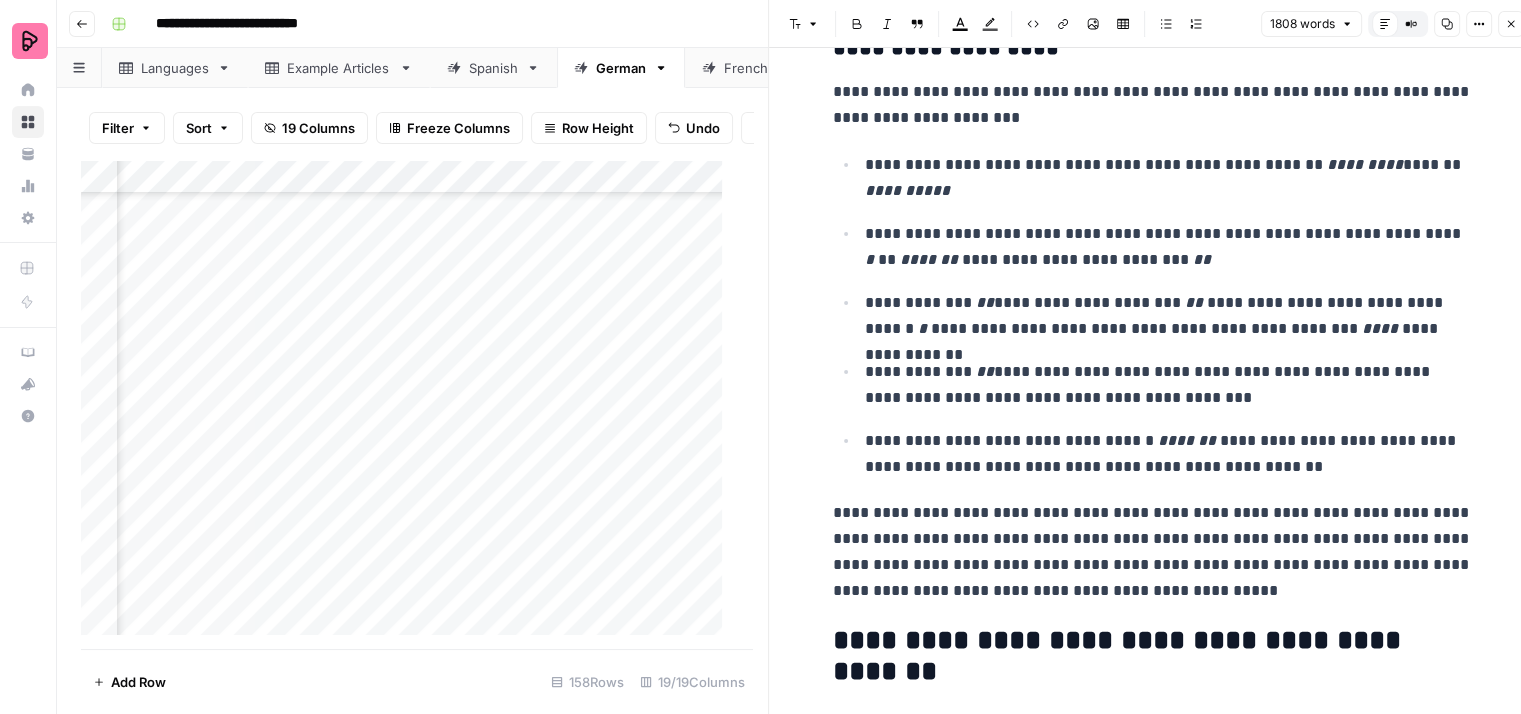 click on "**********" at bounding box center (1153, 552) 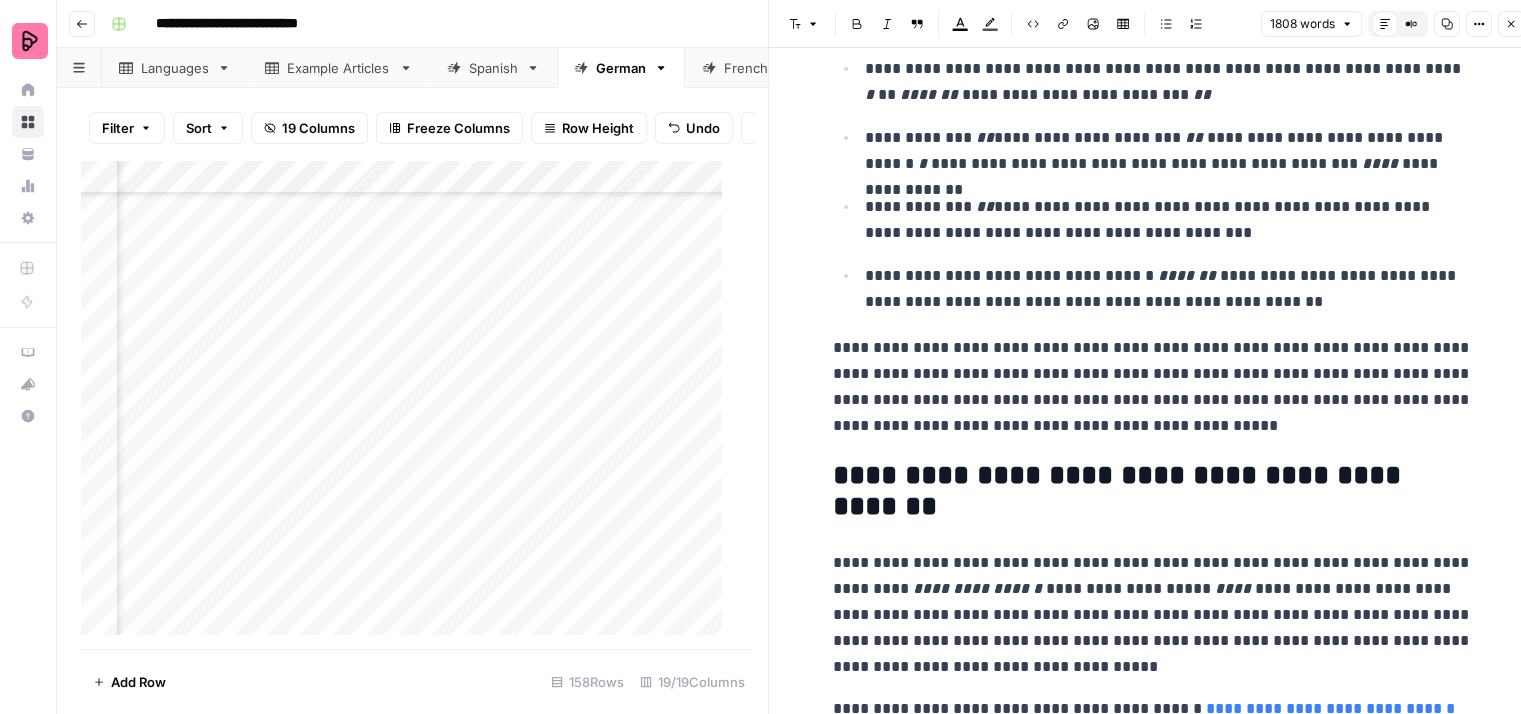 scroll, scrollTop: 6400, scrollLeft: 0, axis: vertical 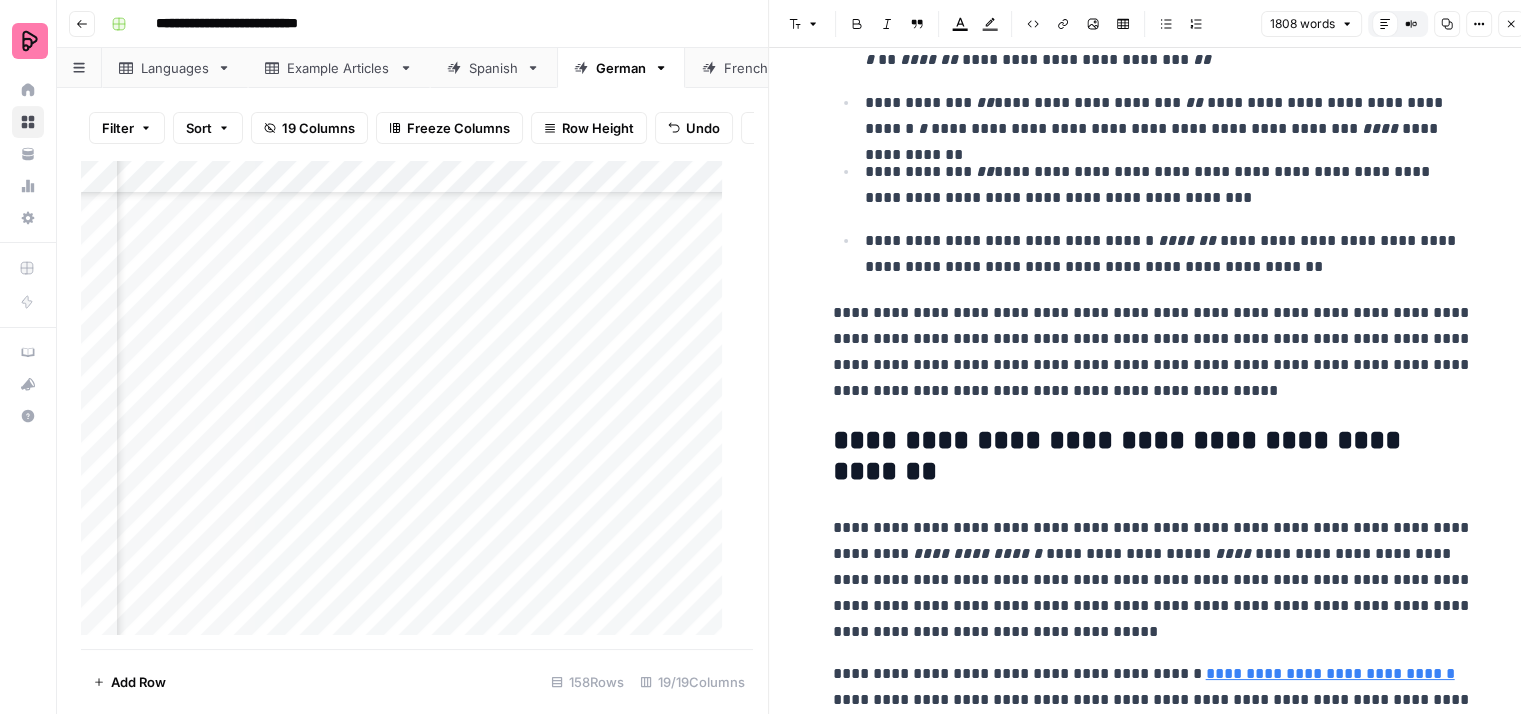 click on "**********" at bounding box center (1153, 352) 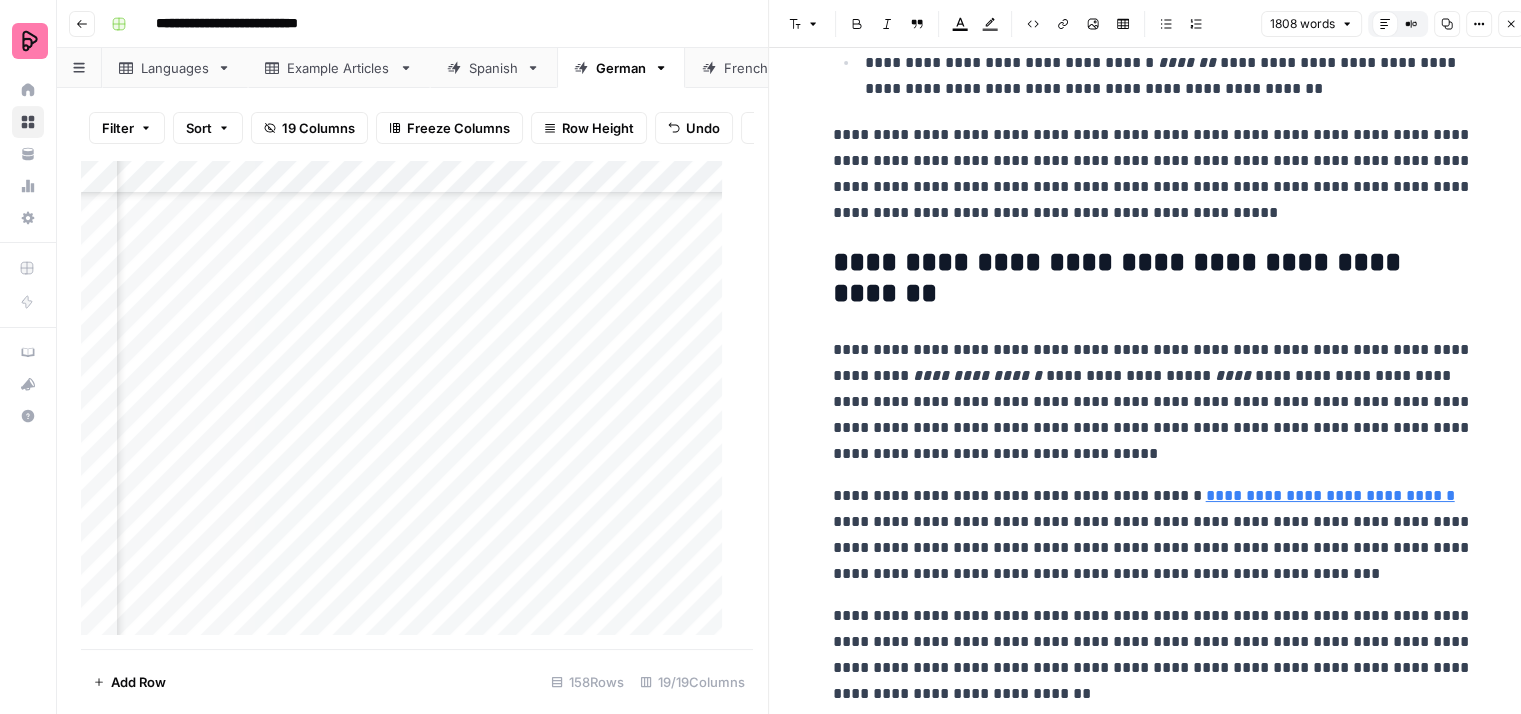 scroll, scrollTop: 6600, scrollLeft: 0, axis: vertical 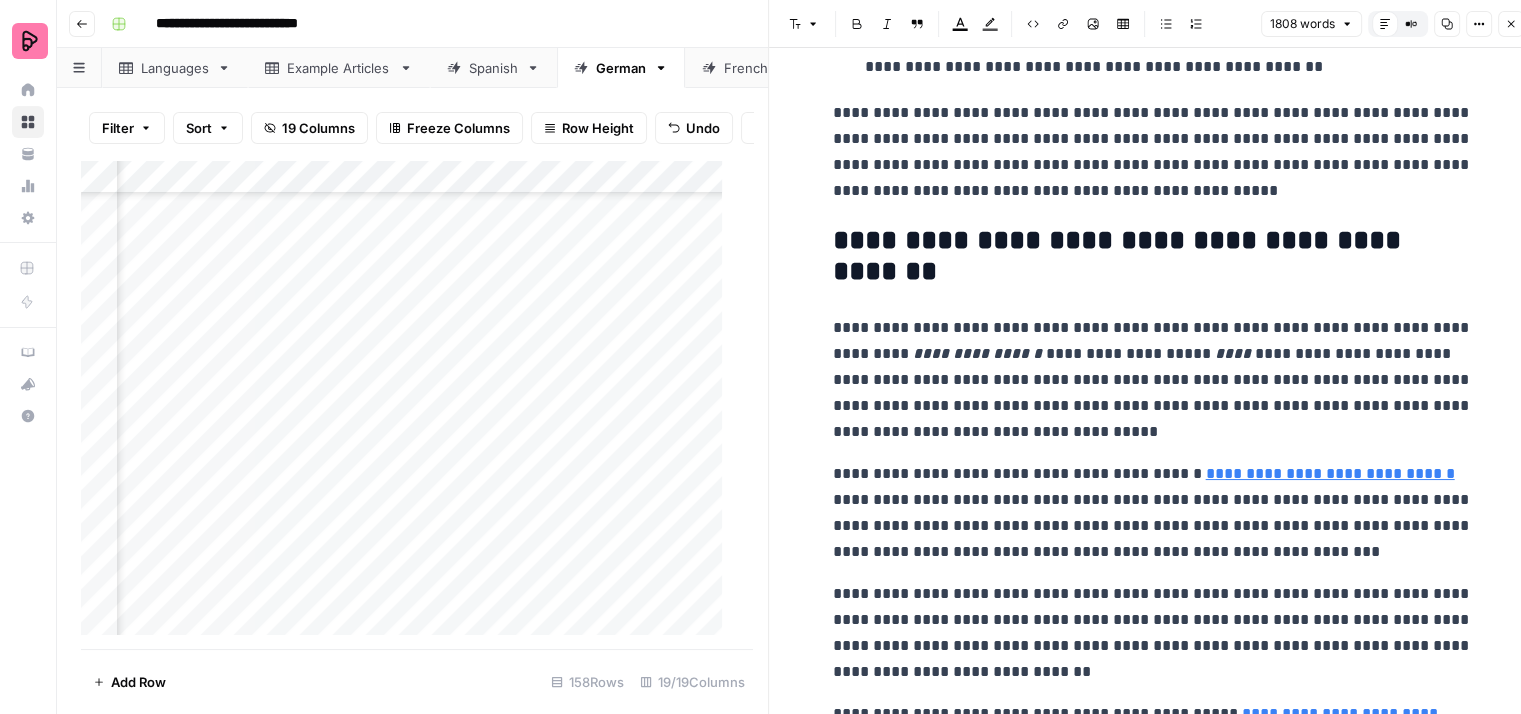 click on "**********" at bounding box center (1153, 257) 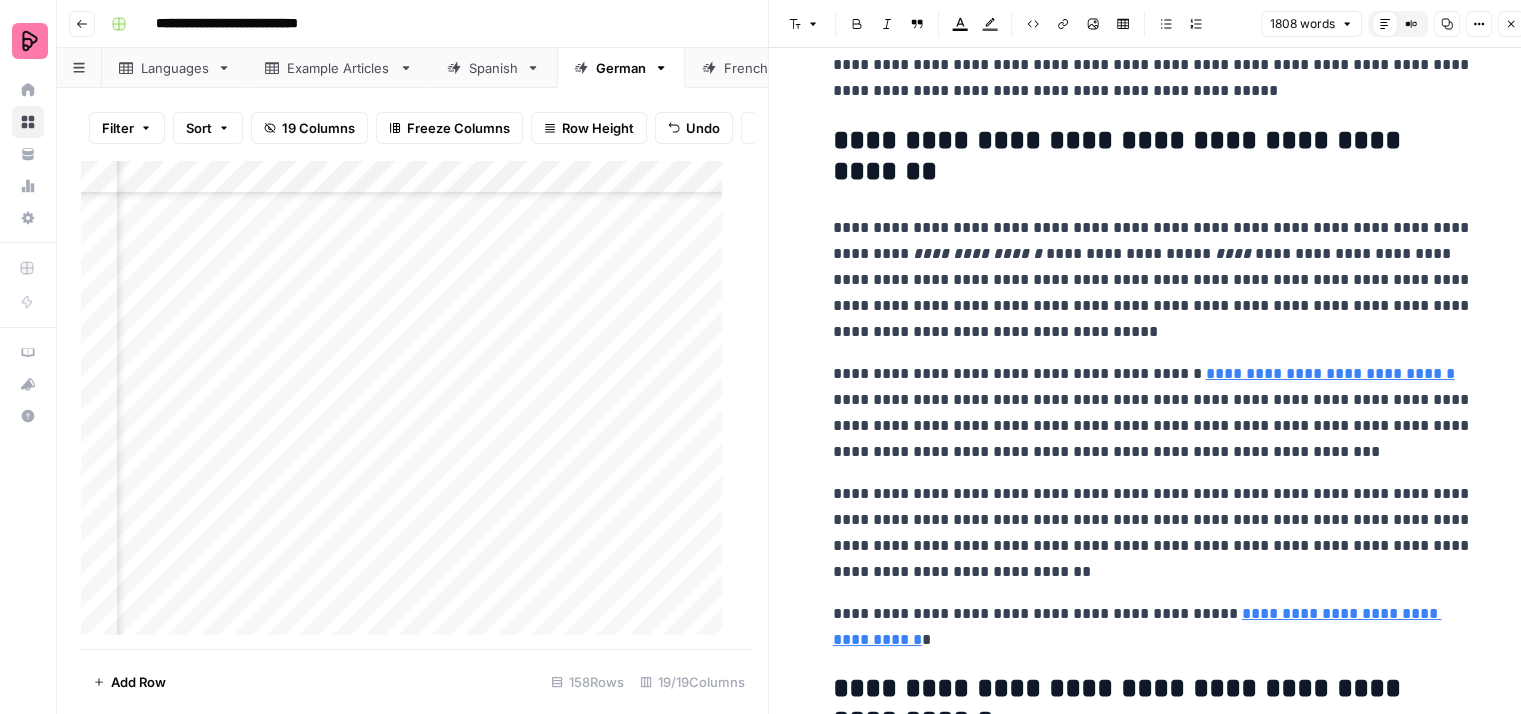 click on "**********" at bounding box center [1153, 280] 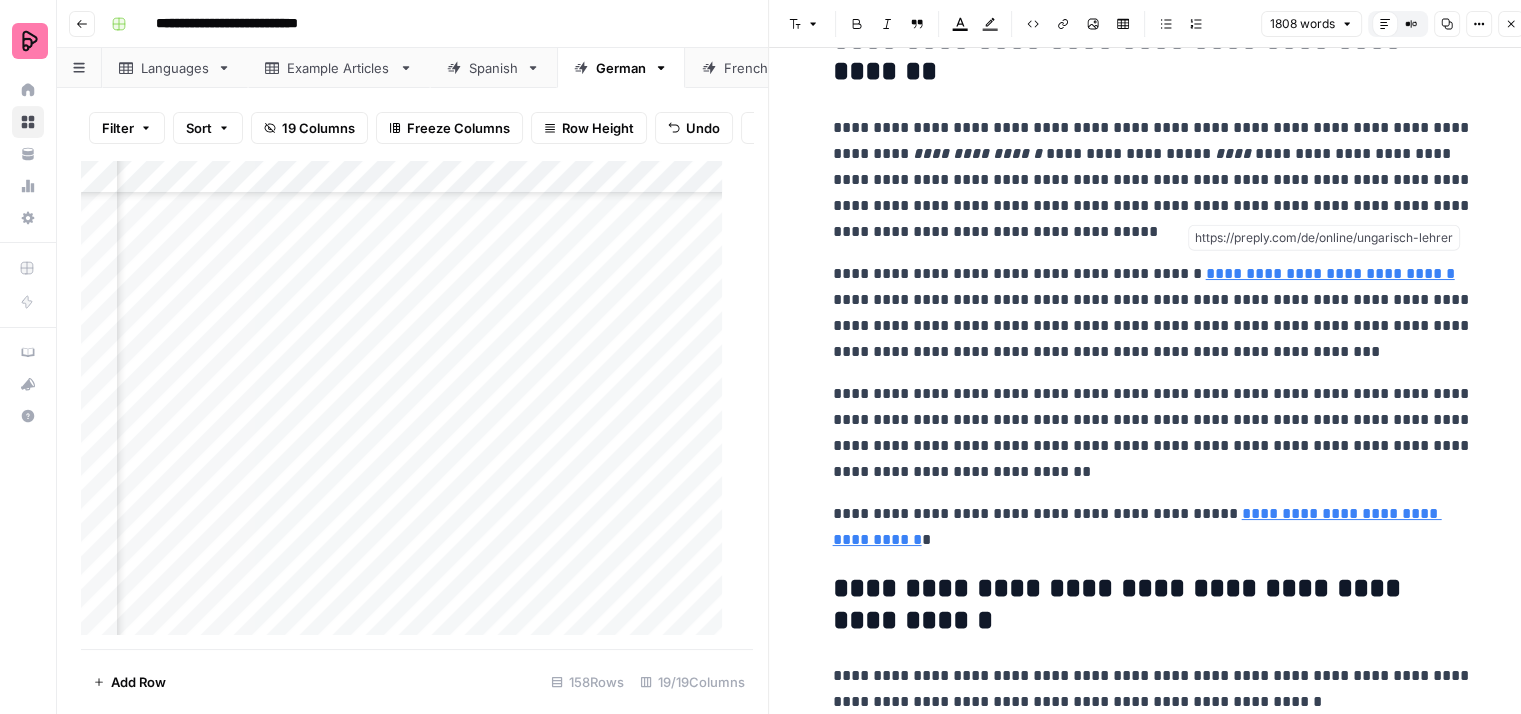 click on "**********" at bounding box center [1330, 273] 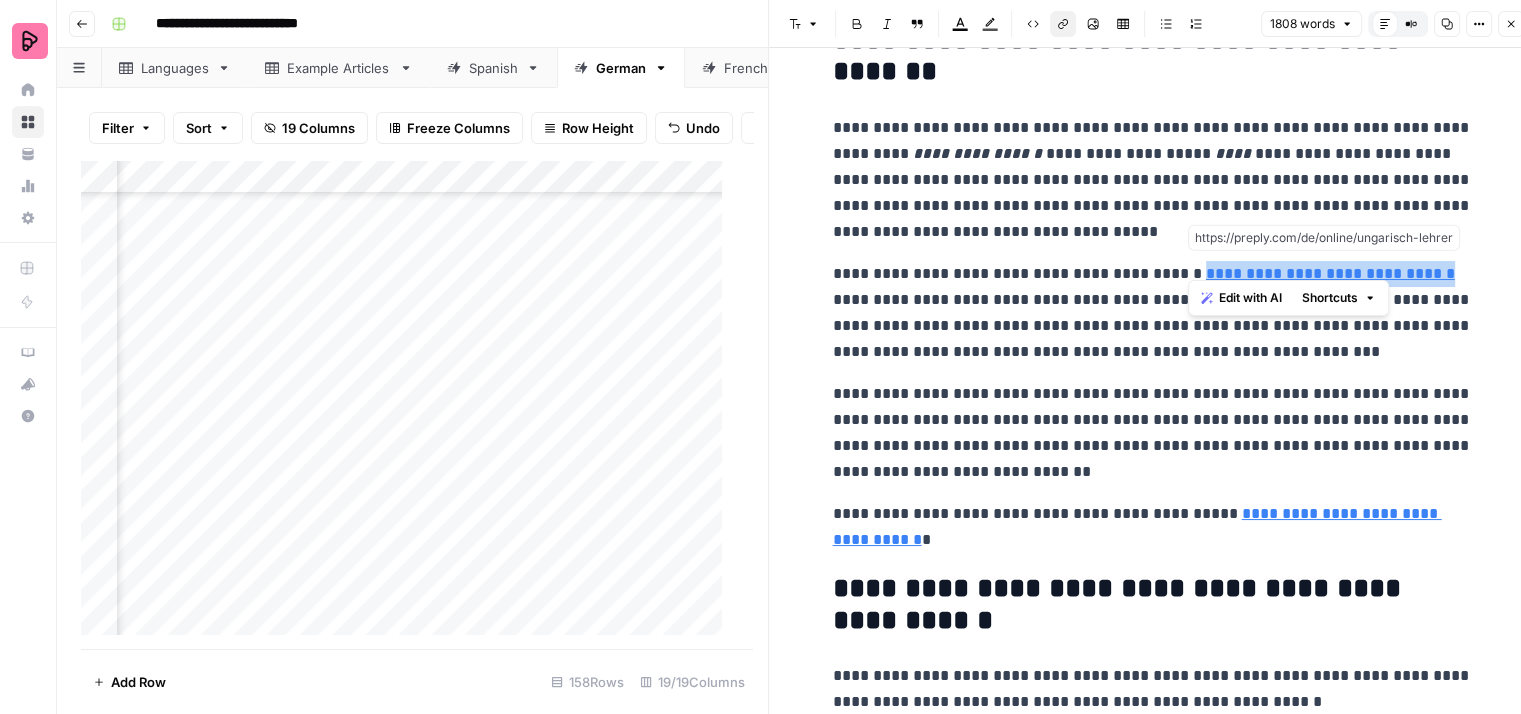 drag, startPoint x: 1425, startPoint y: 261, endPoint x: 1189, endPoint y: 265, distance: 236.03389 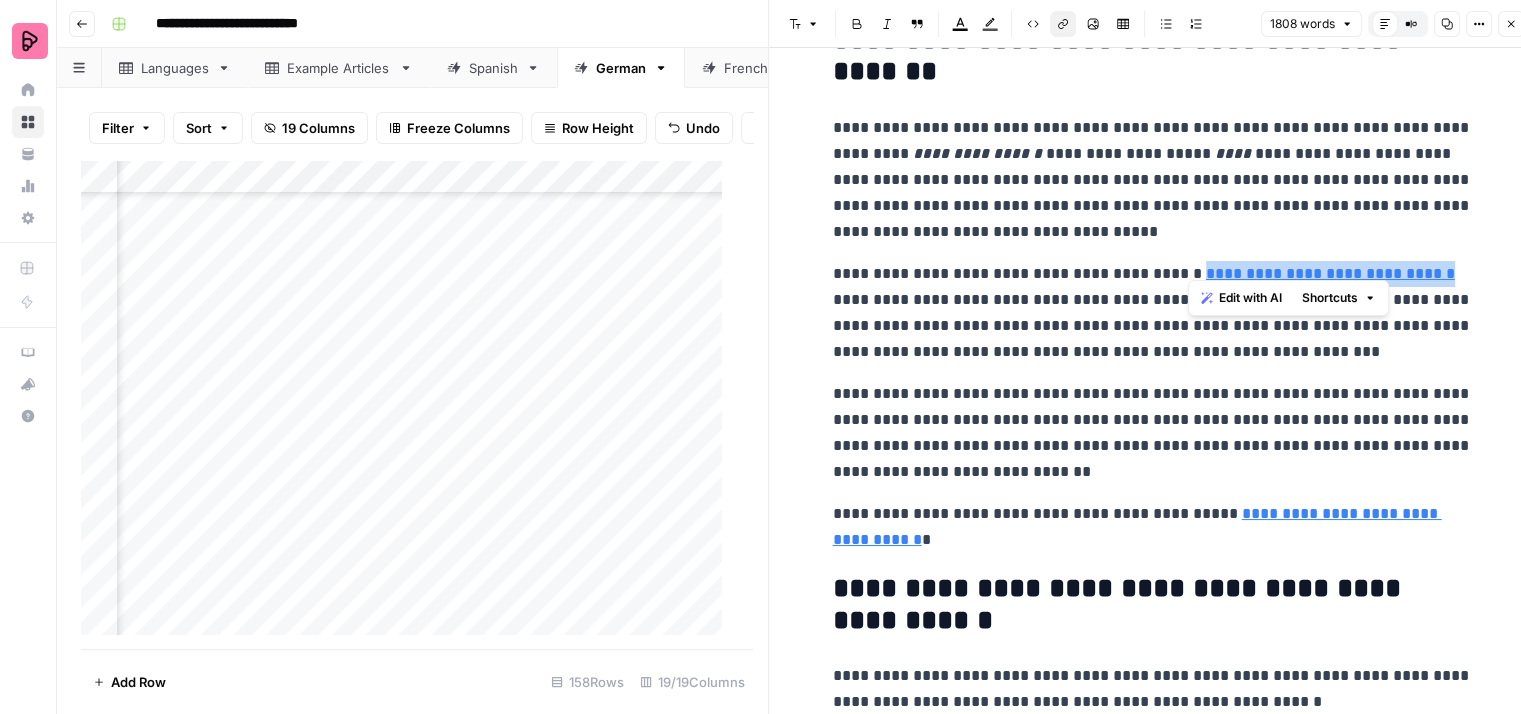 click 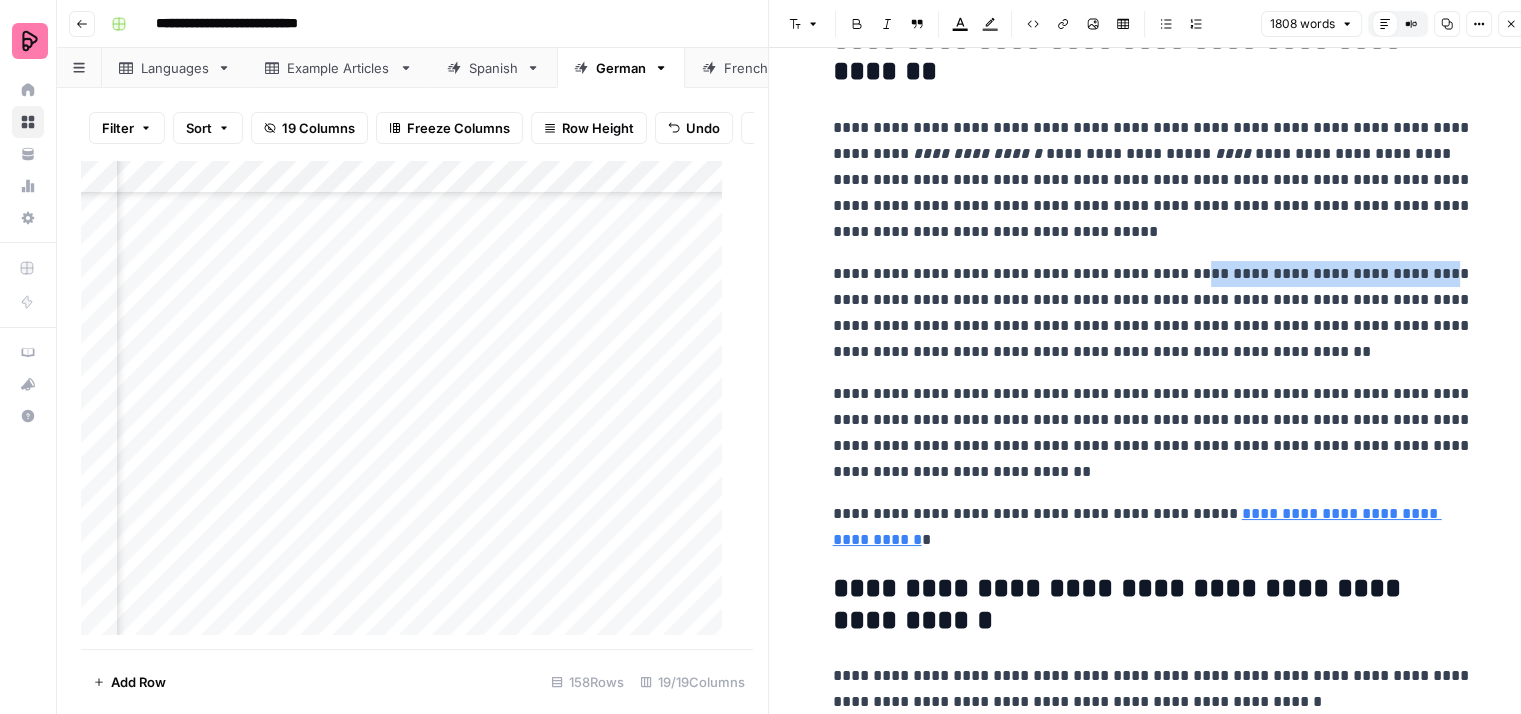 click 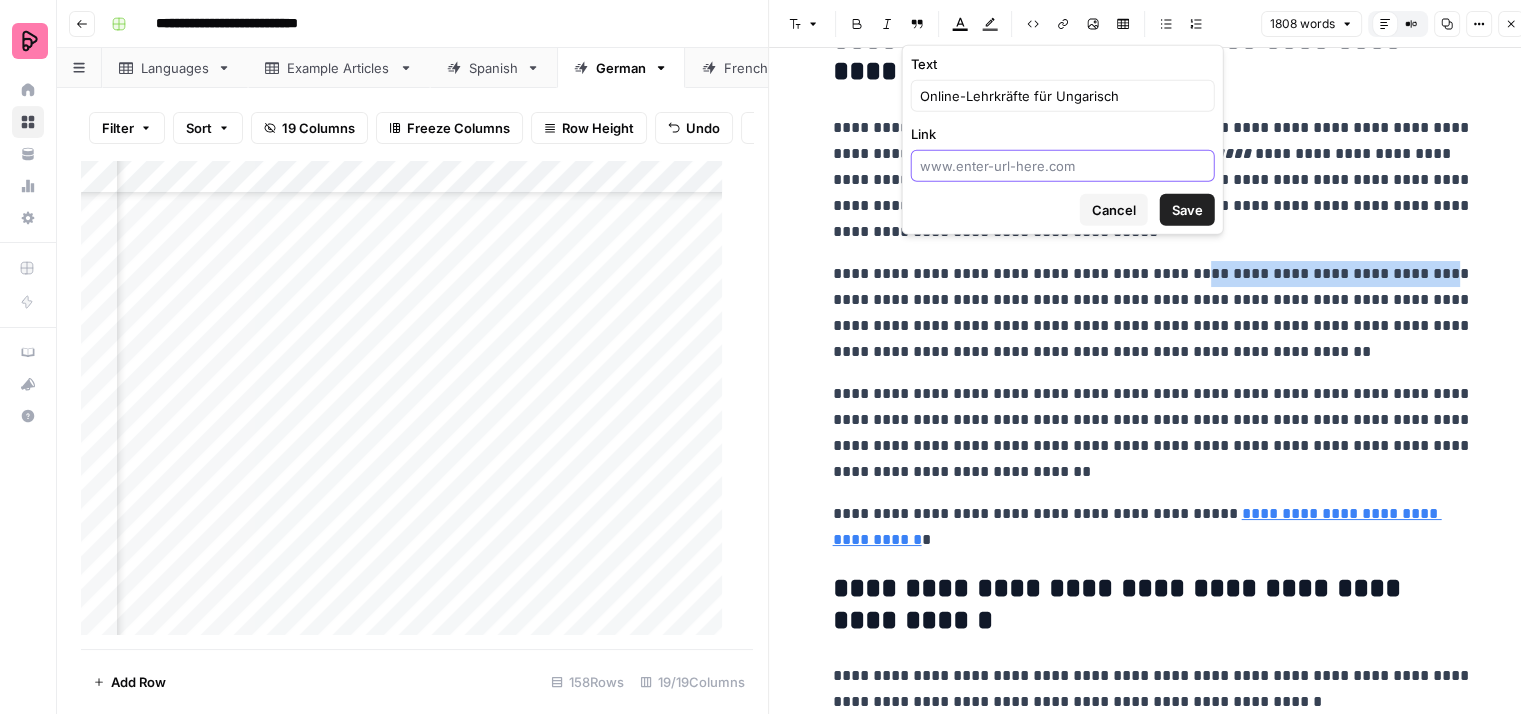 click on "Link" at bounding box center [1063, 166] 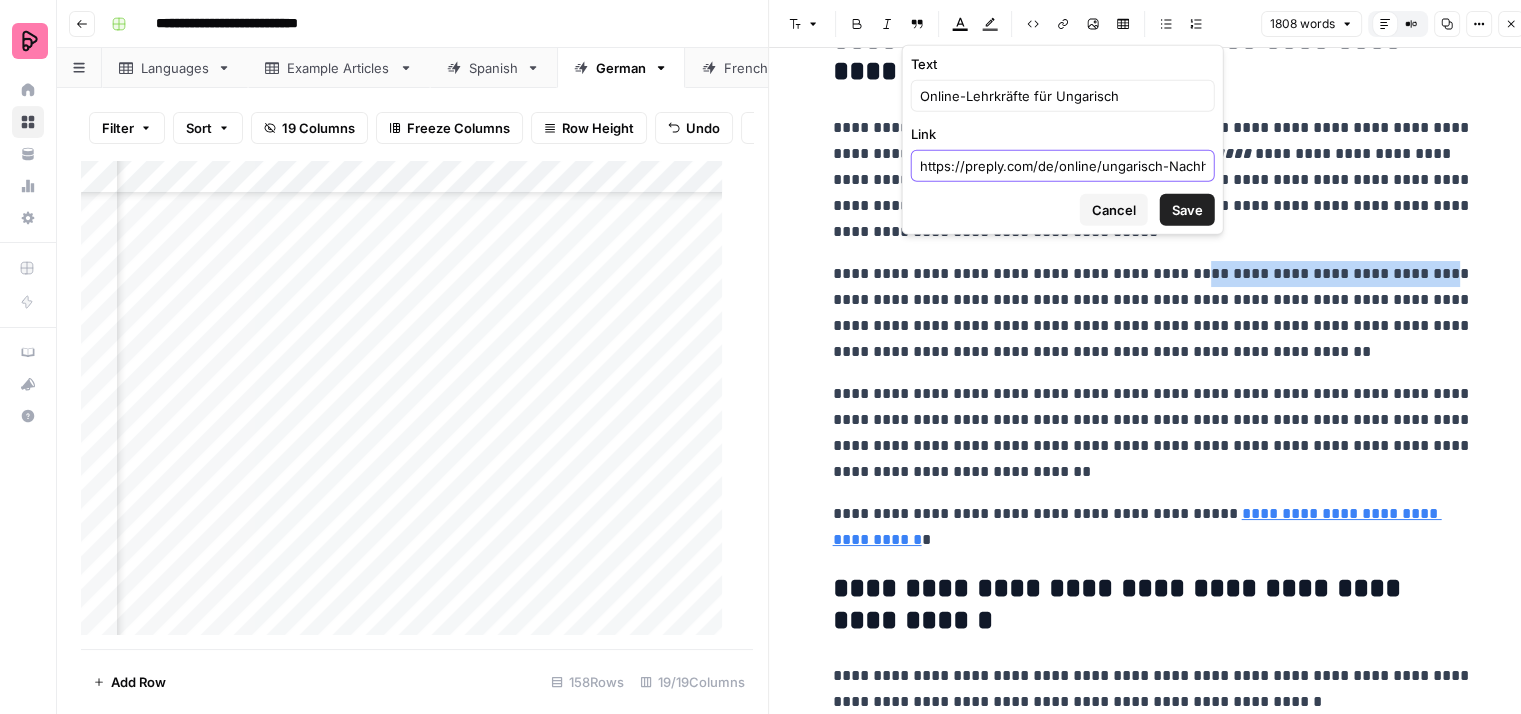 scroll, scrollTop: 0, scrollLeft: 17, axis: horizontal 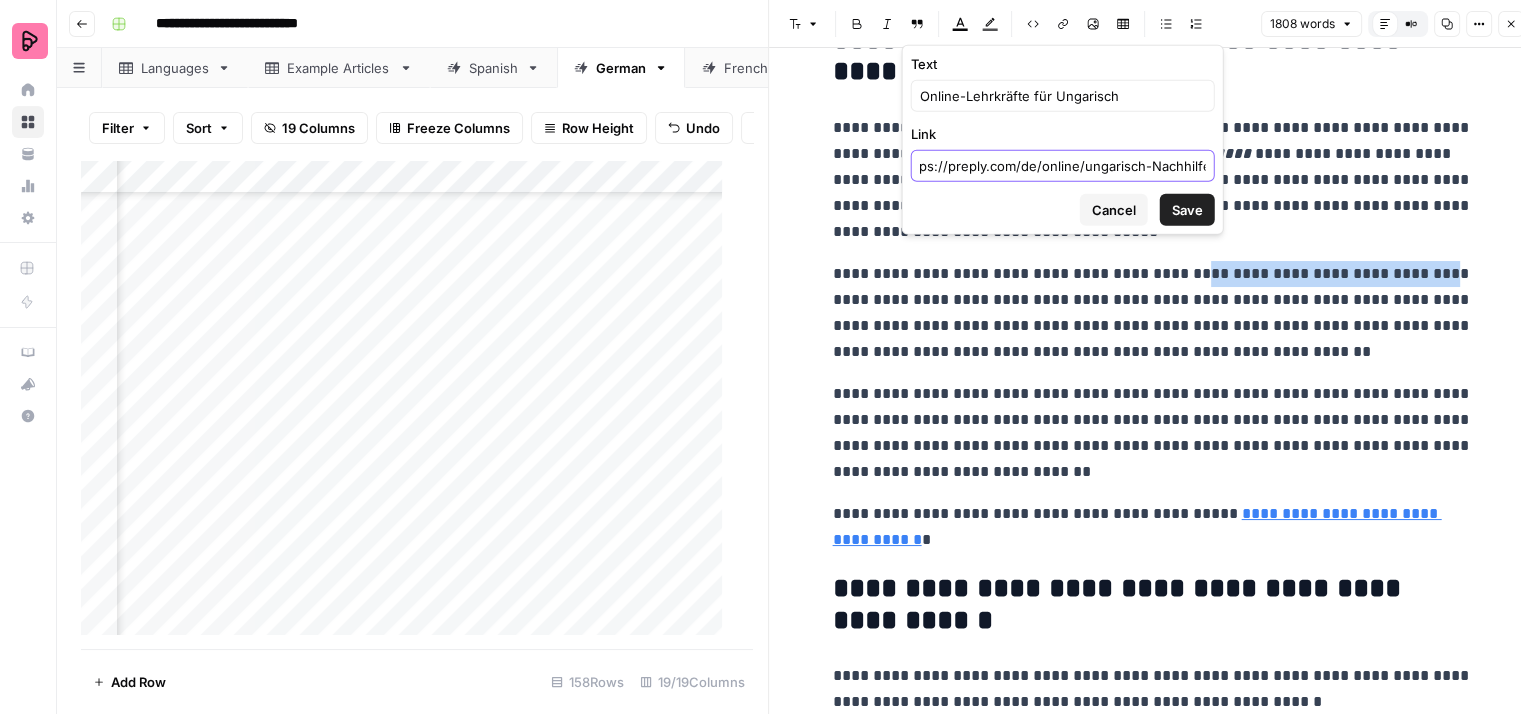 type on "https://preply.com/de/online/ungarisch-Nachhilfe" 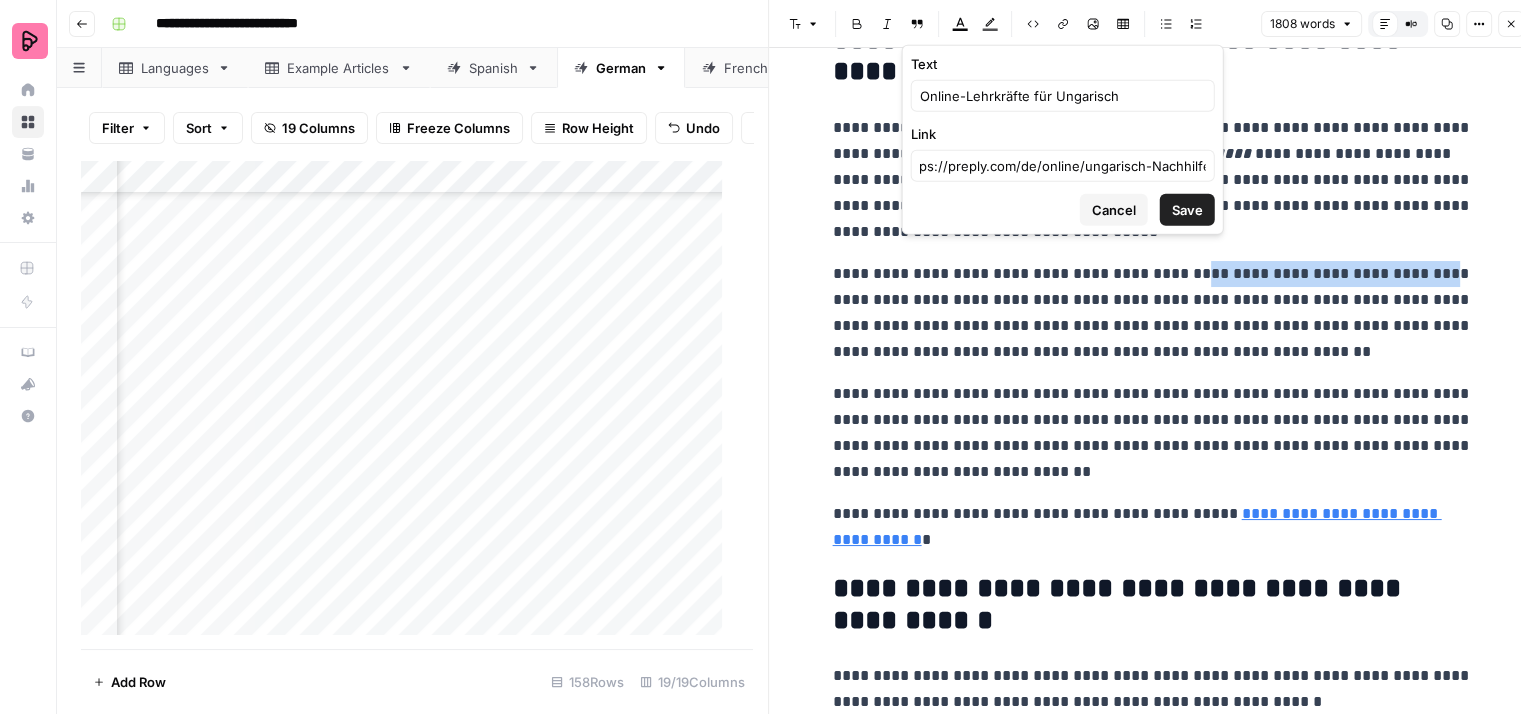 click on "Save" at bounding box center [1187, 210] 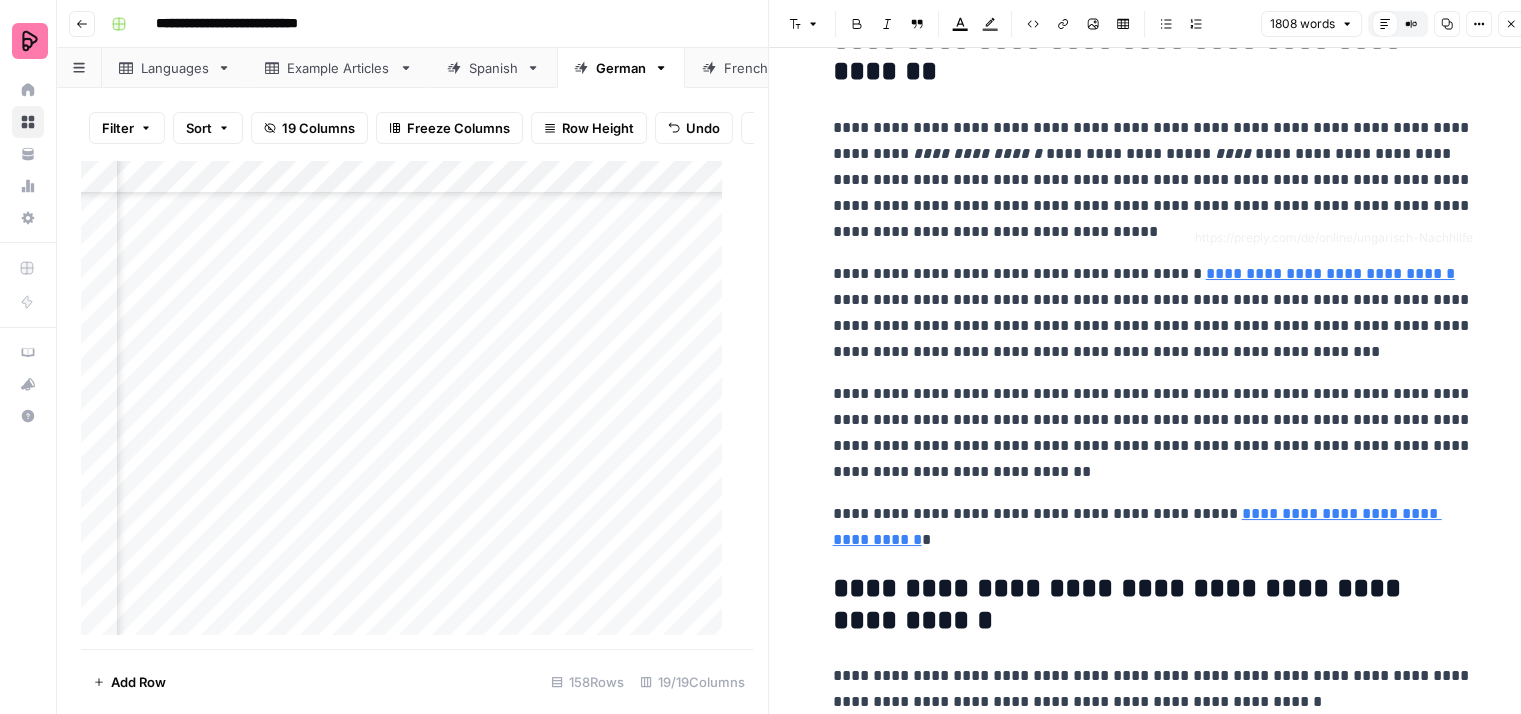 click on "**********" at bounding box center (1153, 313) 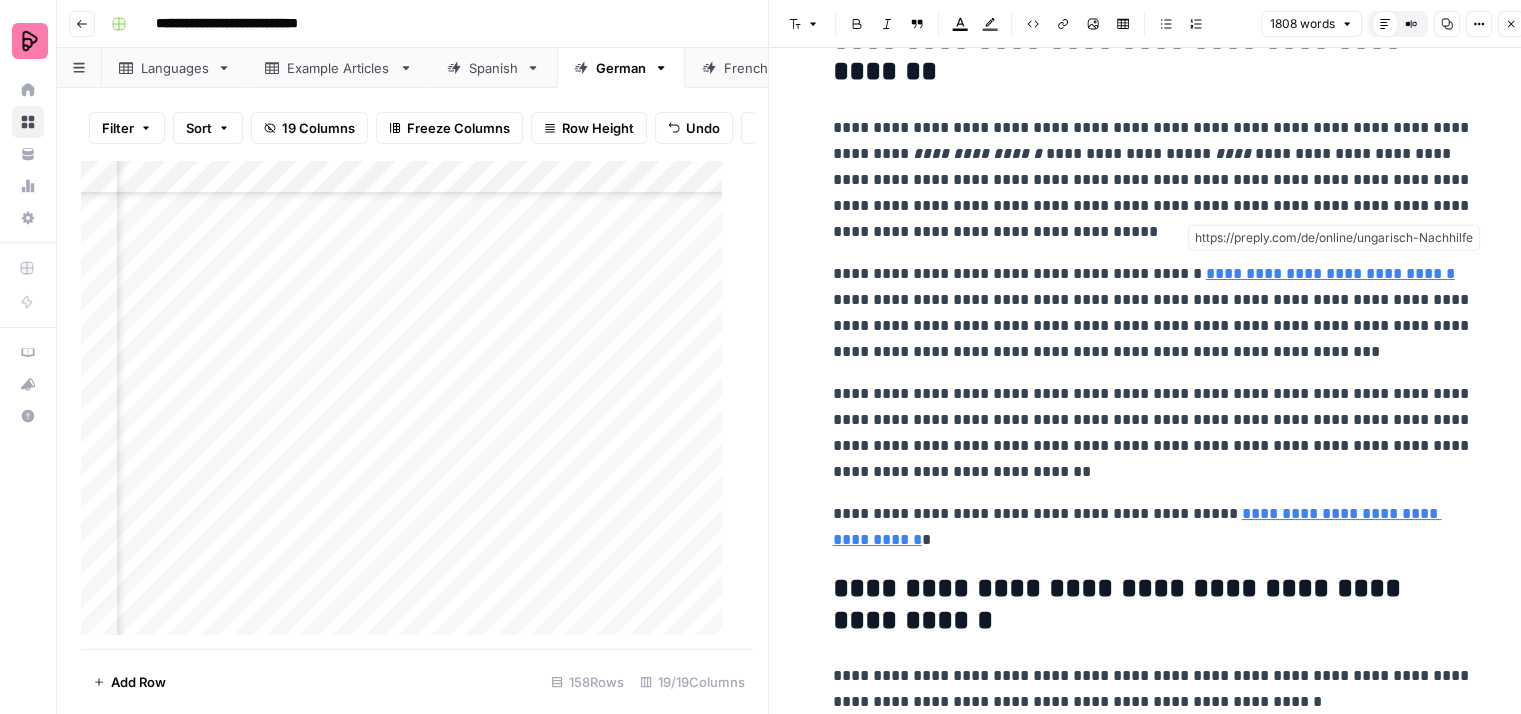 click on "**********" at bounding box center (1330, 273) 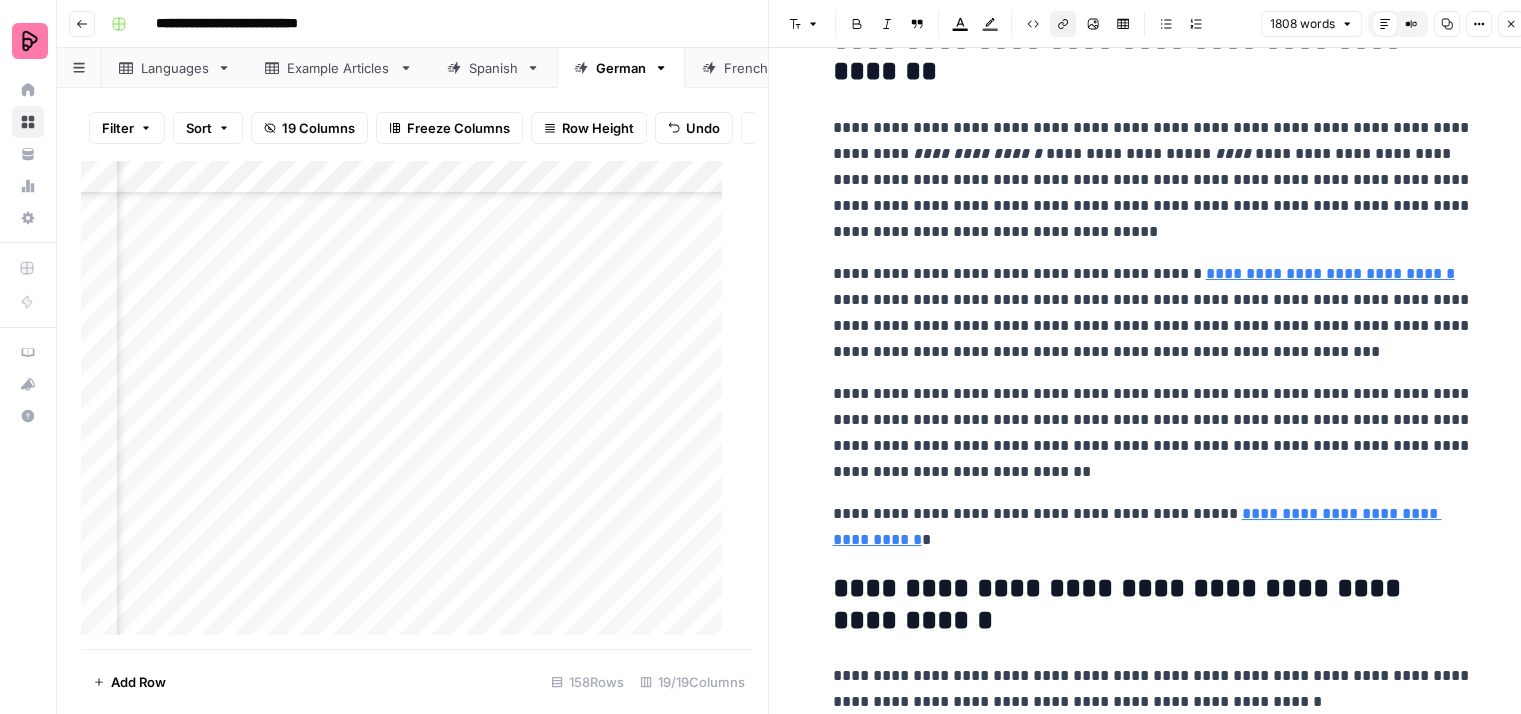 click on "**********" at bounding box center [1153, 313] 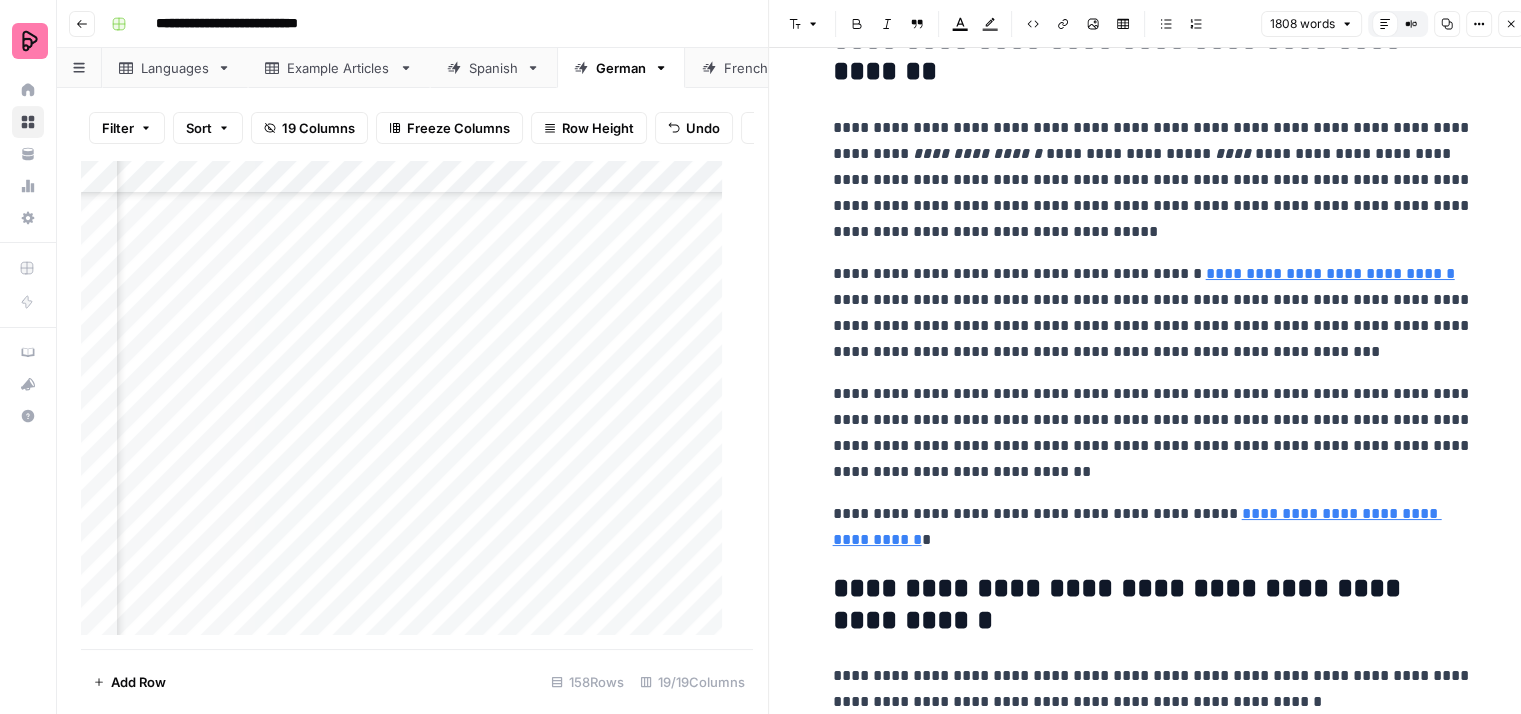 click on "**********" at bounding box center [1153, 313] 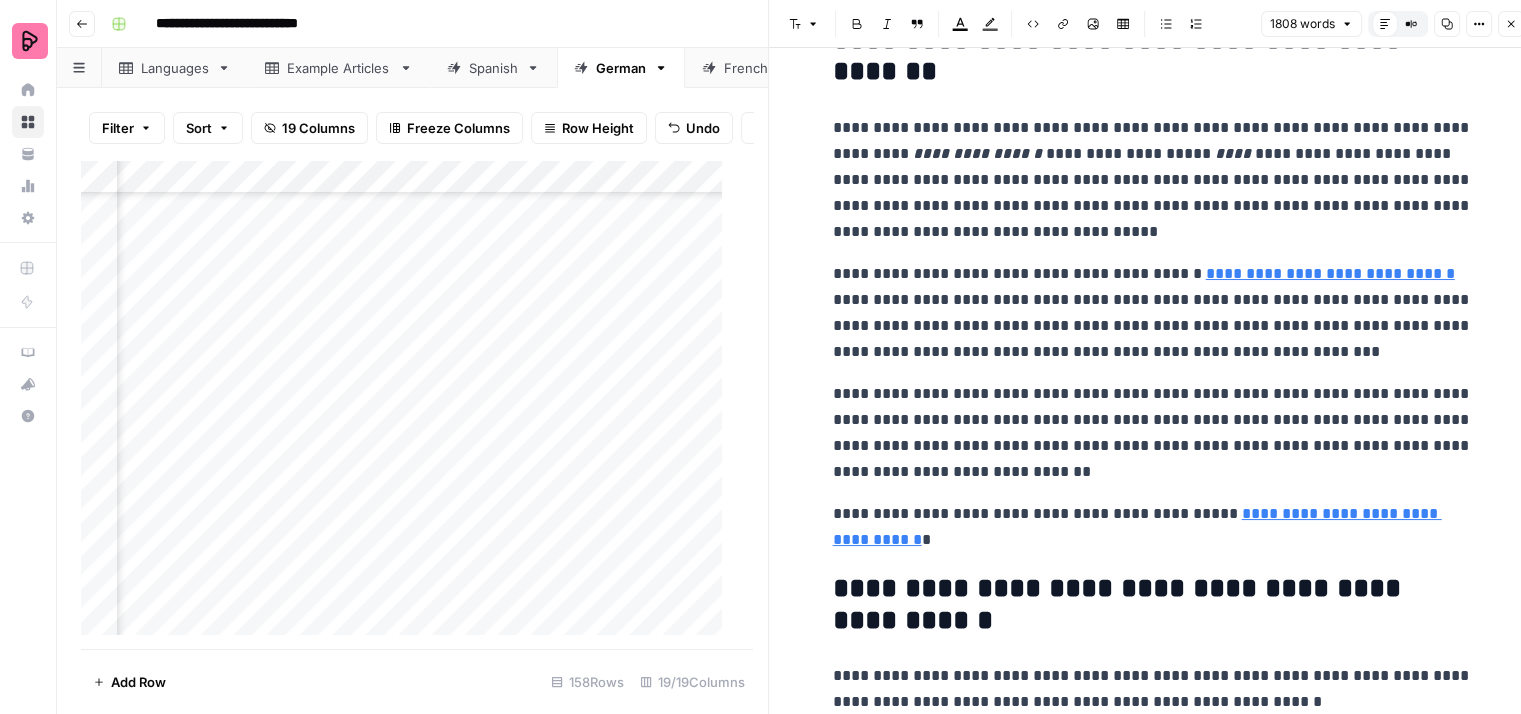 scroll, scrollTop: 6900, scrollLeft: 0, axis: vertical 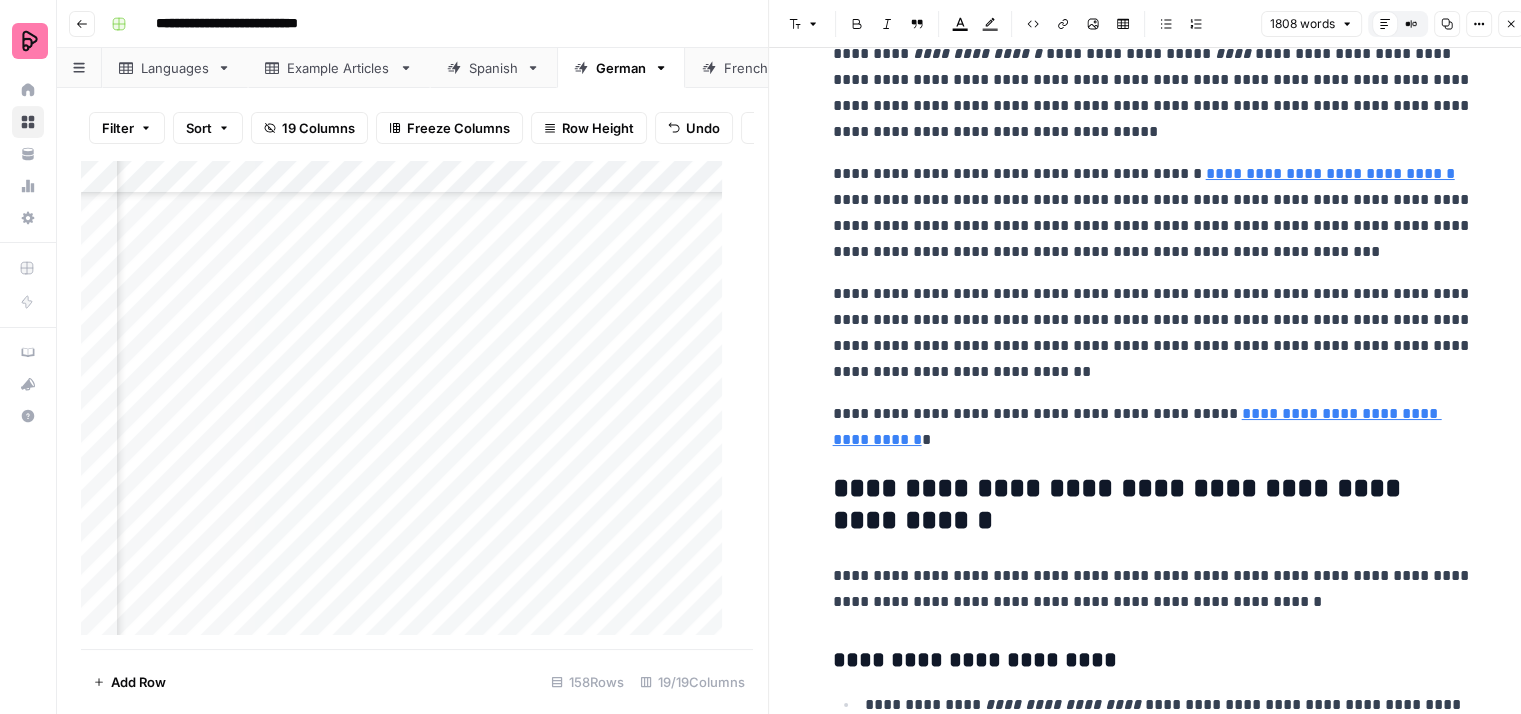 click on "**********" at bounding box center (1153, 333) 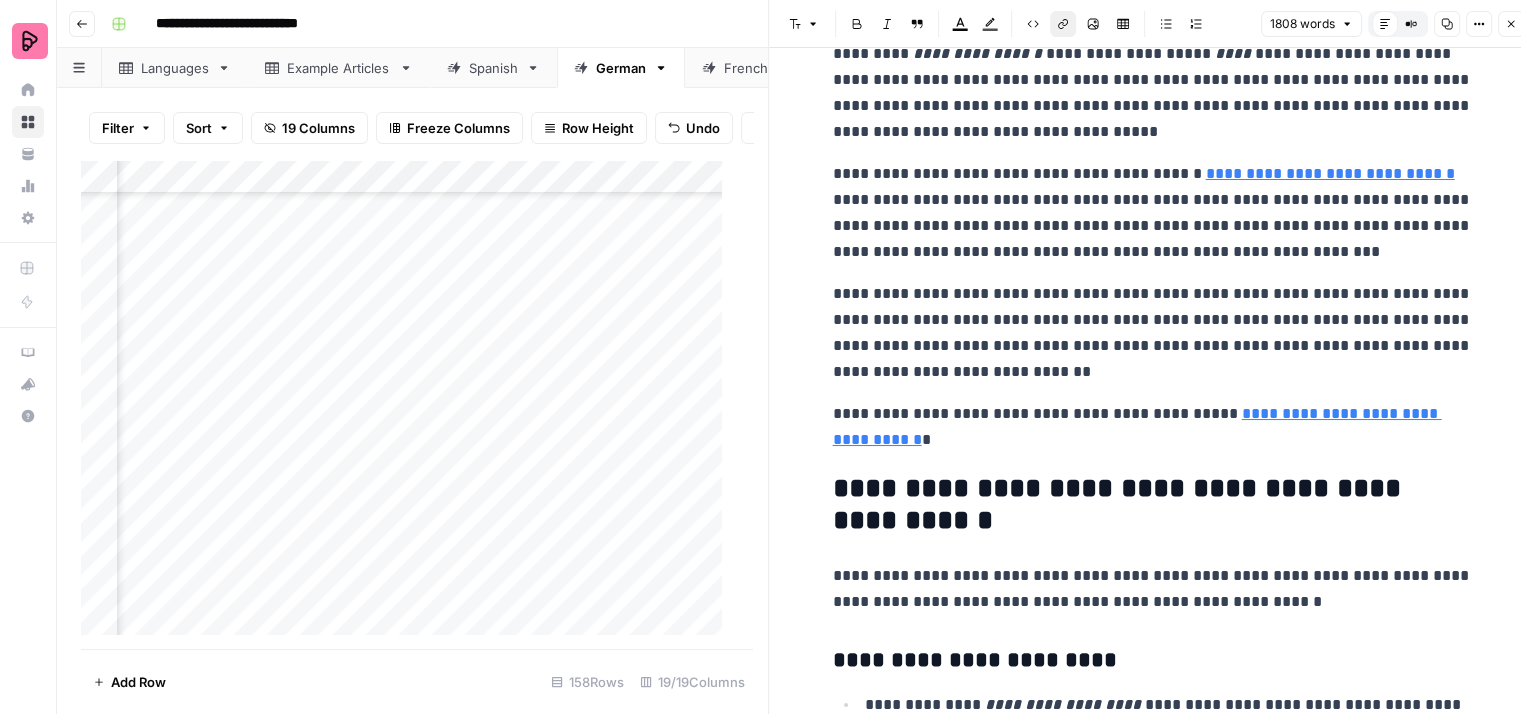click on "**********" at bounding box center (1153, -2632) 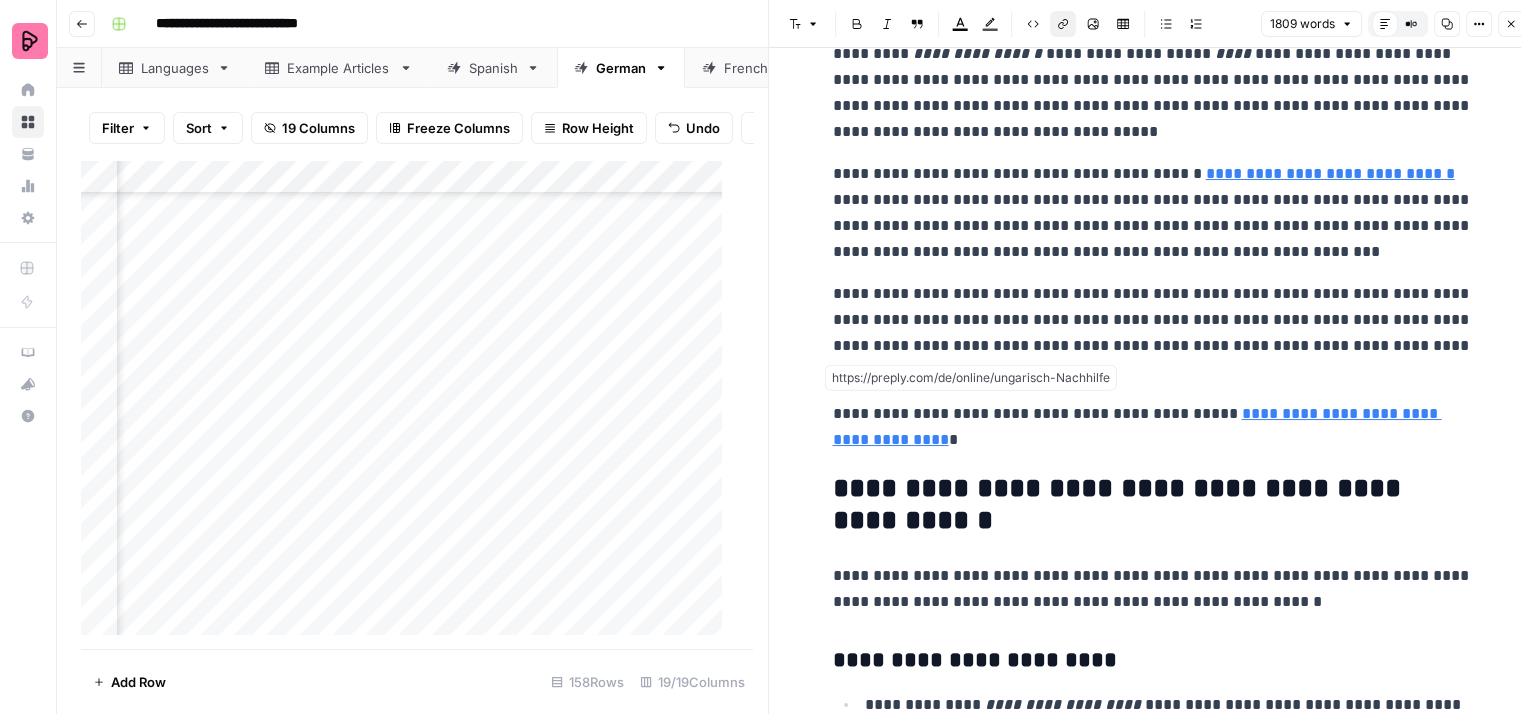 click on "**********" at bounding box center [1153, 427] 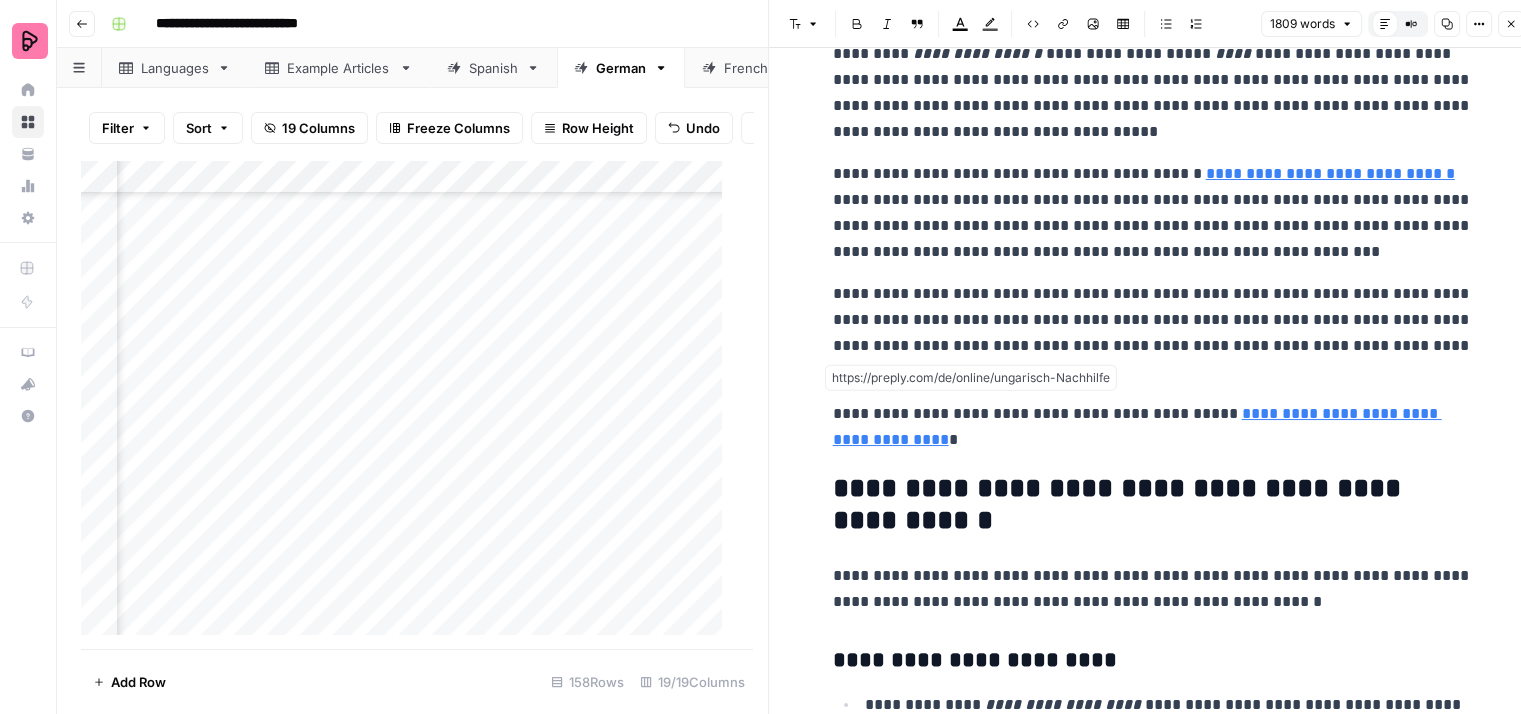 click on "**********" at bounding box center (1137, 426) 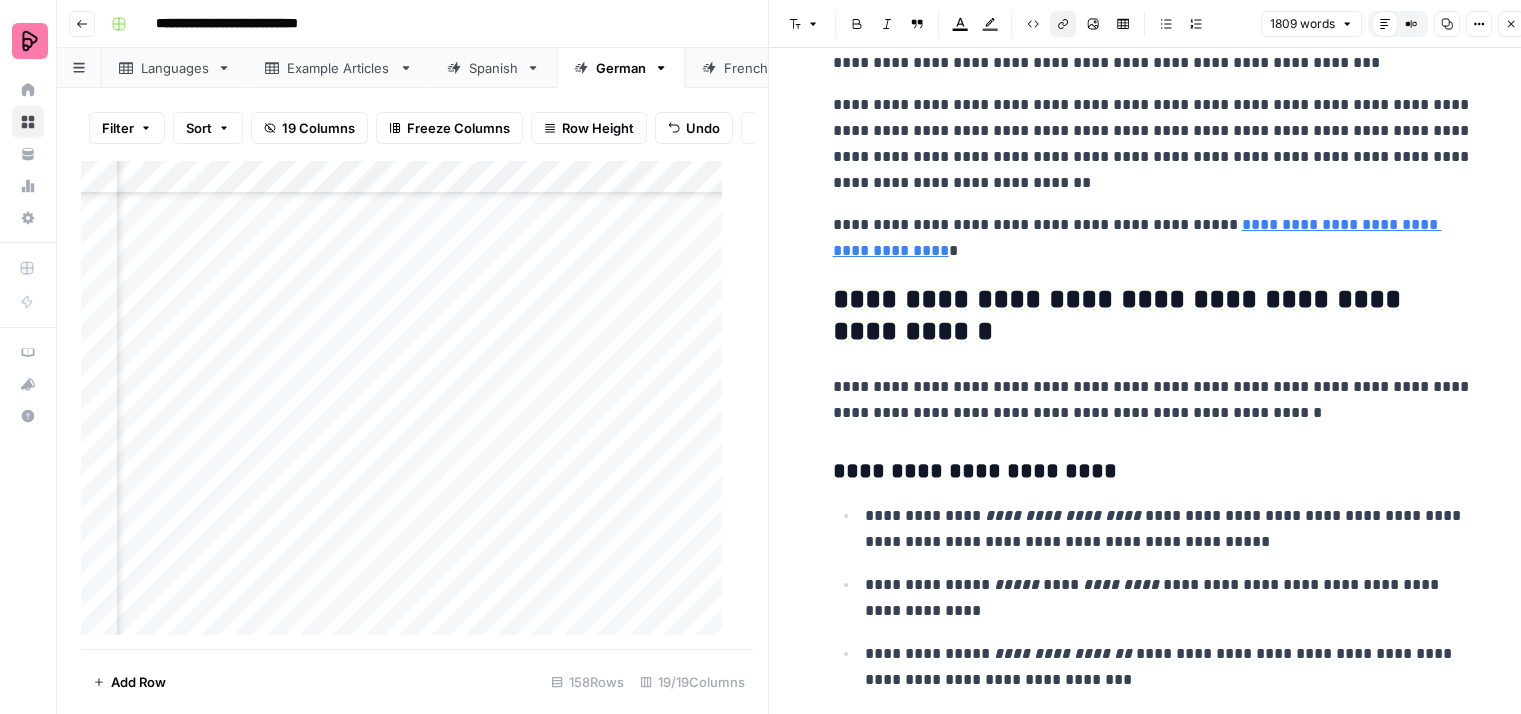 scroll, scrollTop: 7100, scrollLeft: 0, axis: vertical 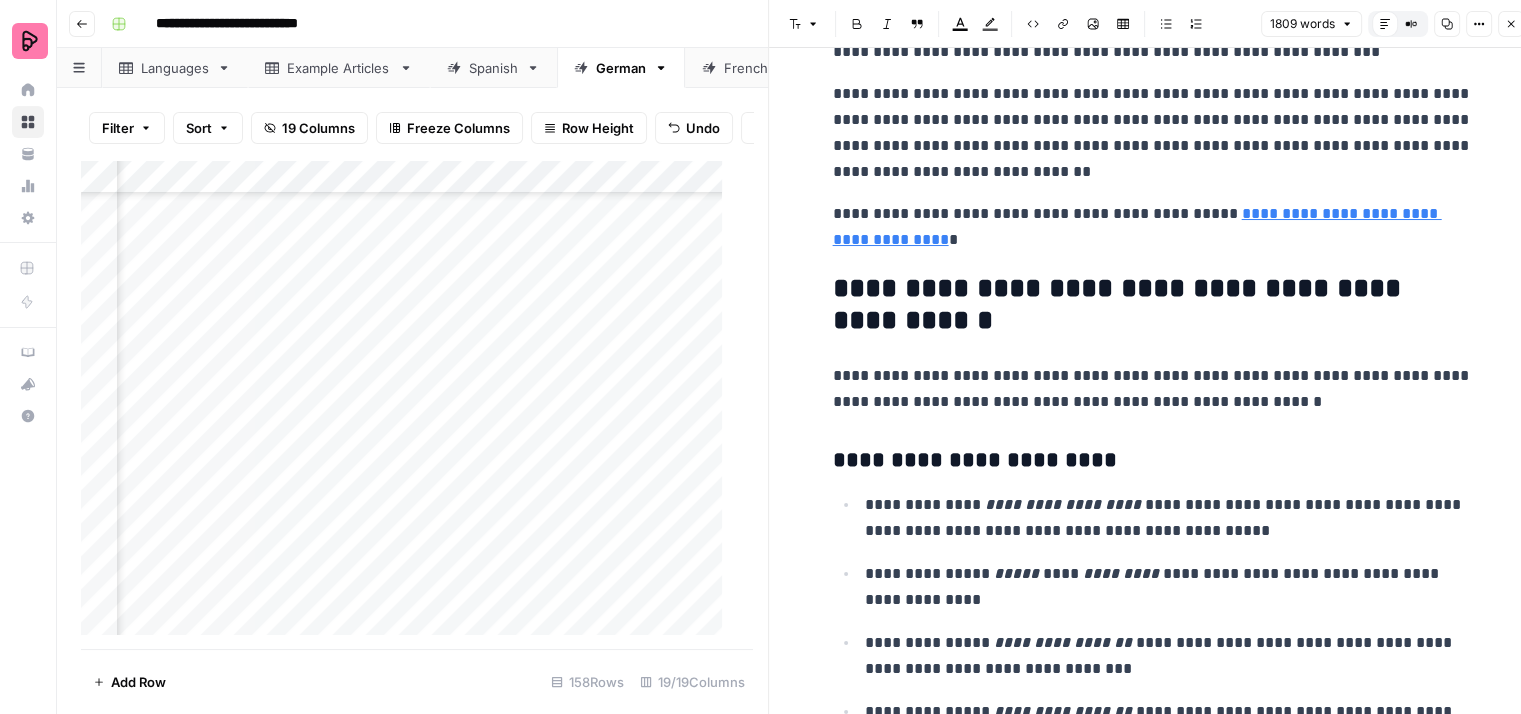 click on "**********" at bounding box center (1153, 389) 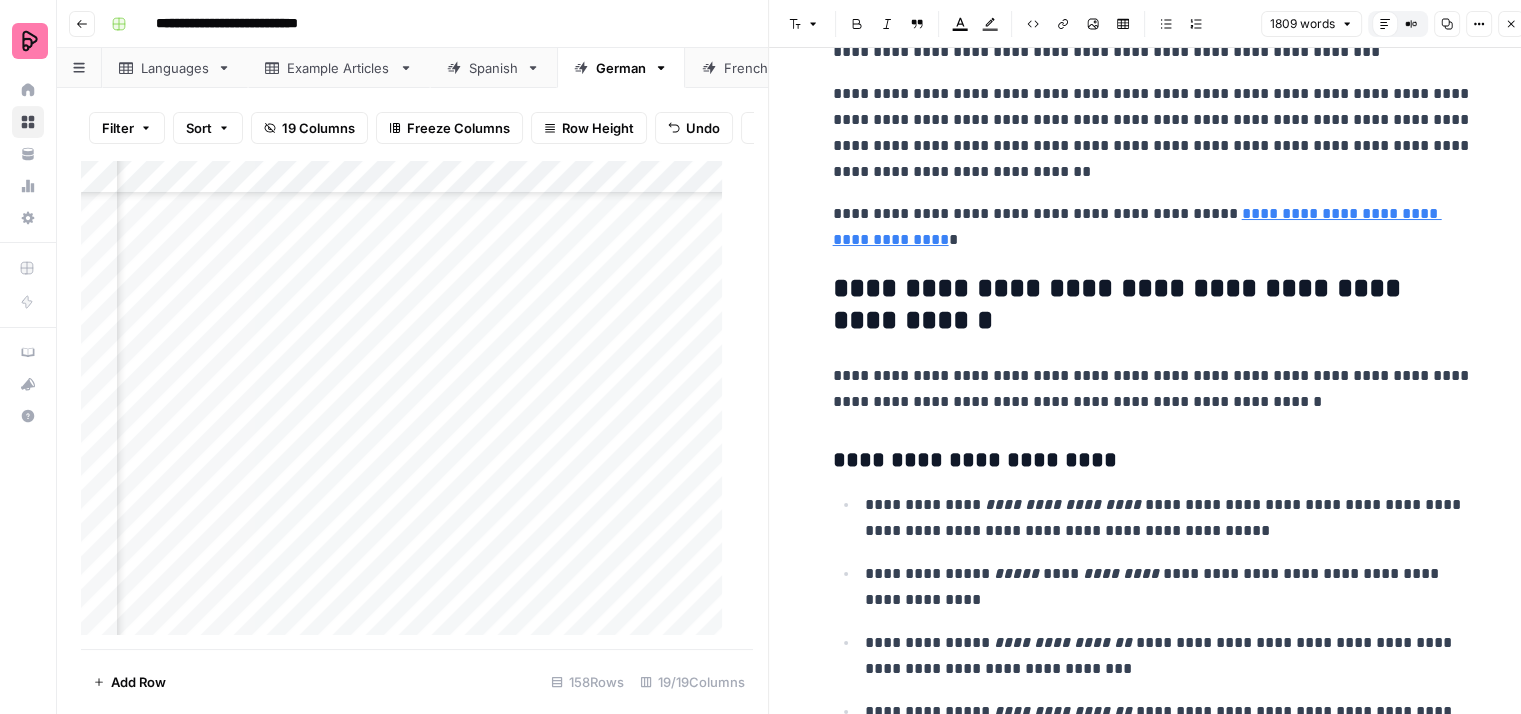 click on "**********" at bounding box center [1153, 389] 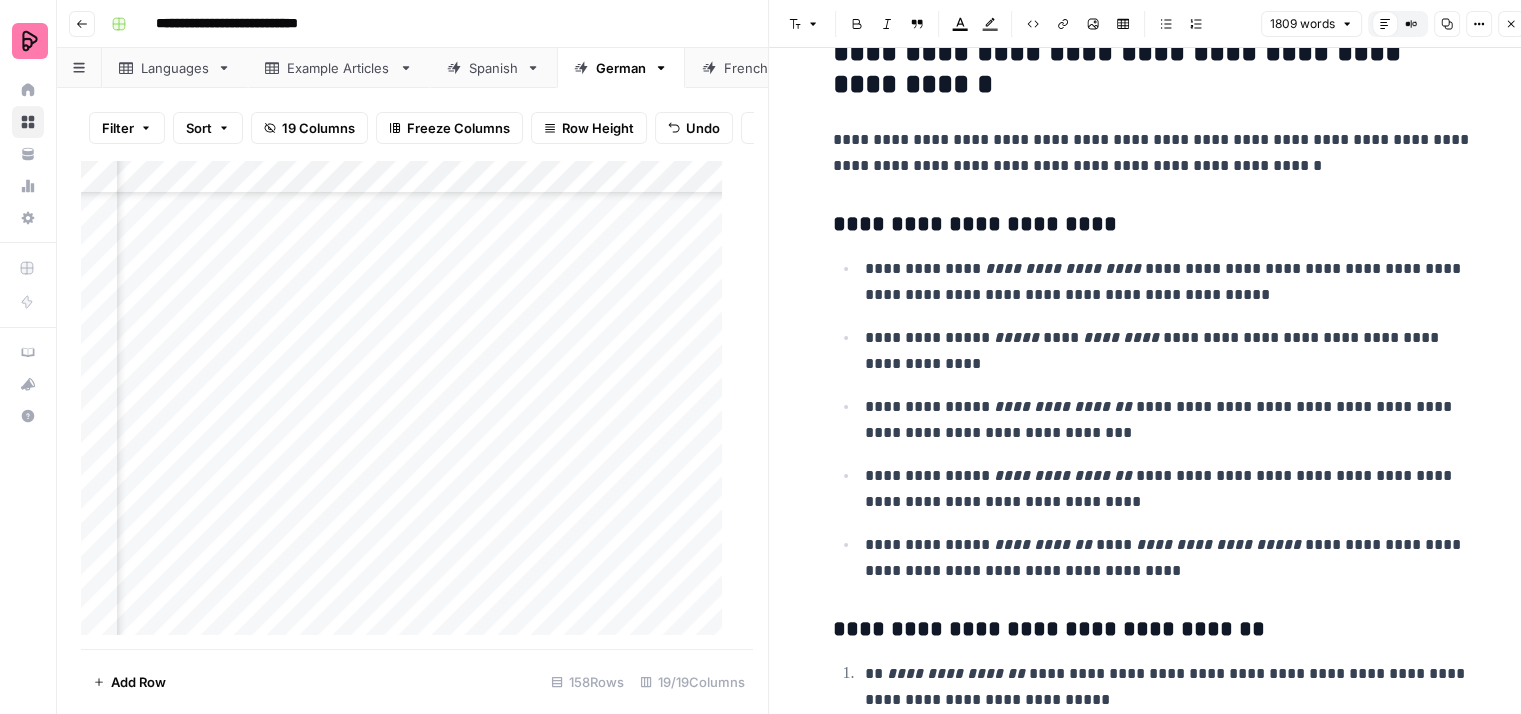scroll, scrollTop: 7400, scrollLeft: 0, axis: vertical 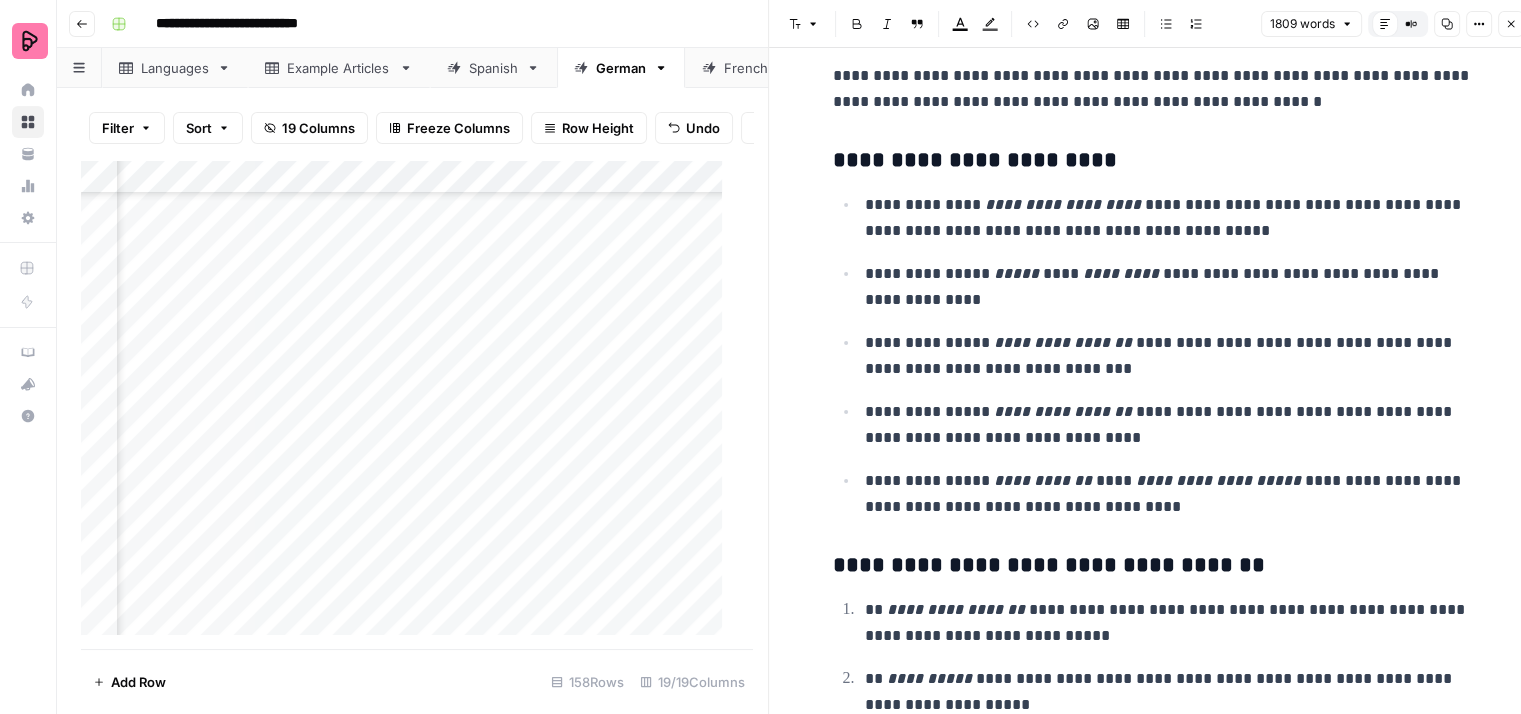 click on "**********" at bounding box center (1169, 287) 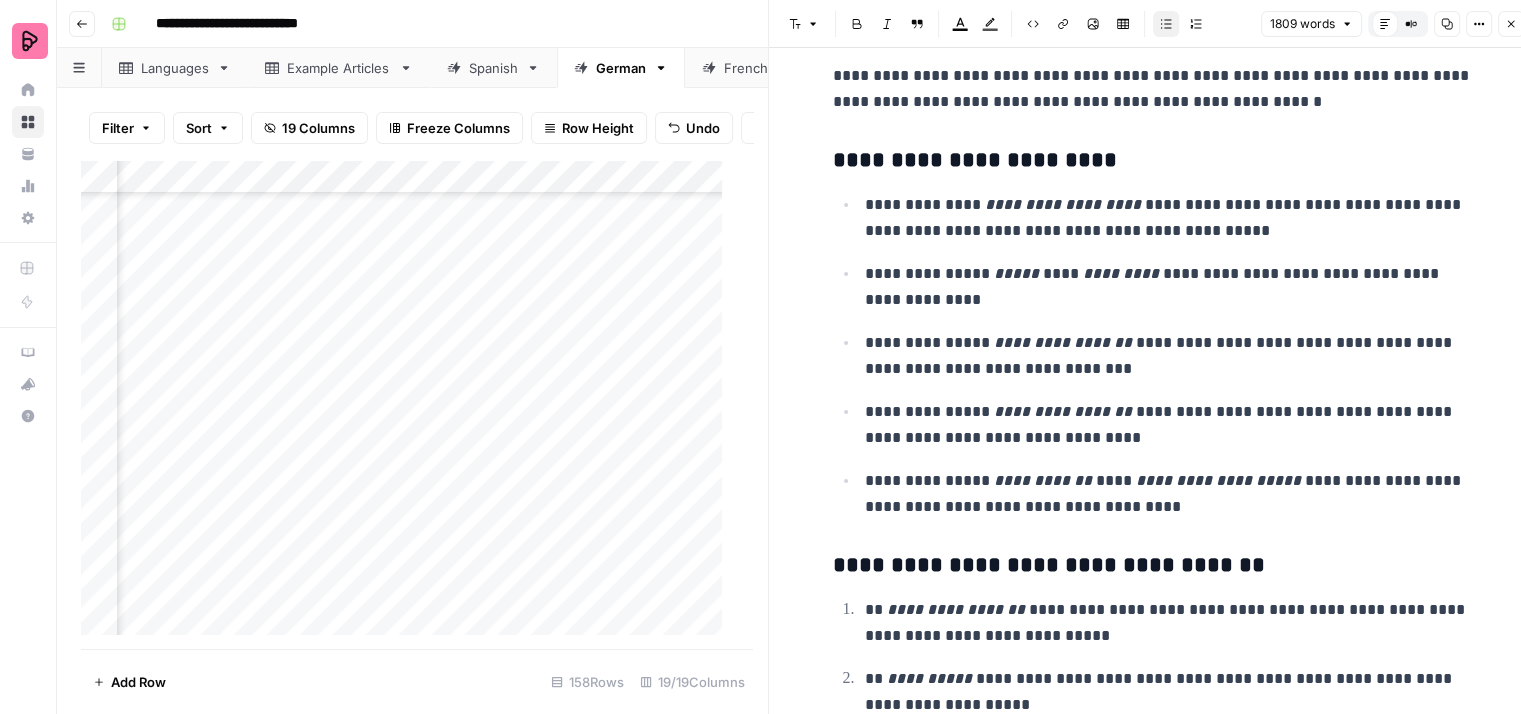 click on "**********" at bounding box center [1169, 356] 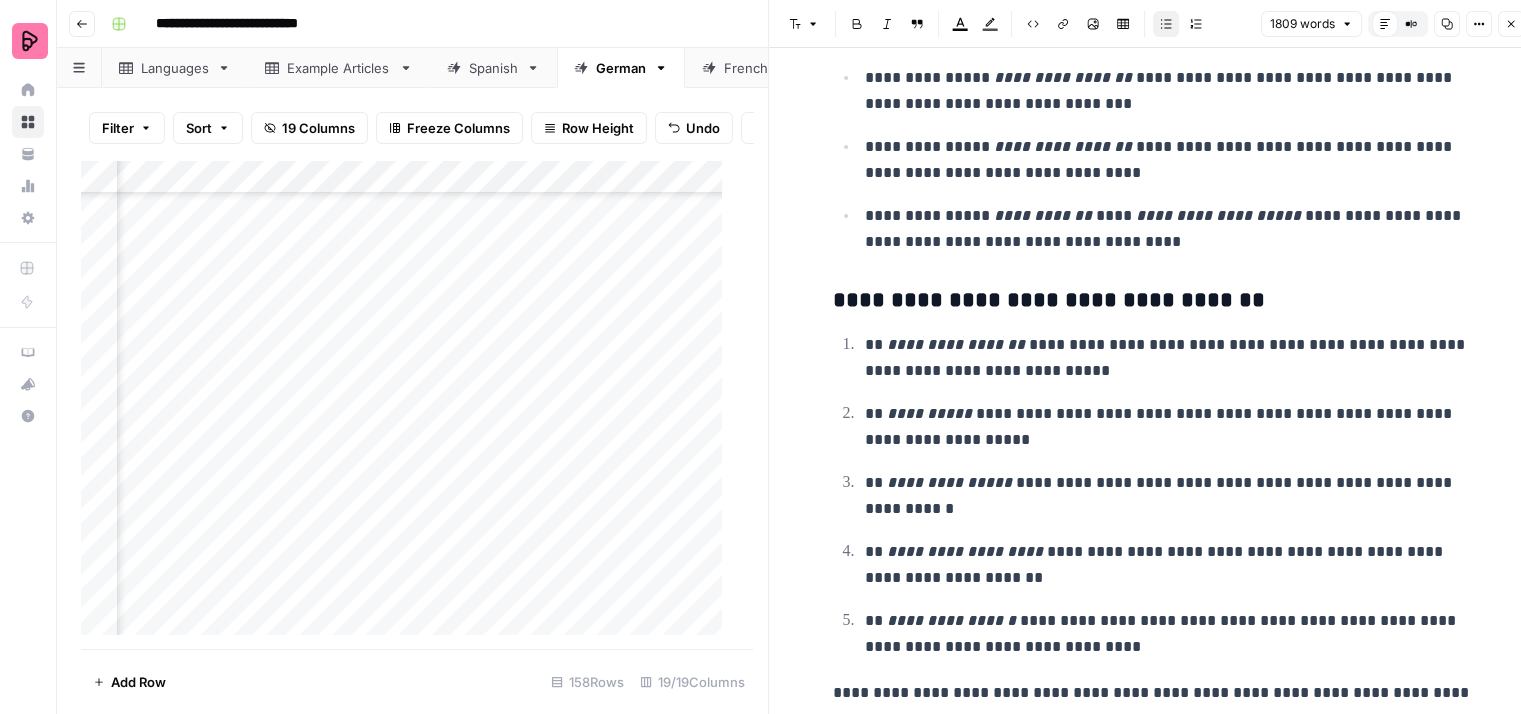 scroll, scrollTop: 7700, scrollLeft: 0, axis: vertical 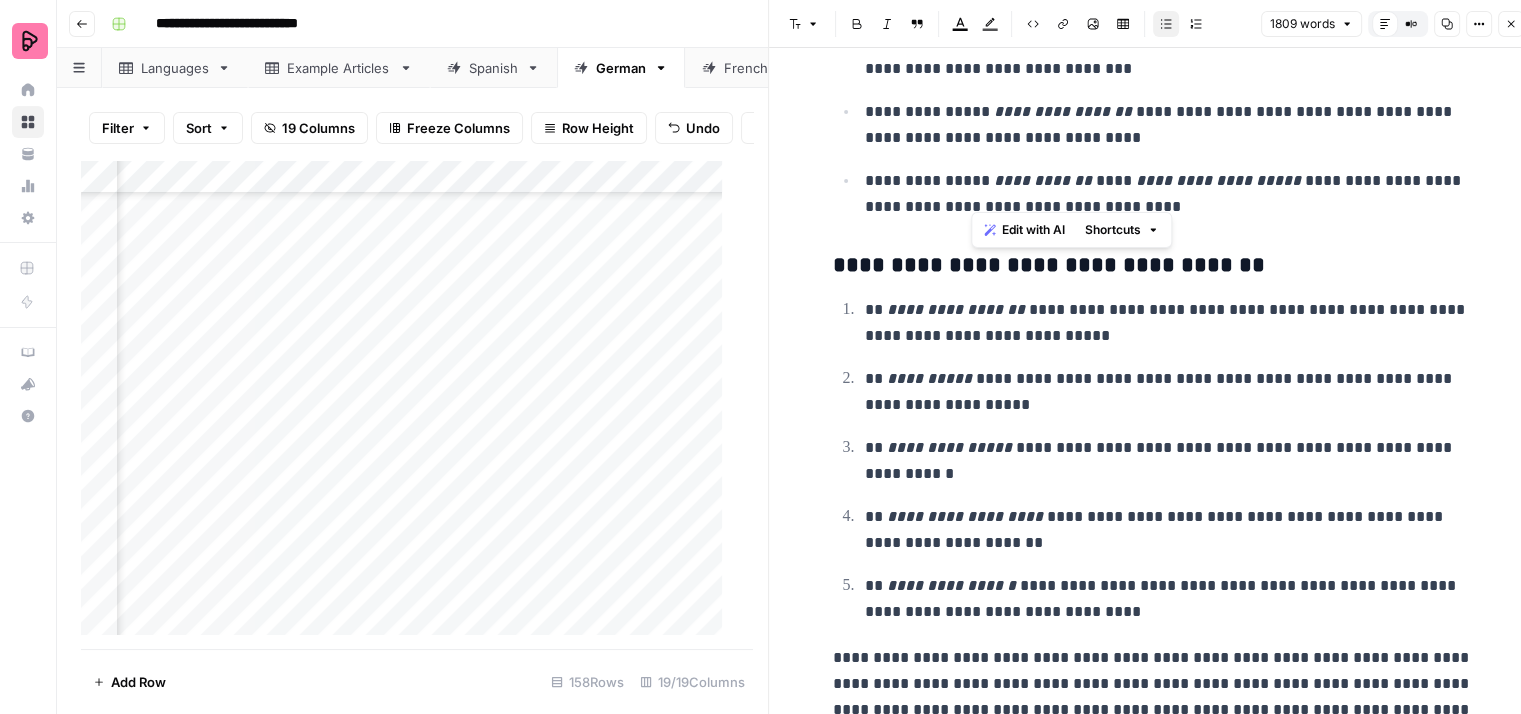 click on "**********" at bounding box center (1169, 194) 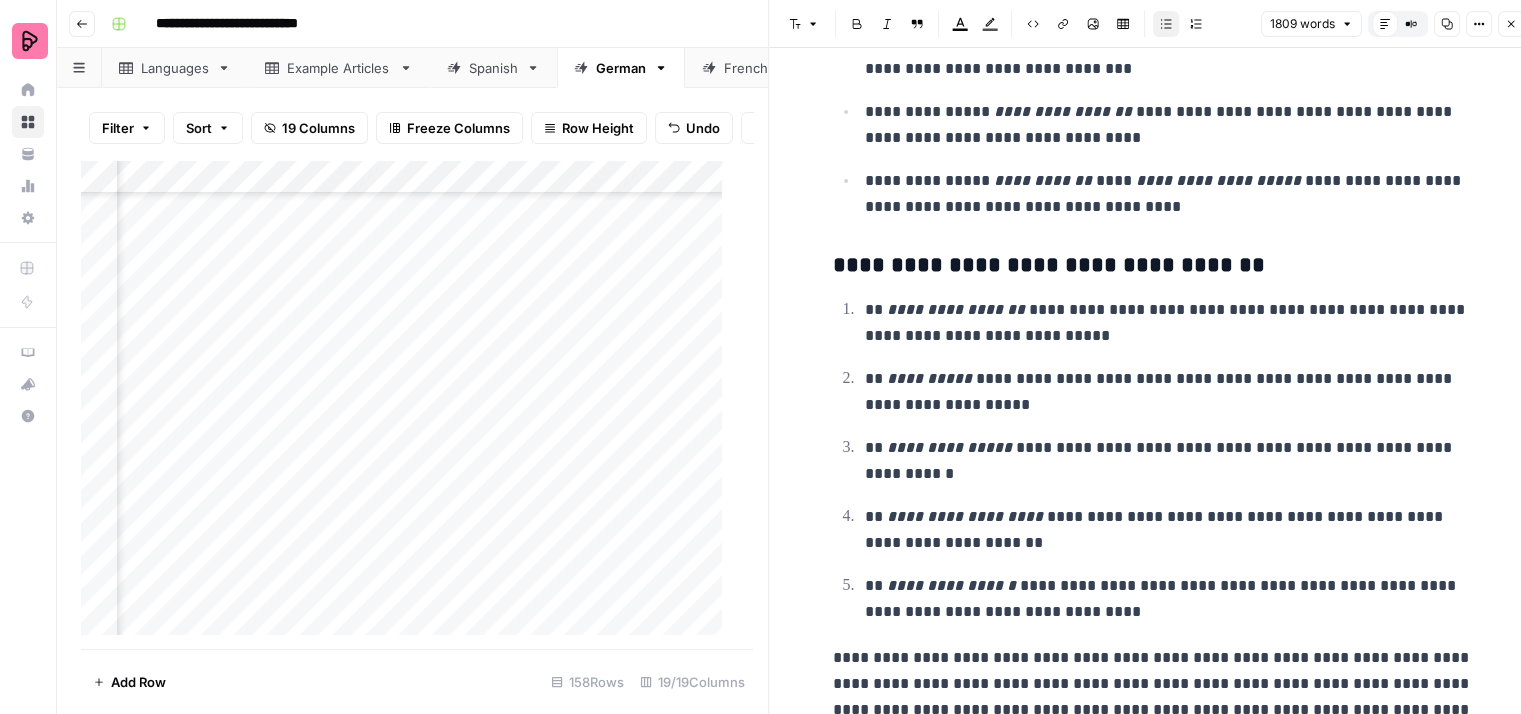 click on "**********" at bounding box center (1169, 194) 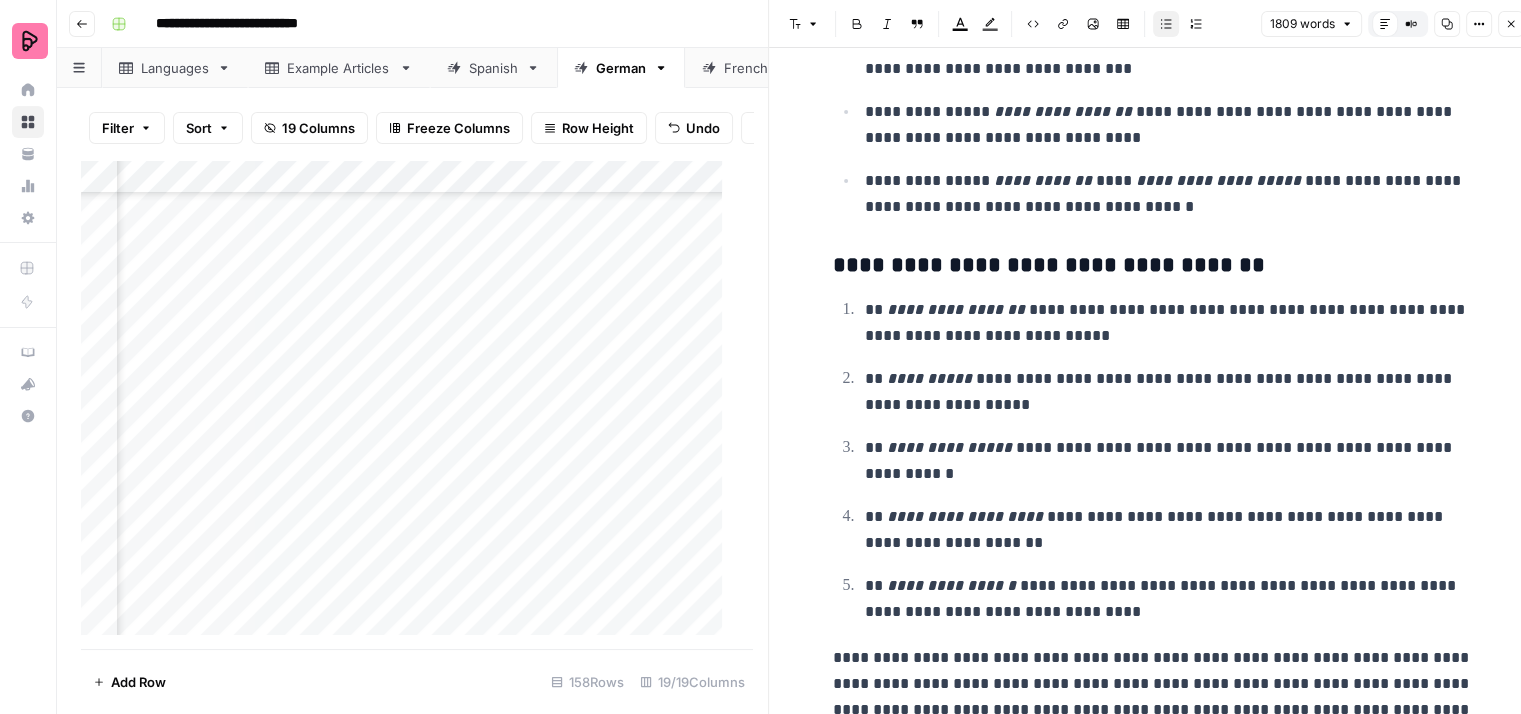 click on "**********" at bounding box center (1169, 194) 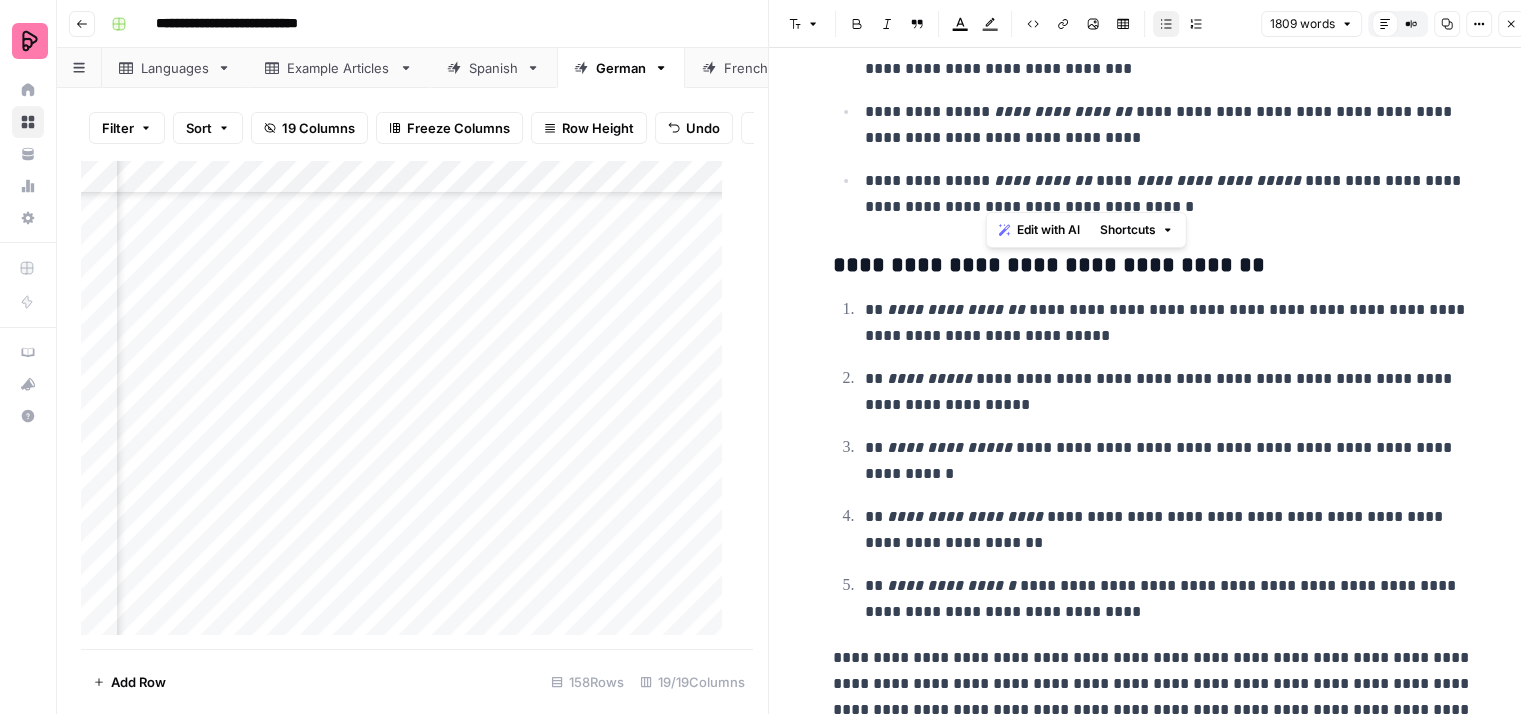 click on "**********" at bounding box center [1169, 194] 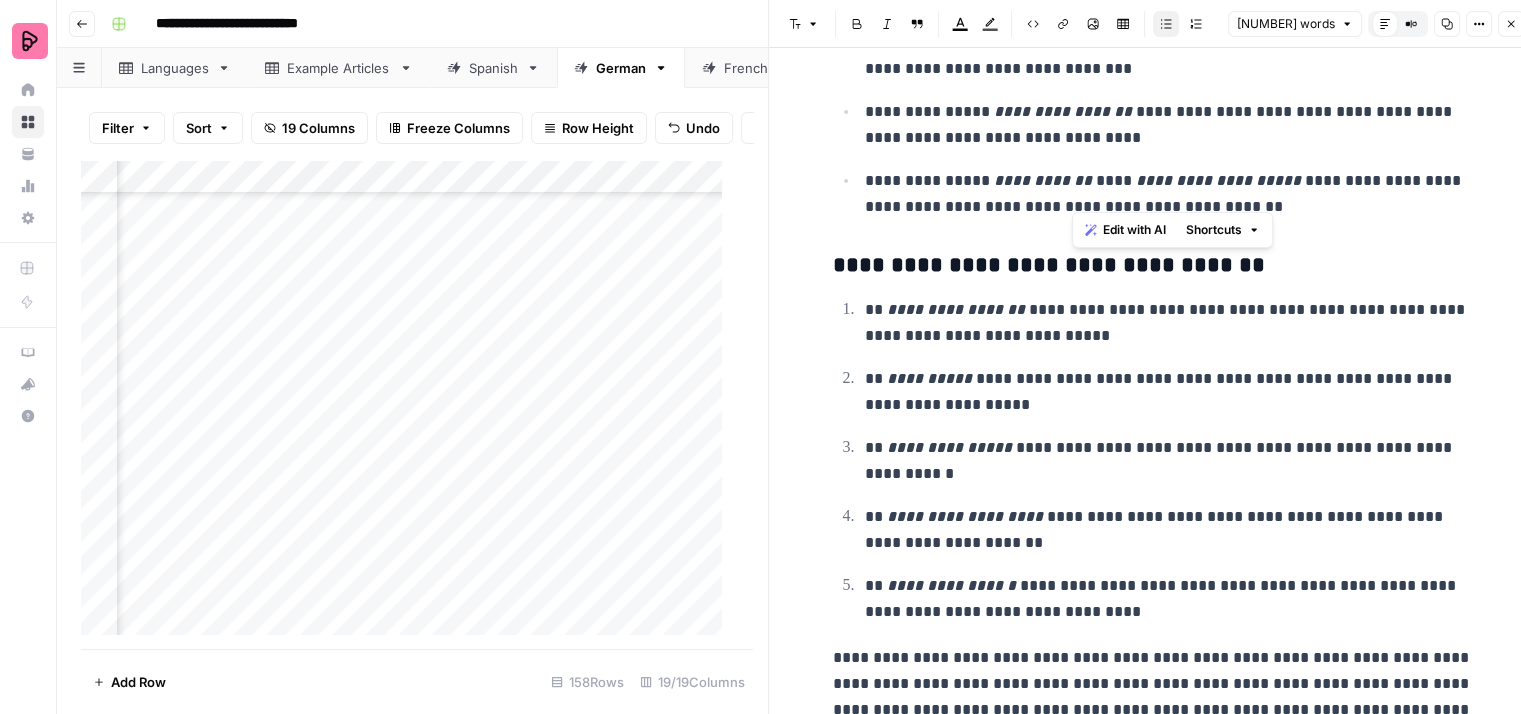 drag, startPoint x: 1129, startPoint y: 193, endPoint x: 1073, endPoint y: 196, distance: 56.0803 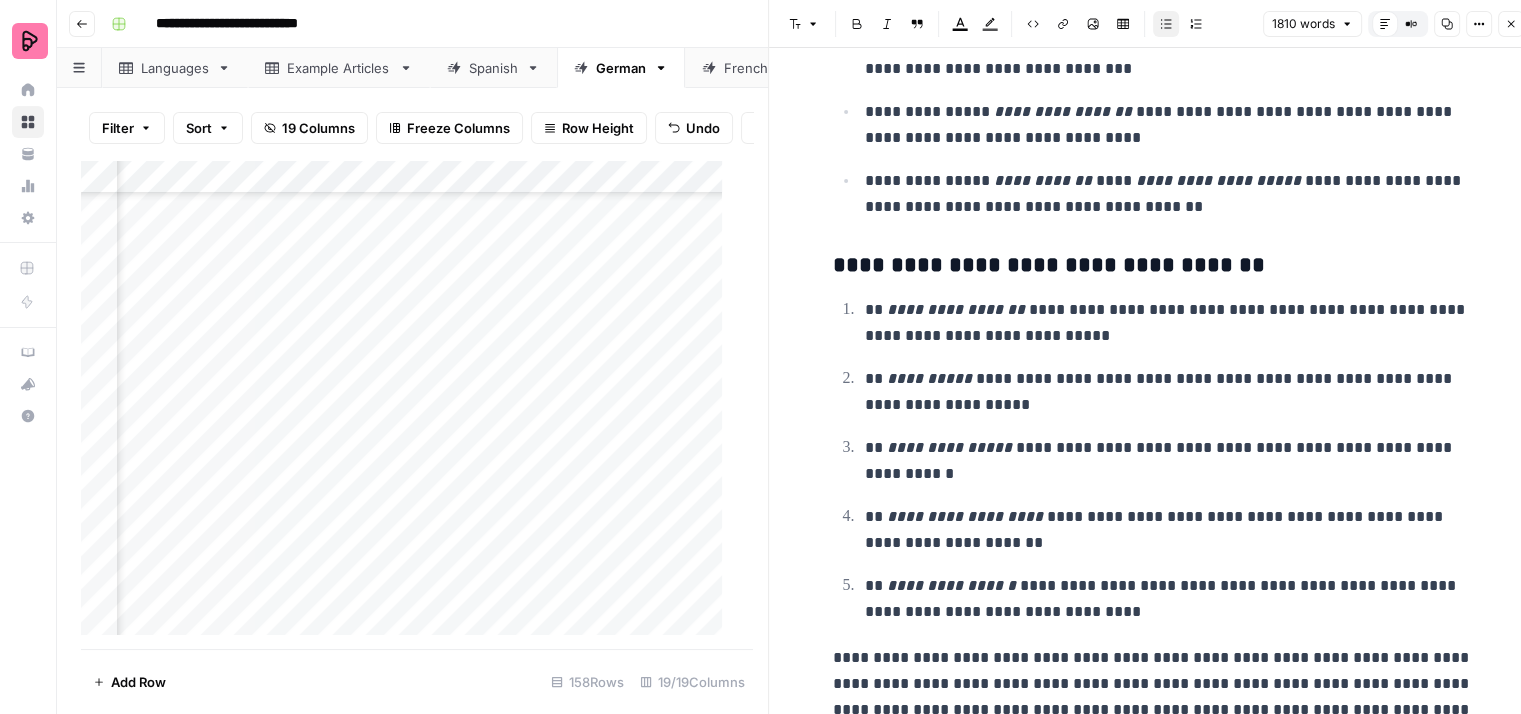 click on "**********" at bounding box center [1169, 194] 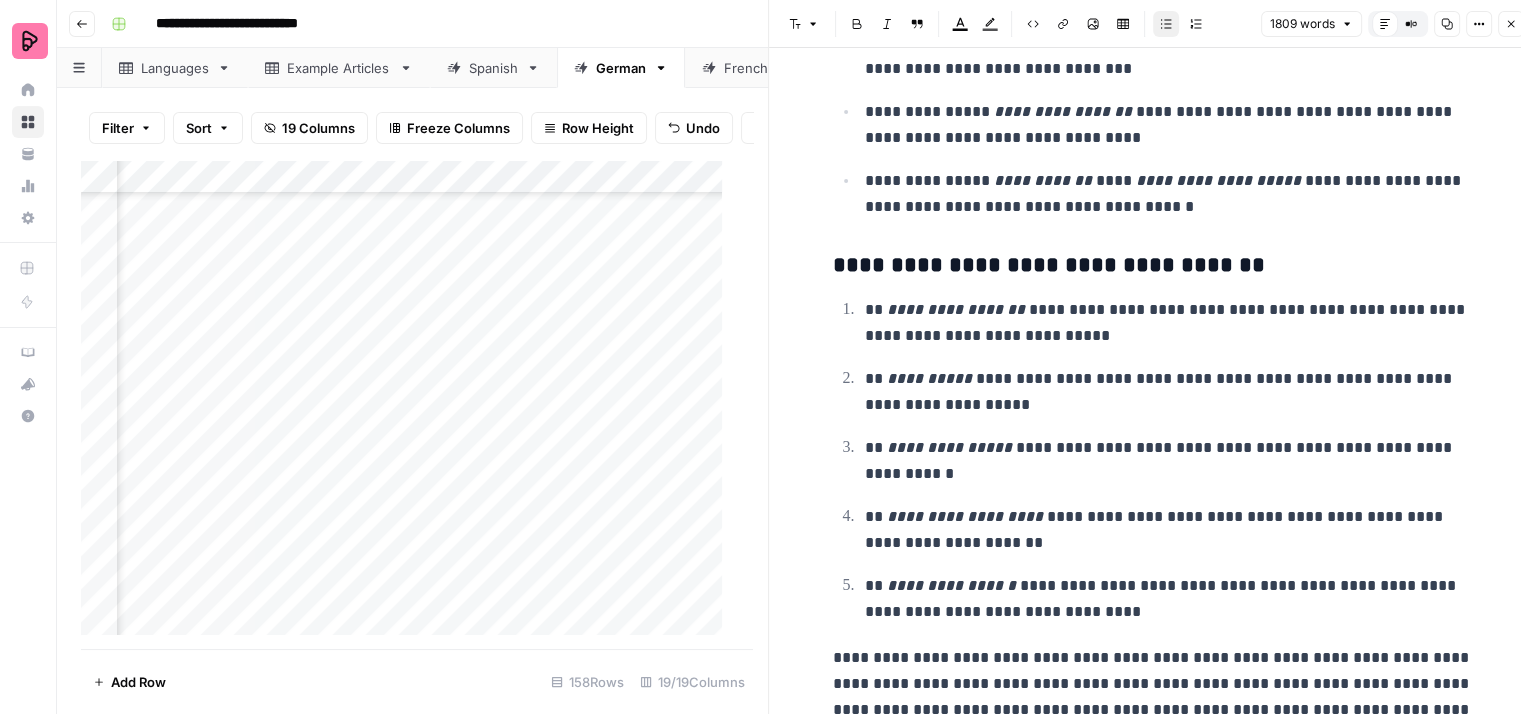 click on "**********" at bounding box center (1169, 194) 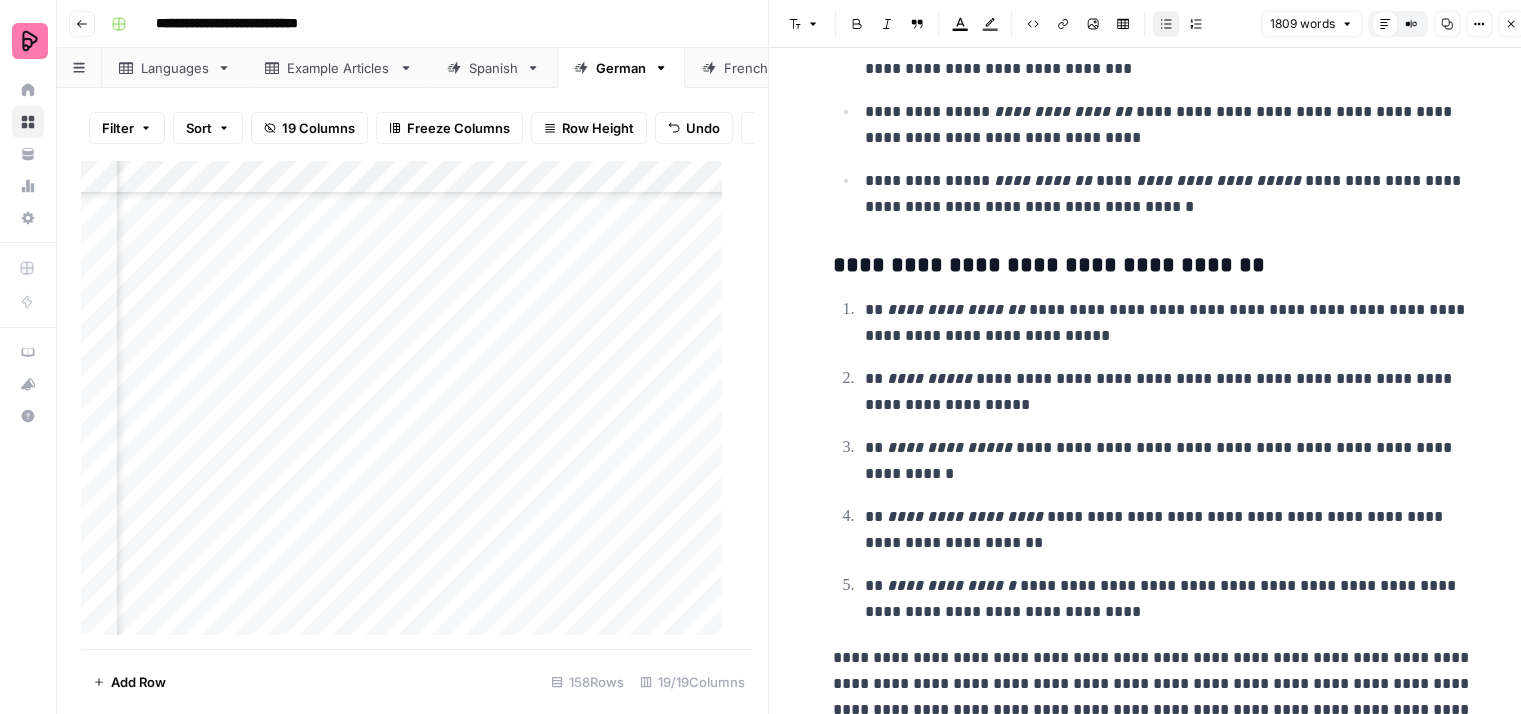 click on "**********" at bounding box center [1153, -3432] 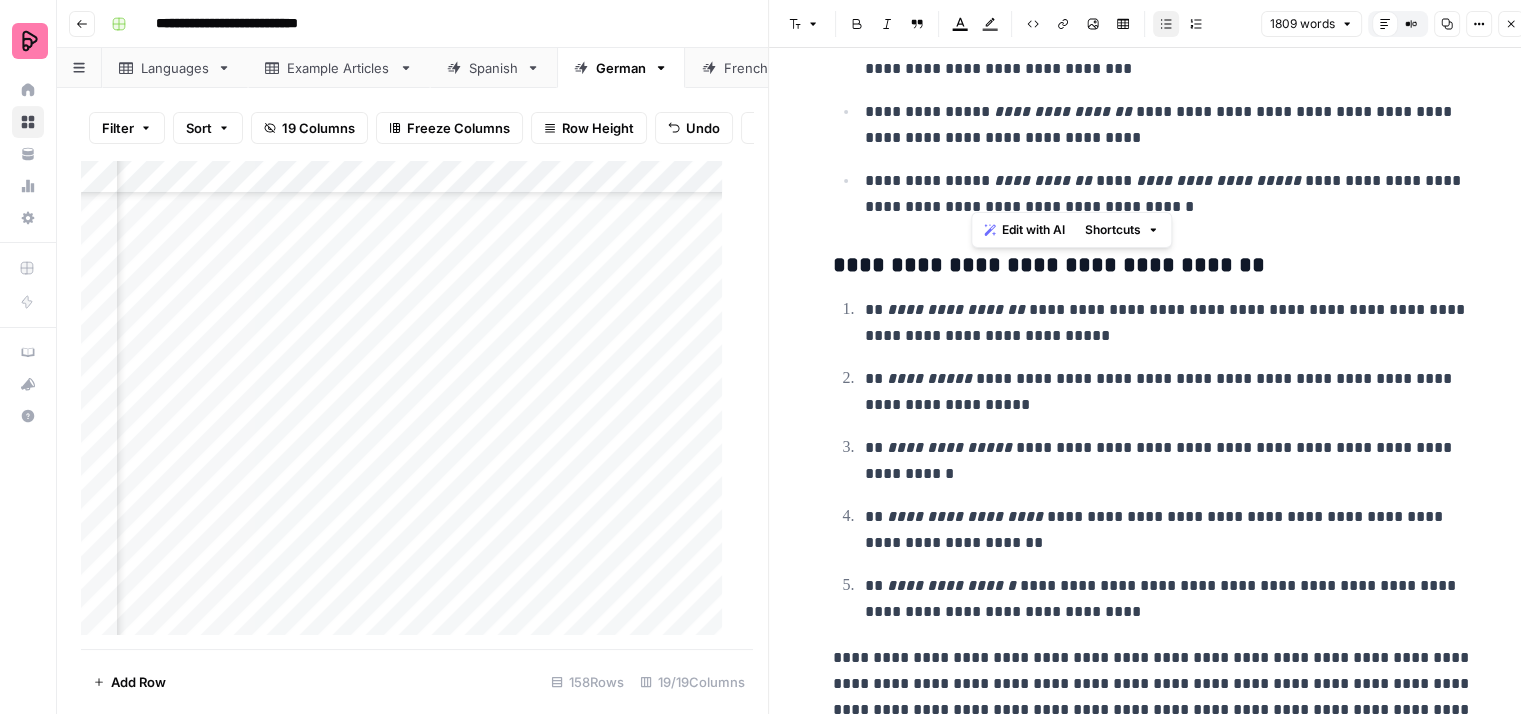 click on "**********" at bounding box center (1169, 194) 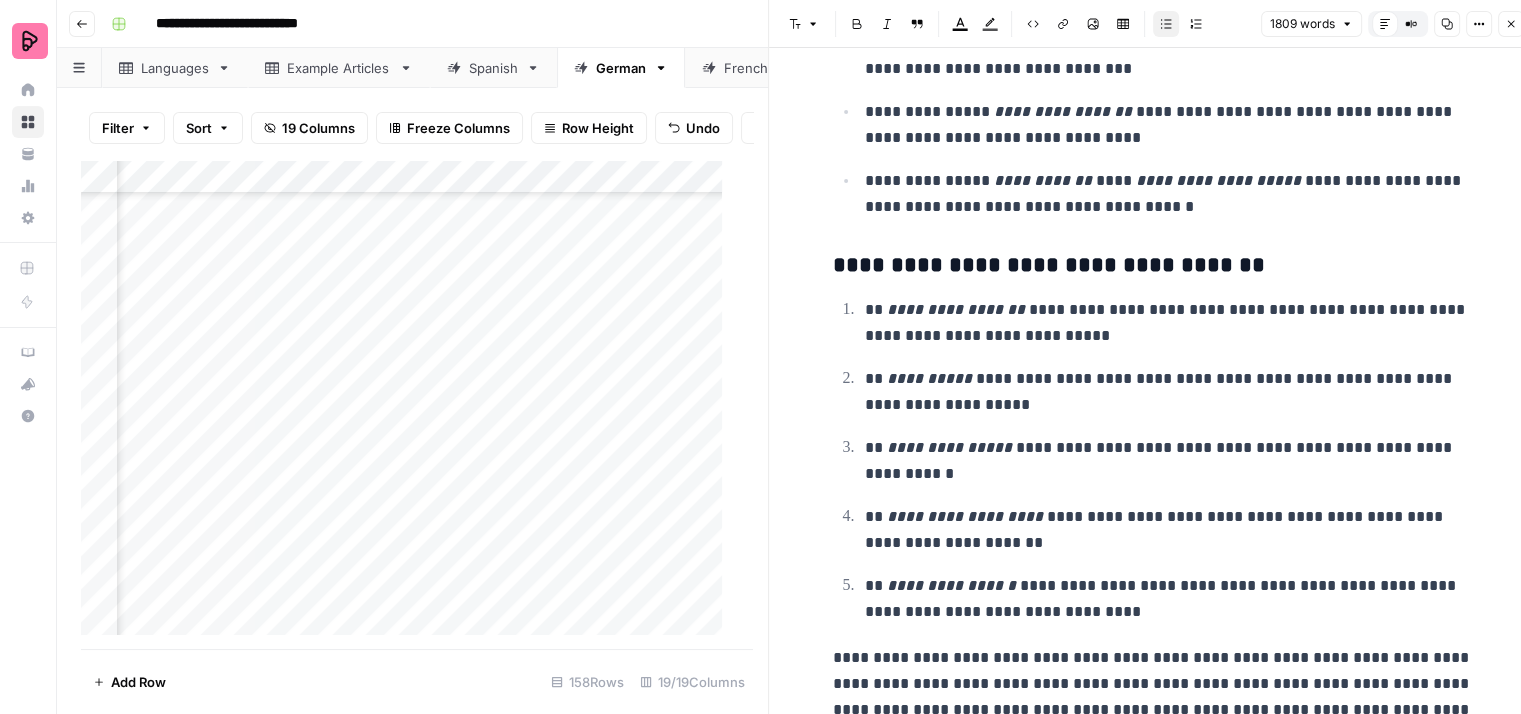 click on "**********" at bounding box center [1218, 180] 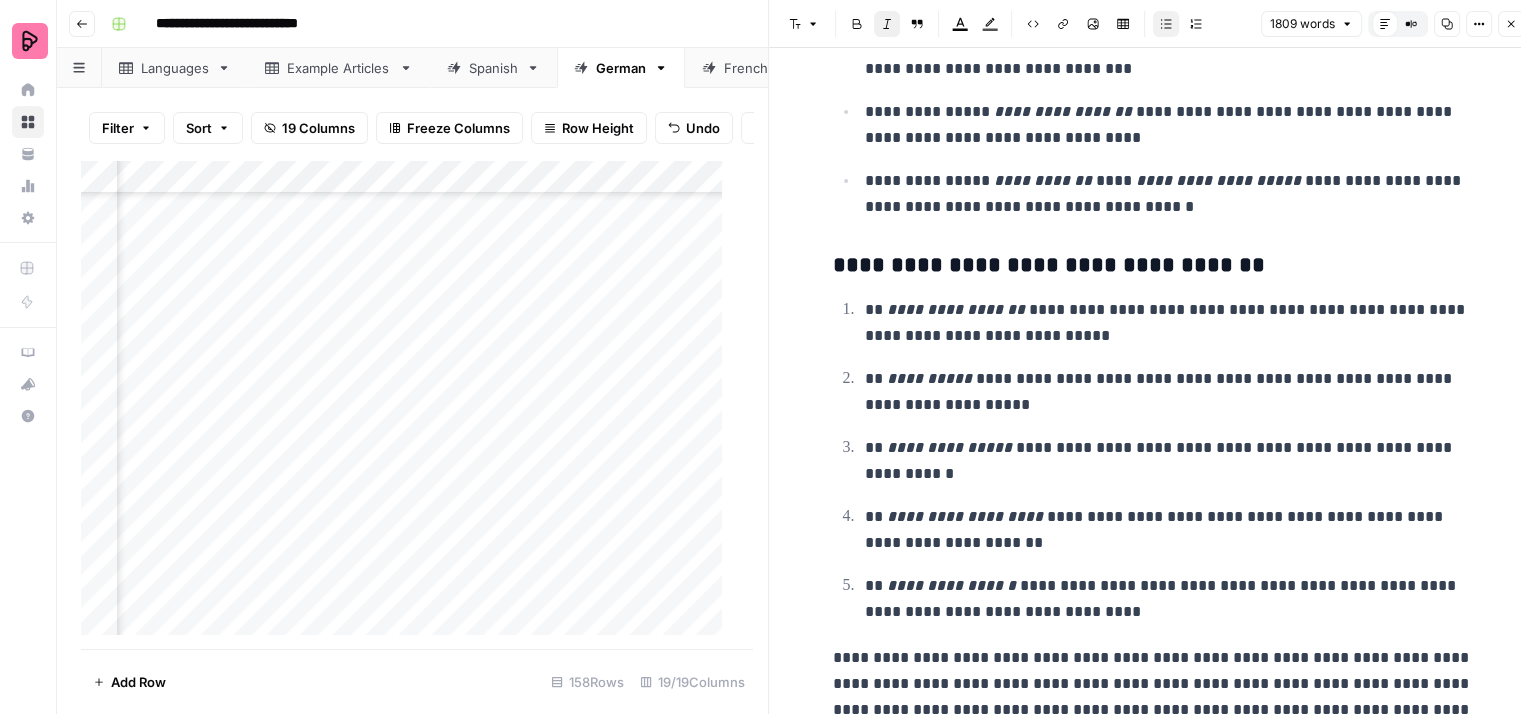 click on "**********" at bounding box center [1153, 266] 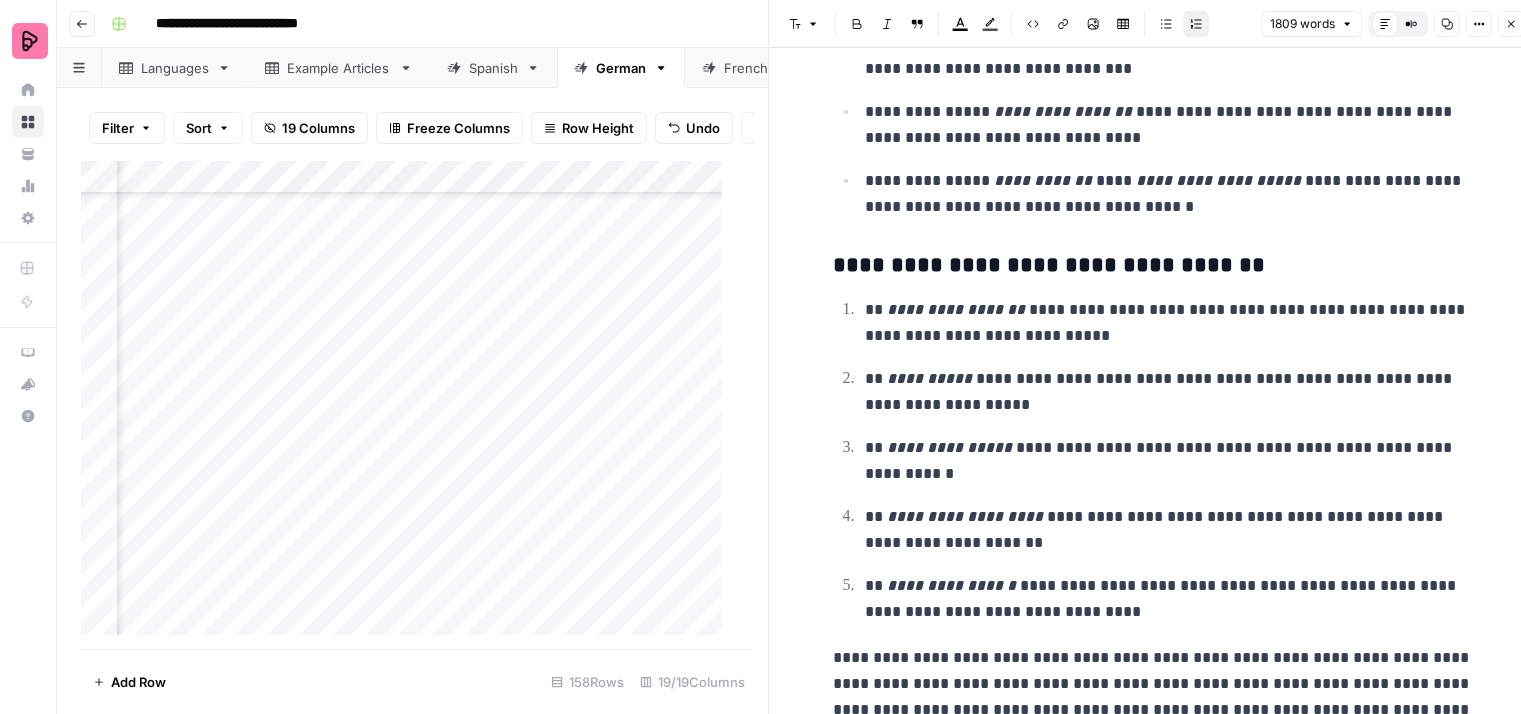 click on "**********" at bounding box center [1169, 323] 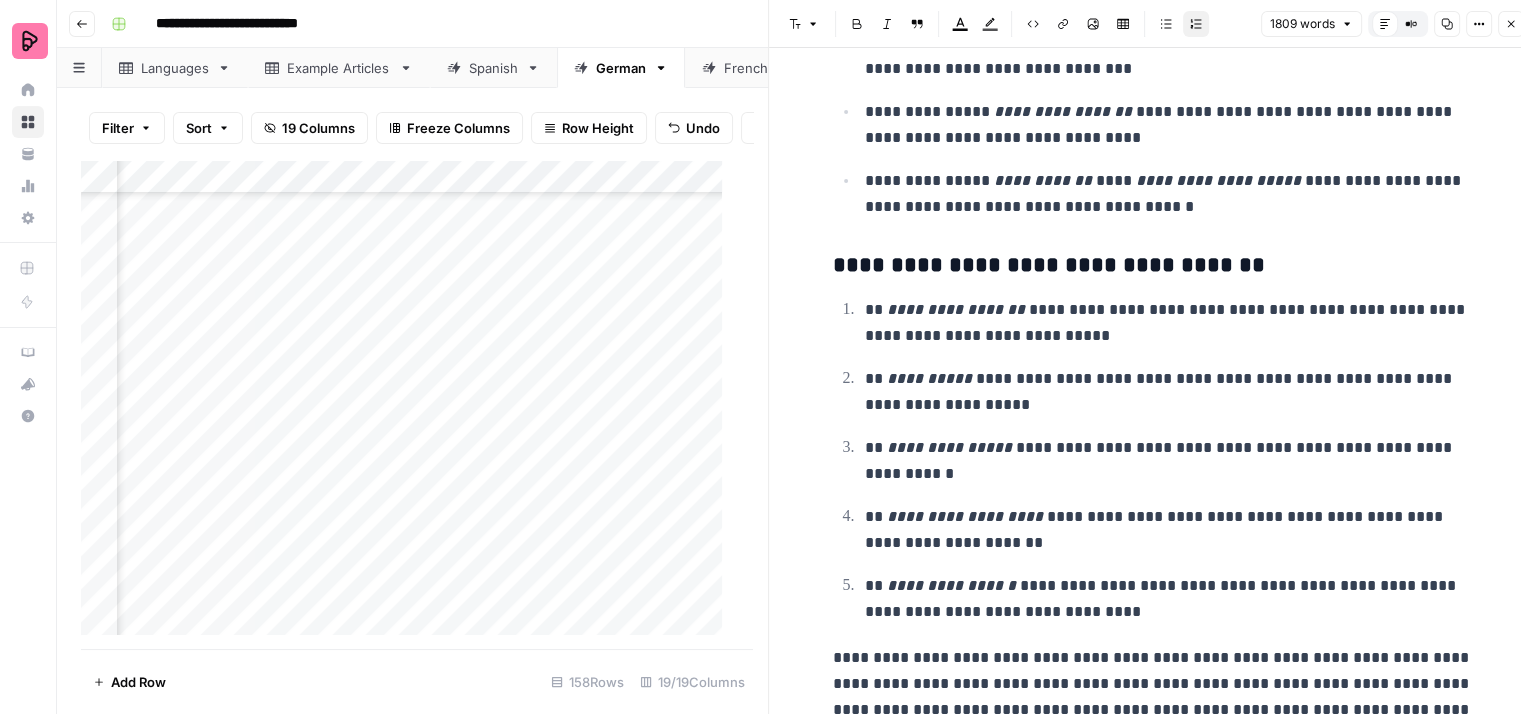 click on "**********" at bounding box center (1169, 323) 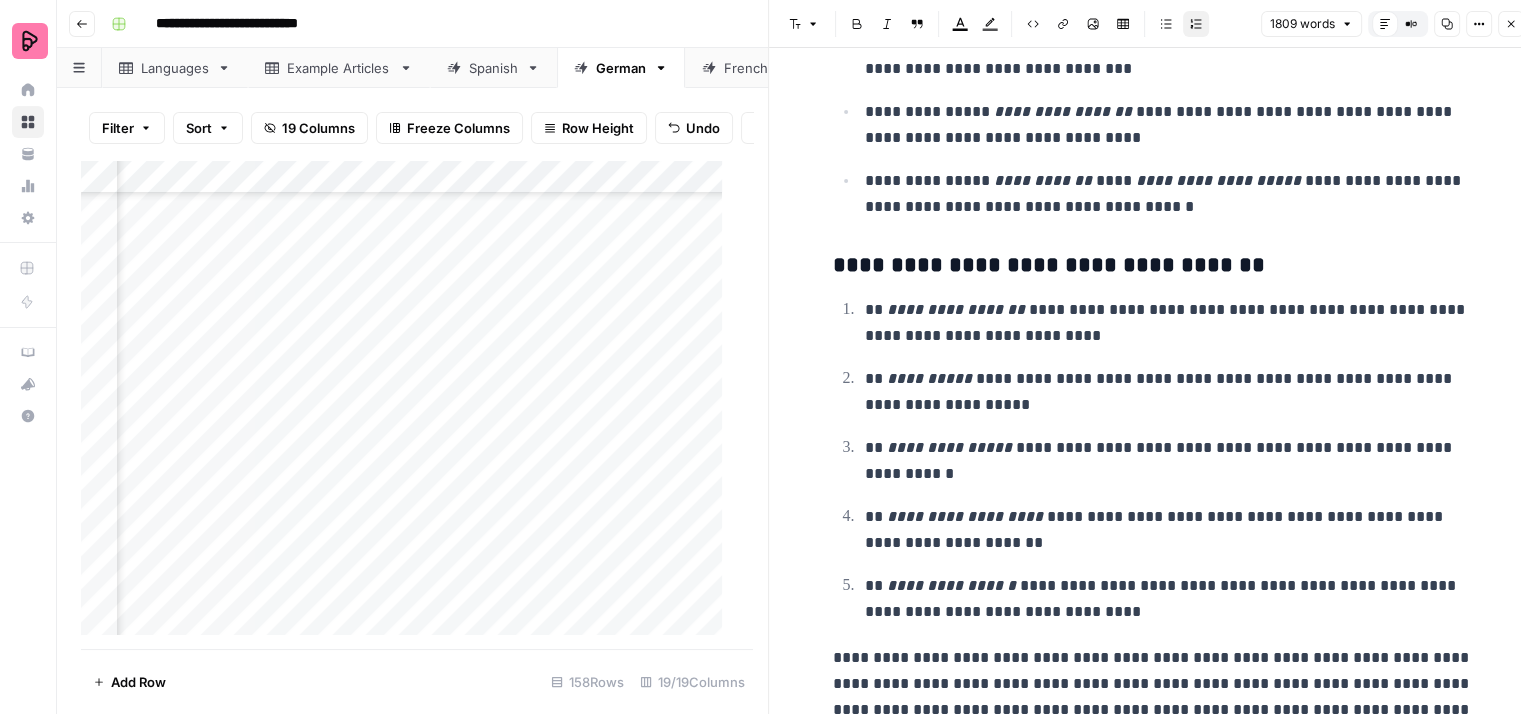 click on "**********" at bounding box center [1169, 323] 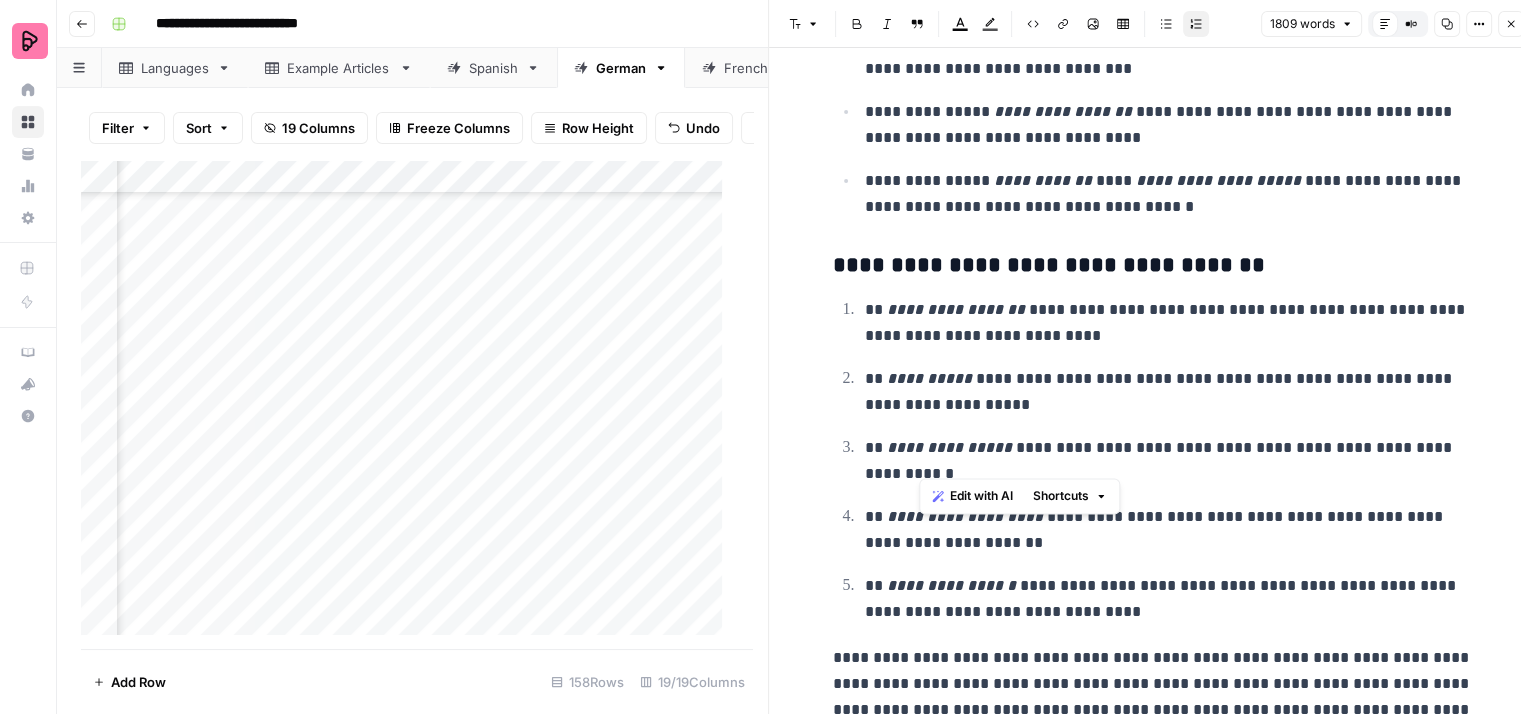 drag, startPoint x: 1113, startPoint y: 450, endPoint x: 1013, endPoint y: 439, distance: 100.60318 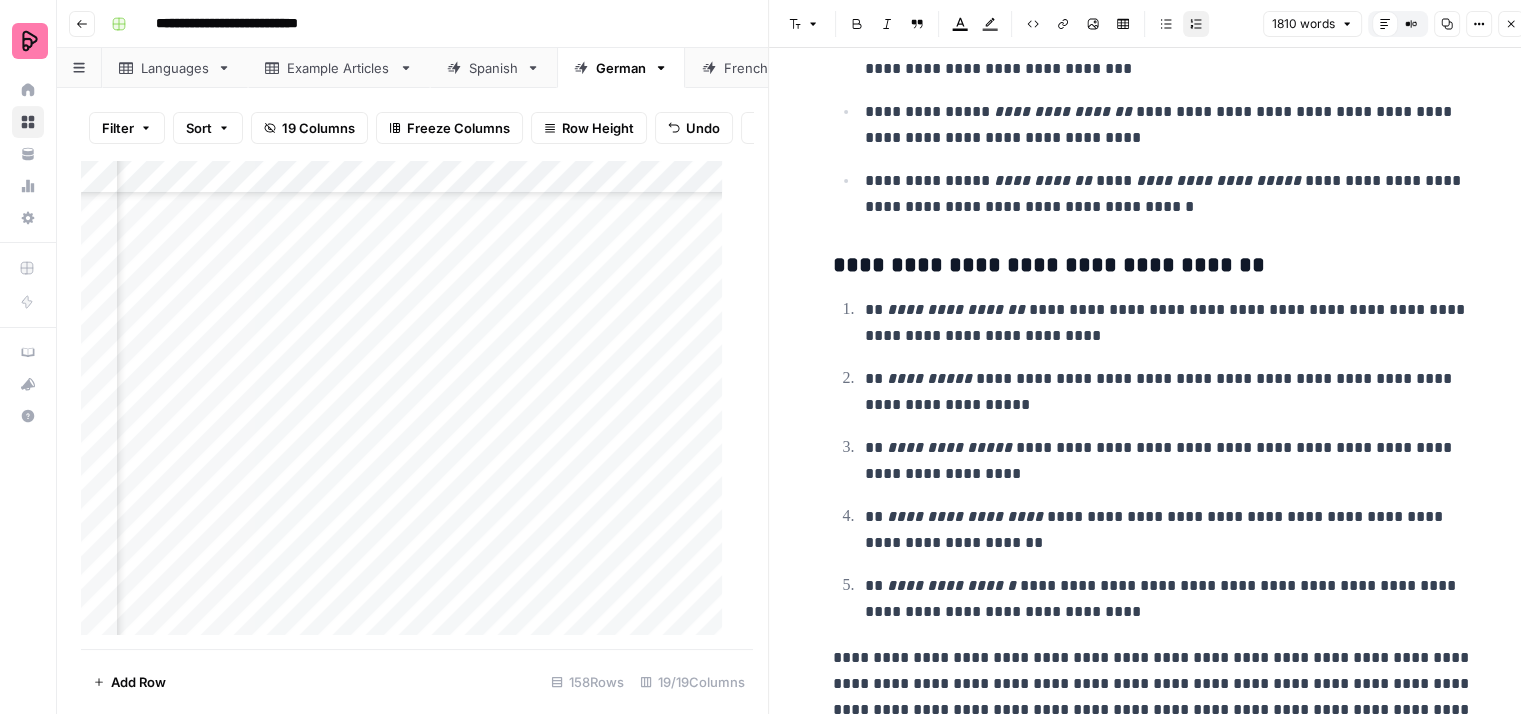 click on "**********" at bounding box center (1169, 530) 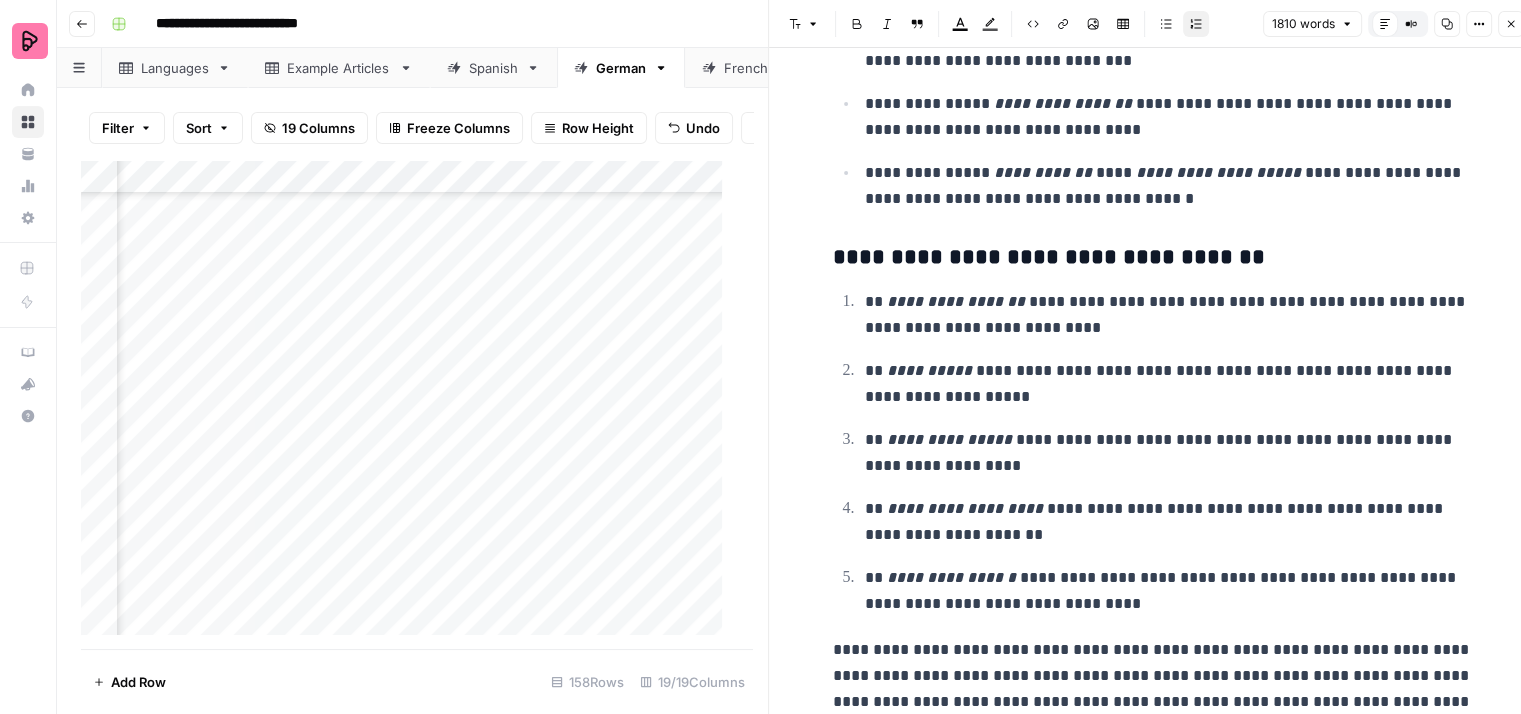 scroll, scrollTop: 7711, scrollLeft: 0, axis: vertical 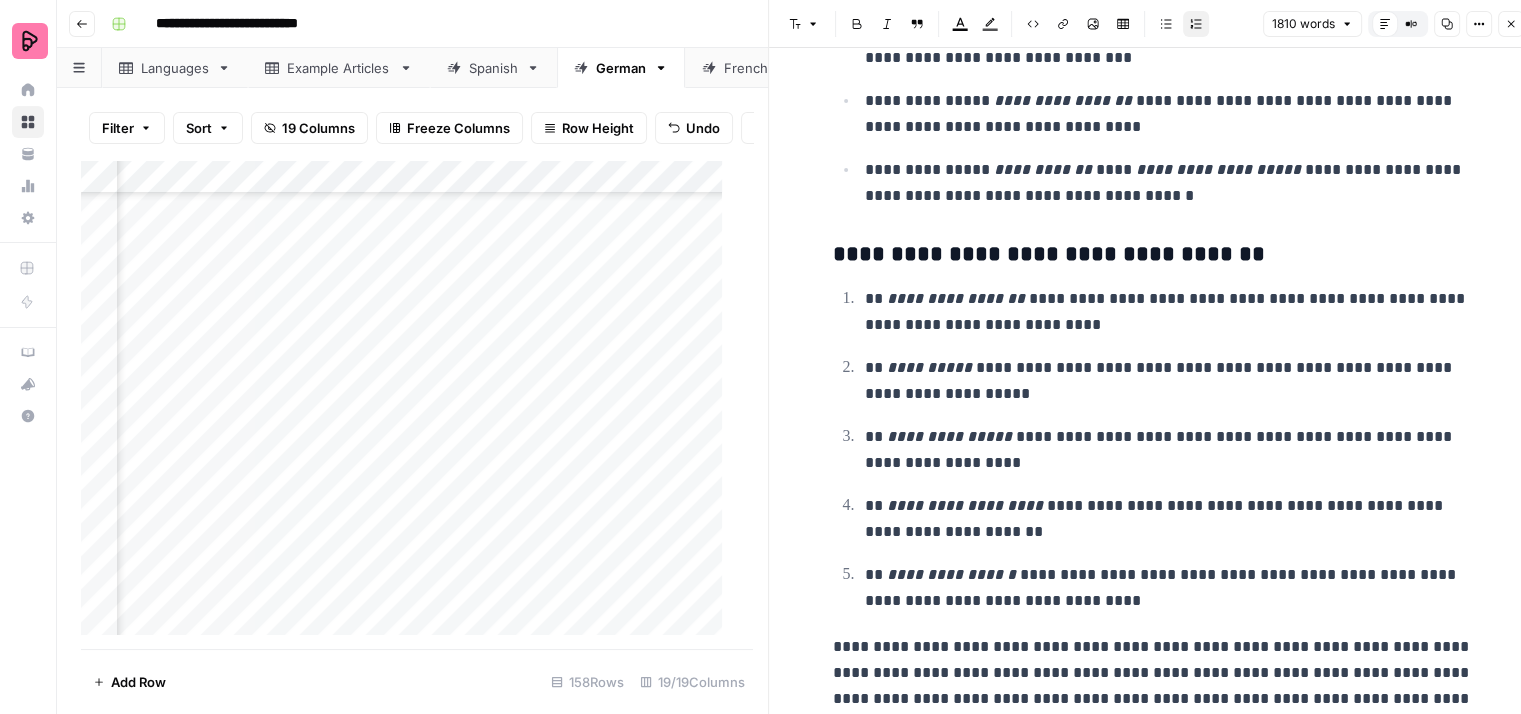 click on "**********" at bounding box center (1153, 686) 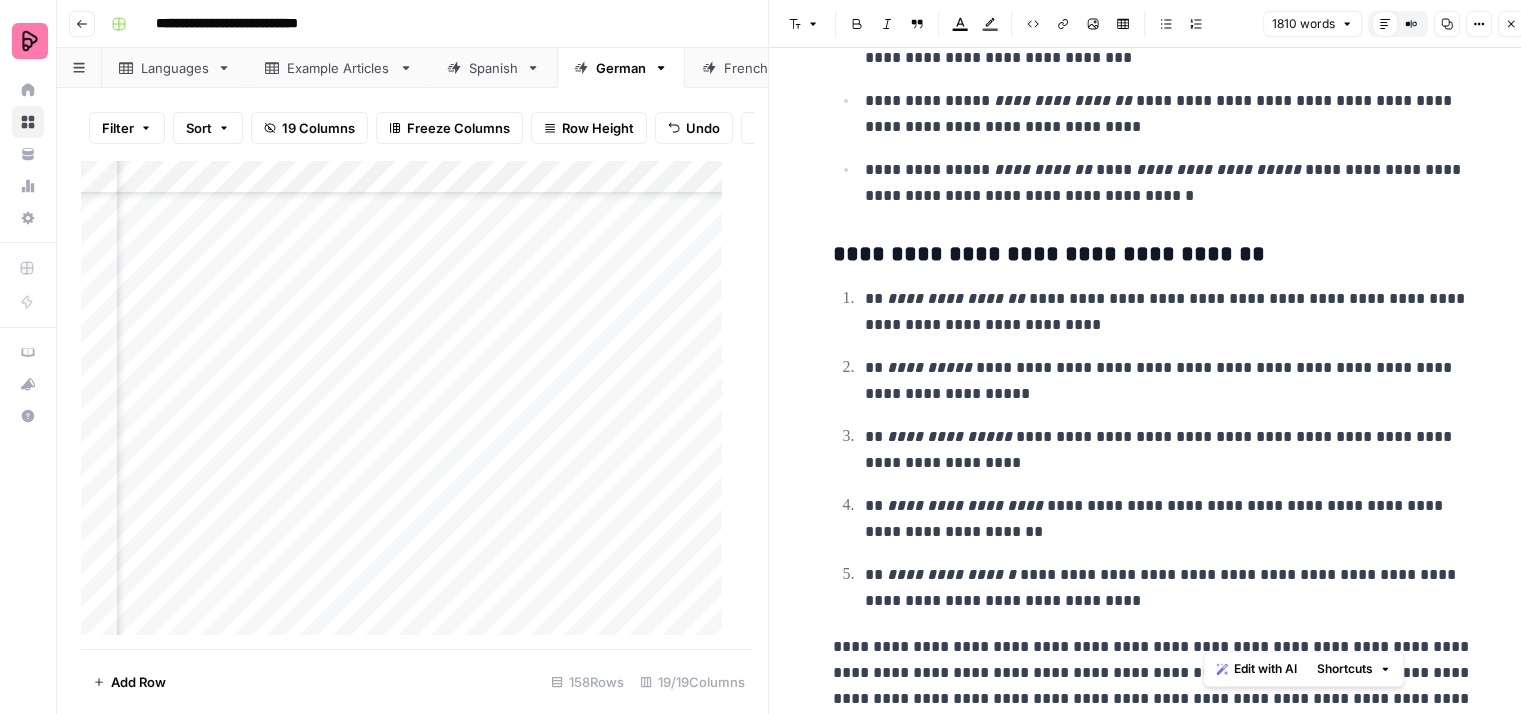 click on "**********" at bounding box center [1153, 686] 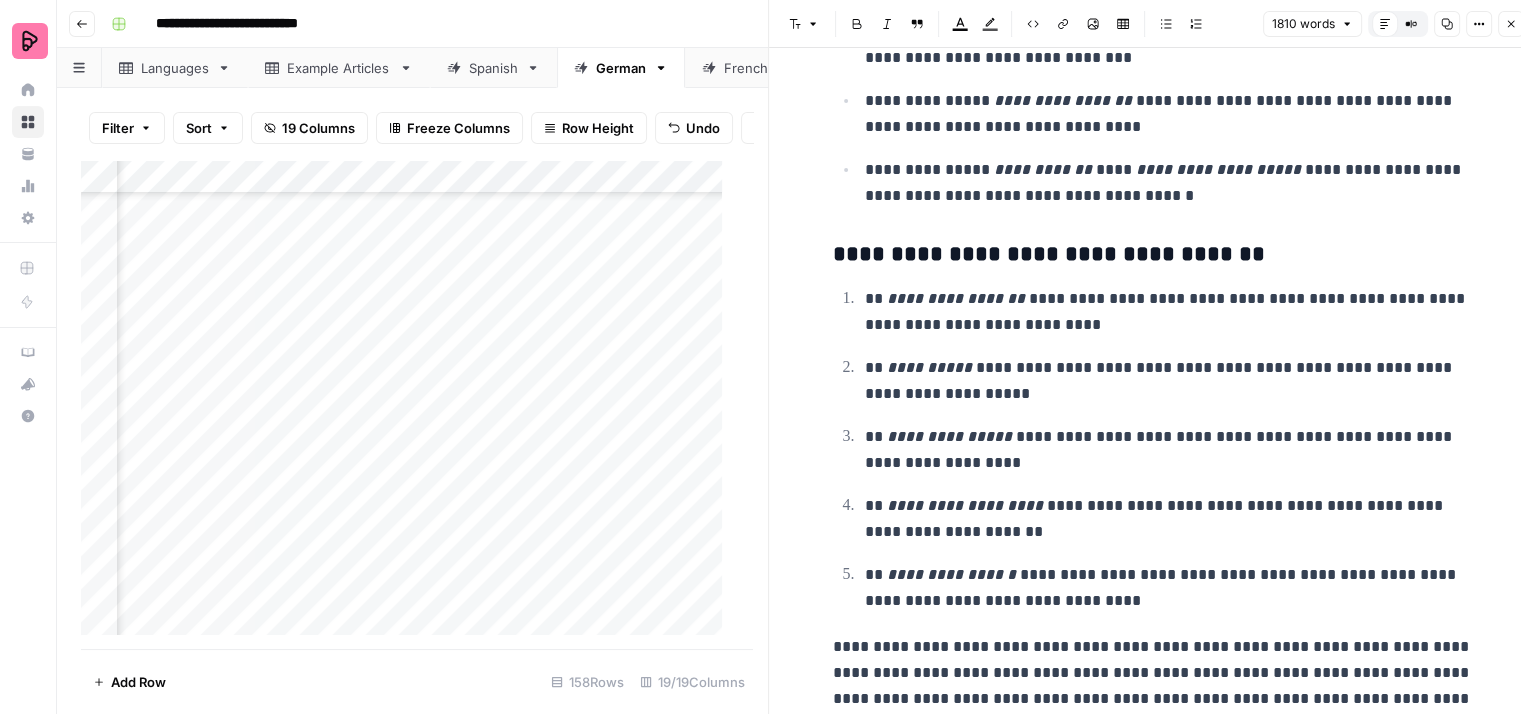 click on "**********" at bounding box center [1153, 686] 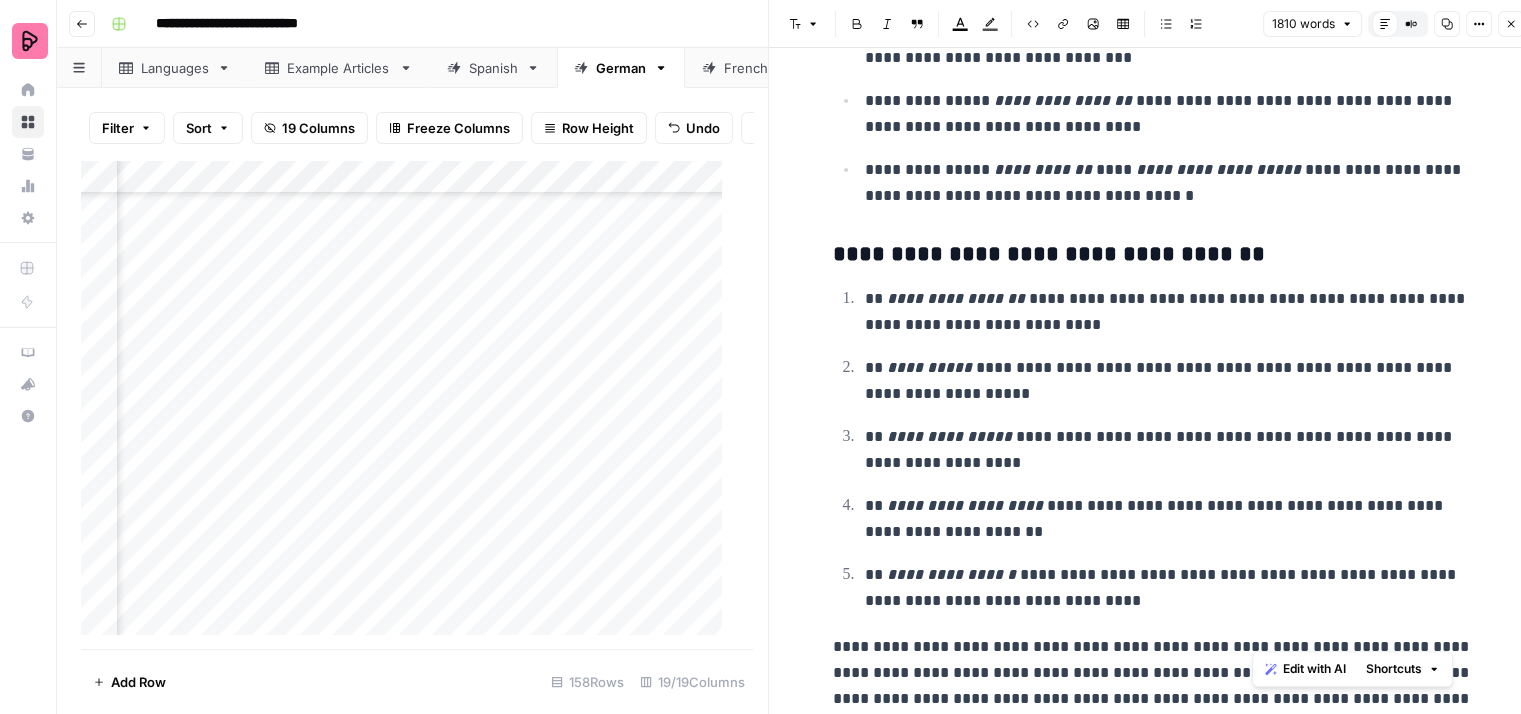 click on "**********" at bounding box center (1153, 686) 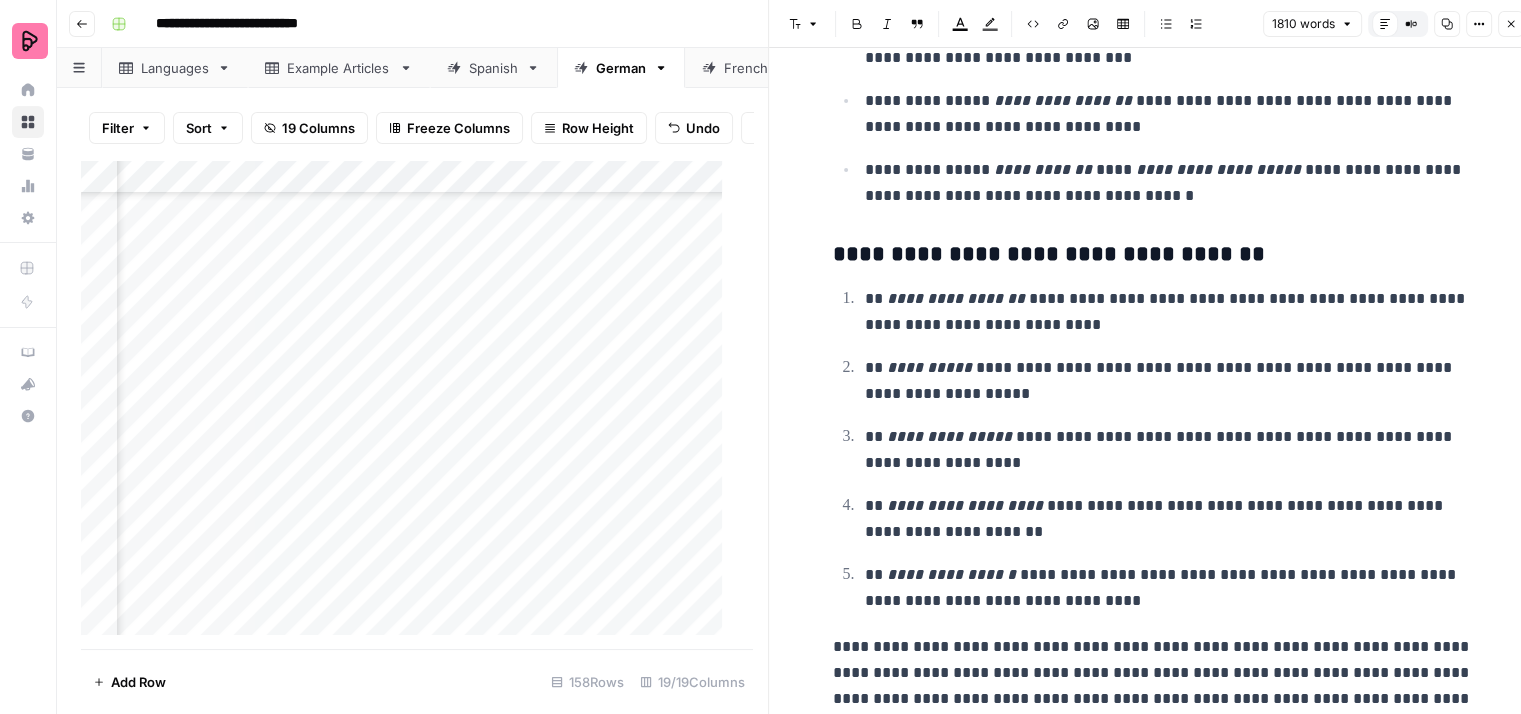click on "**********" at bounding box center (1153, 686) 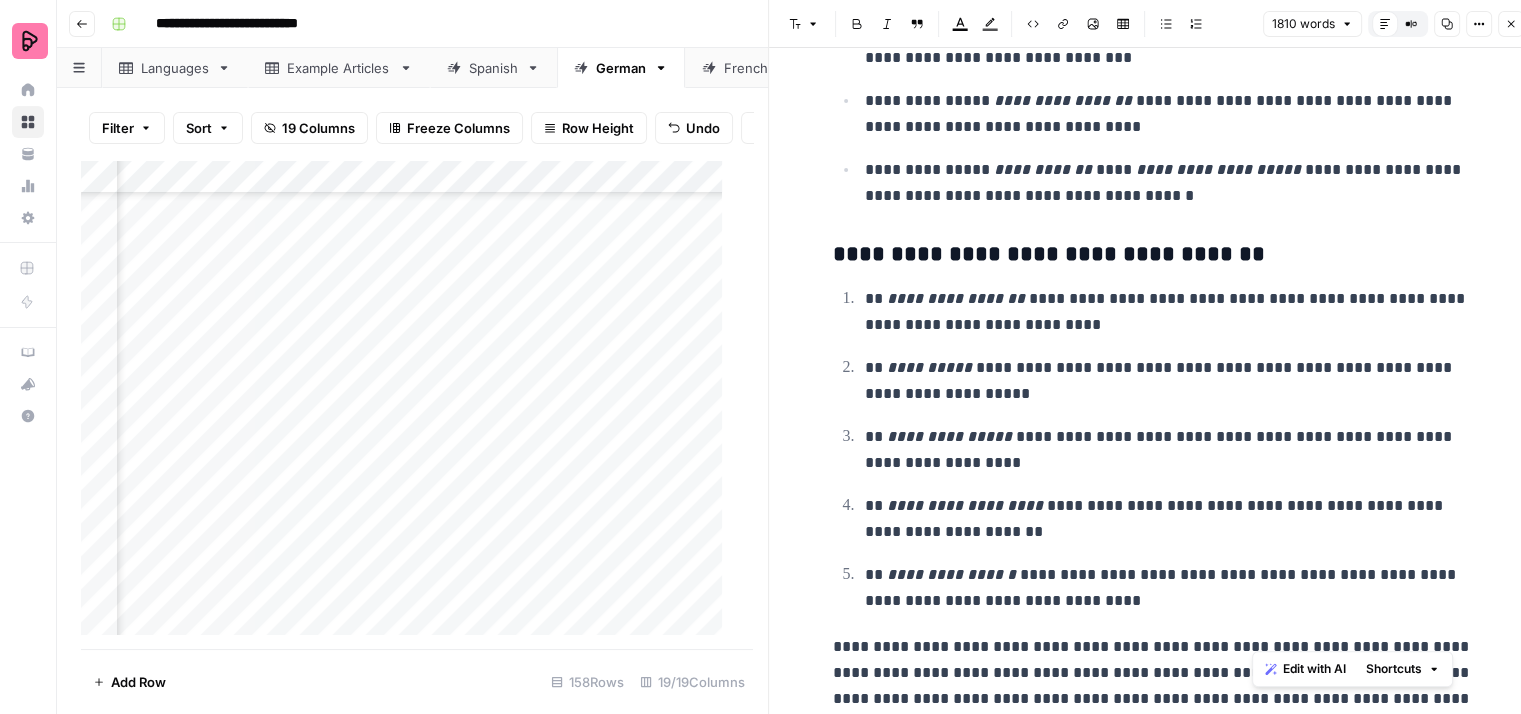 click on "**********" at bounding box center (1153, 686) 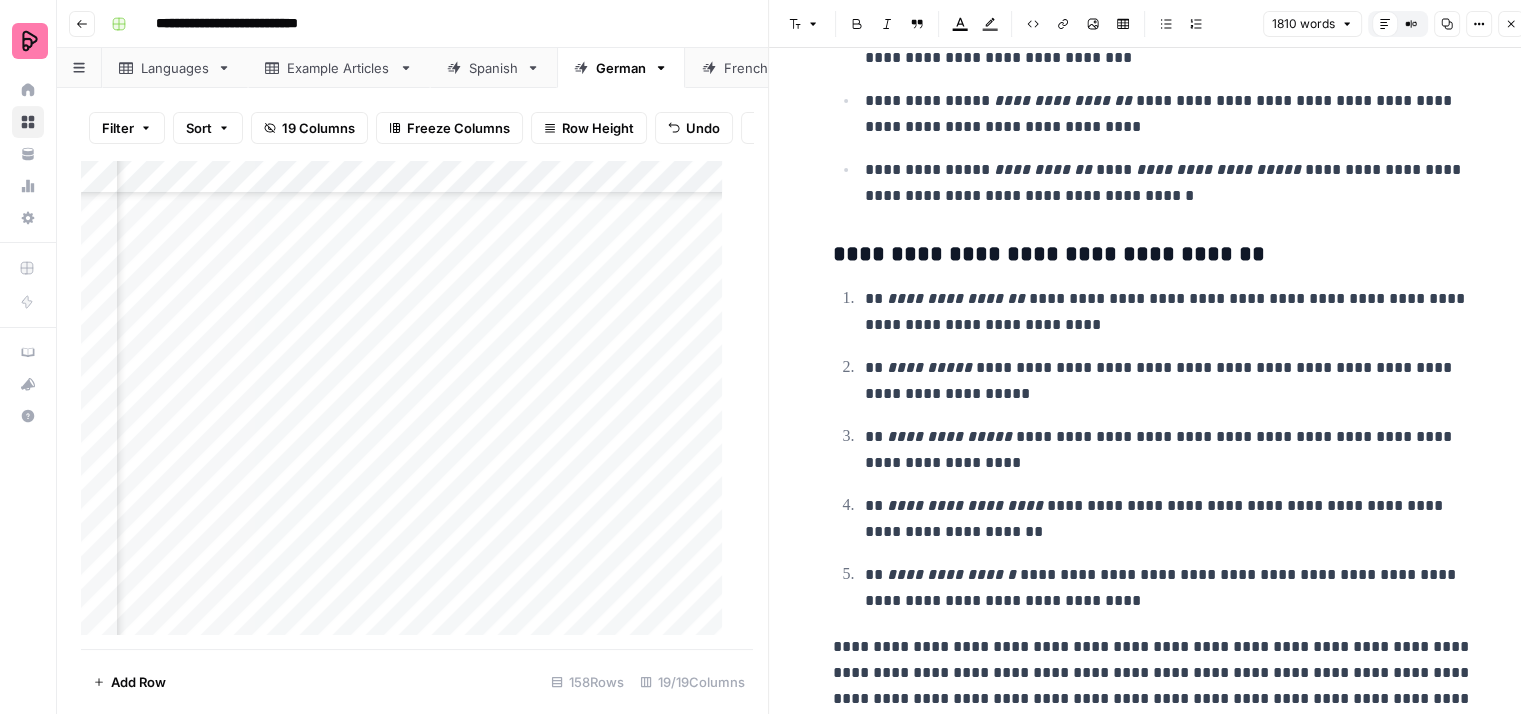 click on "**********" at bounding box center [1153, 686] 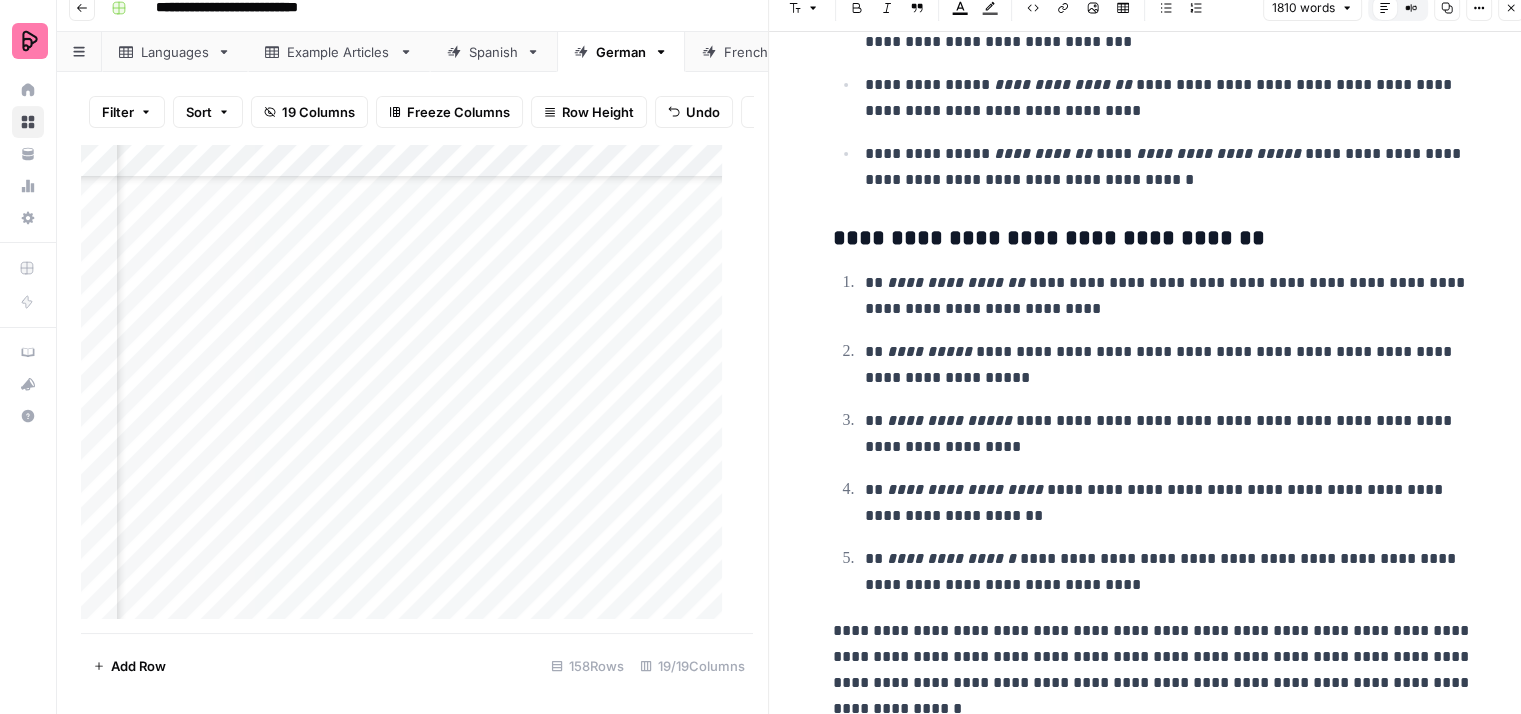 scroll, scrollTop: 0, scrollLeft: 0, axis: both 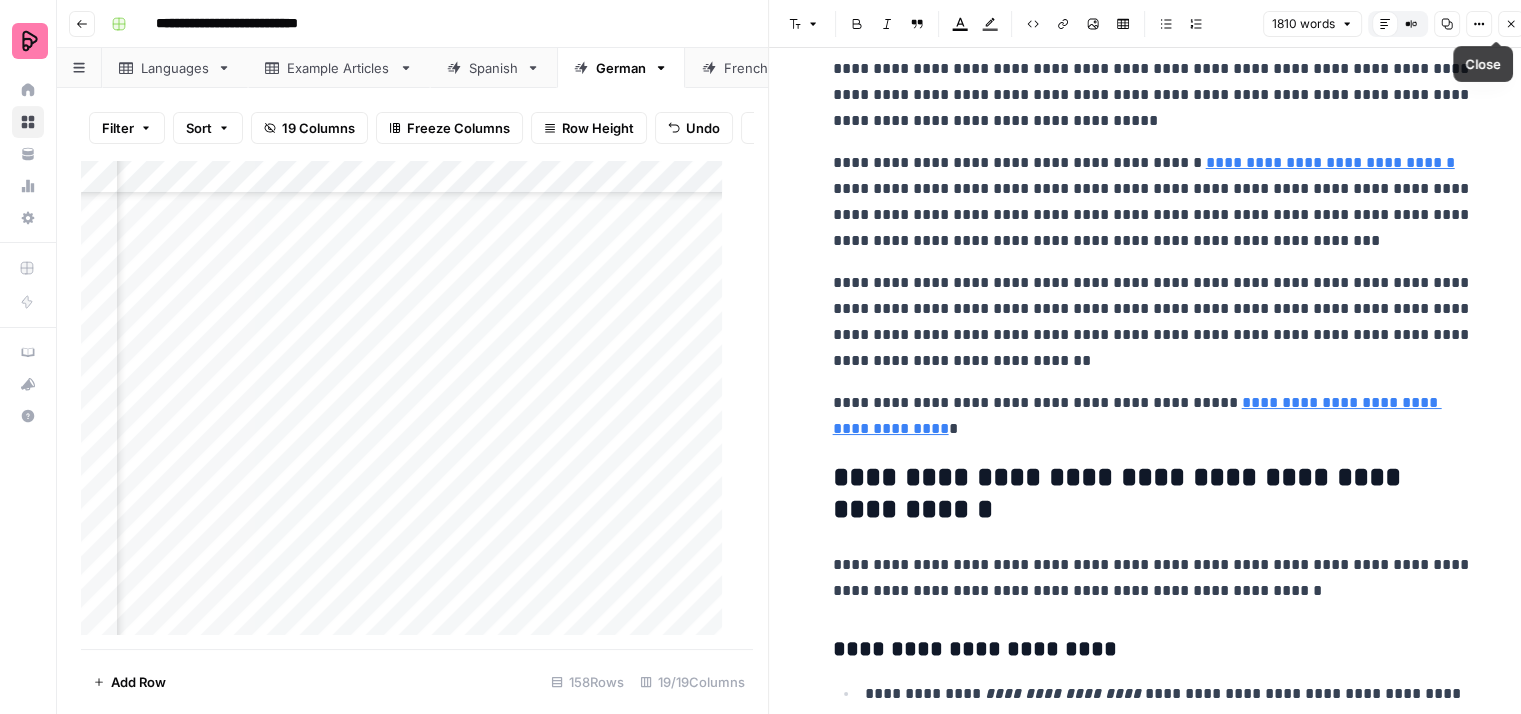 click 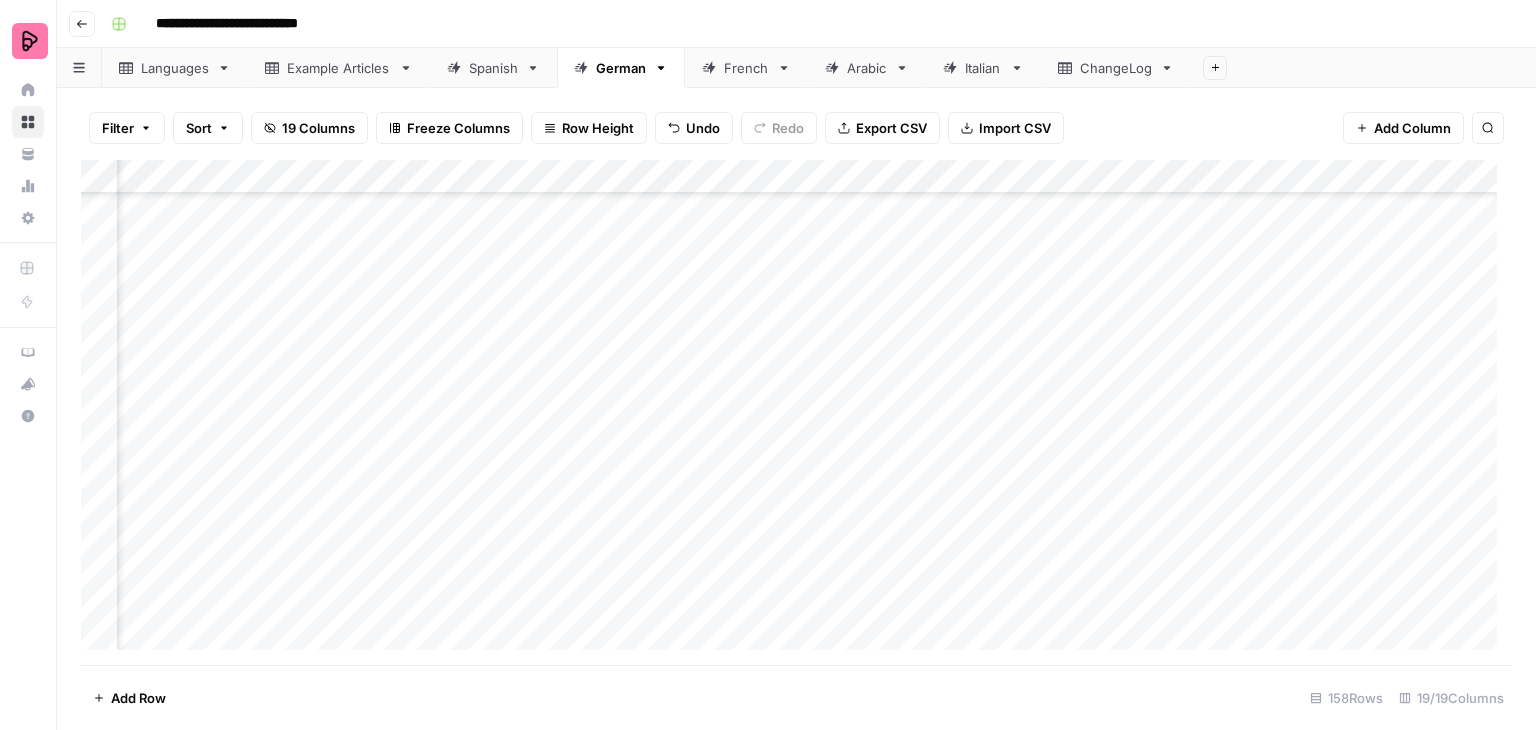 click on "Add Column" at bounding box center [796, 412] 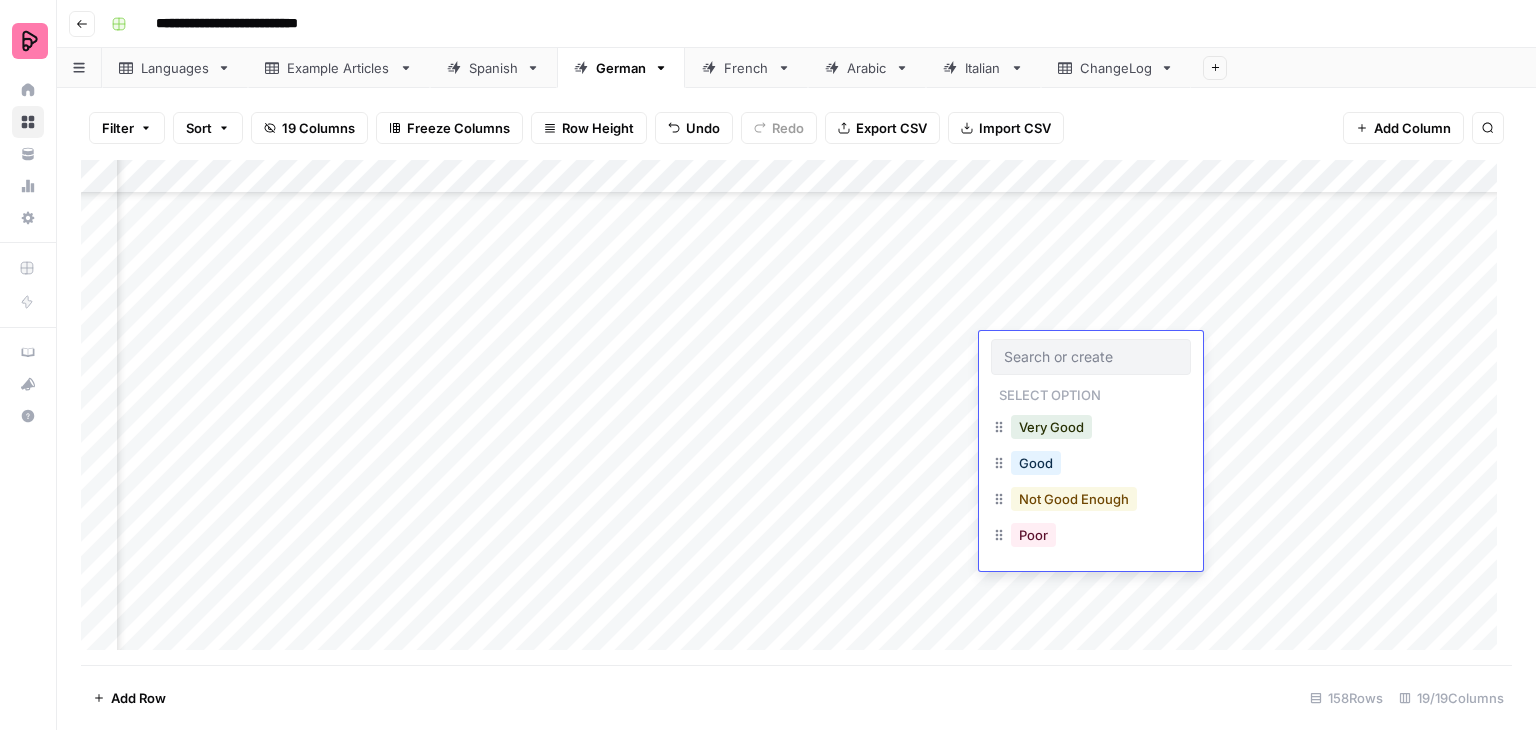 click on "Not Good Enough" at bounding box center (1074, 499) 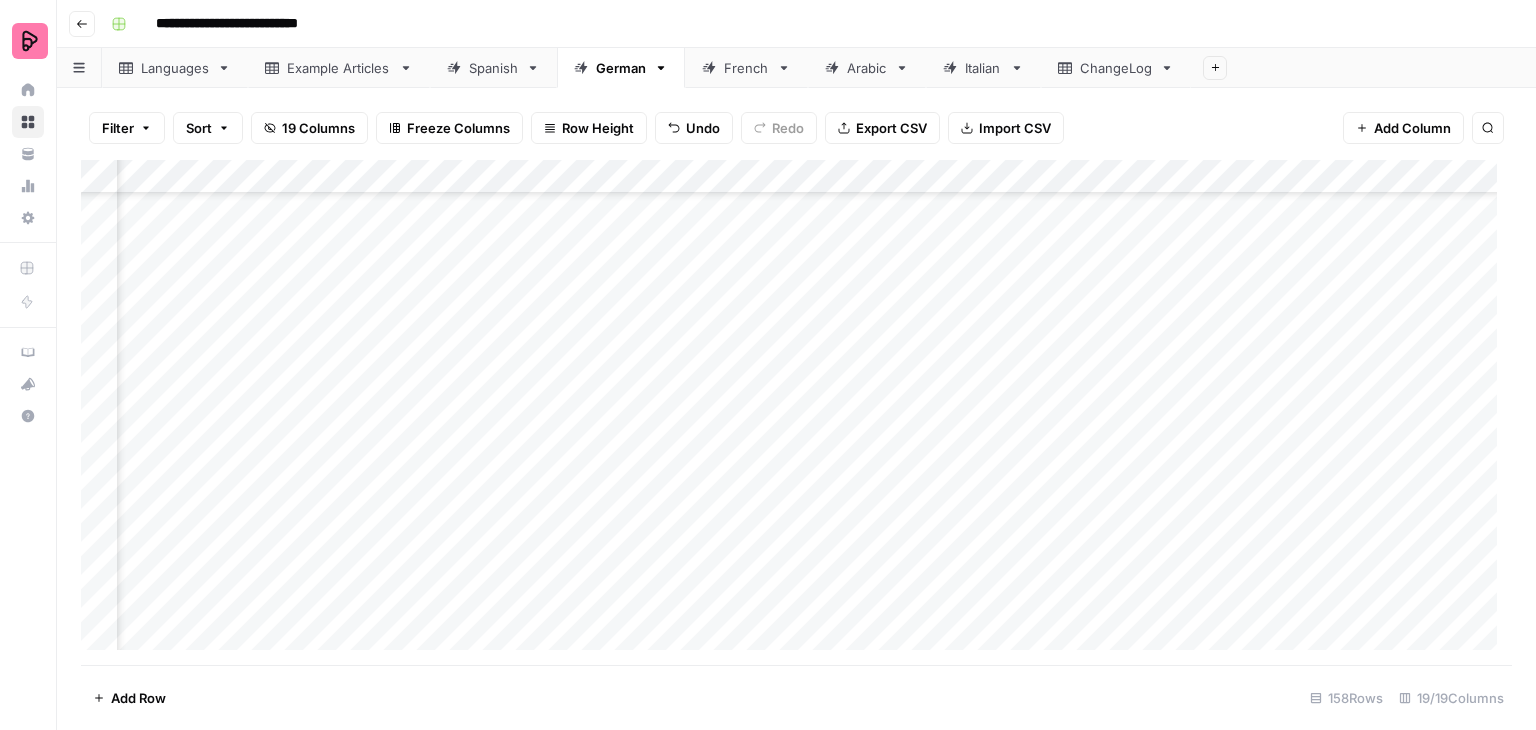 click on "Add Column" at bounding box center [796, 412] 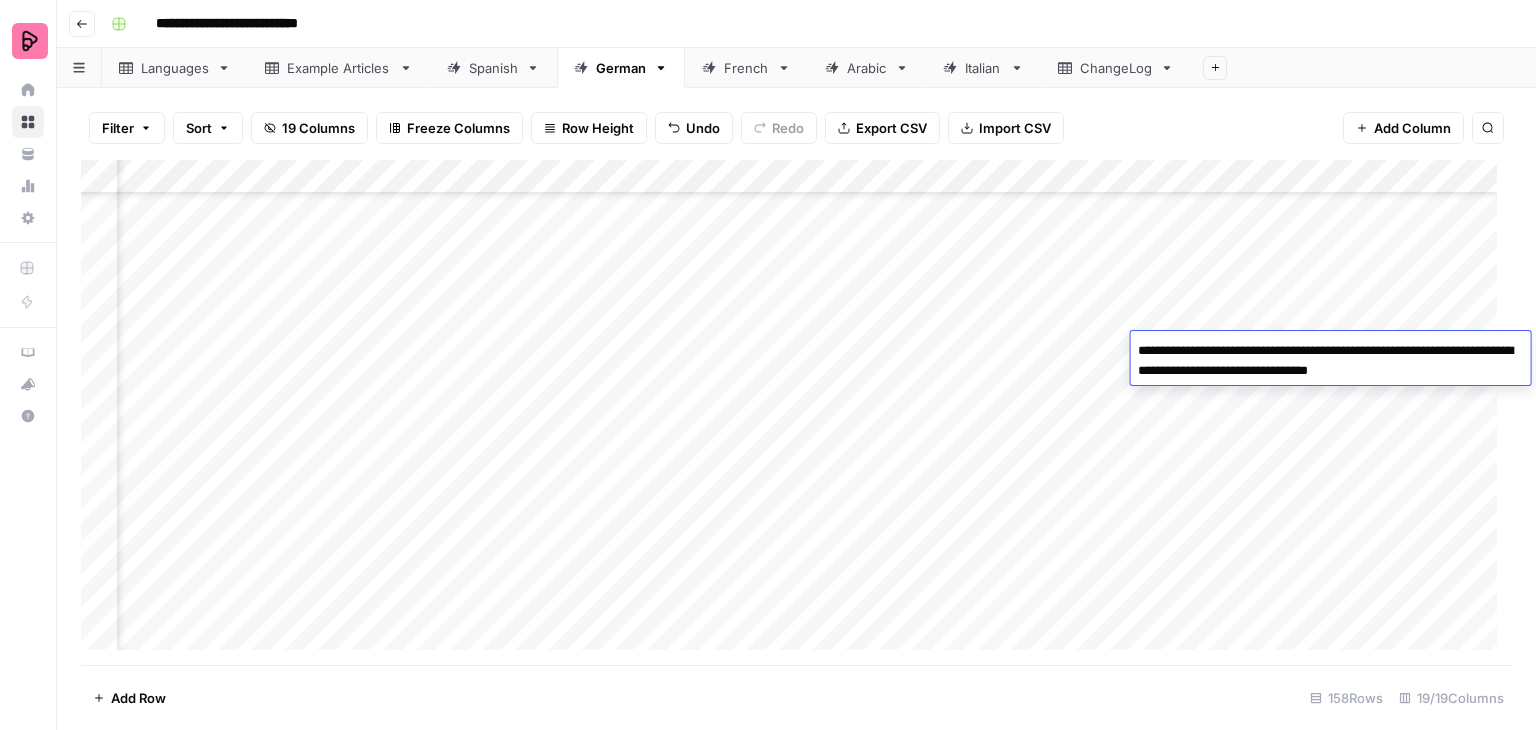 type on "**********" 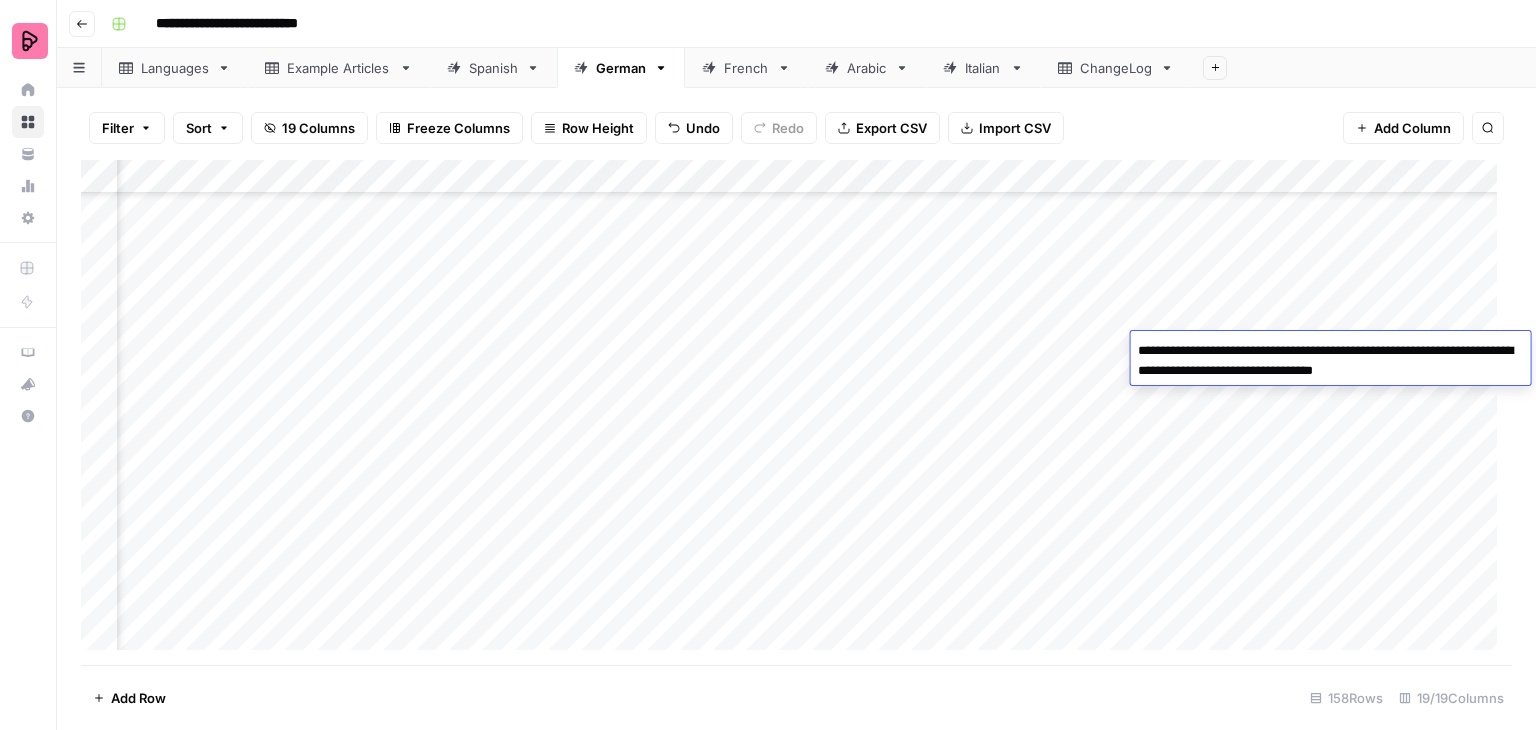 click on "Add Column" at bounding box center (796, 412) 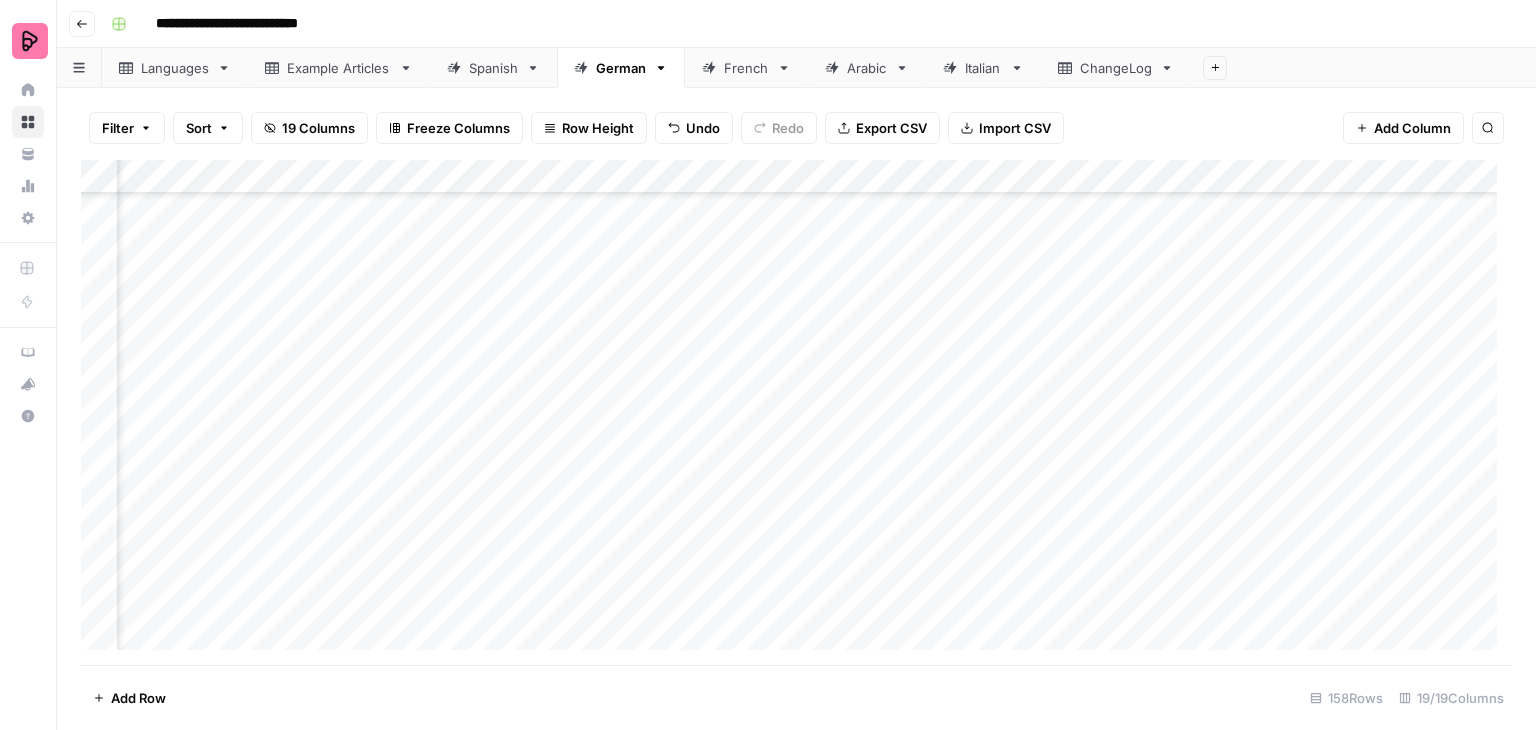 click on "Add Column" at bounding box center [796, 412] 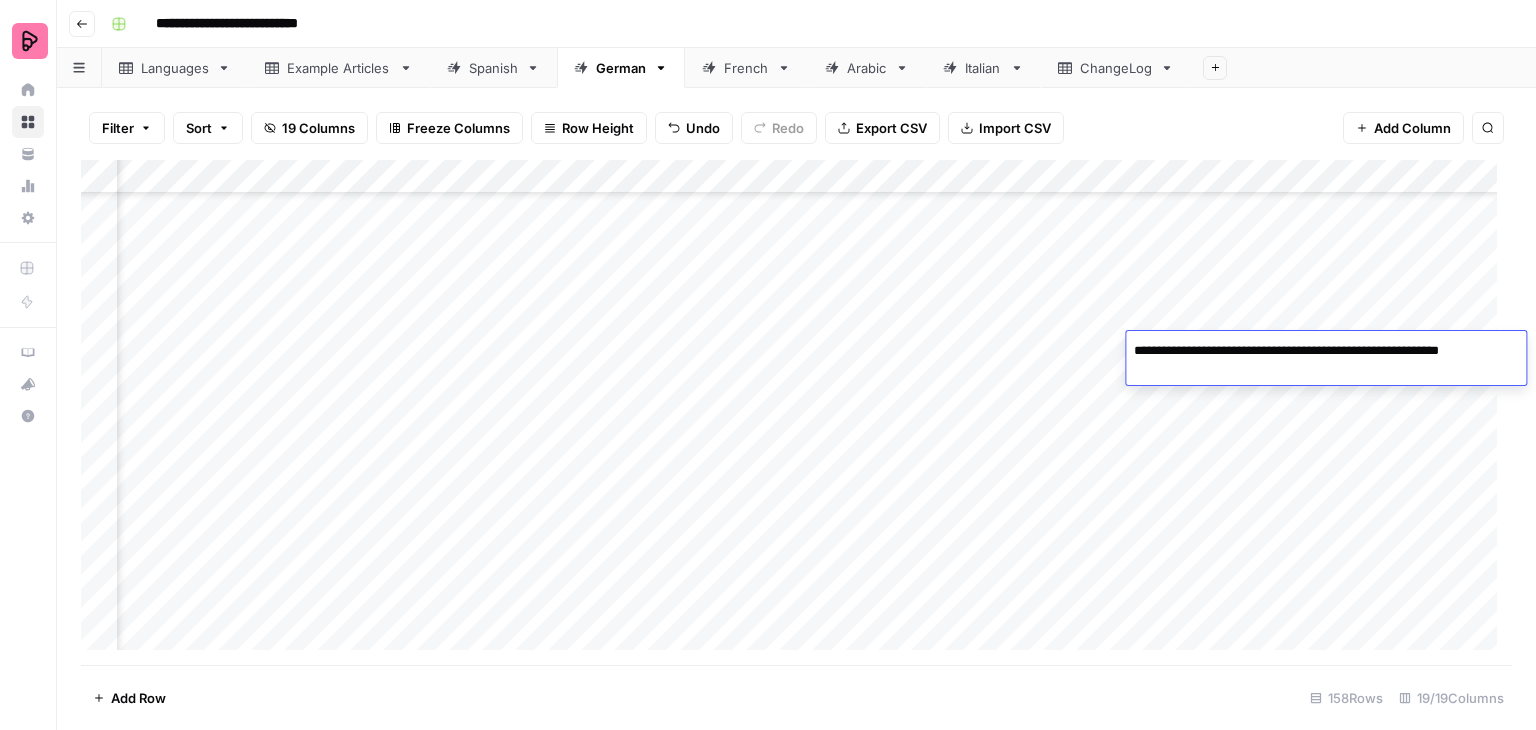 click on "Add Column" at bounding box center [796, 412] 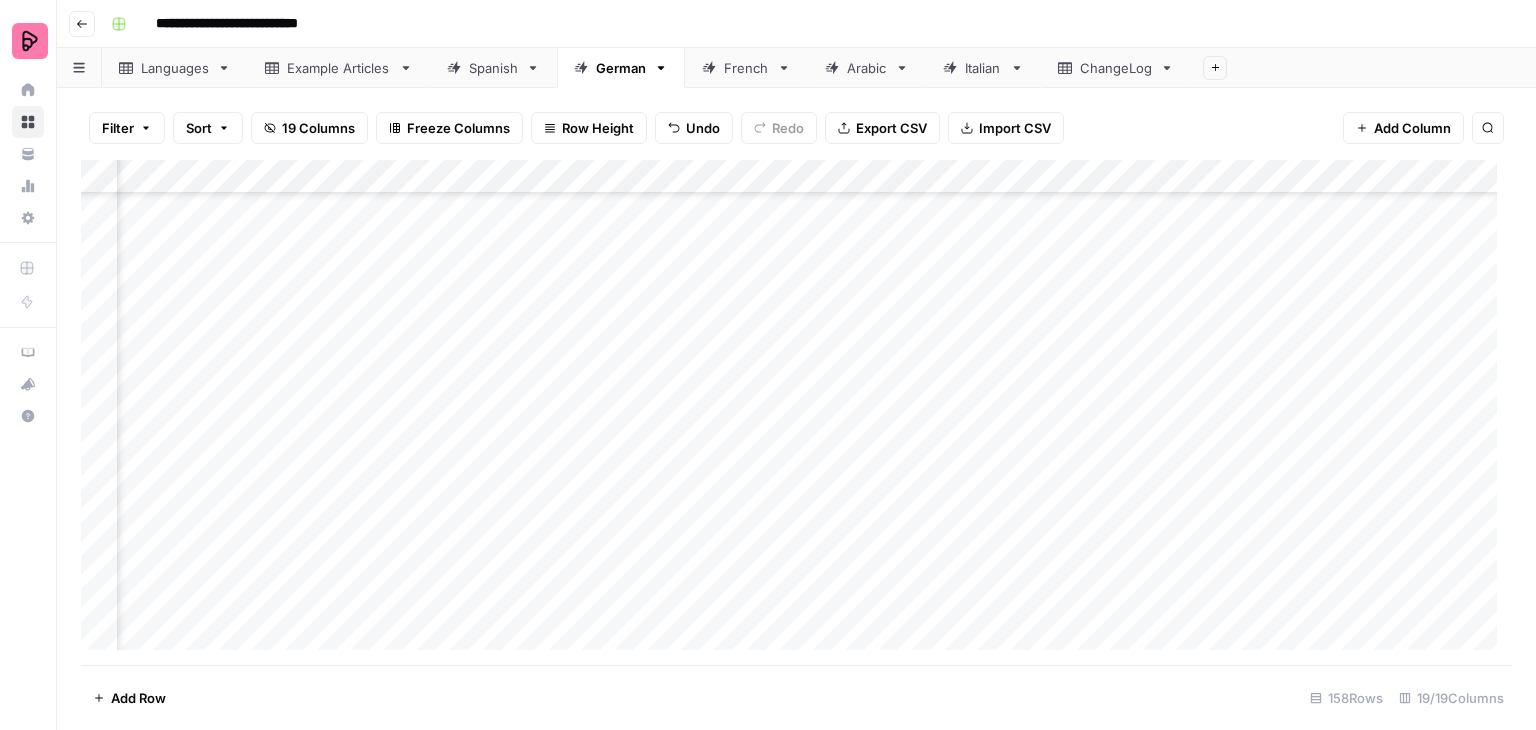 scroll, scrollTop: 4348, scrollLeft: 1672, axis: both 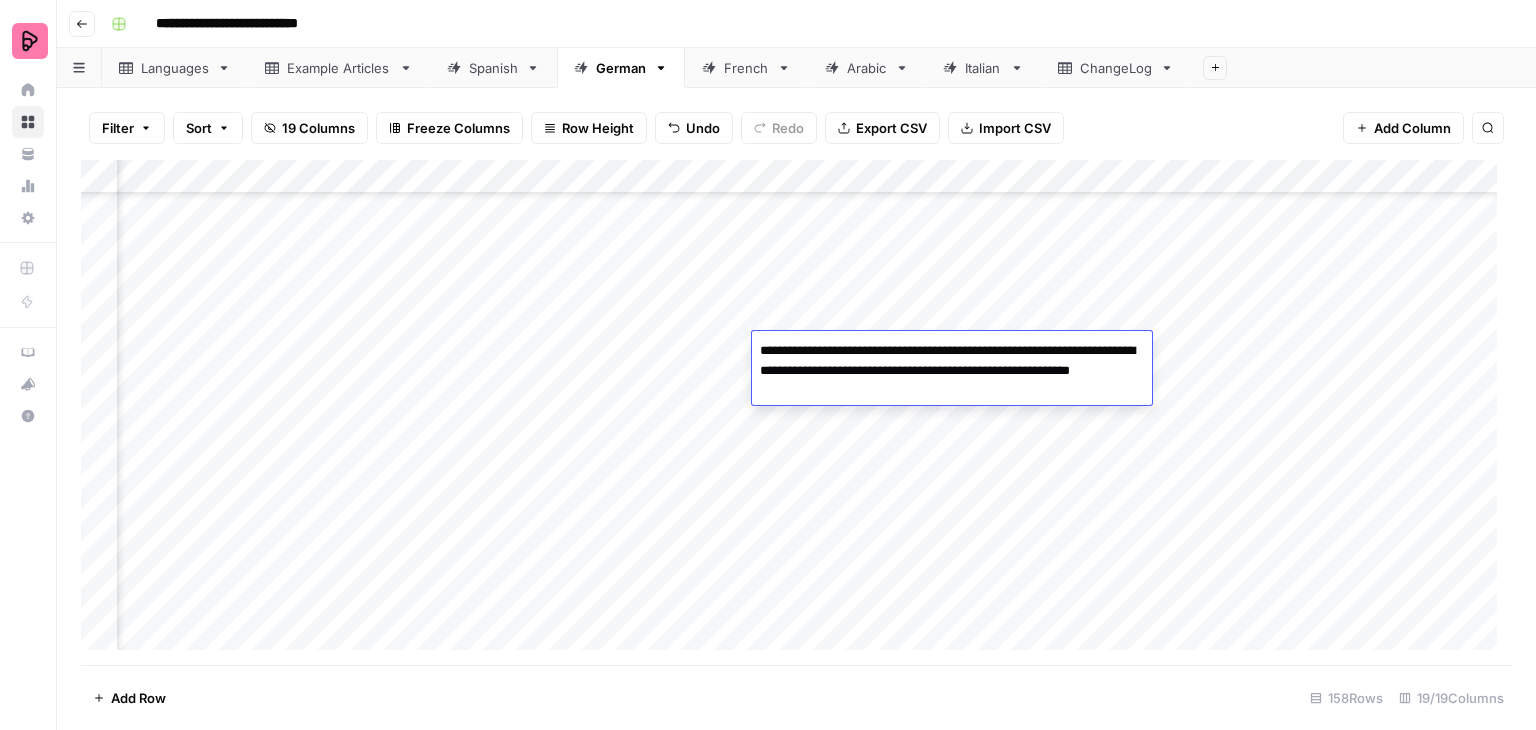 click on "**********" at bounding box center (952, 371) 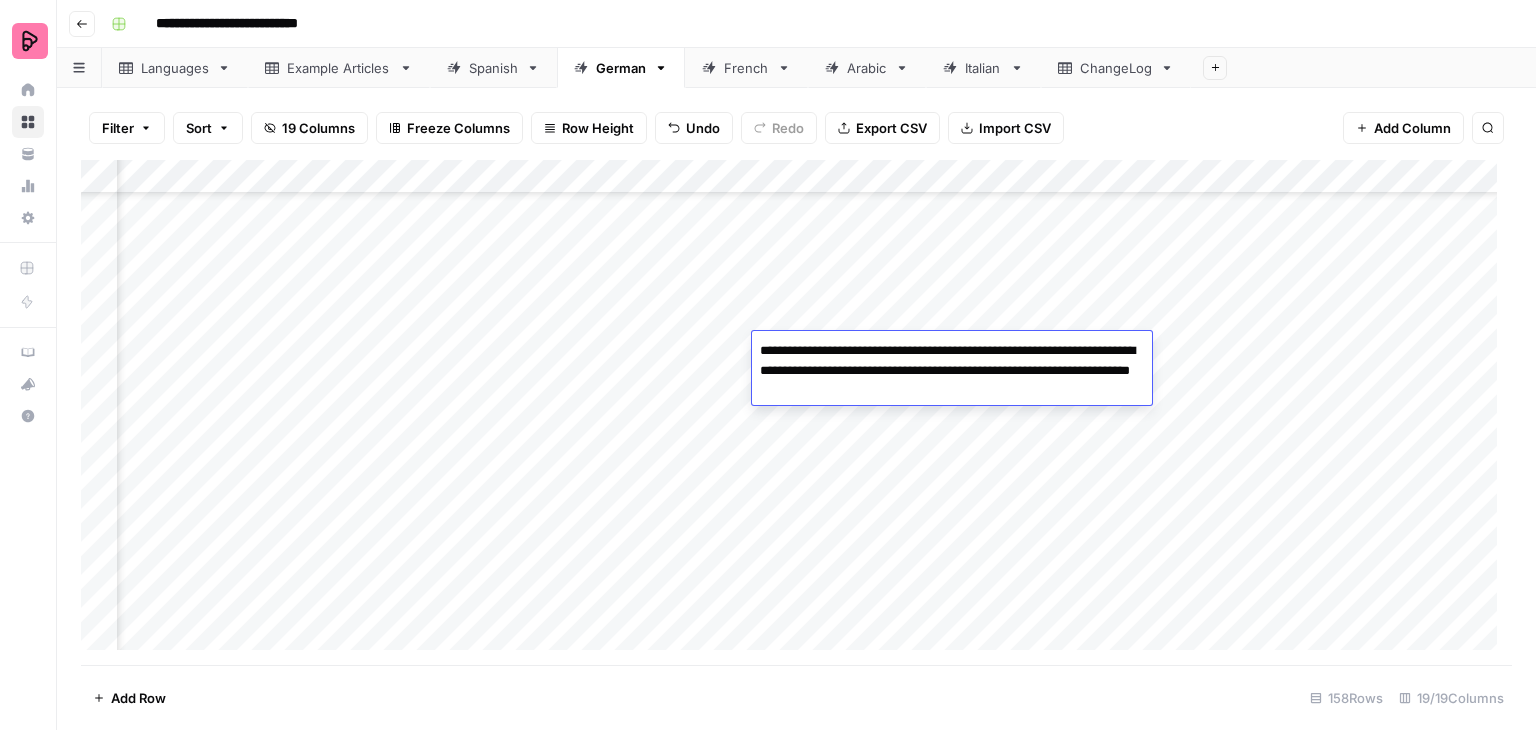 drag, startPoint x: 767, startPoint y: 349, endPoint x: 756, endPoint y: 349, distance: 11 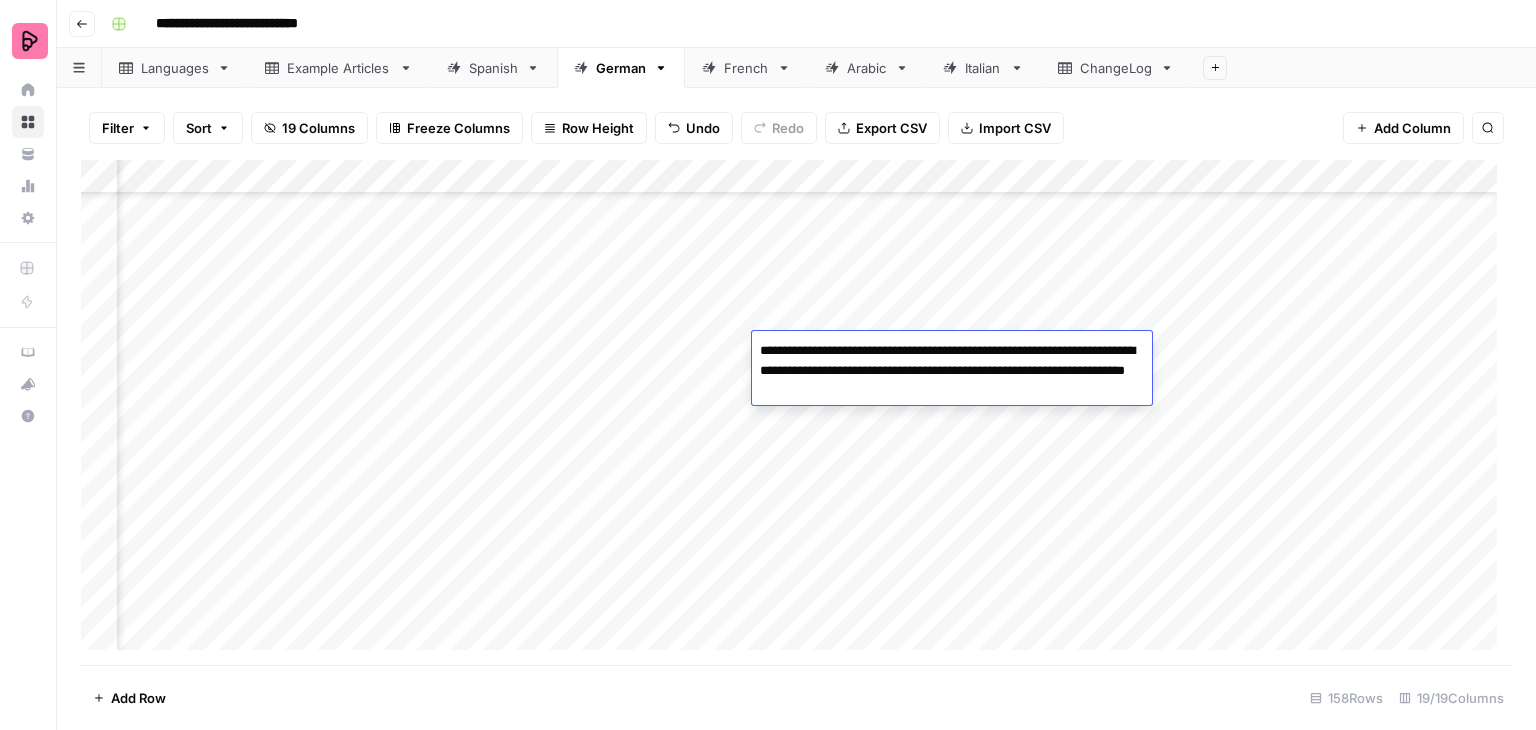 click on "**********" at bounding box center (952, 371) 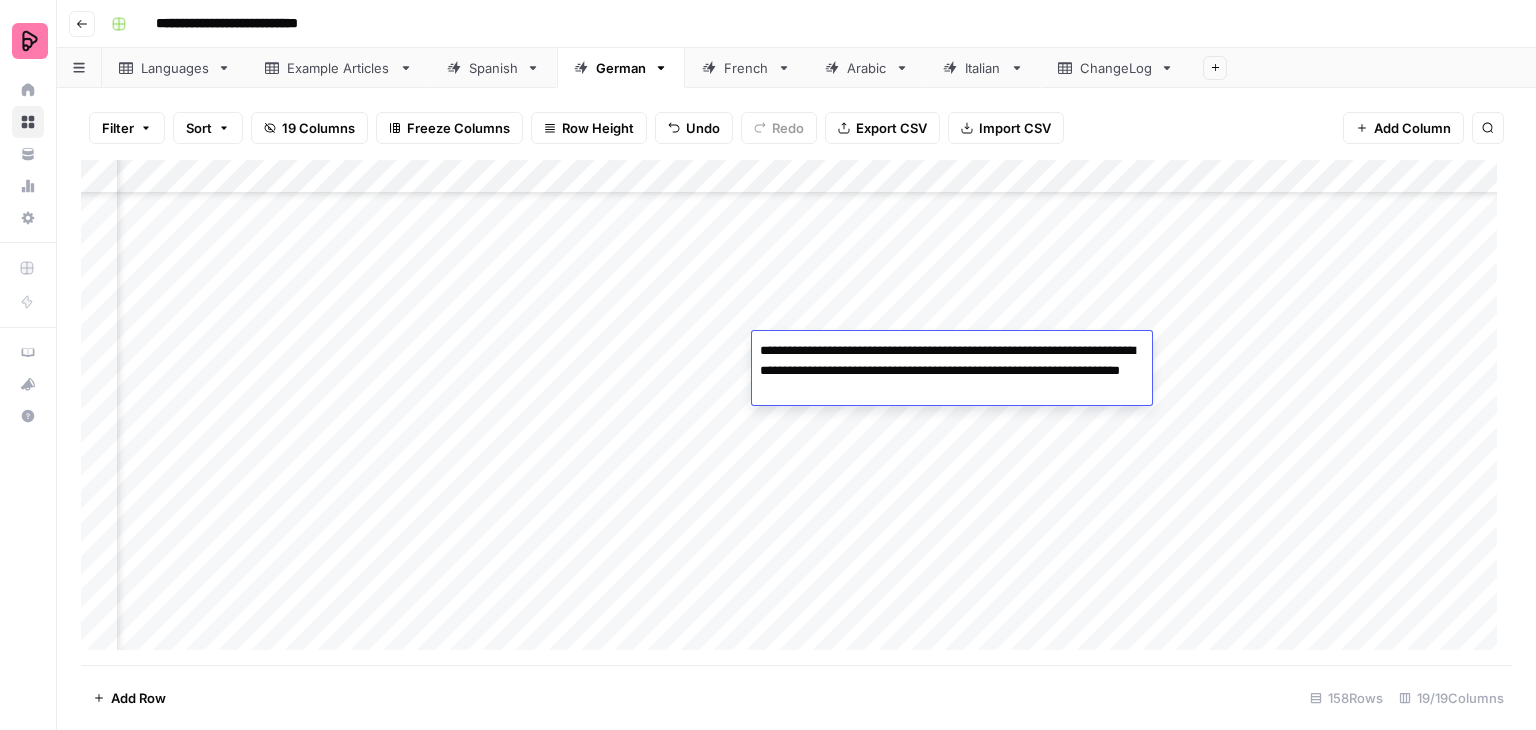 click on "Add Column" at bounding box center (796, 412) 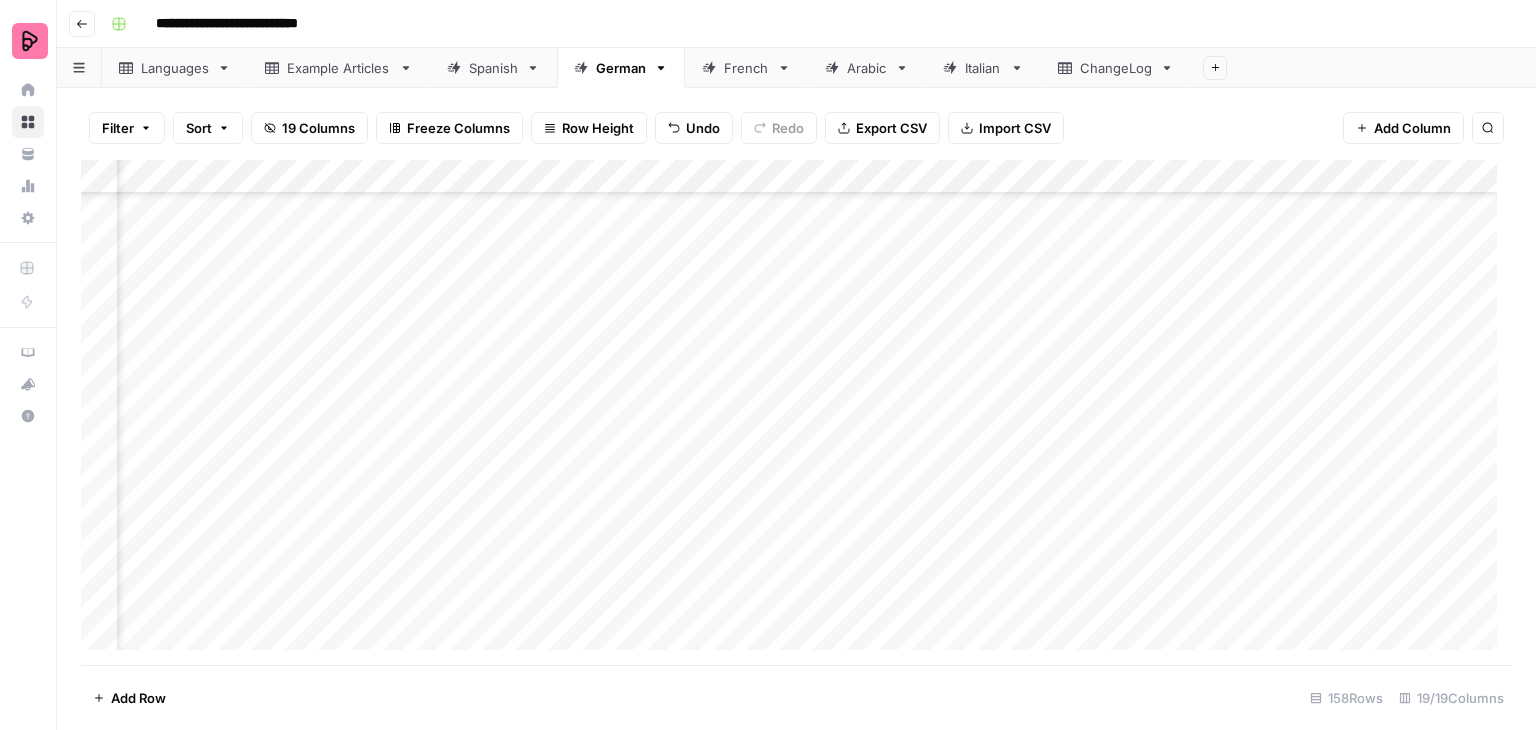 click on "Add Column" at bounding box center [796, 412] 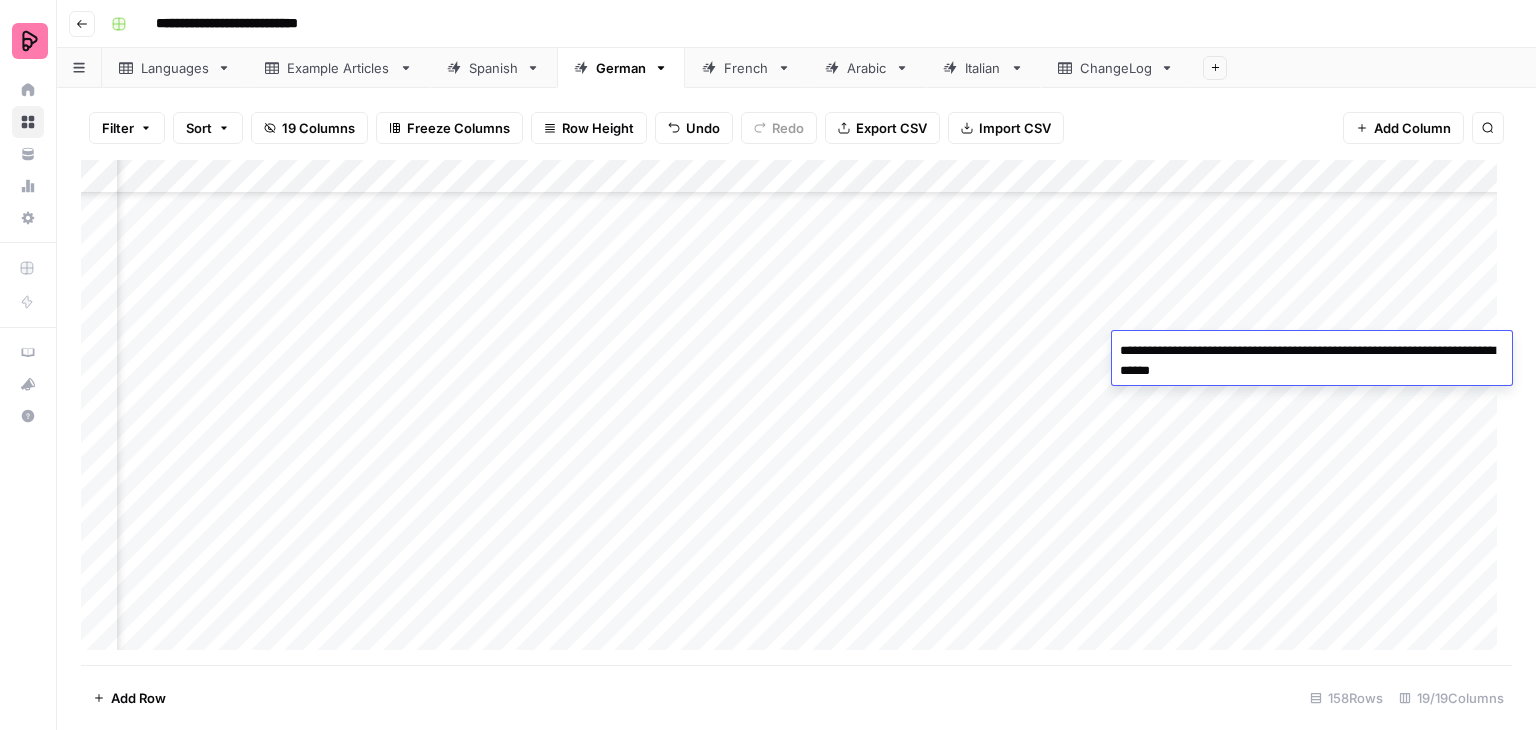 click on "Add Column" at bounding box center [796, 412] 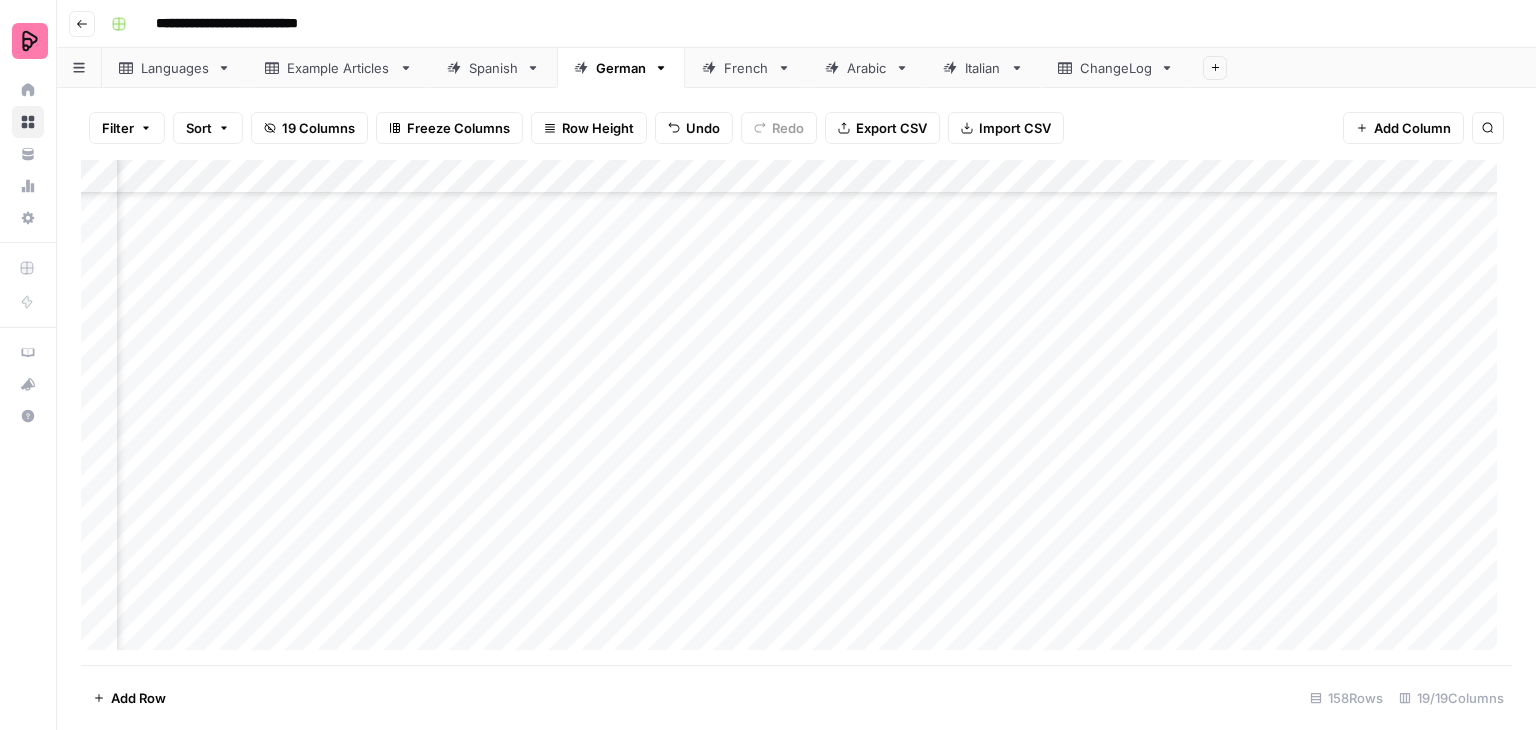 scroll, scrollTop: 4348, scrollLeft: 2481, axis: both 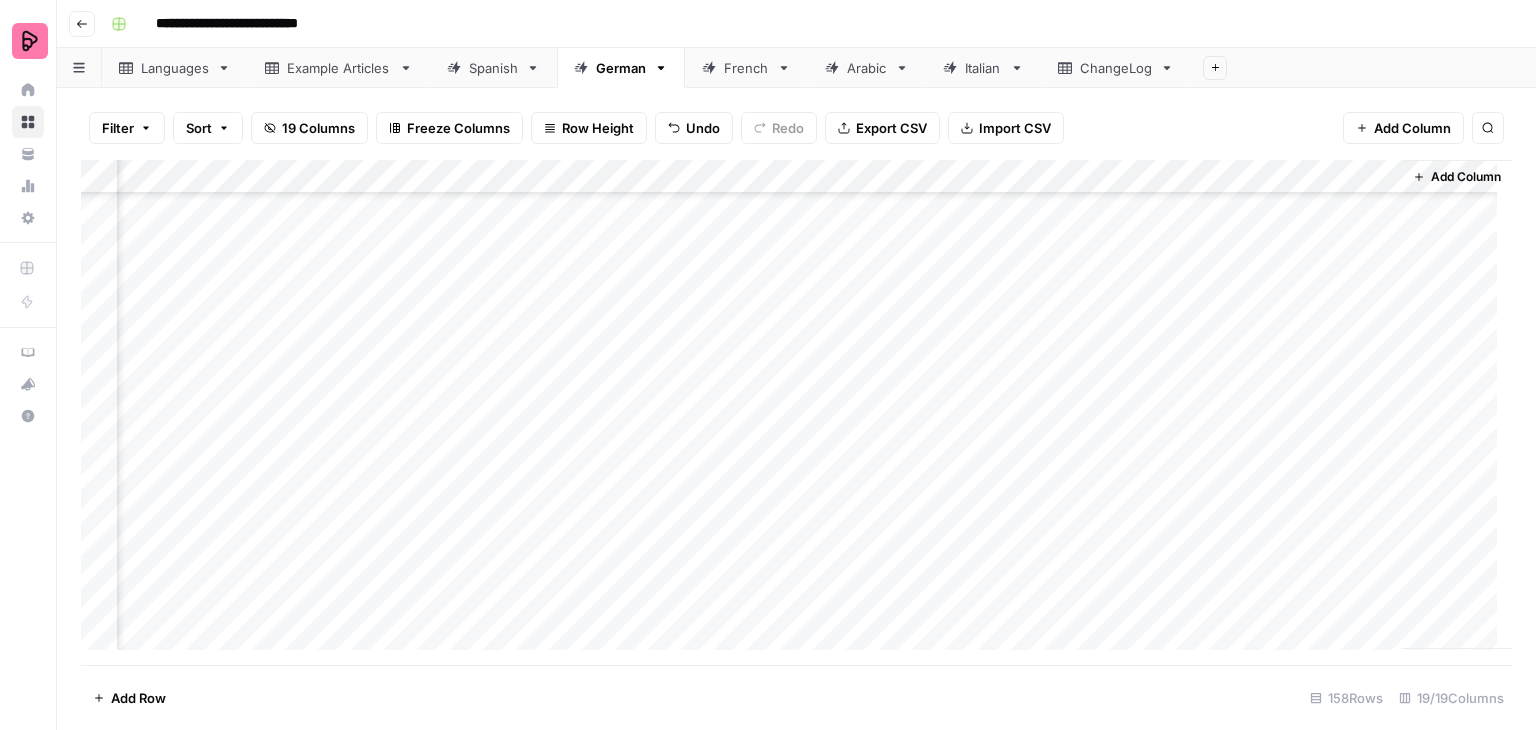 click on "Add Column" at bounding box center (796, 412) 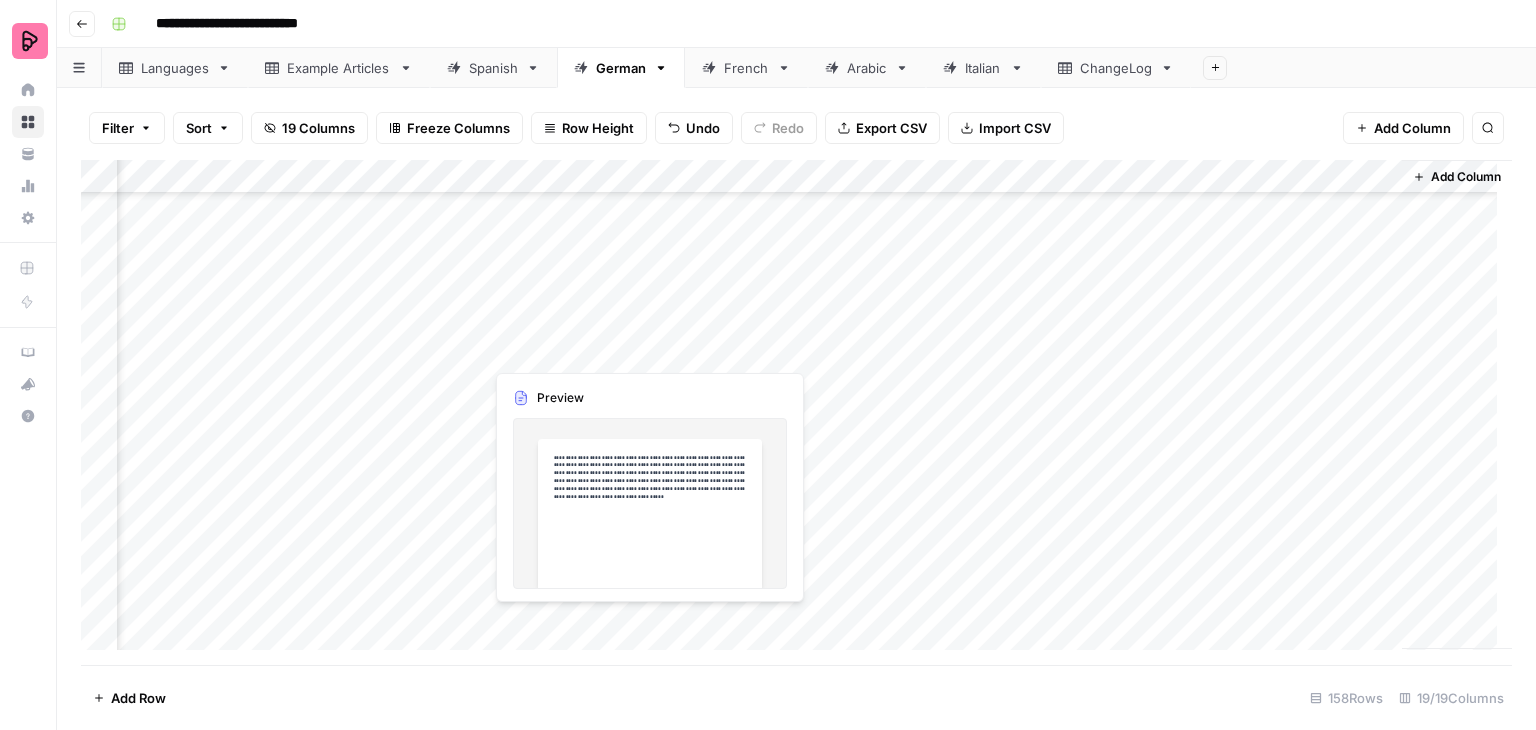 click on "Add Column" at bounding box center (796, 412) 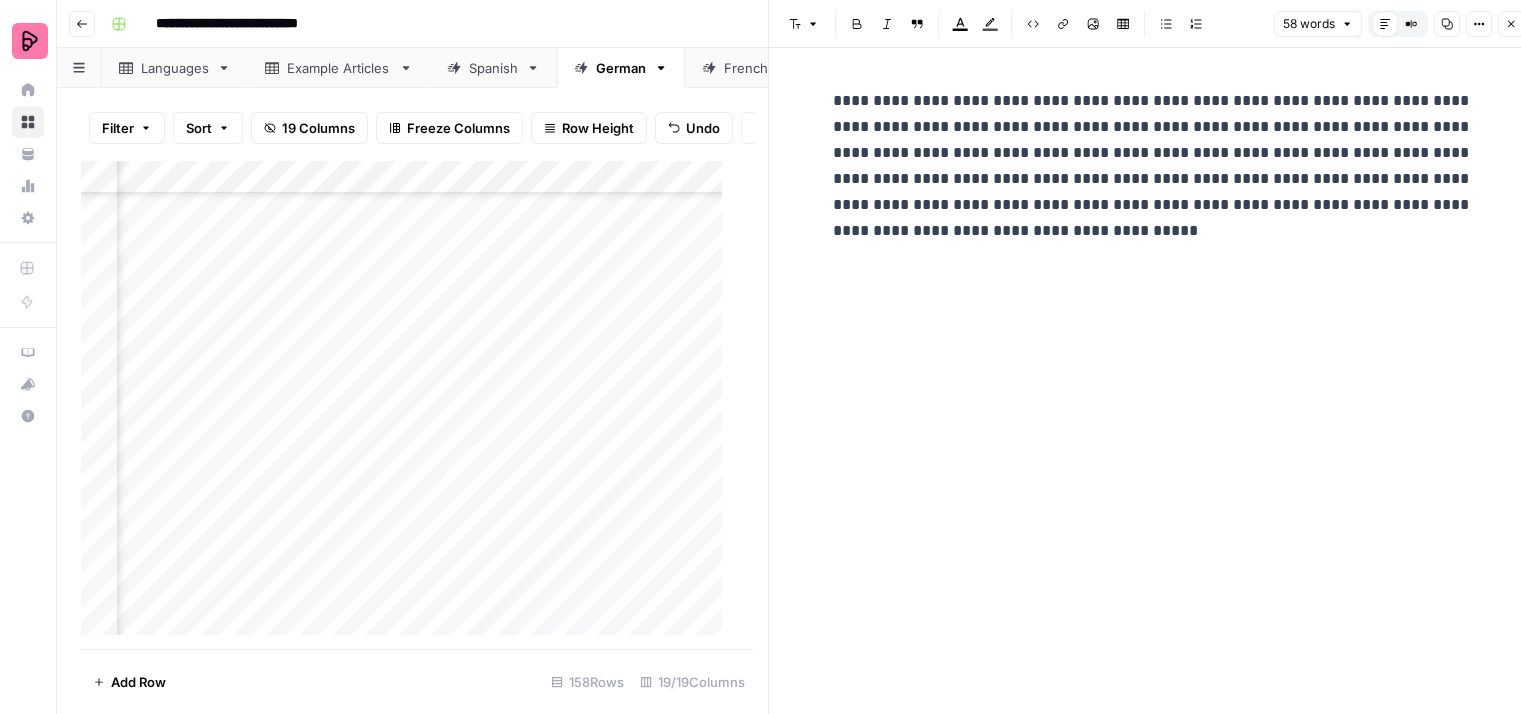 click on "Close" at bounding box center (1511, 24) 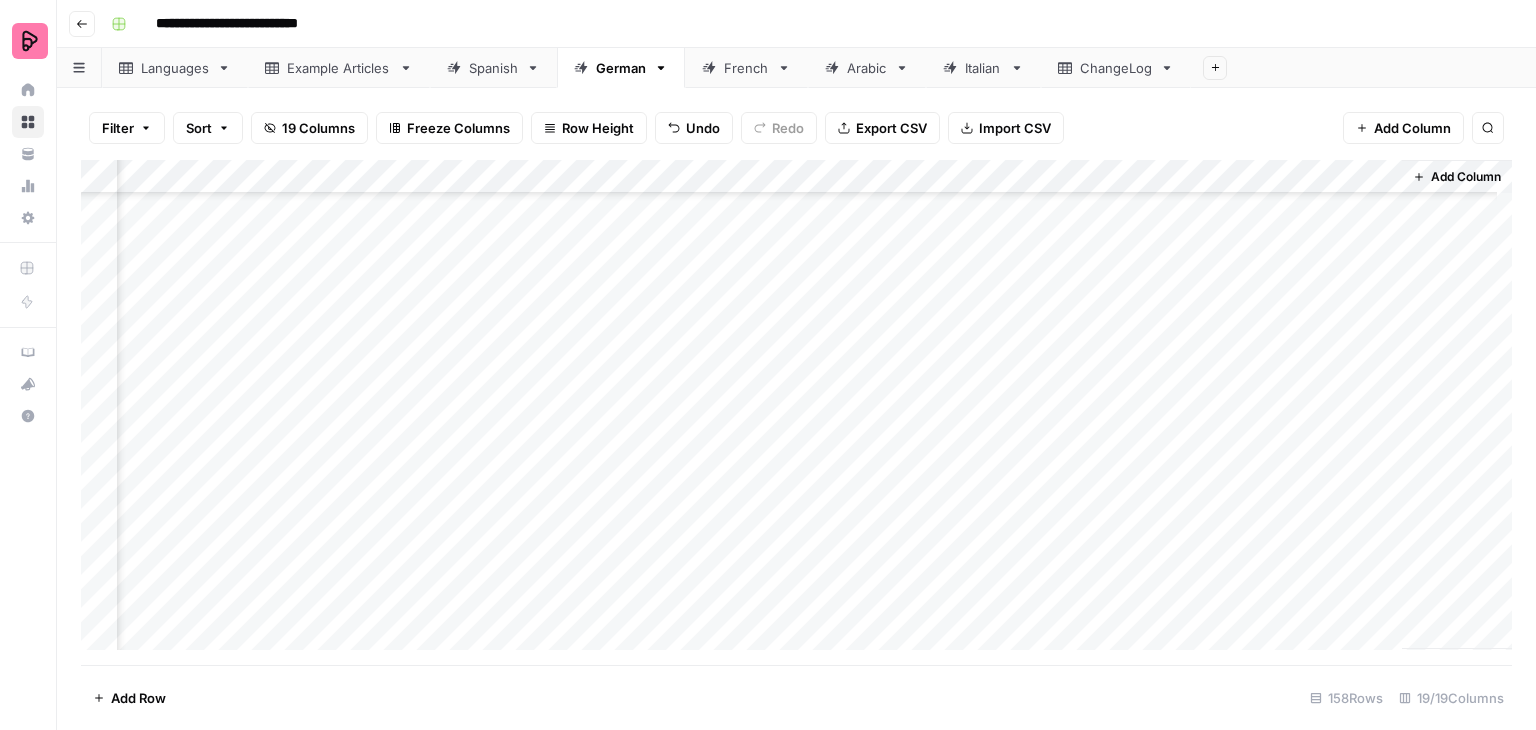 scroll, scrollTop: 4348, scrollLeft: 2457, axis: both 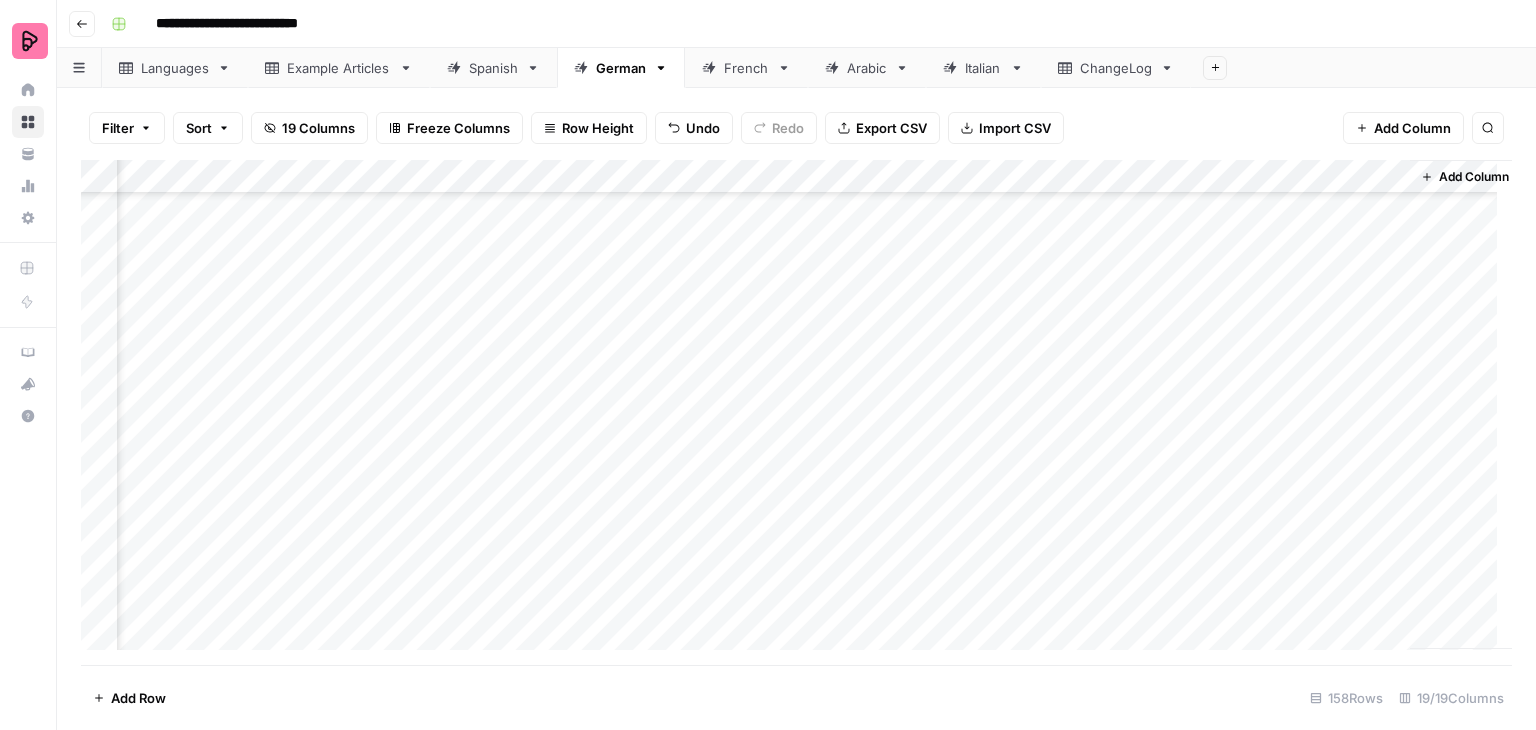 click on "Add Column" at bounding box center (796, 412) 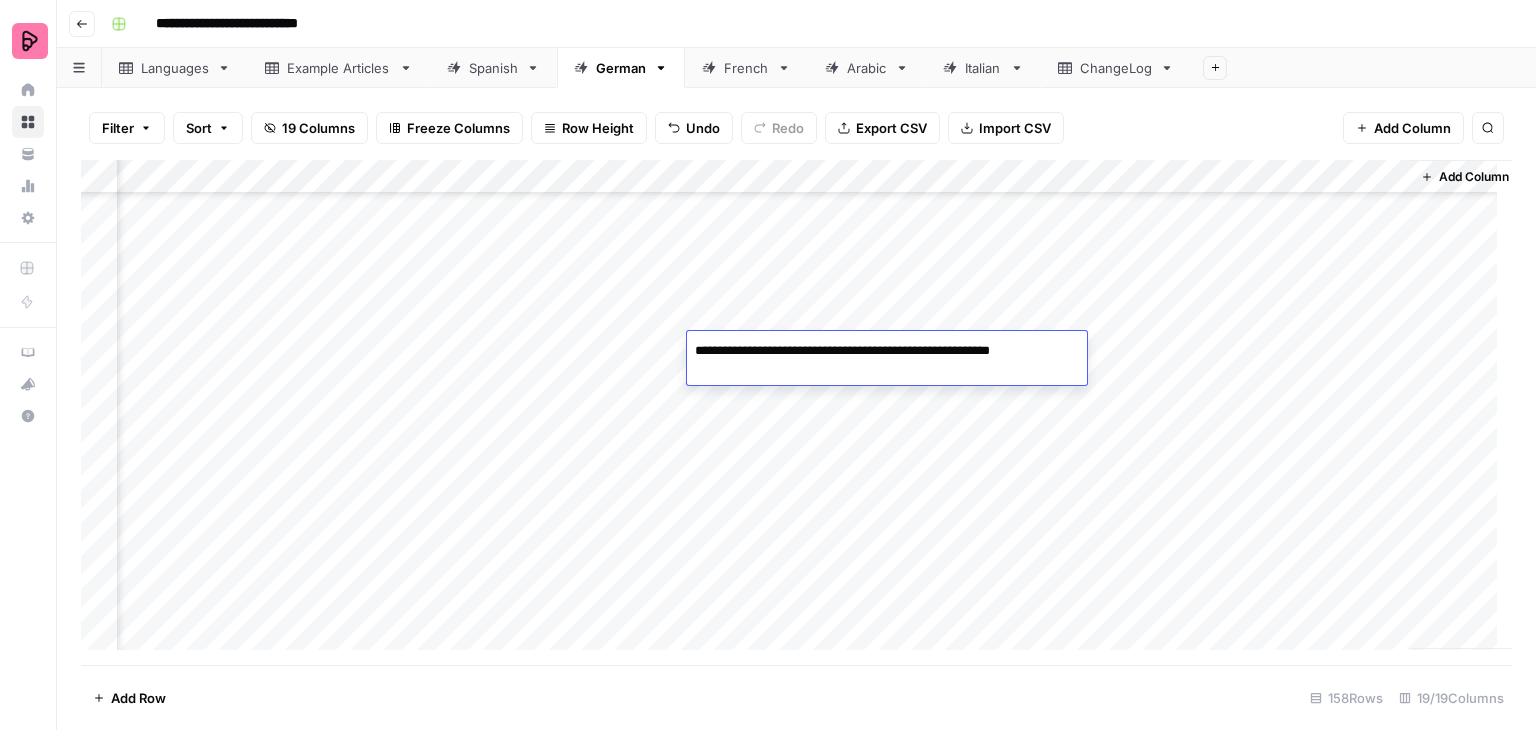 click on "Add Column" at bounding box center [796, 412] 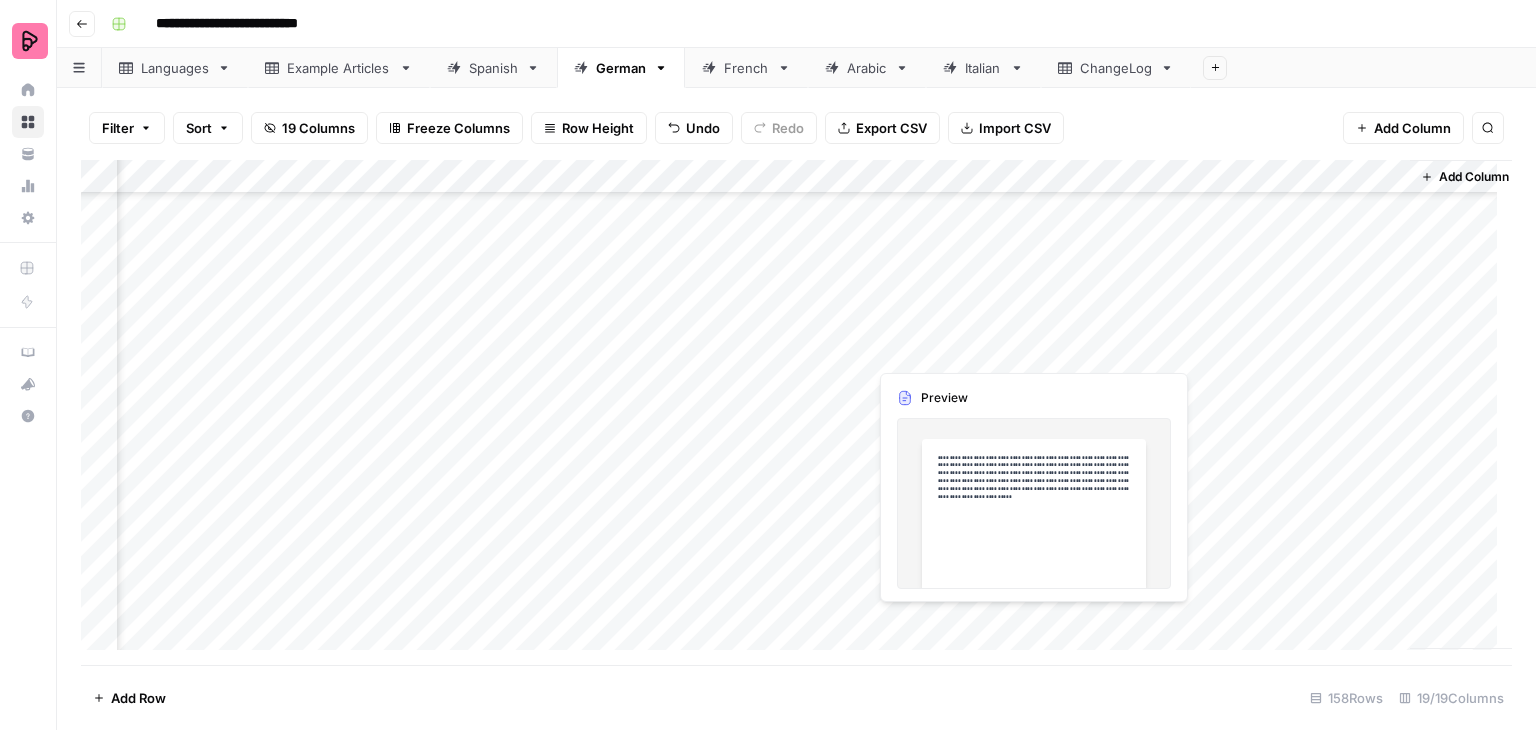 click on "Add Column" at bounding box center (796, 412) 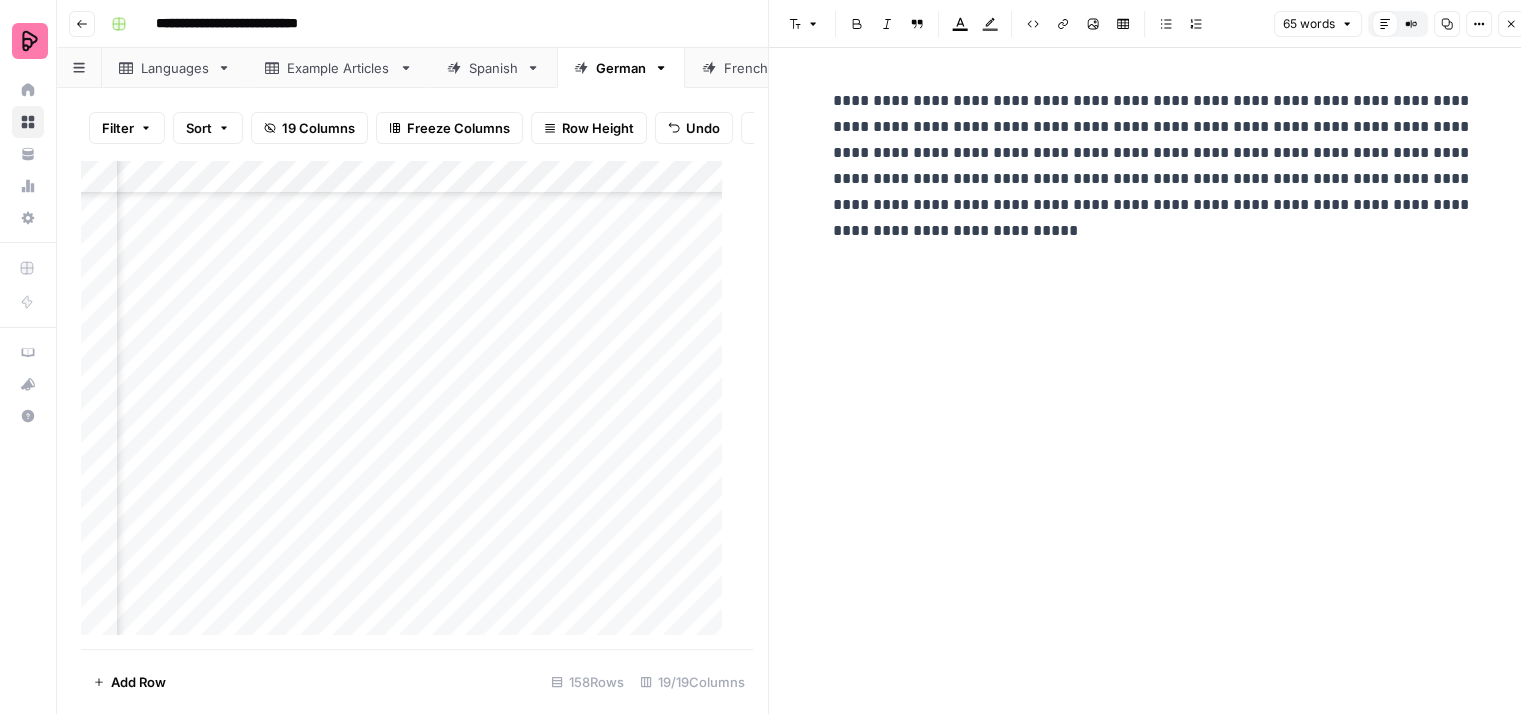 click on "**********" at bounding box center (1153, 166) 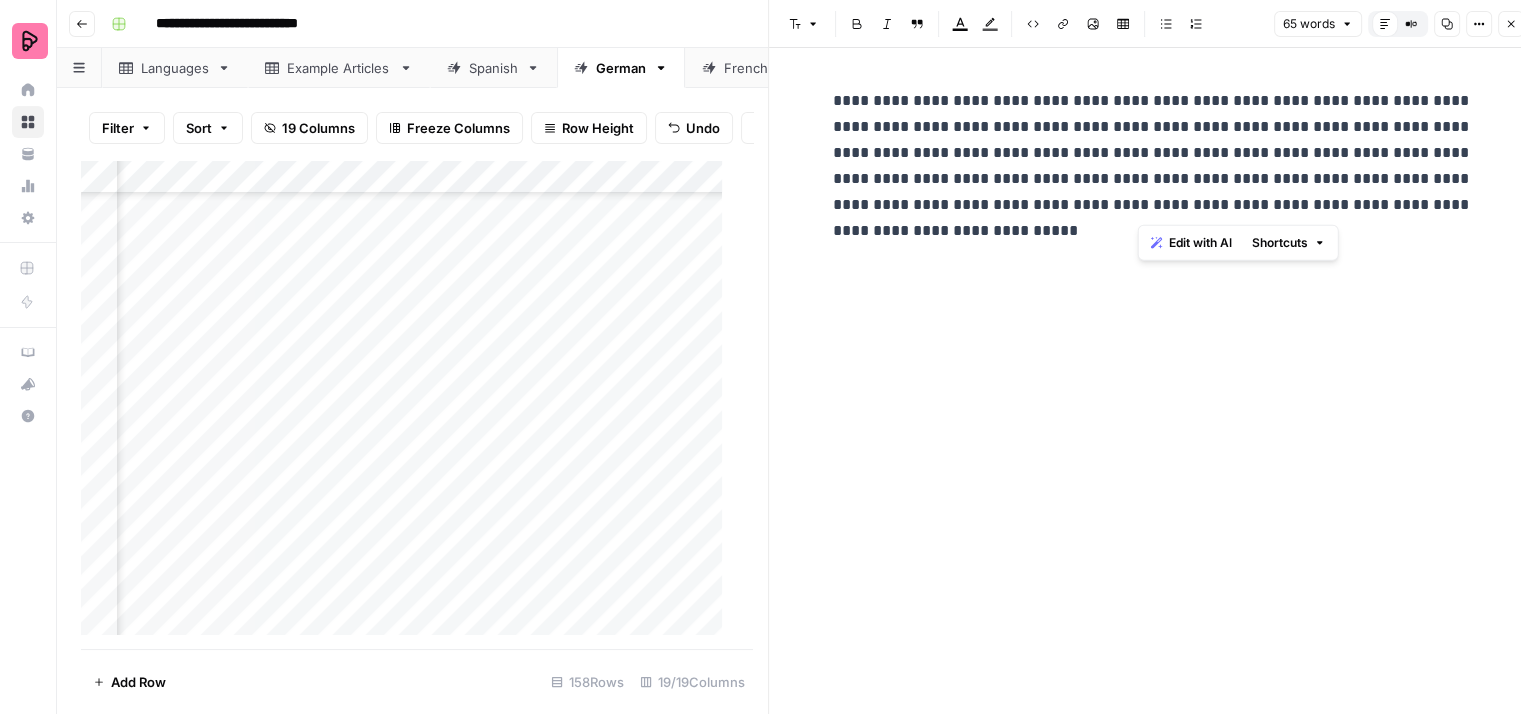 type 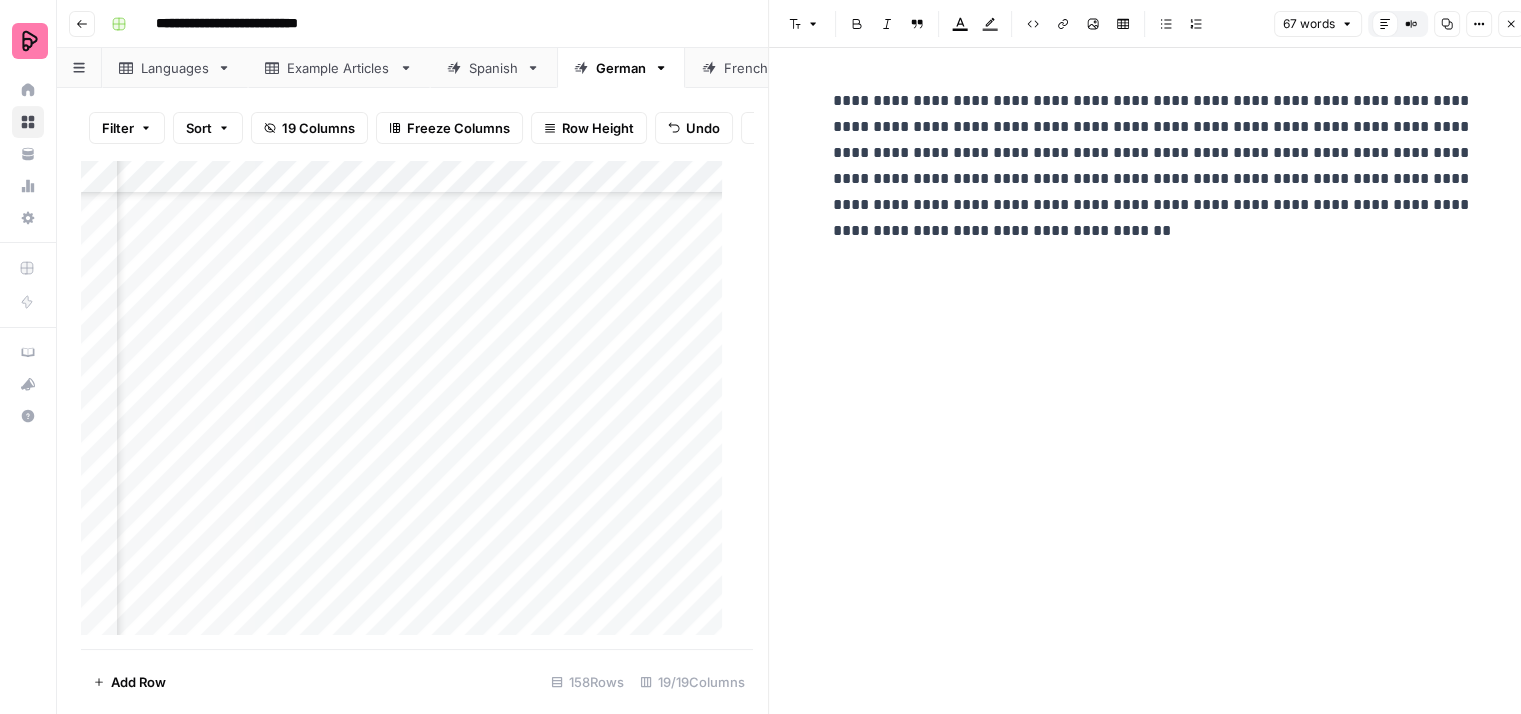 click on "**********" at bounding box center [1153, 166] 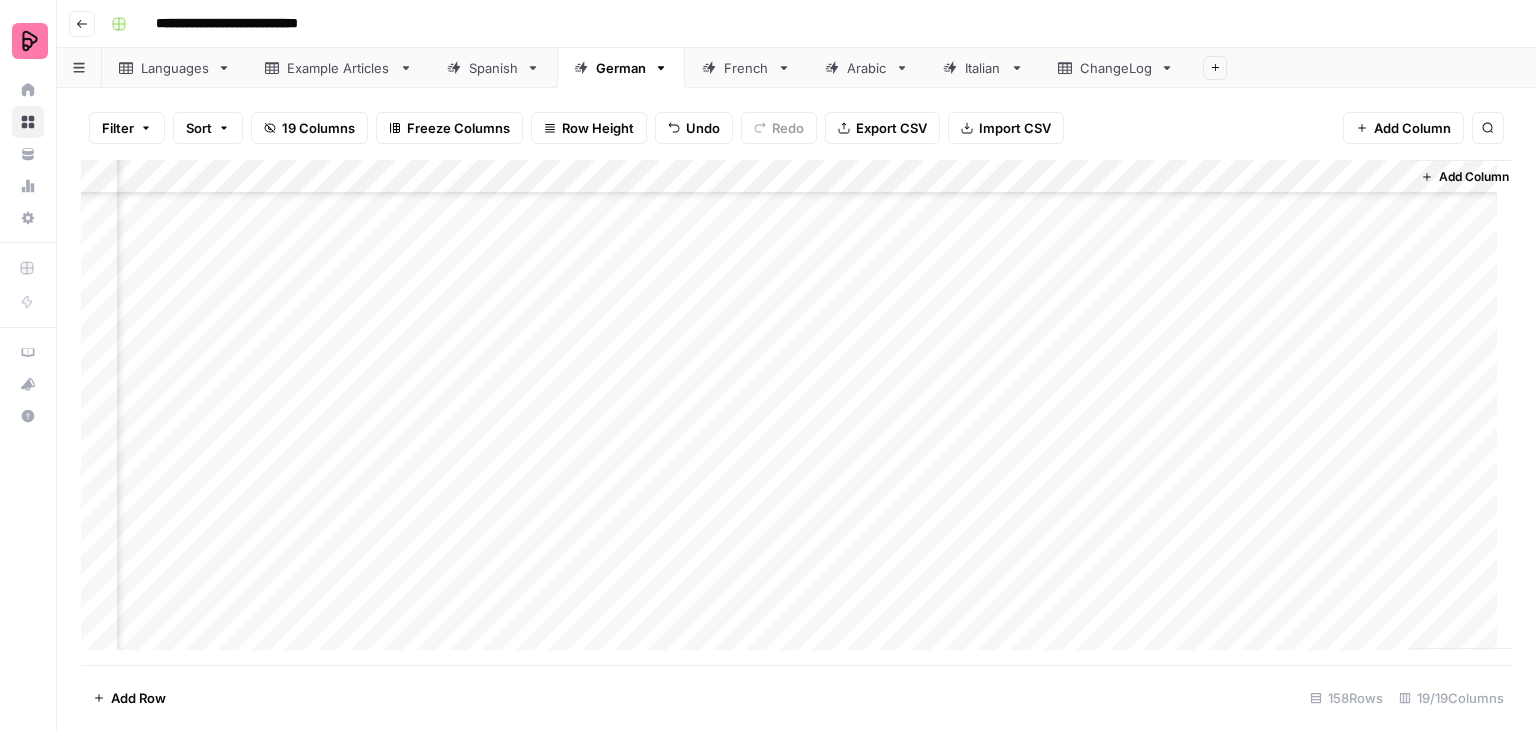 click on "Add Column" at bounding box center [796, 412] 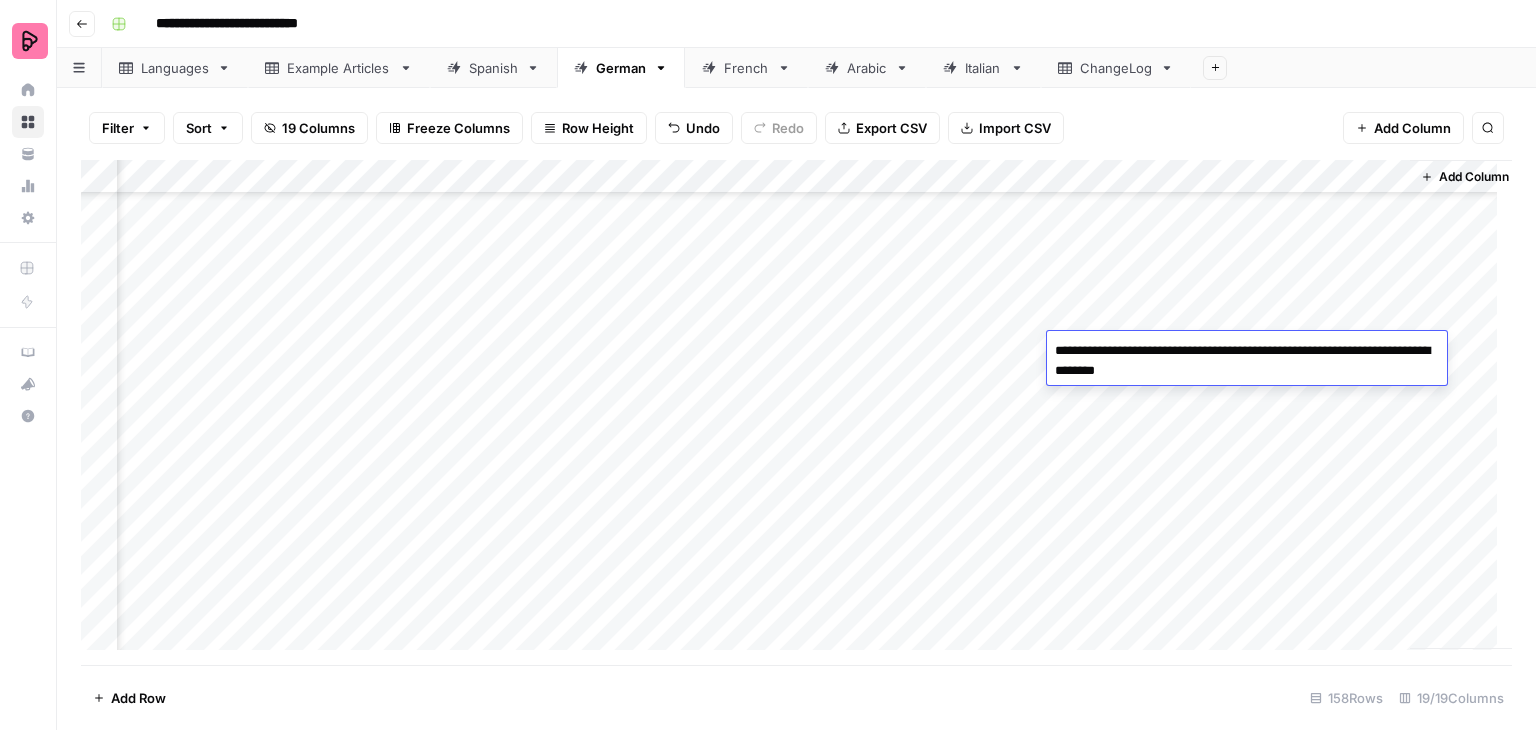click on "**********" at bounding box center (1247, 361) 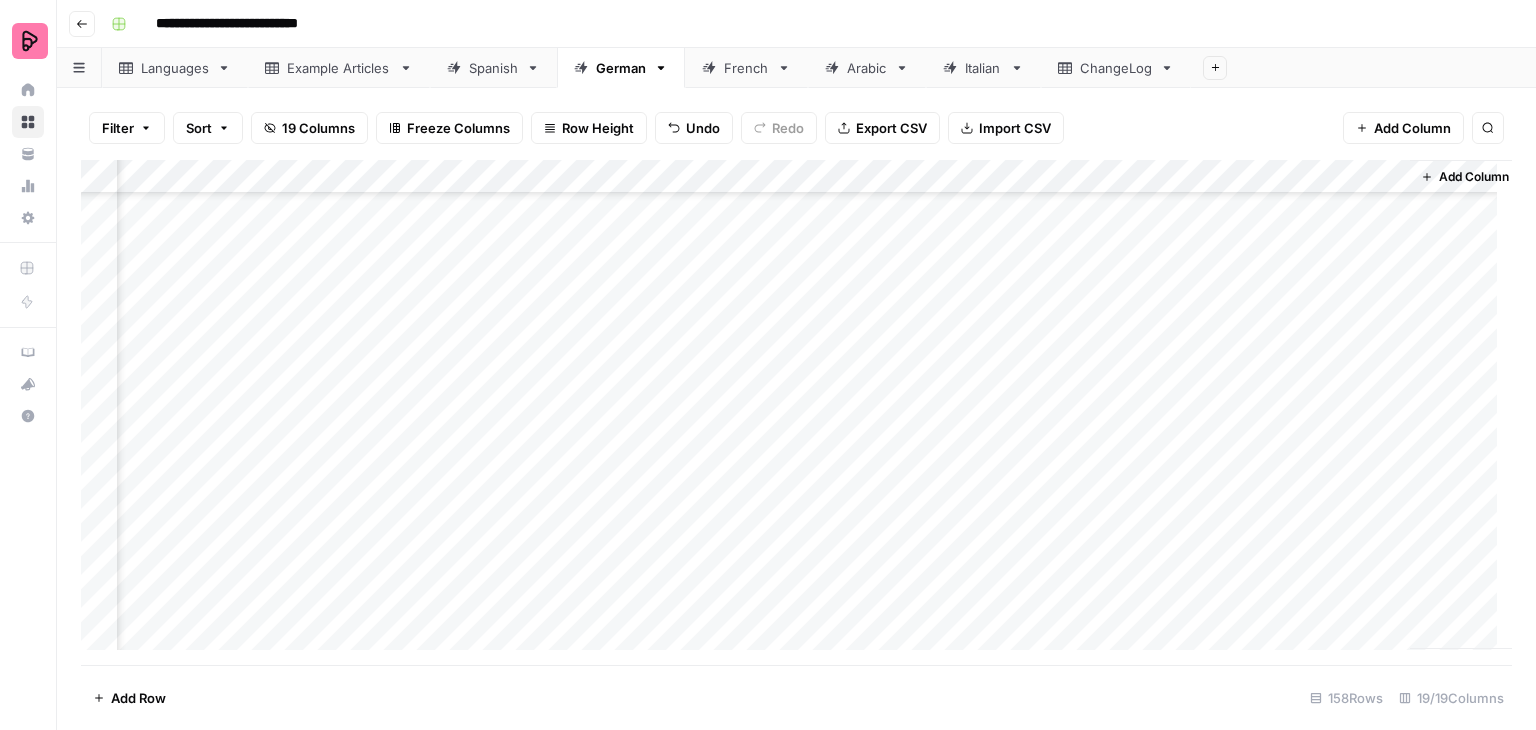 click on "Add Column" at bounding box center (796, 412) 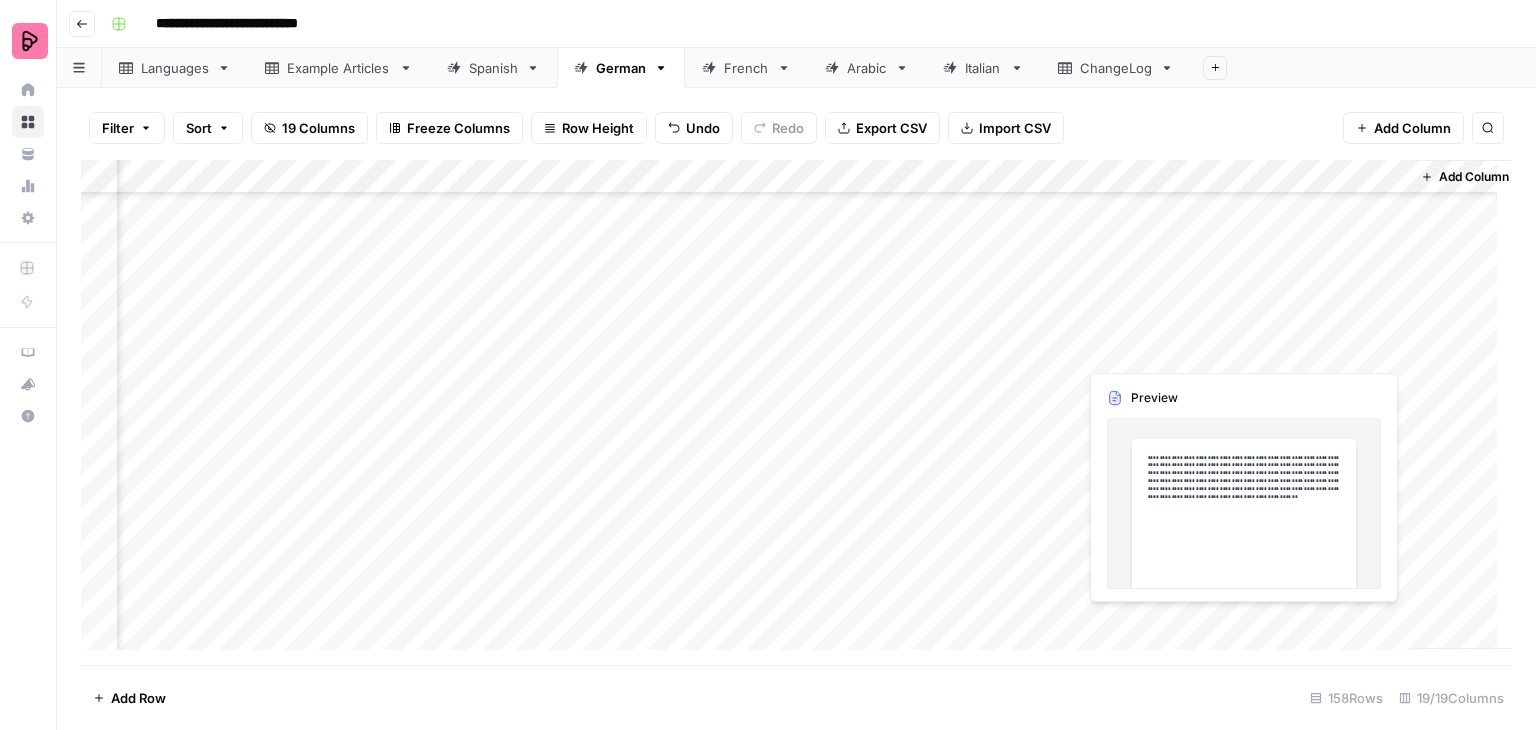 click on "Add Column" at bounding box center (796, 412) 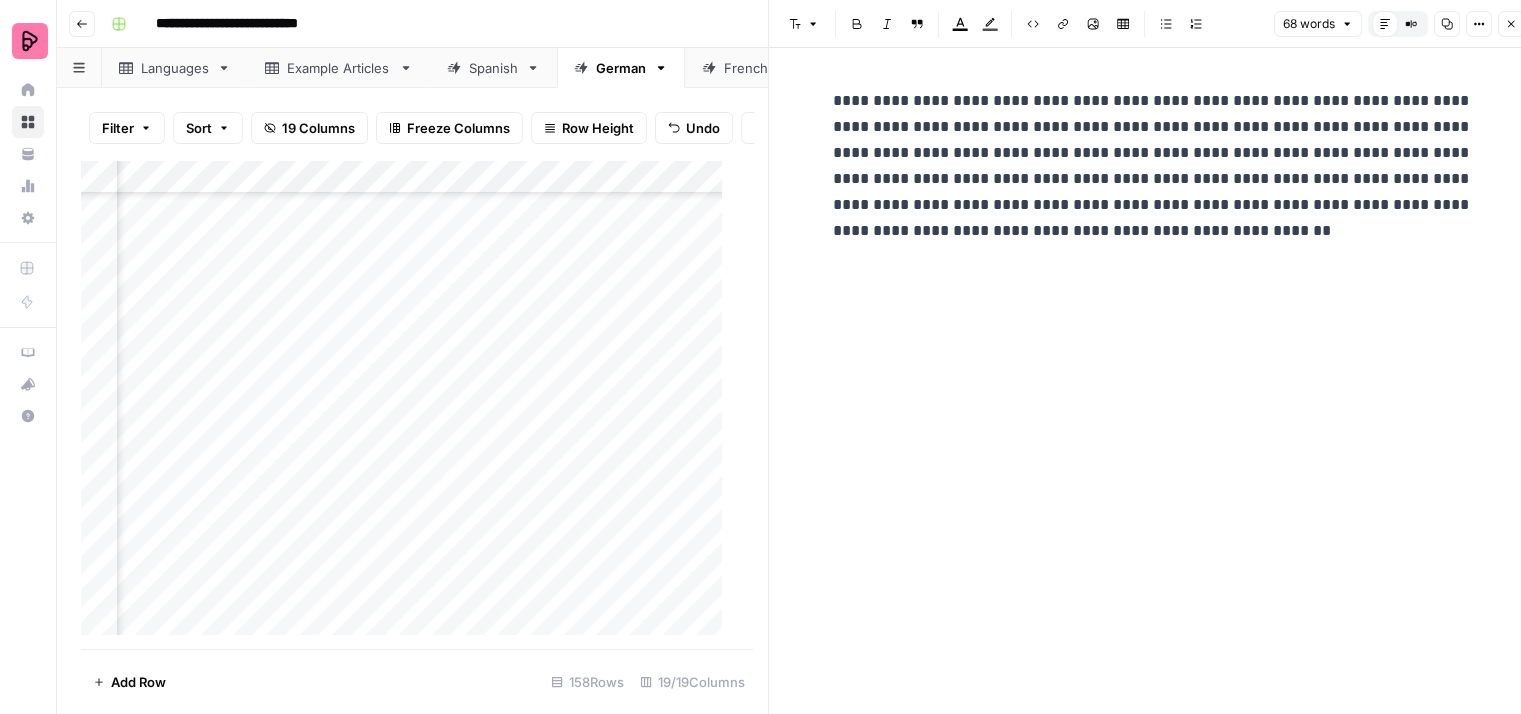 click on "**********" at bounding box center (1153, 166) 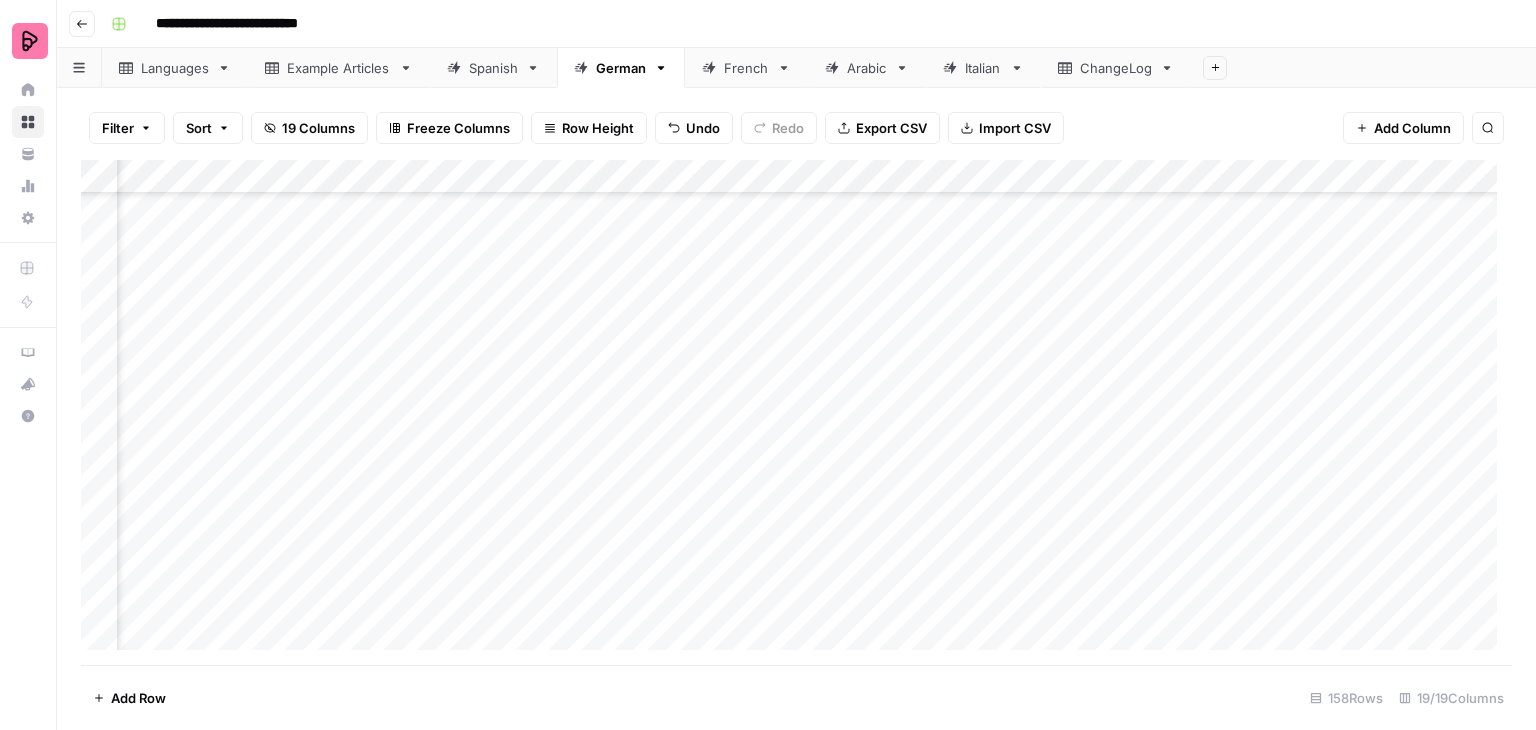 scroll, scrollTop: 4348, scrollLeft: 876, axis: both 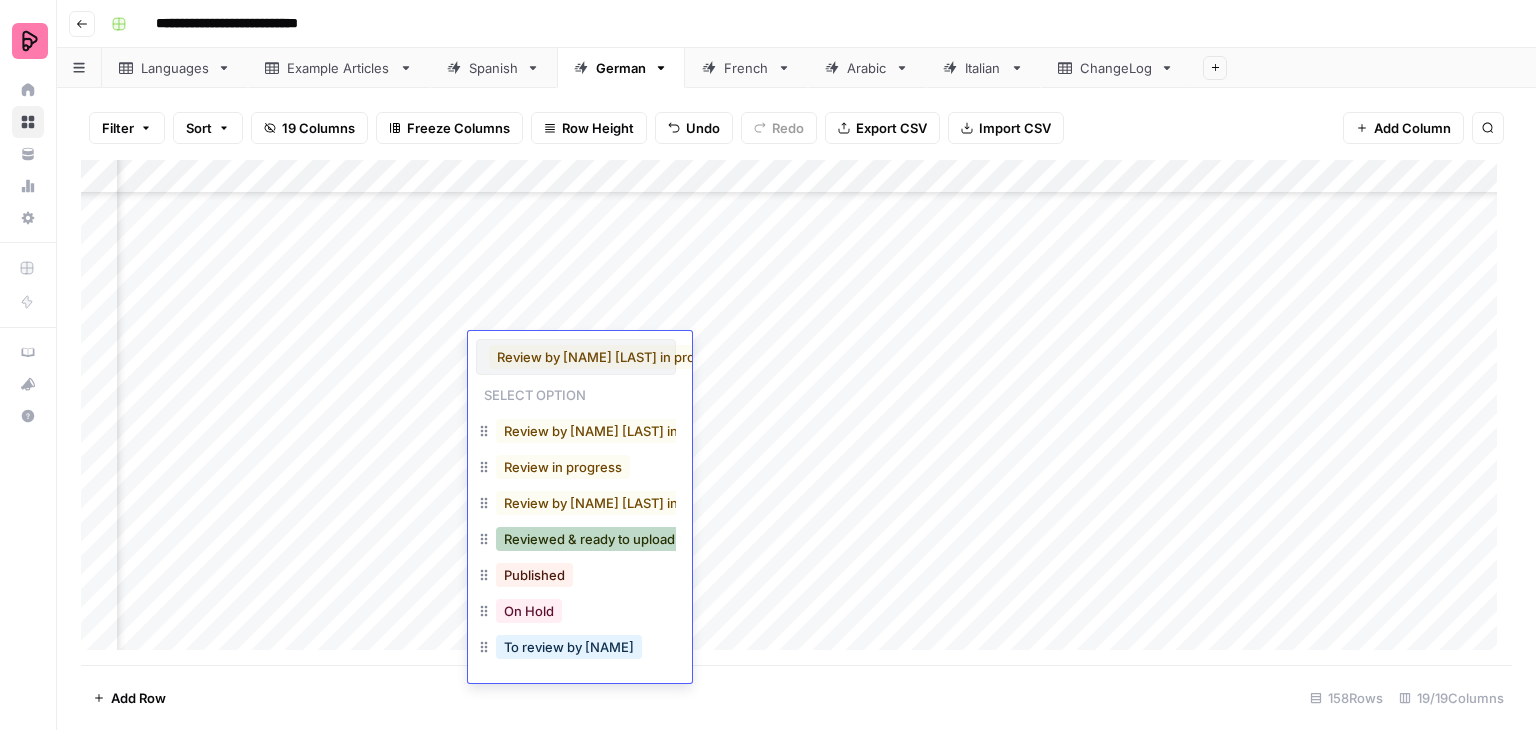 click on "Reviewed & ready to upload" at bounding box center (589, 539) 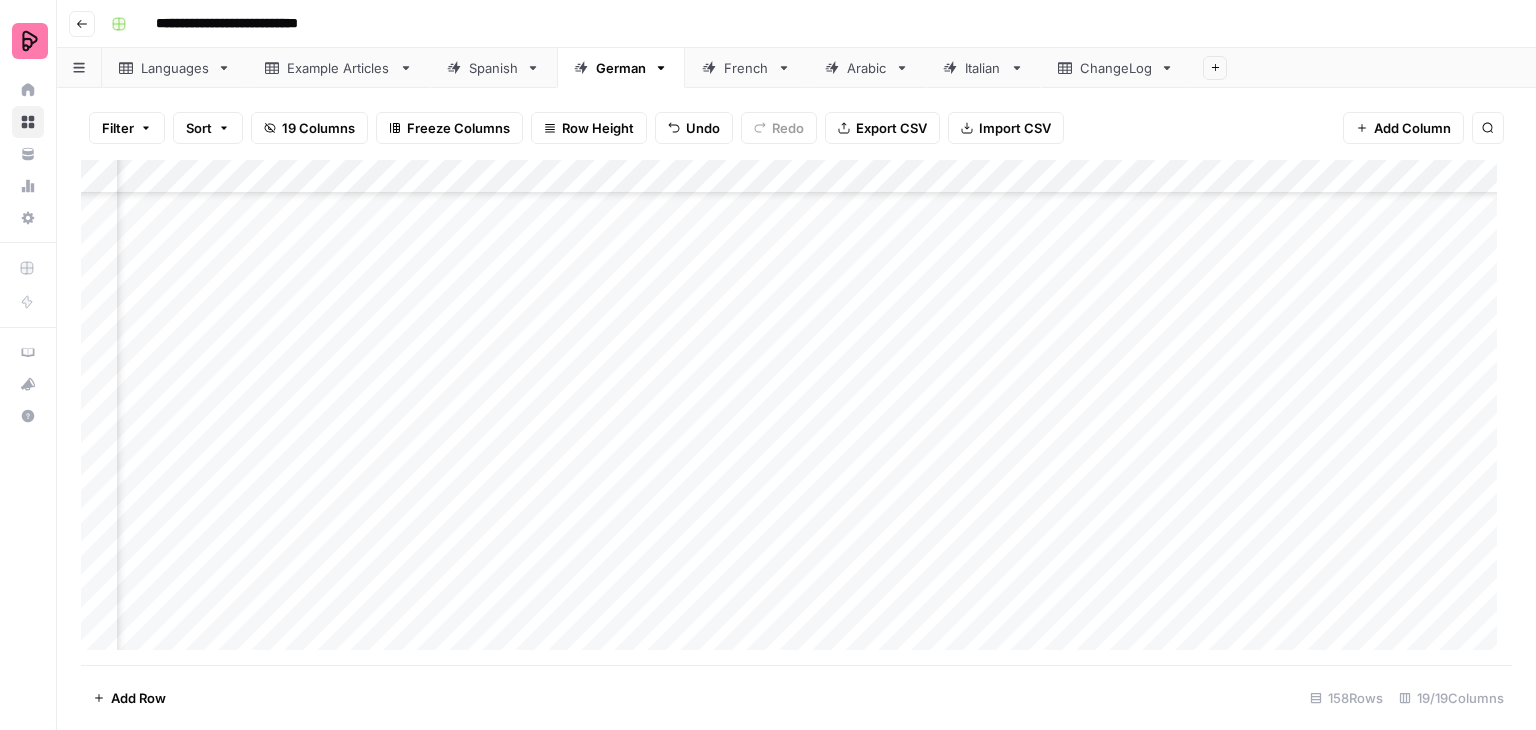 click on "Add Column" at bounding box center [796, 412] 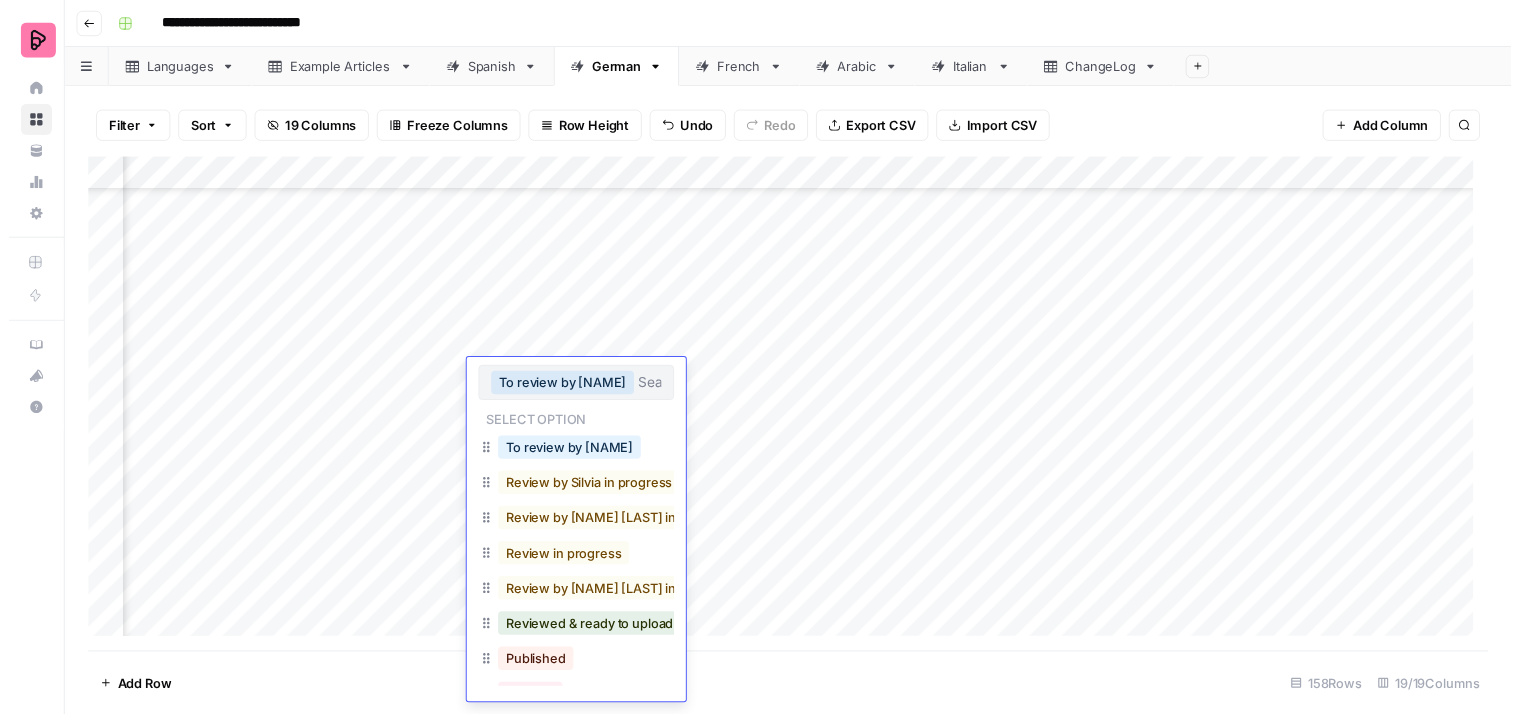 scroll, scrollTop: 155, scrollLeft: 0, axis: vertical 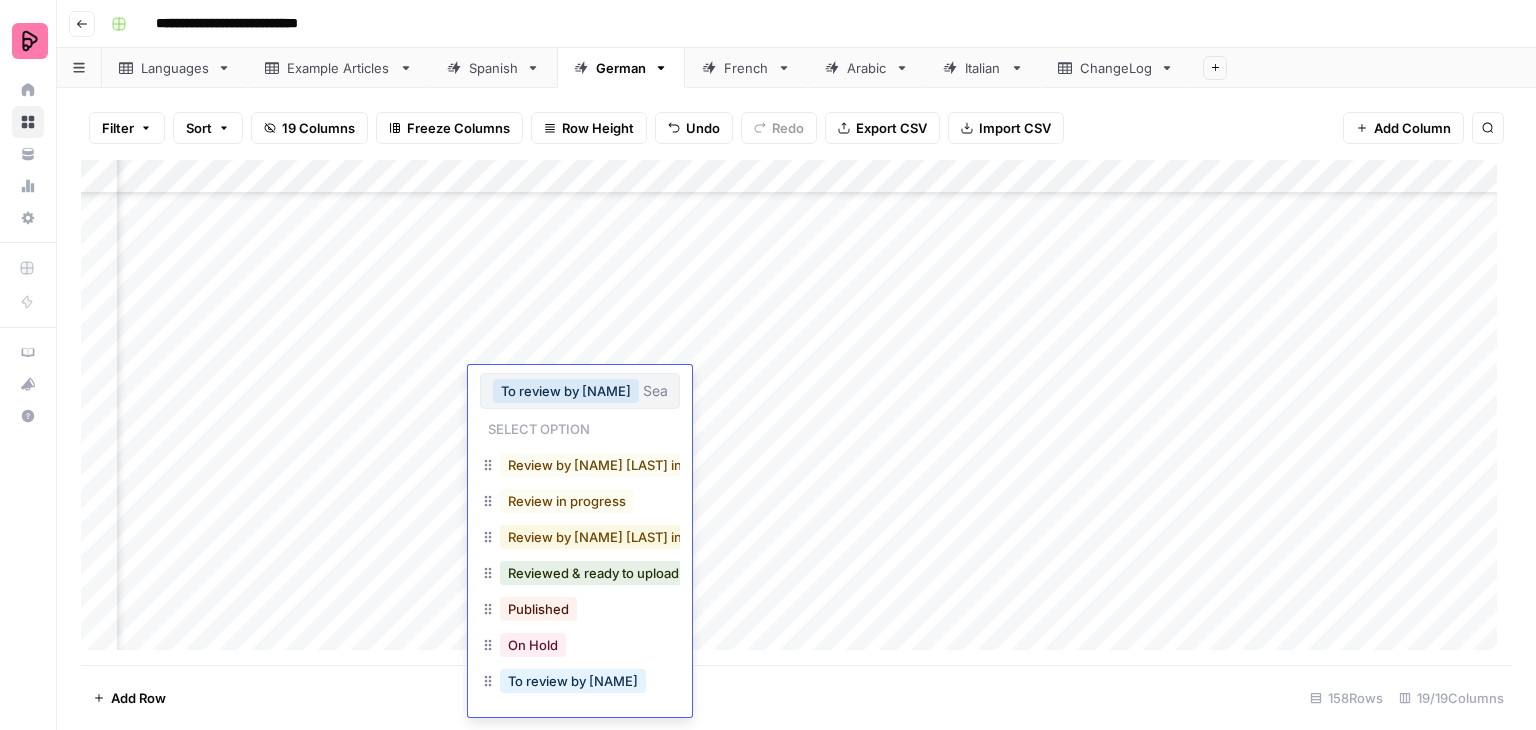 click on "Review by [NAME] [LAST] in progress" at bounding box center (624, 537) 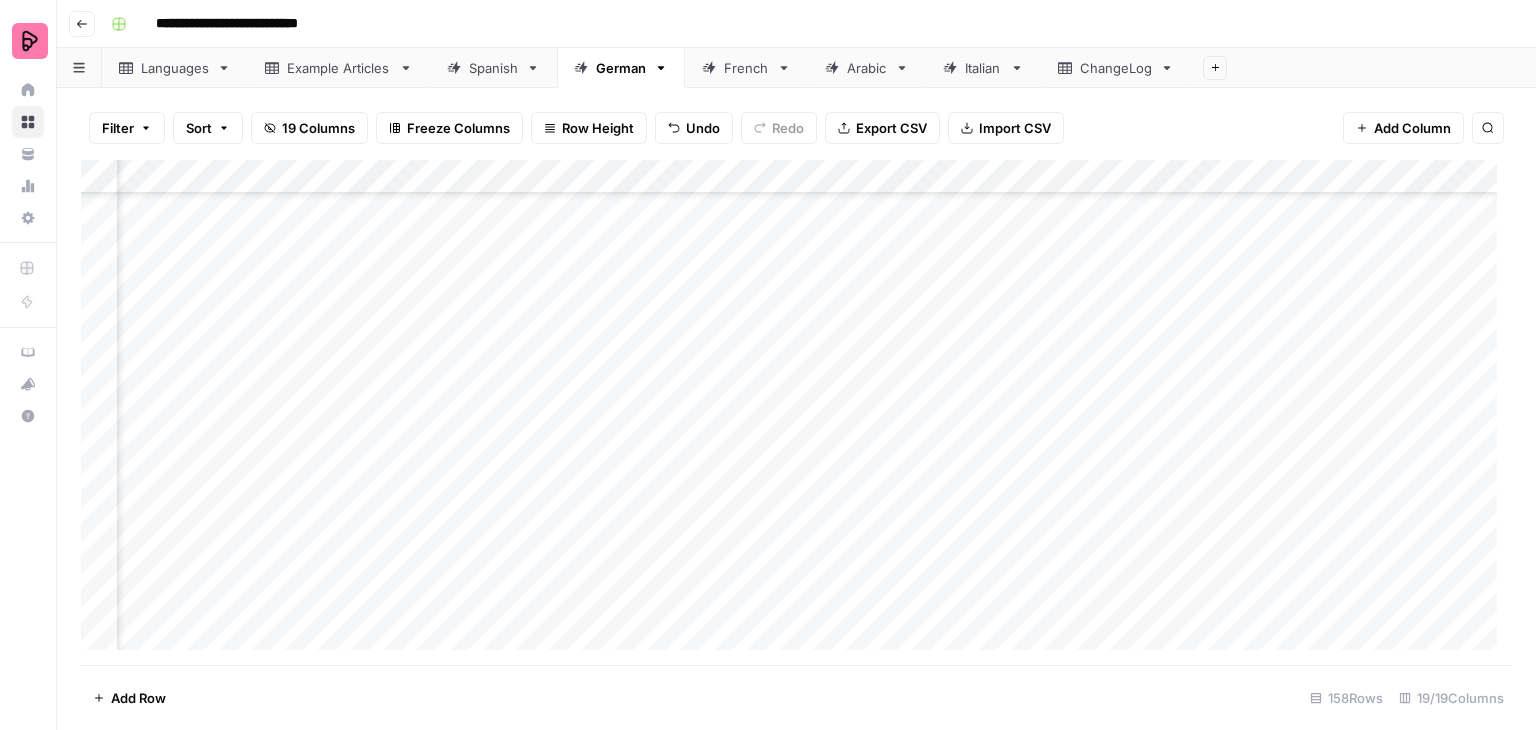 click on "Add Column" at bounding box center (796, 412) 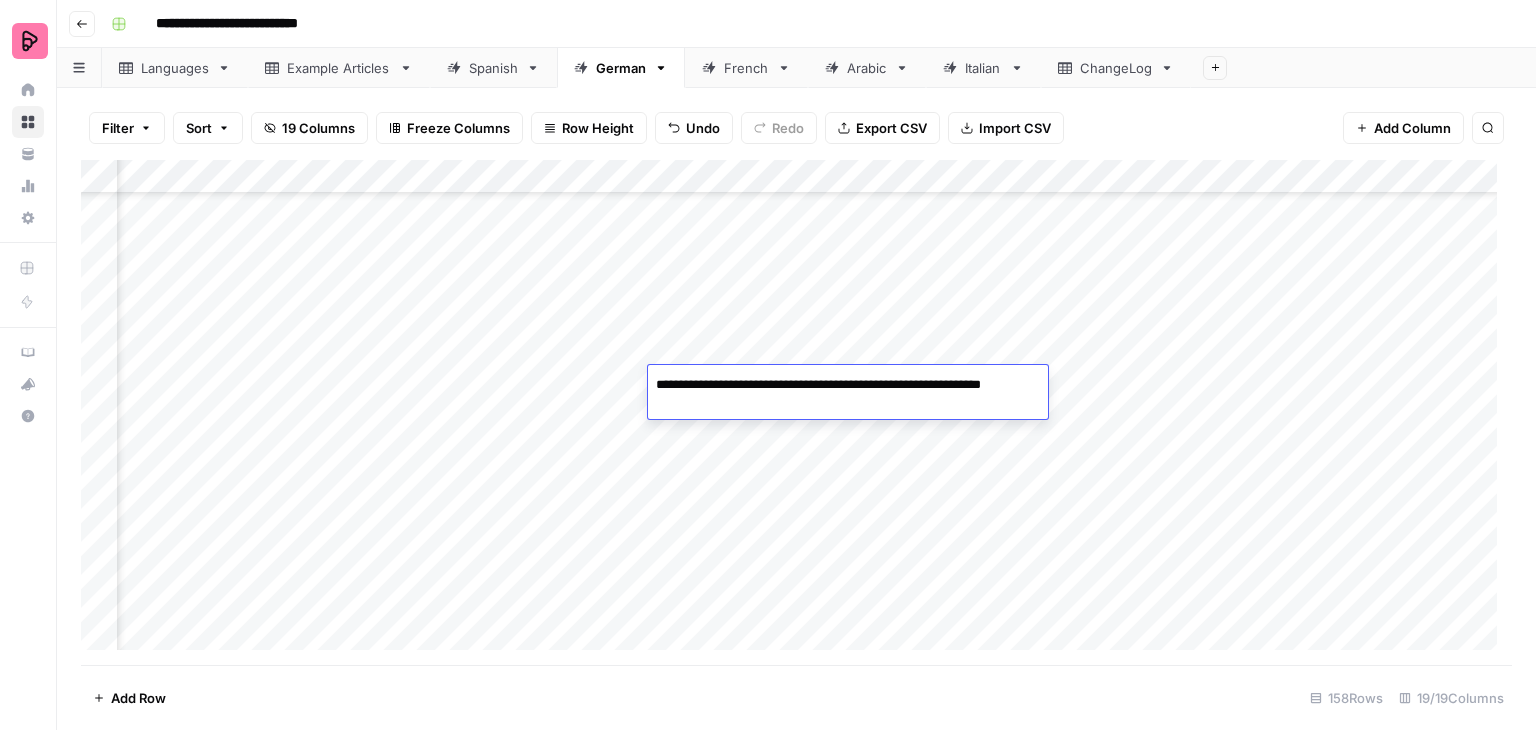 click on "Add Column" at bounding box center (796, 412) 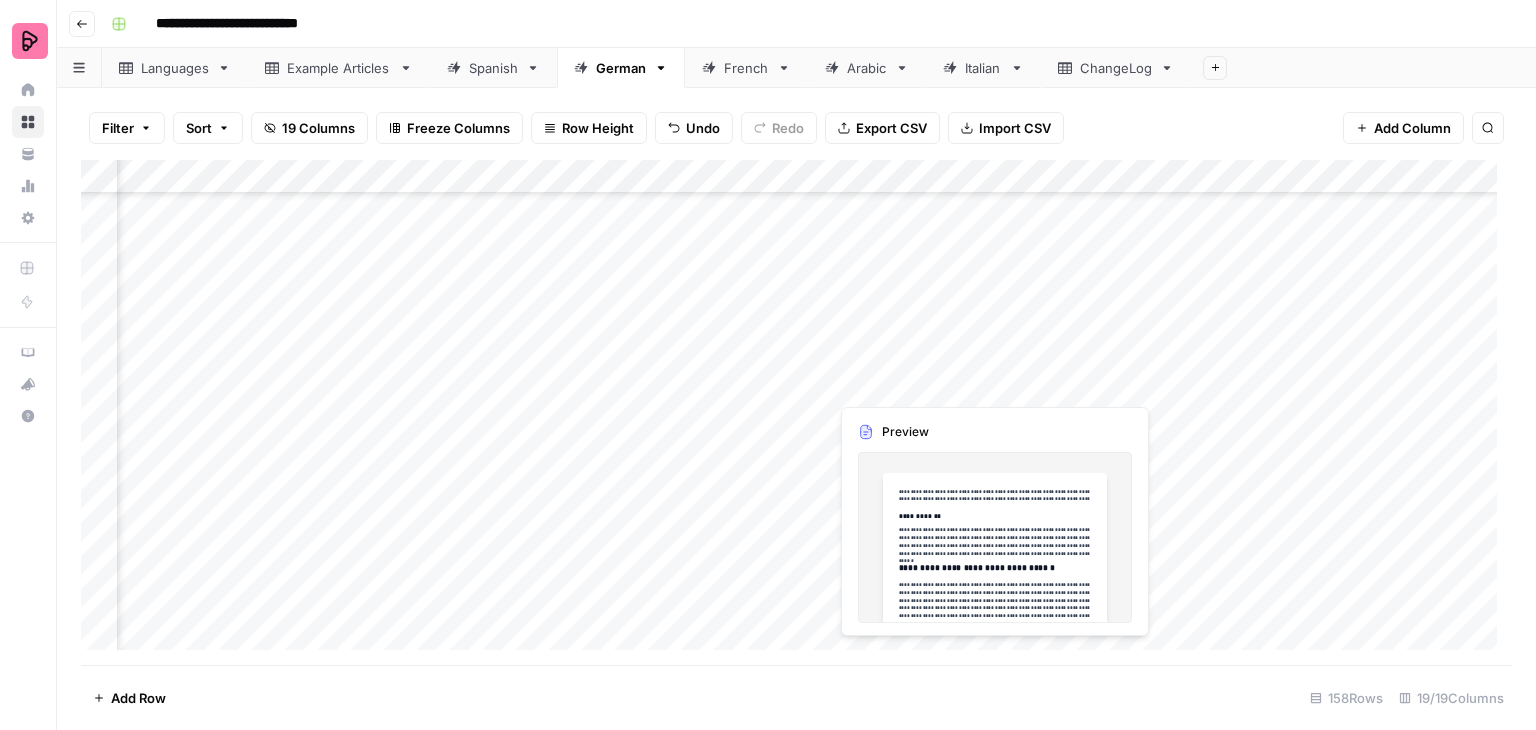 click on "Add Column" at bounding box center (796, 412) 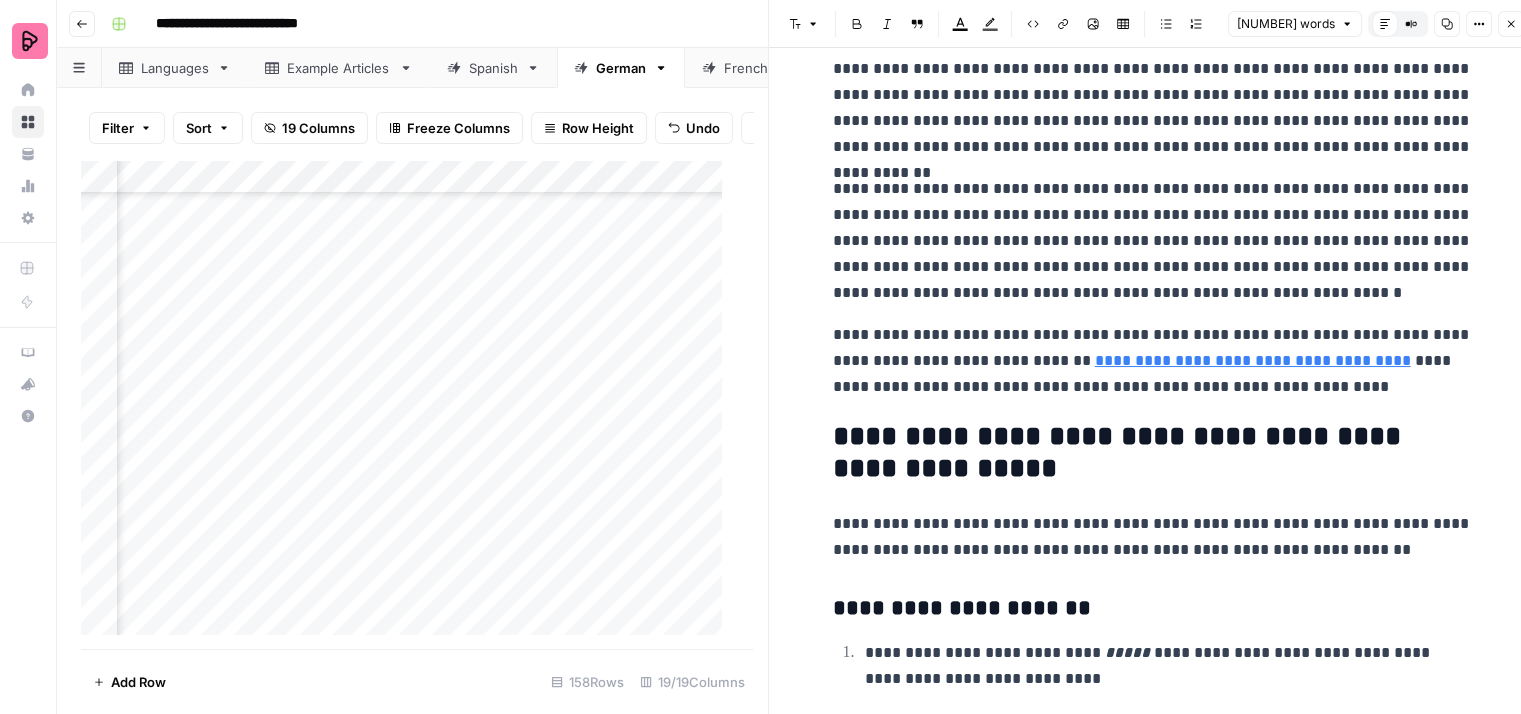 scroll, scrollTop: 7400, scrollLeft: 0, axis: vertical 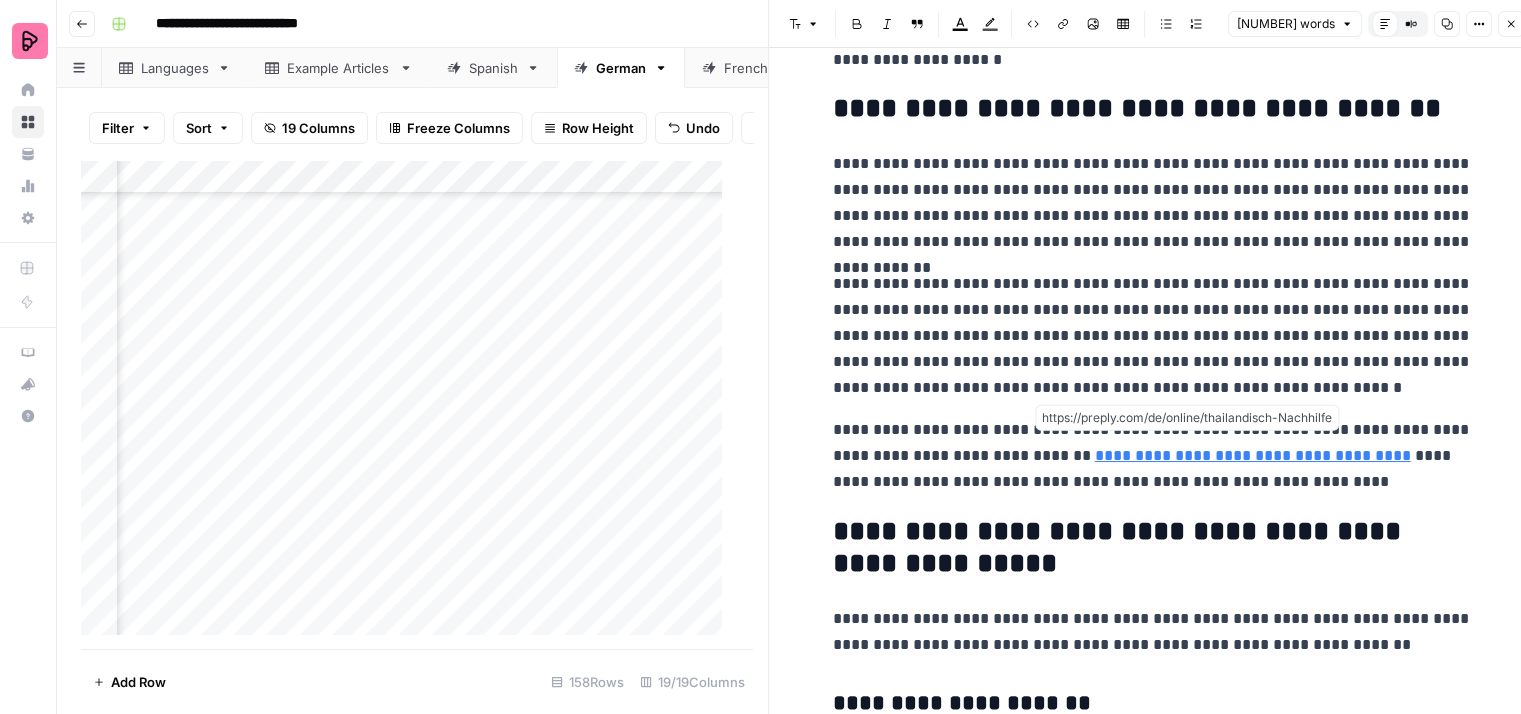 click on "**********" at bounding box center [1253, 455] 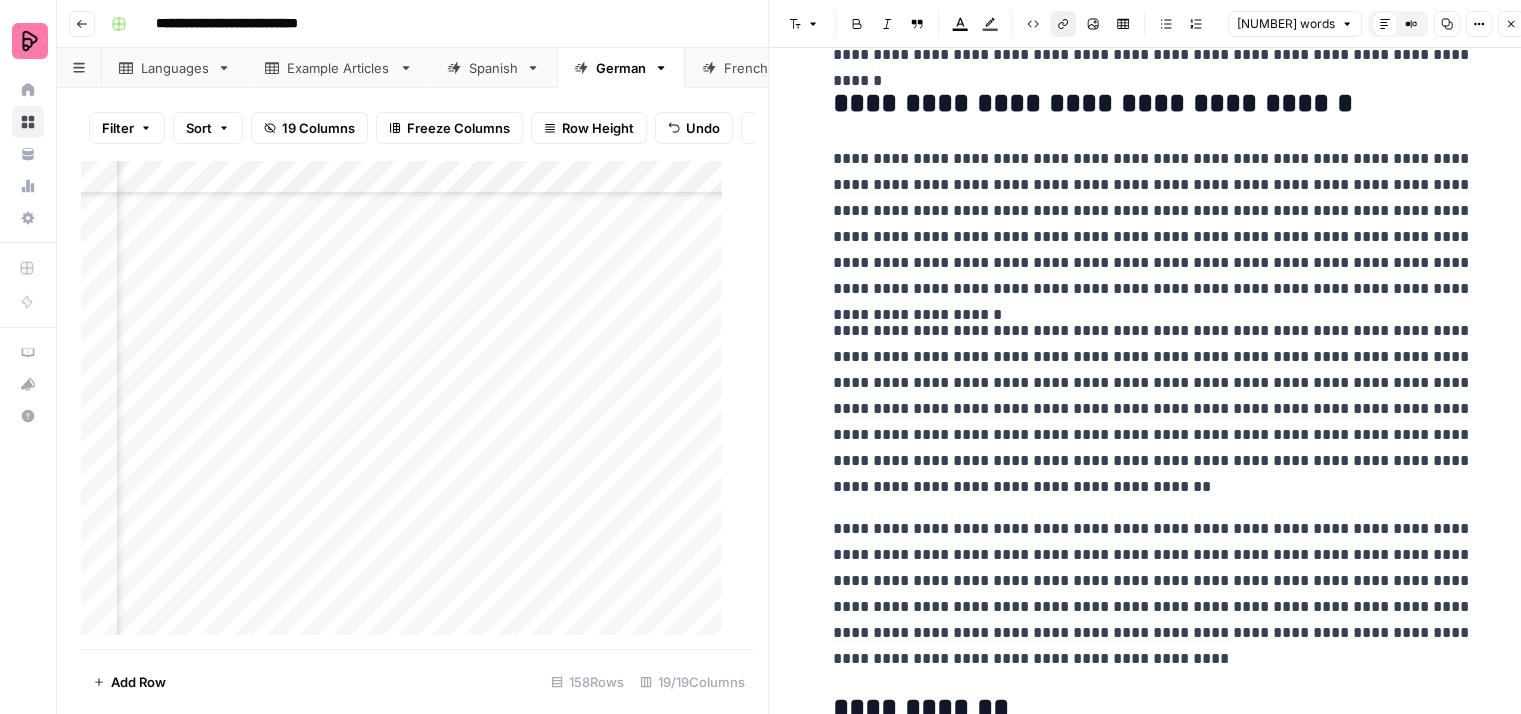 scroll, scrollTop: 0, scrollLeft: 0, axis: both 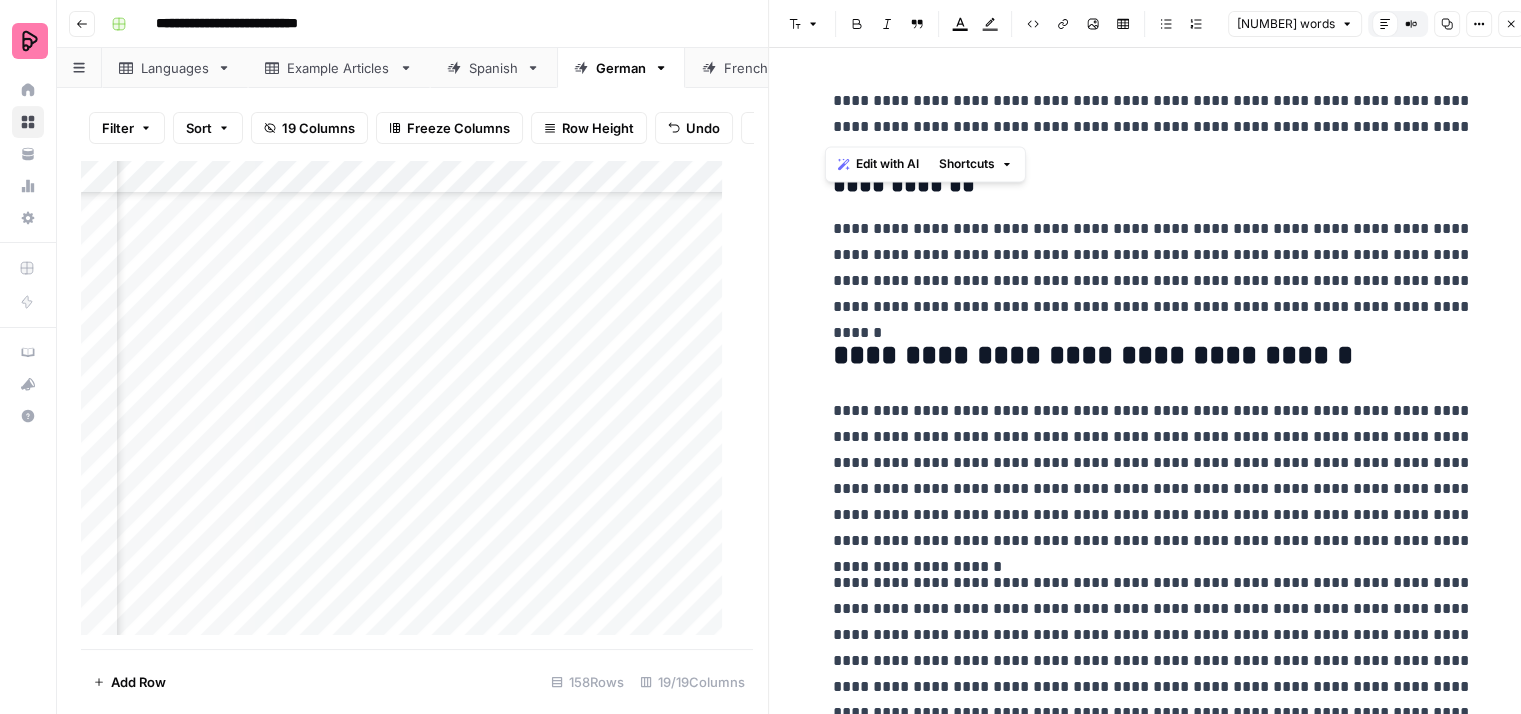 drag, startPoint x: 1415, startPoint y: 126, endPoint x: 827, endPoint y: 105, distance: 588.3749 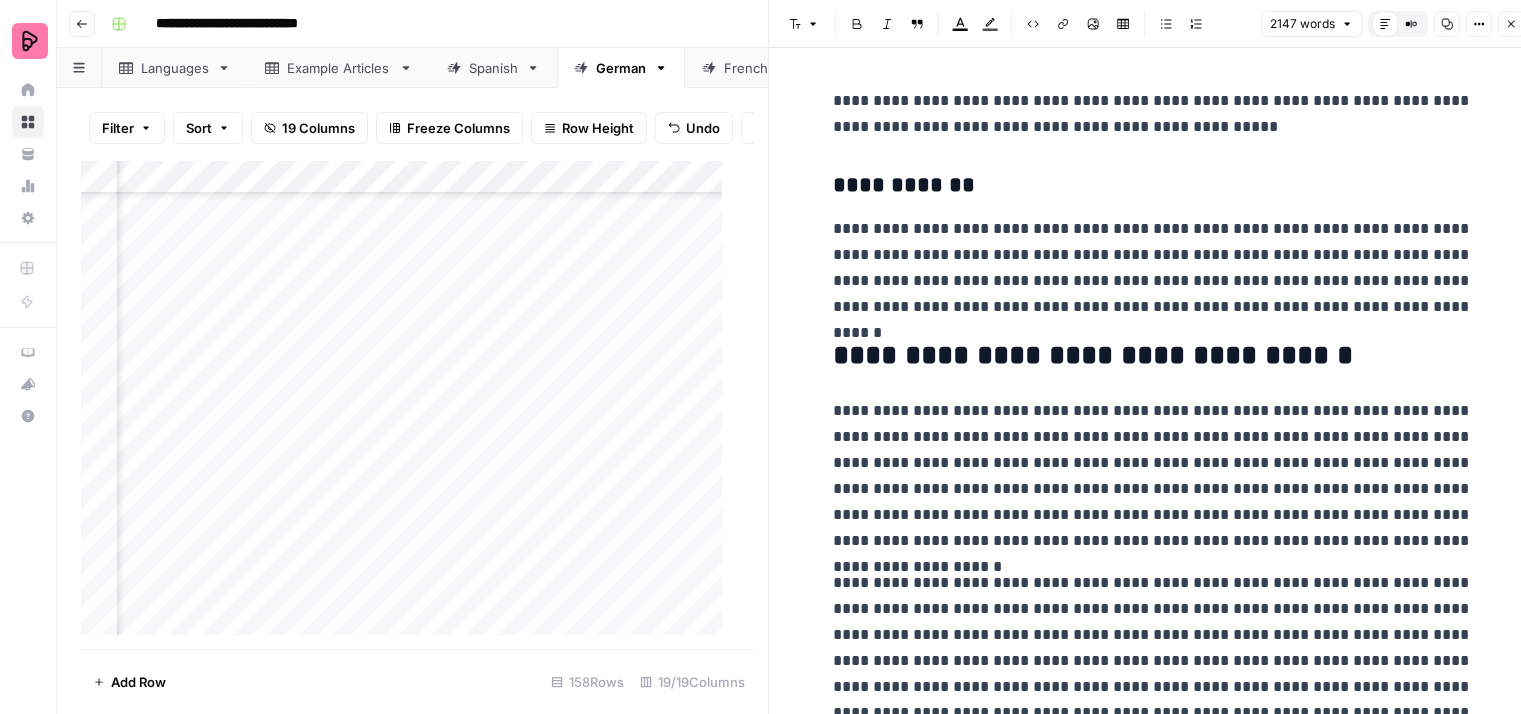 click on "**********" at bounding box center [1153, 4719] 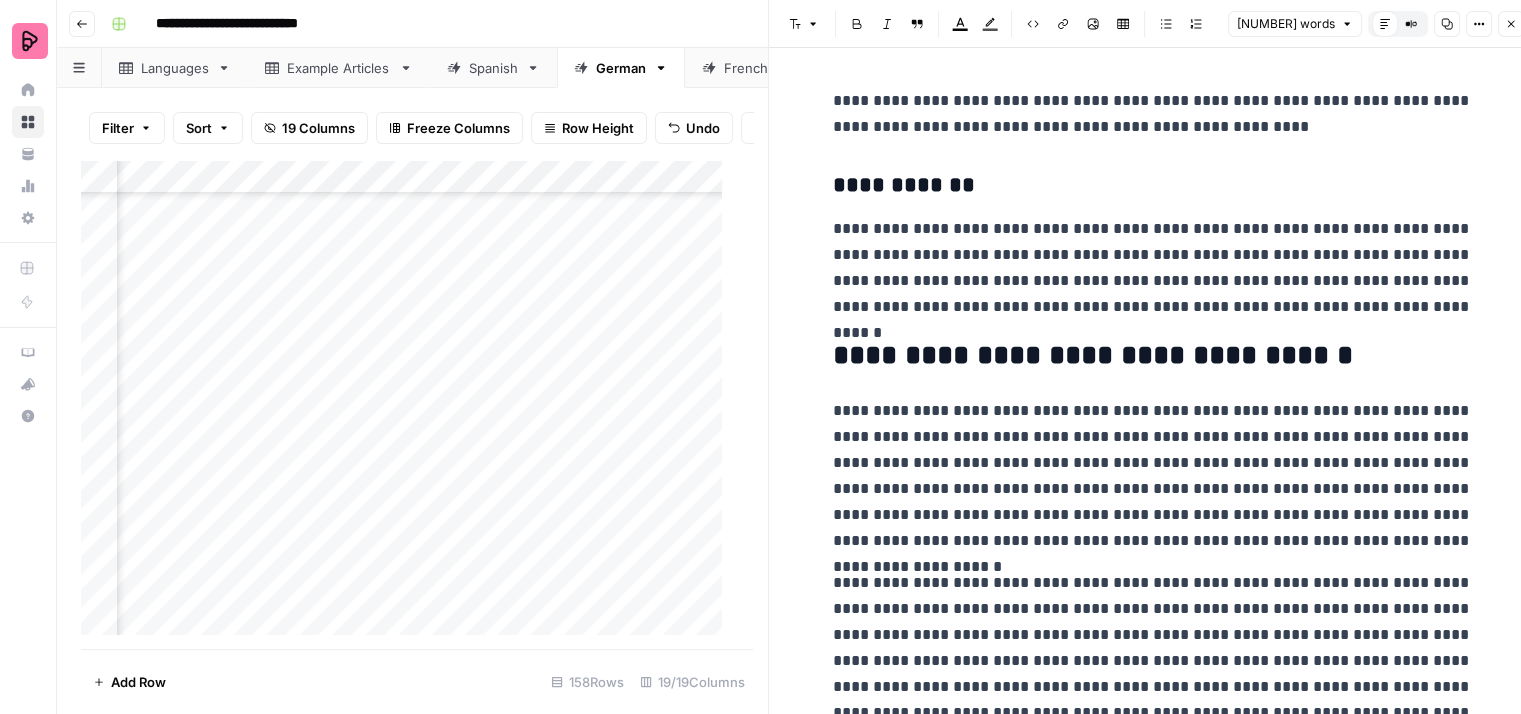 click on "**********" at bounding box center (1153, 114) 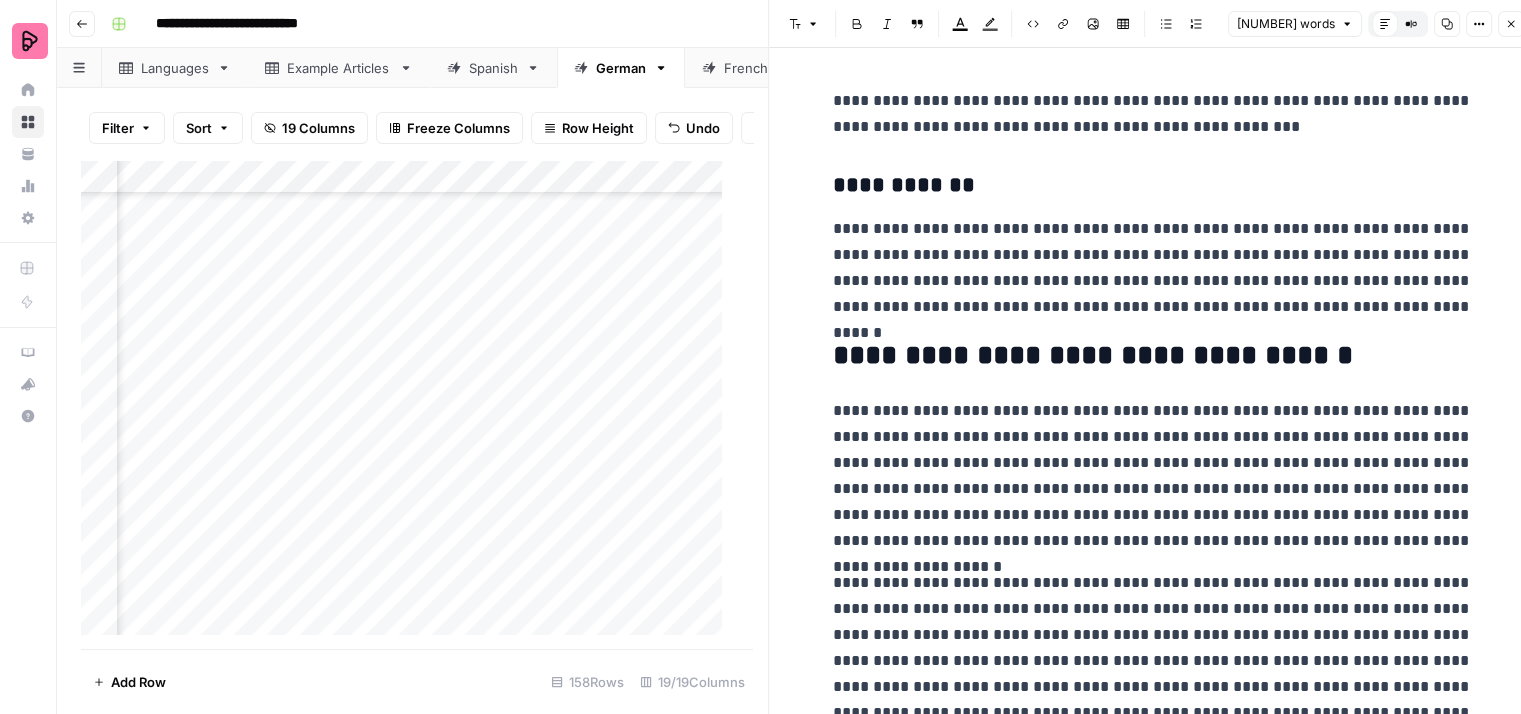 click on "**********" at bounding box center [1153, 114] 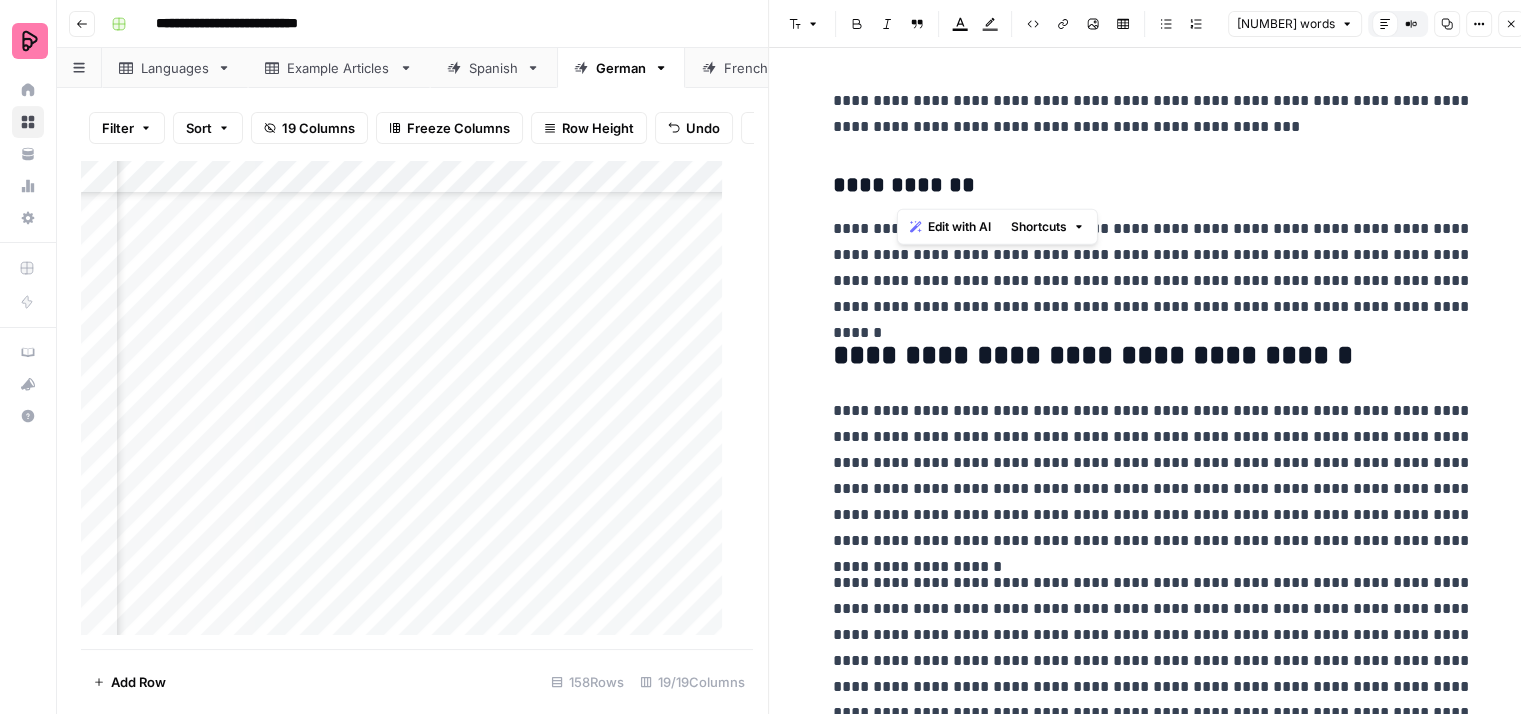 drag, startPoint x: 980, startPoint y: 181, endPoint x: 797, endPoint y: 181, distance: 183 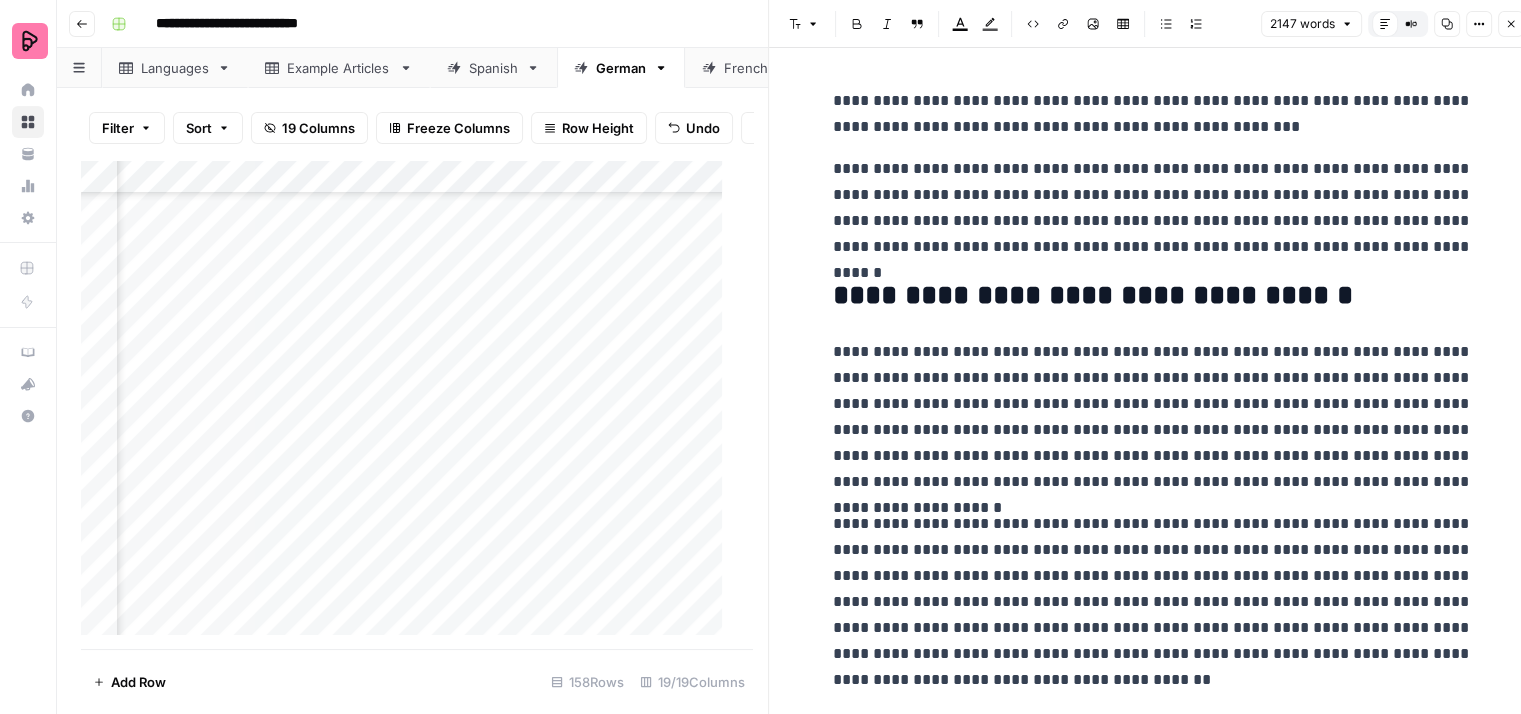 click on "**********" at bounding box center (1153, 208) 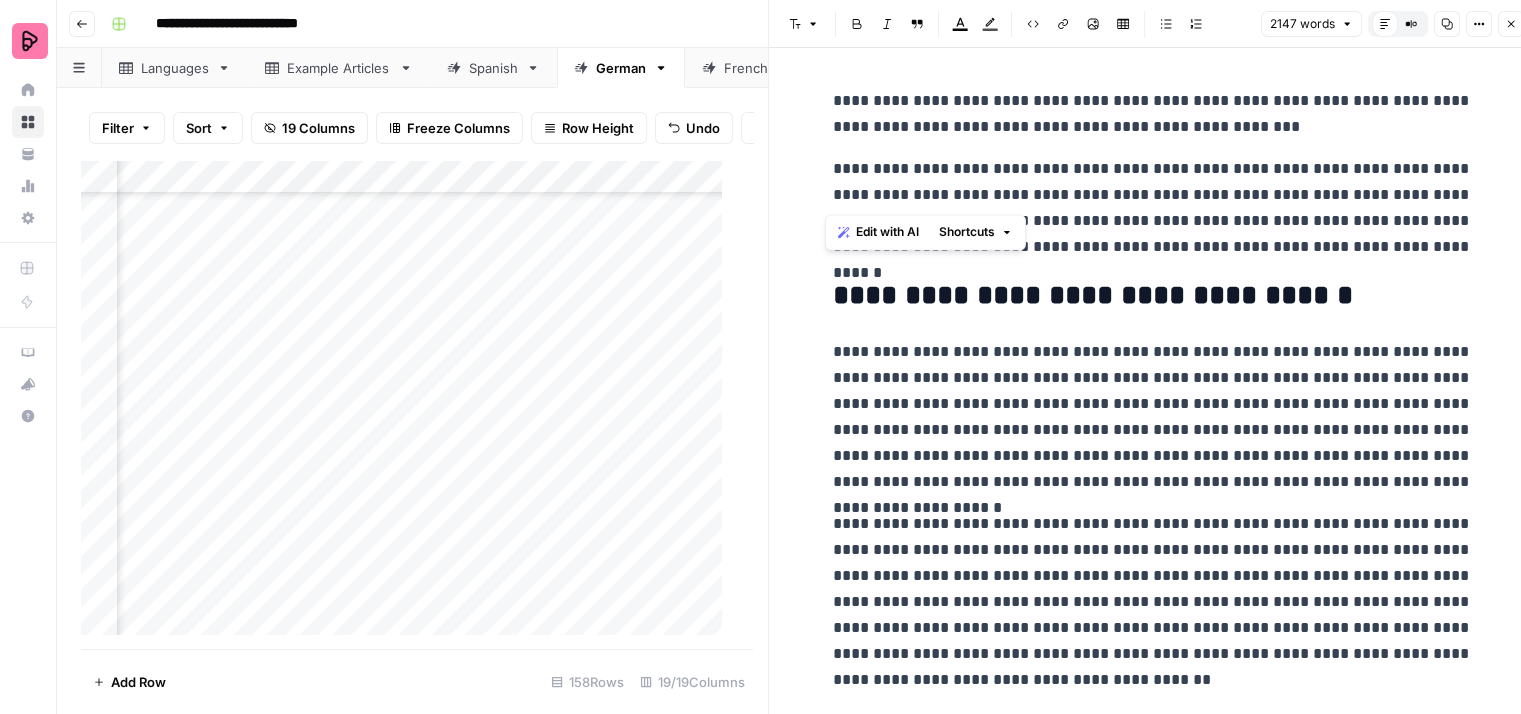 drag, startPoint x: 993, startPoint y: 193, endPoint x: 817, endPoint y: 166, distance: 178.05898 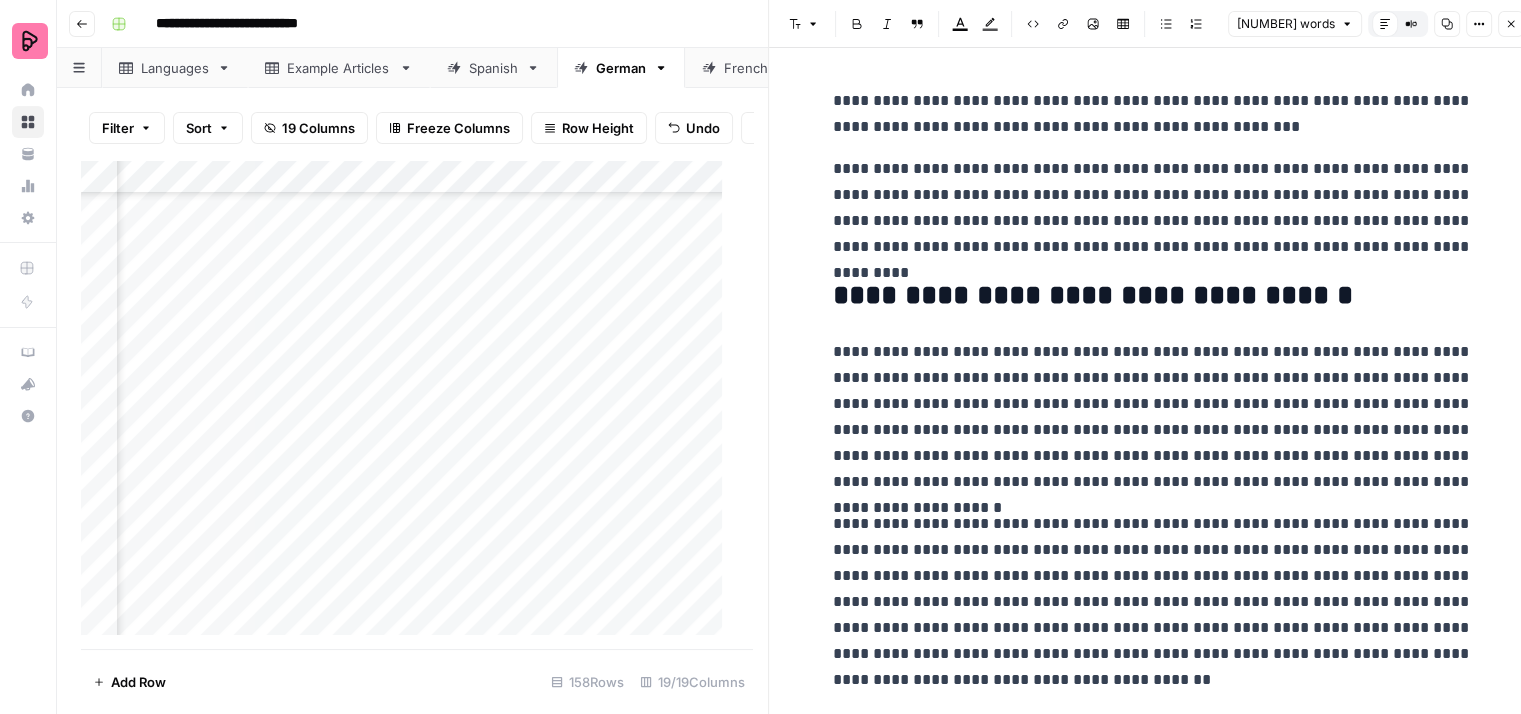 click on "**********" at bounding box center (1153, 208) 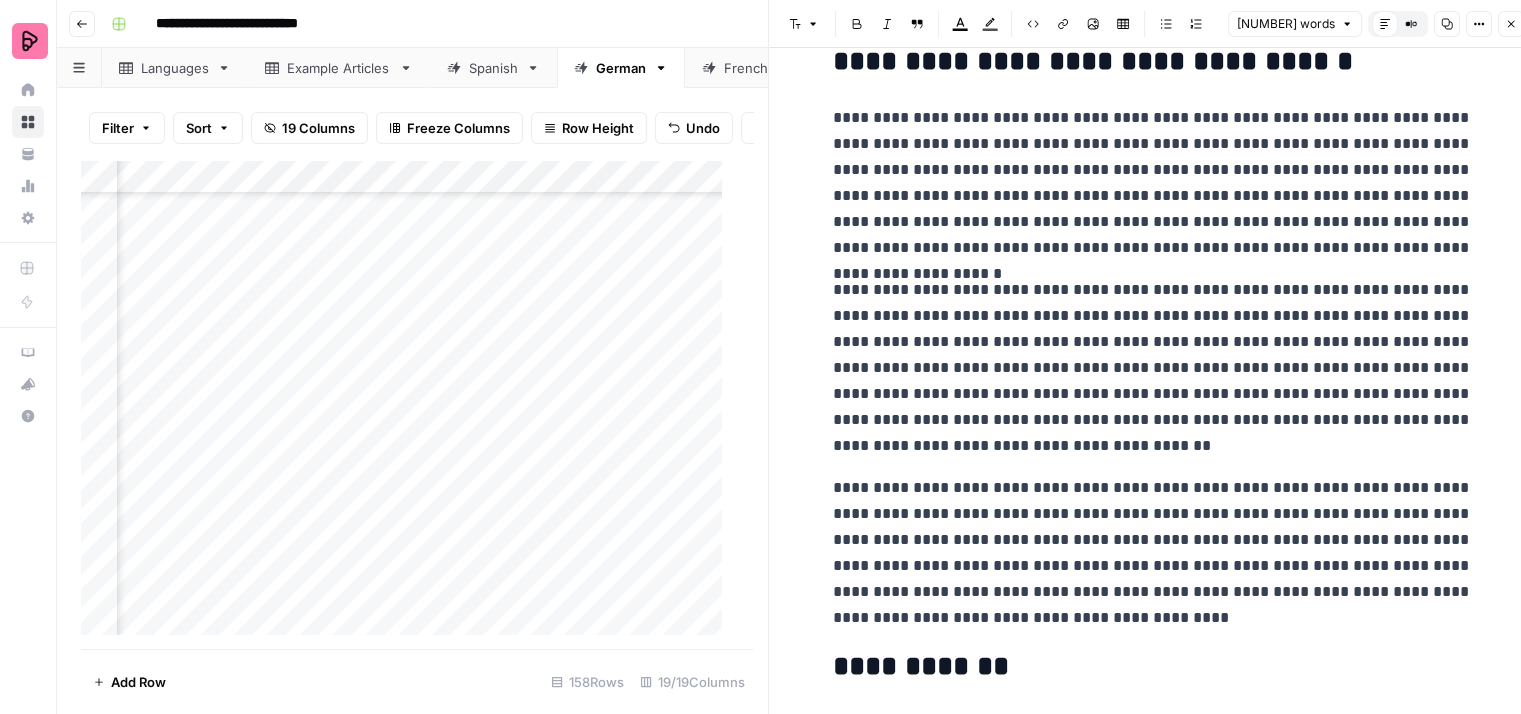 scroll, scrollTop: 200, scrollLeft: 0, axis: vertical 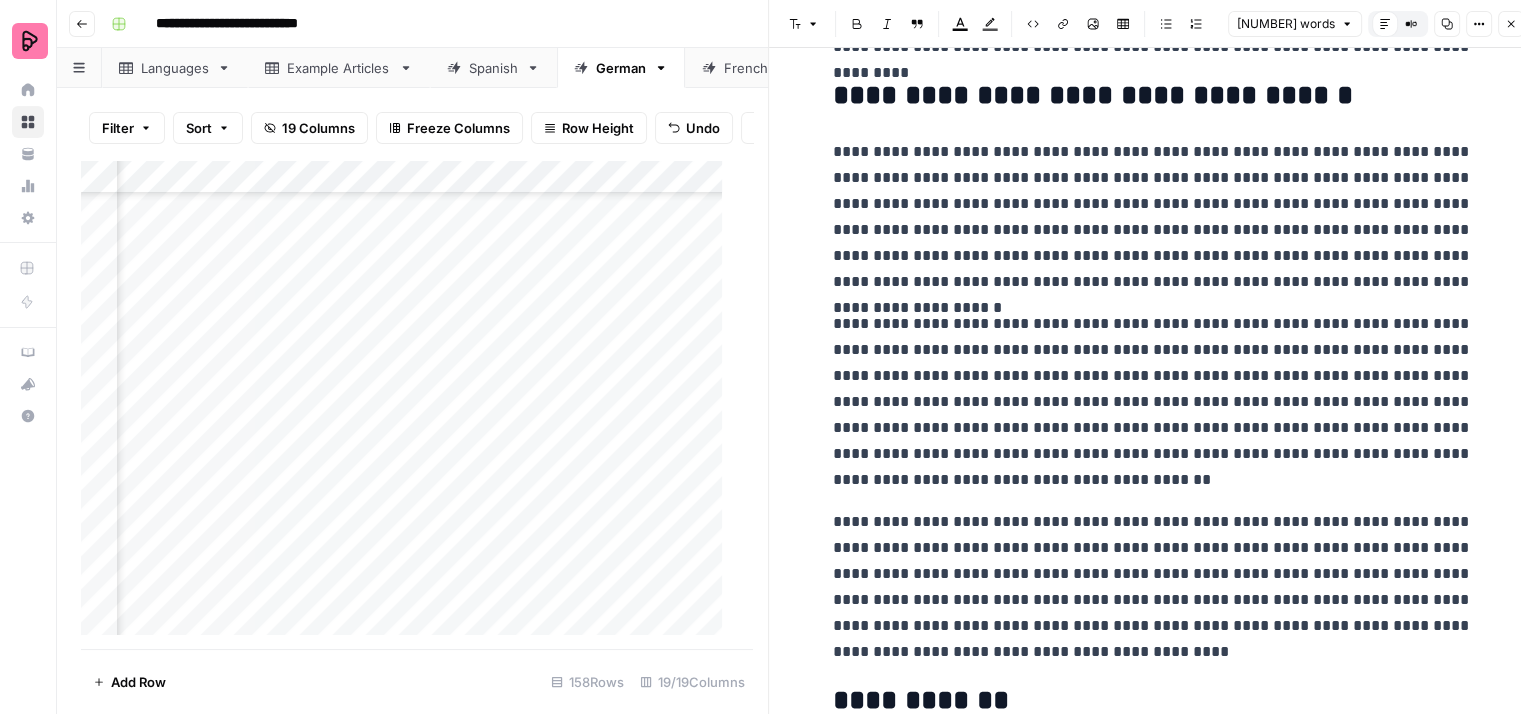 click on "**********" at bounding box center (1153, 217) 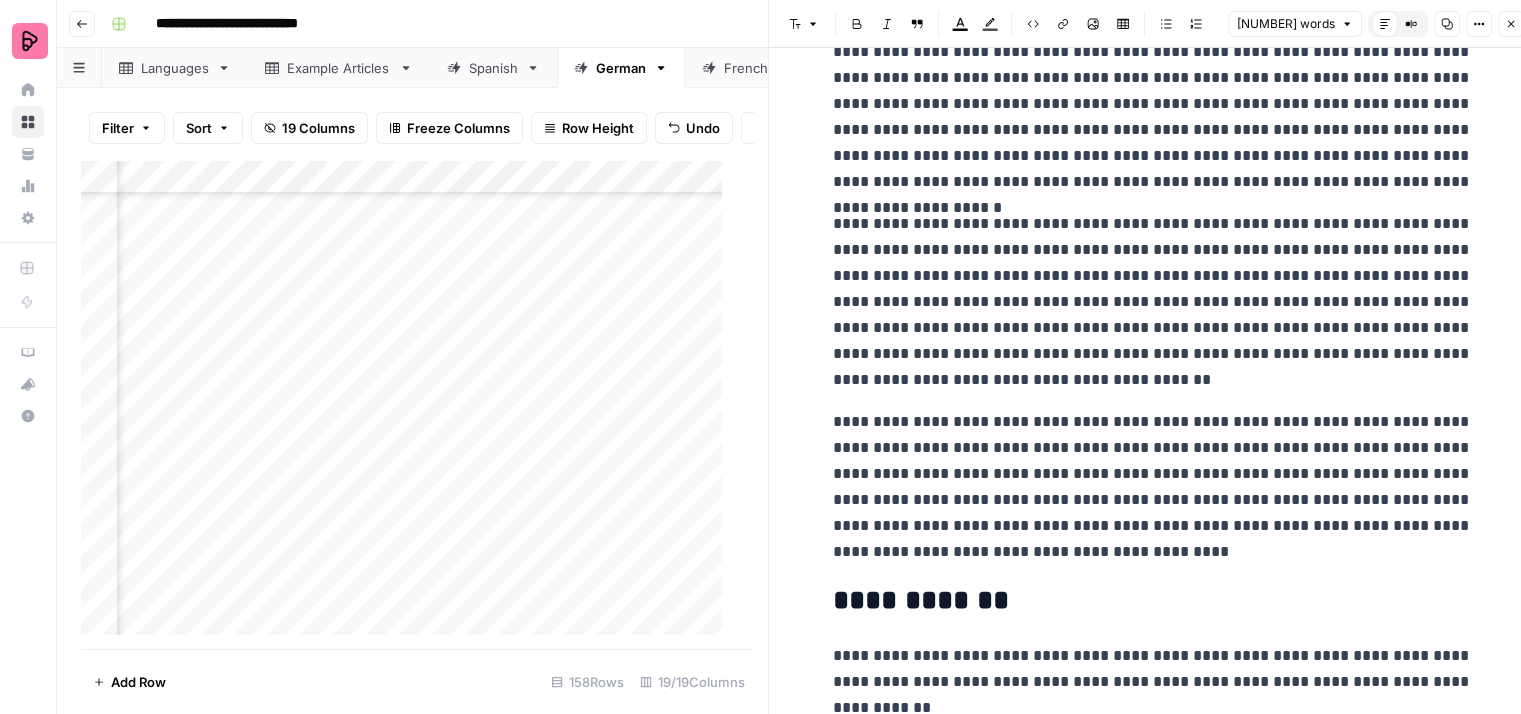 click on "**********" at bounding box center (1153, 302) 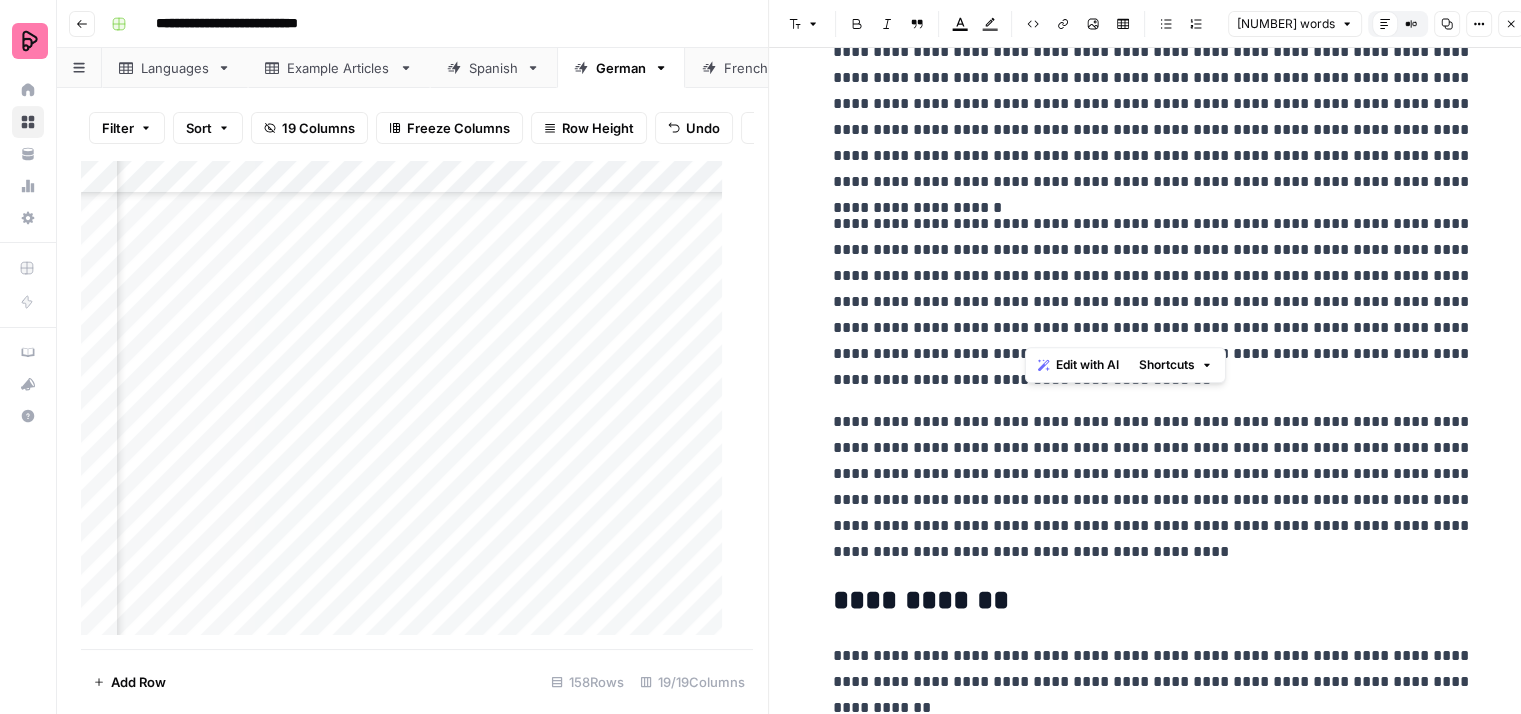 drag, startPoint x: 1104, startPoint y: 327, endPoint x: 1024, endPoint y: 301, distance: 84.118965 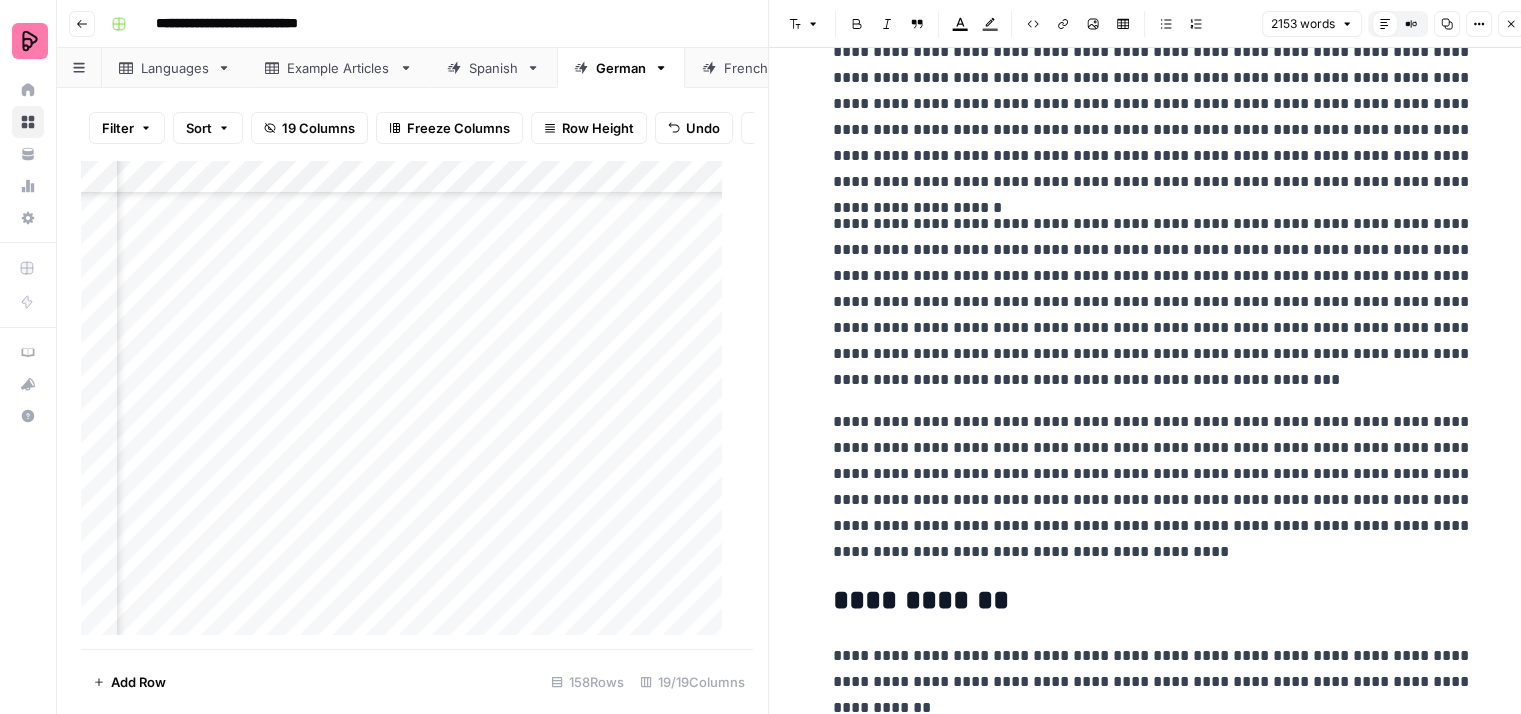click on "**********" at bounding box center [1153, 302] 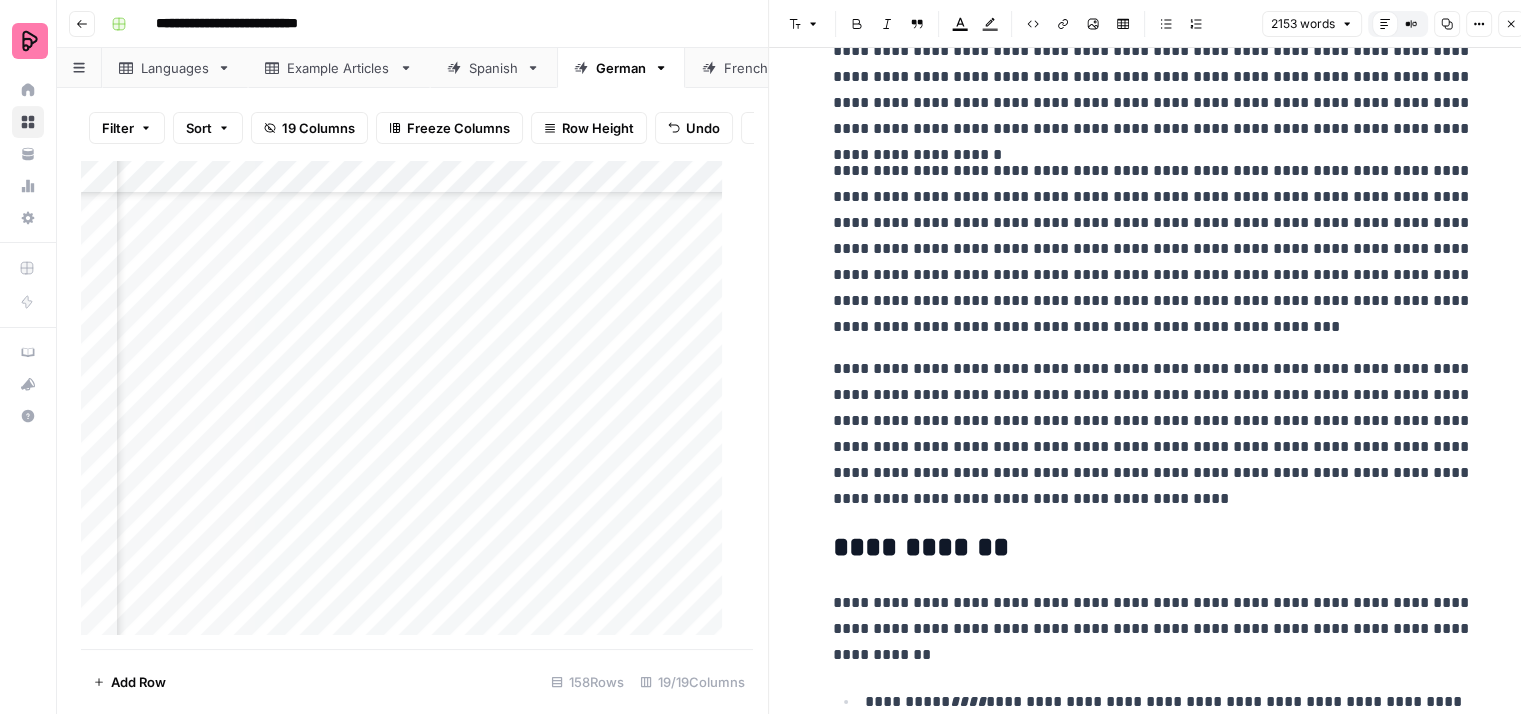 scroll, scrollTop: 400, scrollLeft: 0, axis: vertical 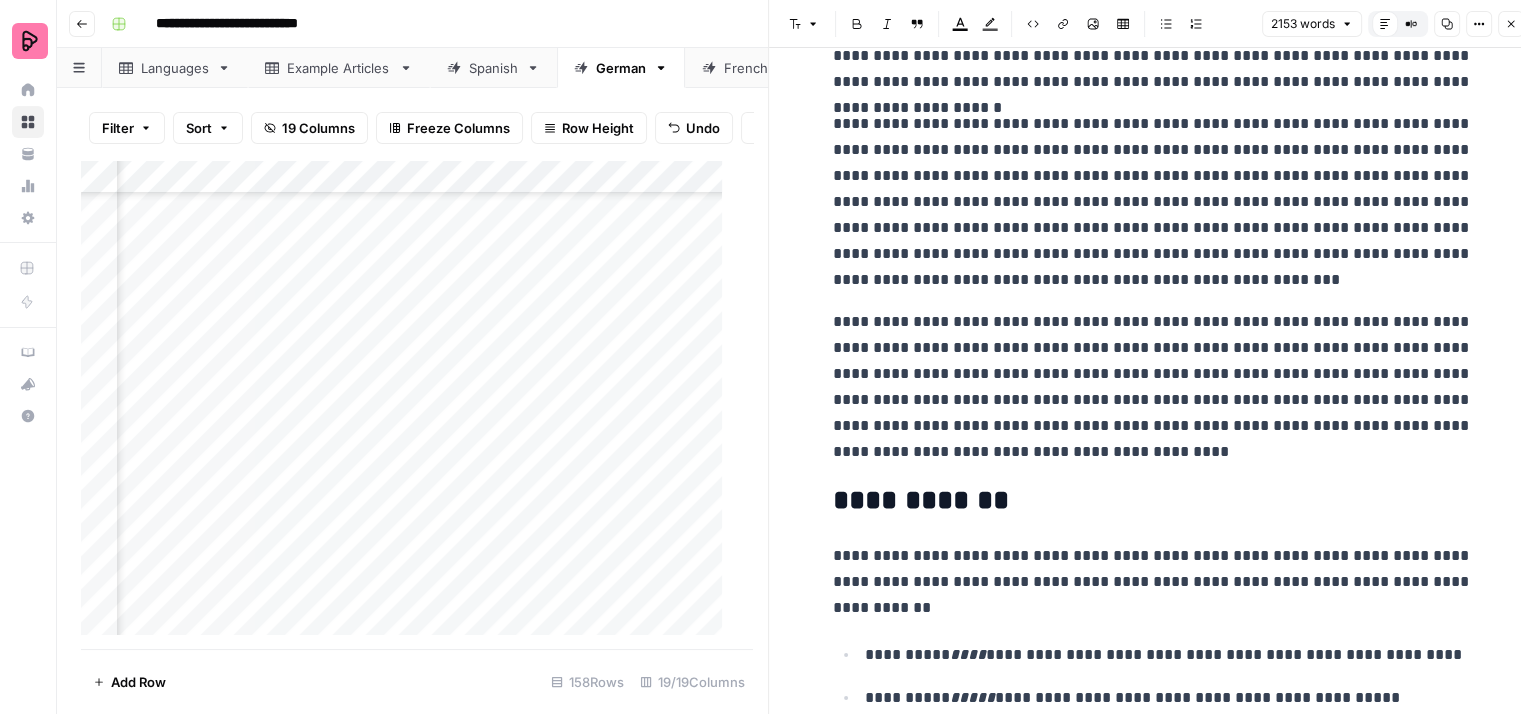 click on "**********" at bounding box center [1153, 387] 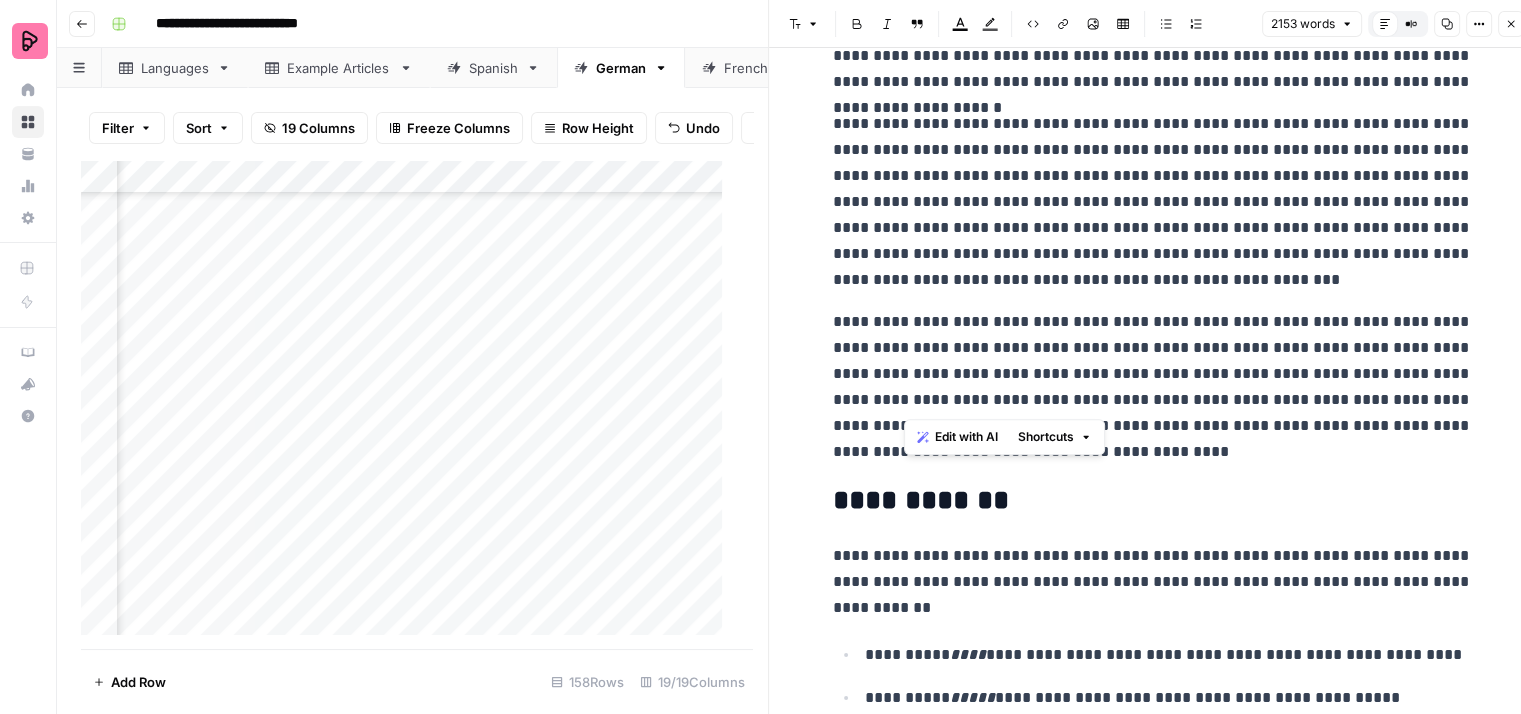 drag, startPoint x: 902, startPoint y: 399, endPoint x: 1156, endPoint y: 375, distance: 255.13133 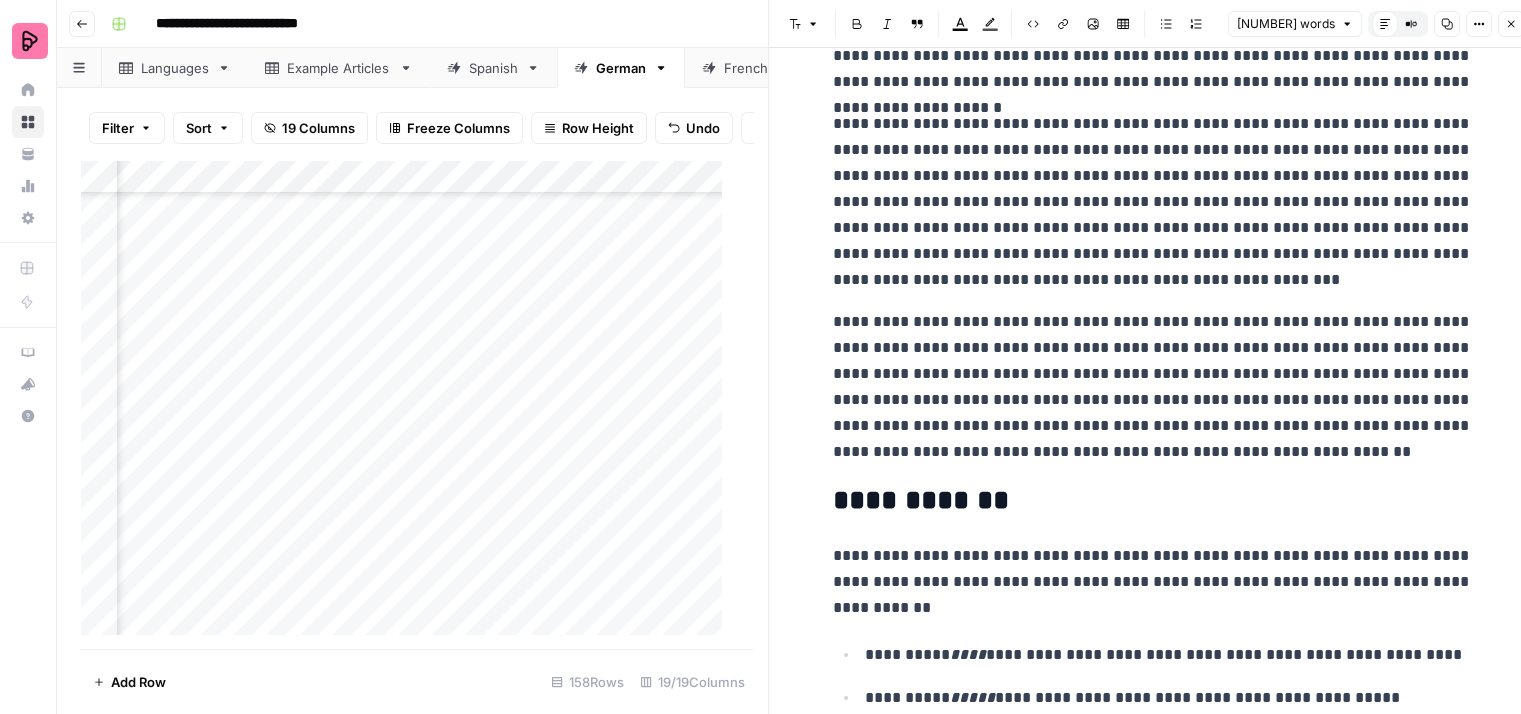 click on "**********" at bounding box center (1153, 387) 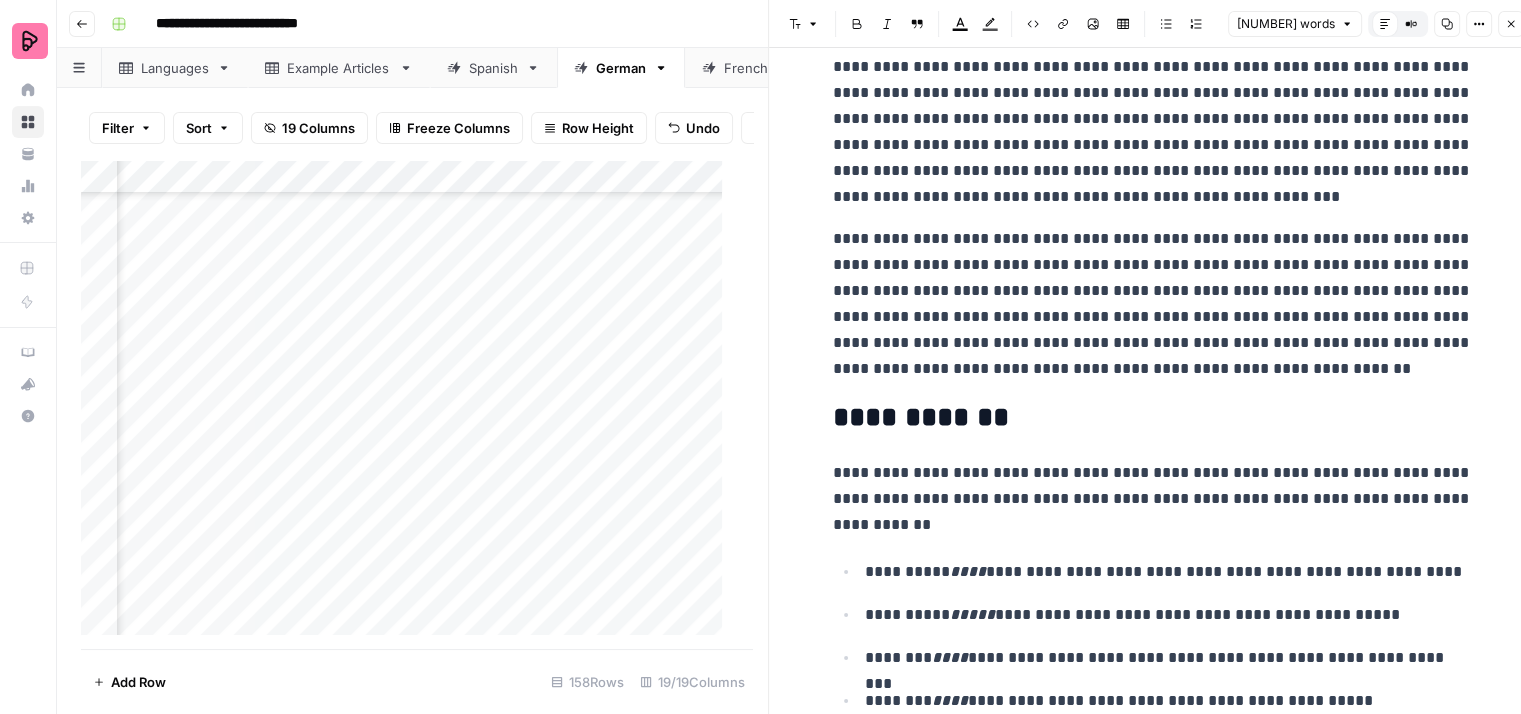 scroll, scrollTop: 600, scrollLeft: 0, axis: vertical 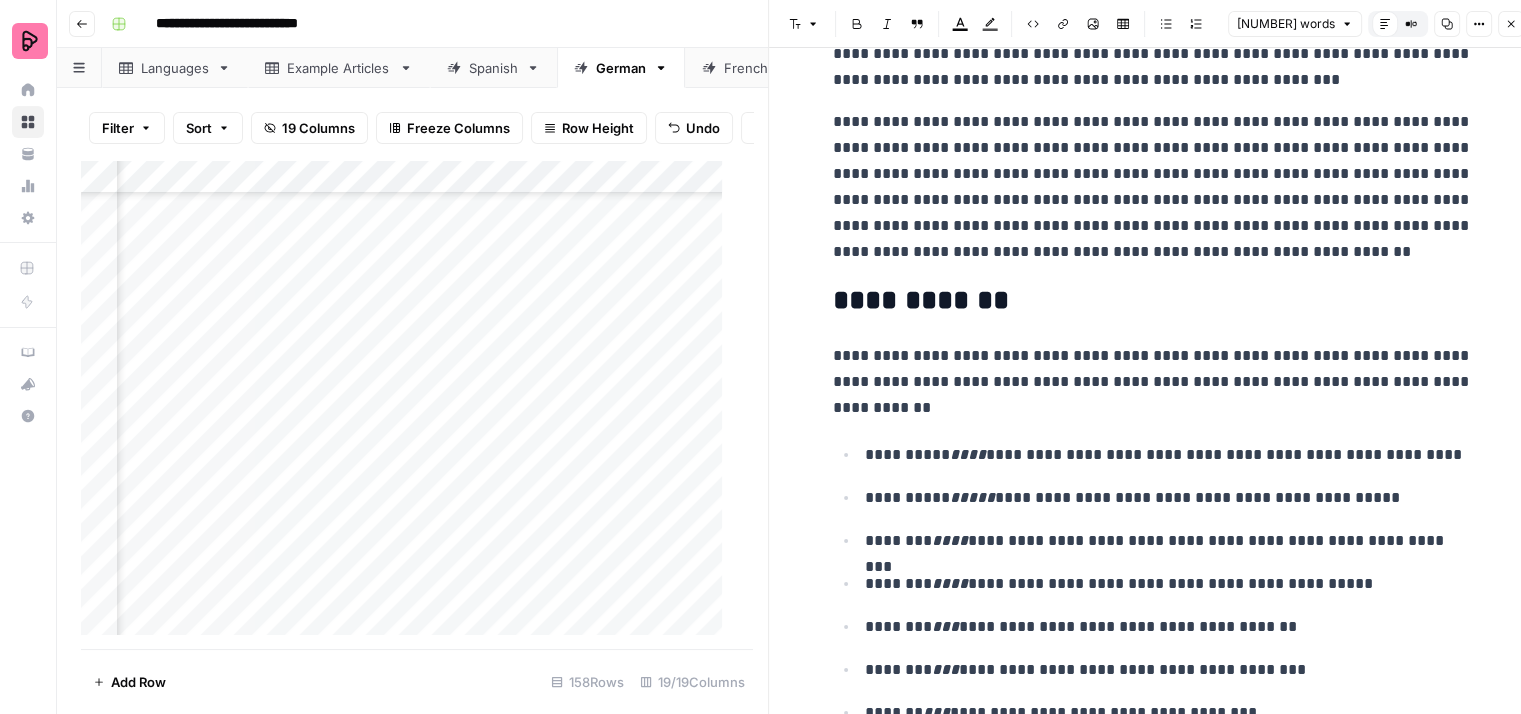 click on "**********" at bounding box center (1153, 382) 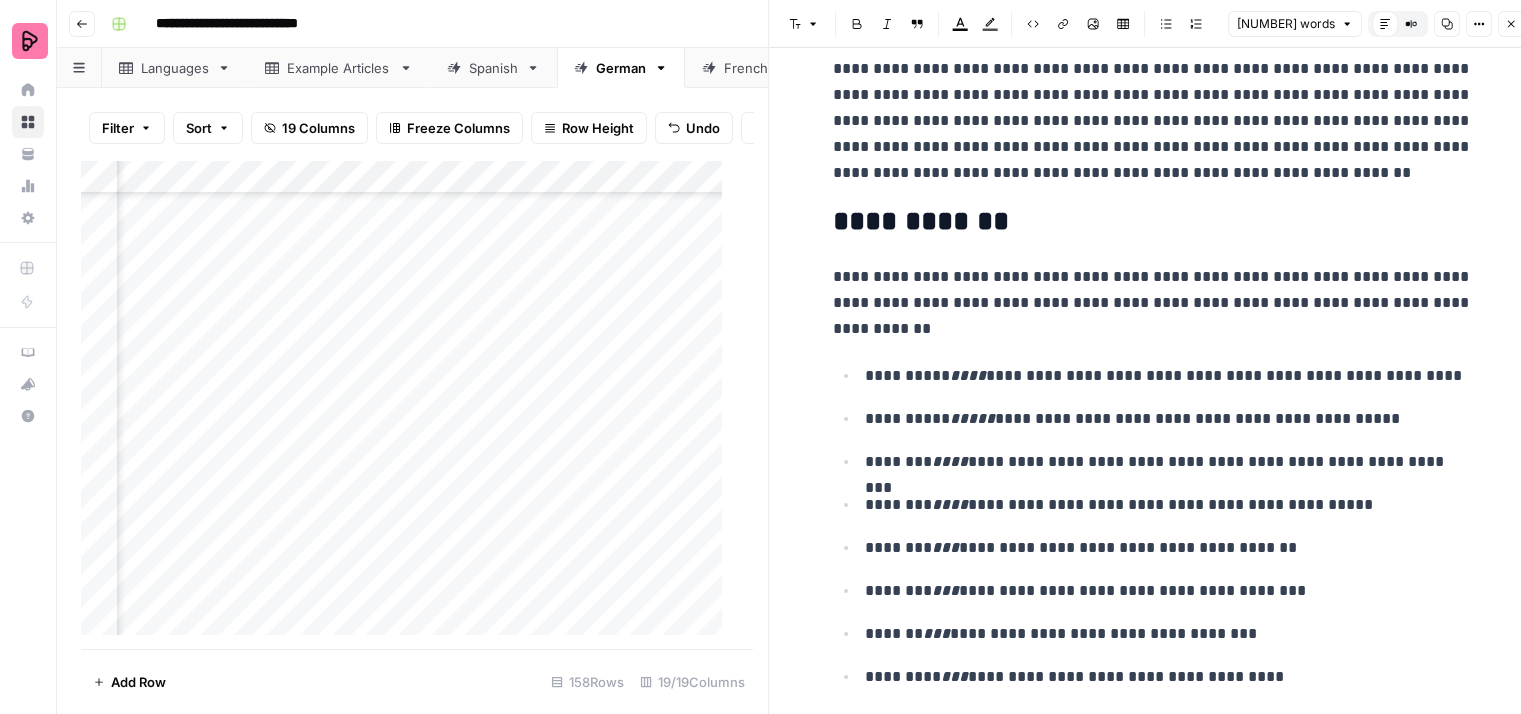 scroll, scrollTop: 800, scrollLeft: 0, axis: vertical 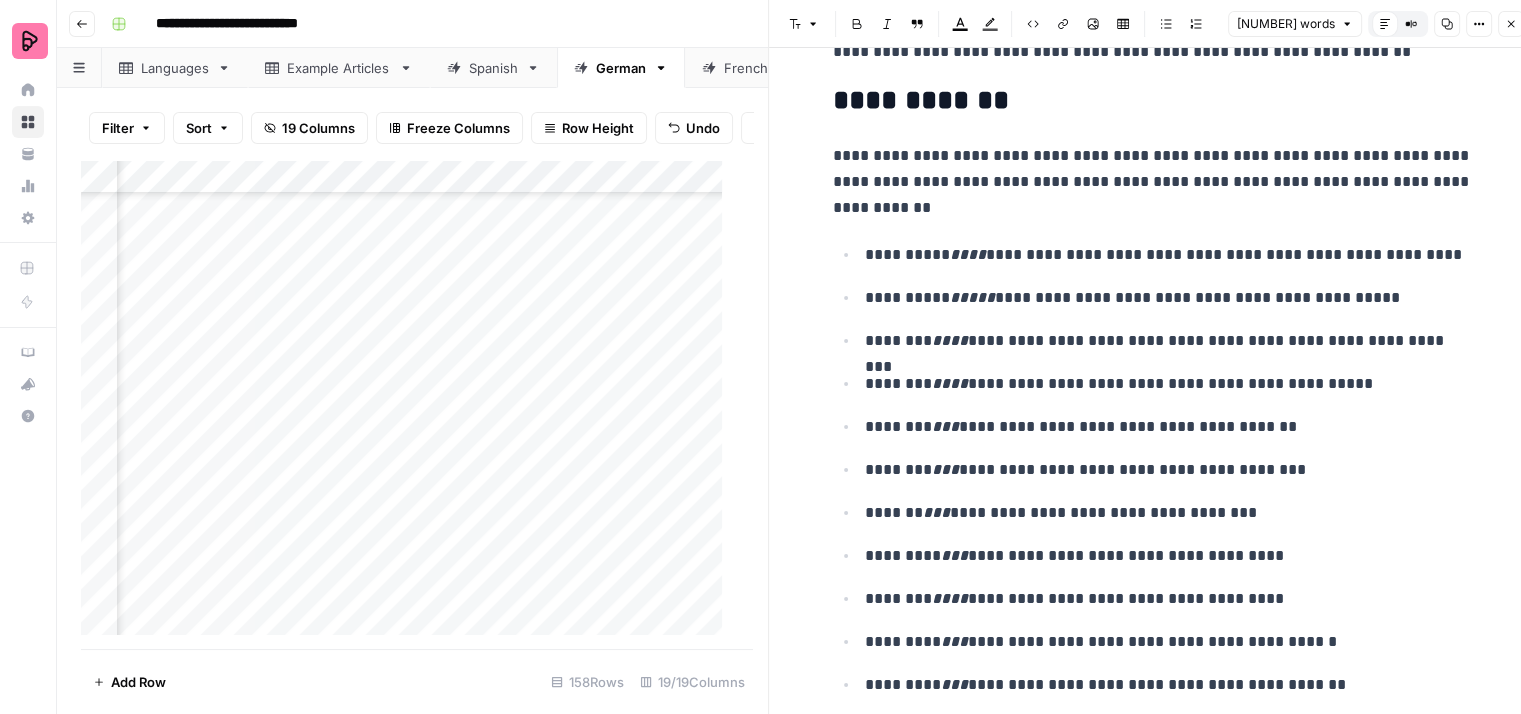 click on "**********" at bounding box center (1153, 182) 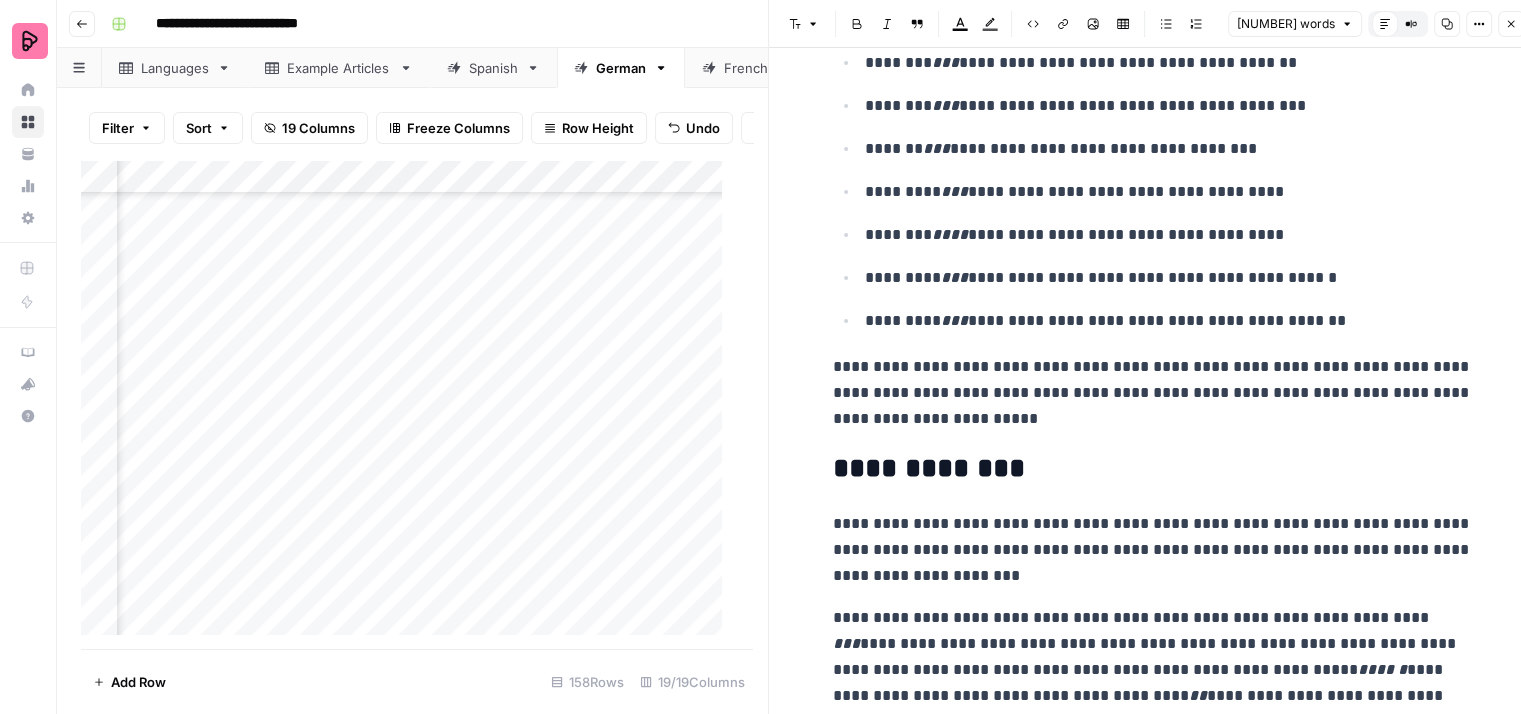 scroll, scrollTop: 1200, scrollLeft: 0, axis: vertical 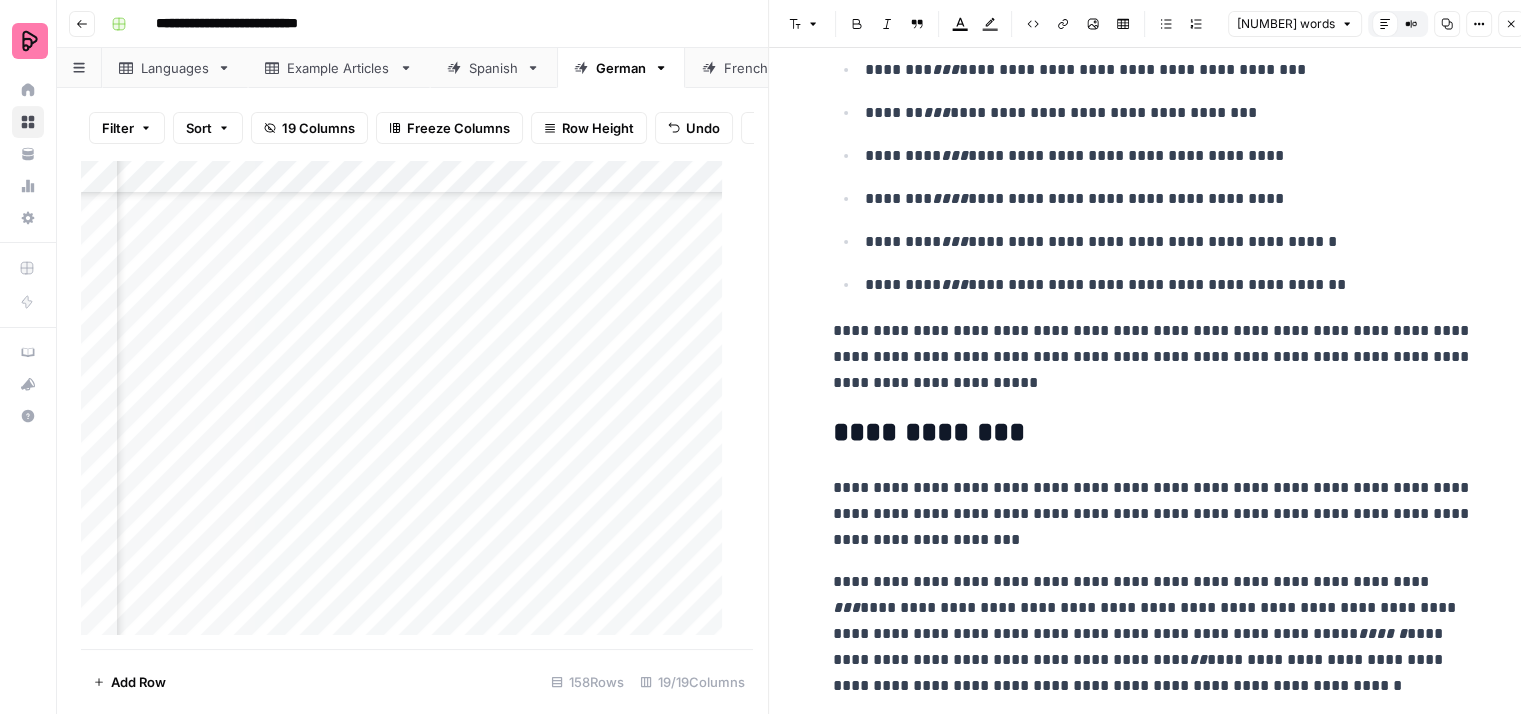 click on "**********" at bounding box center (1153, 357) 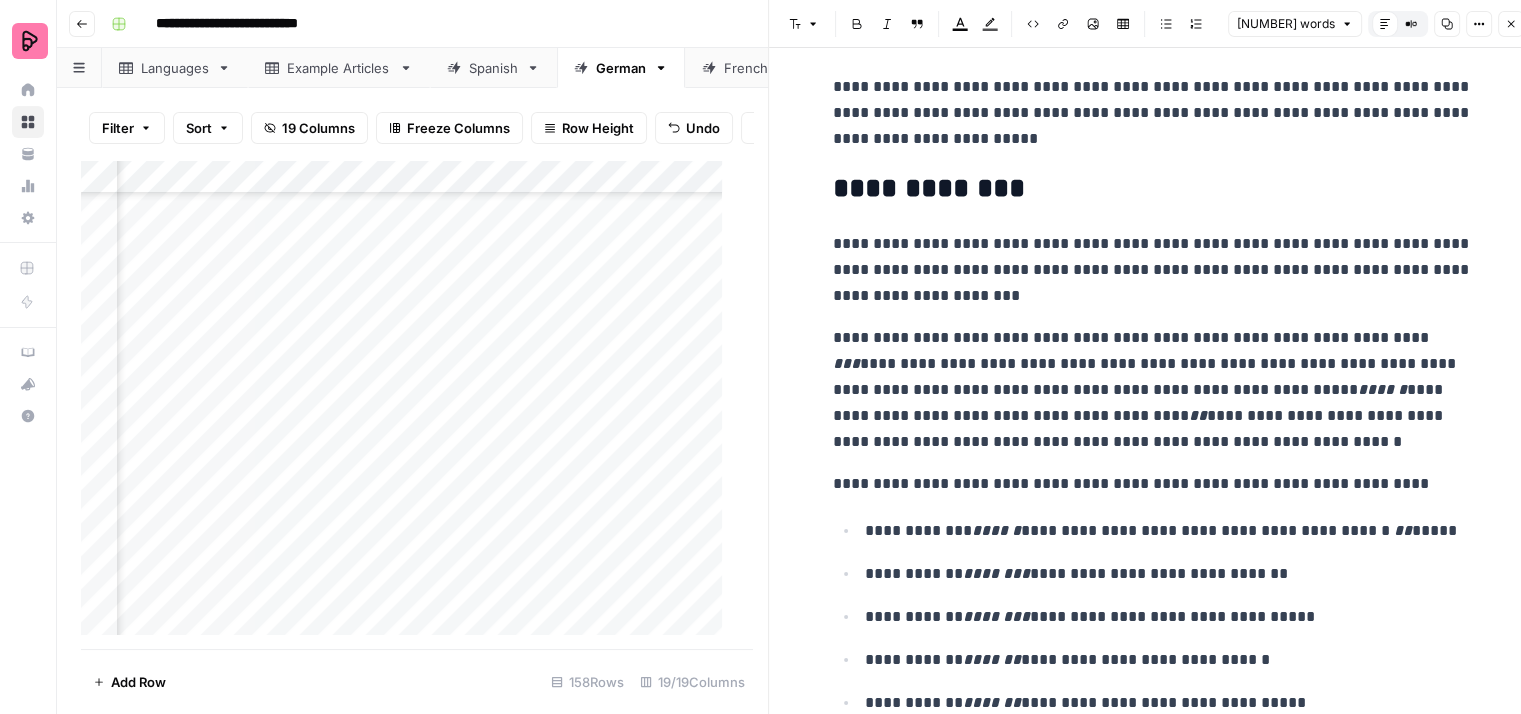 scroll, scrollTop: 1500, scrollLeft: 0, axis: vertical 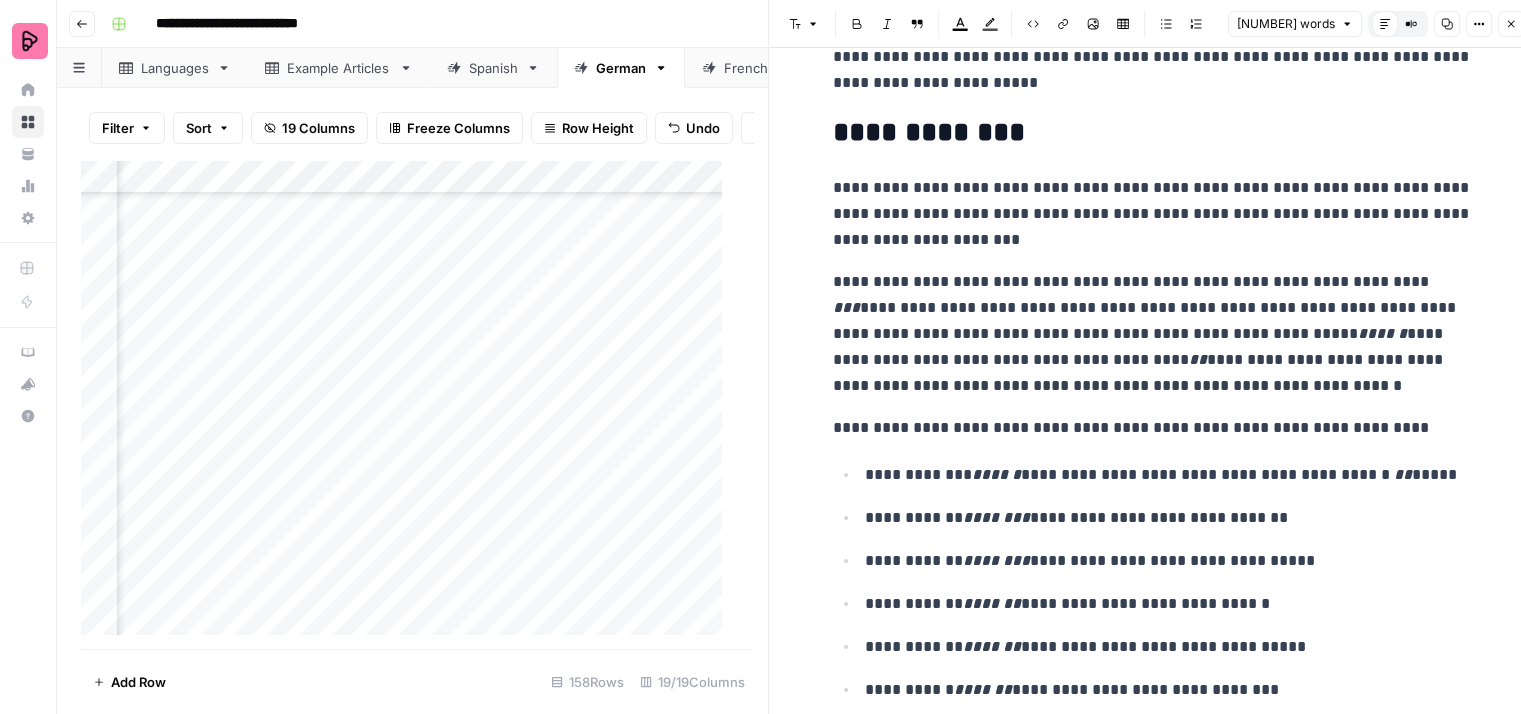 click on "**********" at bounding box center (1153, 214) 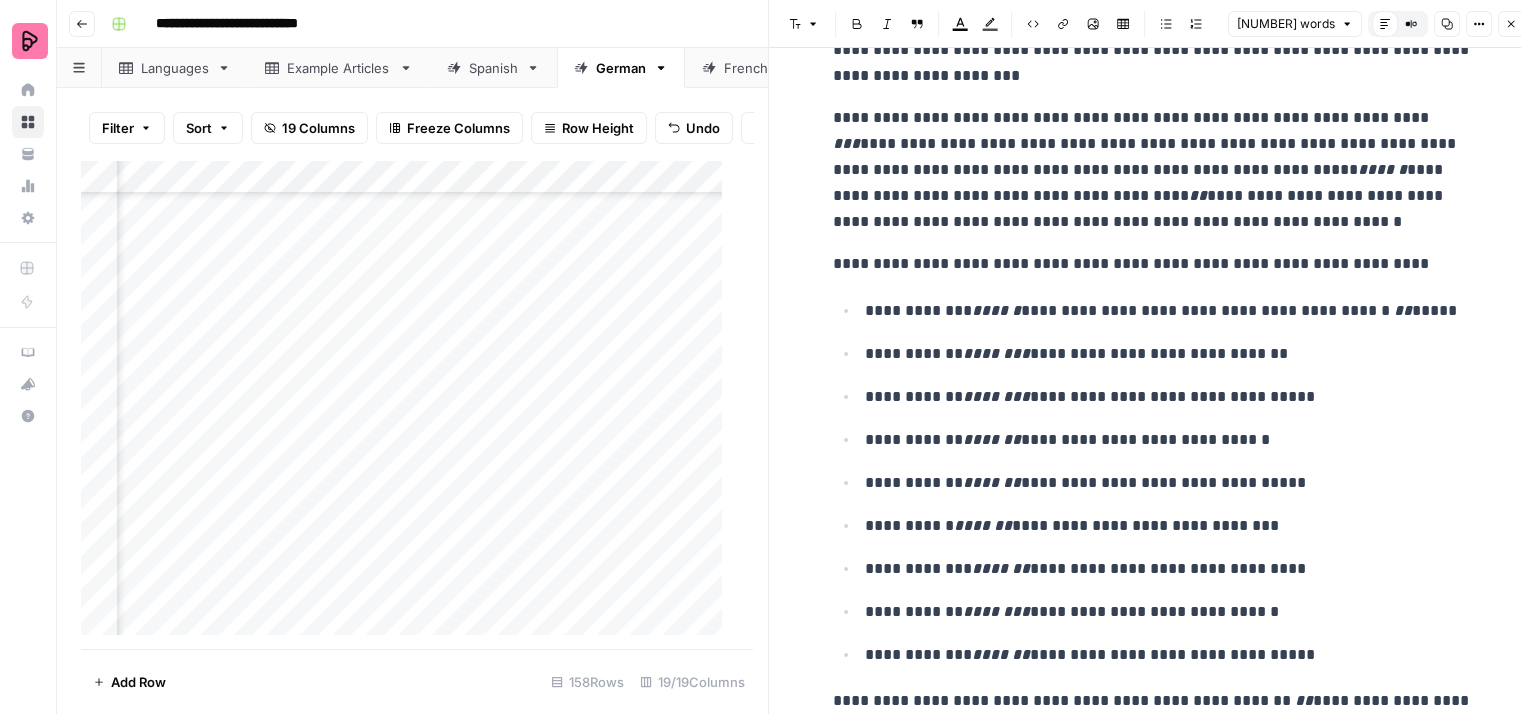 scroll, scrollTop: 1700, scrollLeft: 0, axis: vertical 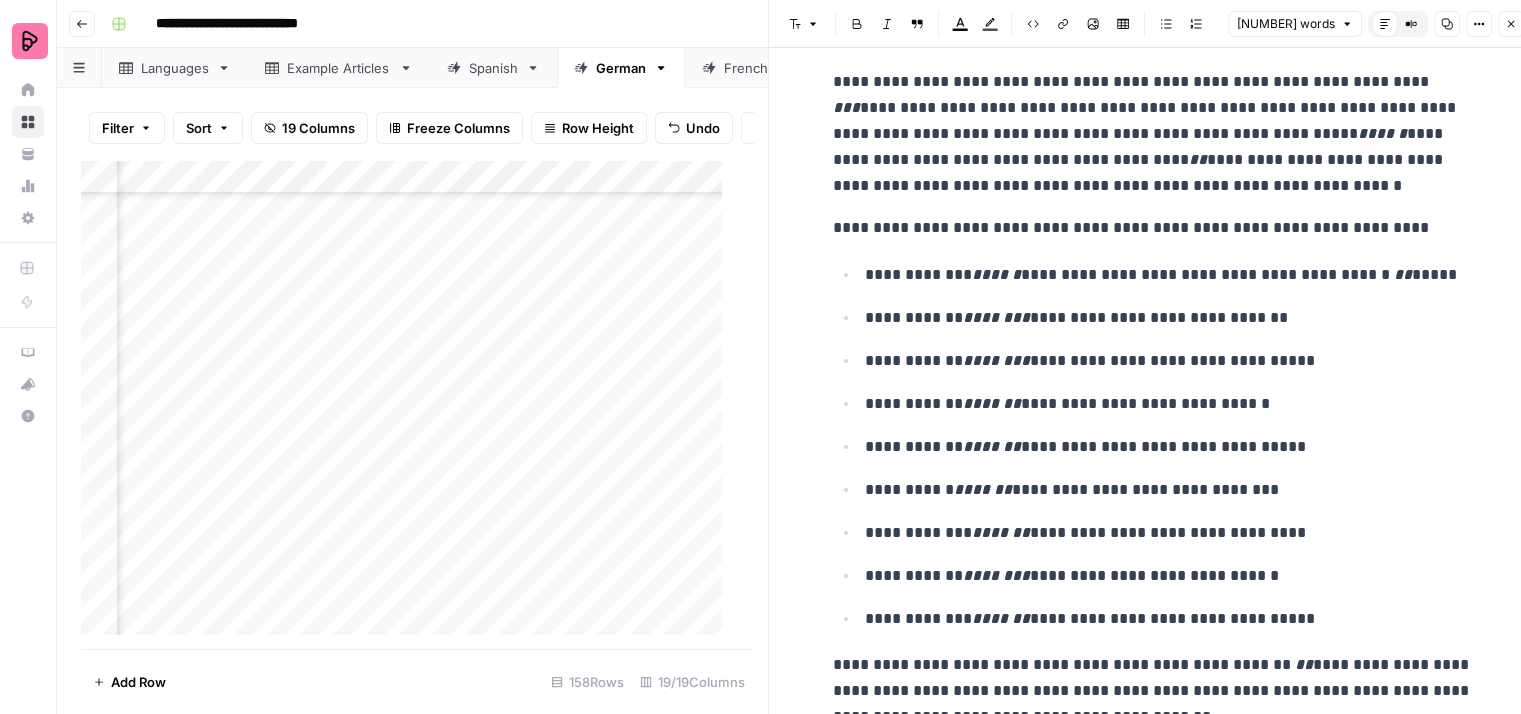 click on "**********" at bounding box center (1153, 228) 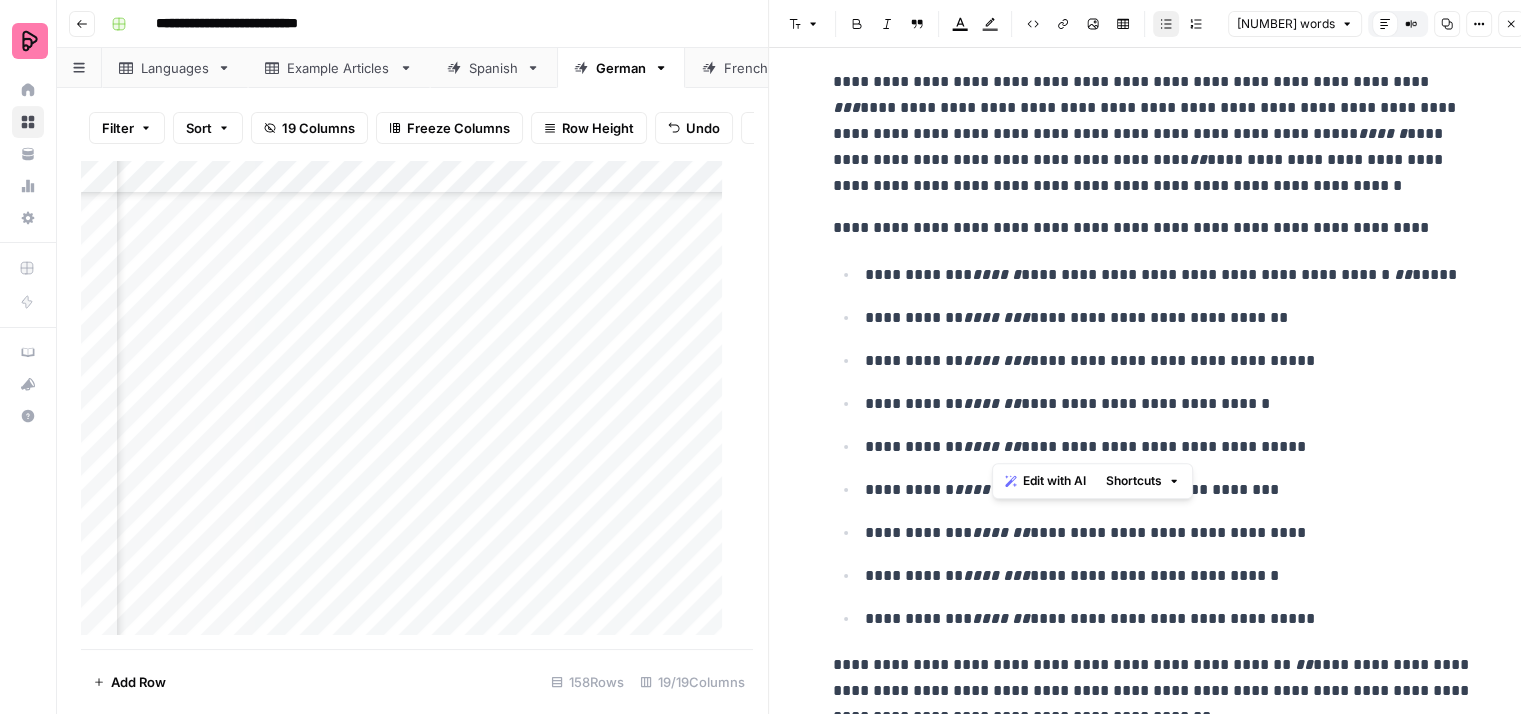 drag, startPoint x: 1140, startPoint y: 442, endPoint x: 990, endPoint y: 442, distance: 150 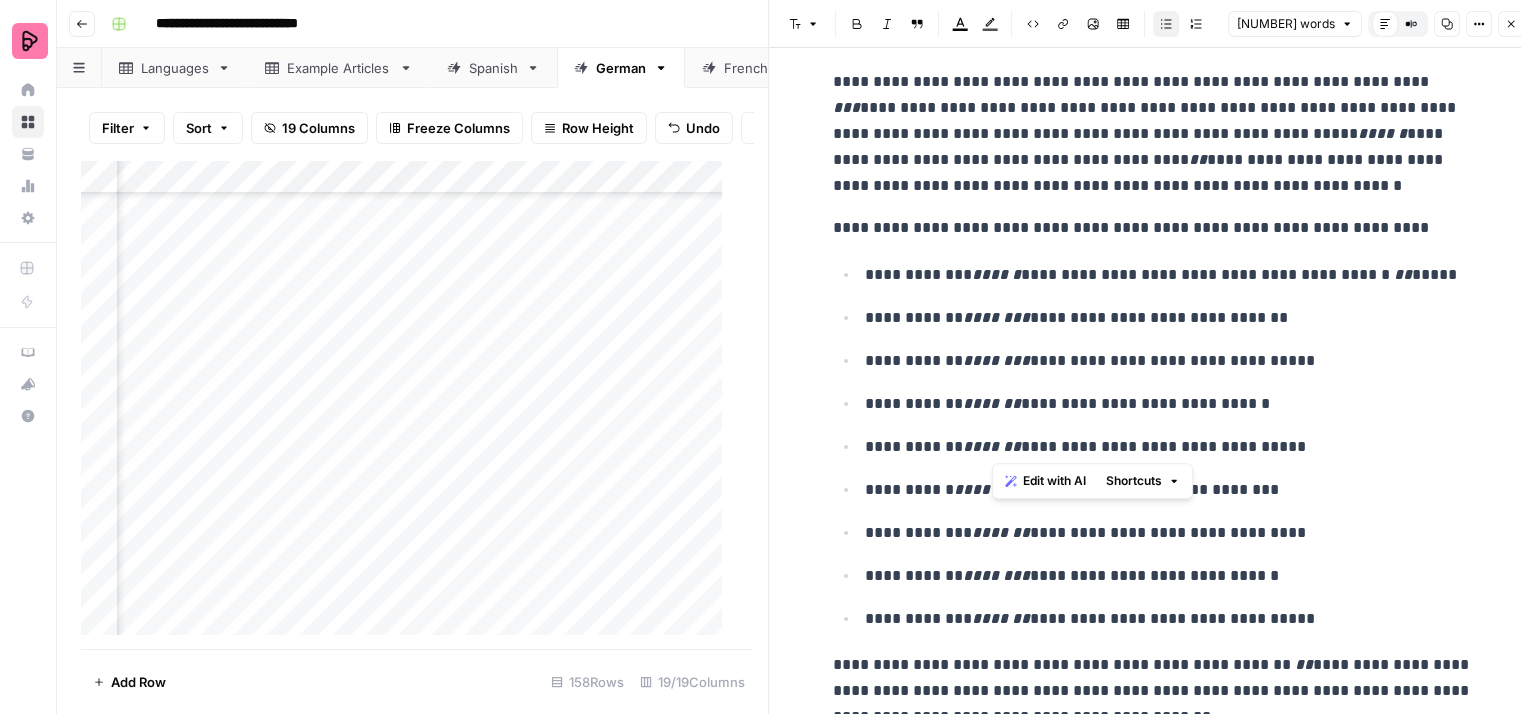 copy on "**********" 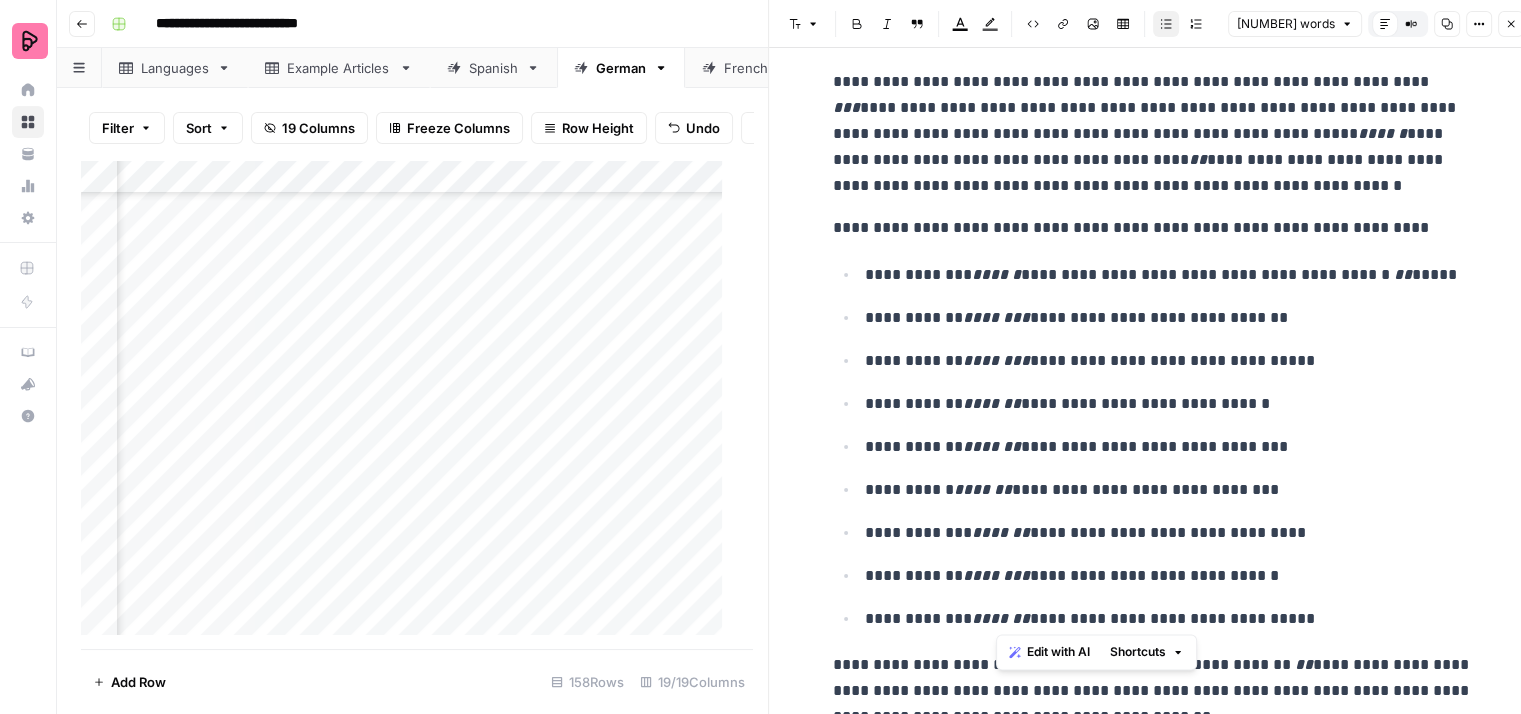 drag, startPoint x: 1052, startPoint y: 609, endPoint x: 997, endPoint y: 617, distance: 55.578773 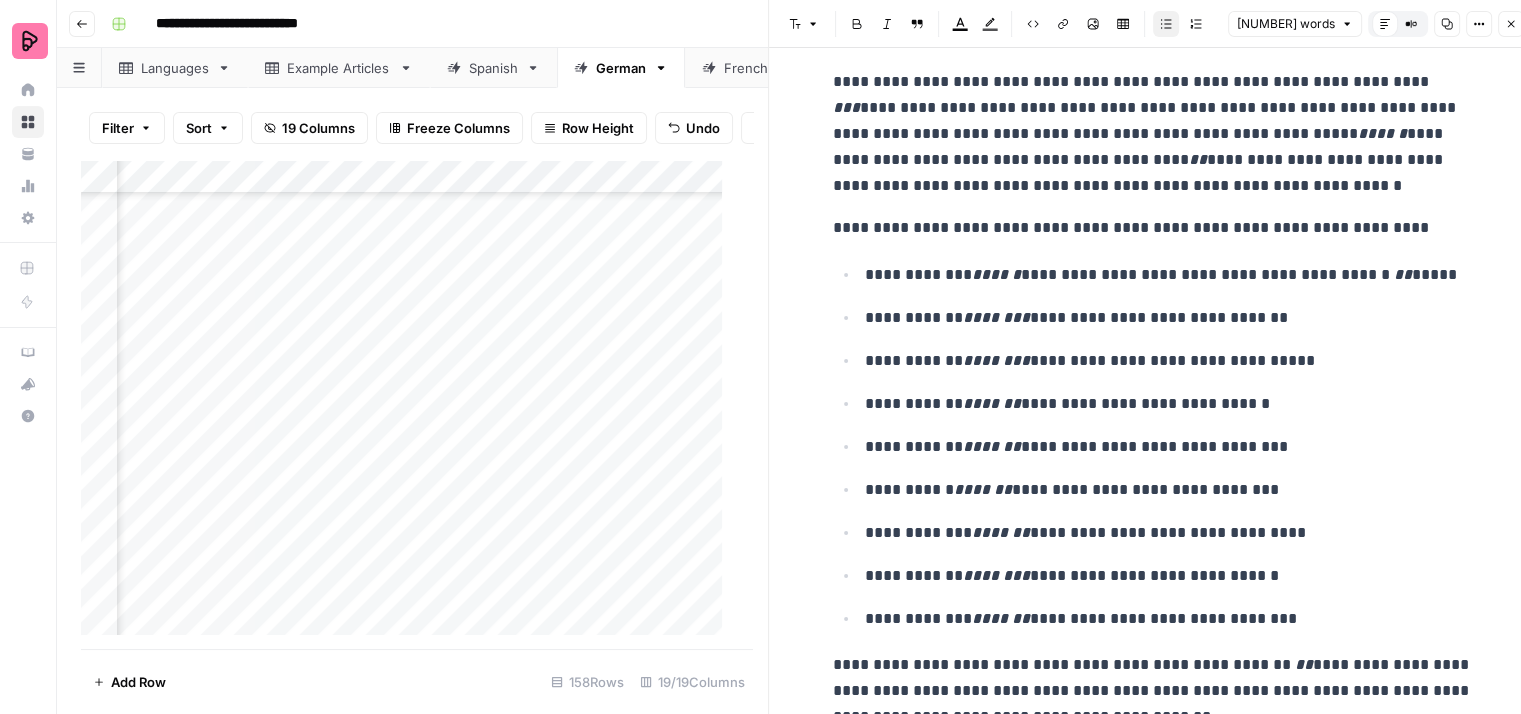 click on "**********" at bounding box center [1153, 446] 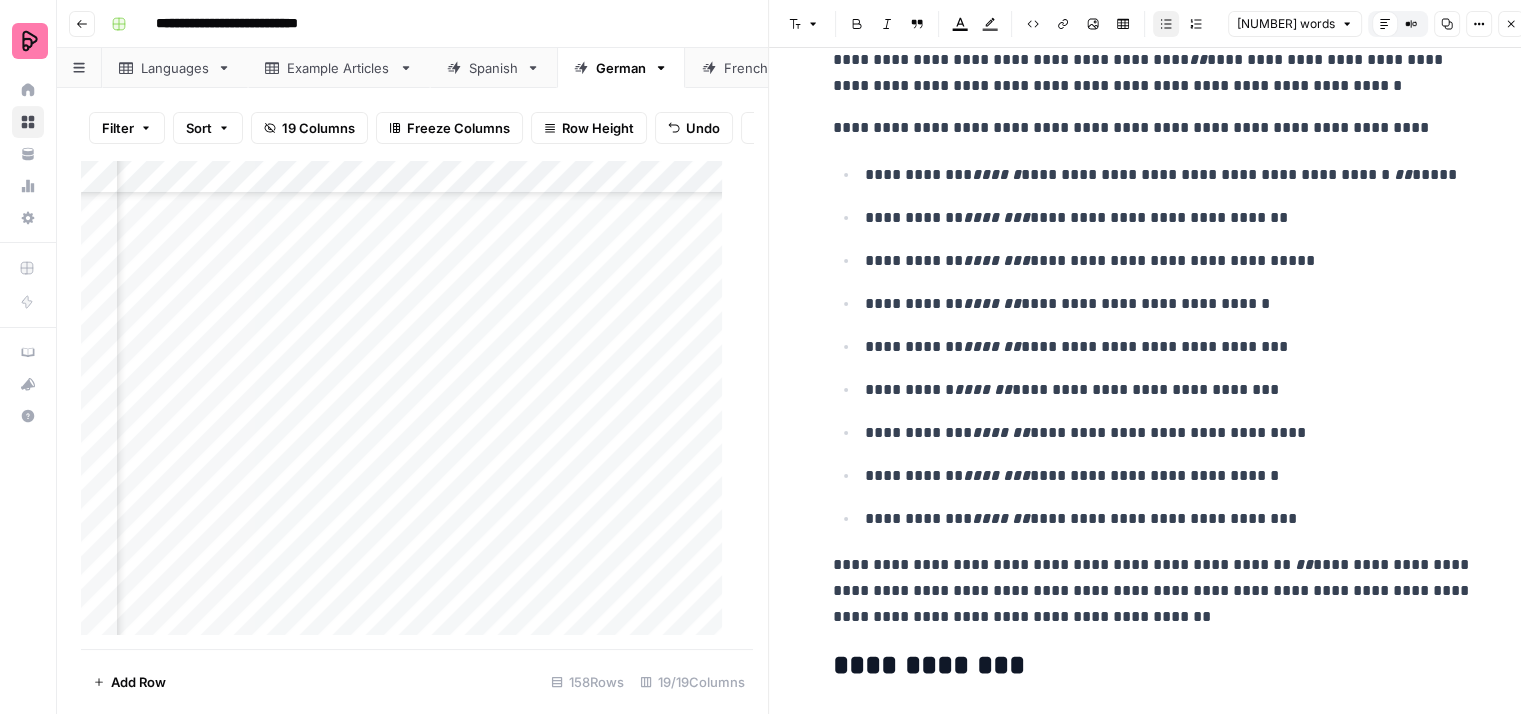 scroll, scrollTop: 1900, scrollLeft: 0, axis: vertical 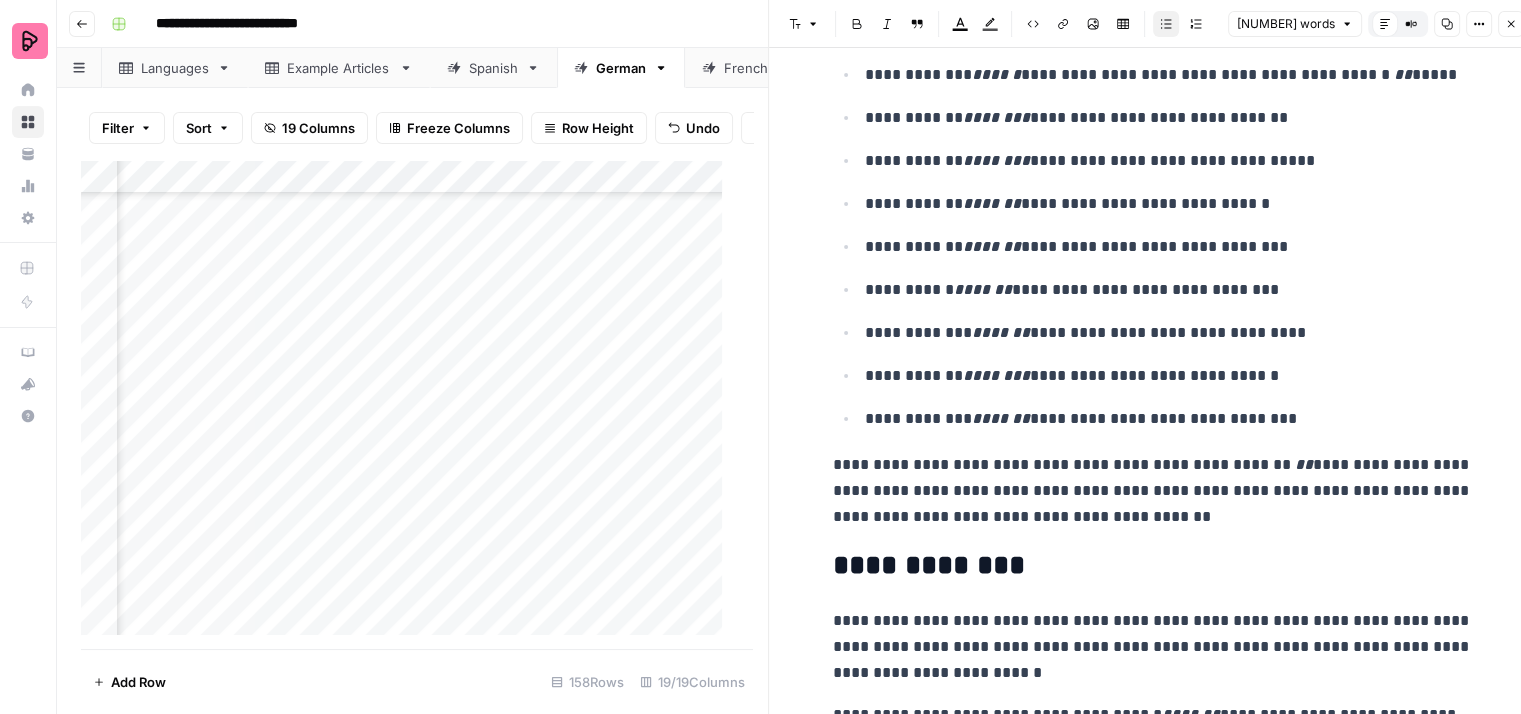click on "**********" at bounding box center [1153, 491] 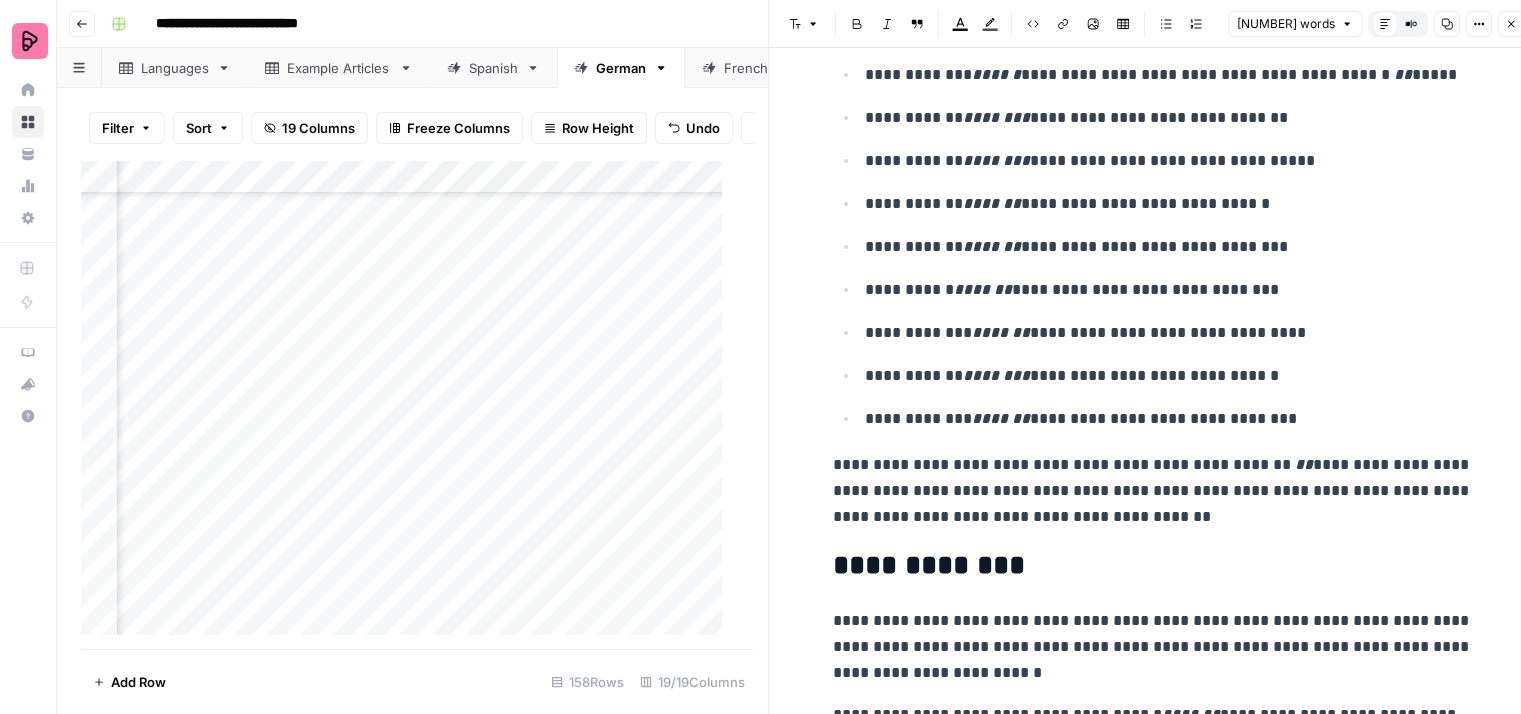click on "**********" at bounding box center (1153, 491) 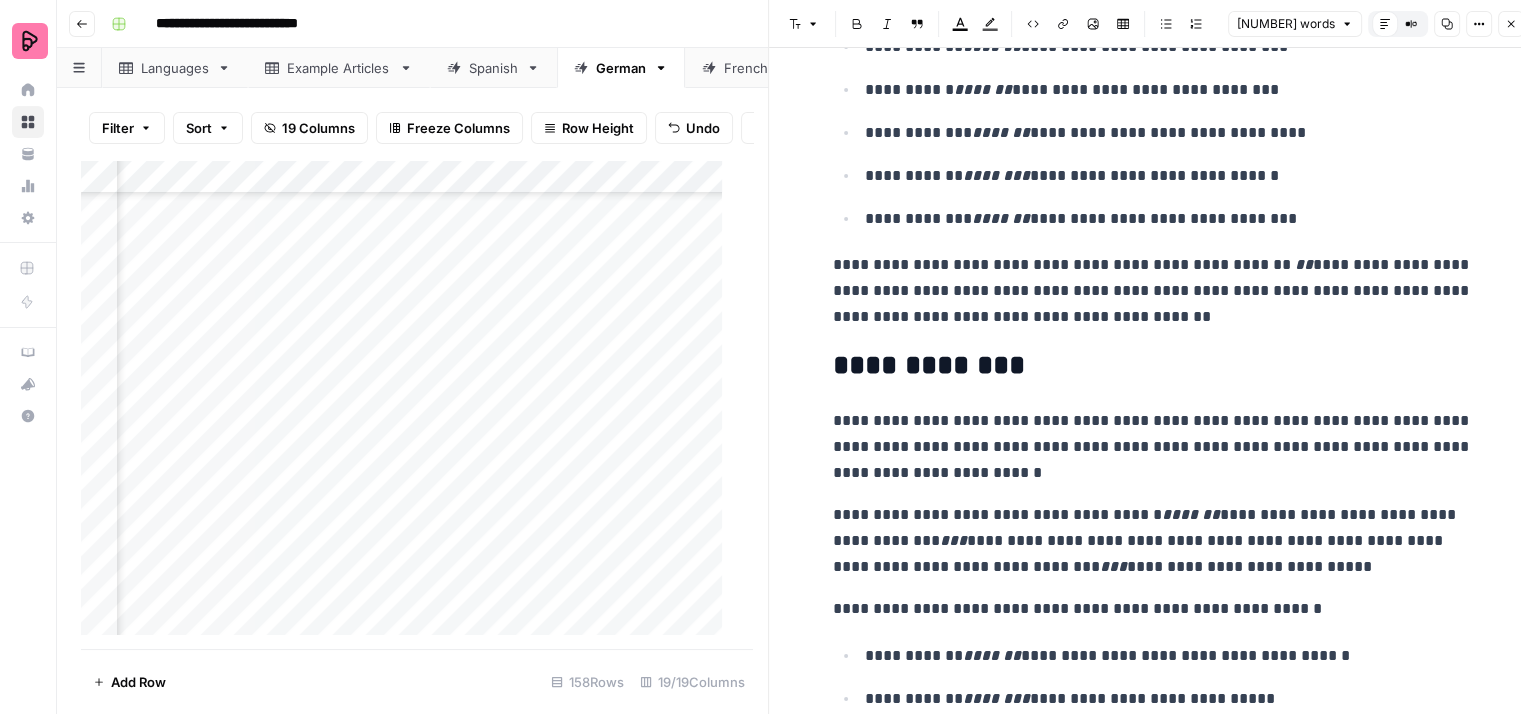 scroll, scrollTop: 2200, scrollLeft: 0, axis: vertical 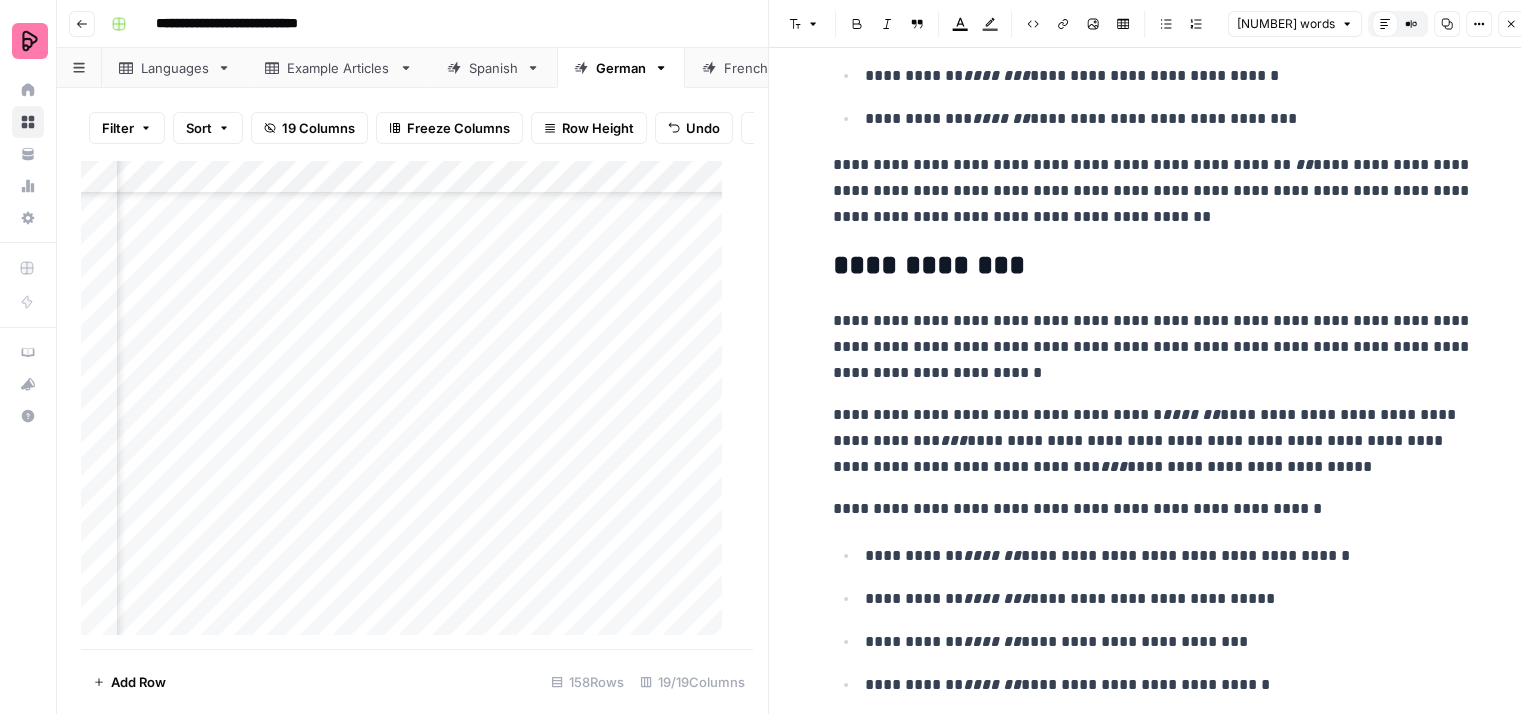 click on "**********" at bounding box center (1153, 347) 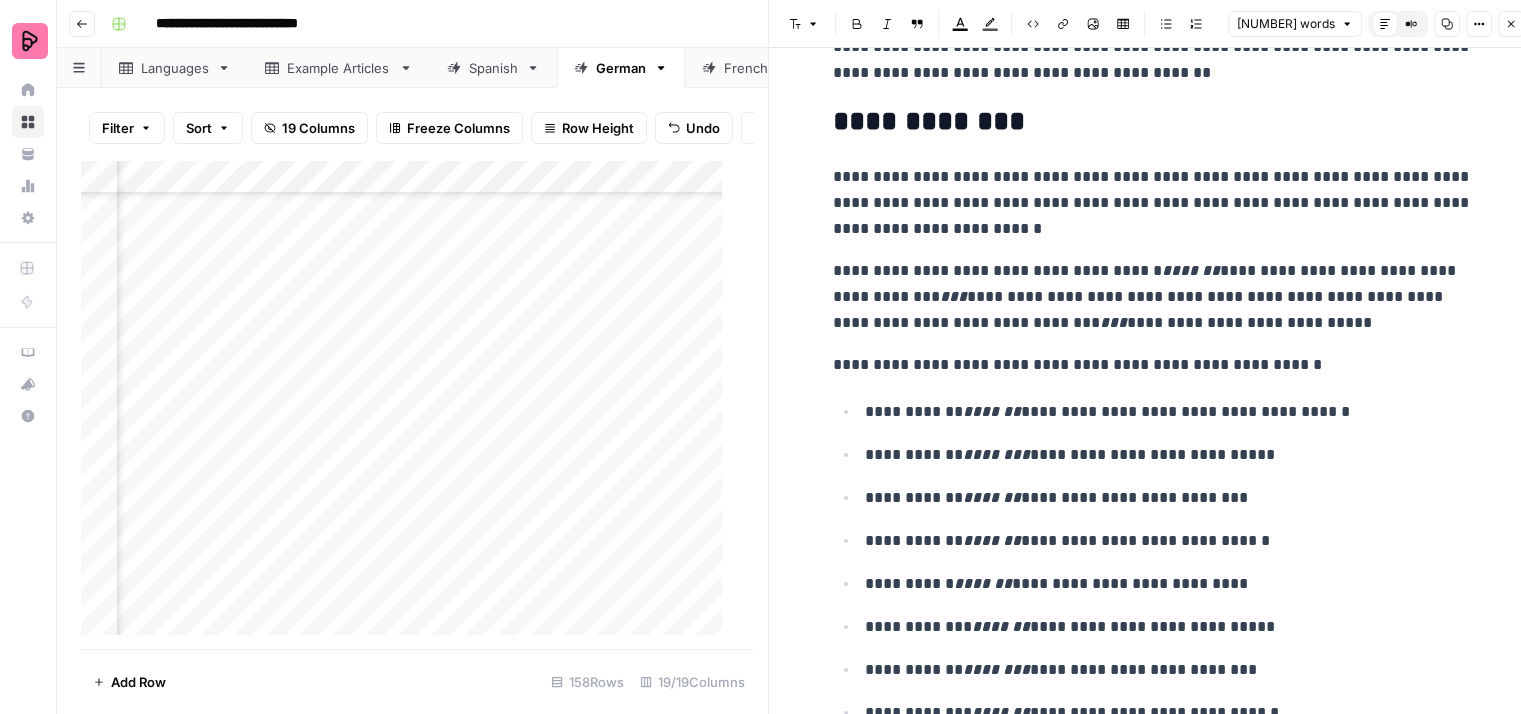 scroll, scrollTop: 2400, scrollLeft: 0, axis: vertical 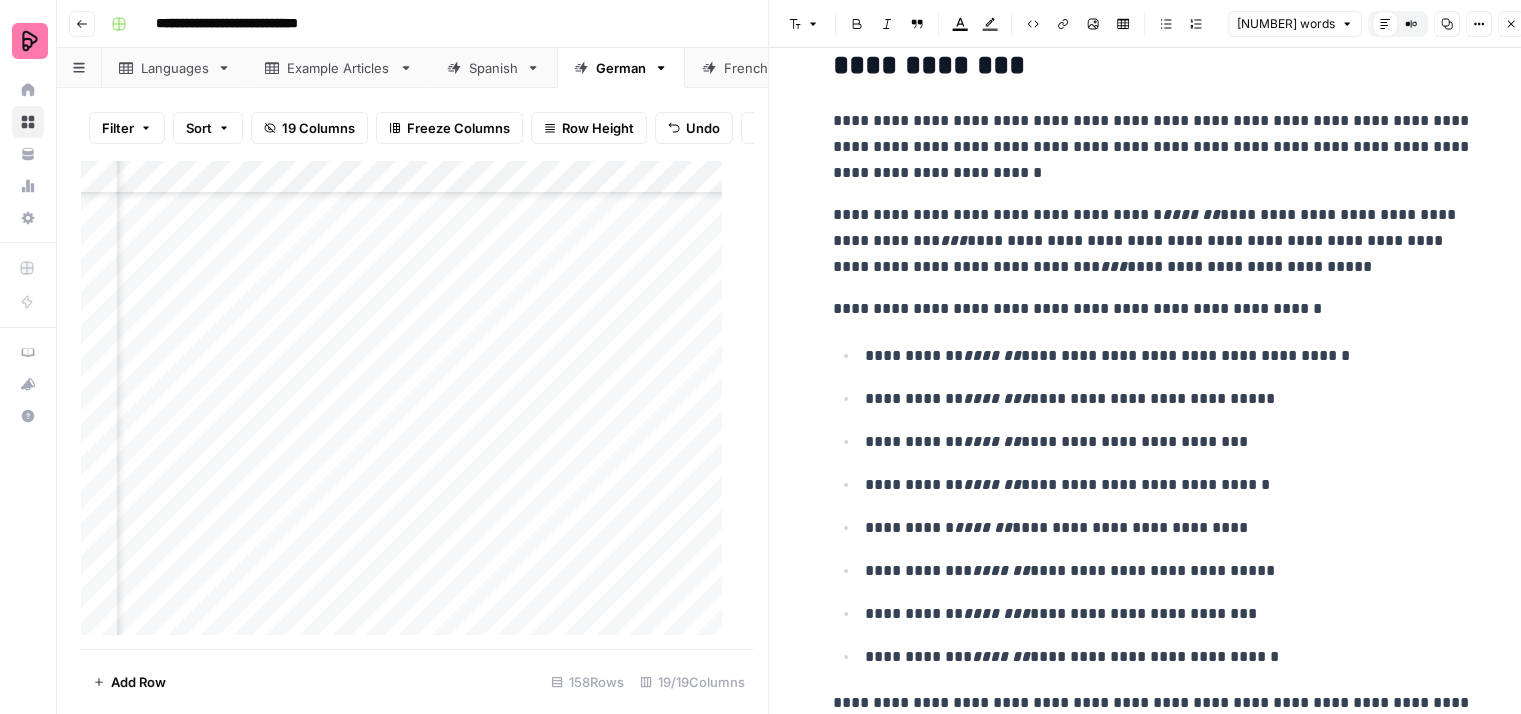 click on "**********" at bounding box center (1169, 356) 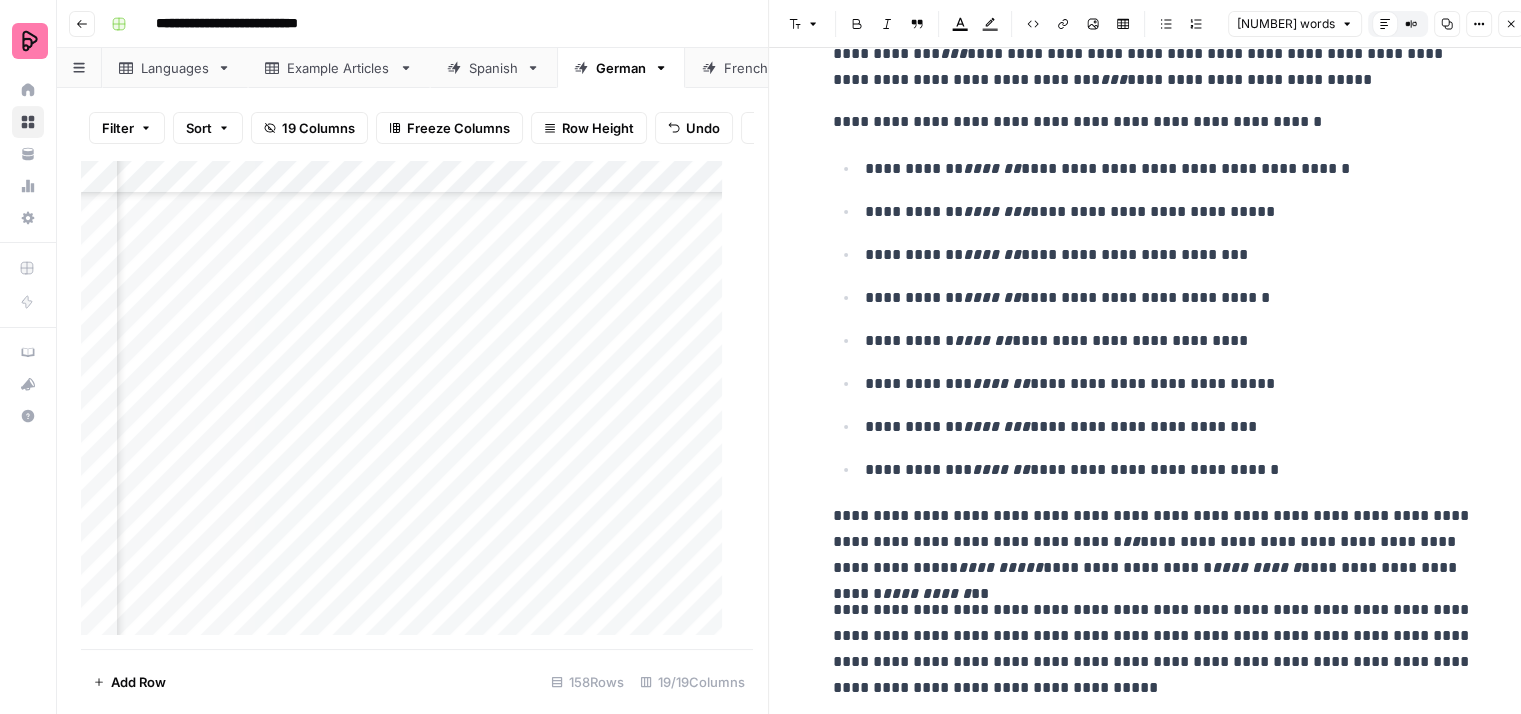 scroll, scrollTop: 2600, scrollLeft: 0, axis: vertical 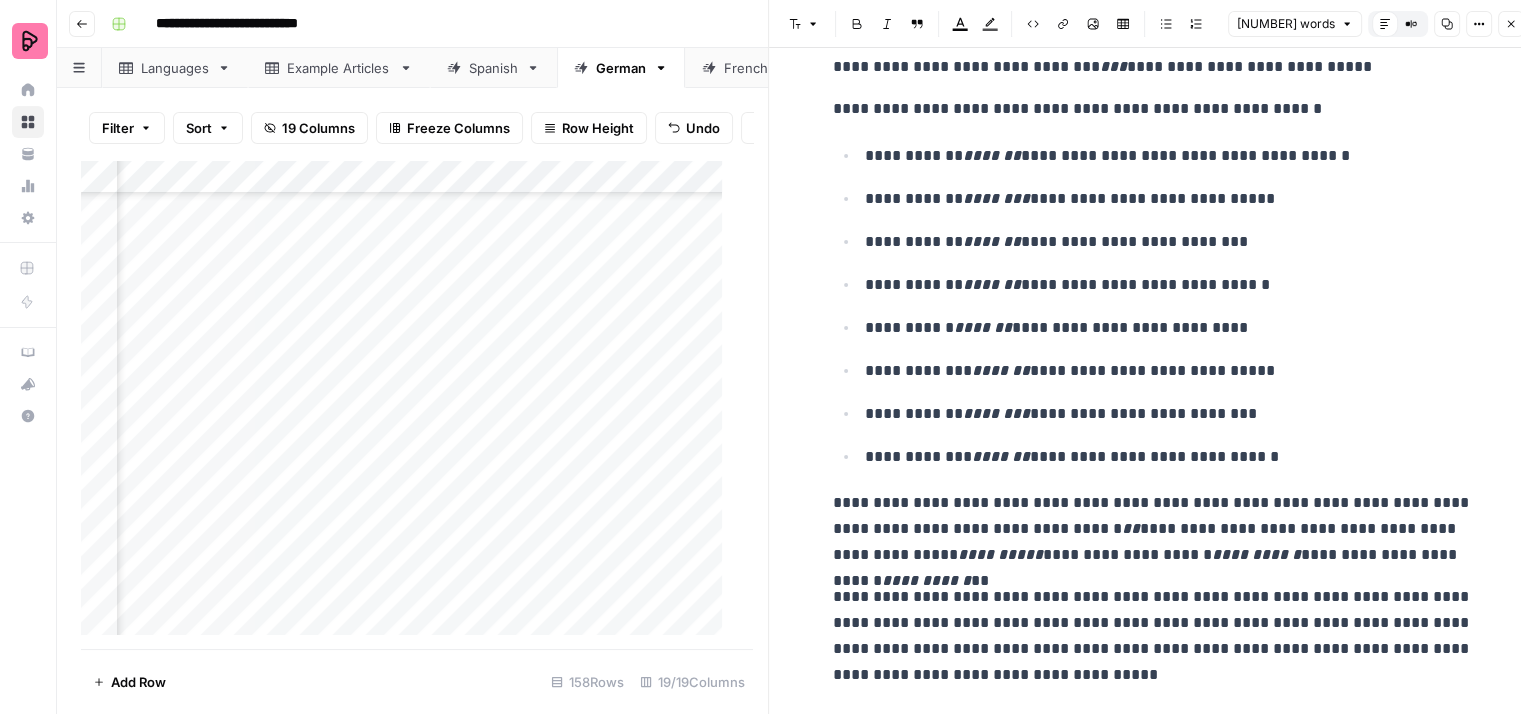 click on "**********" at bounding box center [1169, 199] 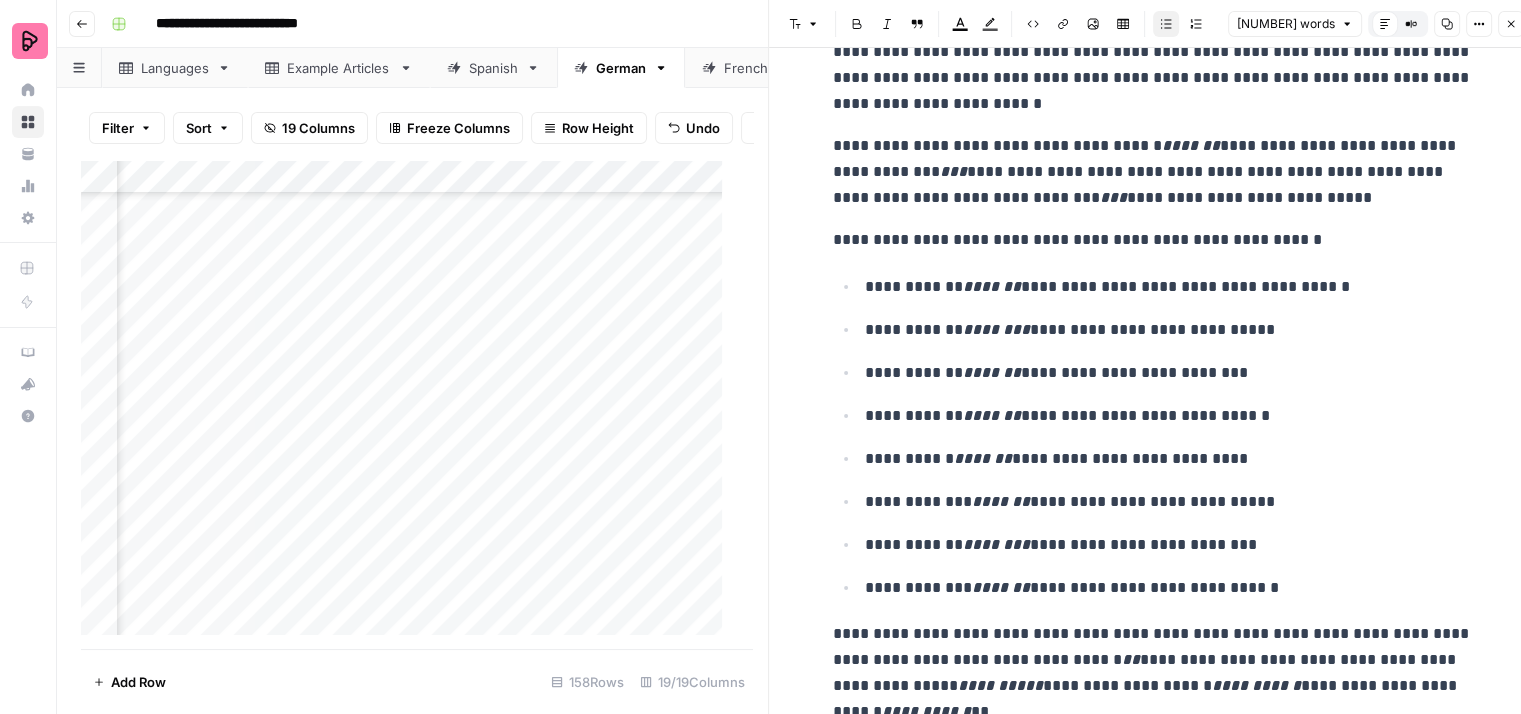 scroll, scrollTop: 2500, scrollLeft: 0, axis: vertical 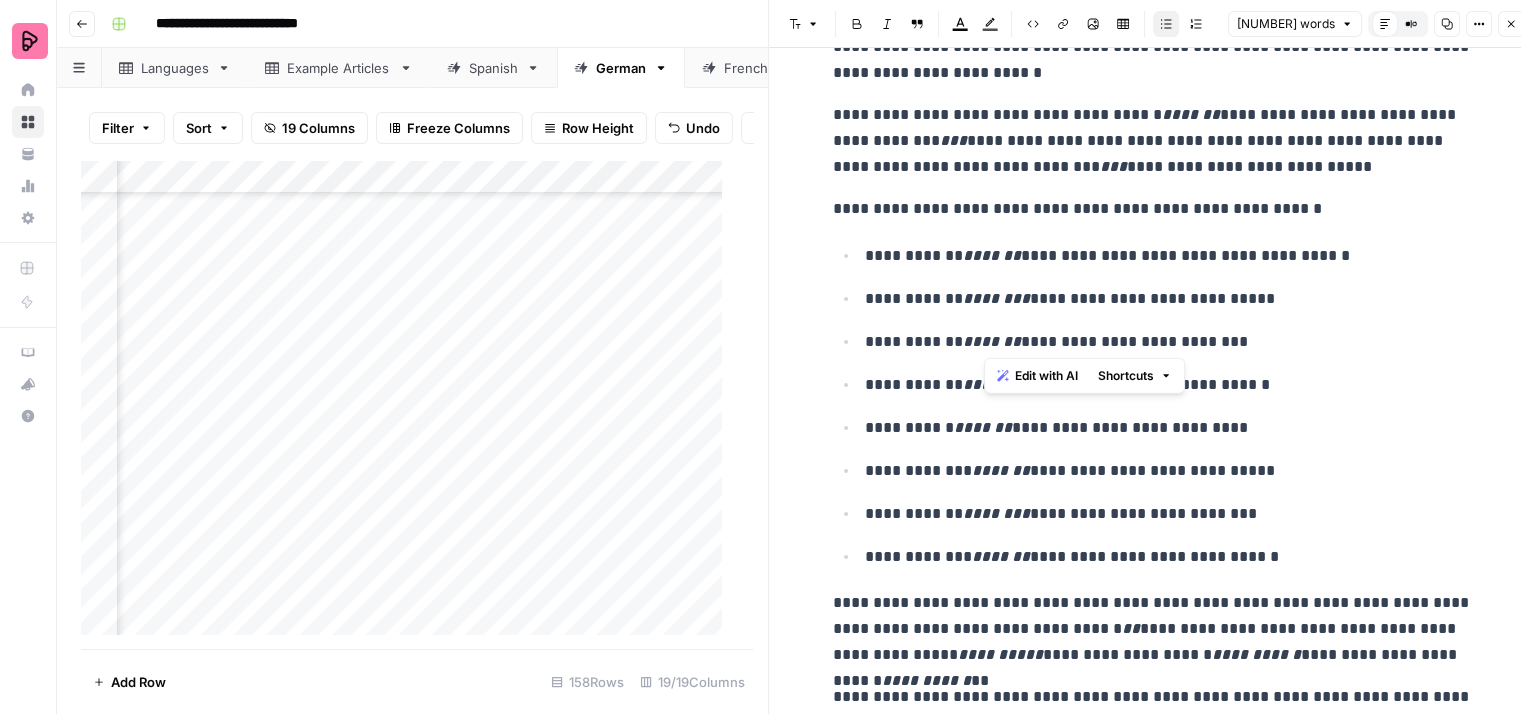 drag, startPoint x: 1025, startPoint y: 335, endPoint x: 987, endPoint y: 335, distance: 38 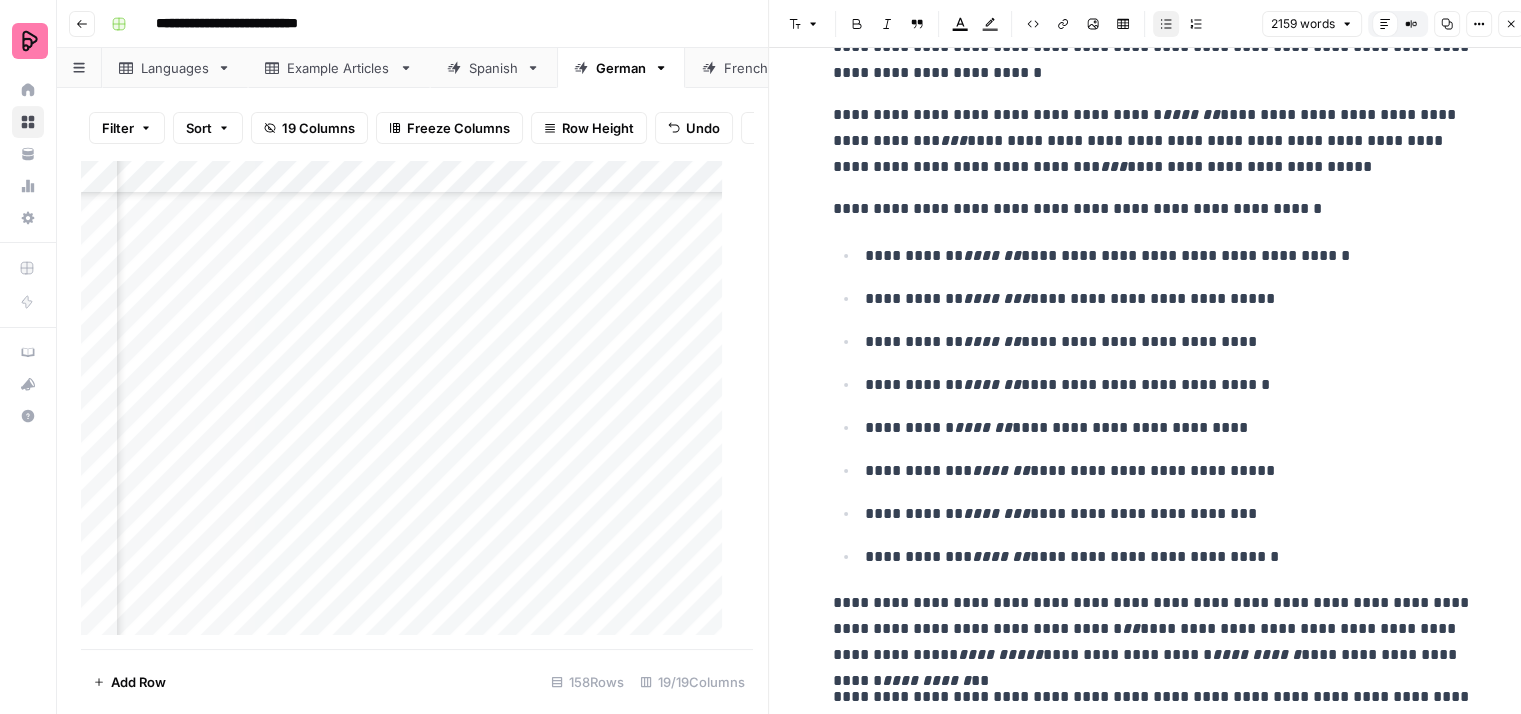 click on "**********" at bounding box center [1169, 514] 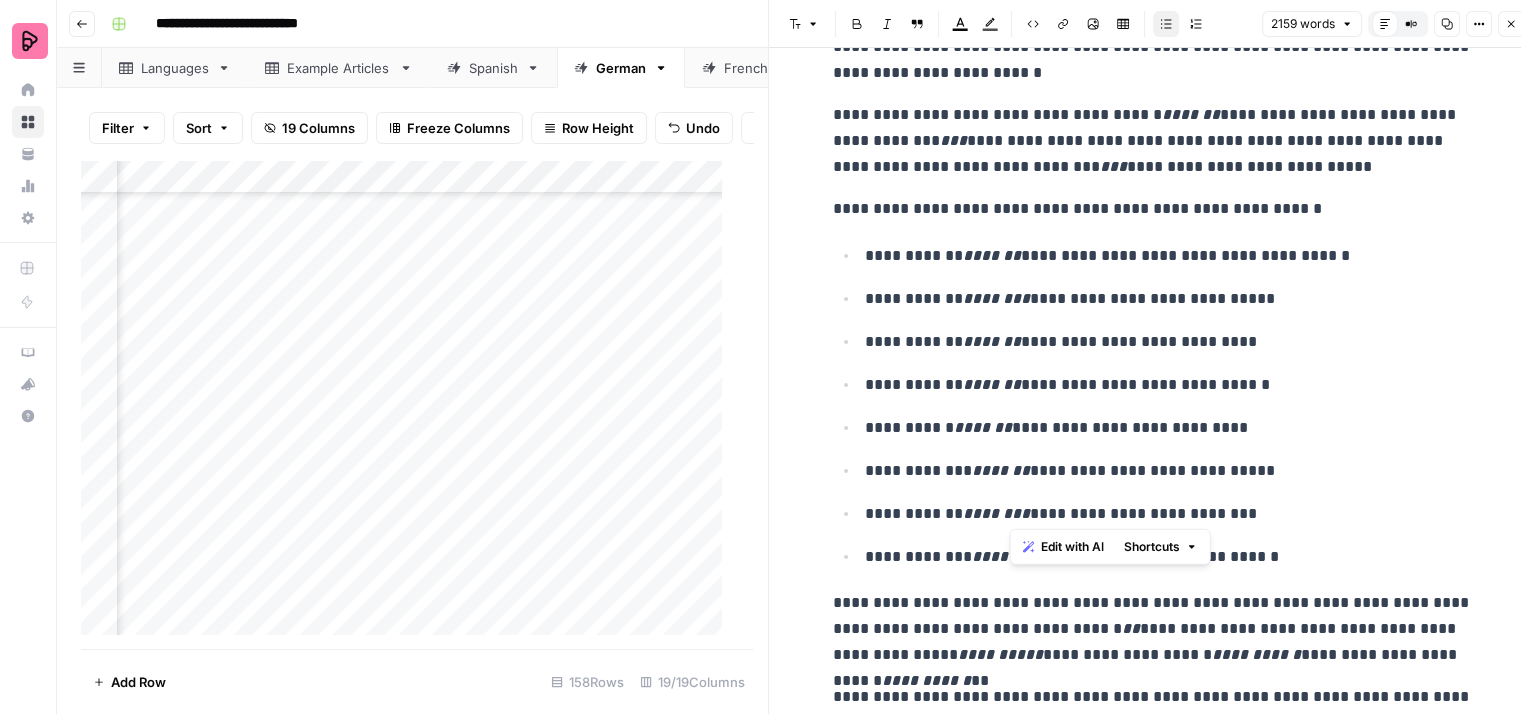 drag, startPoint x: 1051, startPoint y: 509, endPoint x: 1010, endPoint y: 518, distance: 41.976185 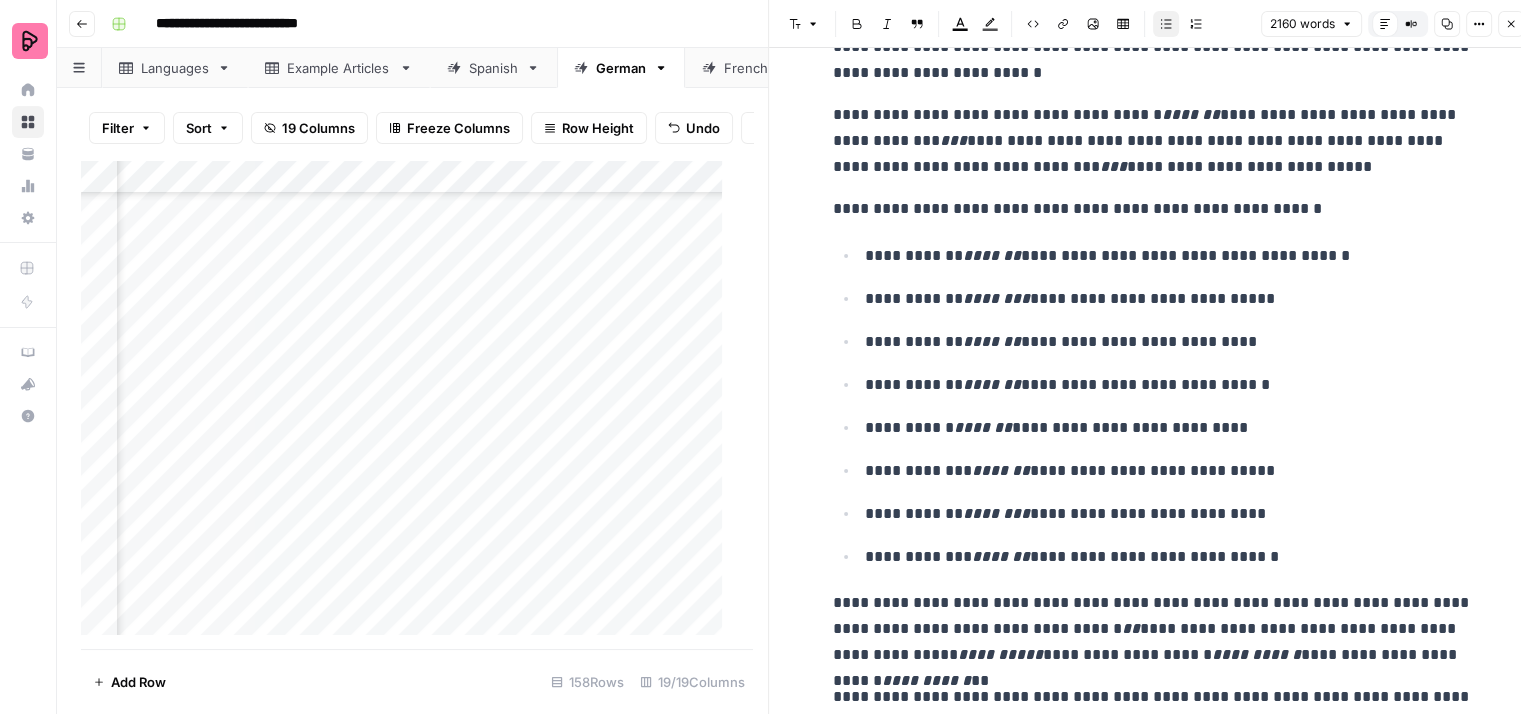 click on "**********" at bounding box center [1153, 406] 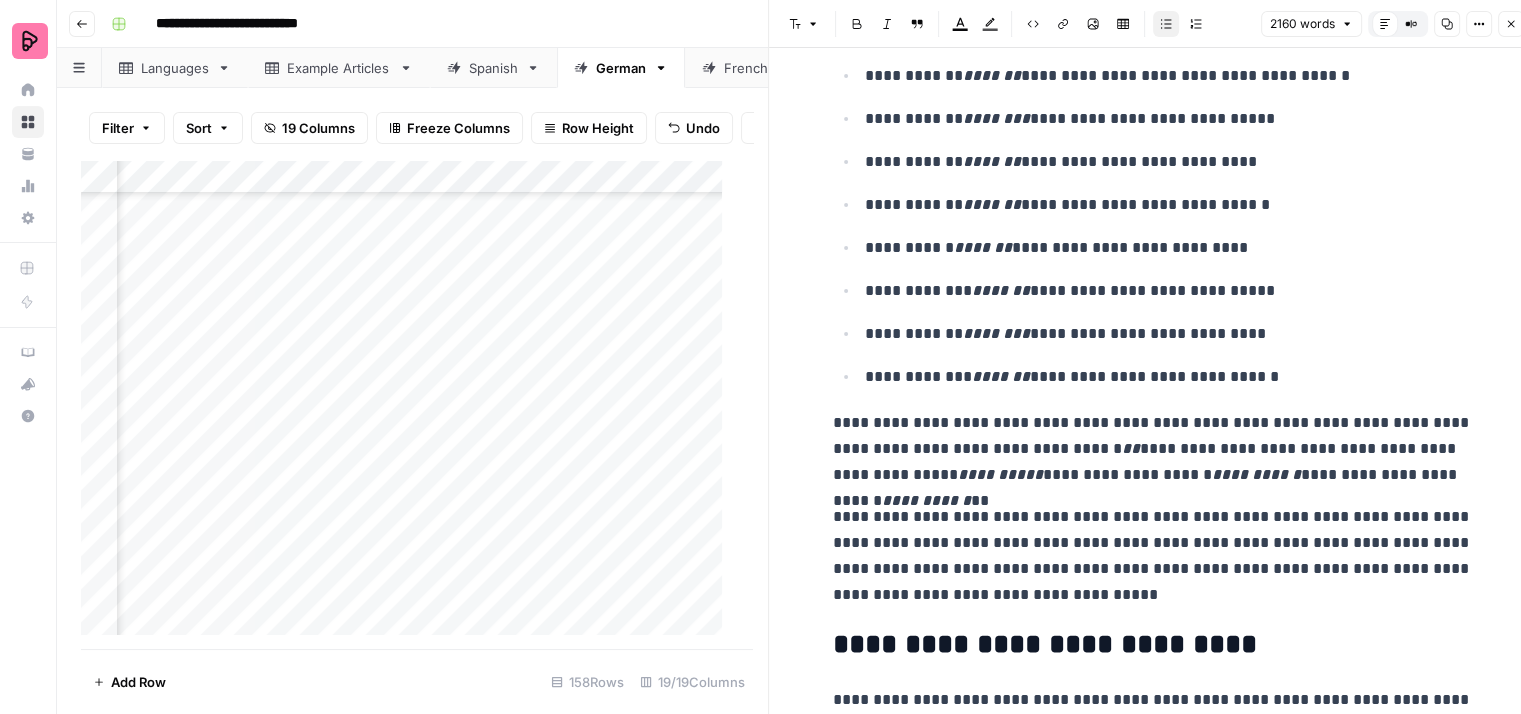 scroll, scrollTop: 2700, scrollLeft: 0, axis: vertical 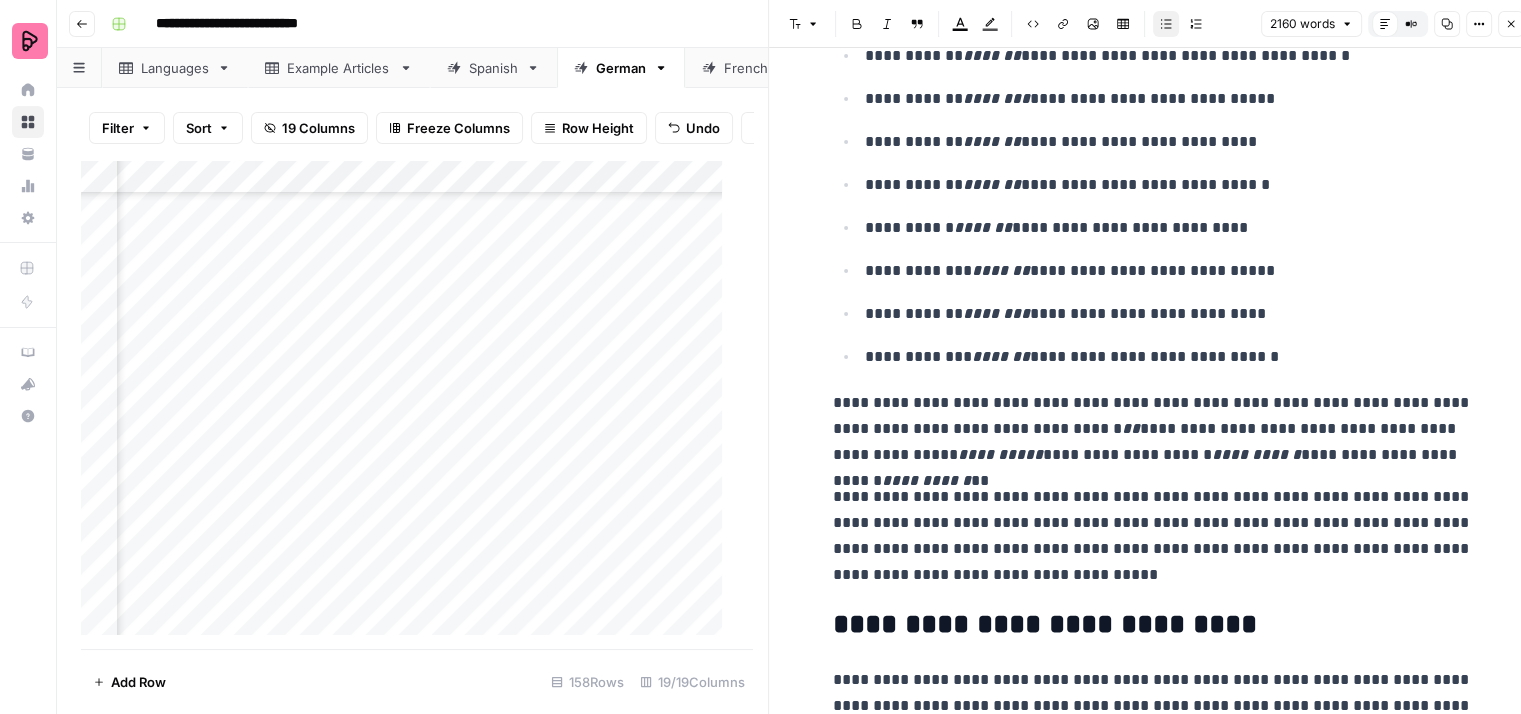 click on "**********" at bounding box center [1153, 429] 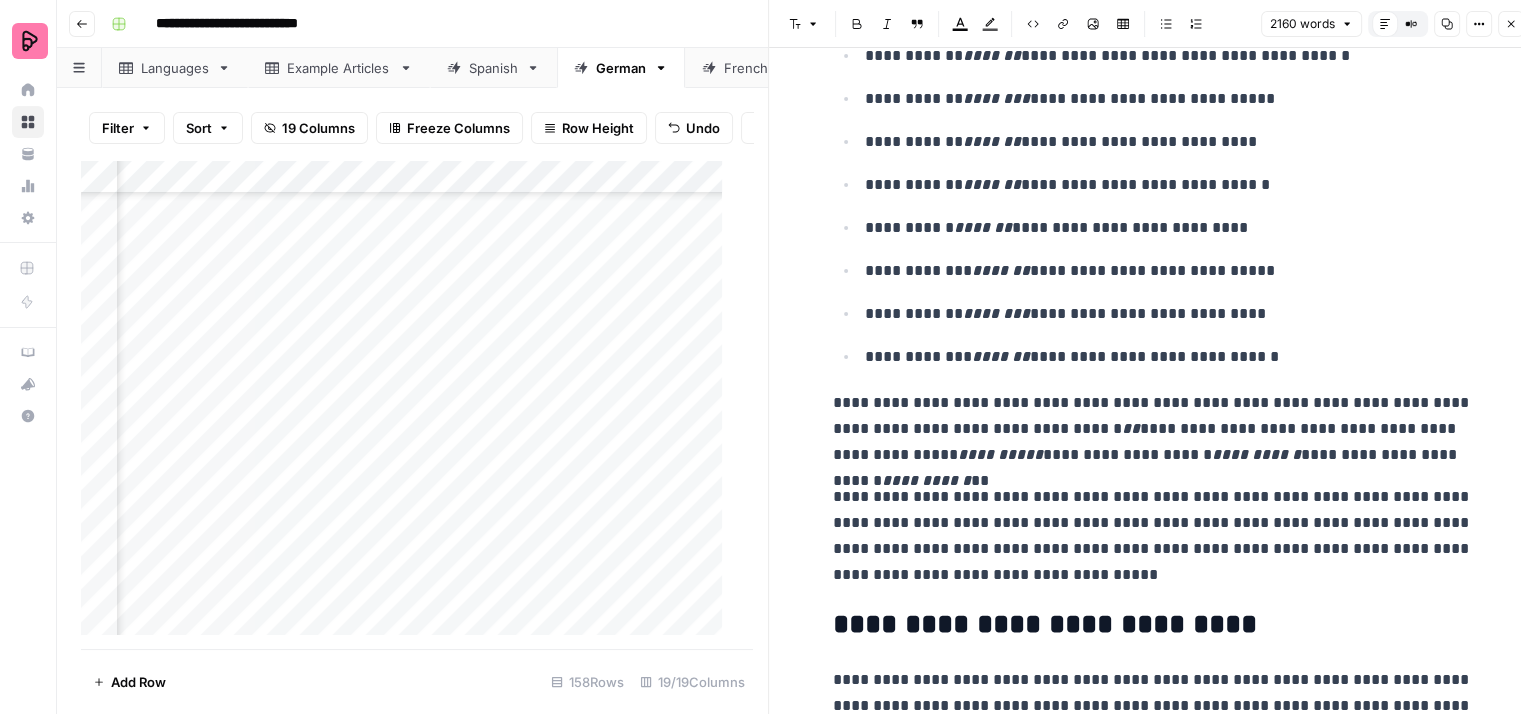 click on "**********" at bounding box center [1153, 429] 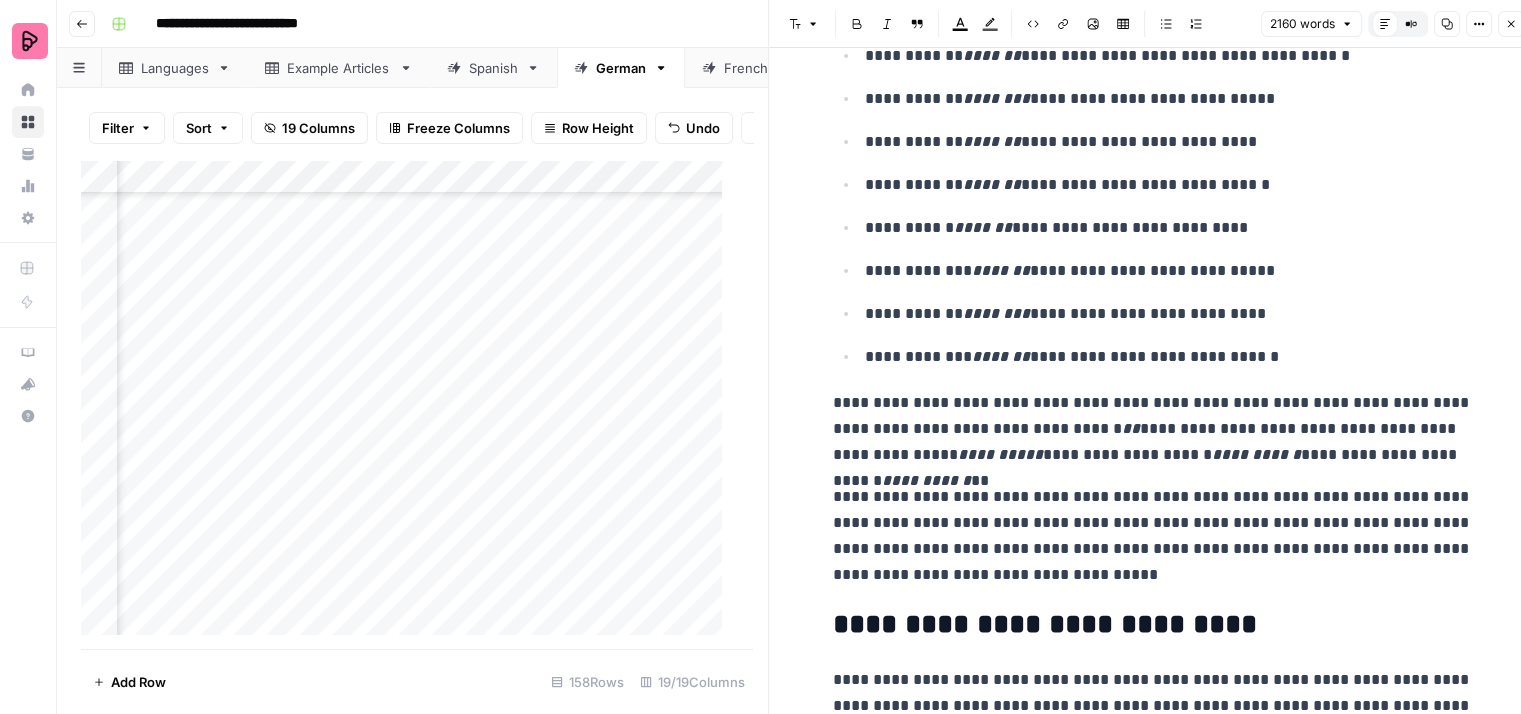 click on "**********" at bounding box center (1153, 429) 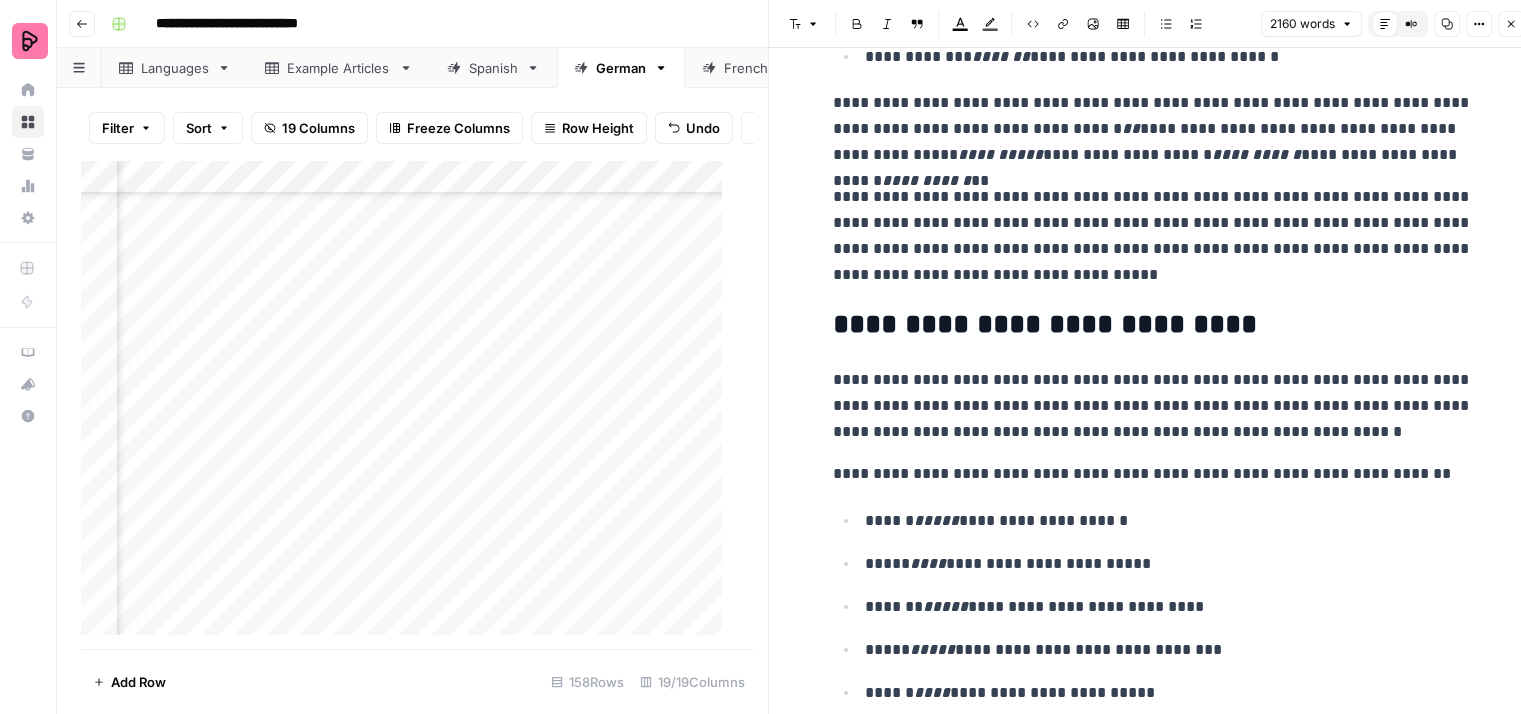 scroll, scrollTop: 3200, scrollLeft: 0, axis: vertical 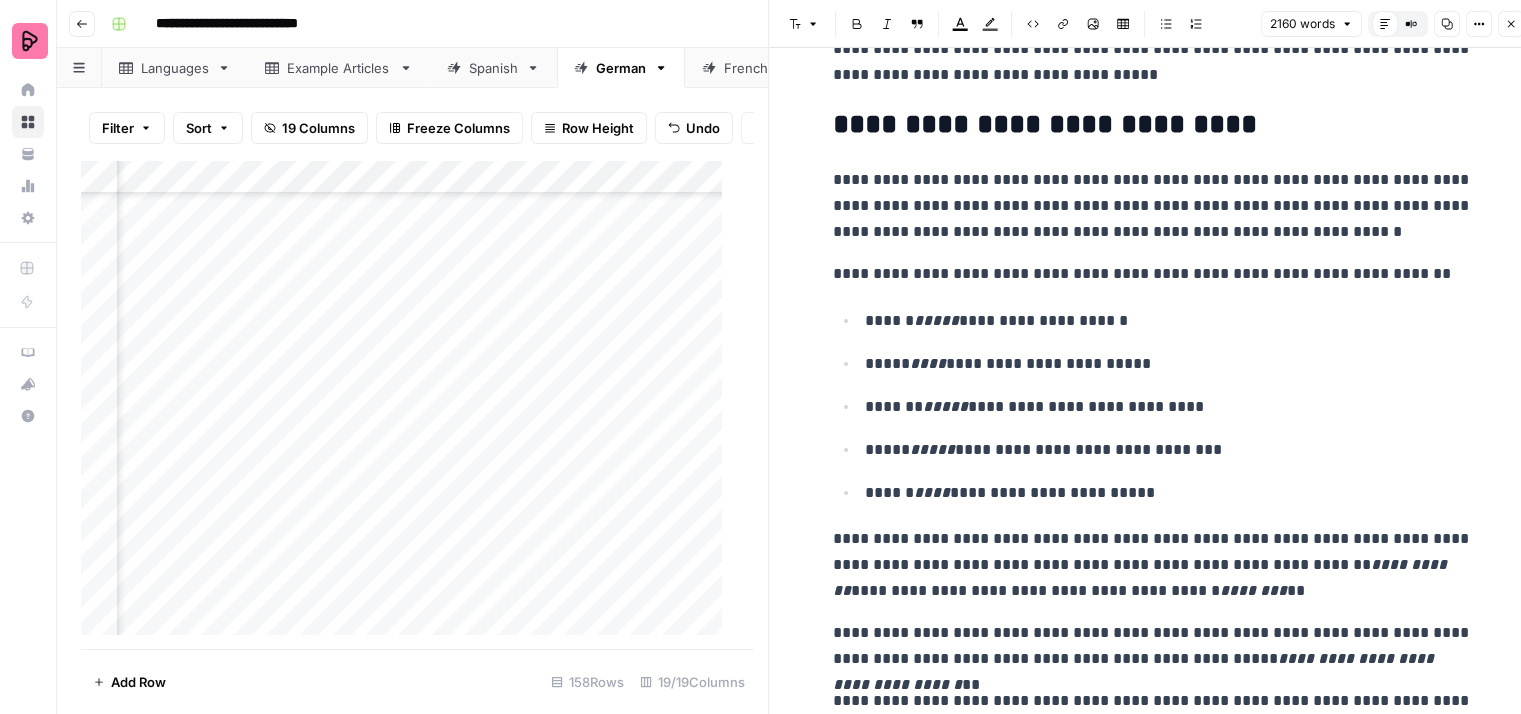 click on "**********" at bounding box center (1153, 206) 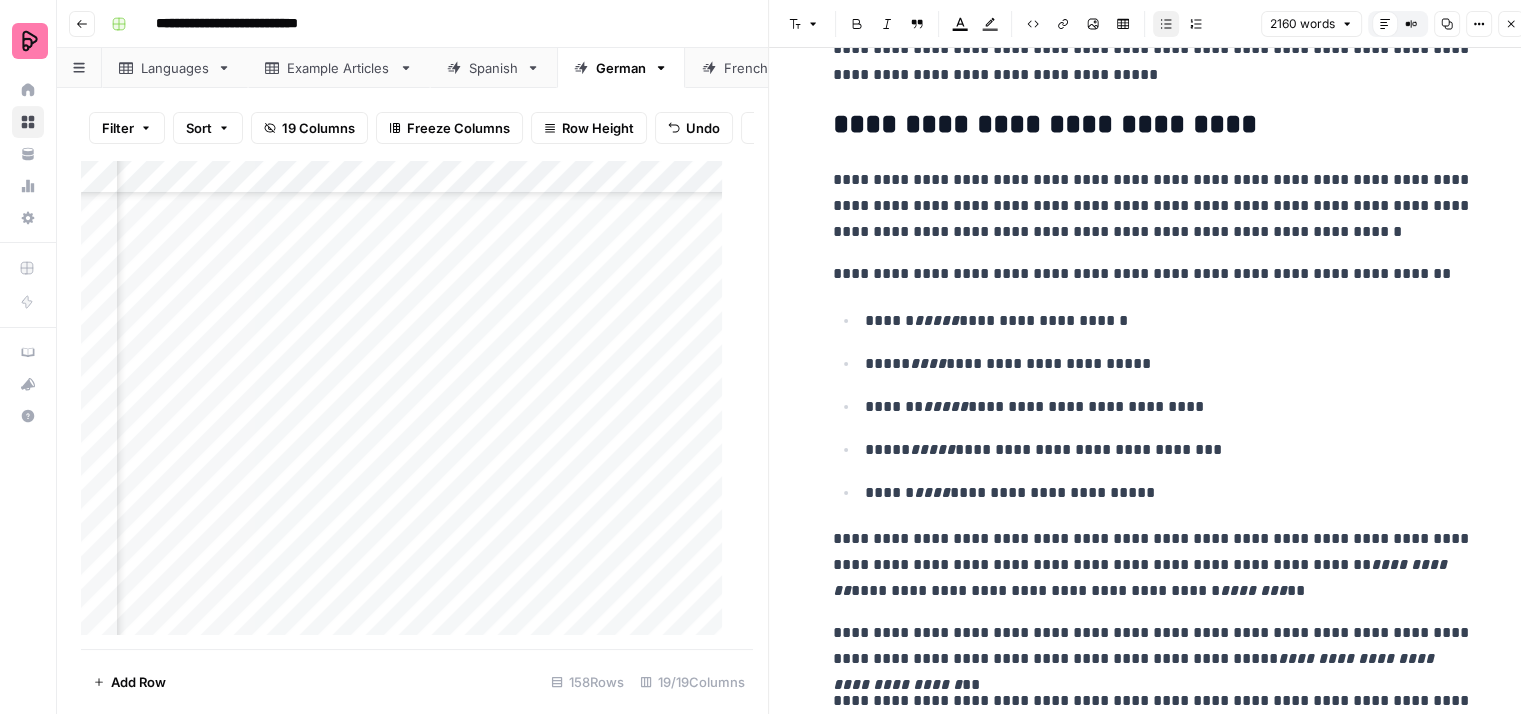 click on "**********" at bounding box center [1153, 1490] 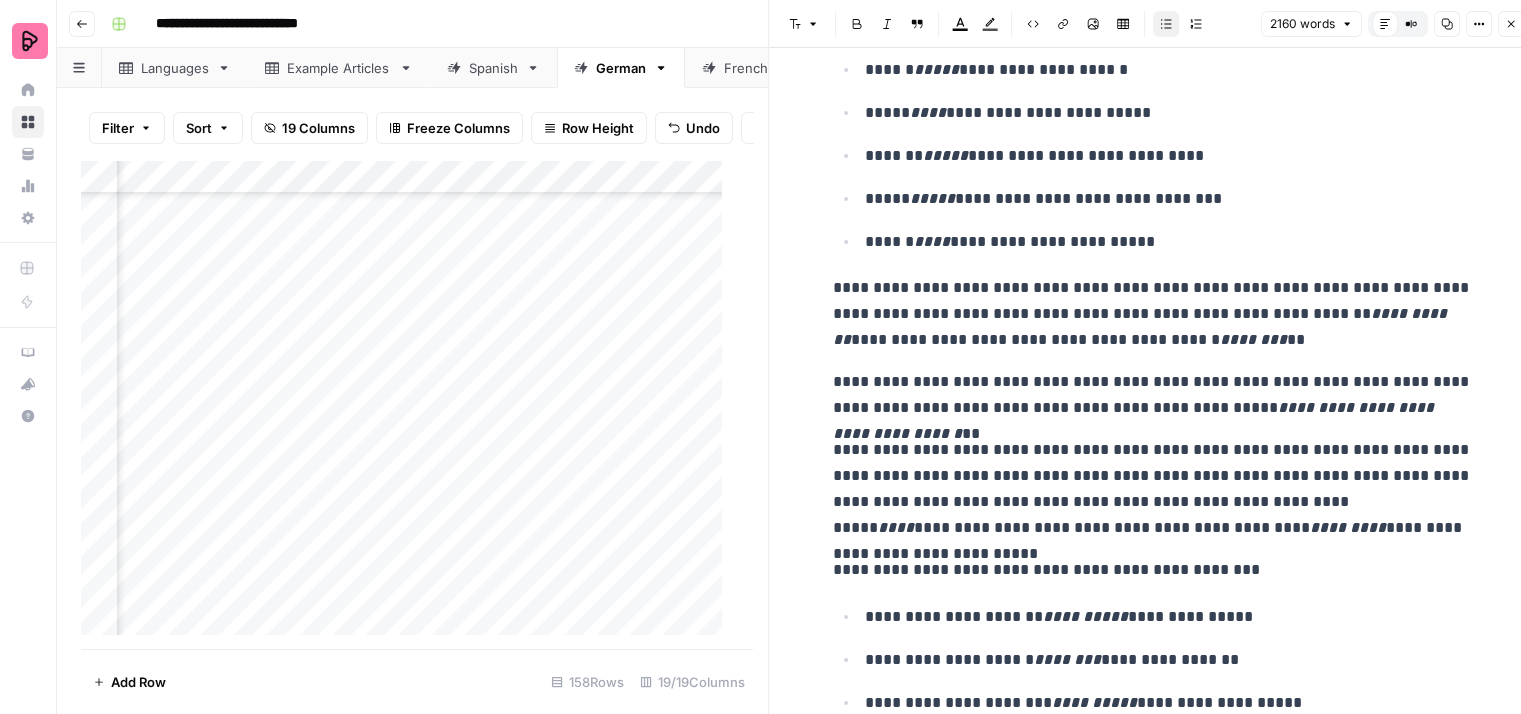 scroll, scrollTop: 3500, scrollLeft: 0, axis: vertical 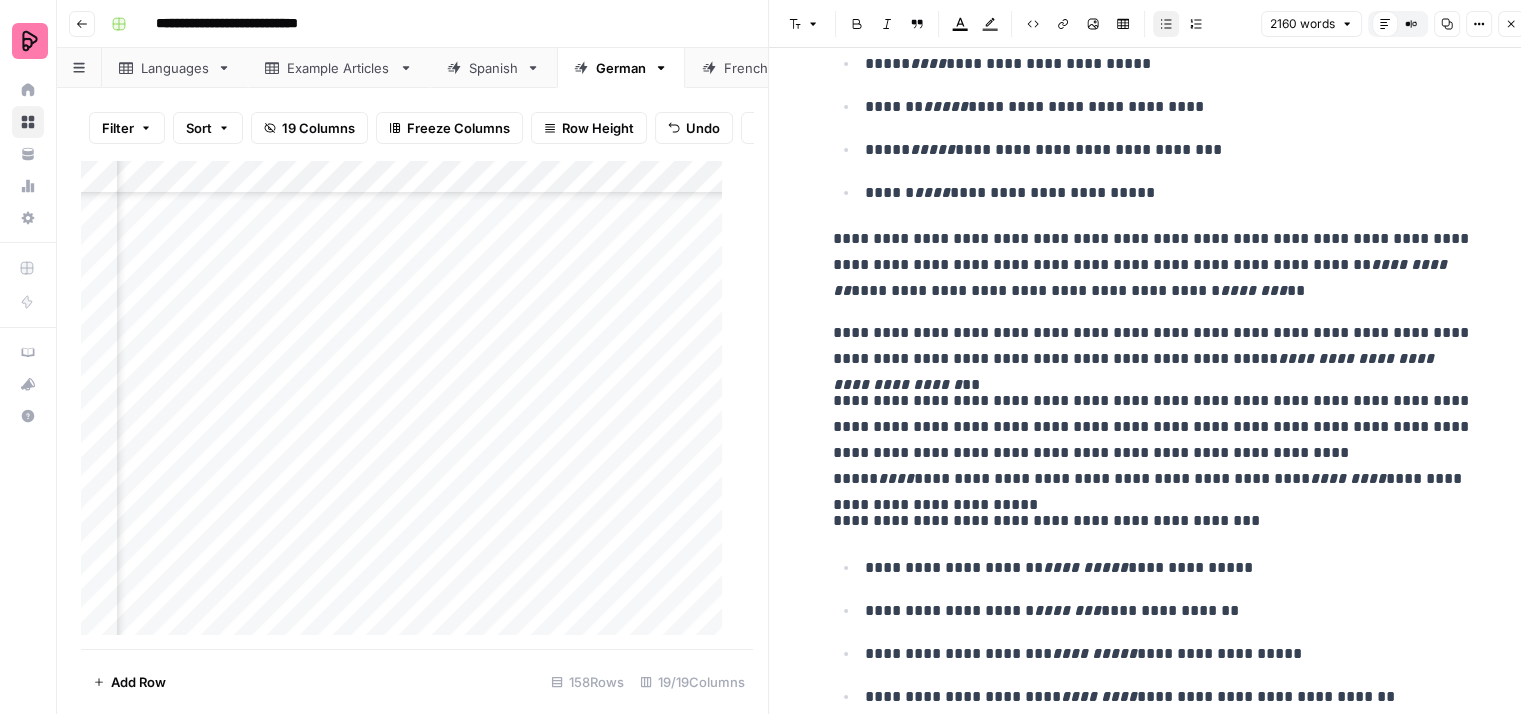 click on "**********" at bounding box center (1153, 265) 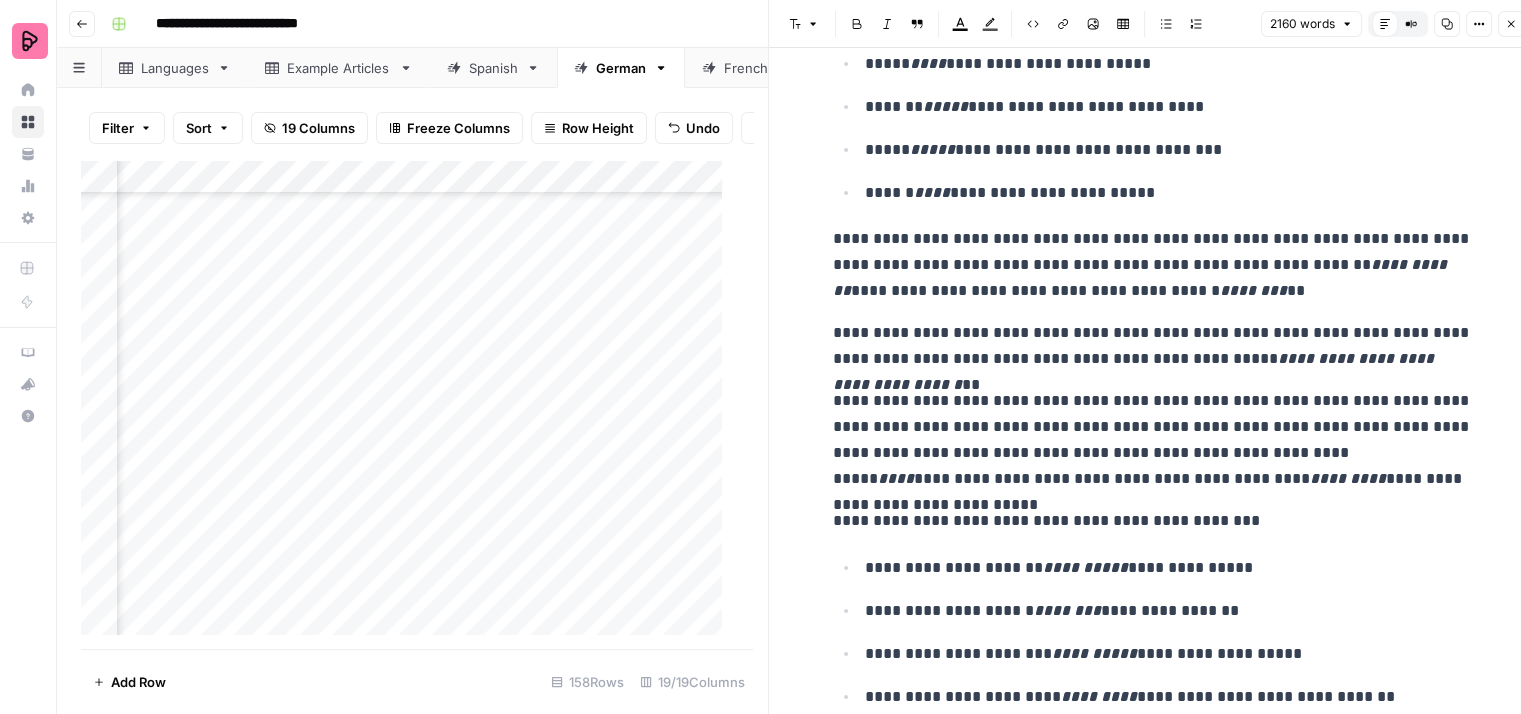 click on "**********" at bounding box center (1153, 265) 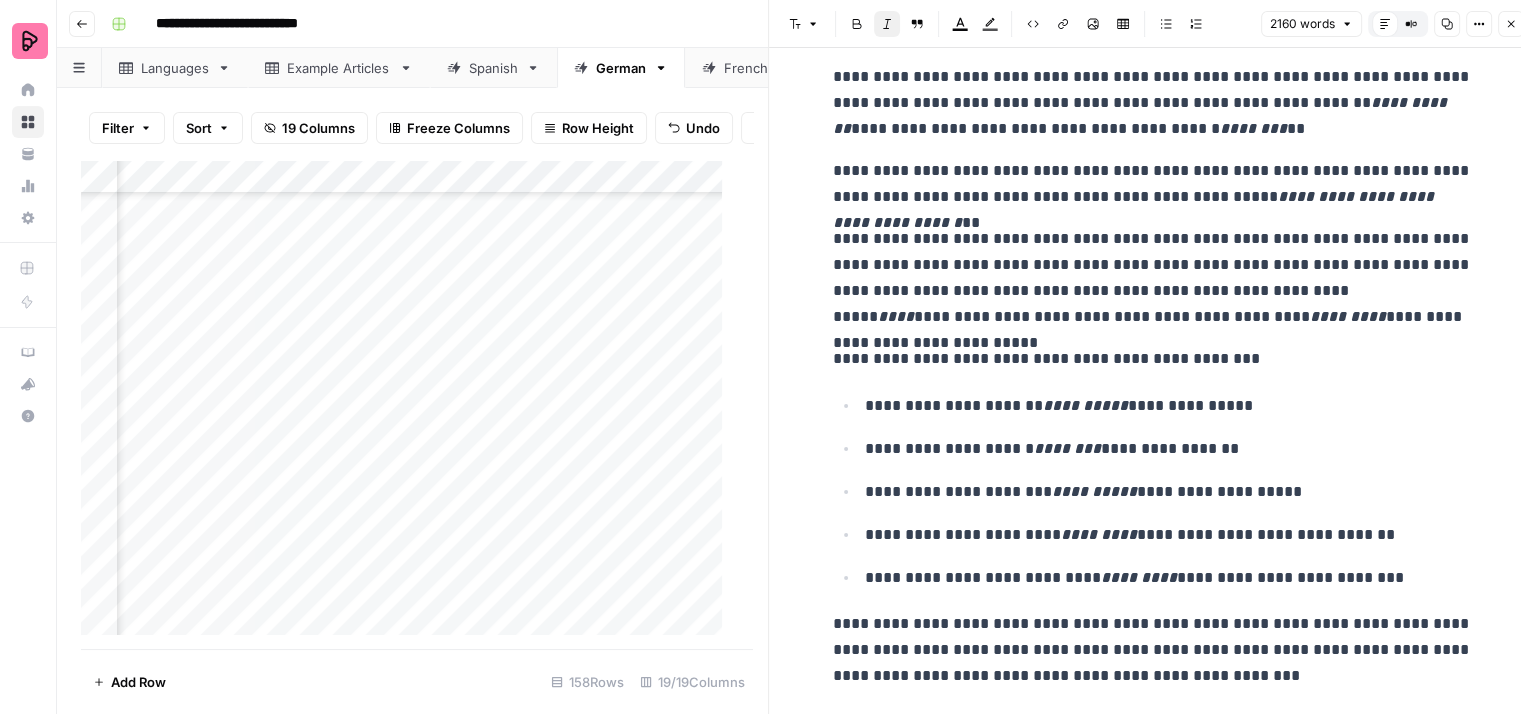 scroll, scrollTop: 3700, scrollLeft: 0, axis: vertical 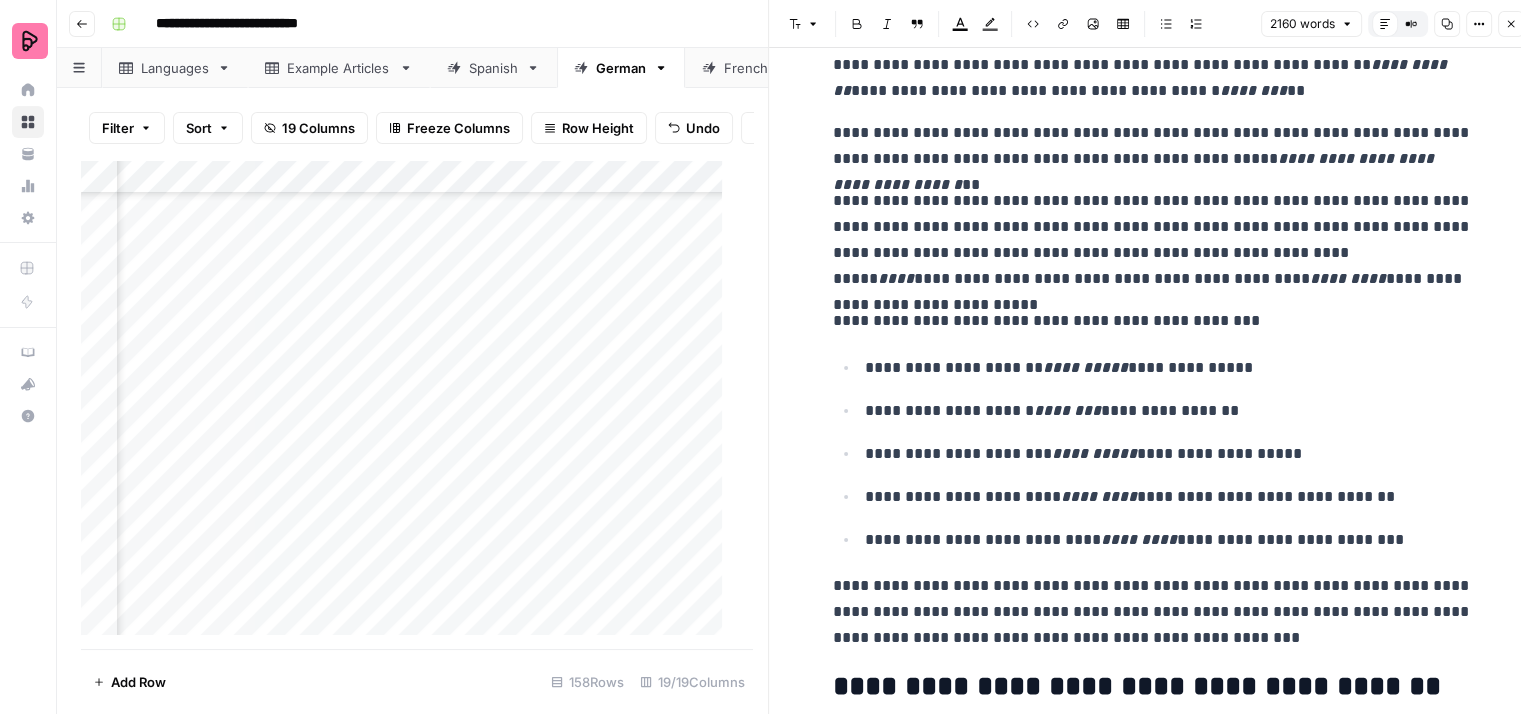click on "**********" at bounding box center [1153, 321] 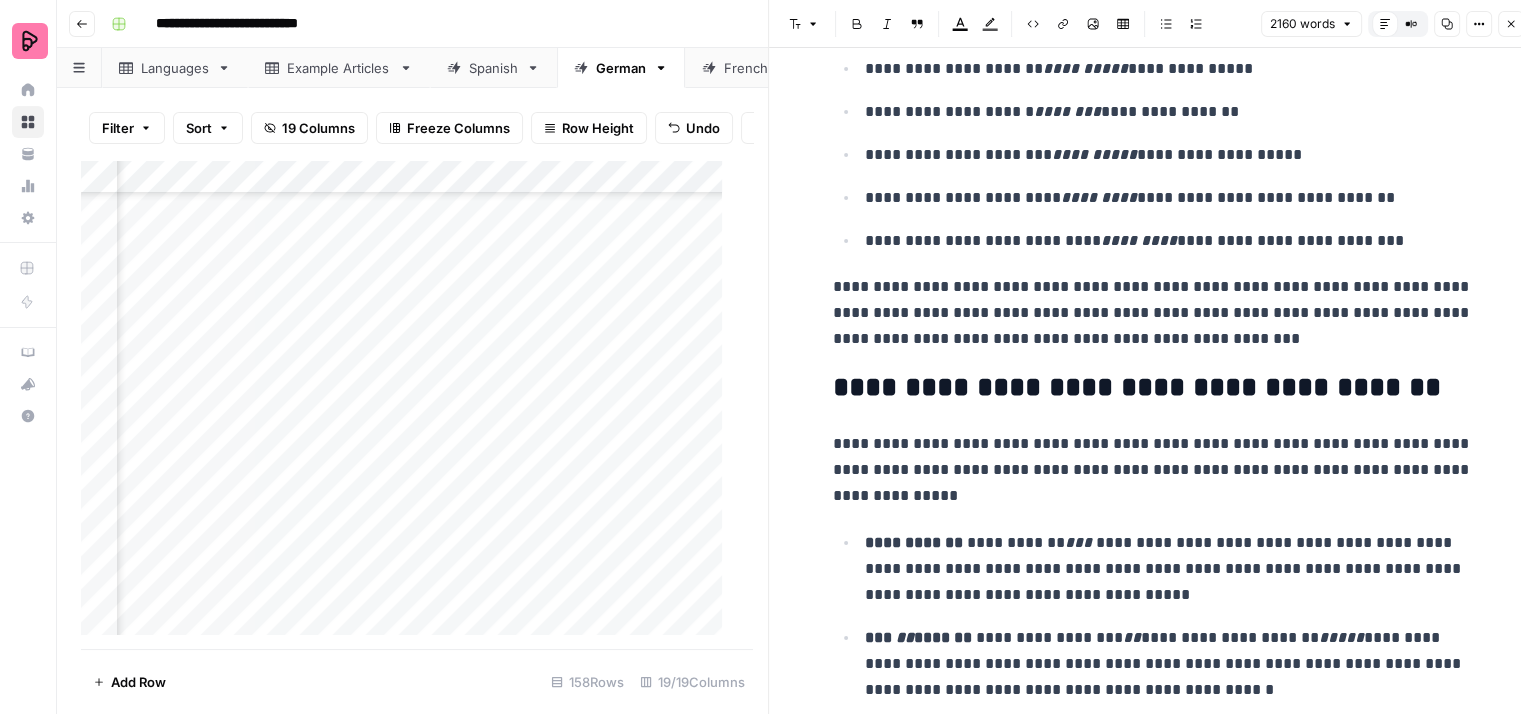 scroll, scrollTop: 4000, scrollLeft: 0, axis: vertical 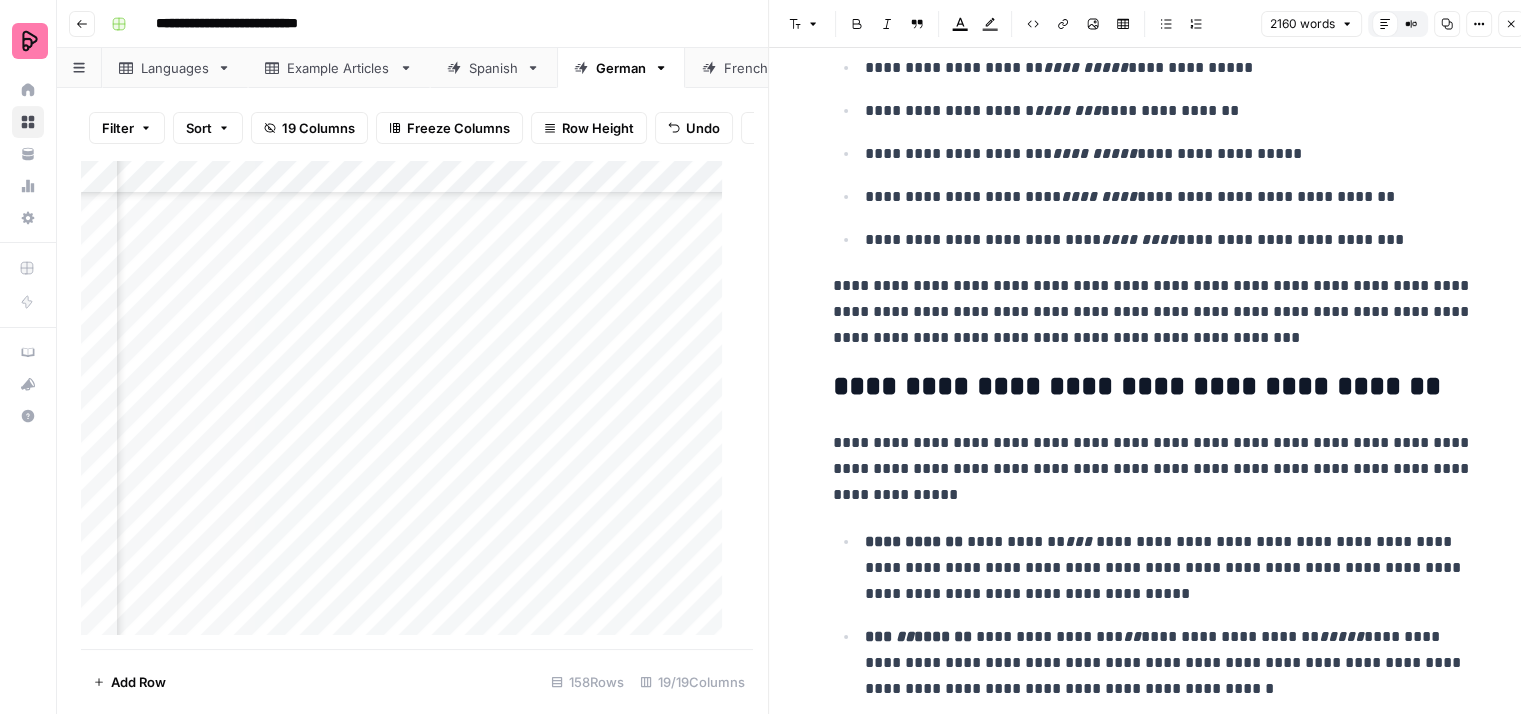 click on "**********" at bounding box center (1153, 312) 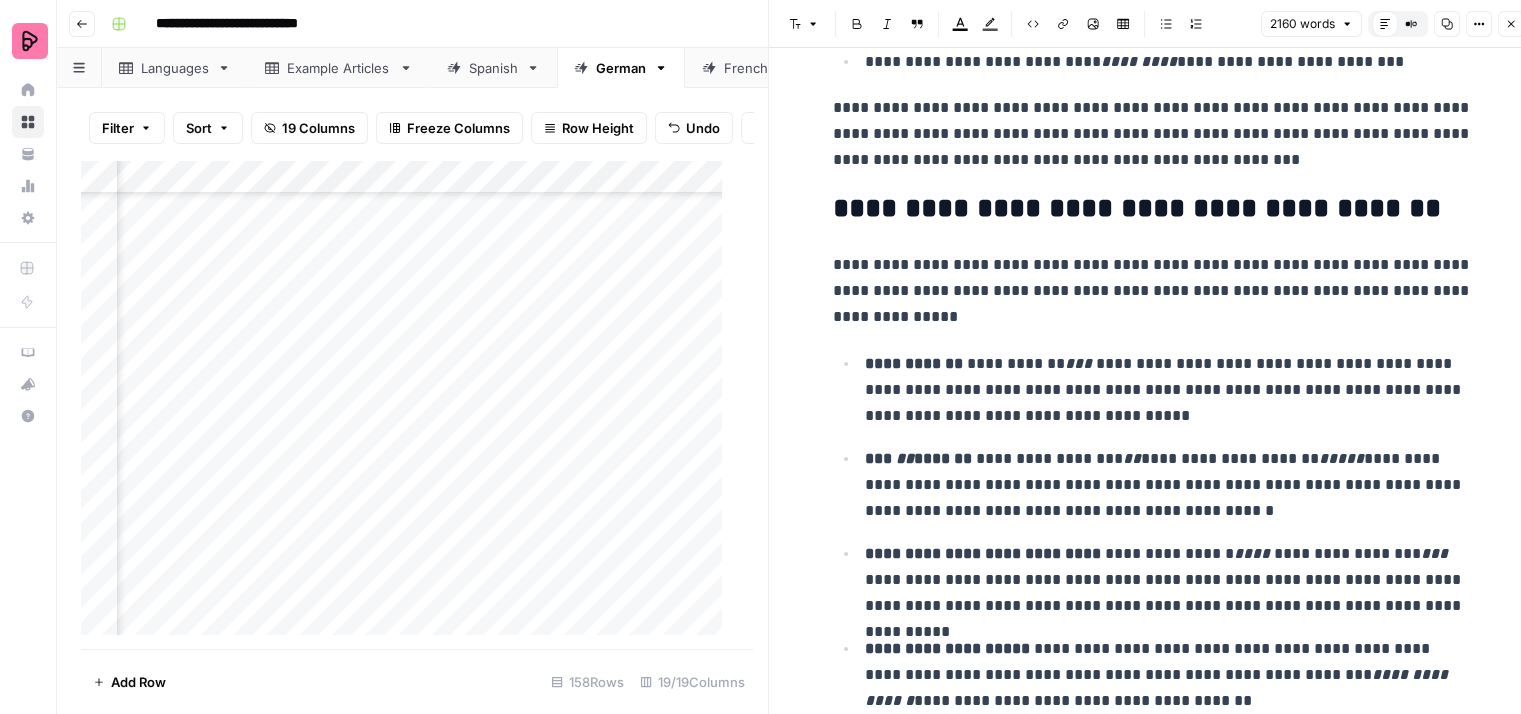 scroll, scrollTop: 4200, scrollLeft: 0, axis: vertical 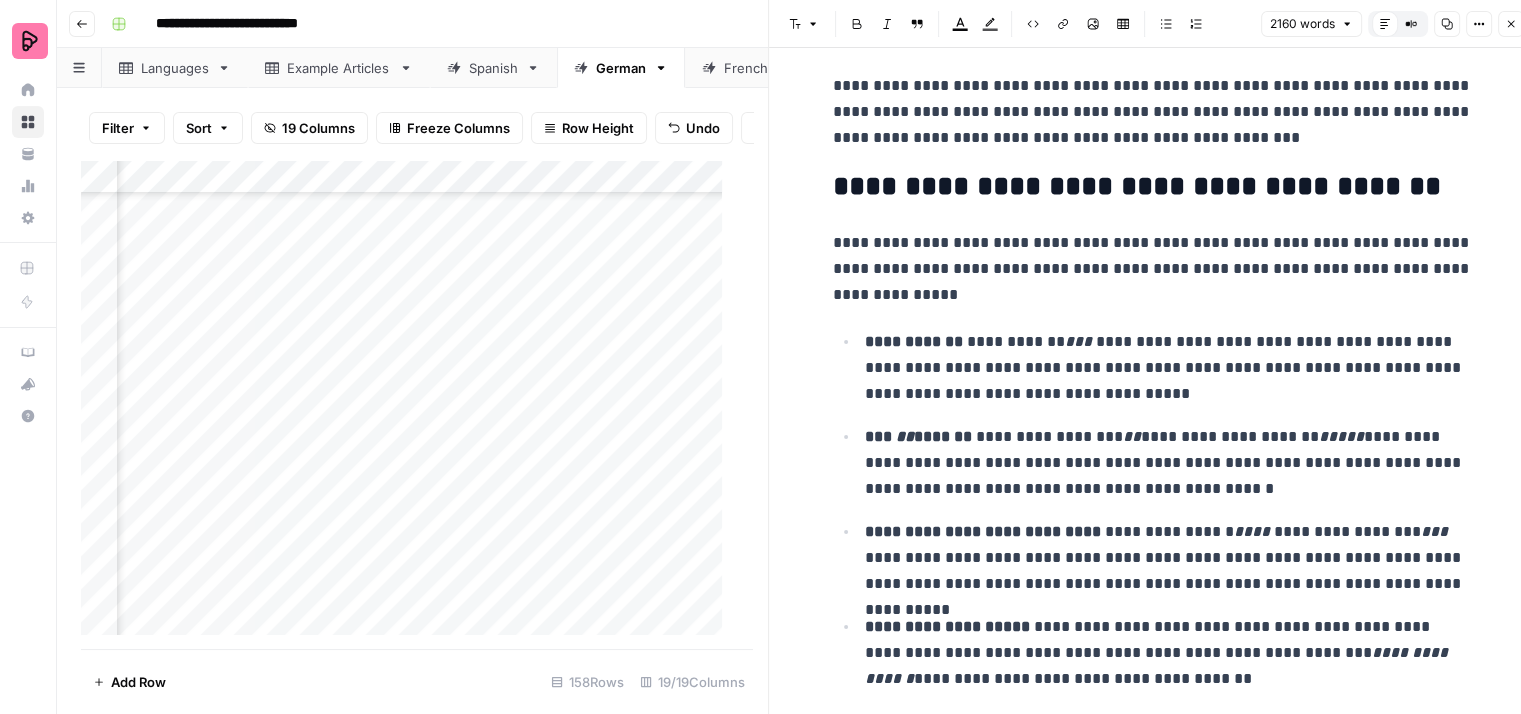 click on "**********" at bounding box center [1153, 269] 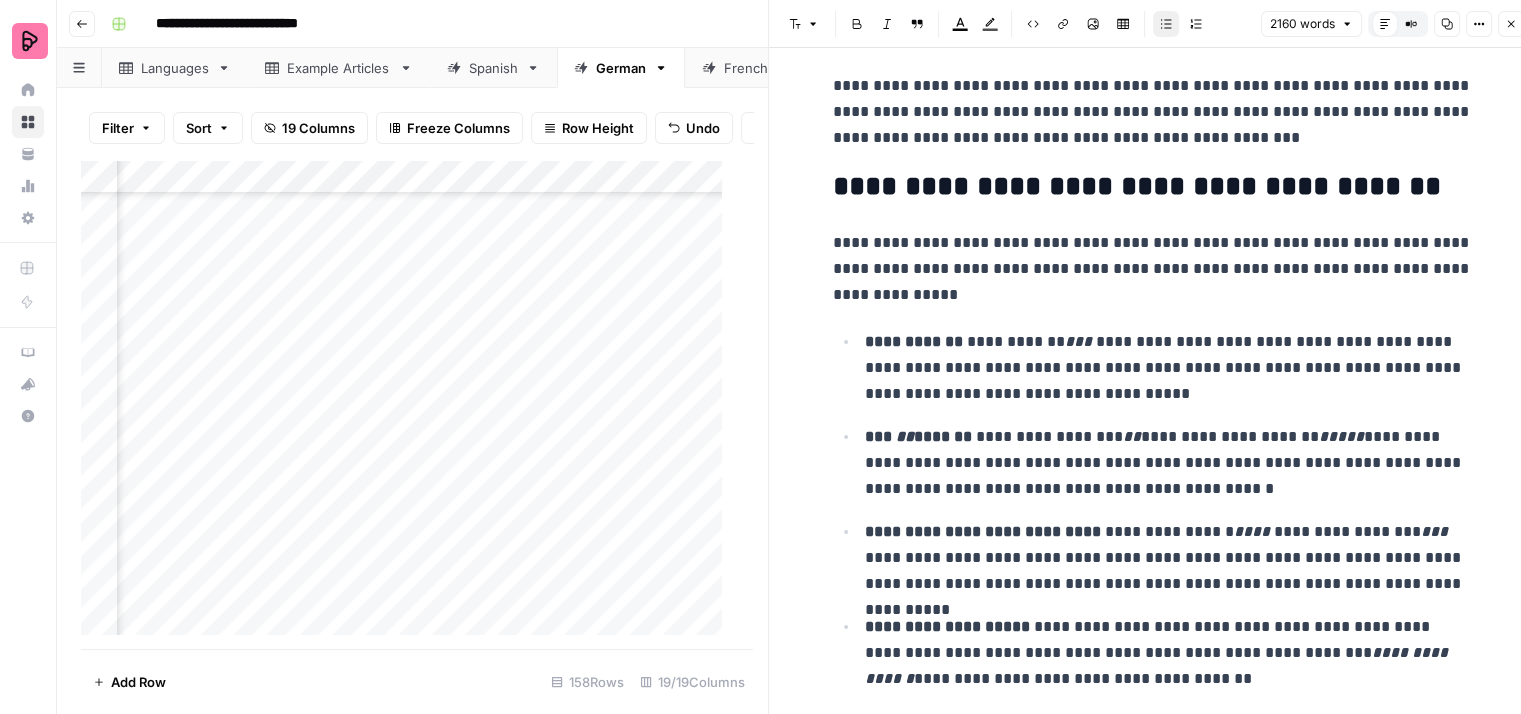 click on "**********" at bounding box center [1169, 368] 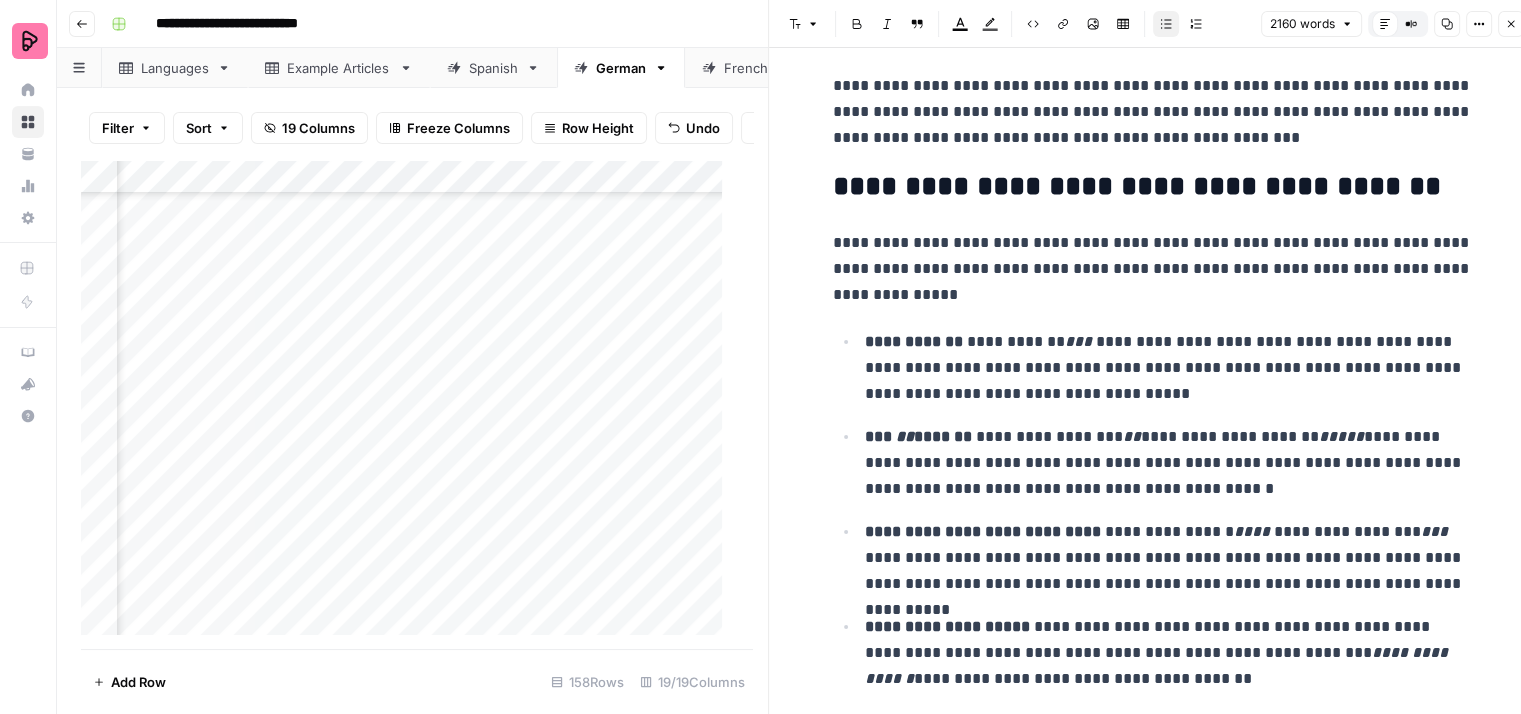click on "**********" at bounding box center (1169, 368) 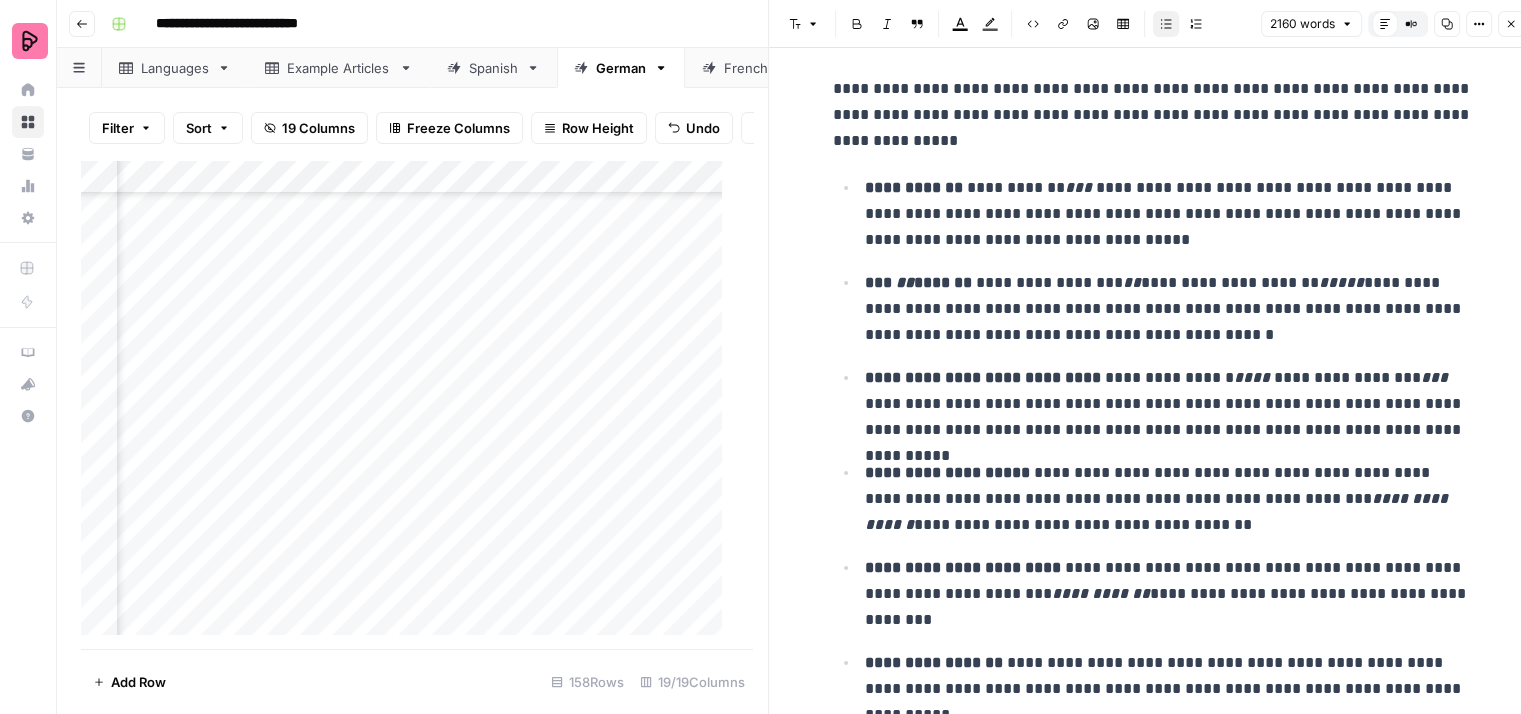 scroll, scrollTop: 4400, scrollLeft: 0, axis: vertical 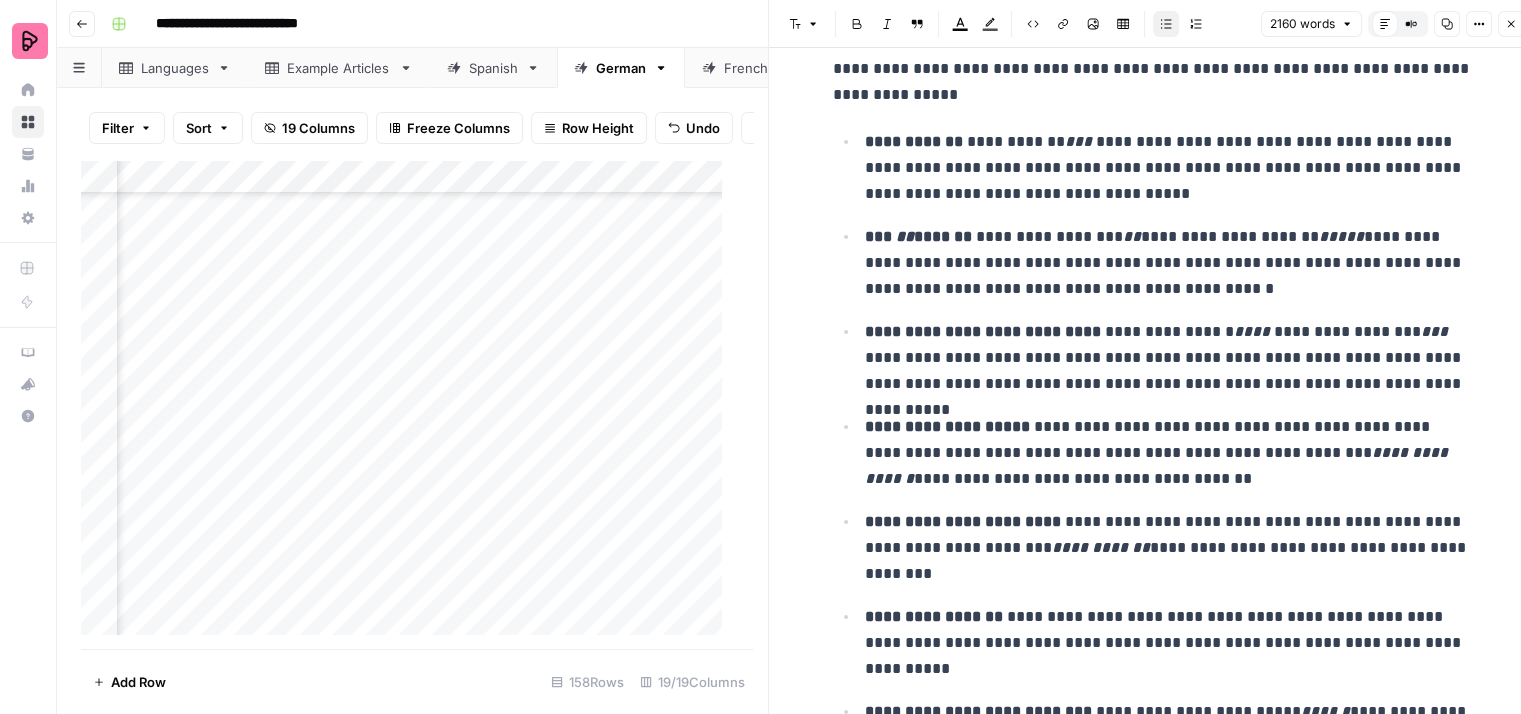 click on "**********" at bounding box center (1169, 263) 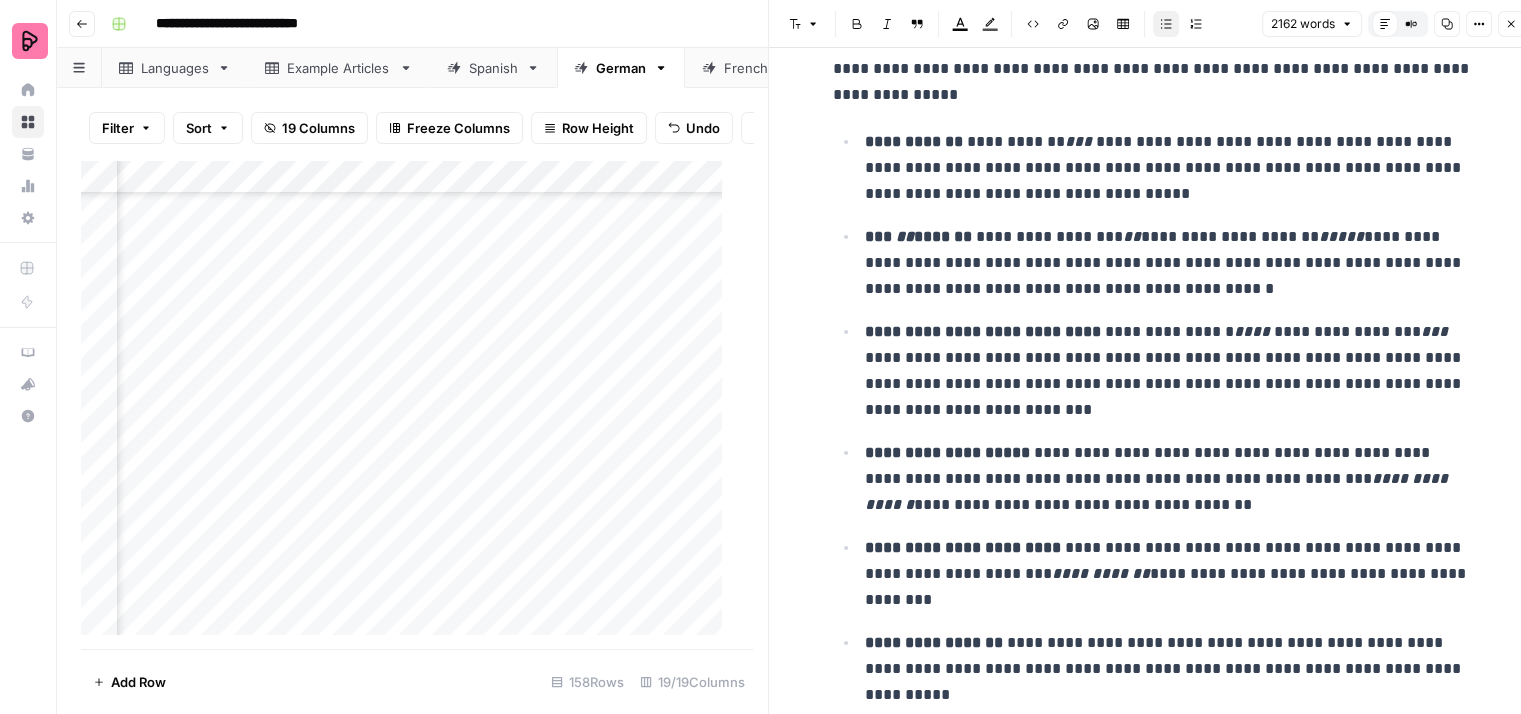 click on "**********" at bounding box center (1169, 371) 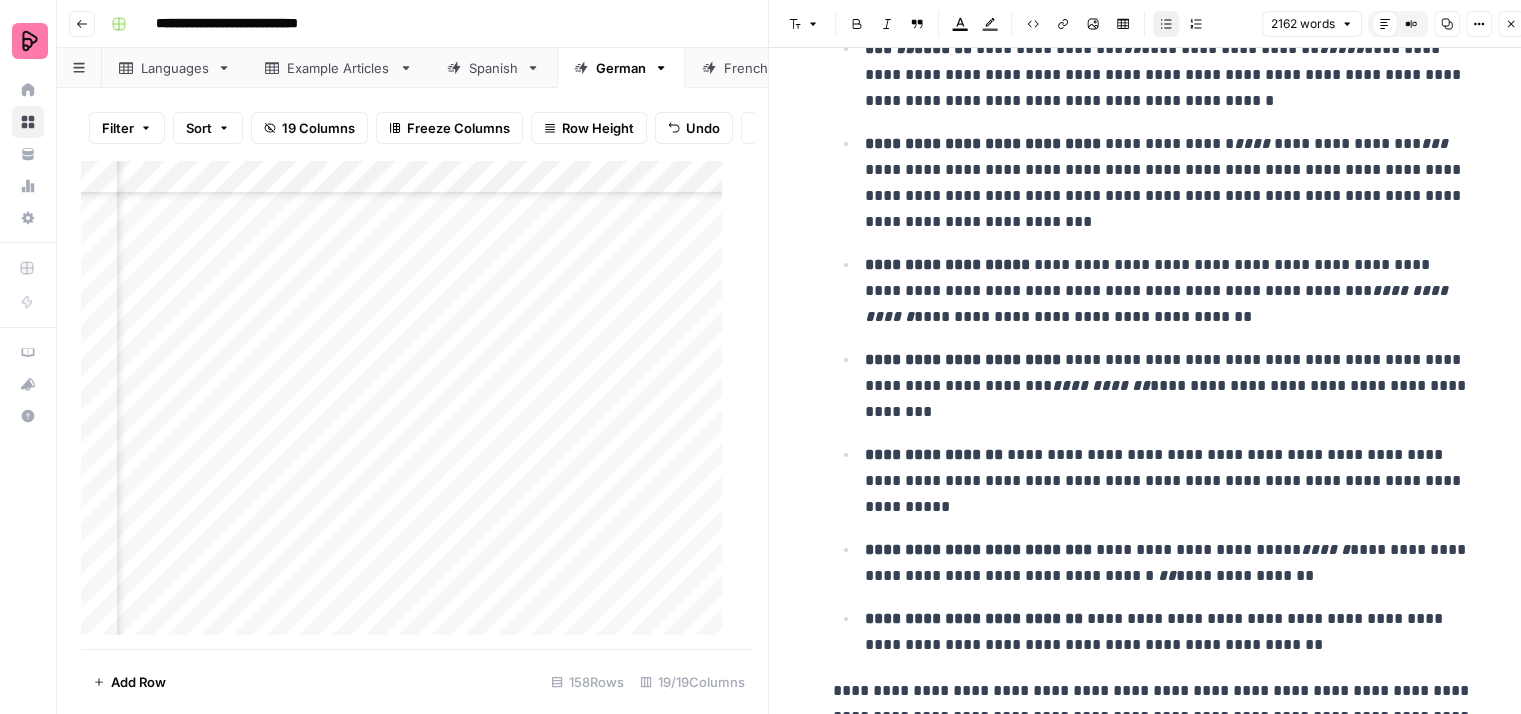 scroll, scrollTop: 4700, scrollLeft: 0, axis: vertical 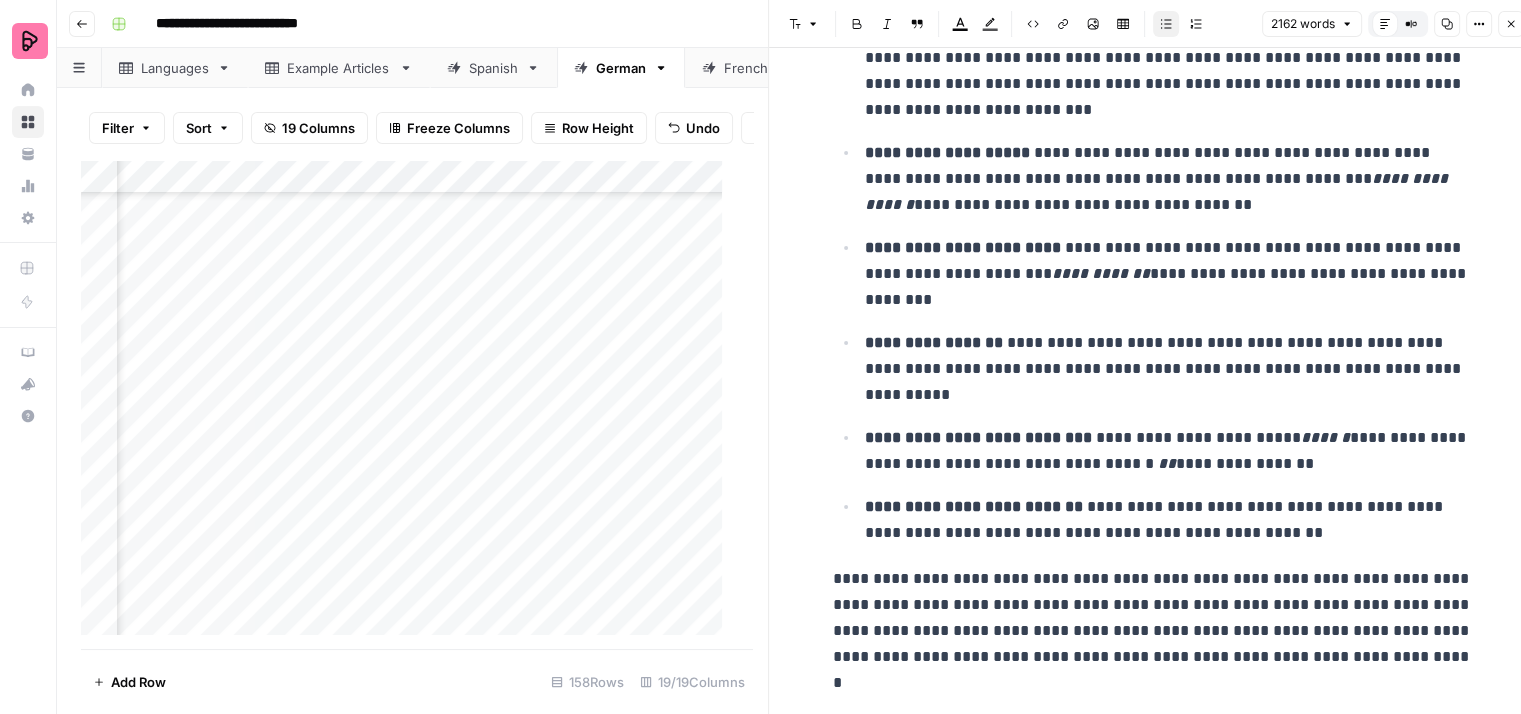 click on "**********" at bounding box center (1169, 179) 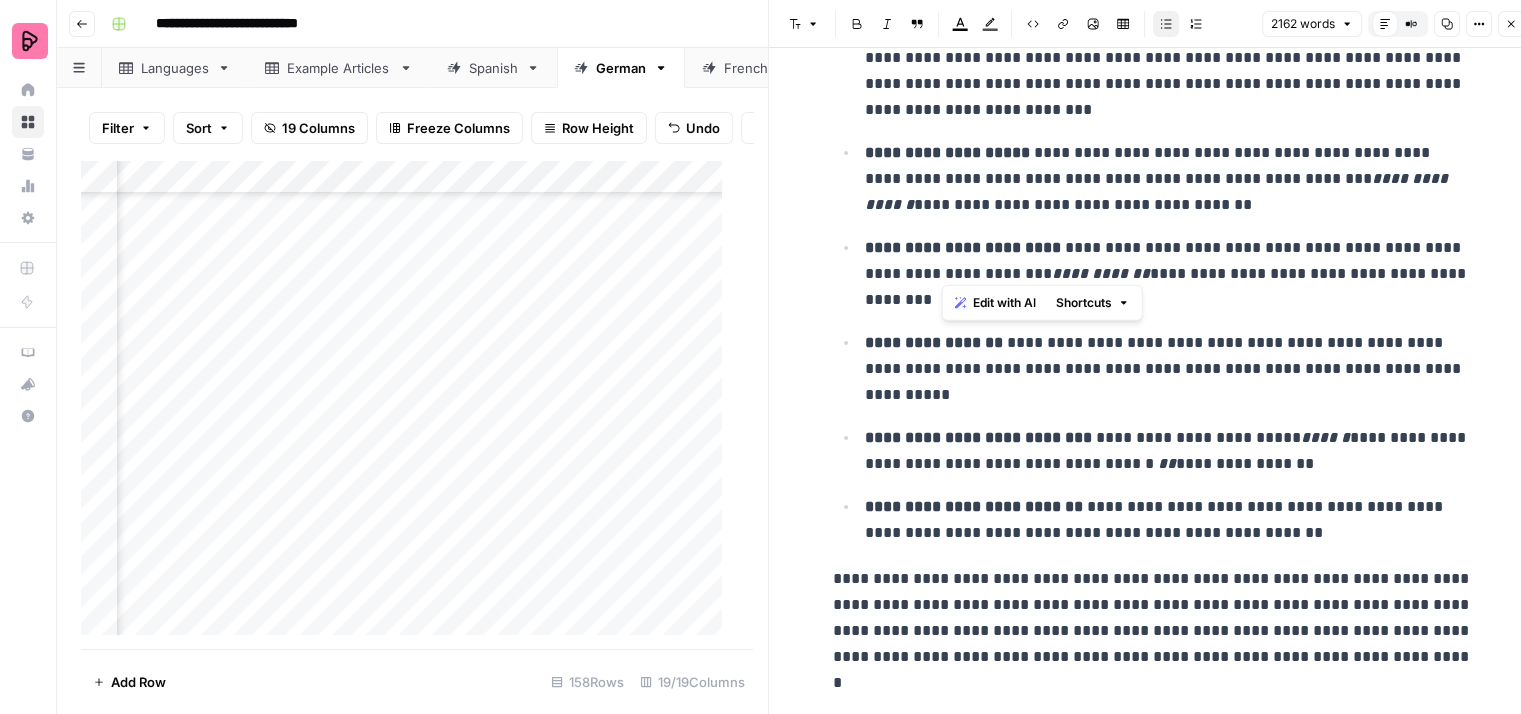 click on "**********" at bounding box center (1169, 274) 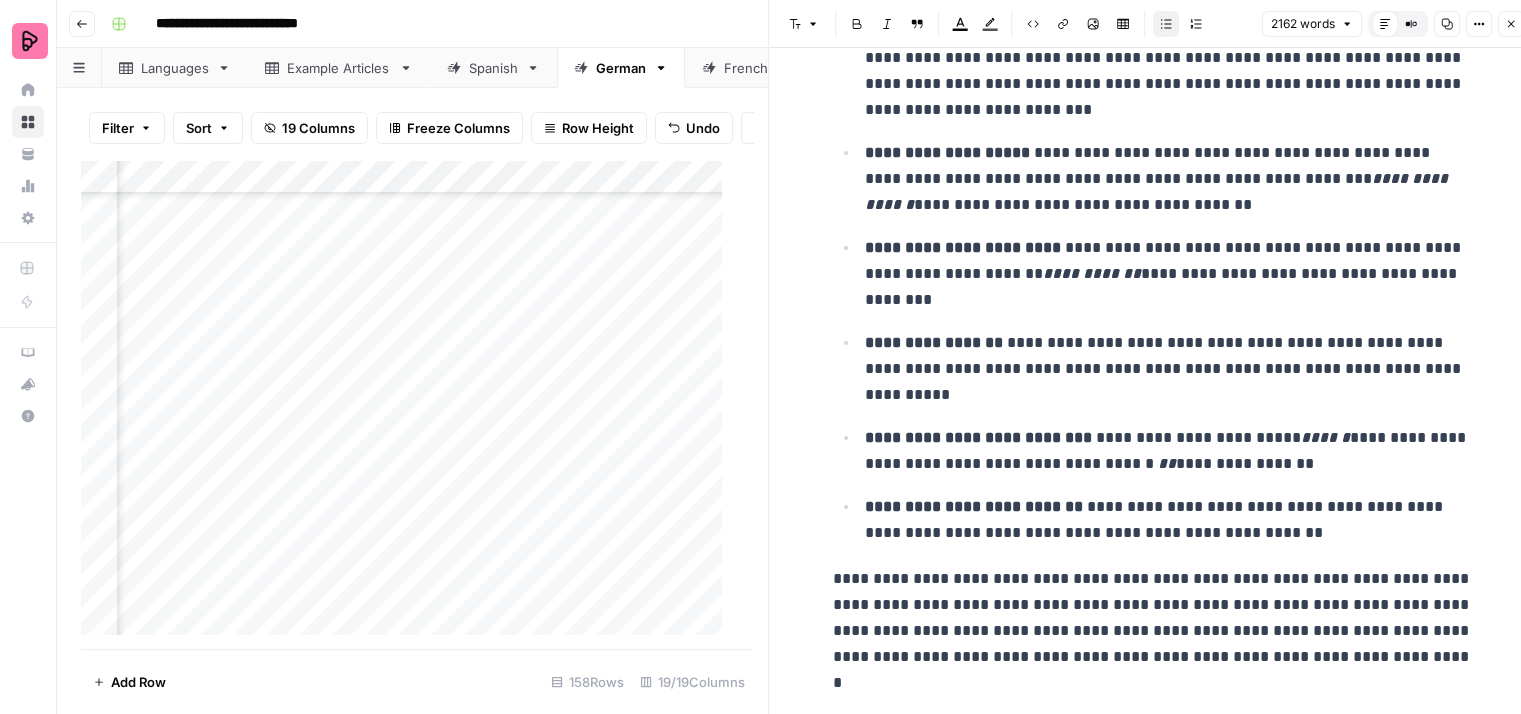 click on "**********" at bounding box center [1169, 274] 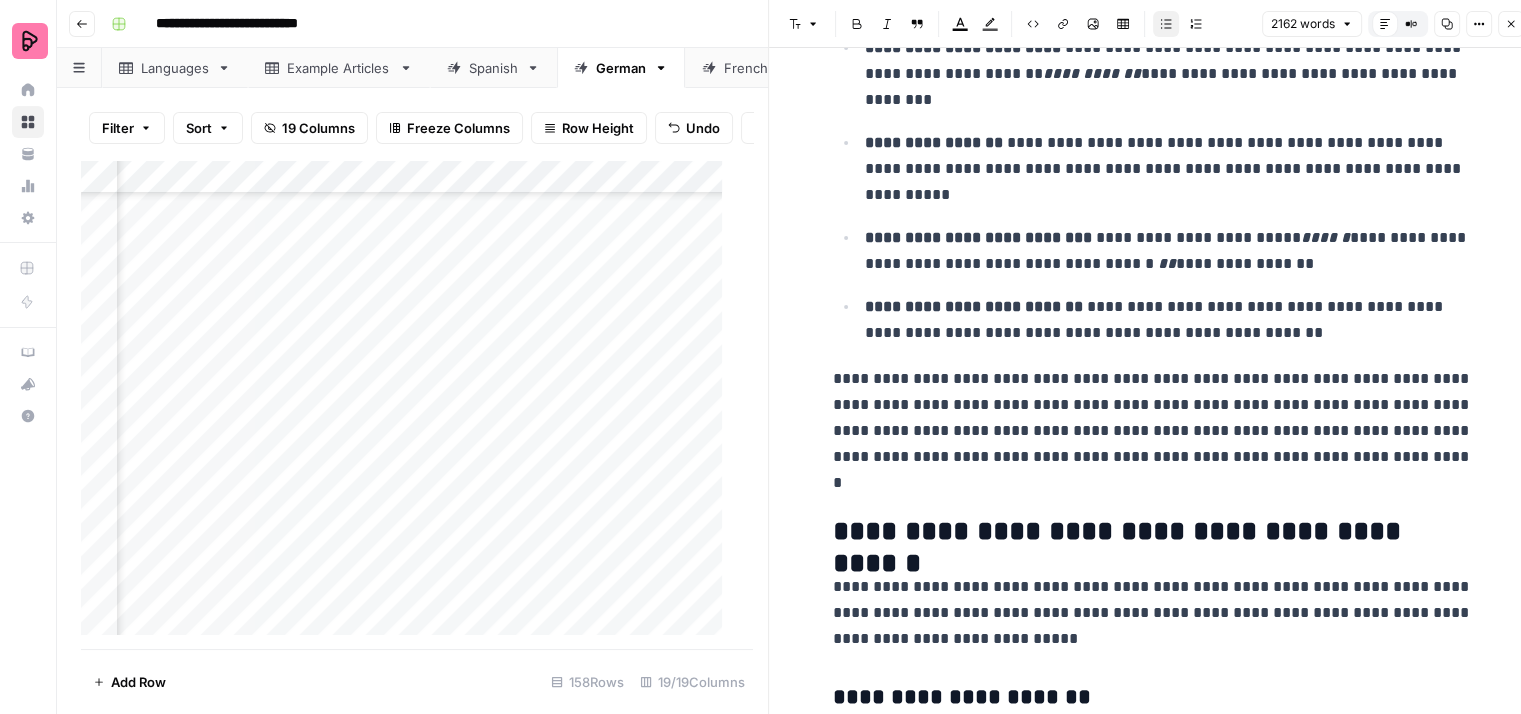 scroll, scrollTop: 5000, scrollLeft: 0, axis: vertical 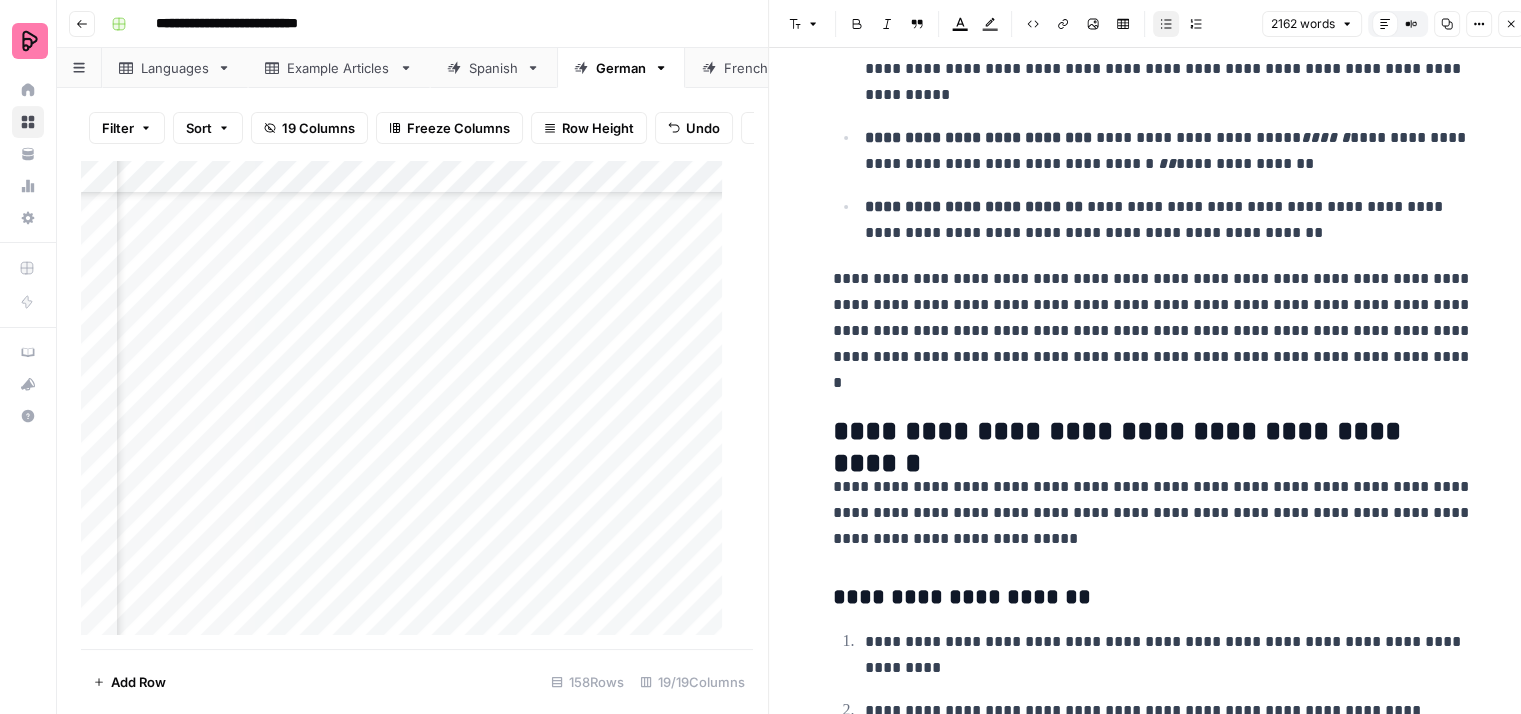 click on "**********" at bounding box center [1169, 220] 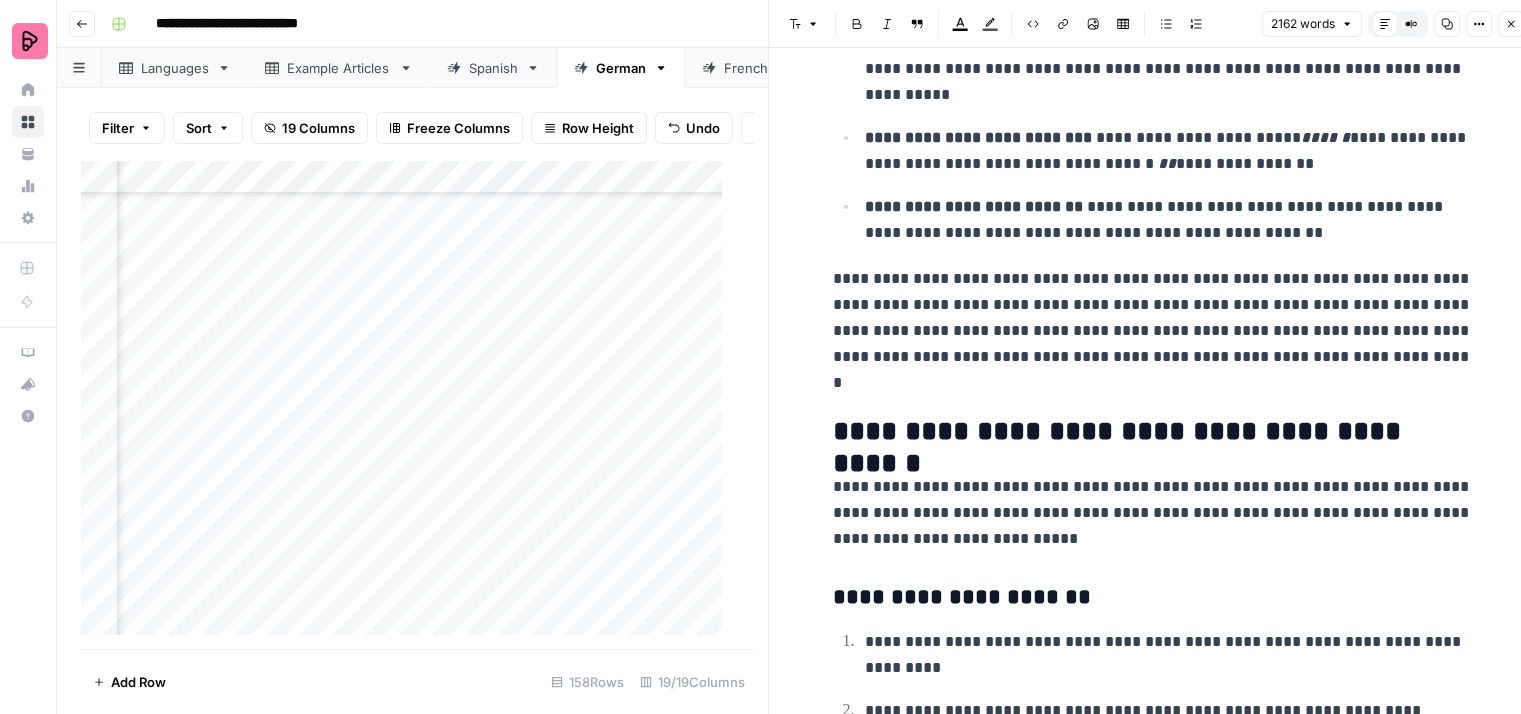 click on "**********" at bounding box center [1153, 331] 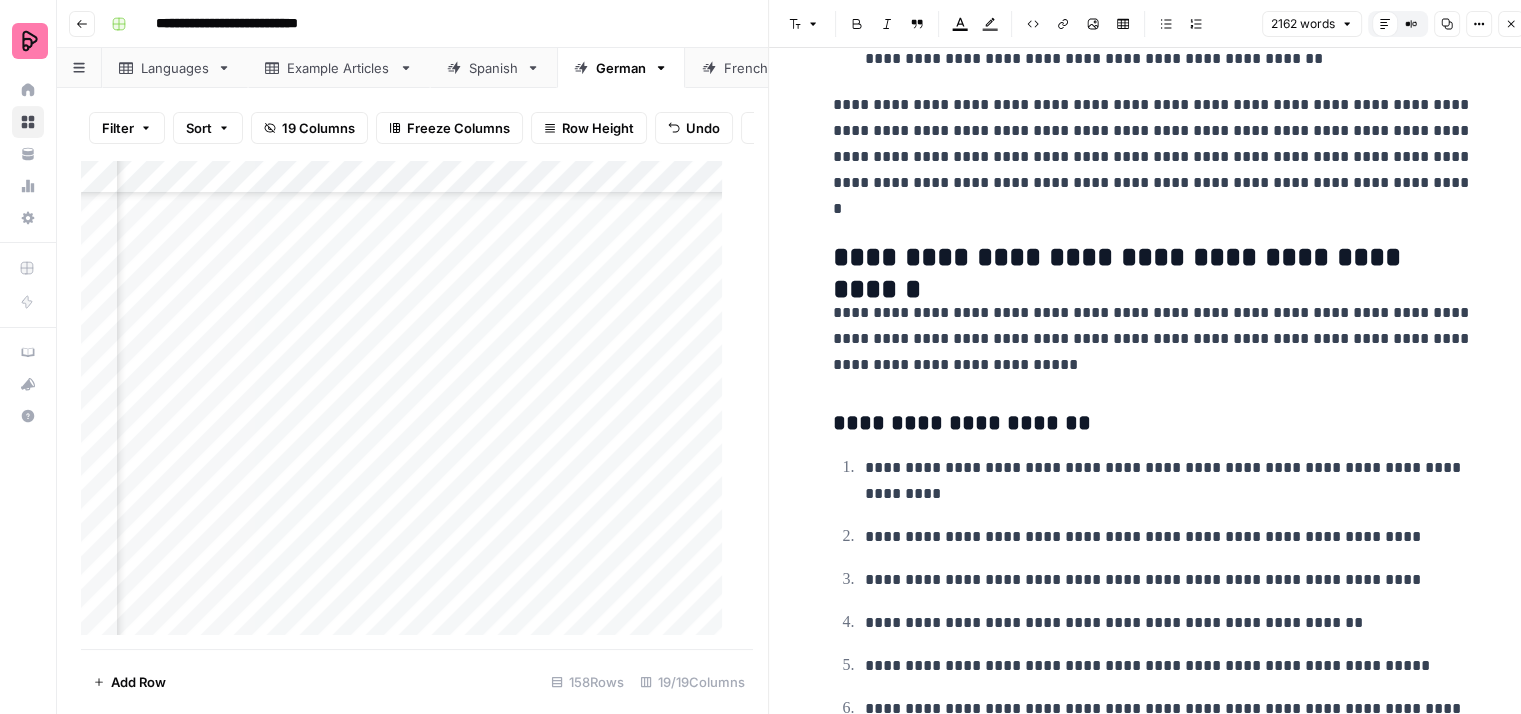 scroll, scrollTop: 5200, scrollLeft: 0, axis: vertical 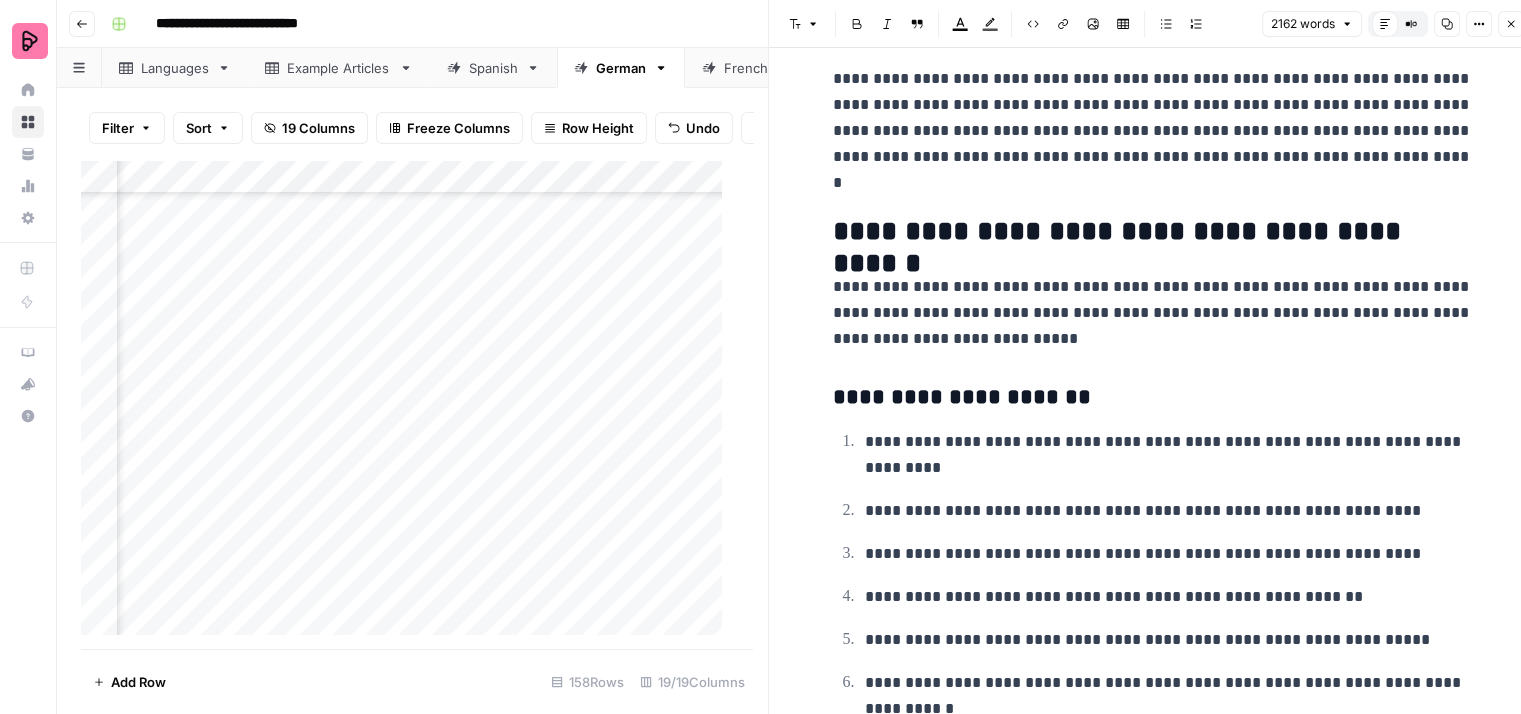 click on "**********" at bounding box center (1153, 313) 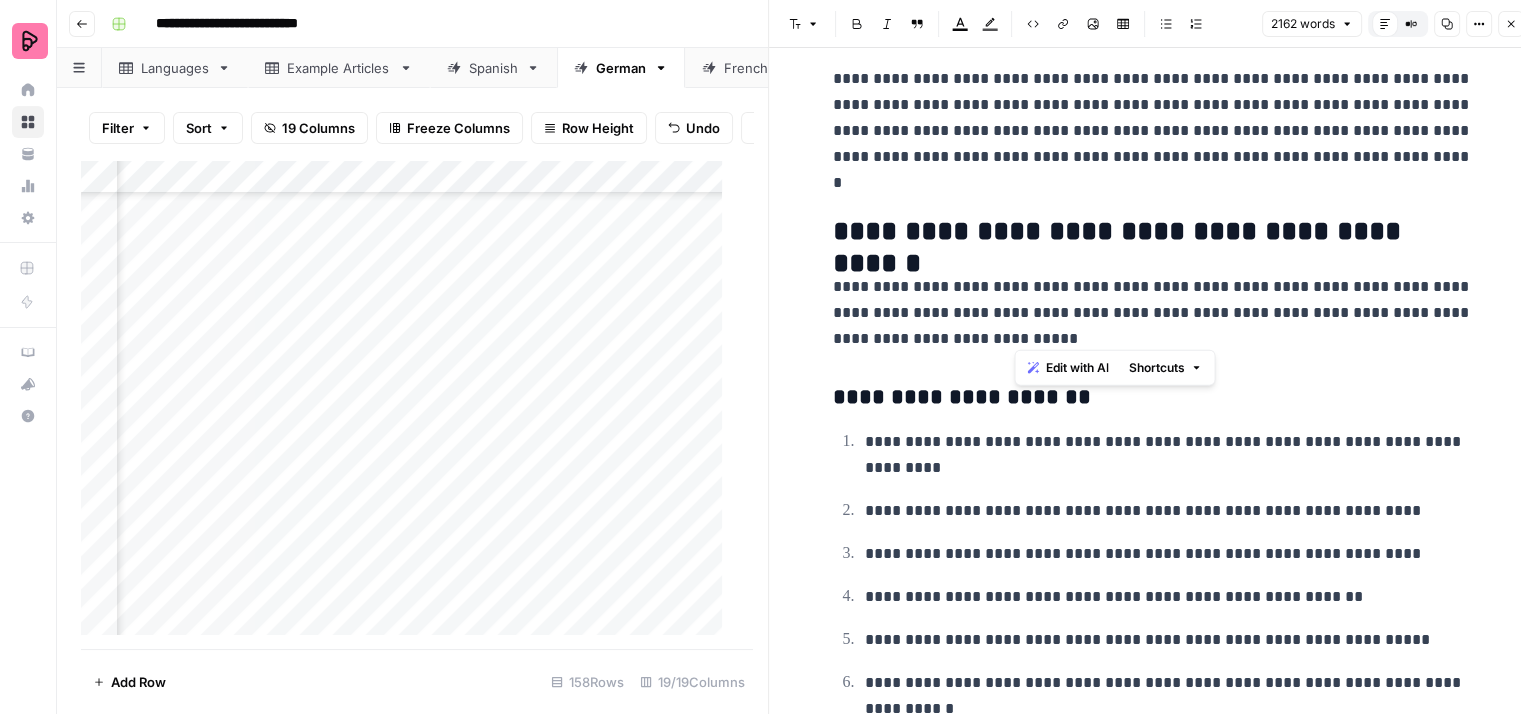 drag, startPoint x: 1027, startPoint y: 329, endPoint x: 1243, endPoint y: 284, distance: 220.63771 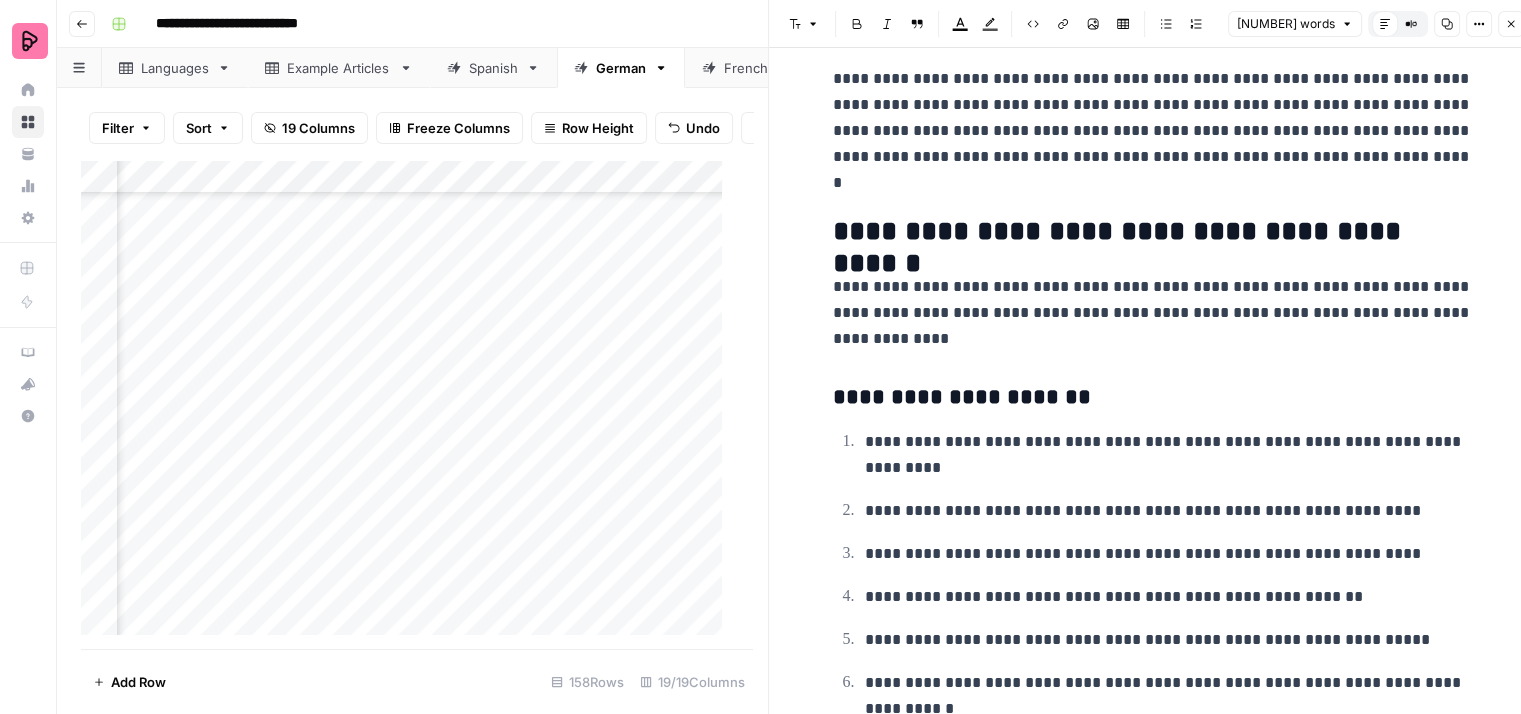 click on "**********" at bounding box center (1153, 313) 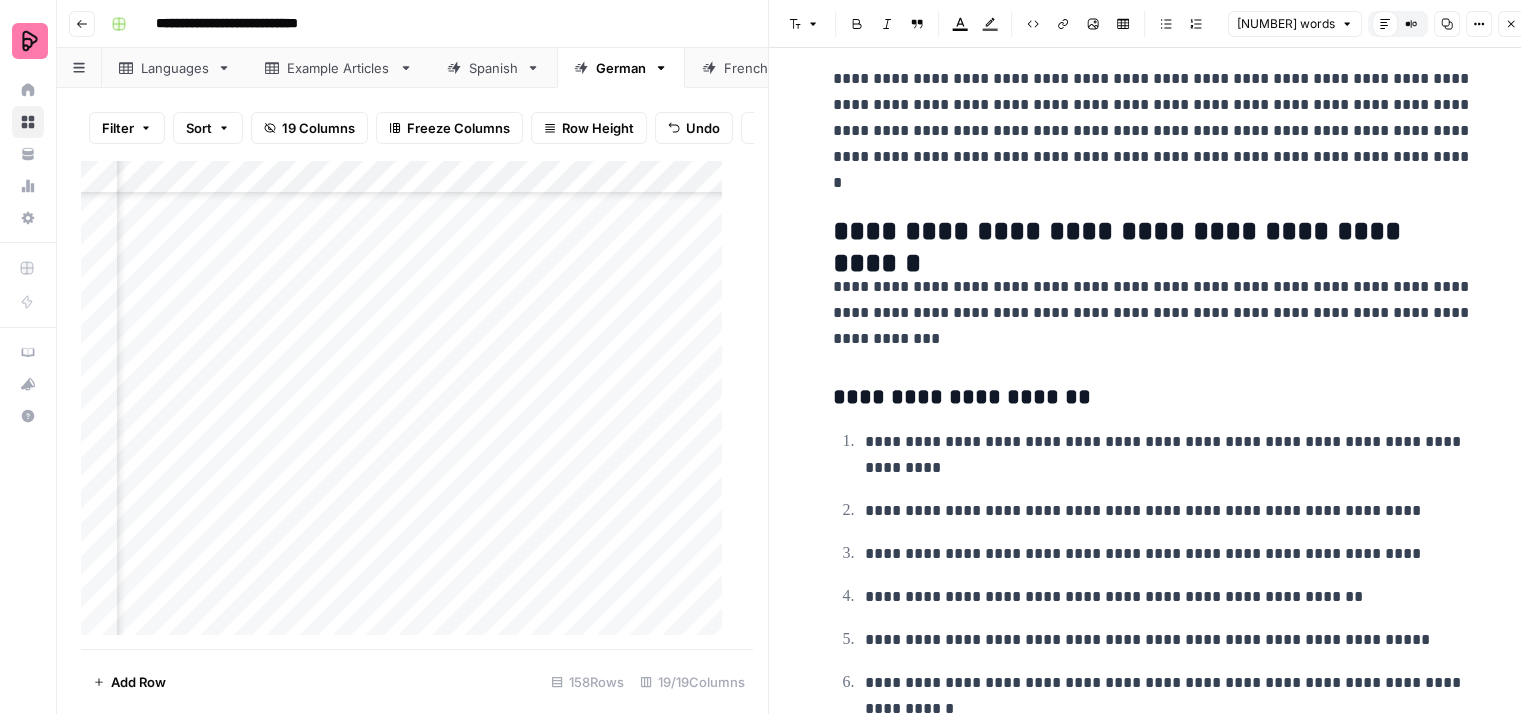 click on "**********" at bounding box center (1153, -497) 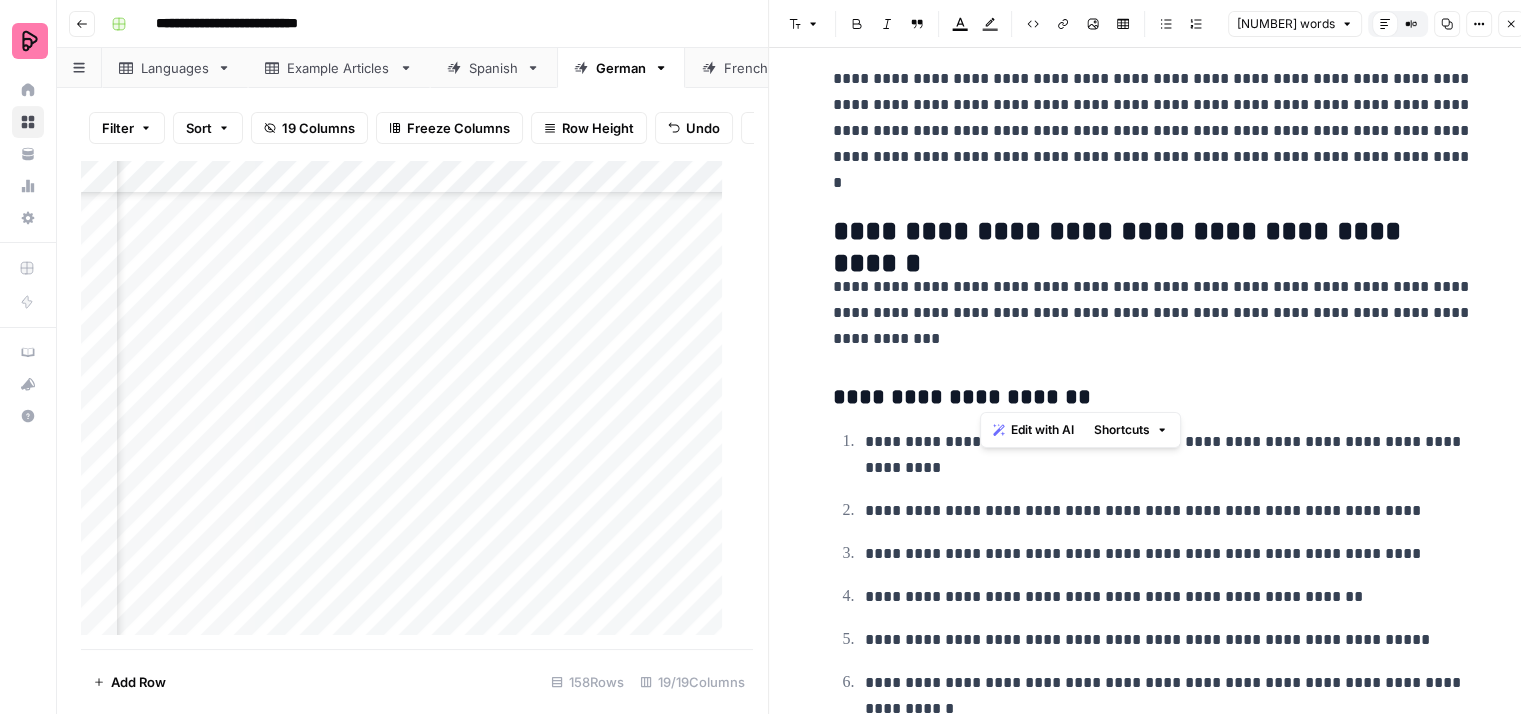 drag, startPoint x: 1075, startPoint y: 388, endPoint x: 978, endPoint y: 381, distance: 97.25225 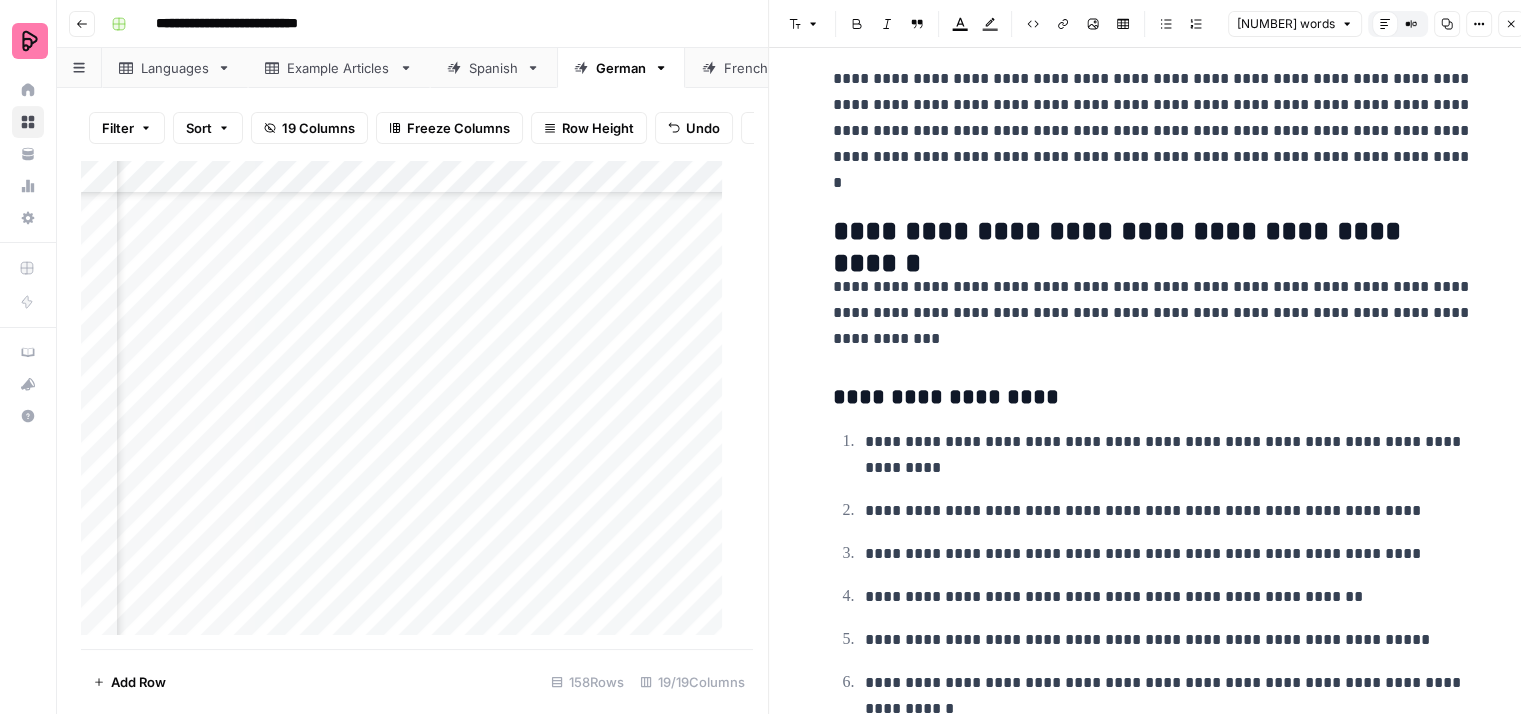 click on "**********" at bounding box center [1153, -497] 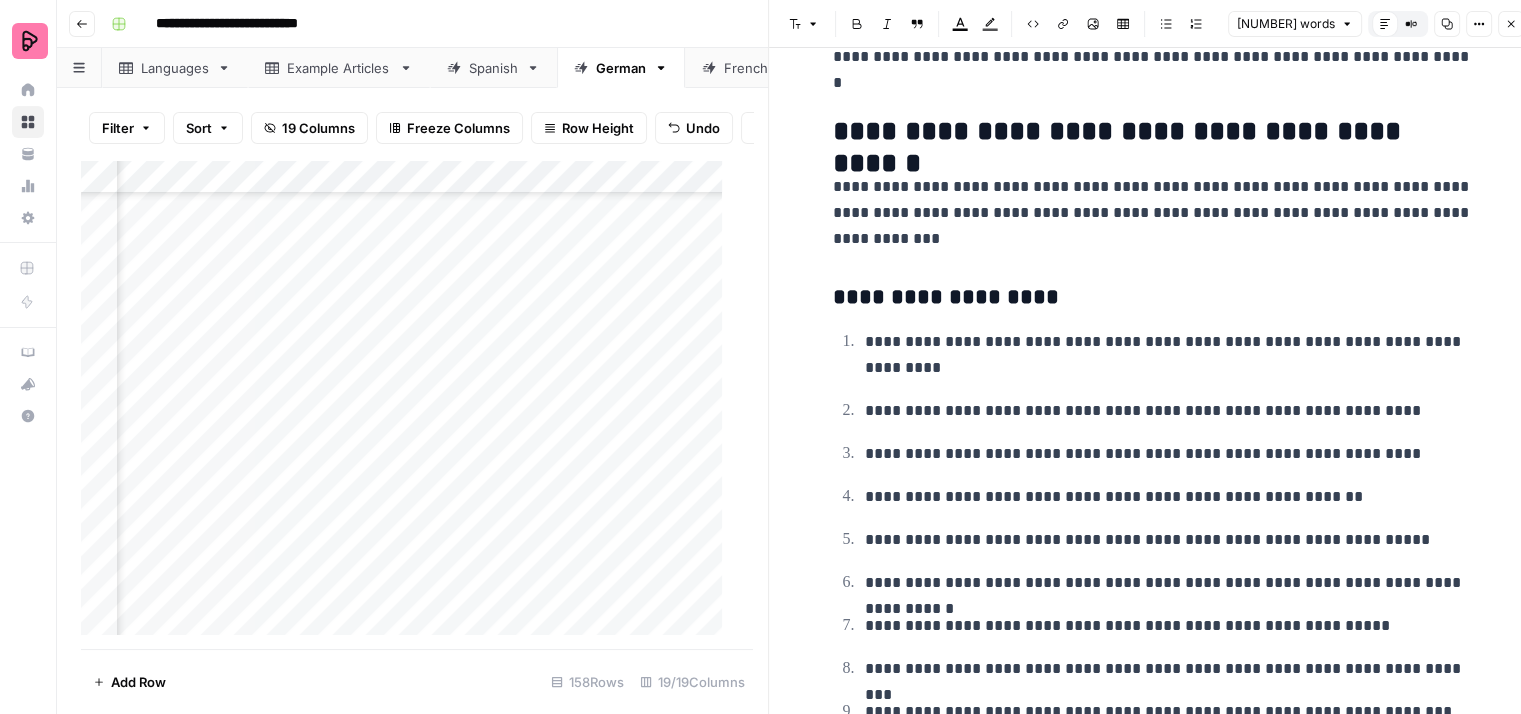 click on "**********" at bounding box center [1169, 355] 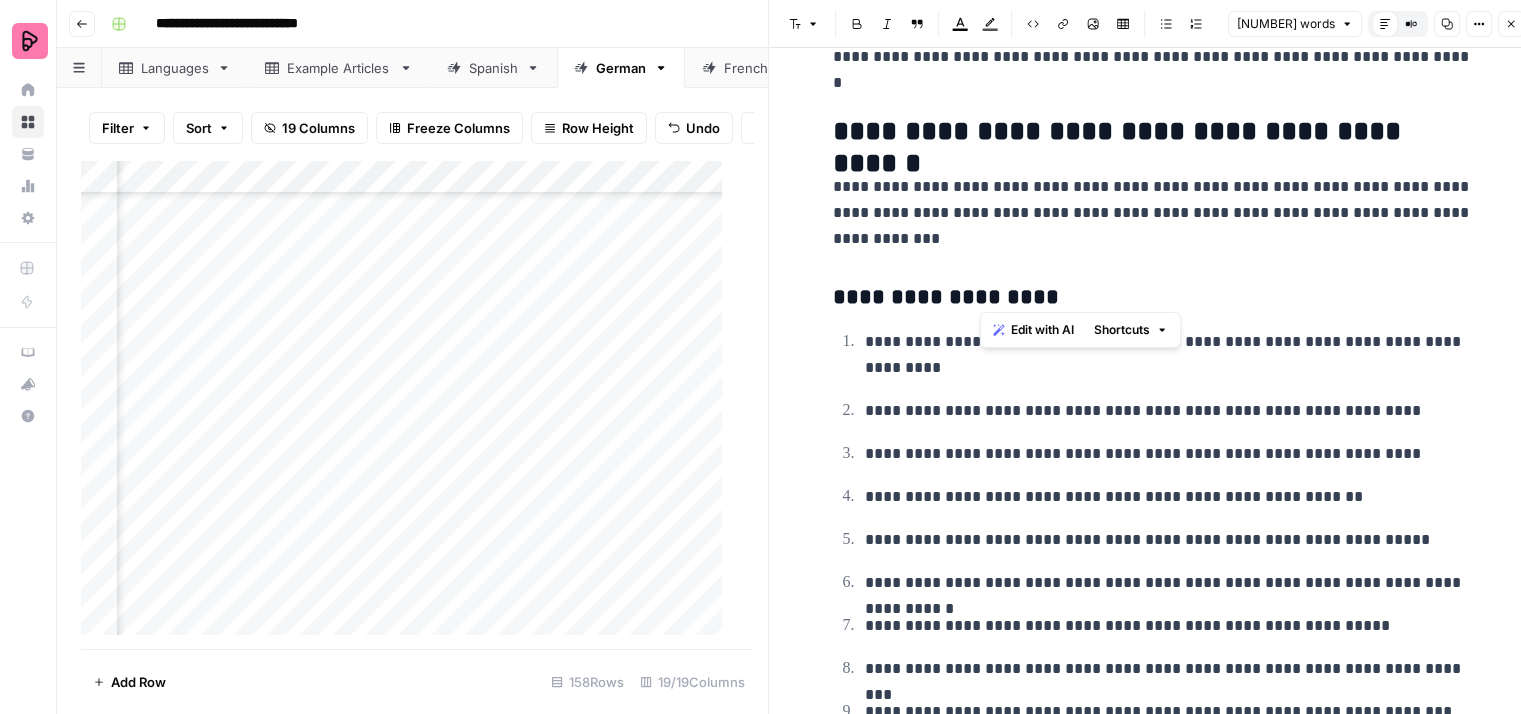 drag, startPoint x: 1042, startPoint y: 286, endPoint x: 976, endPoint y: 287, distance: 66.007576 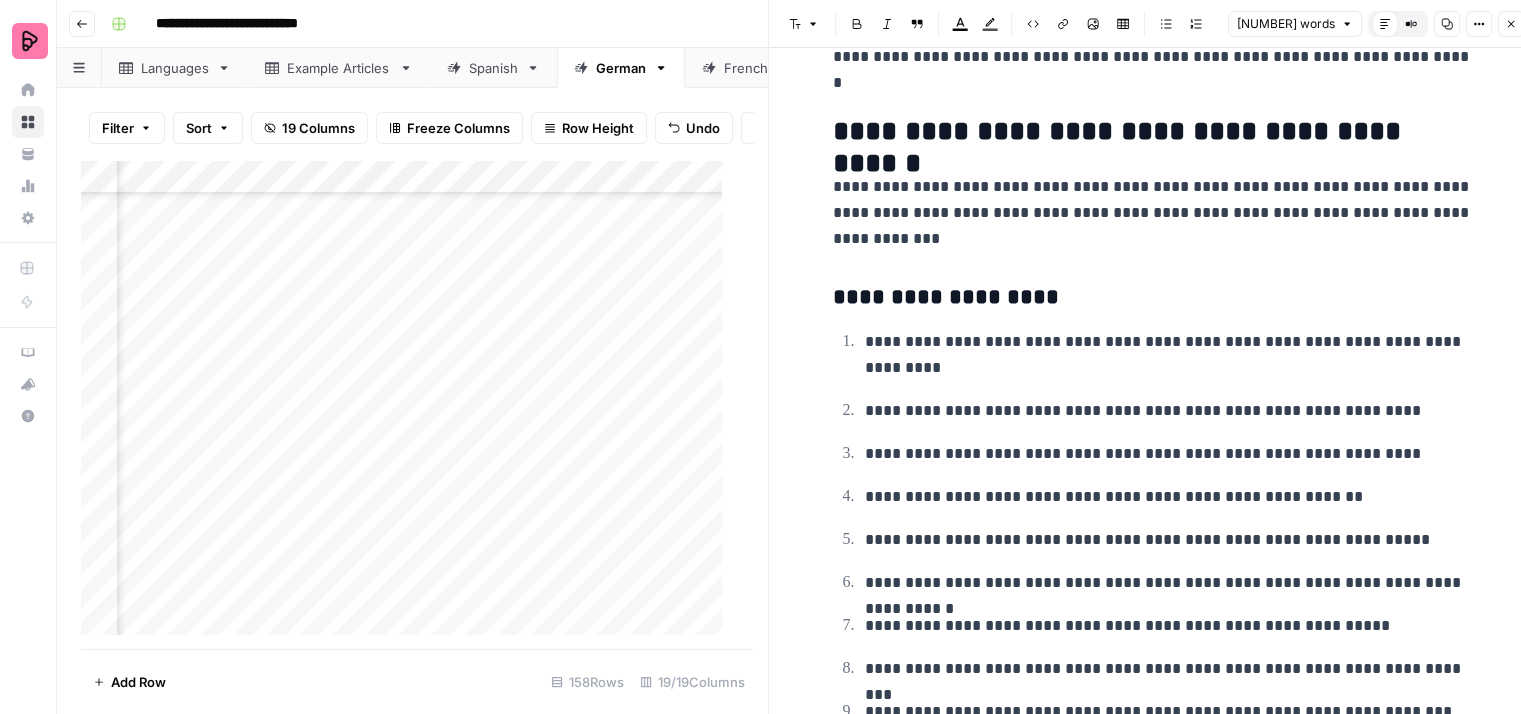 click on "**********" at bounding box center (1153, 298) 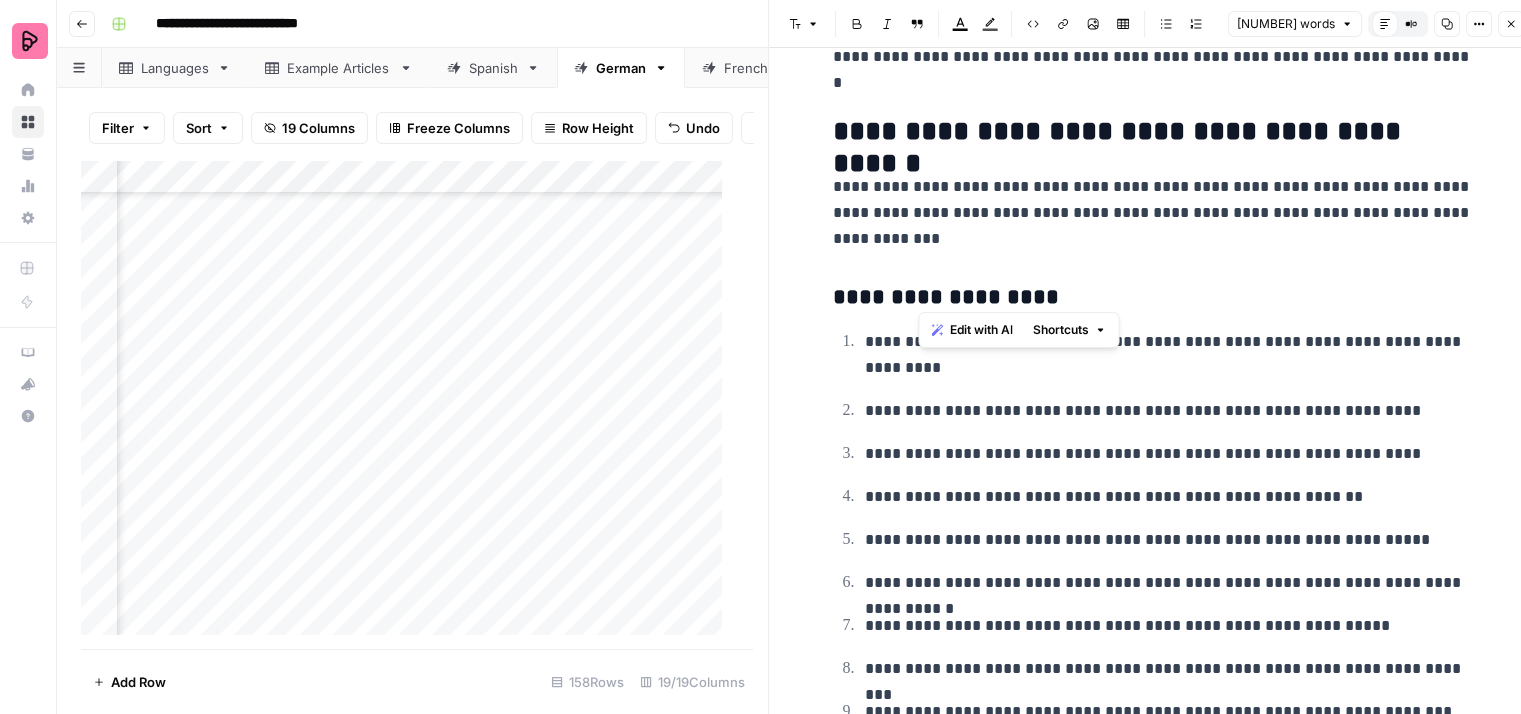 drag, startPoint x: 1040, startPoint y: 291, endPoint x: 917, endPoint y: 293, distance: 123.01626 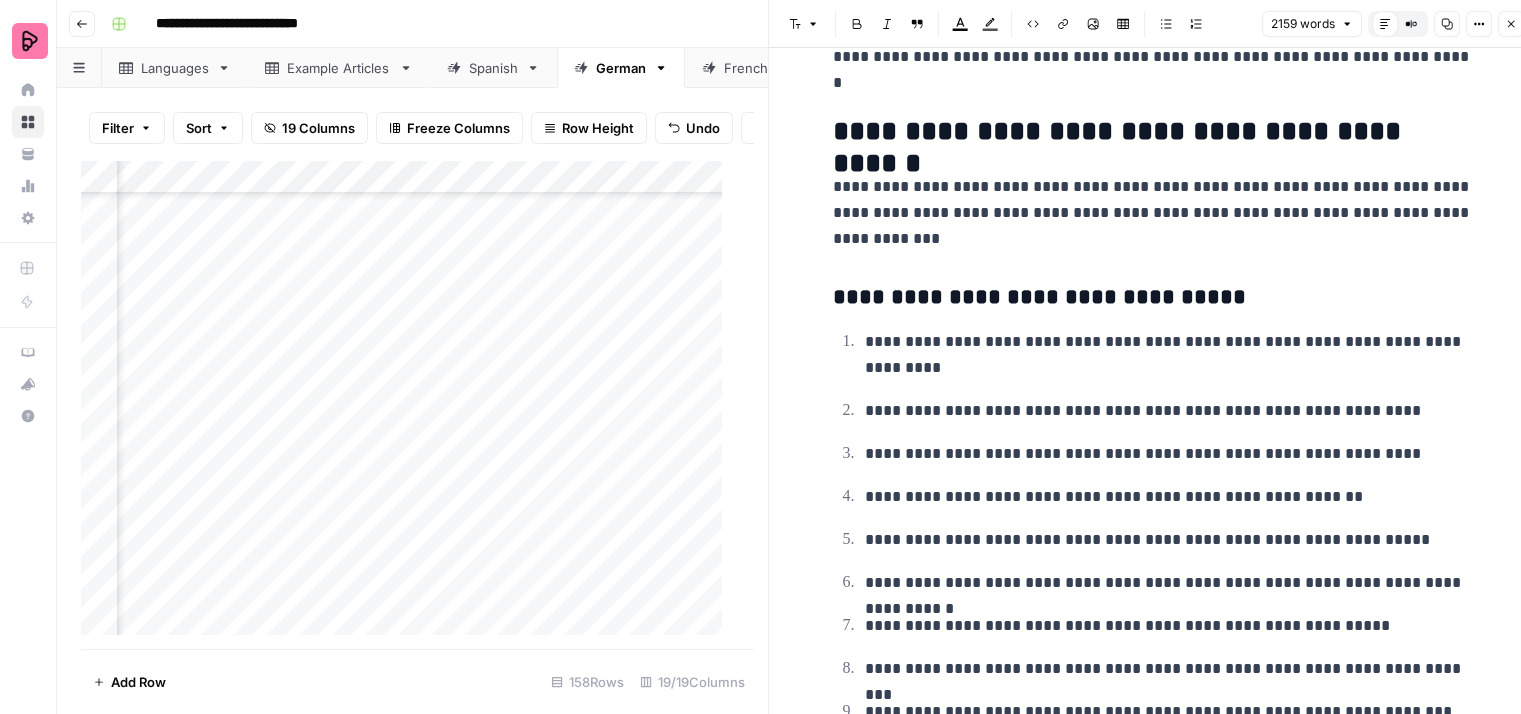 click on "**********" at bounding box center (1153, 213) 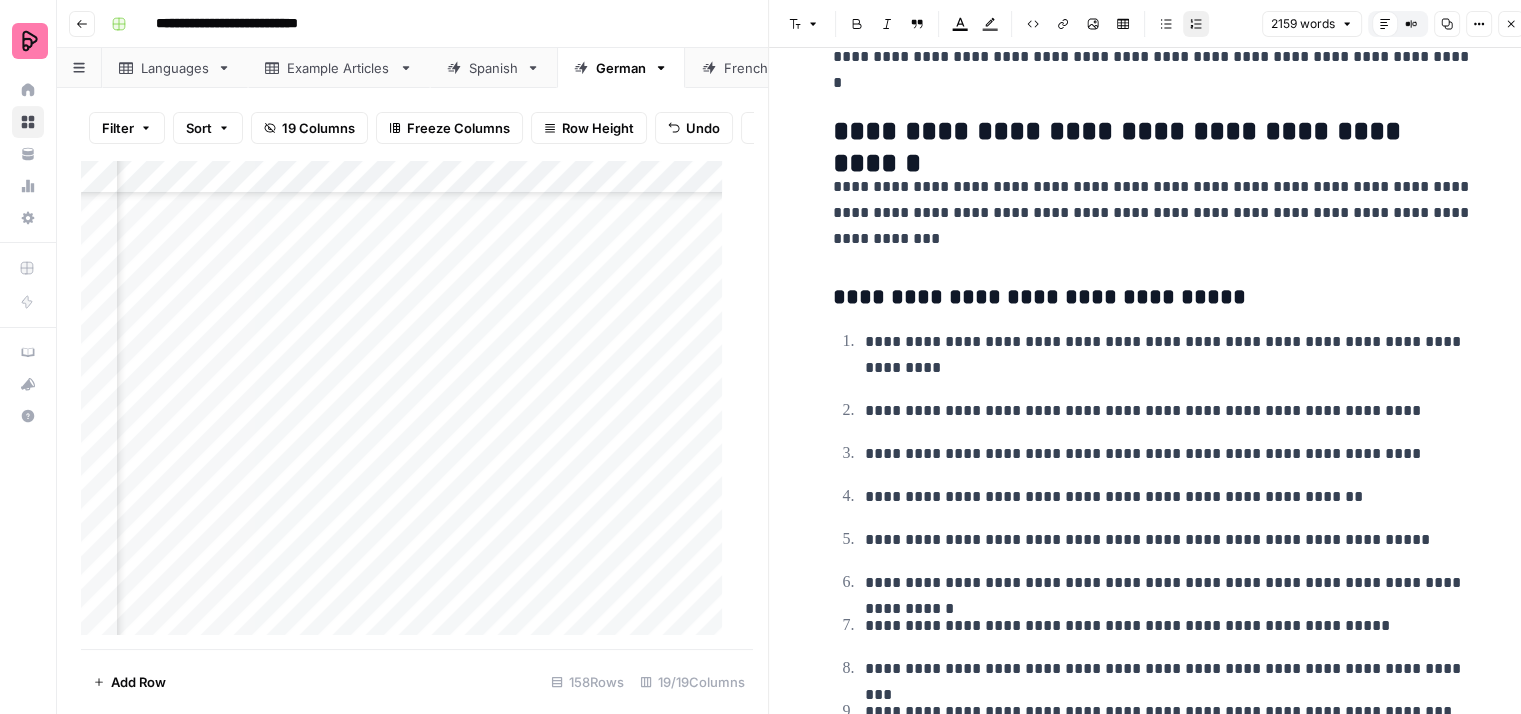 scroll, scrollTop: 5400, scrollLeft: 0, axis: vertical 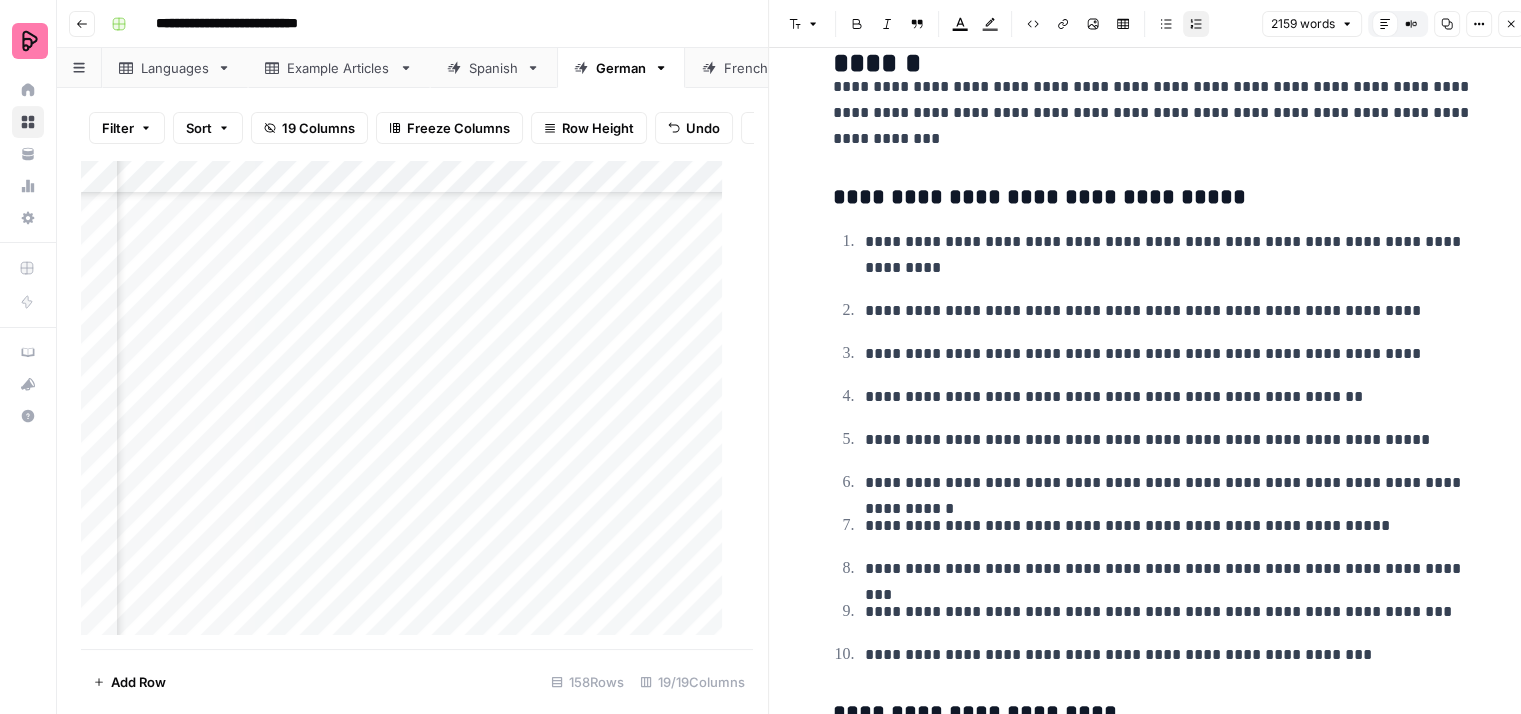 click on "**********" at bounding box center [1169, 311] 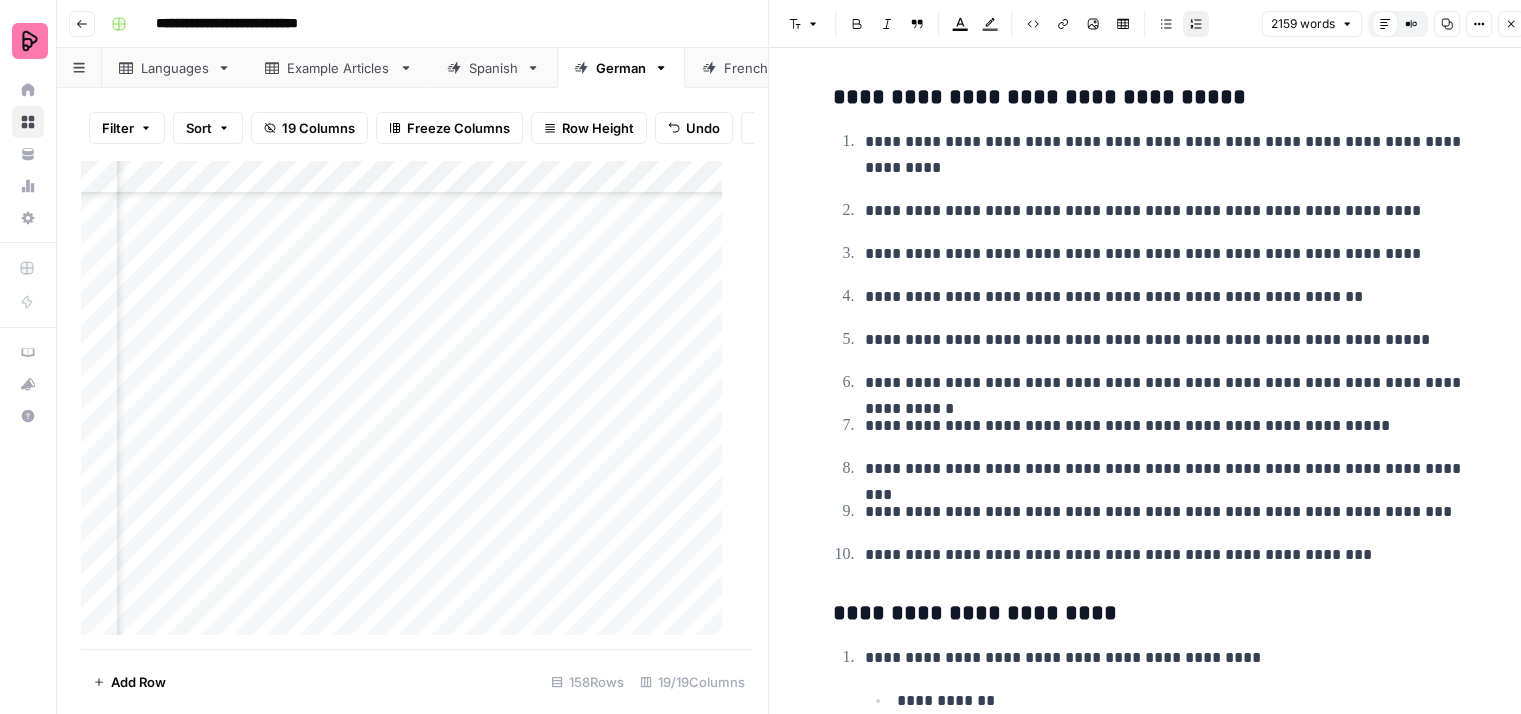 scroll, scrollTop: 5600, scrollLeft: 0, axis: vertical 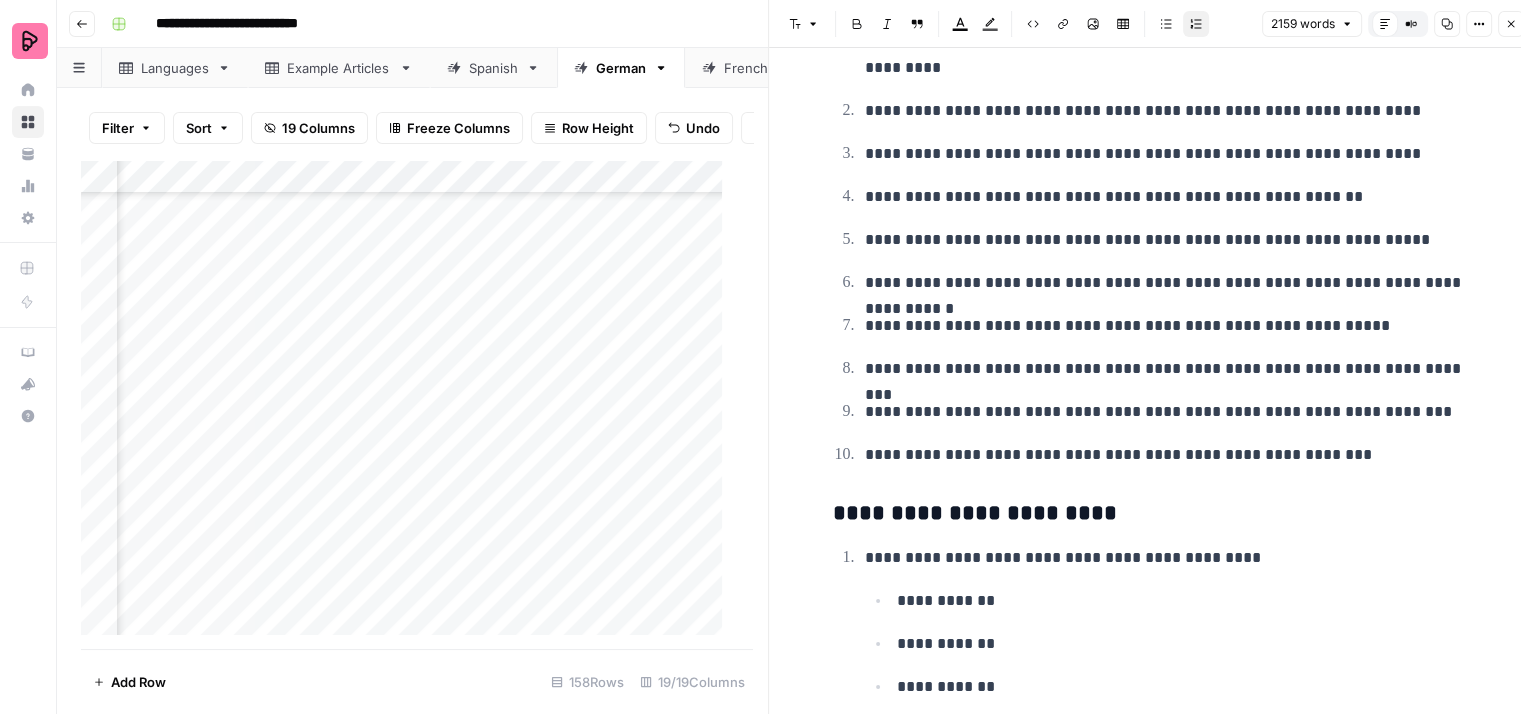 click on "**********" at bounding box center (1169, 455) 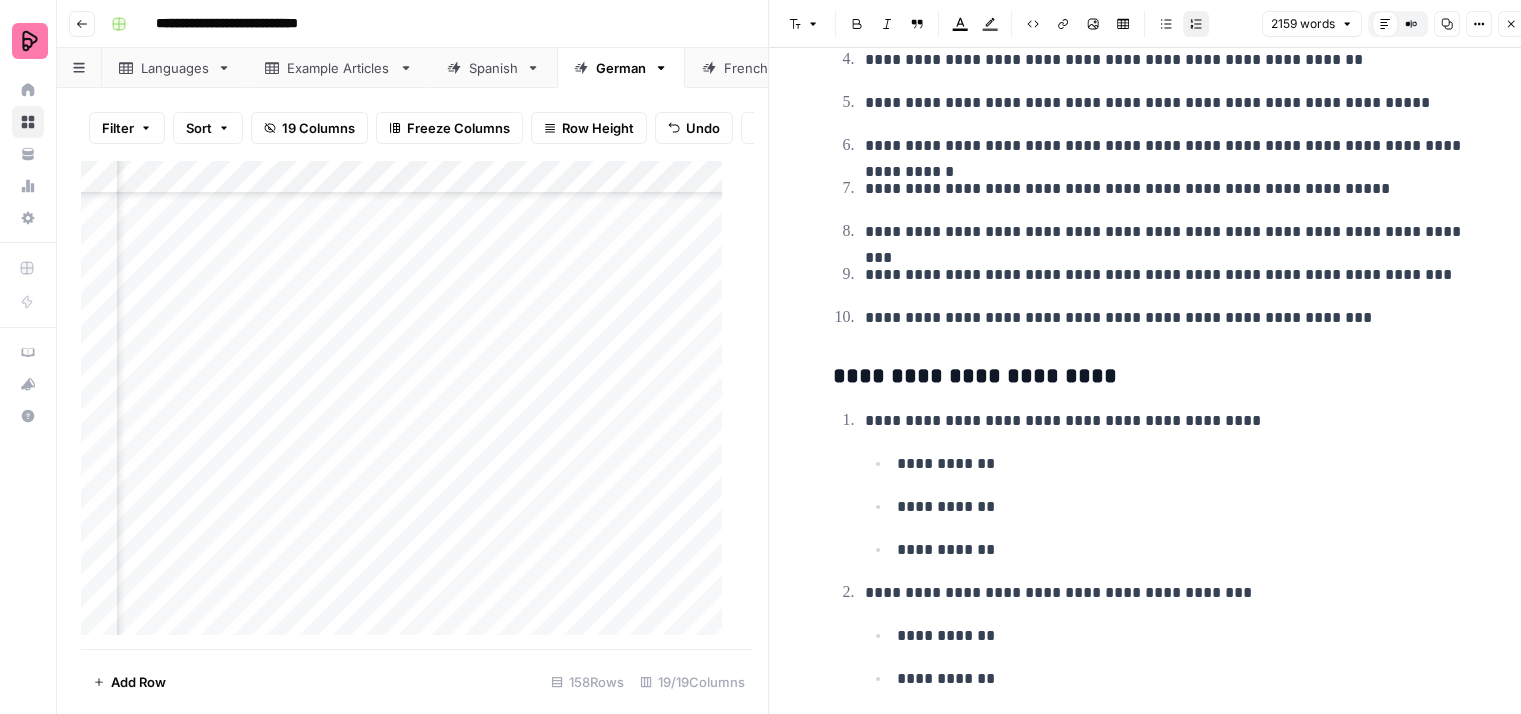 scroll, scrollTop: 5800, scrollLeft: 0, axis: vertical 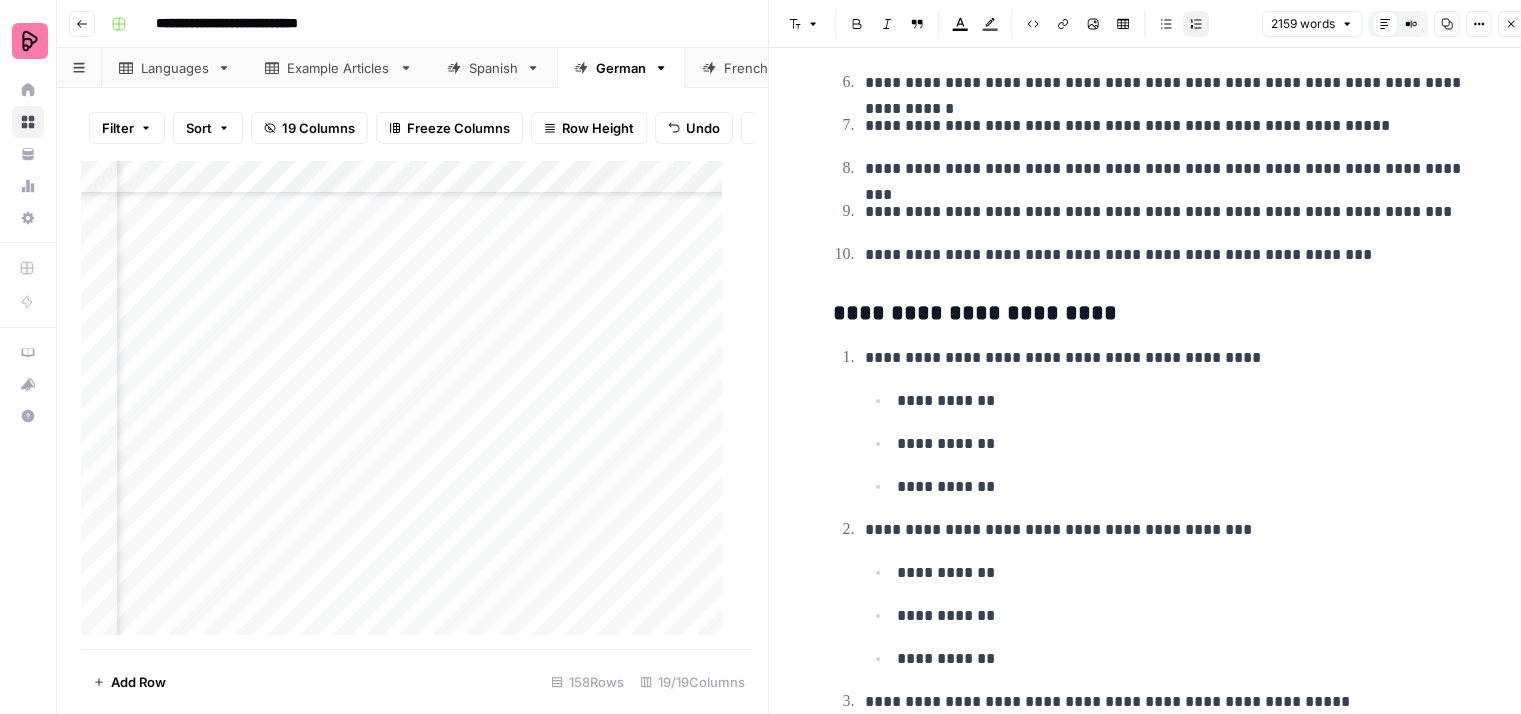 click on "**********" at bounding box center [1166, 422] 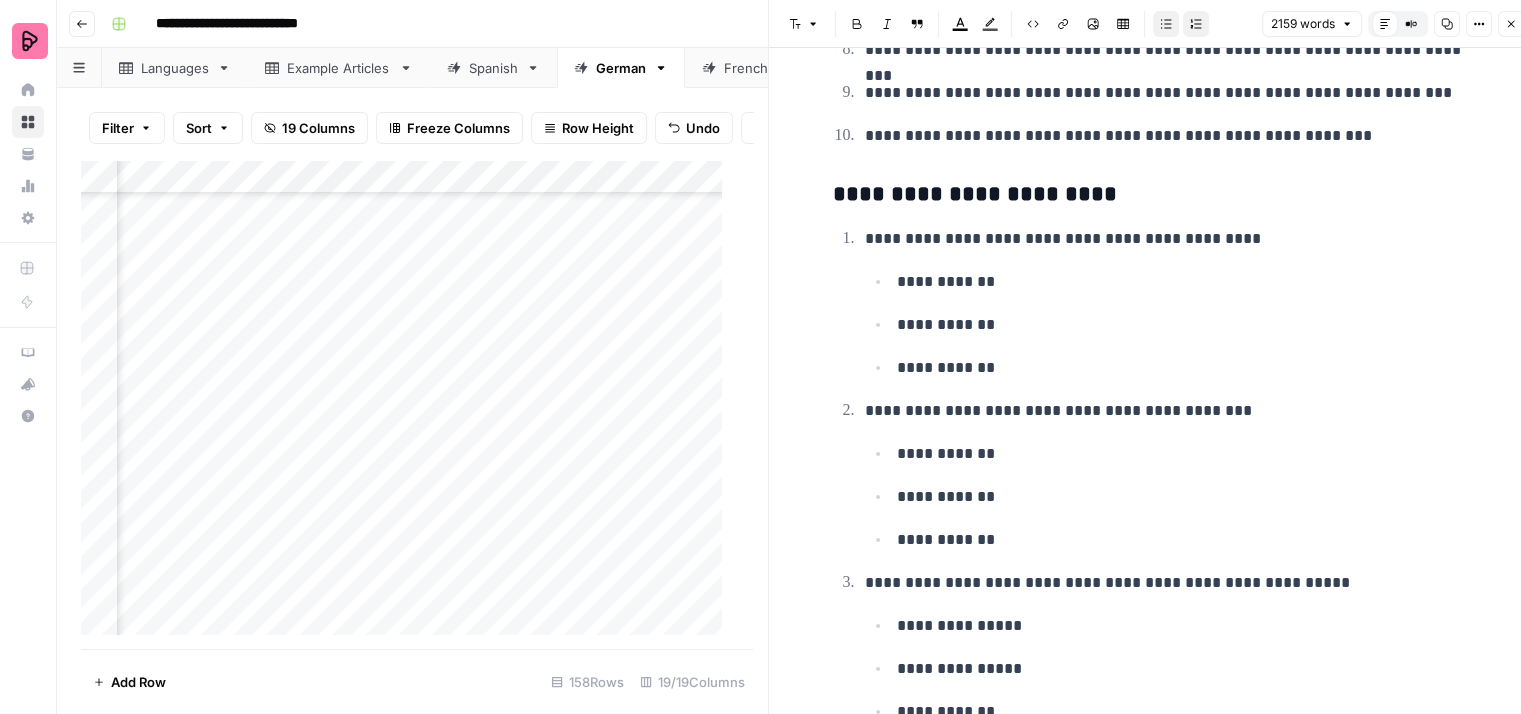 scroll, scrollTop: 6000, scrollLeft: 0, axis: vertical 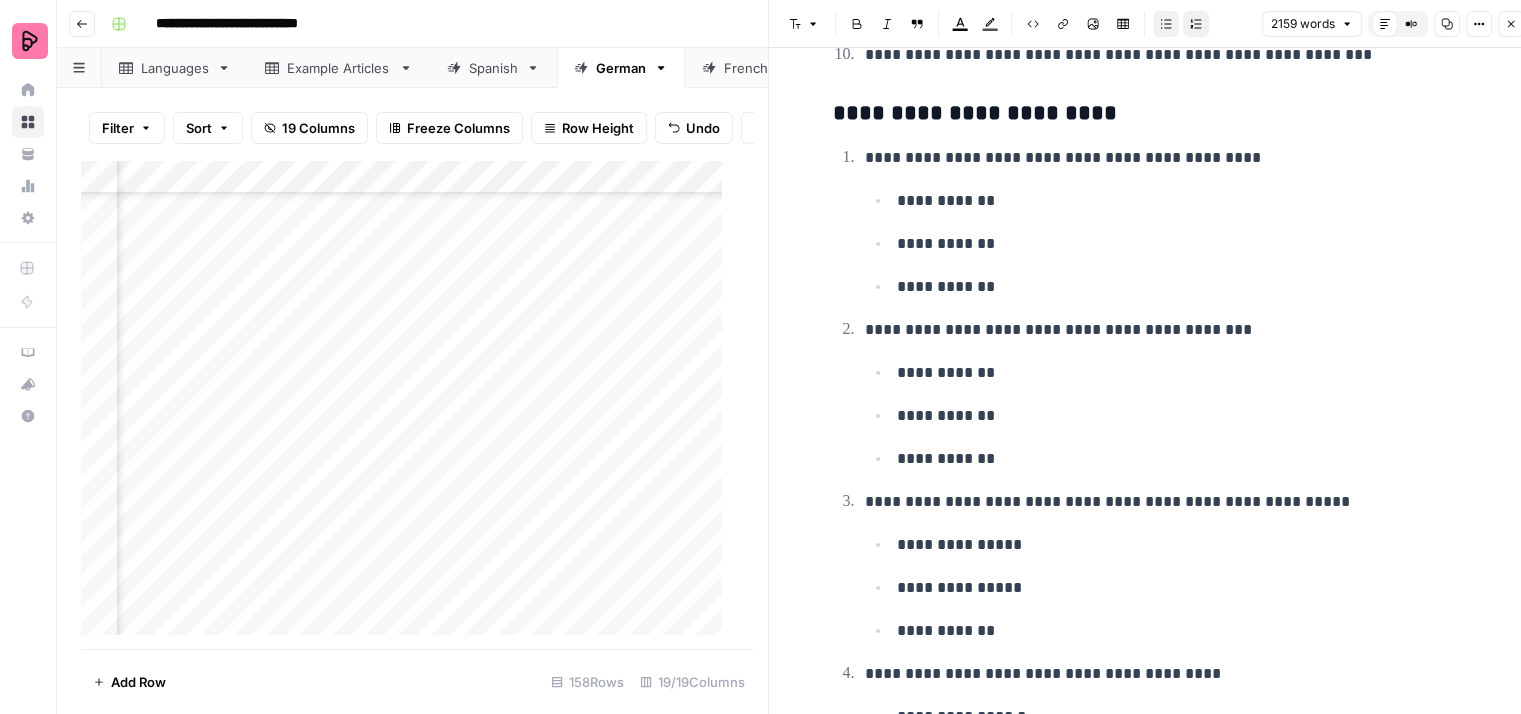 click on "**********" at bounding box center [1182, 372] 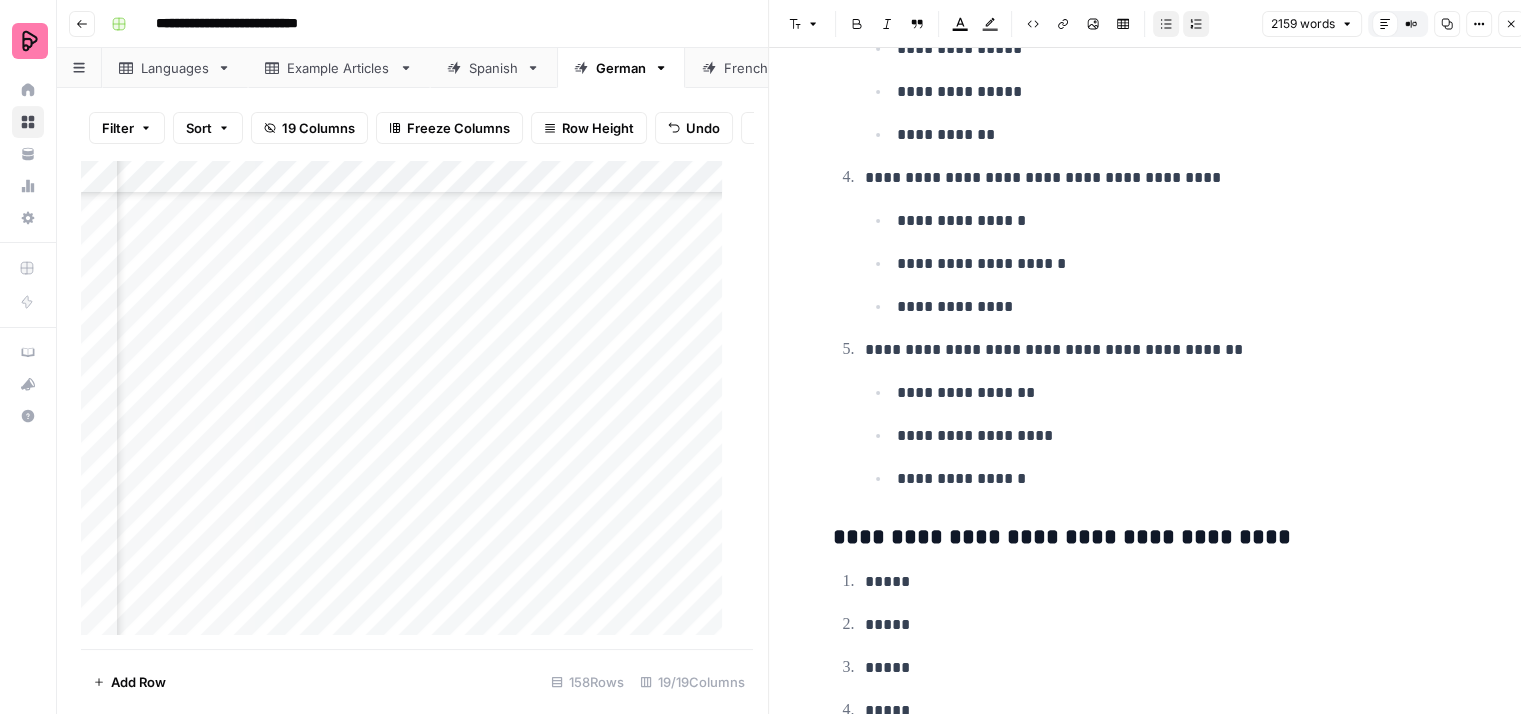 scroll, scrollTop: 6500, scrollLeft: 0, axis: vertical 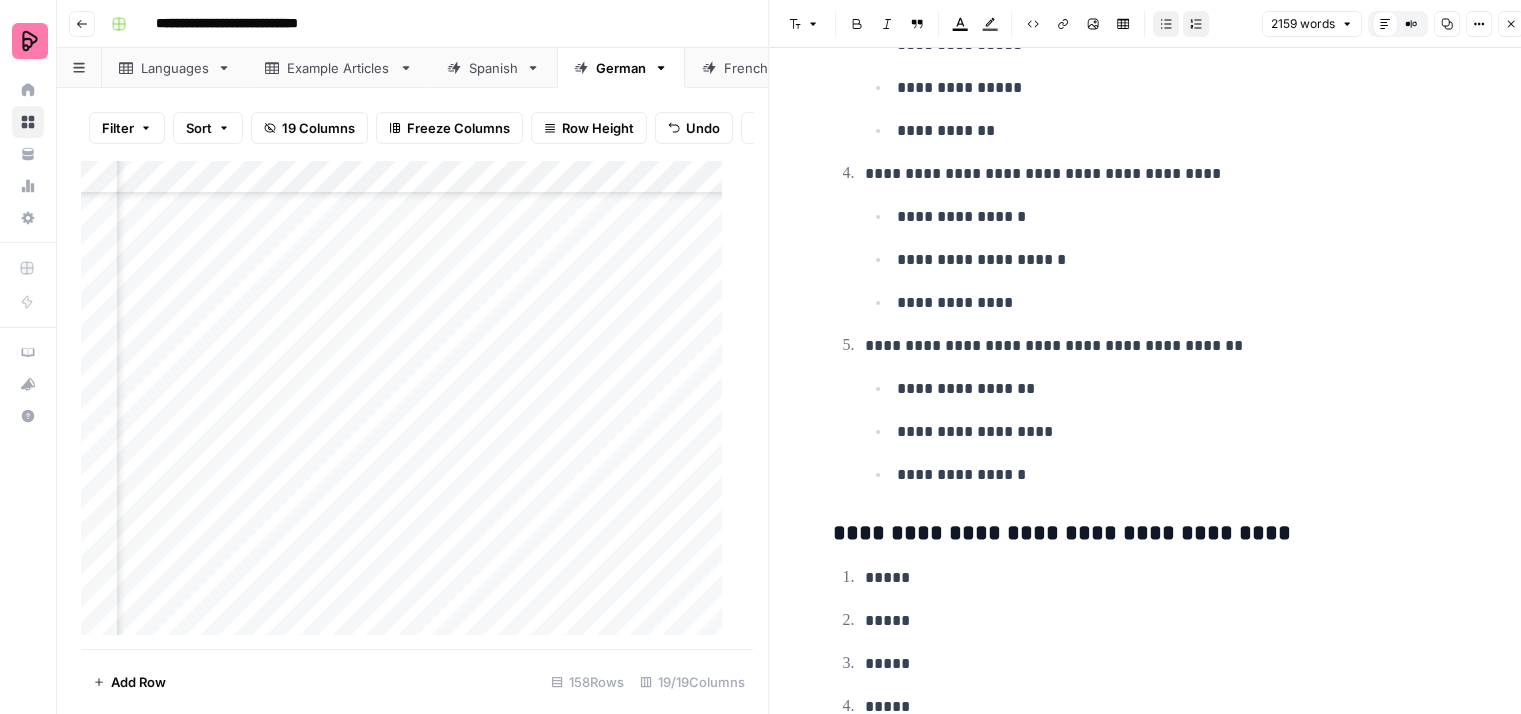 click on "**********" at bounding box center [1169, 346] 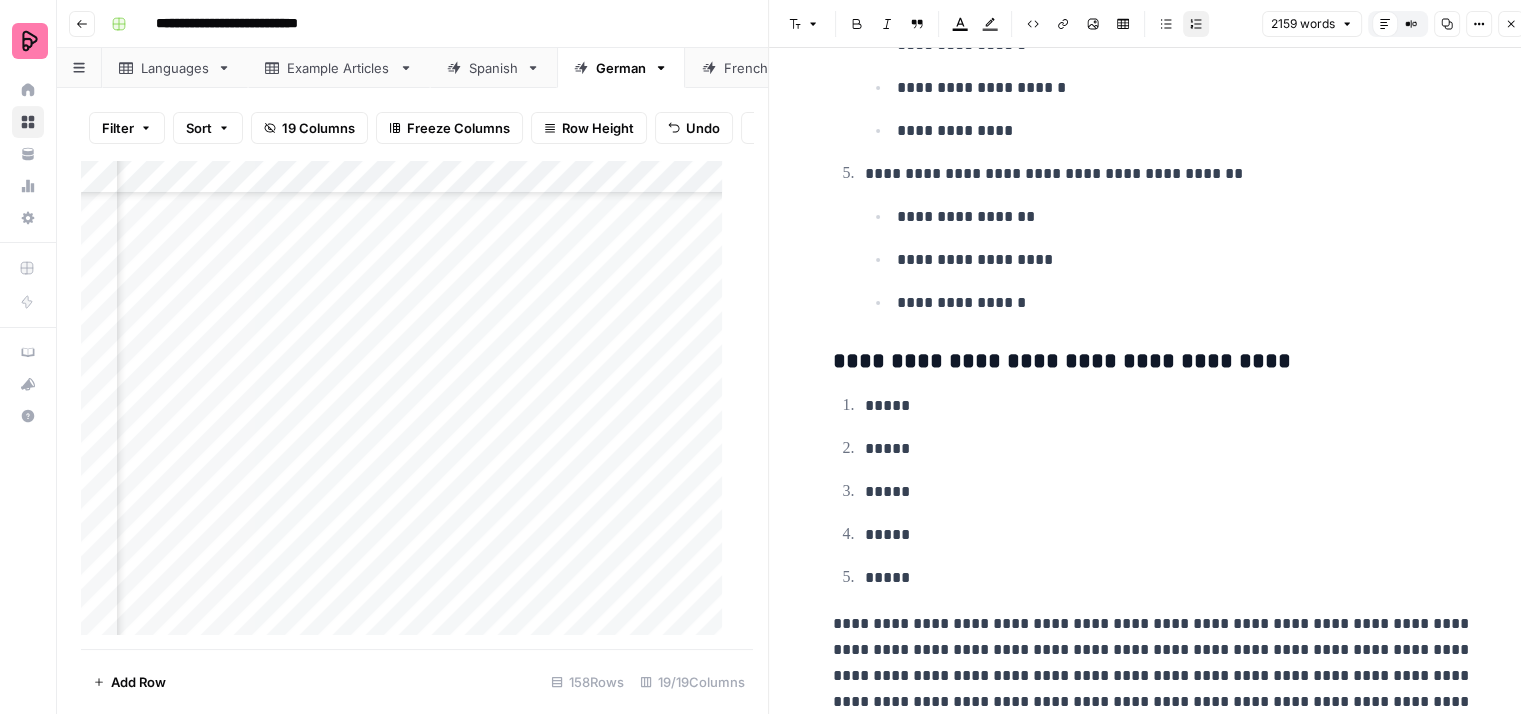 scroll, scrollTop: 6700, scrollLeft: 0, axis: vertical 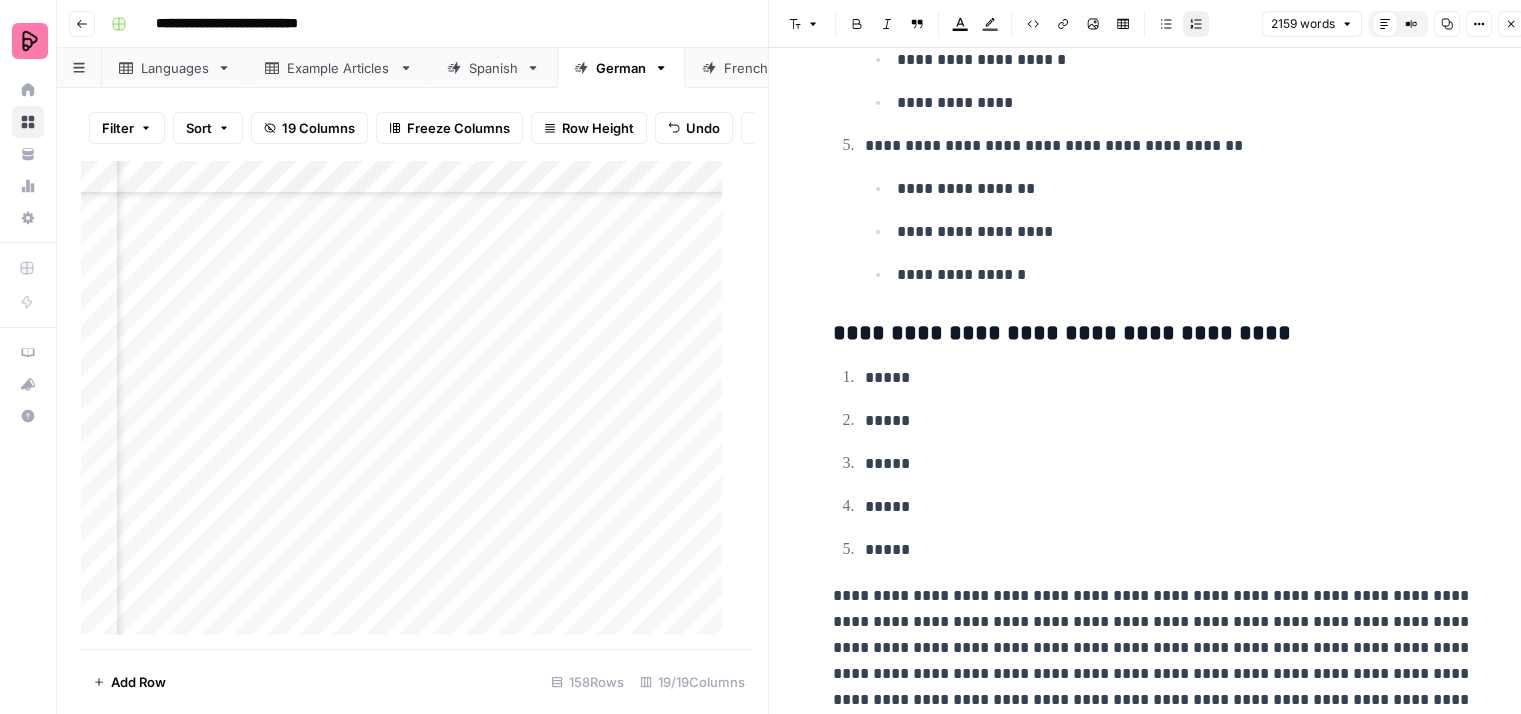 click on "*****" at bounding box center [1169, 378] 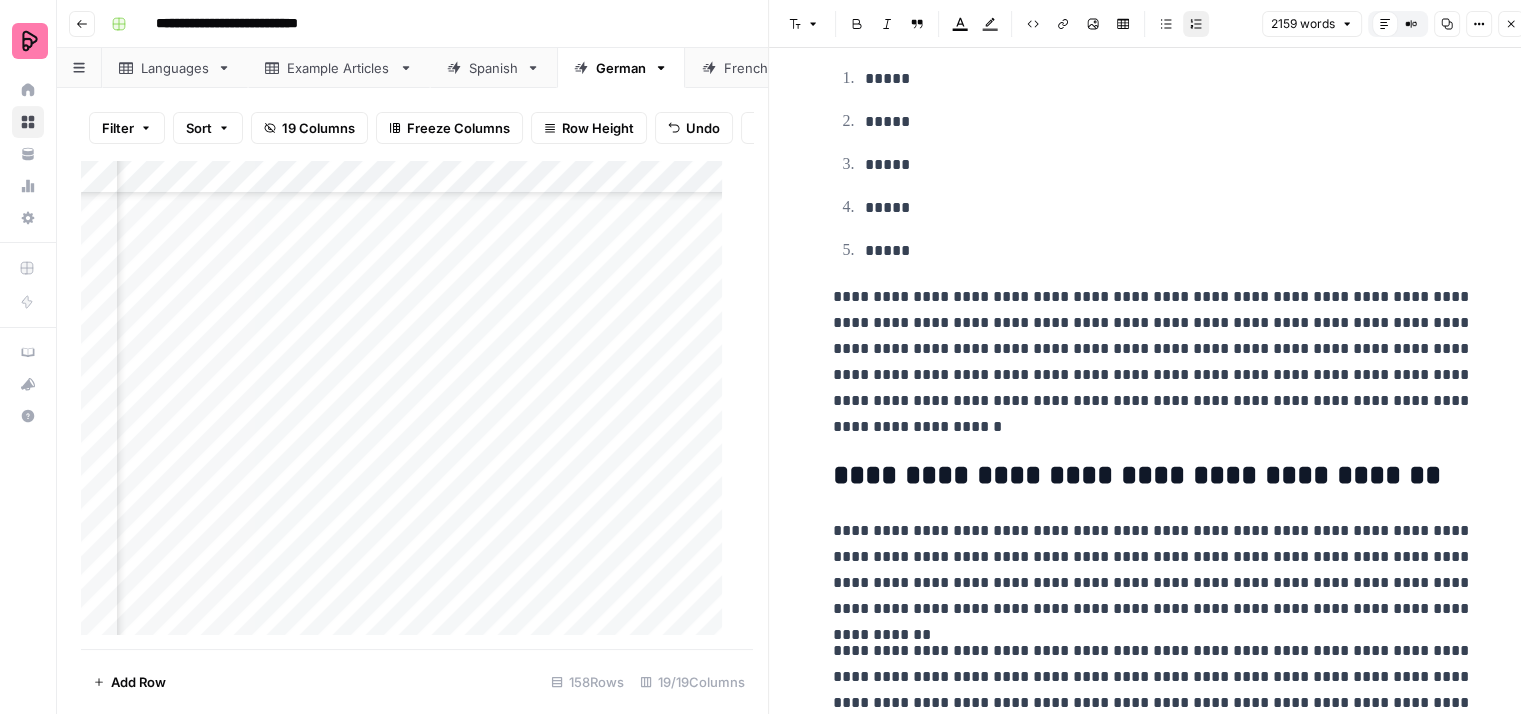 scroll, scrollTop: 7000, scrollLeft: 0, axis: vertical 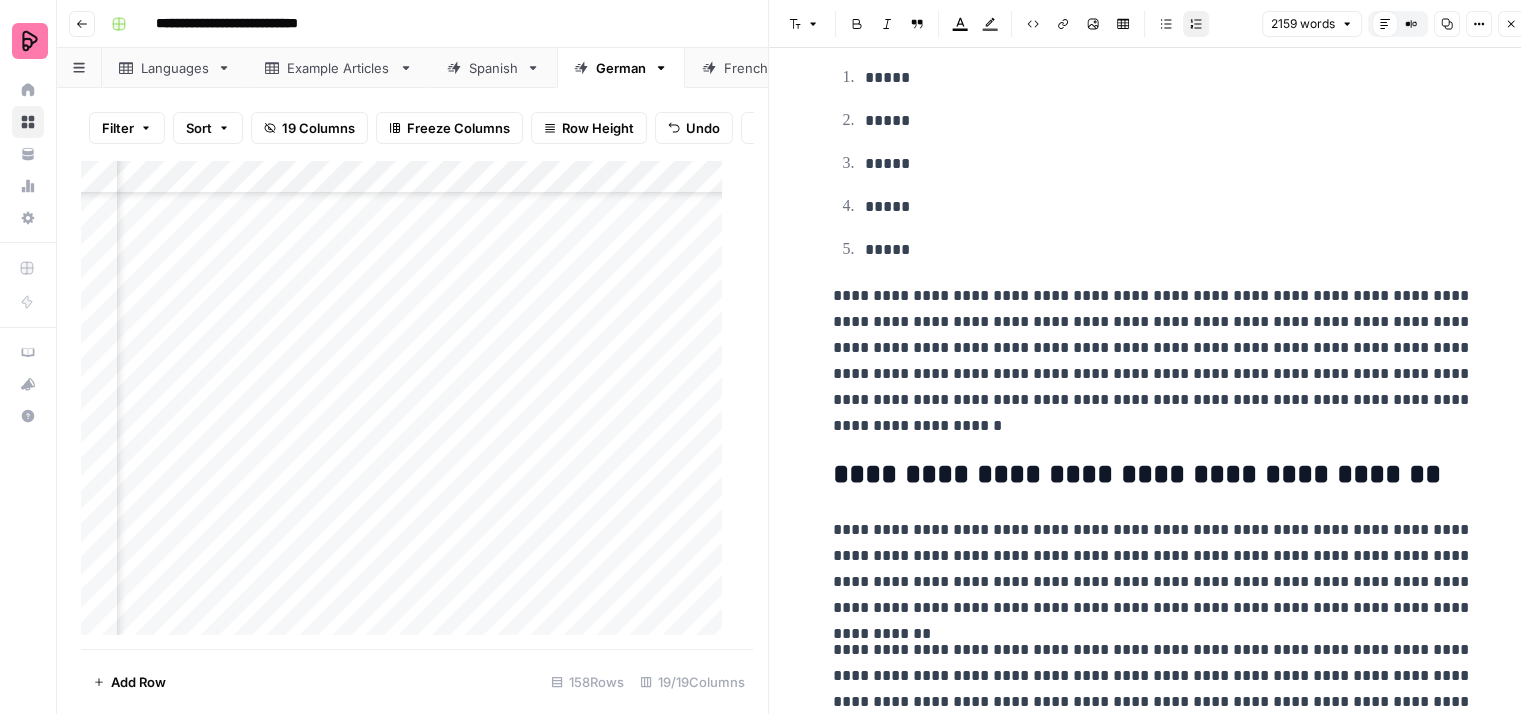 click on "**********" at bounding box center [1153, 361] 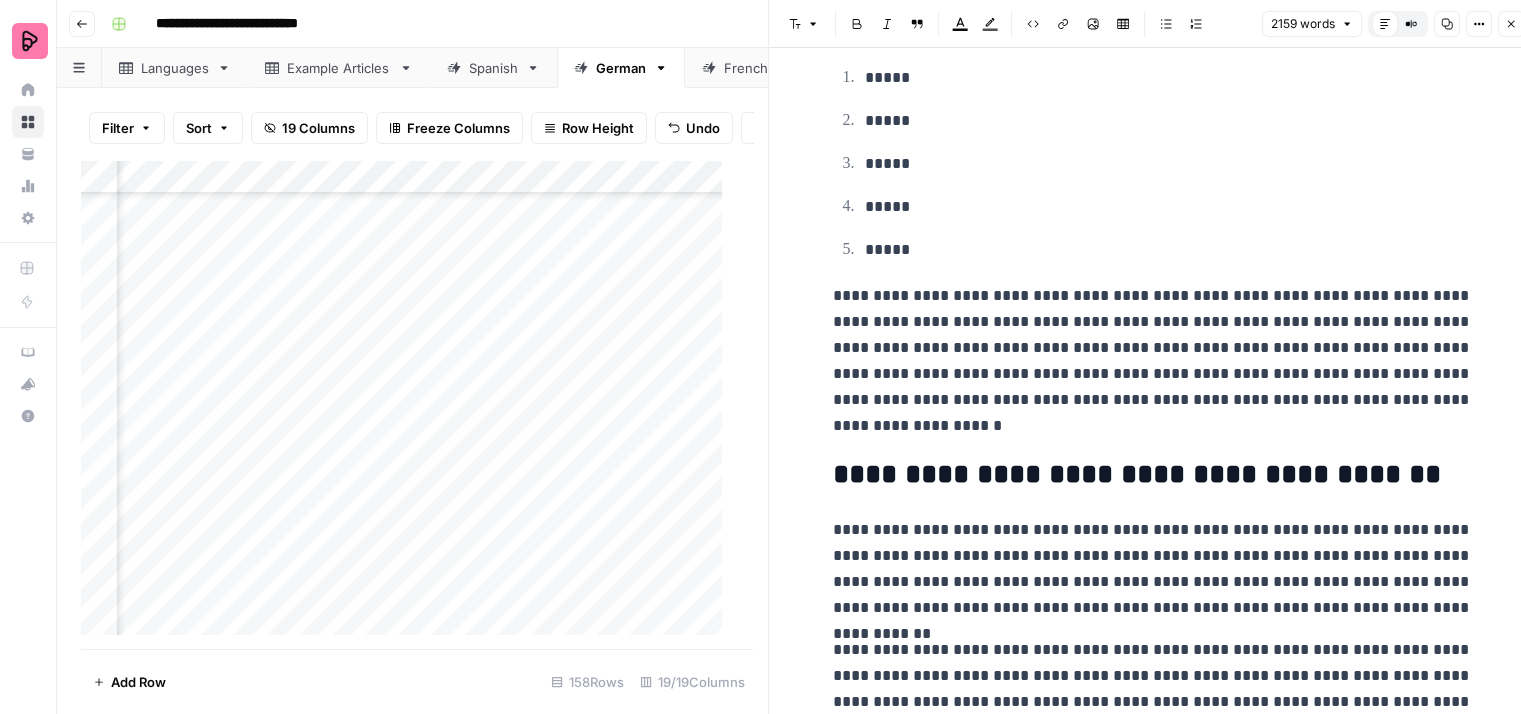 click on "**********" at bounding box center (1153, 361) 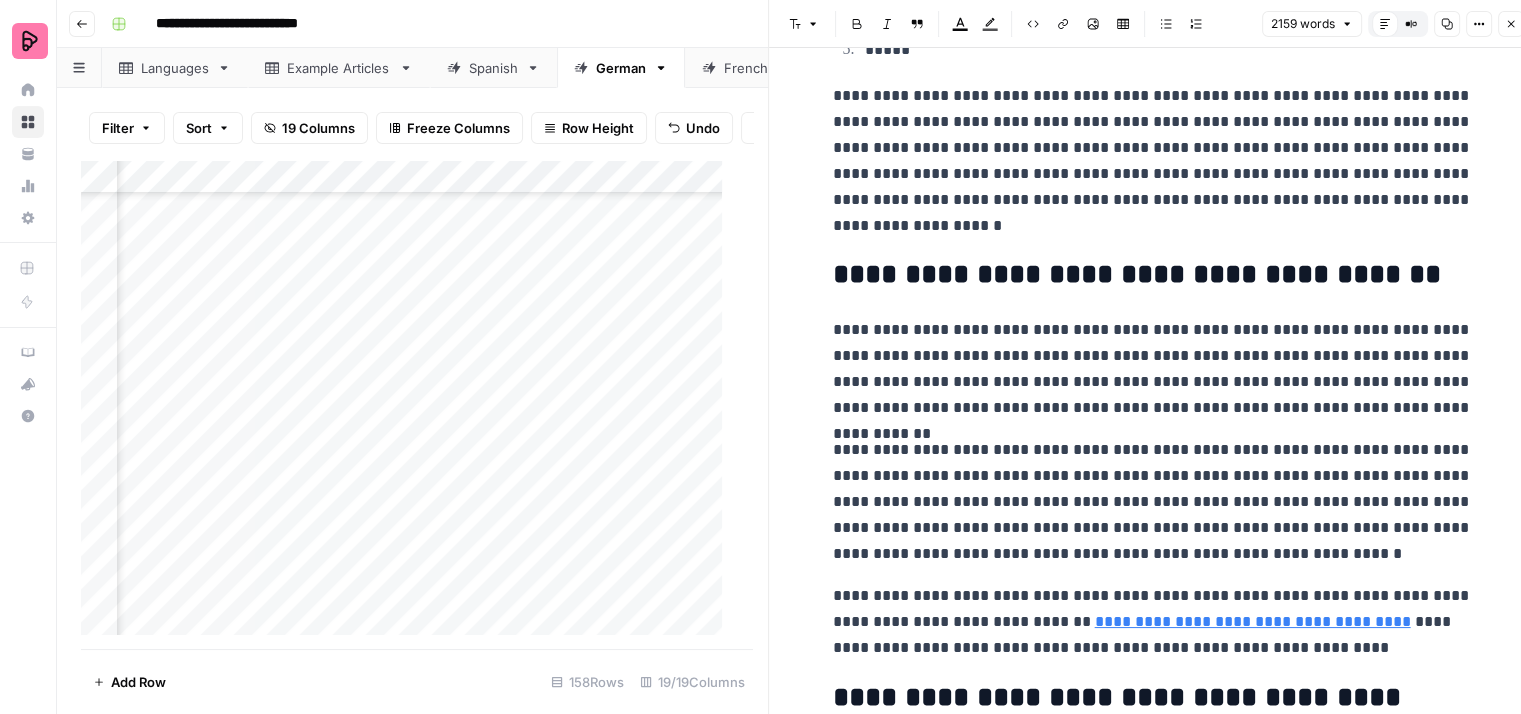 scroll, scrollTop: 7300, scrollLeft: 0, axis: vertical 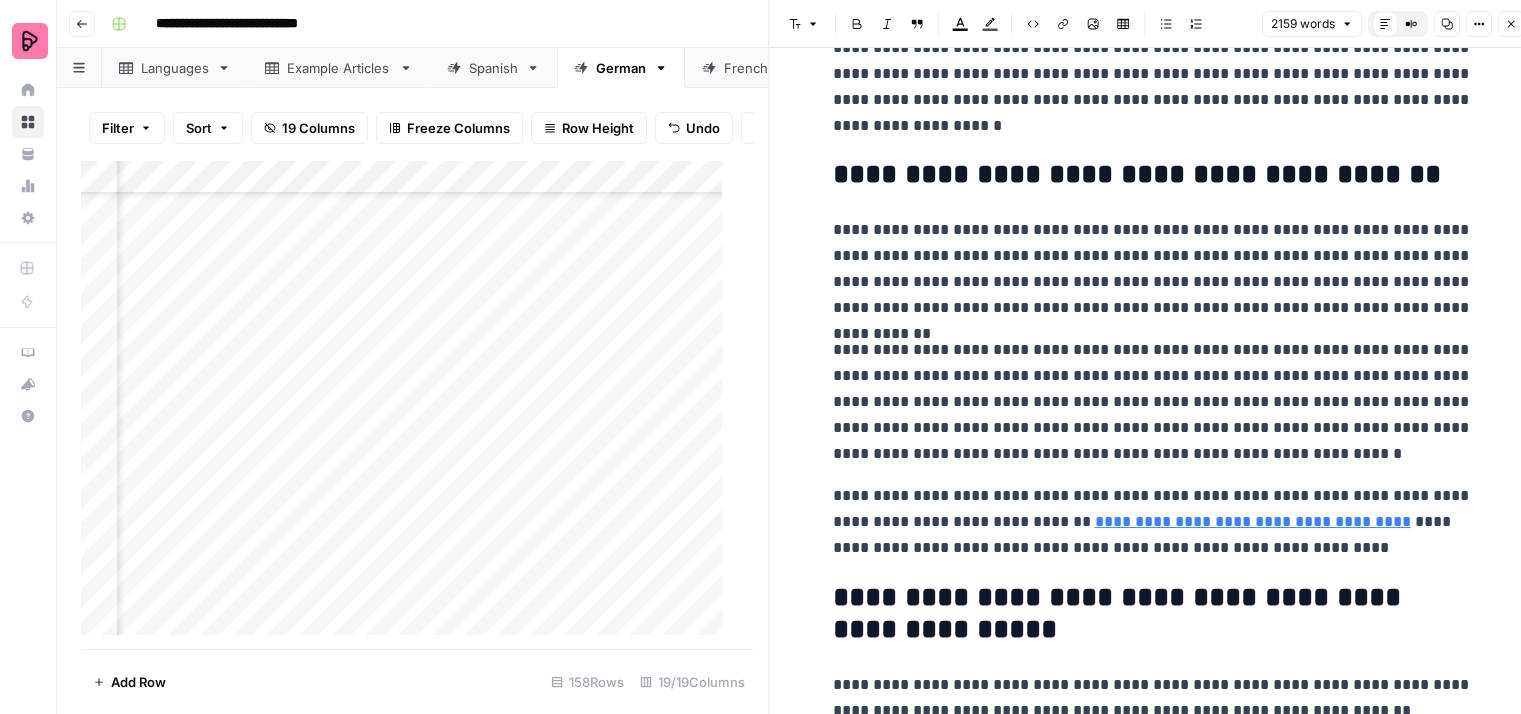 click on "**********" at bounding box center [1153, 269] 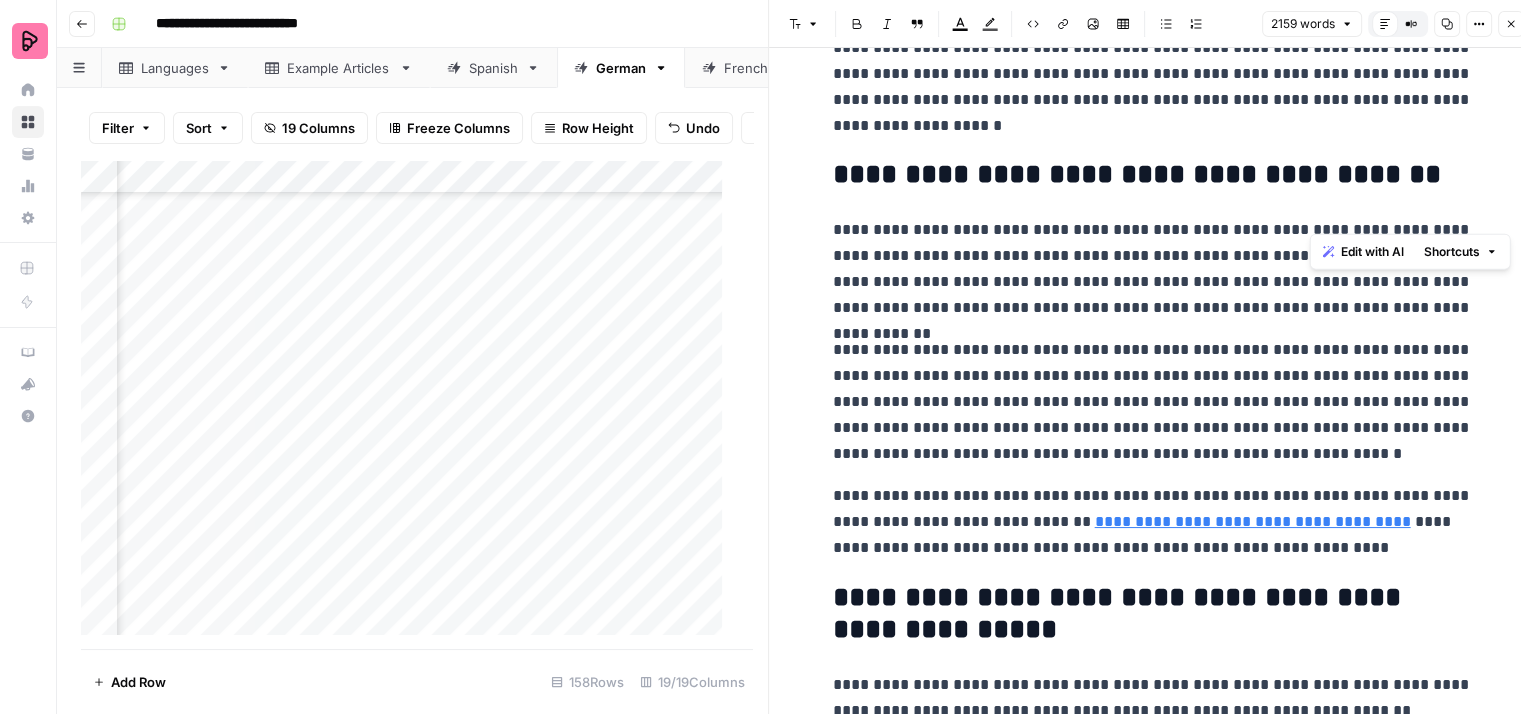 drag, startPoint x: 1310, startPoint y: 214, endPoint x: 1451, endPoint y: 211, distance: 141.0319 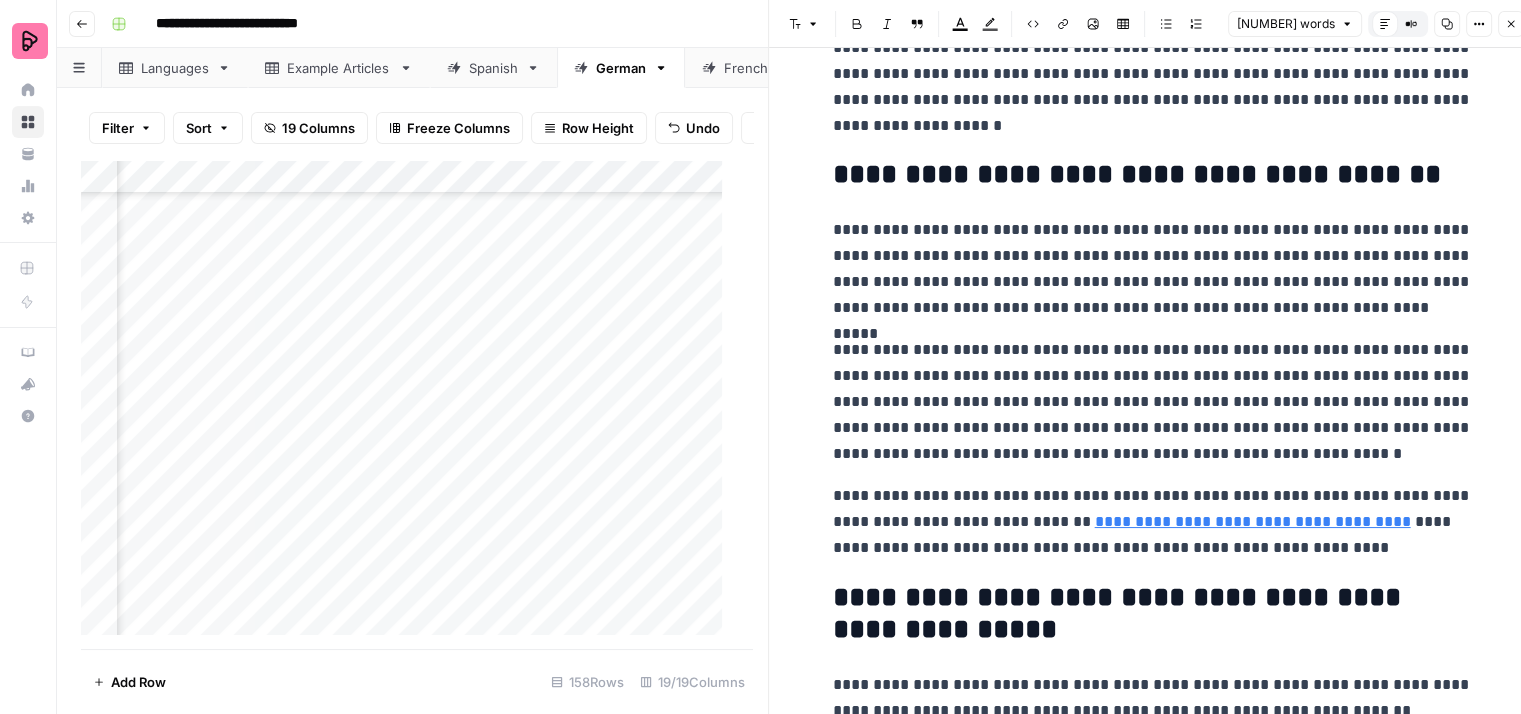 click on "**********" at bounding box center (1153, 269) 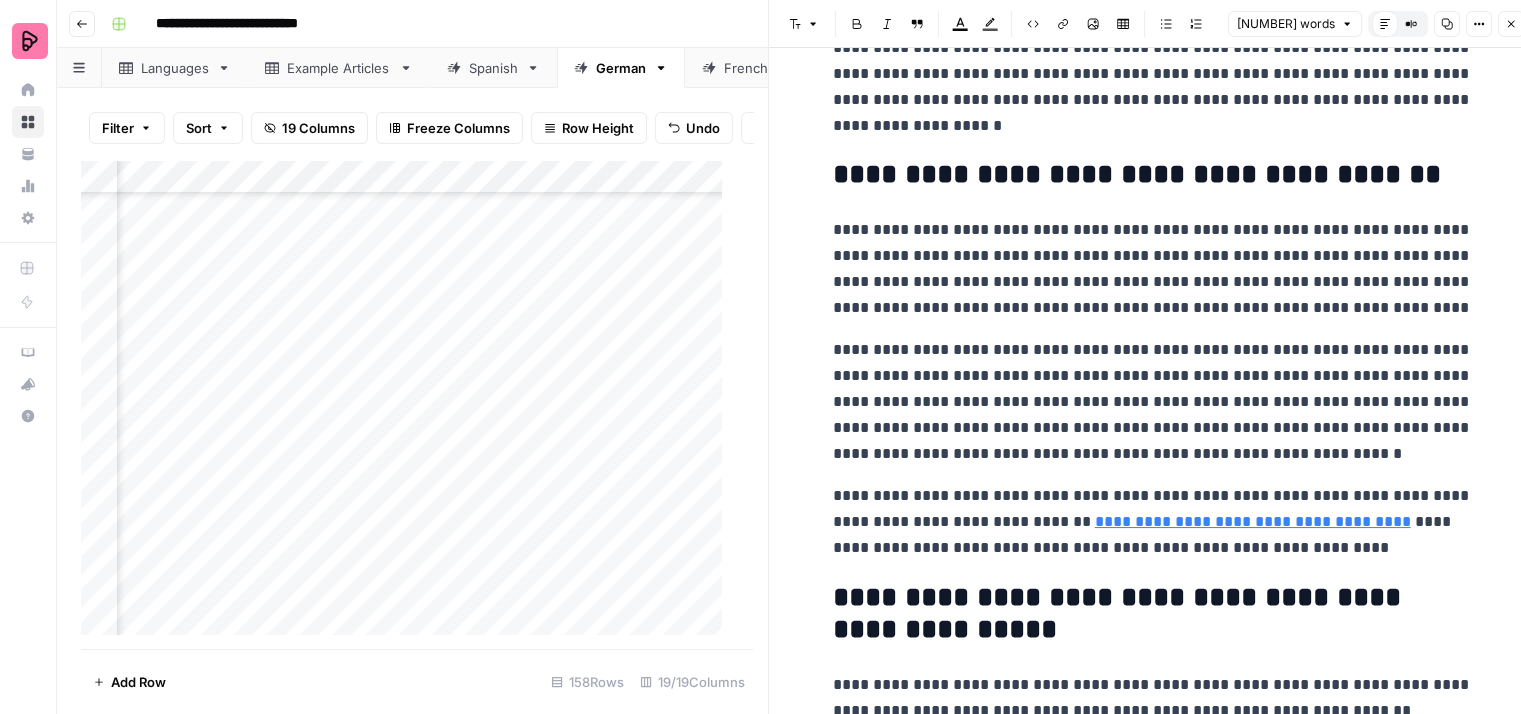 click on "**********" at bounding box center [1153, 269] 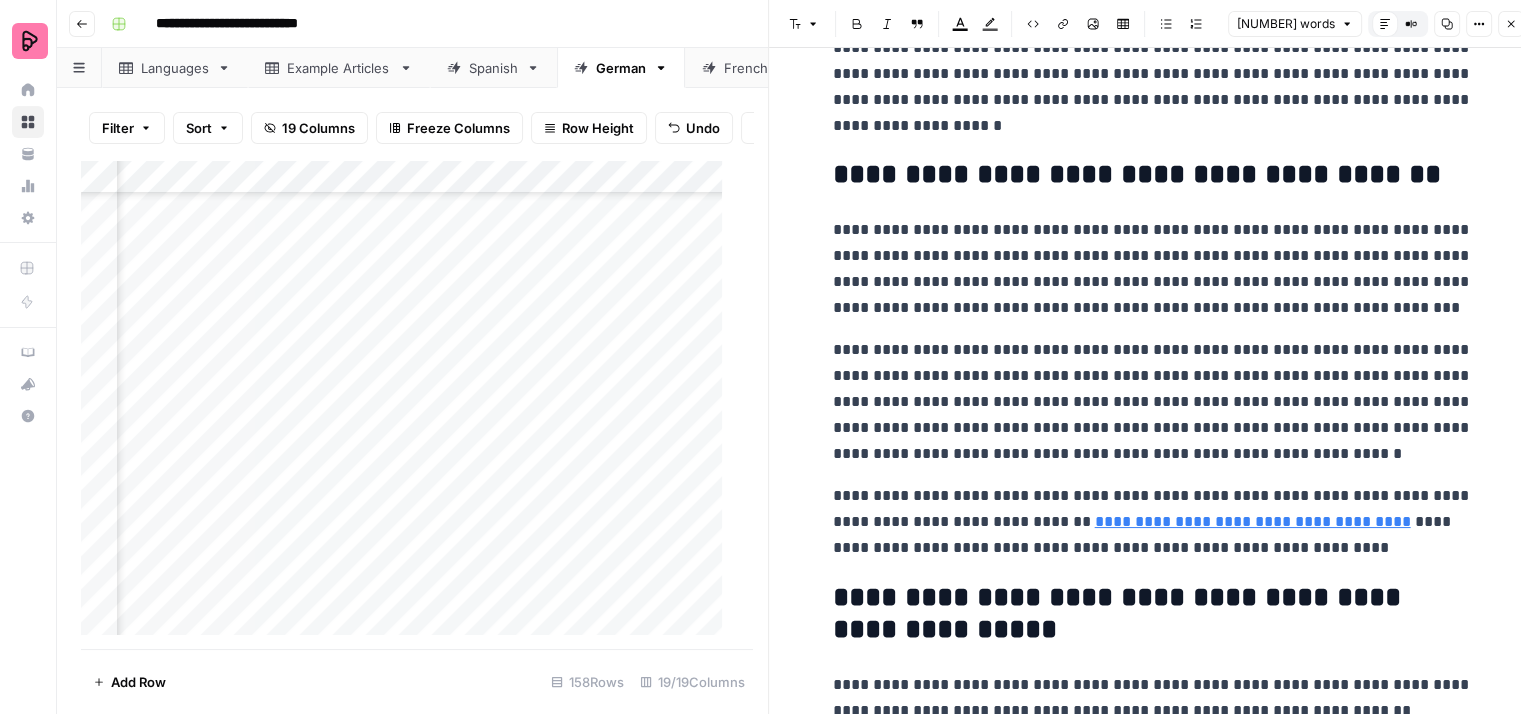 click on "**********" at bounding box center (1153, 269) 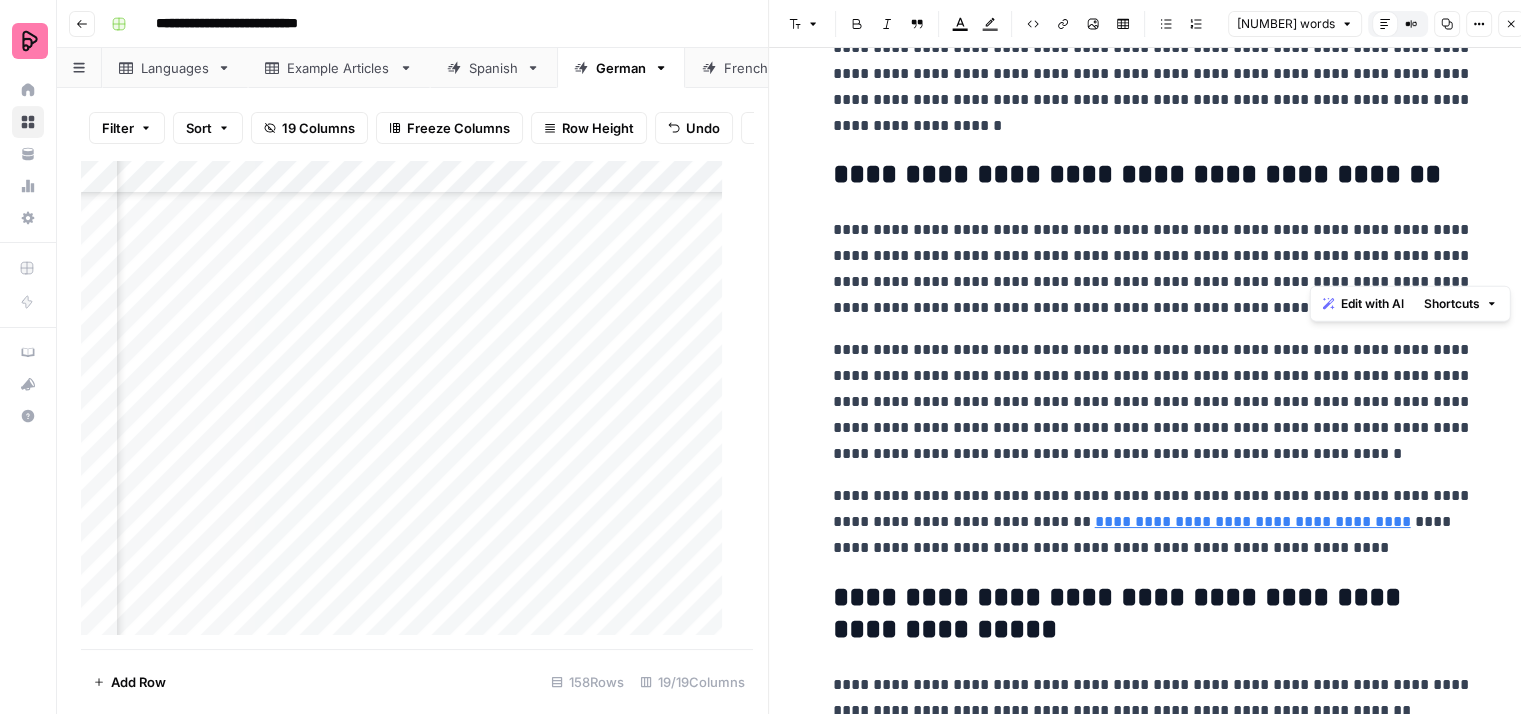 click on "**********" at bounding box center (1153, 269) 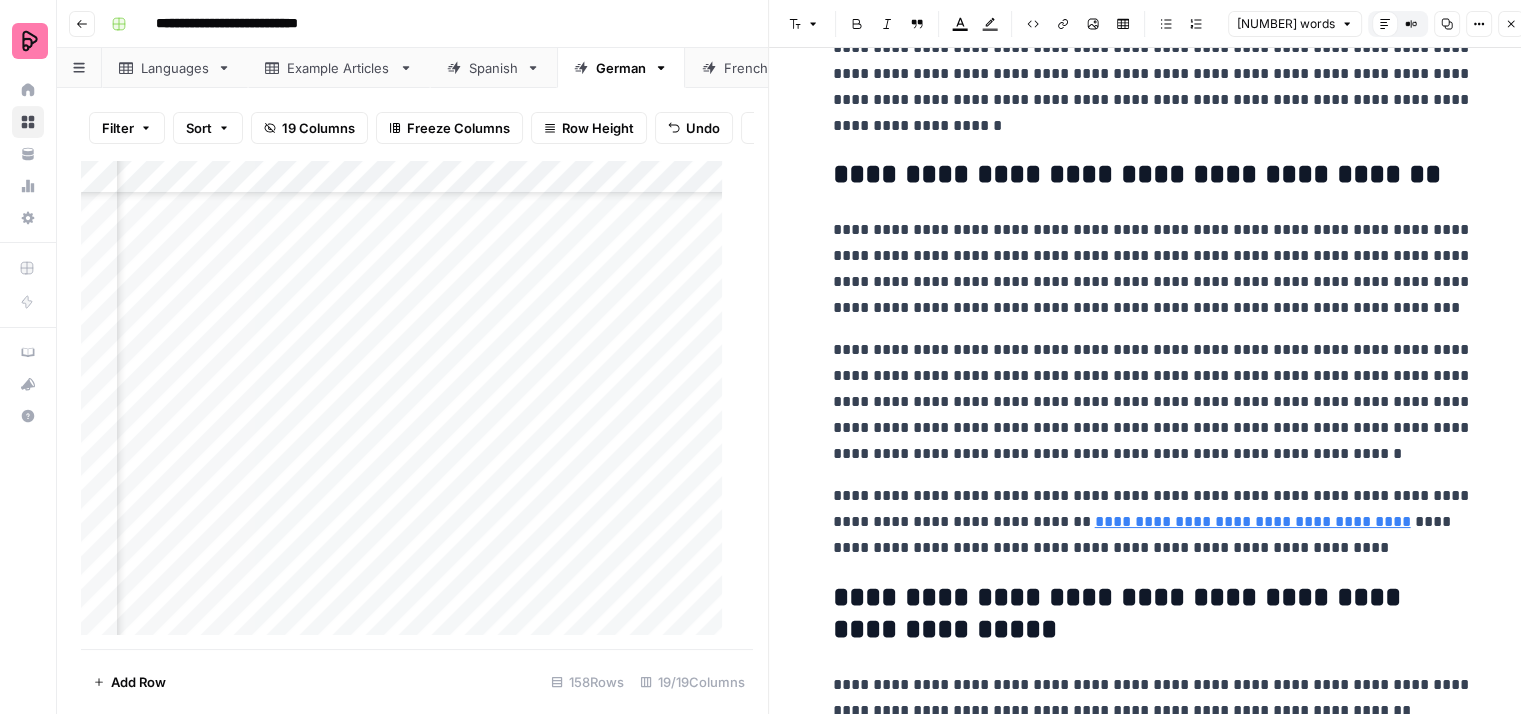 click on "**********" at bounding box center (1153, 269) 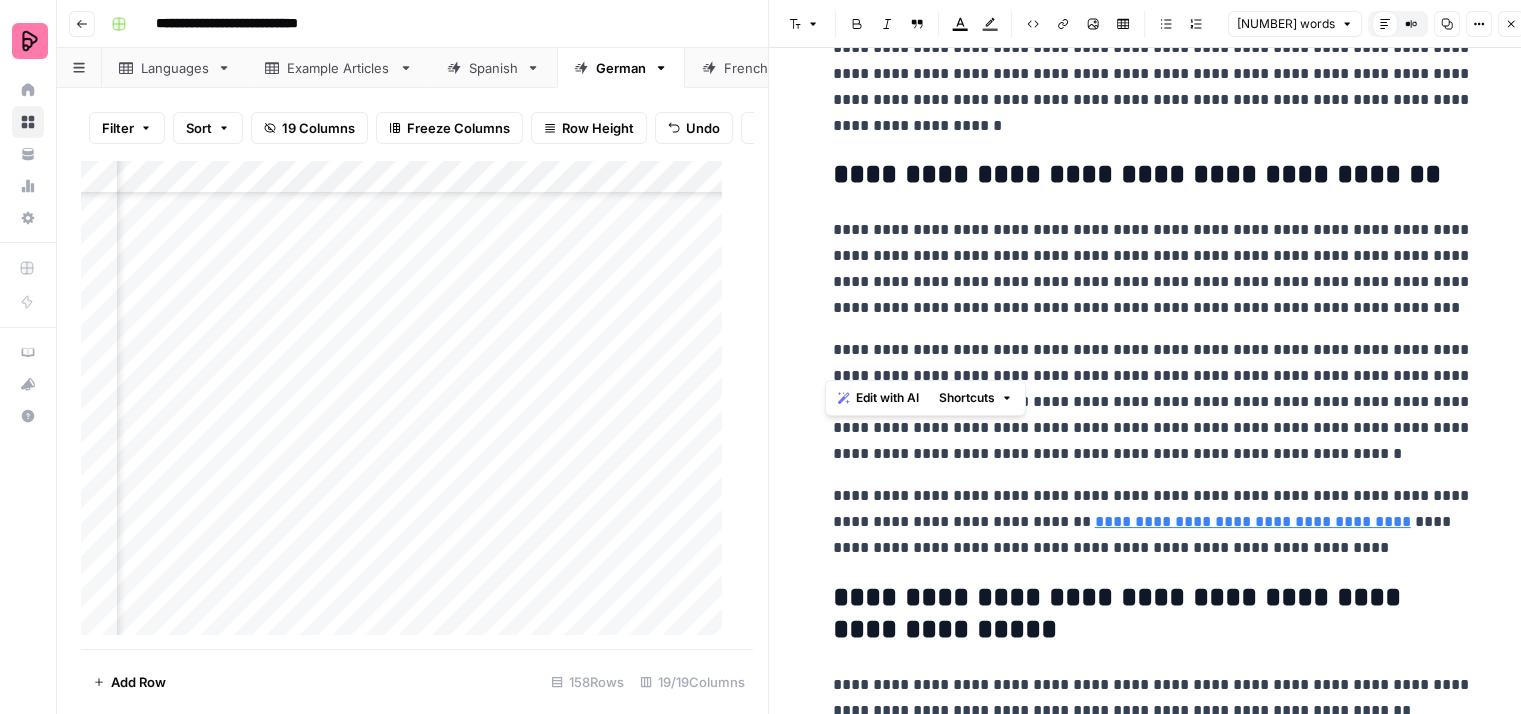 drag, startPoint x: 945, startPoint y: 359, endPoint x: 826, endPoint y: 339, distance: 120.66897 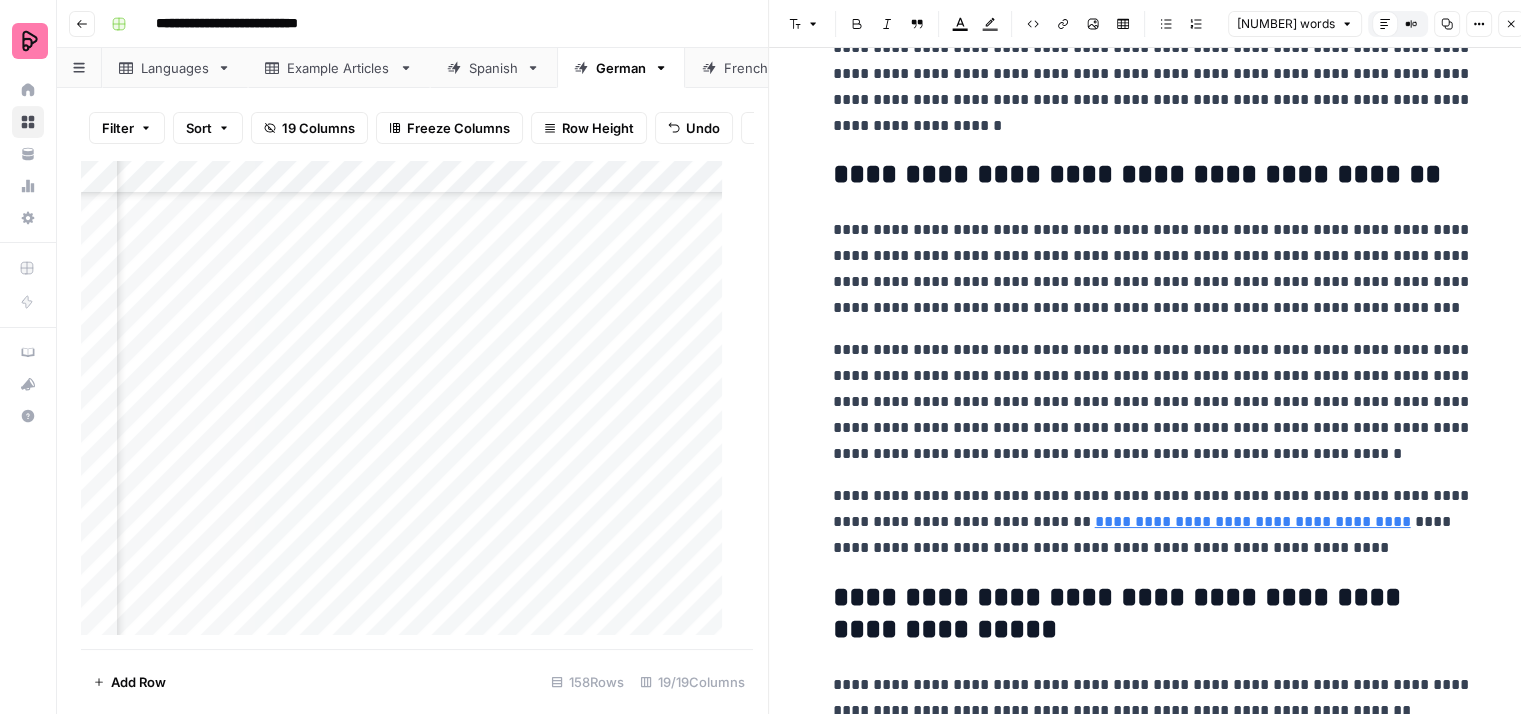 click on "**********" at bounding box center [1153, 402] 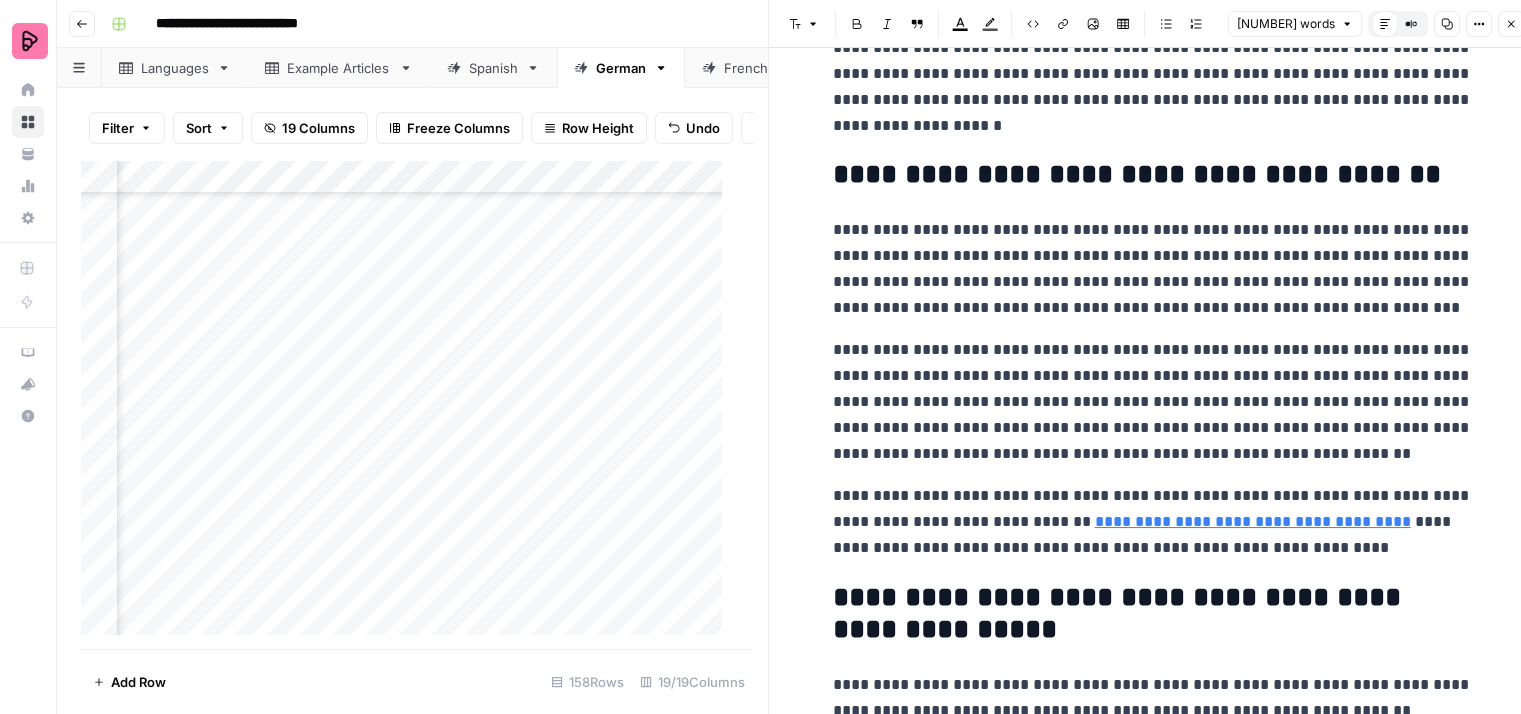 click on "**********" at bounding box center (1153, 269) 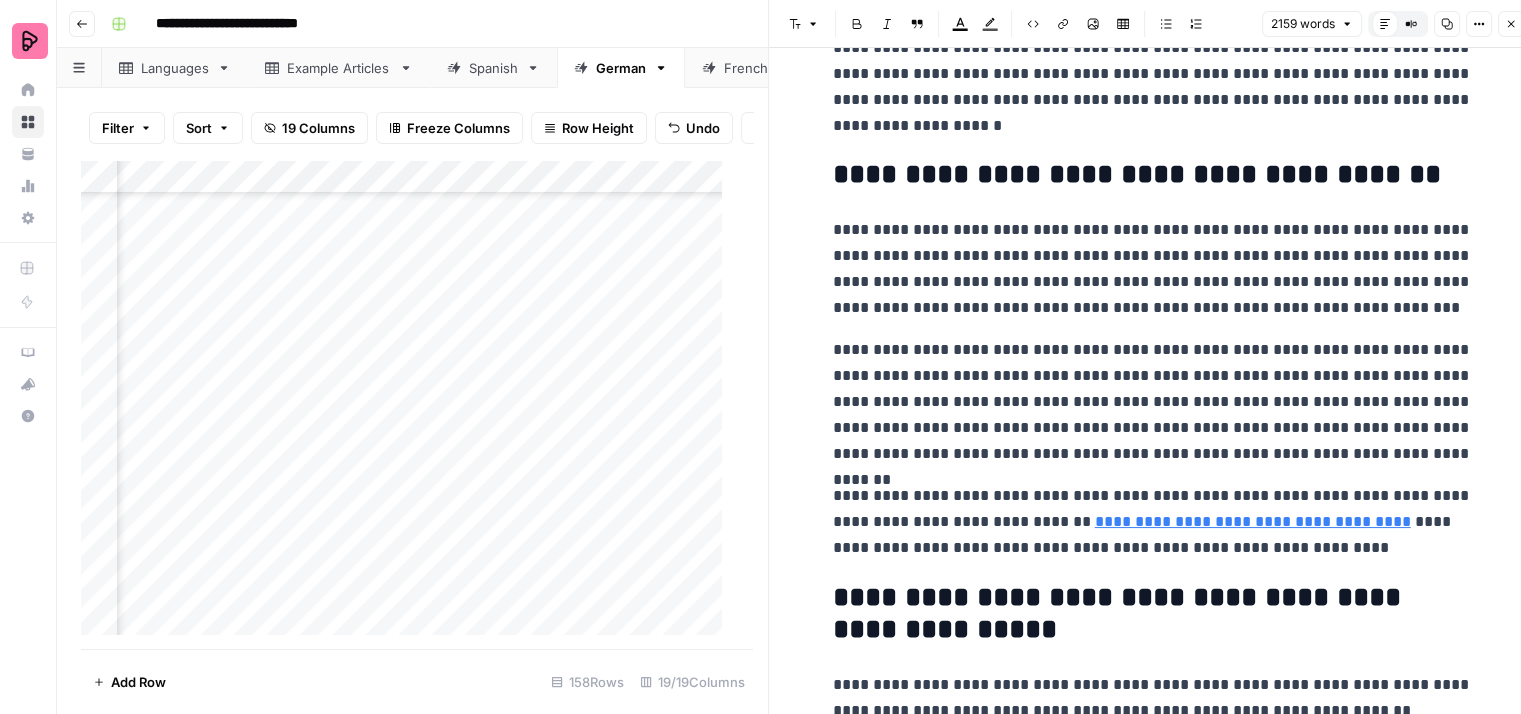 click on "**********" at bounding box center (1153, 402) 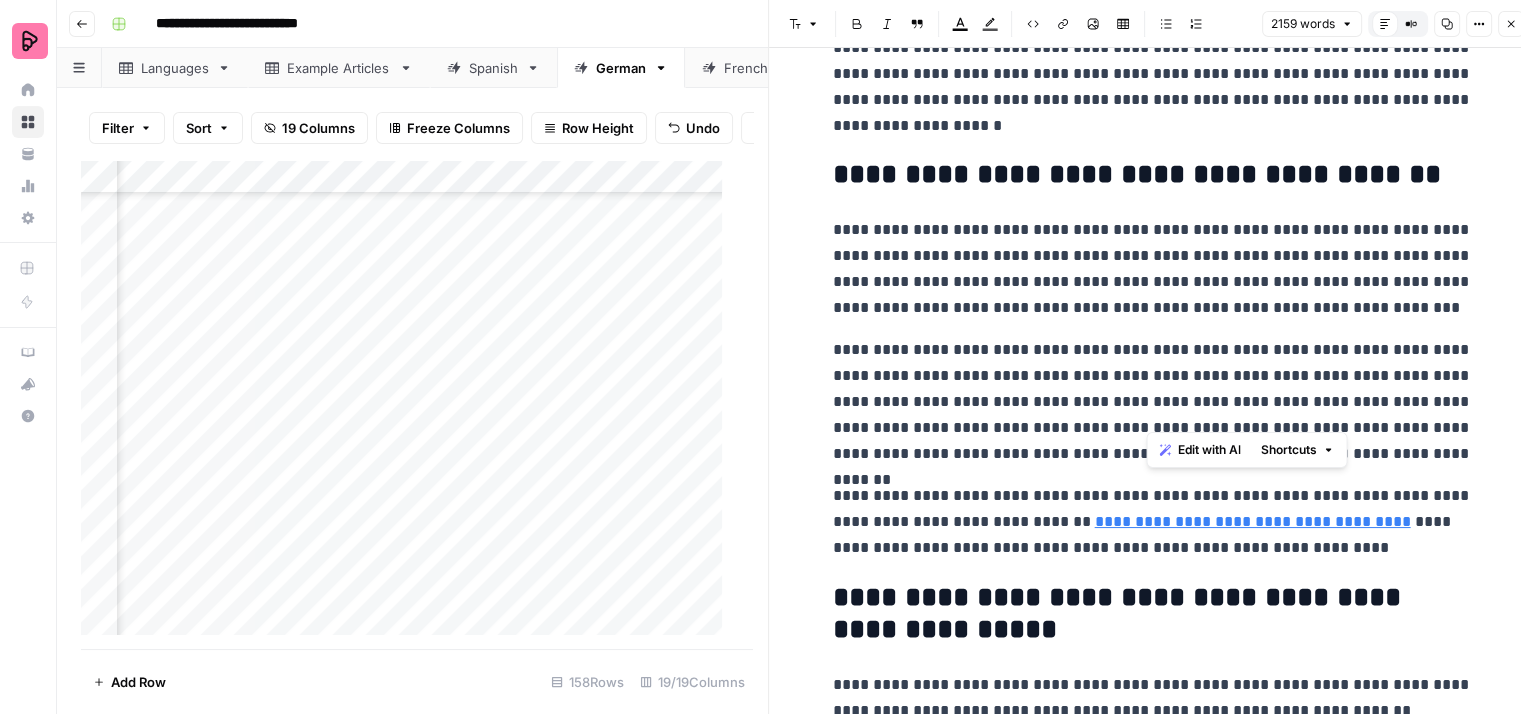 drag, startPoint x: 1184, startPoint y: 409, endPoint x: 1148, endPoint y: 360, distance: 60.80296 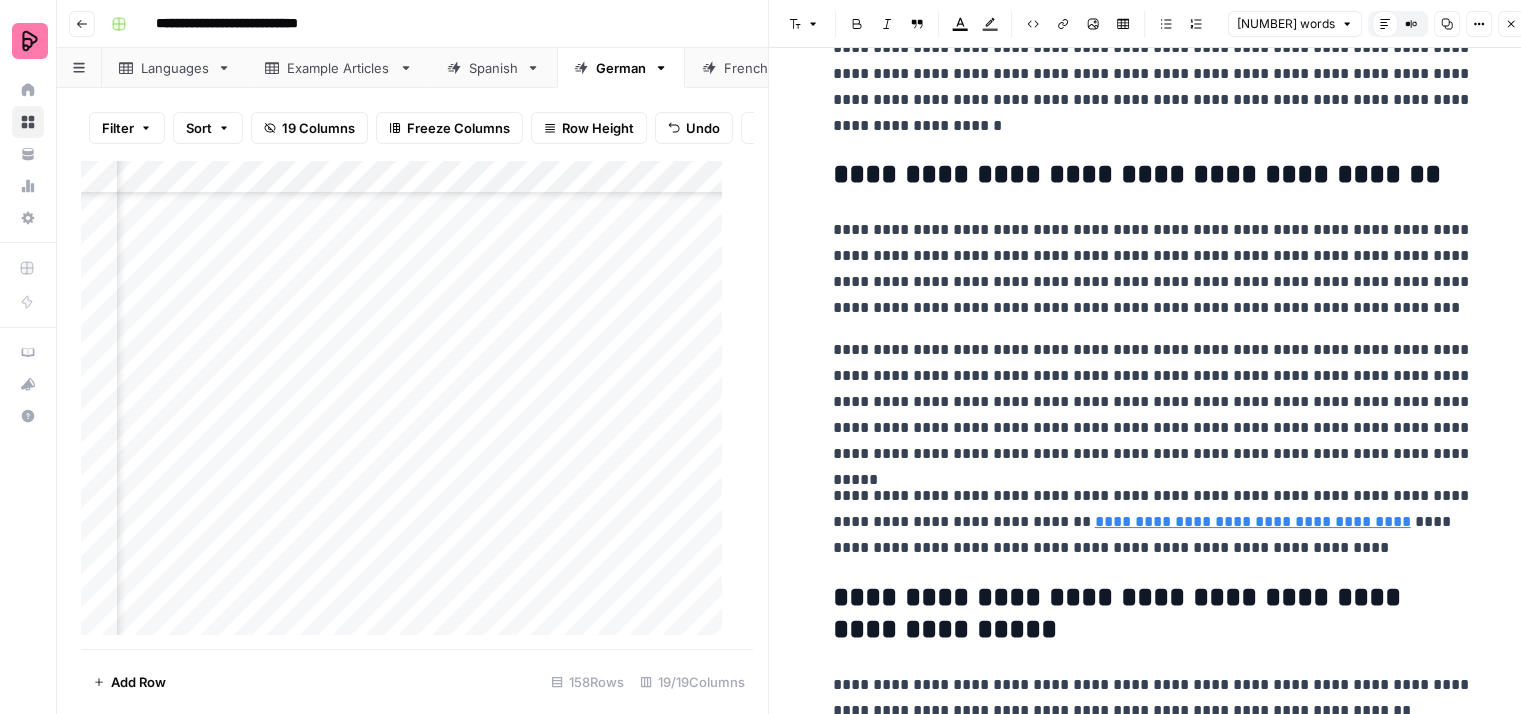 click on "**********" at bounding box center (1153, 402) 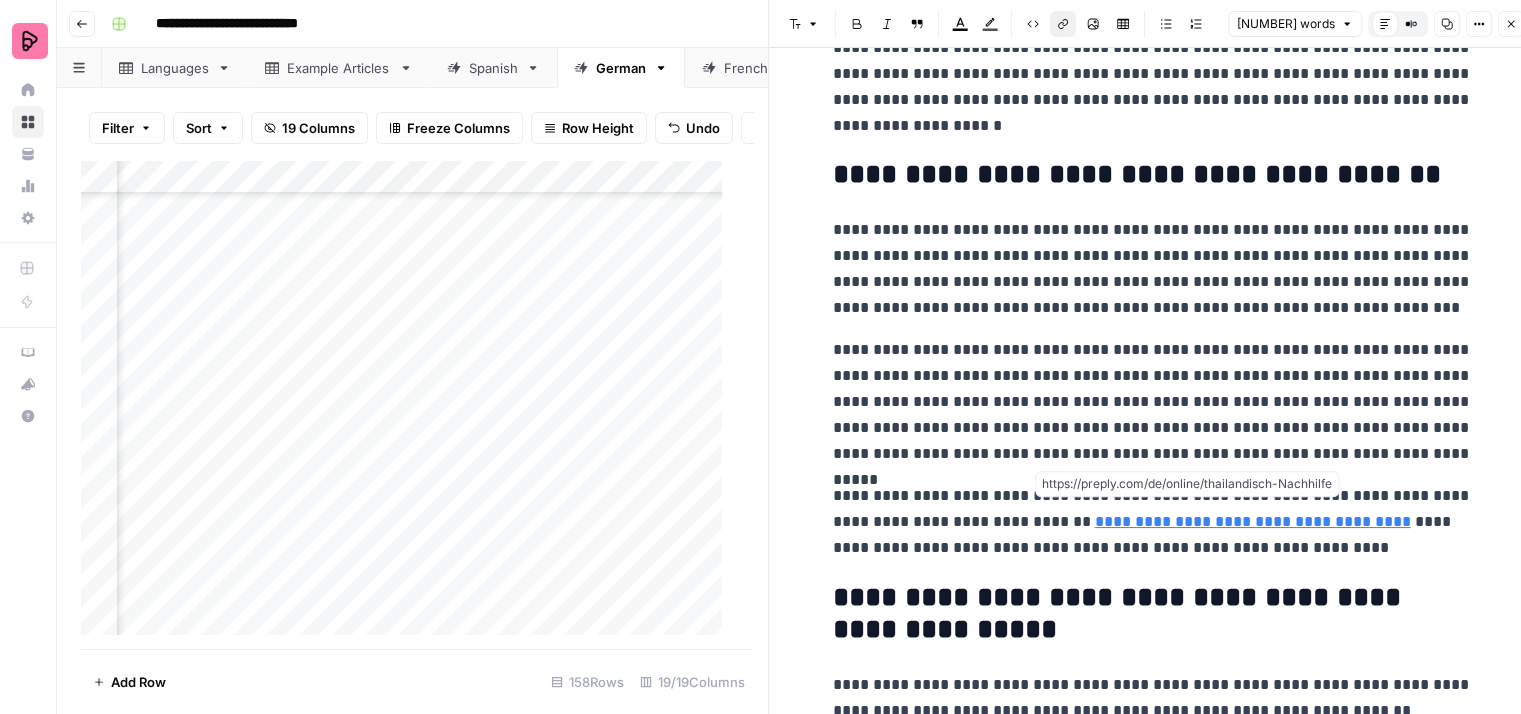 click on "**********" at bounding box center [1253, 521] 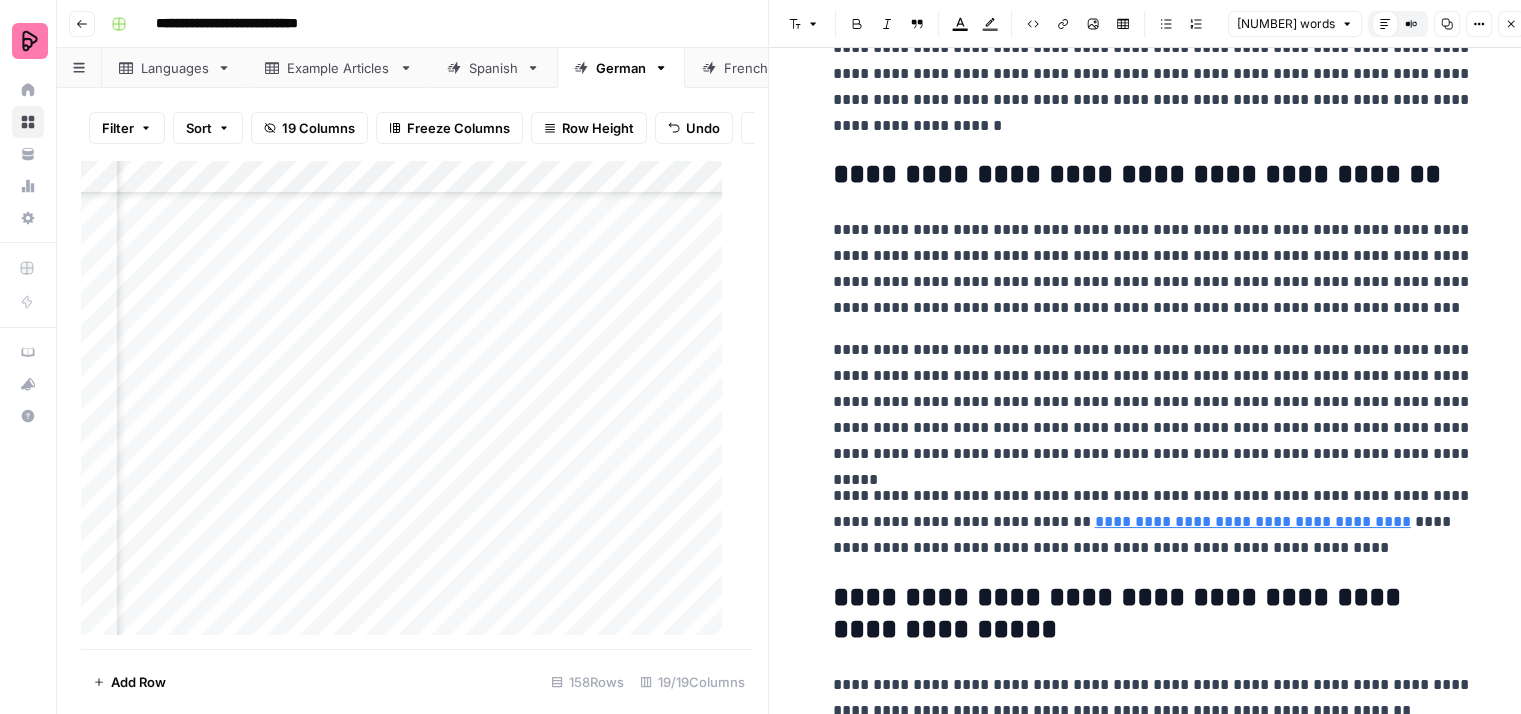 click on "**********" at bounding box center (1153, 522) 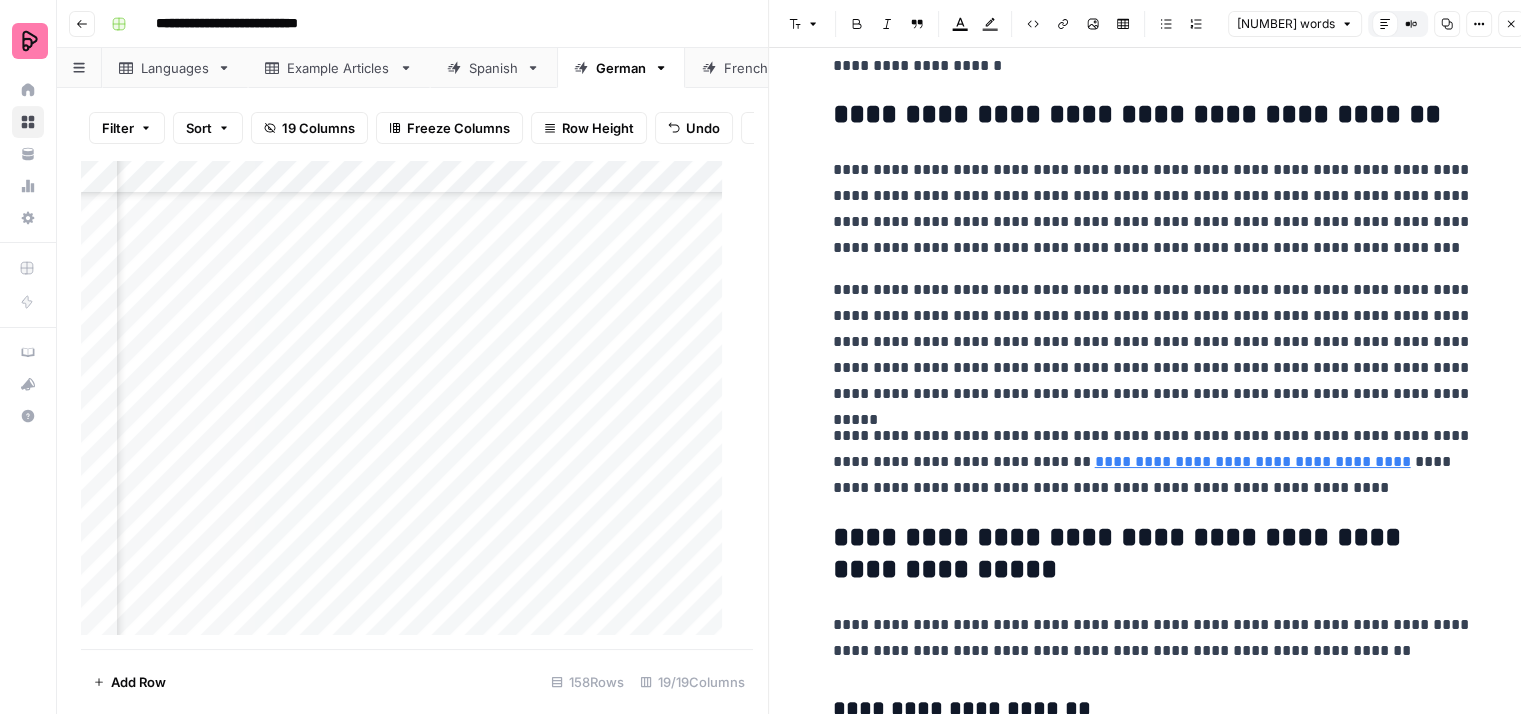 scroll, scrollTop: 7600, scrollLeft: 0, axis: vertical 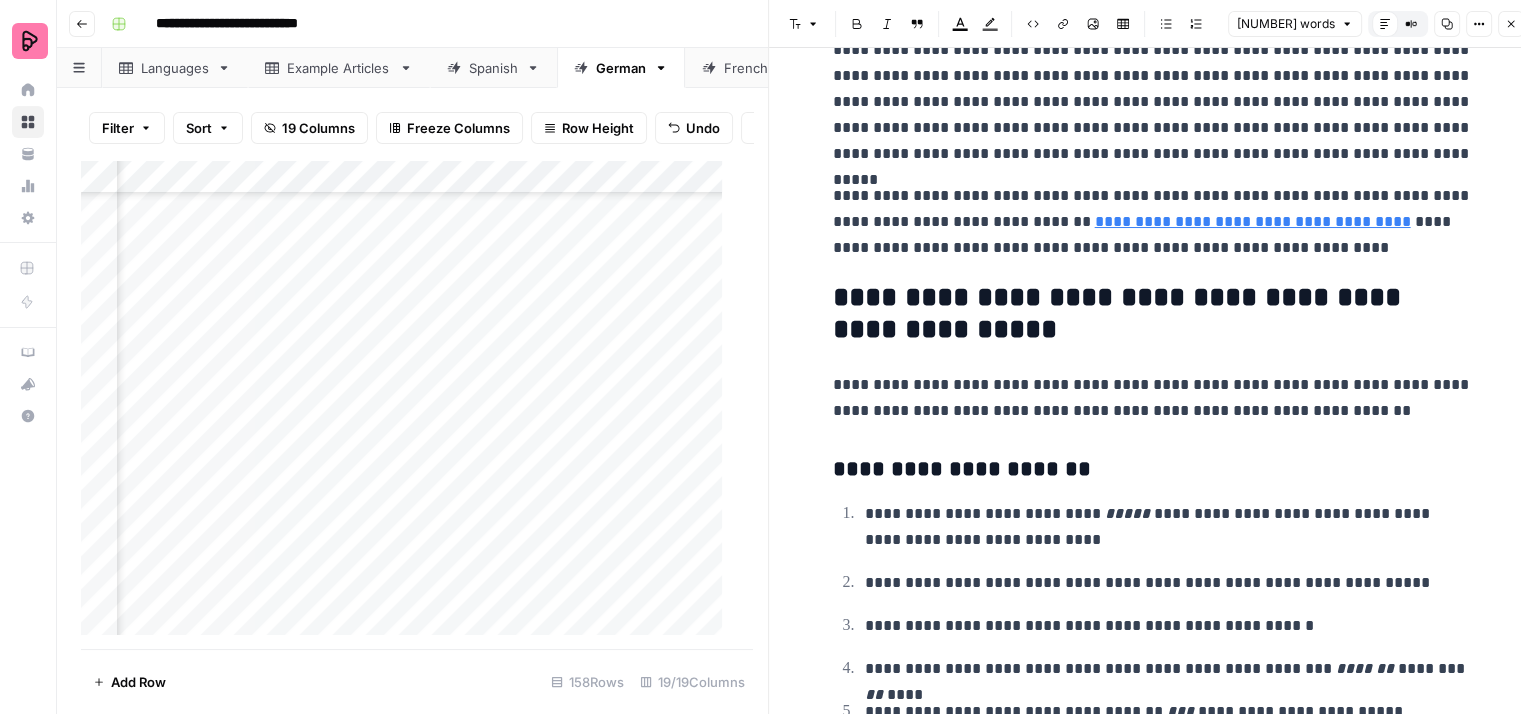 click on "**********" at bounding box center [1153, -2897] 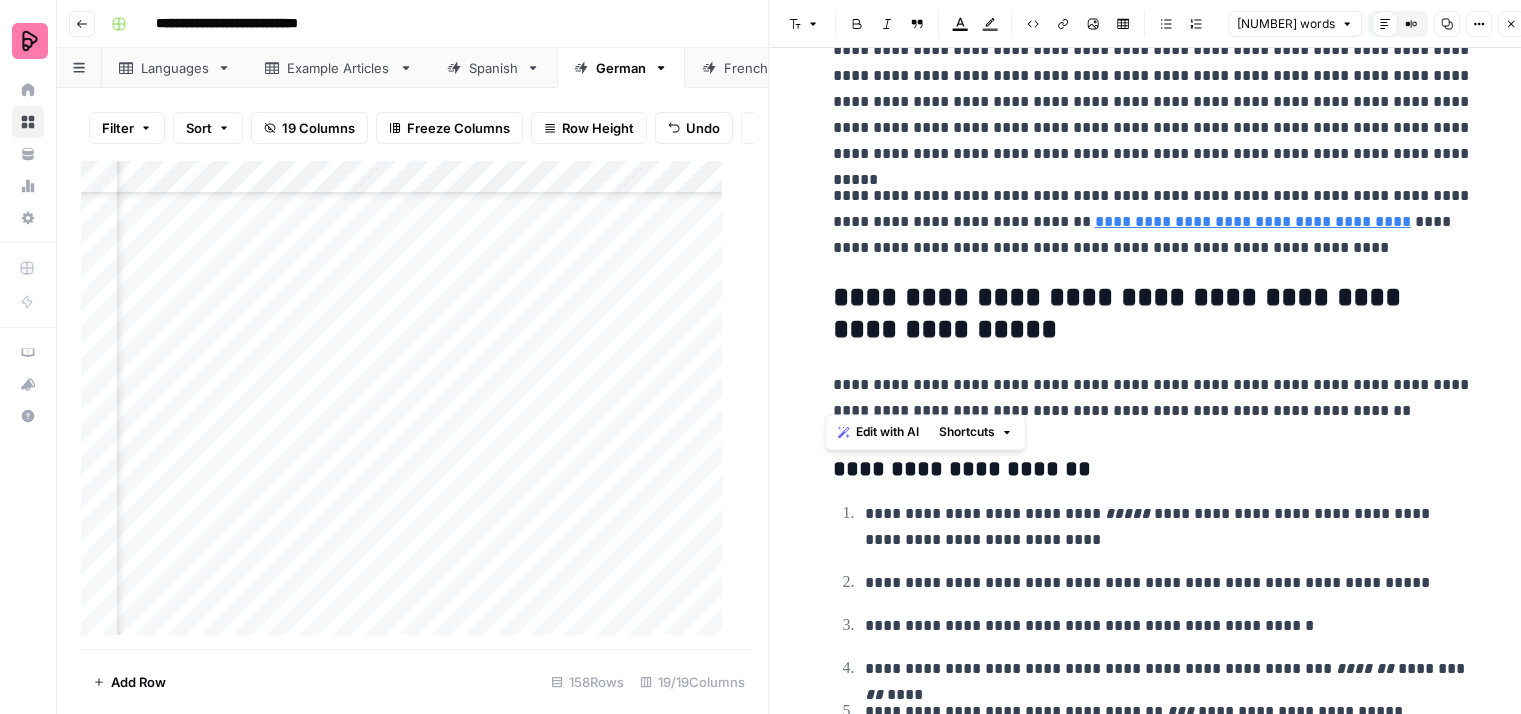 drag, startPoint x: 1368, startPoint y: 400, endPoint x: 817, endPoint y: 357, distance: 552.6753 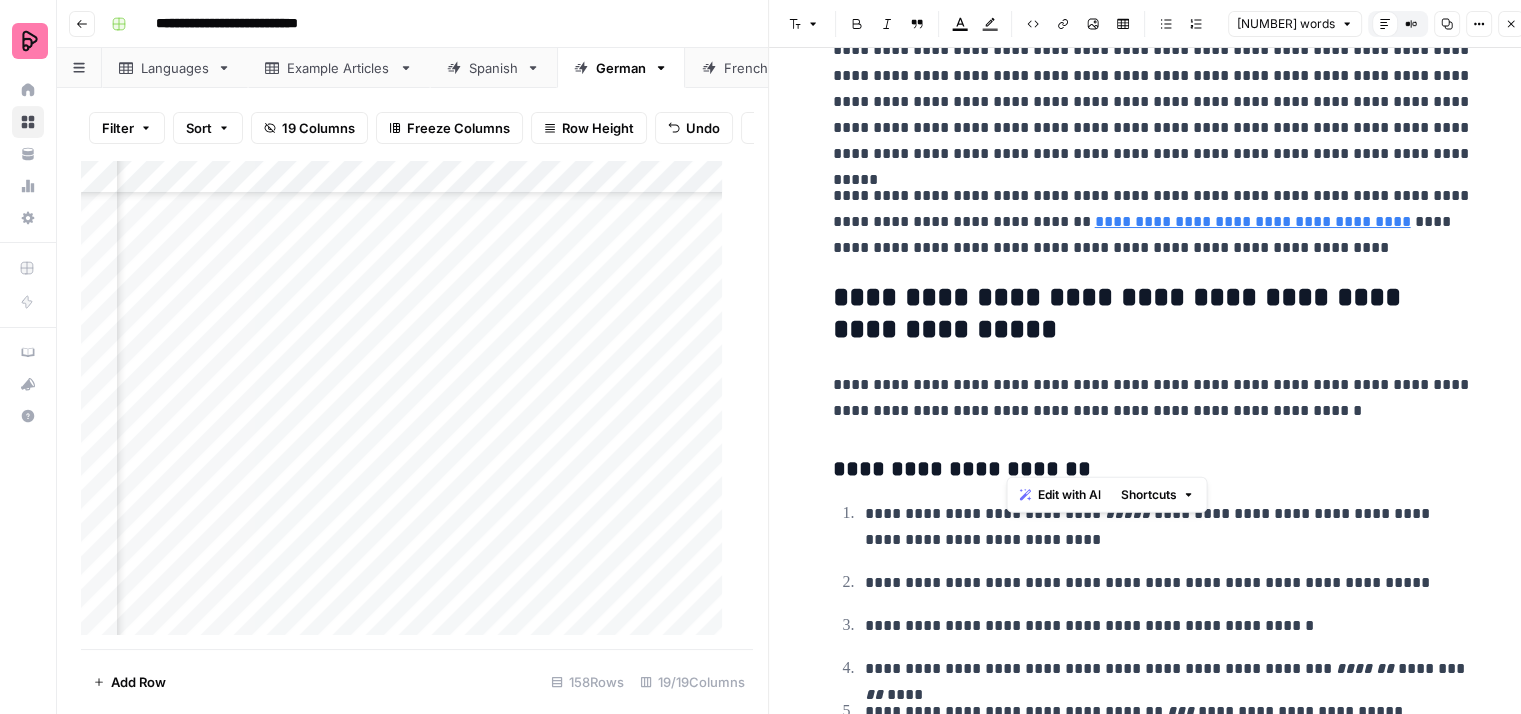 drag, startPoint x: 1060, startPoint y: 458, endPoint x: 1004, endPoint y: 461, distance: 56.0803 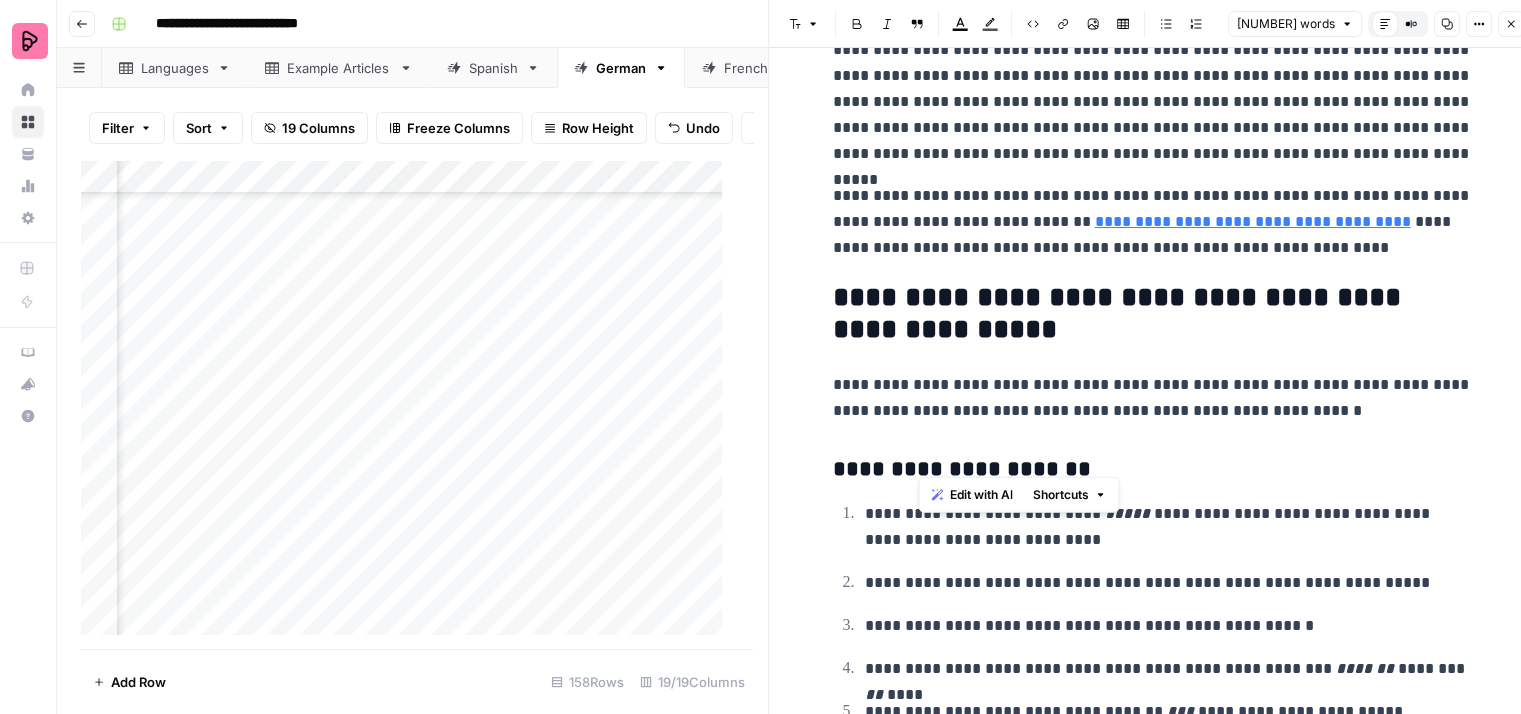 drag, startPoint x: 1057, startPoint y: 451, endPoint x: 922, endPoint y: 451, distance: 135 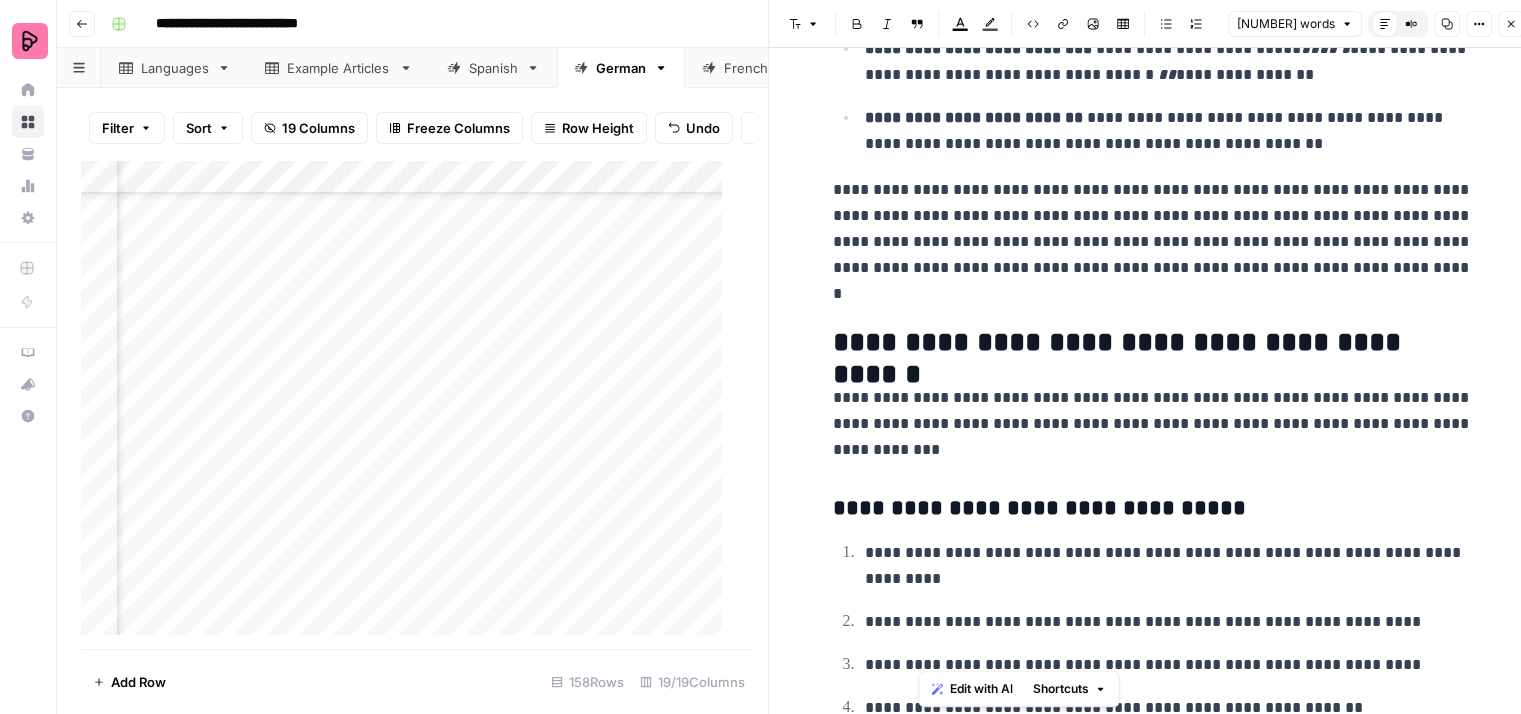 scroll, scrollTop: 5100, scrollLeft: 0, axis: vertical 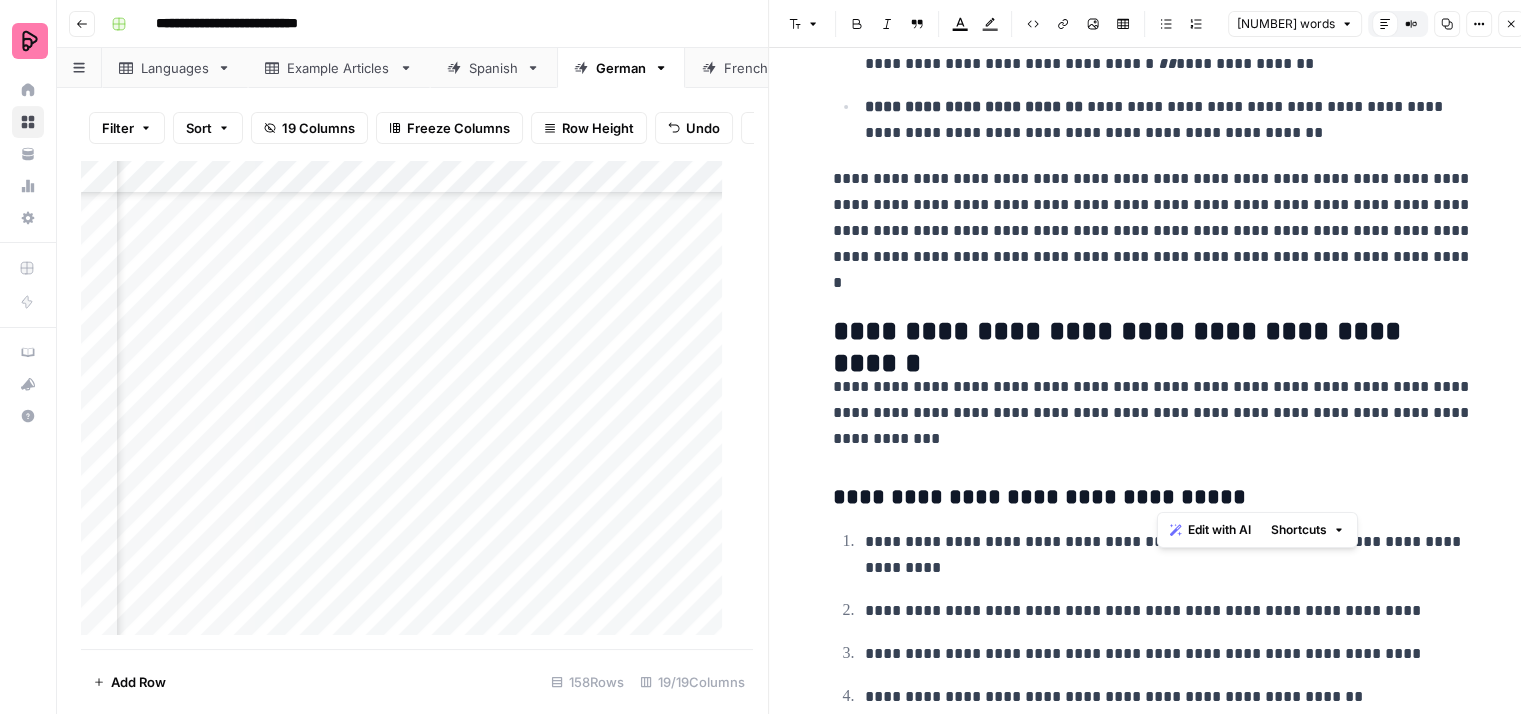 drag, startPoint x: 1191, startPoint y: 489, endPoint x: 1153, endPoint y: 489, distance: 38 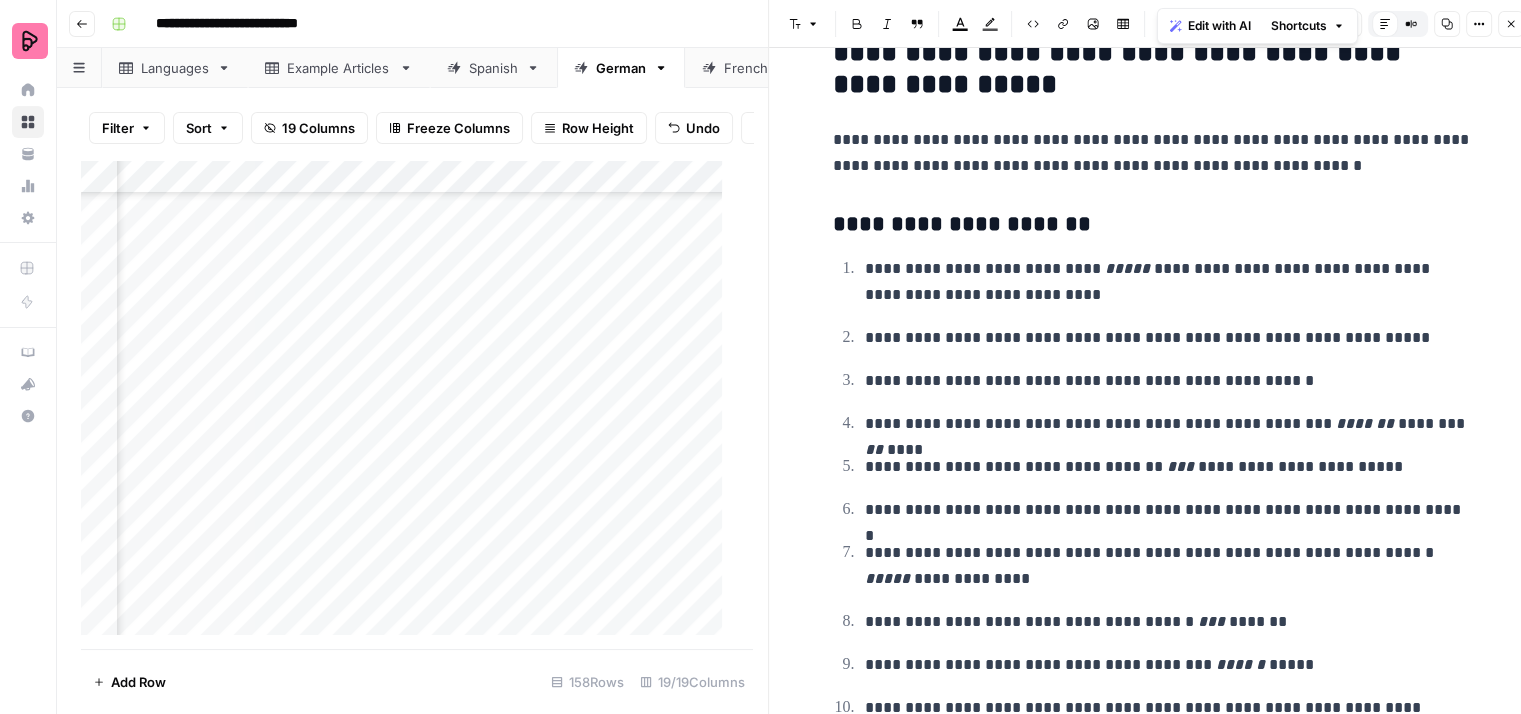 scroll, scrollTop: 7800, scrollLeft: 0, axis: vertical 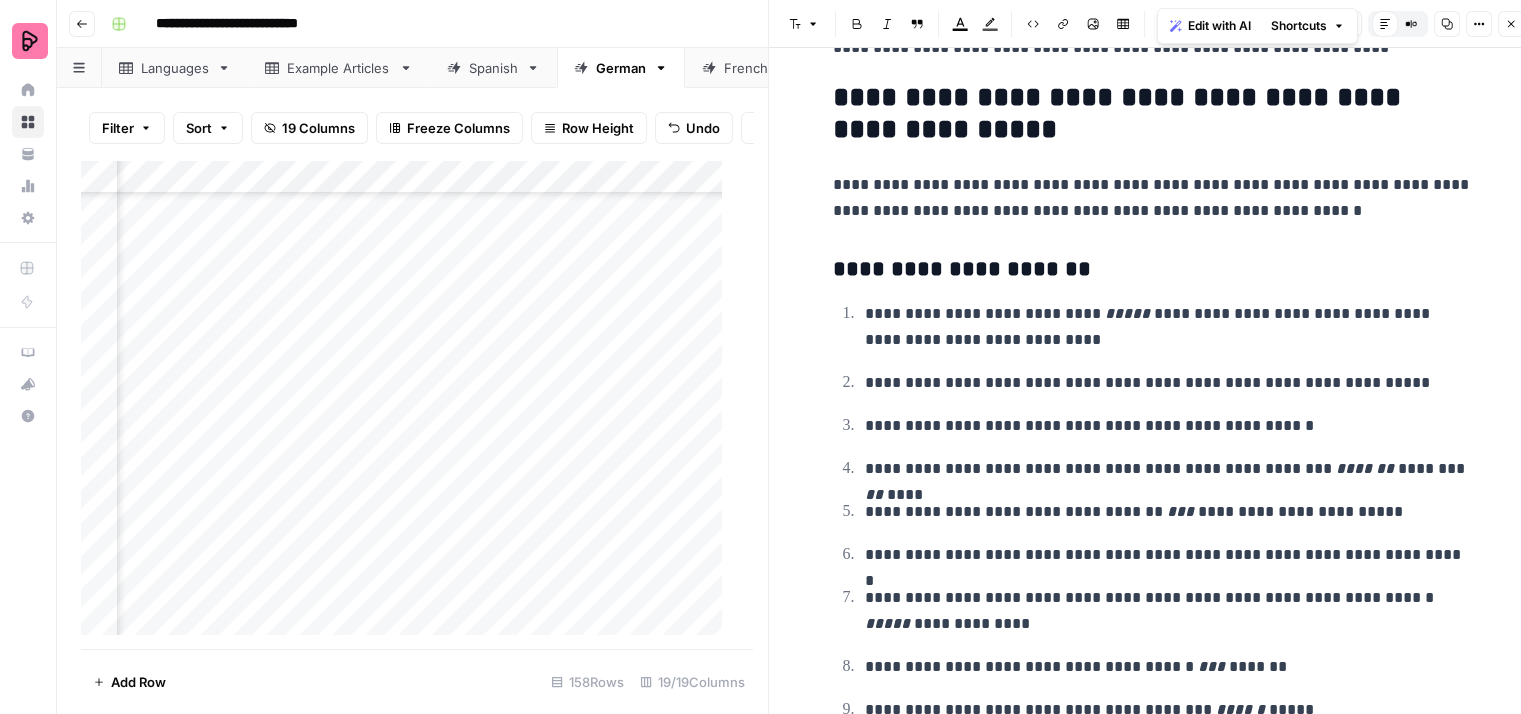 click on "**********" at bounding box center (1153, 270) 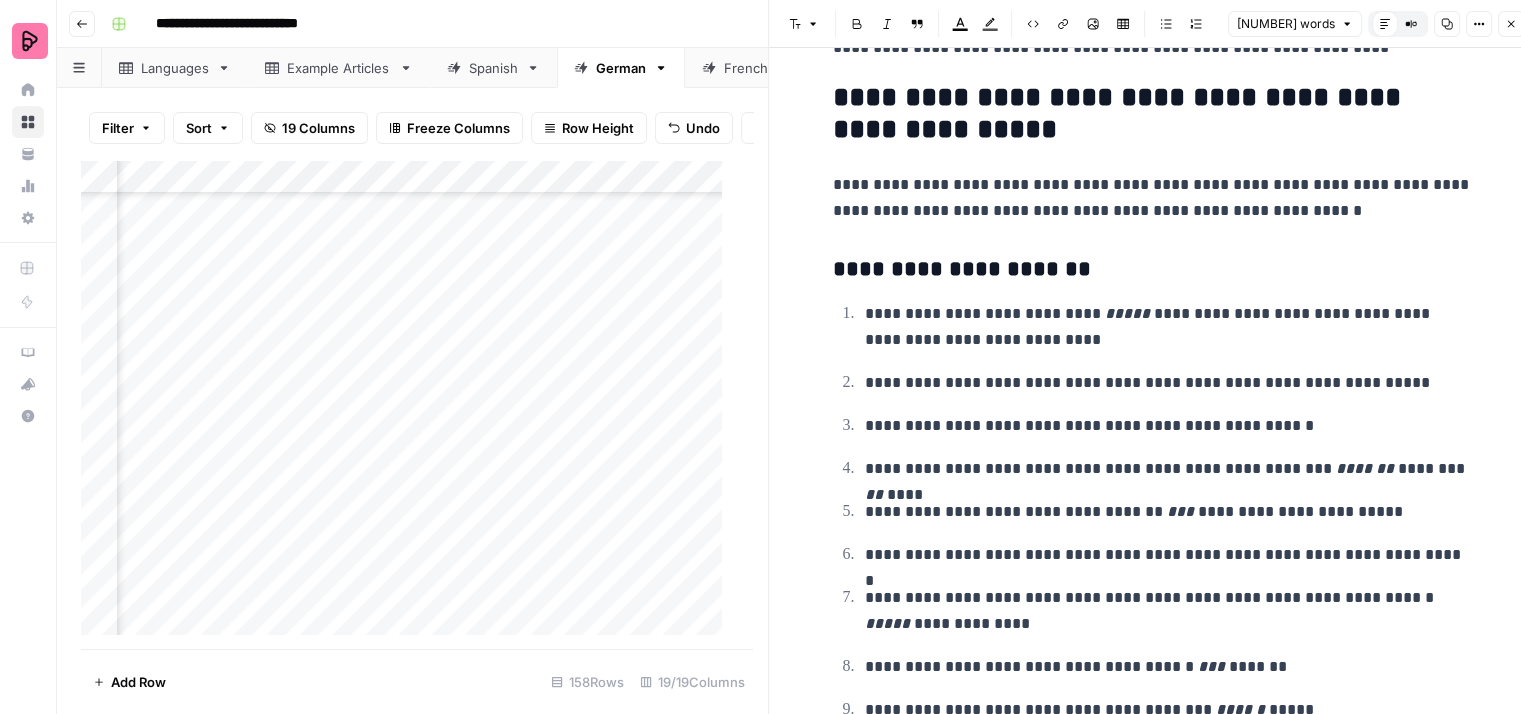 click on "**********" at bounding box center [1153, 270] 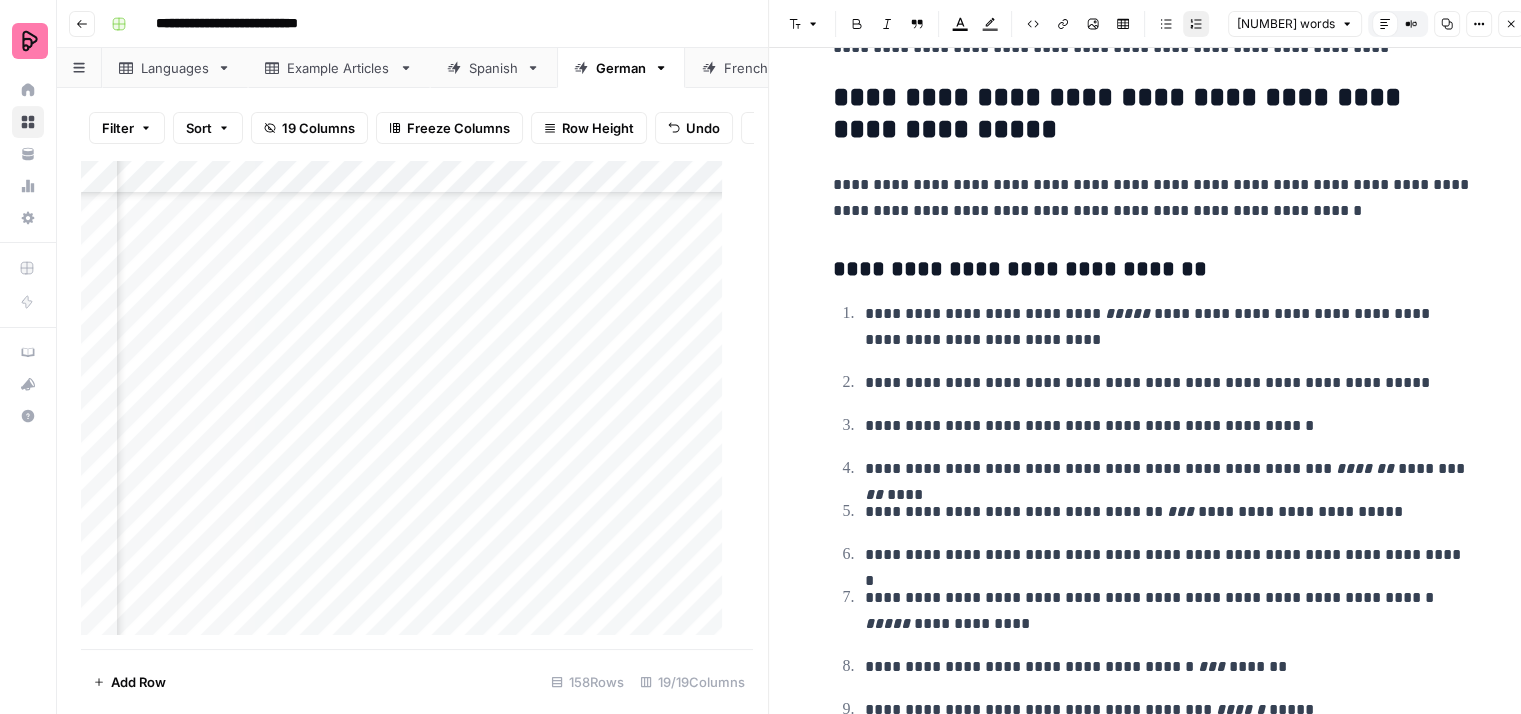 click on "**********" at bounding box center [1169, 327] 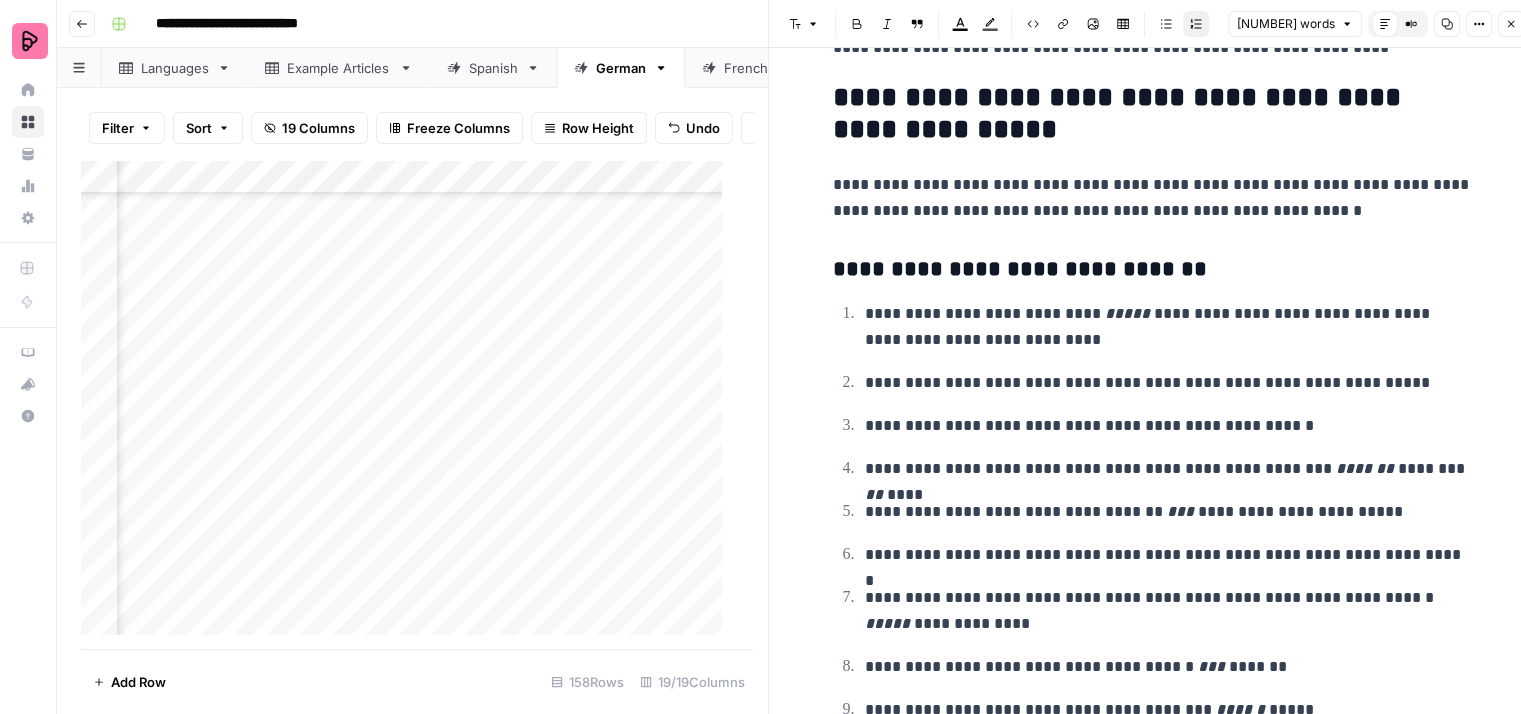 click on "**********" at bounding box center [1169, 327] 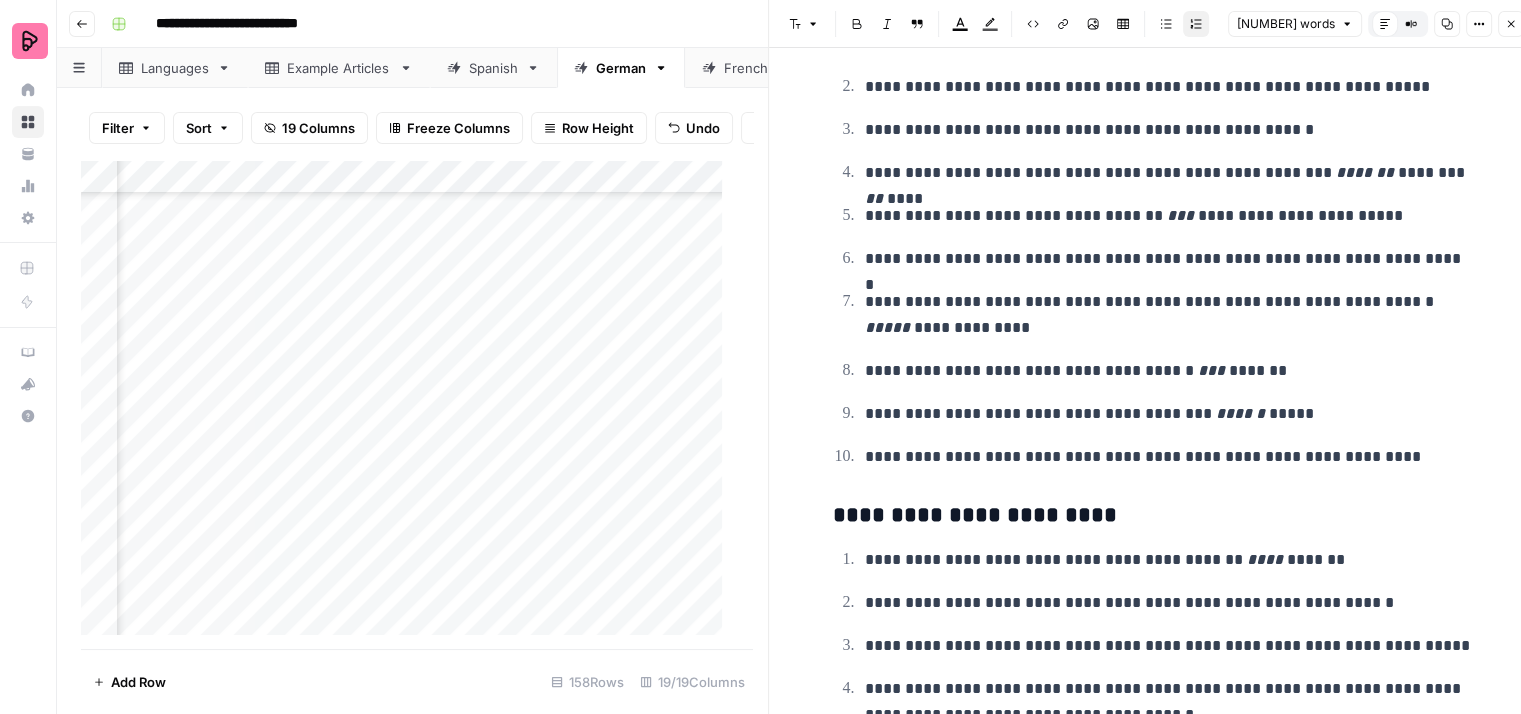 scroll, scrollTop: 8100, scrollLeft: 0, axis: vertical 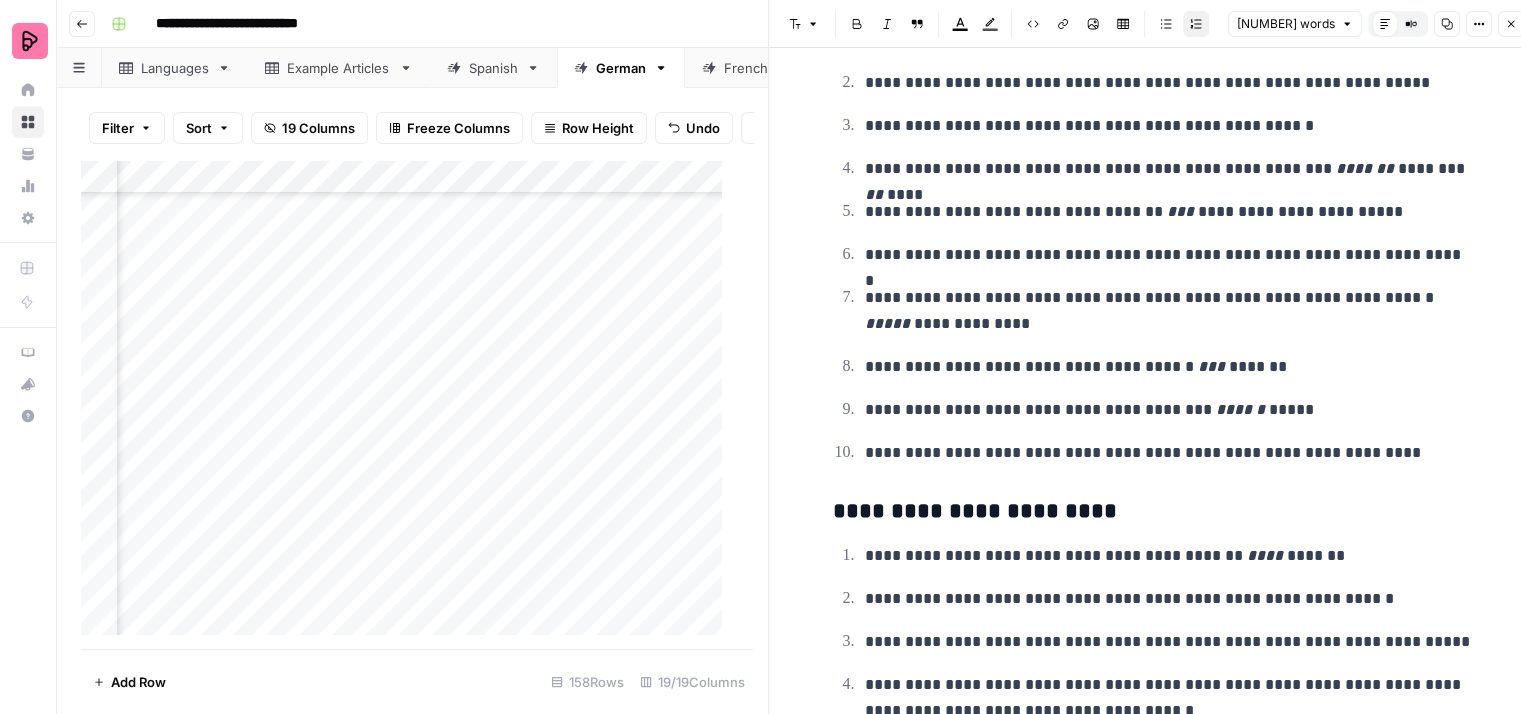 click on "**********" at bounding box center (1153, 233) 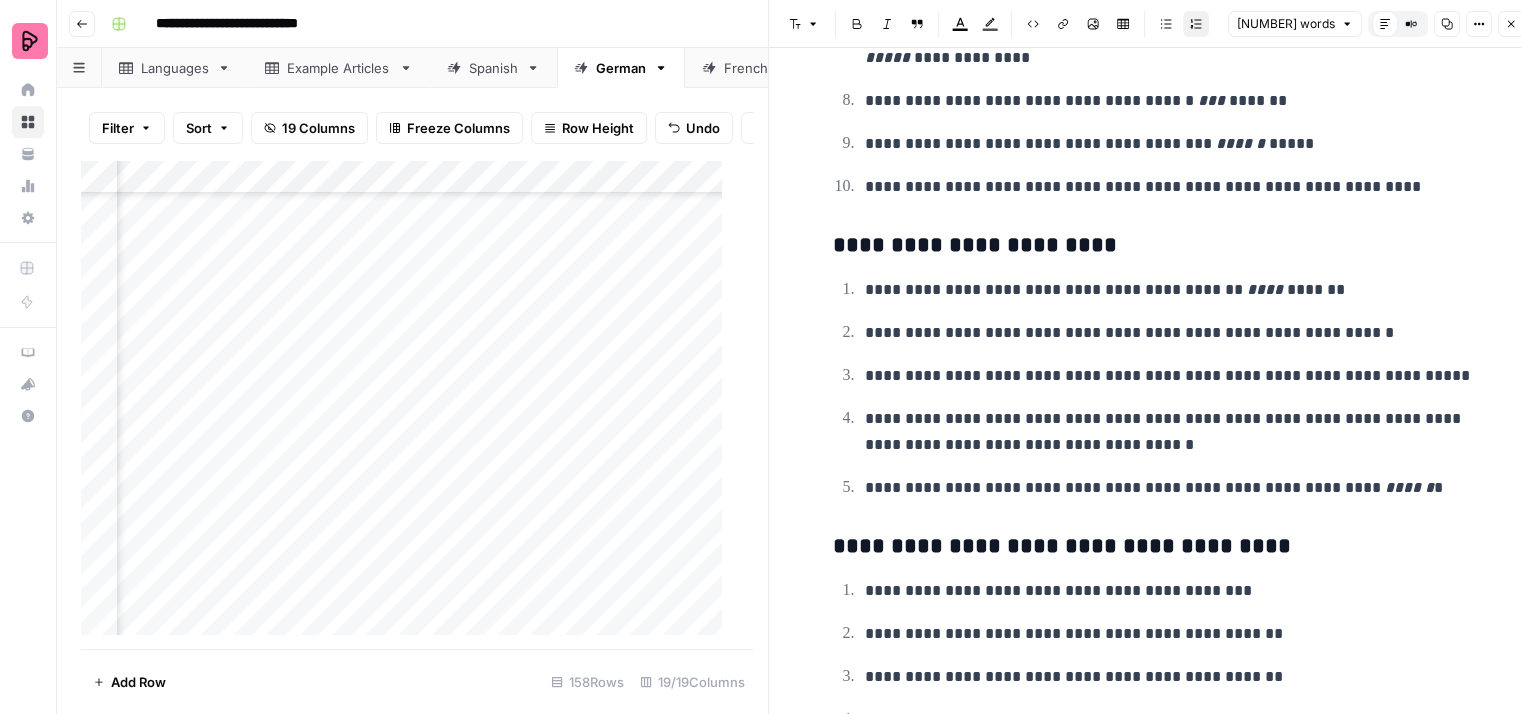 scroll, scrollTop: 8400, scrollLeft: 0, axis: vertical 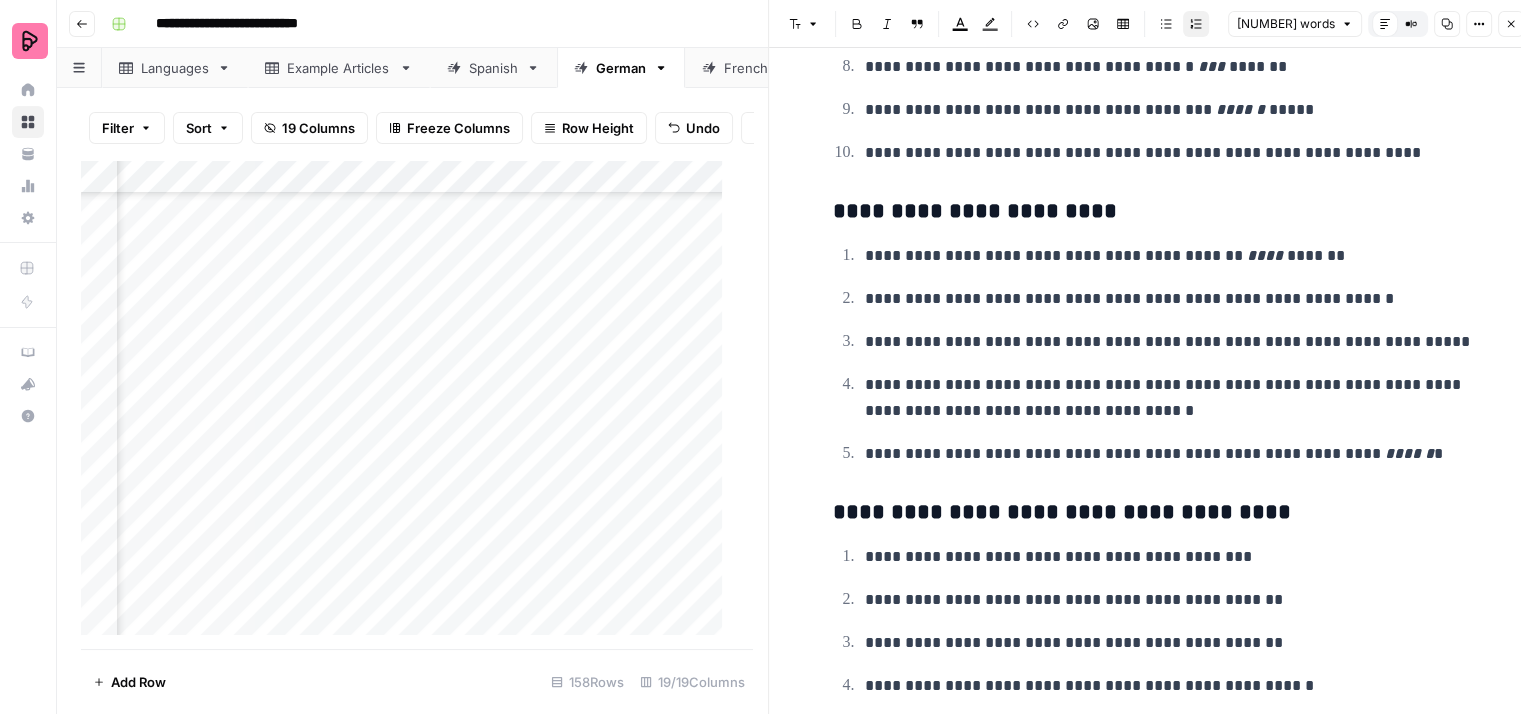 click on "**********" at bounding box center [1169, 256] 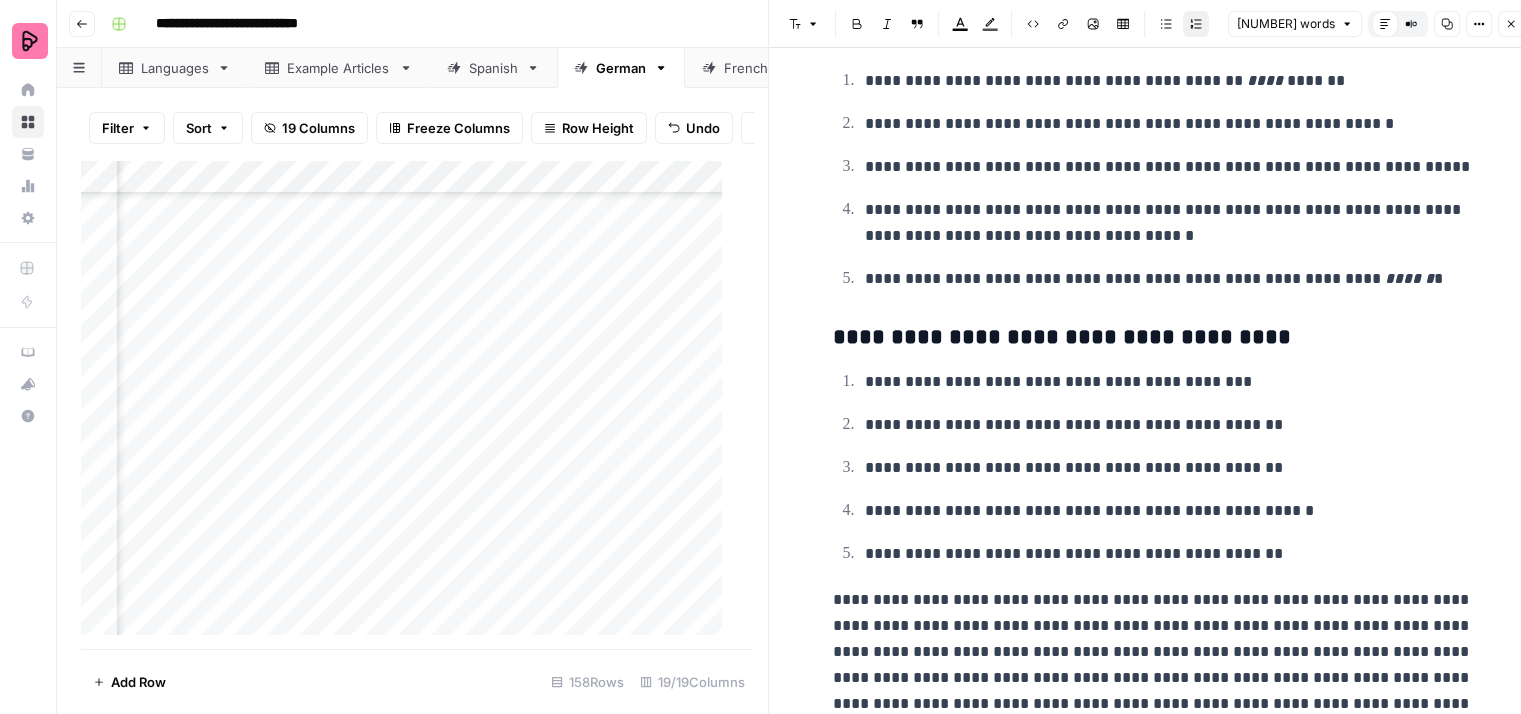 click on "**********" at bounding box center [1169, 425] 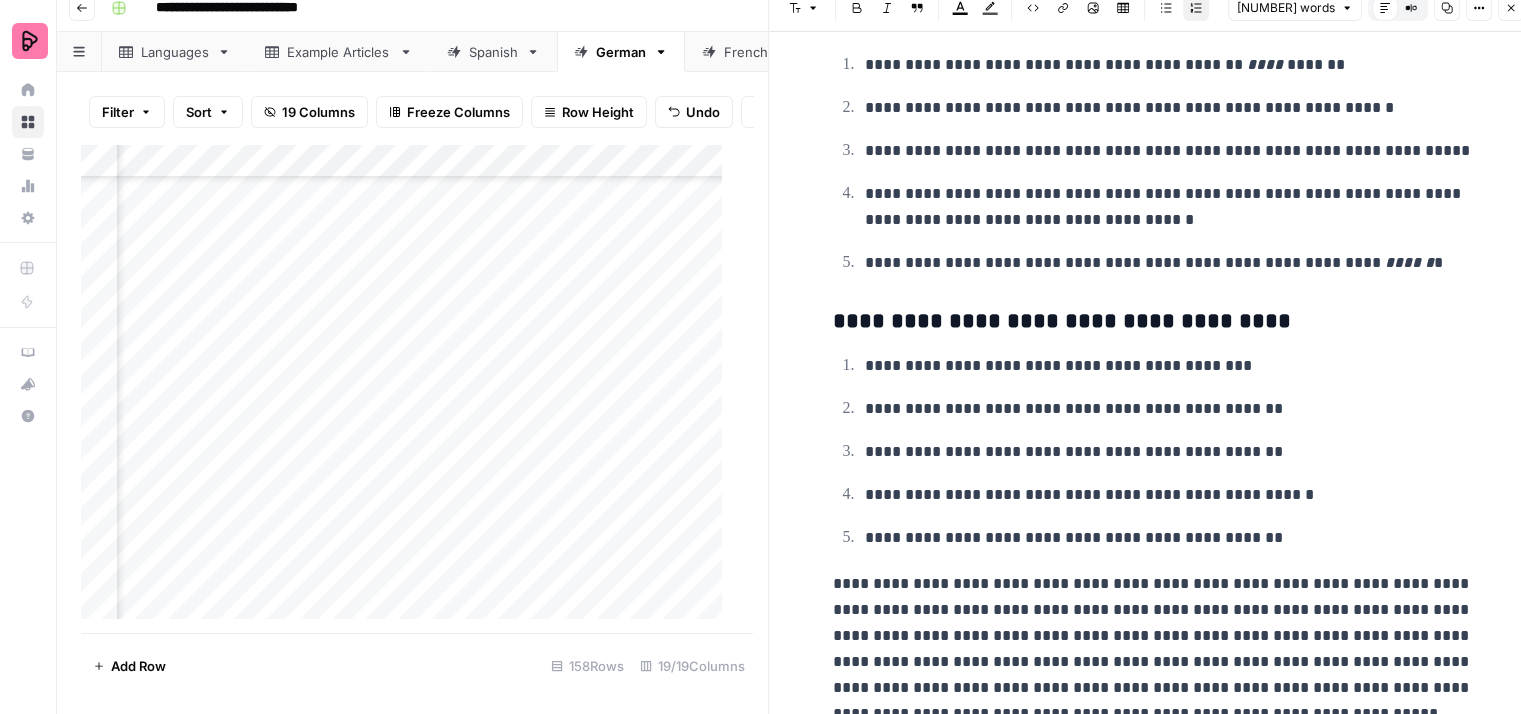 click on "**********" at bounding box center (1153, 649) 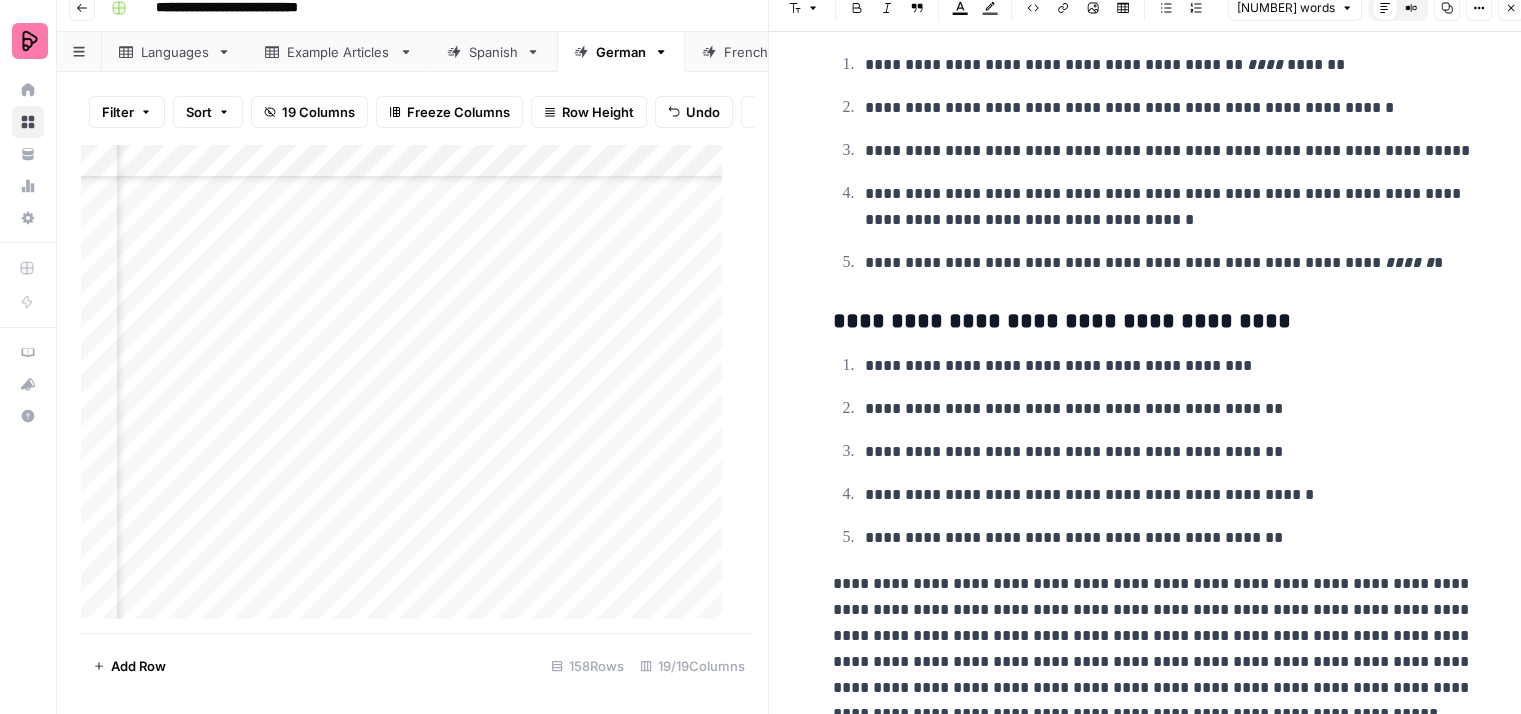 click on "**********" at bounding box center [1153, 649] 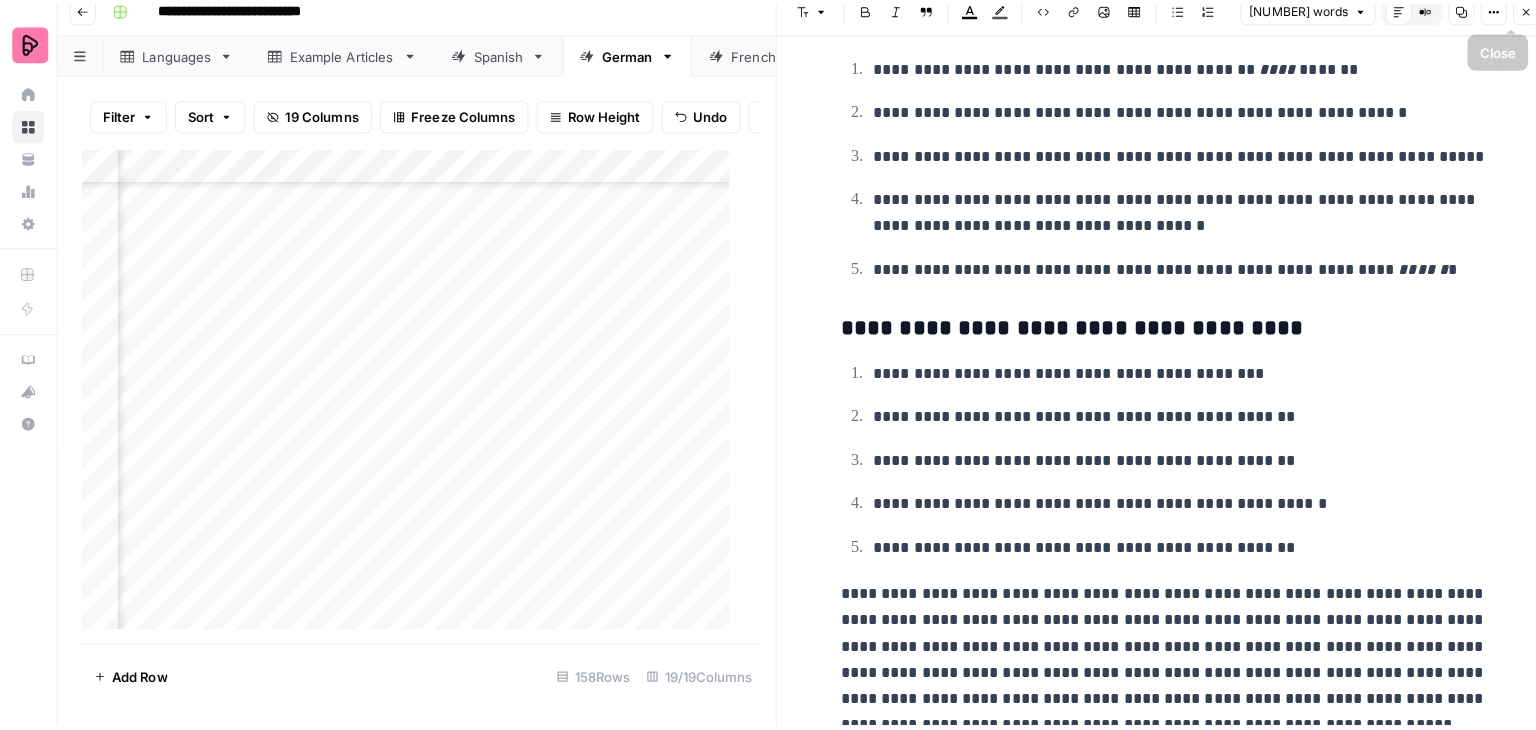 scroll, scrollTop: 0, scrollLeft: 0, axis: both 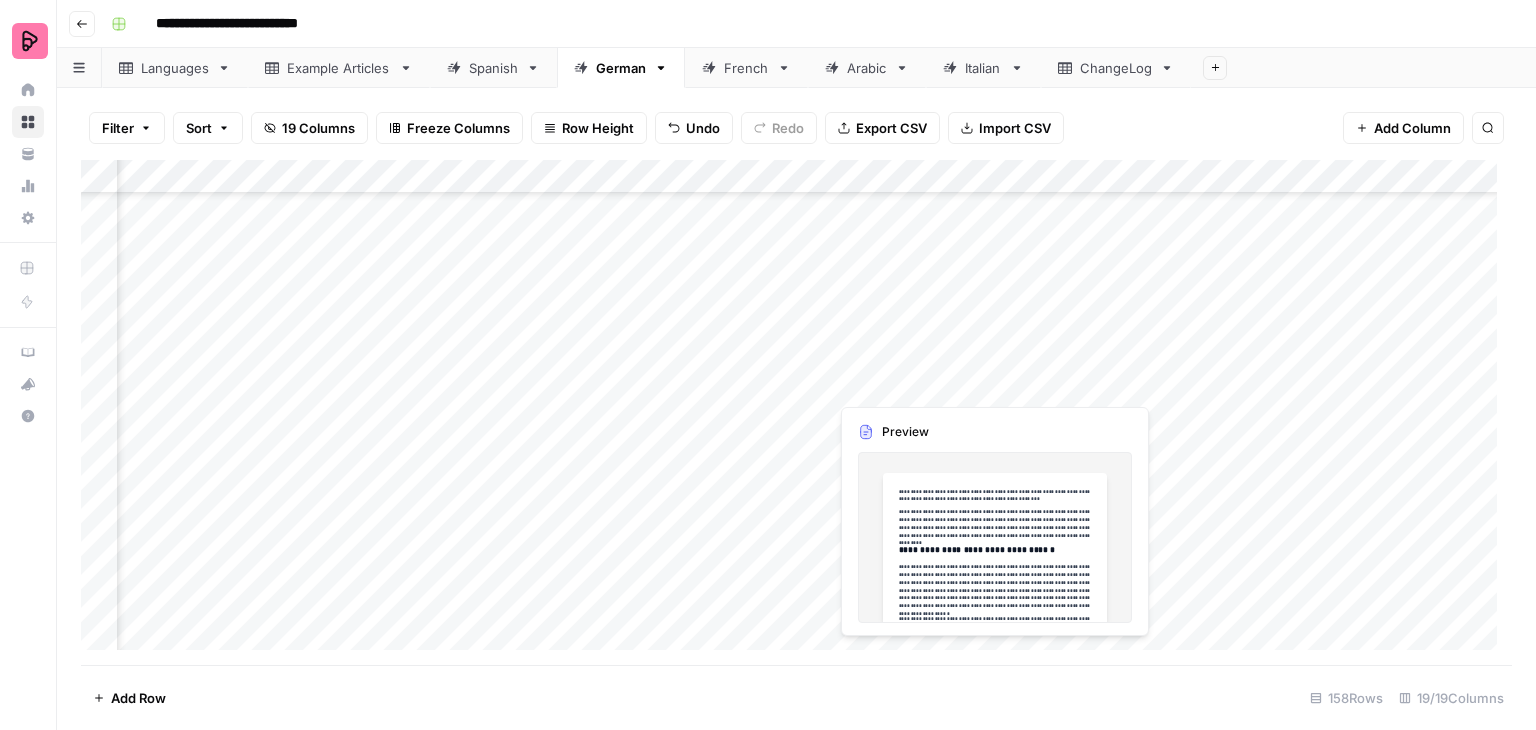 click on "Add Column" at bounding box center (796, 412) 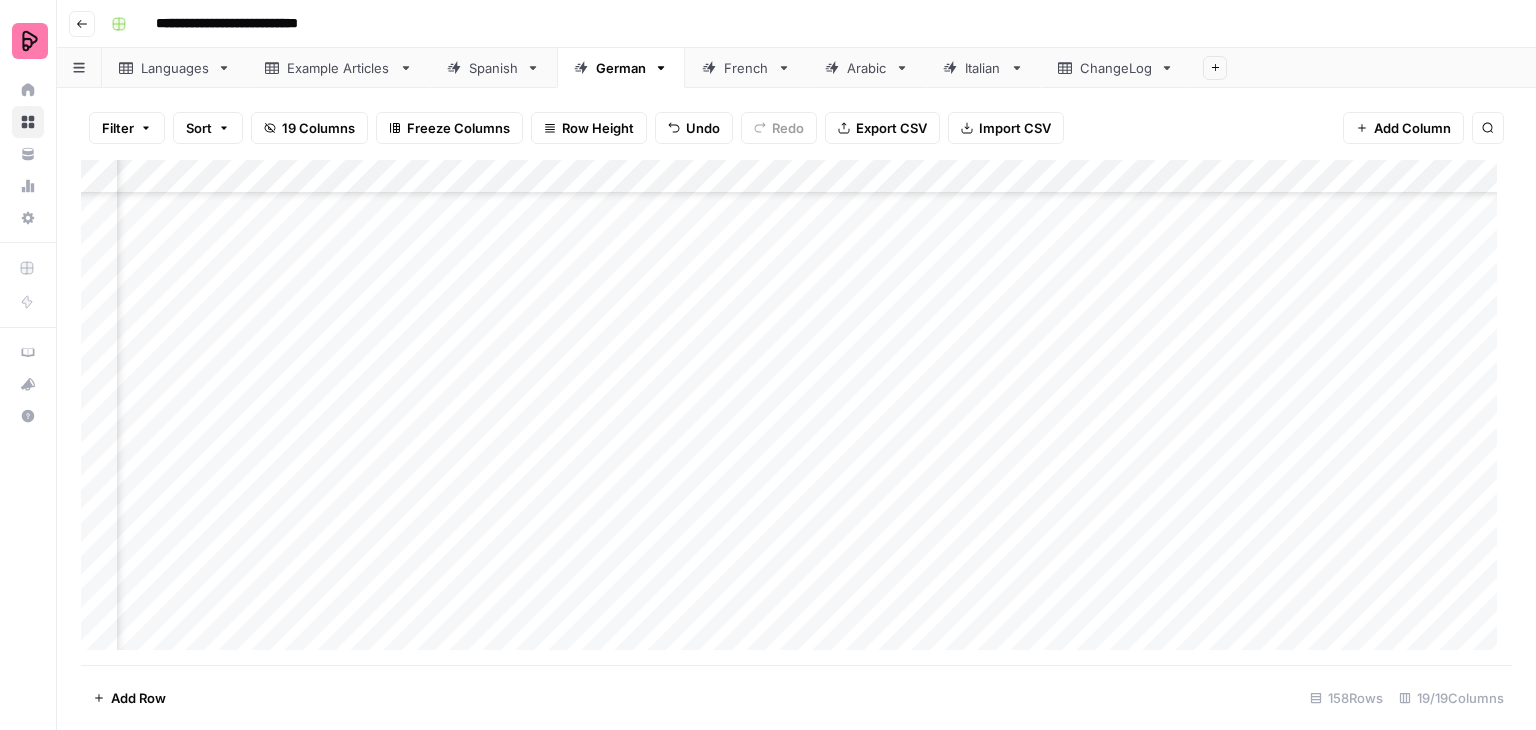 click on "Add Column" at bounding box center [796, 412] 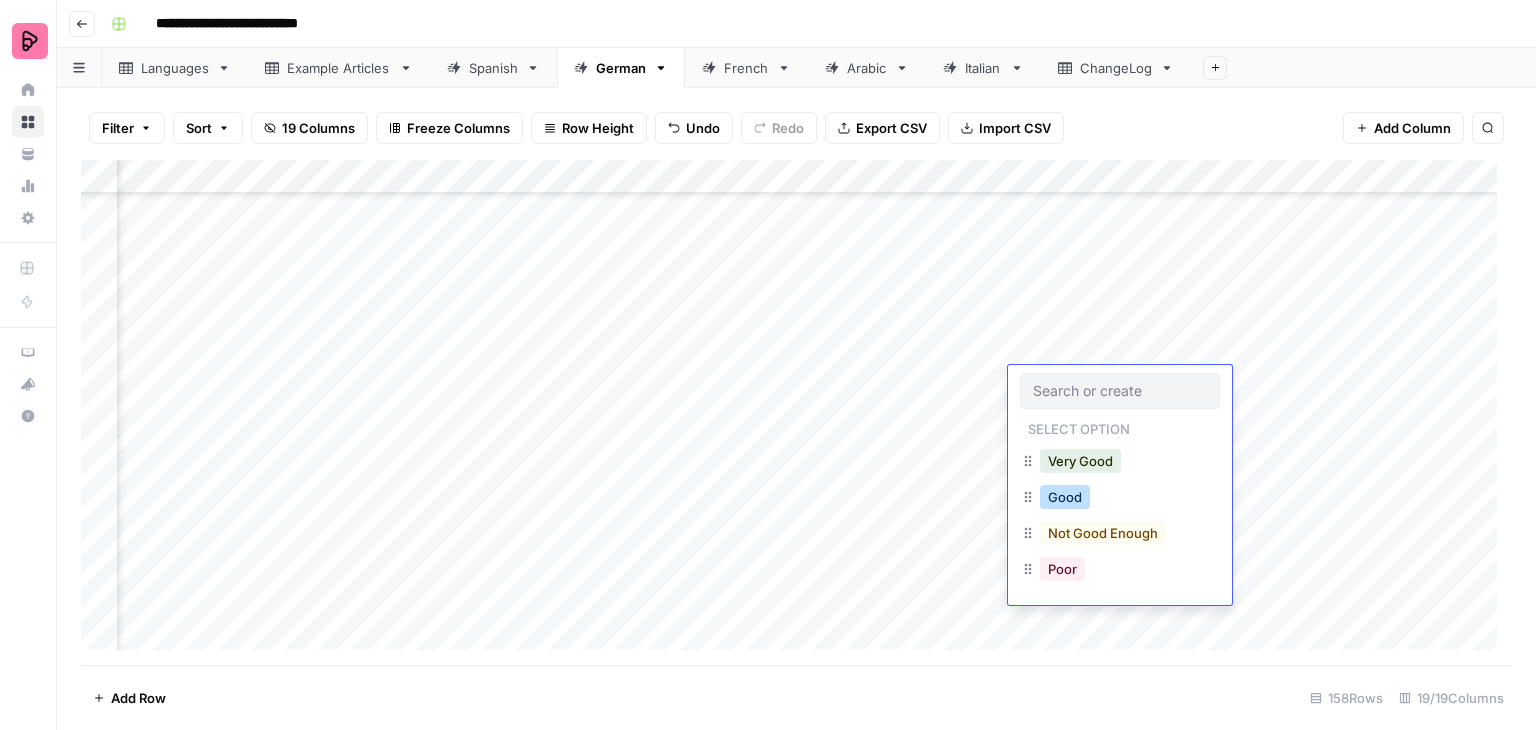 click on "Good" at bounding box center [1065, 497] 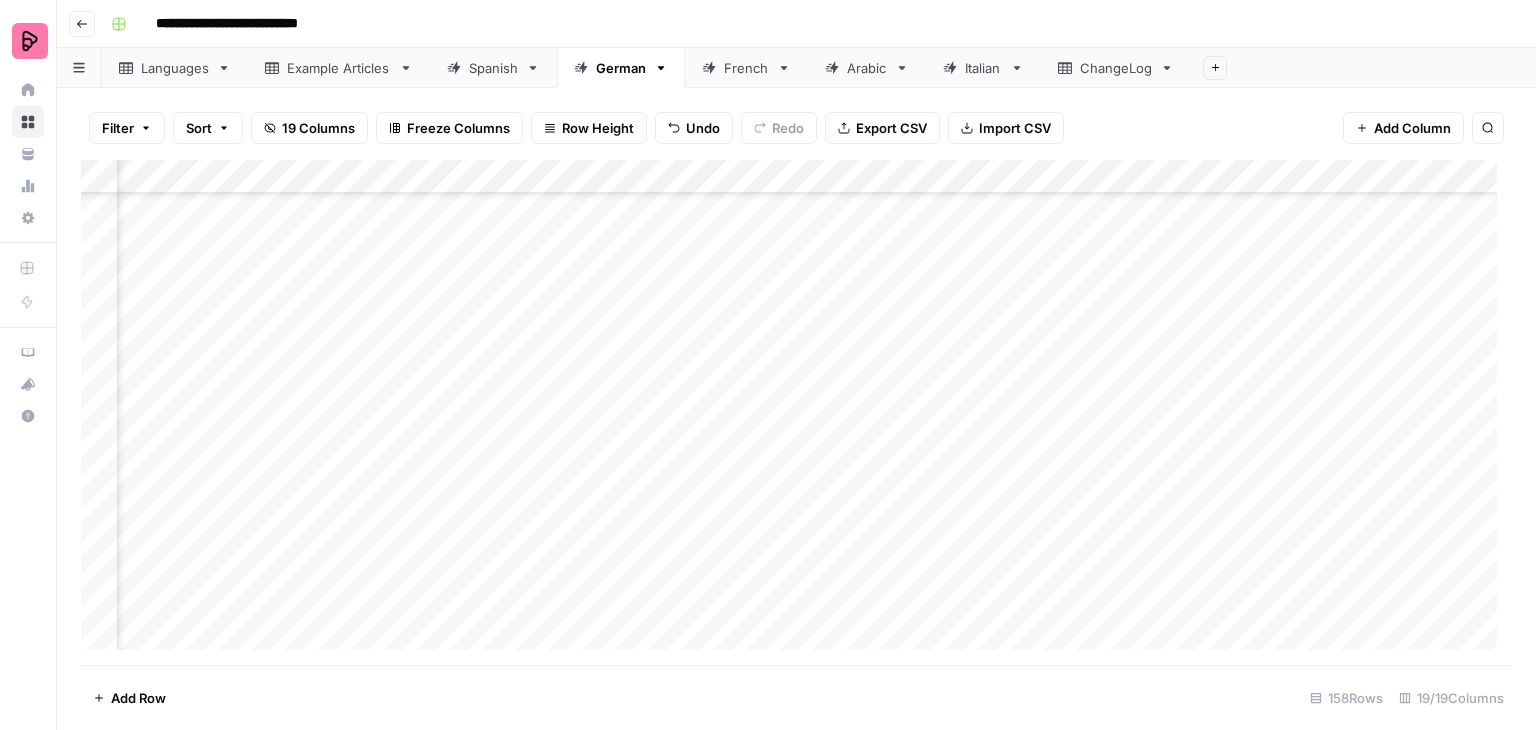 click on "Add Column" at bounding box center (796, 412) 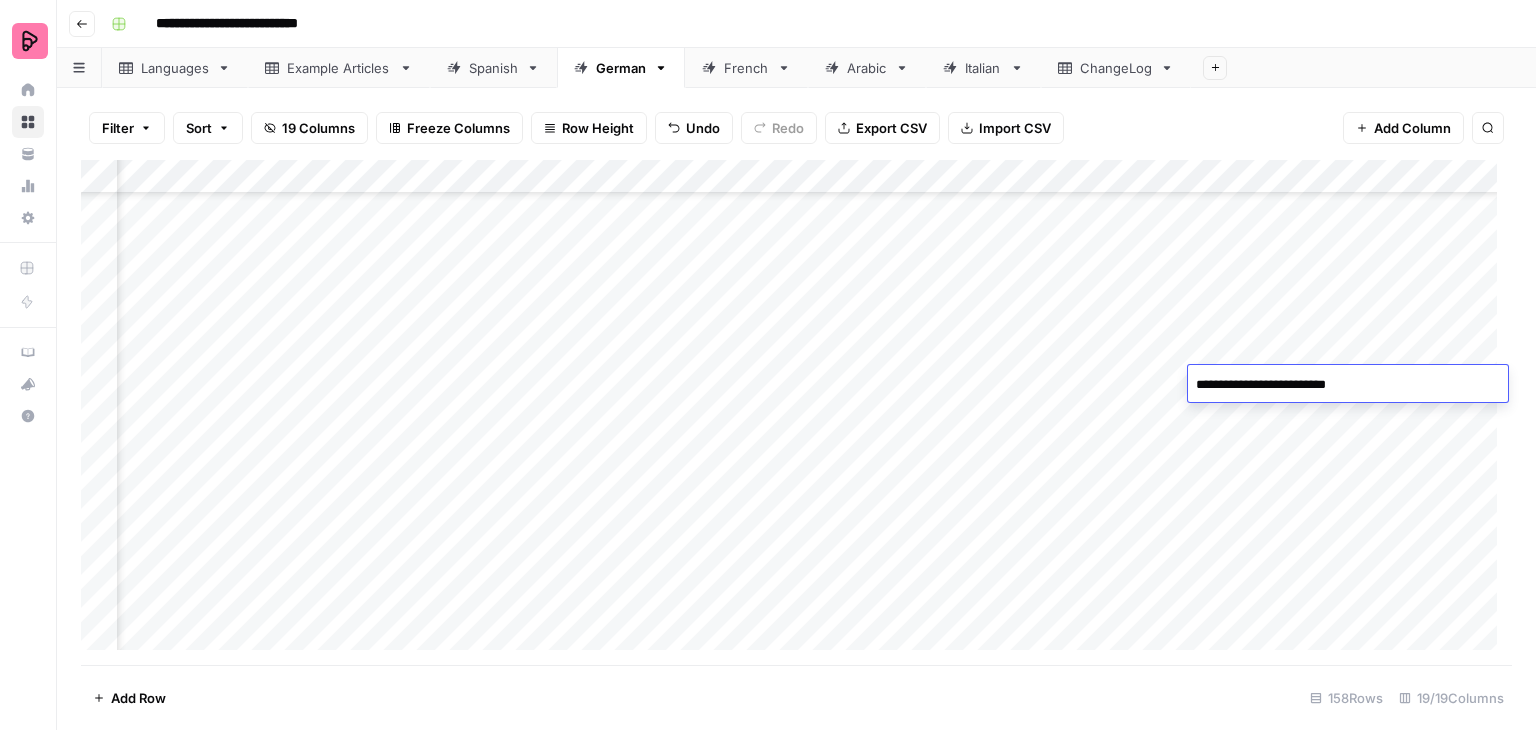 type on "**********" 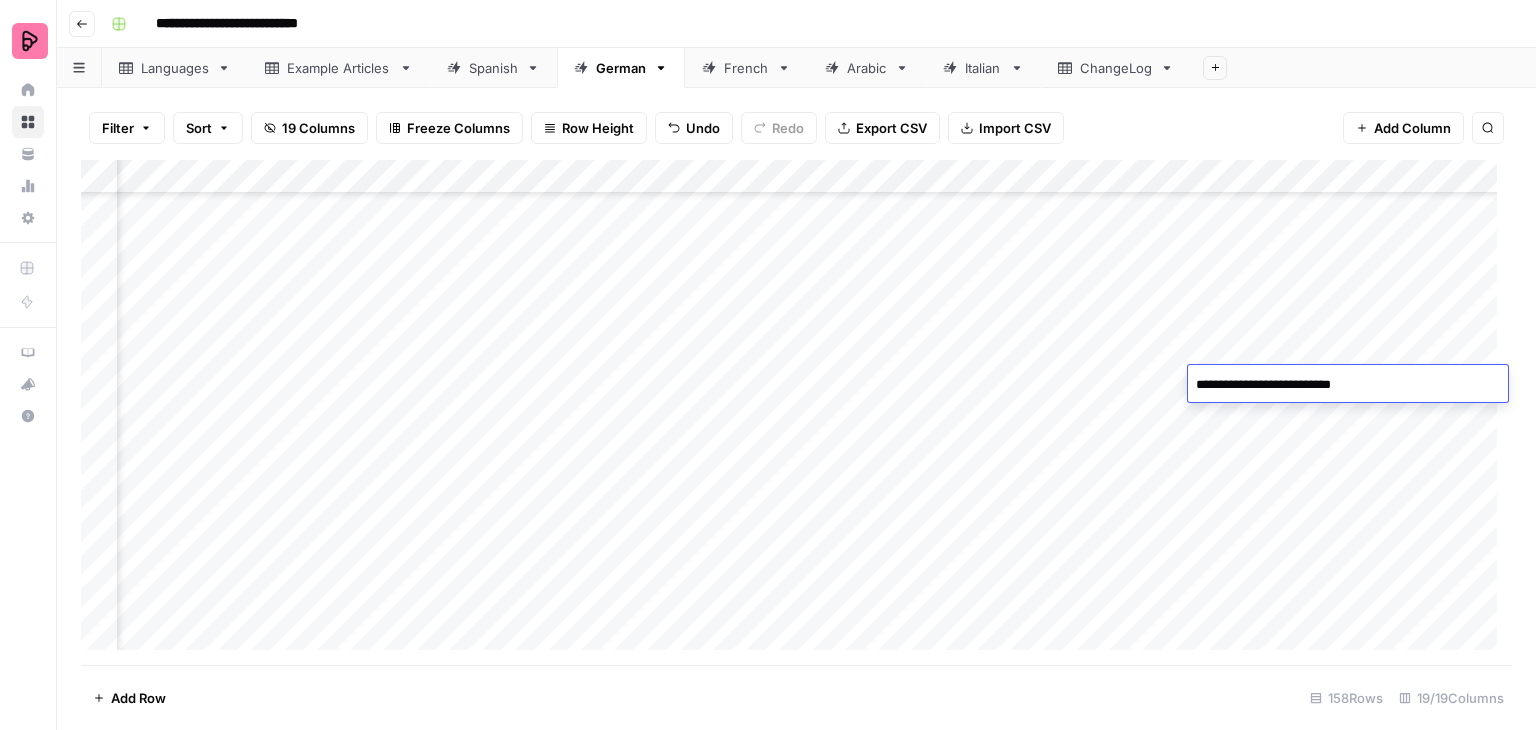 click on "Add Column" at bounding box center [796, 412] 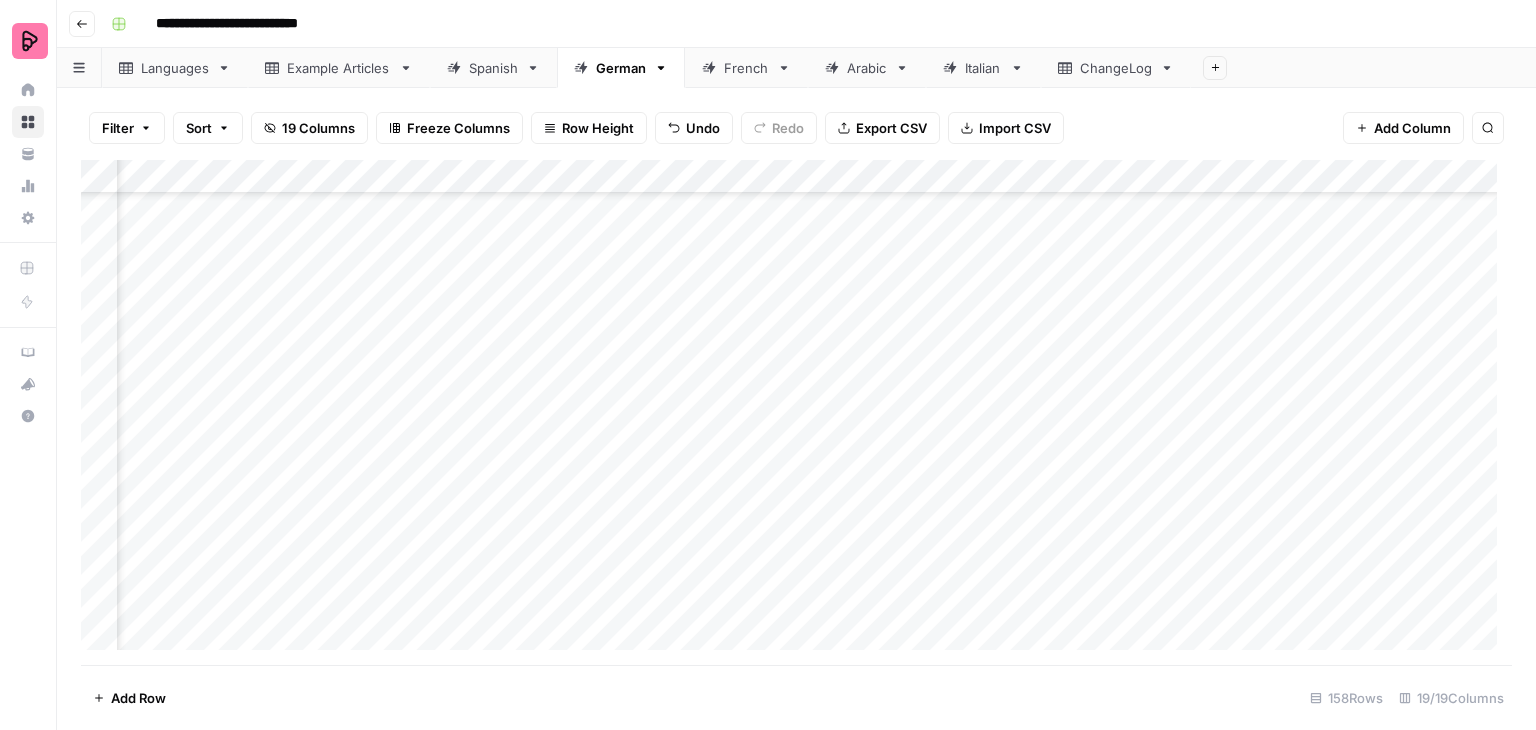click on "Add Column" at bounding box center [796, 412] 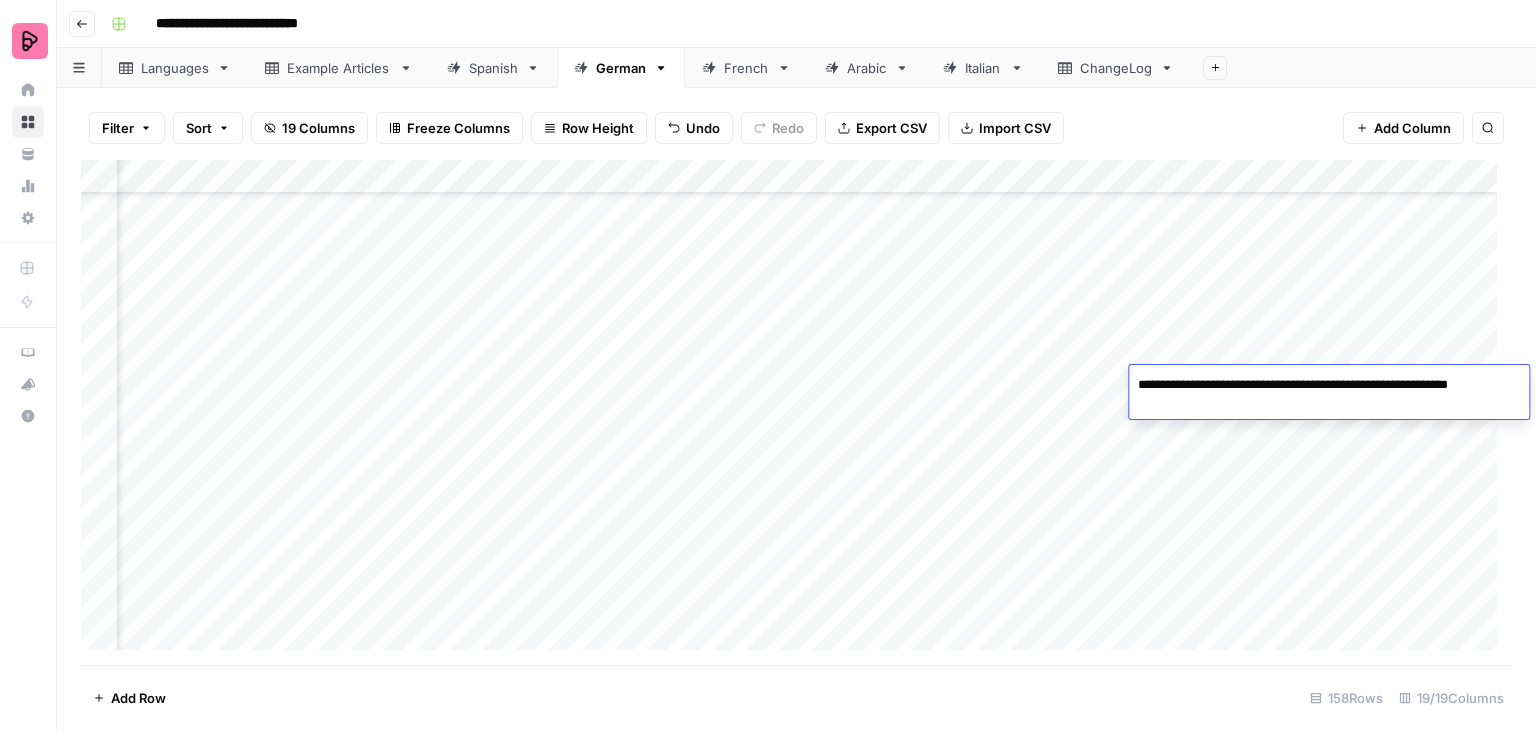 click on "Add Column" at bounding box center (796, 412) 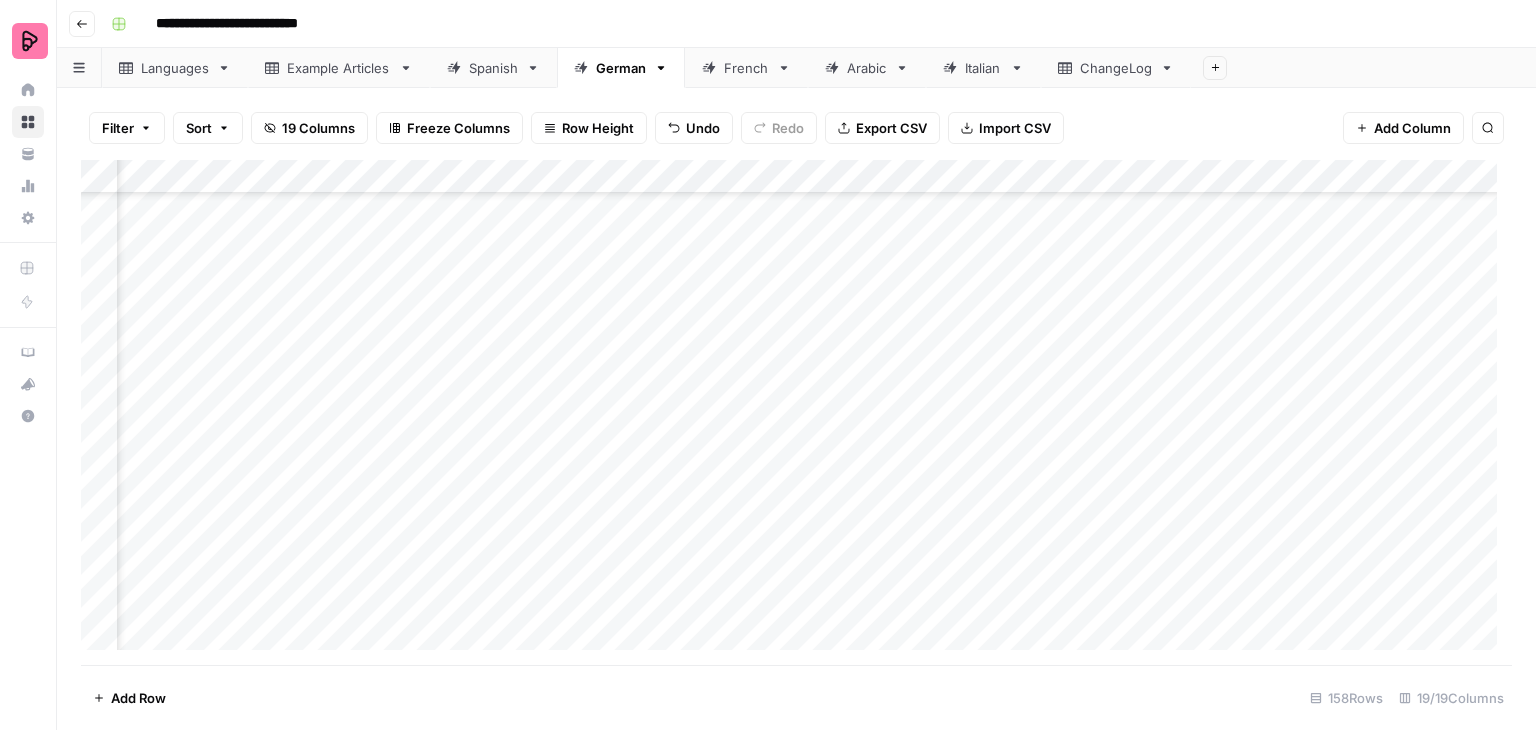 scroll, scrollTop: 4348, scrollLeft: 1564, axis: both 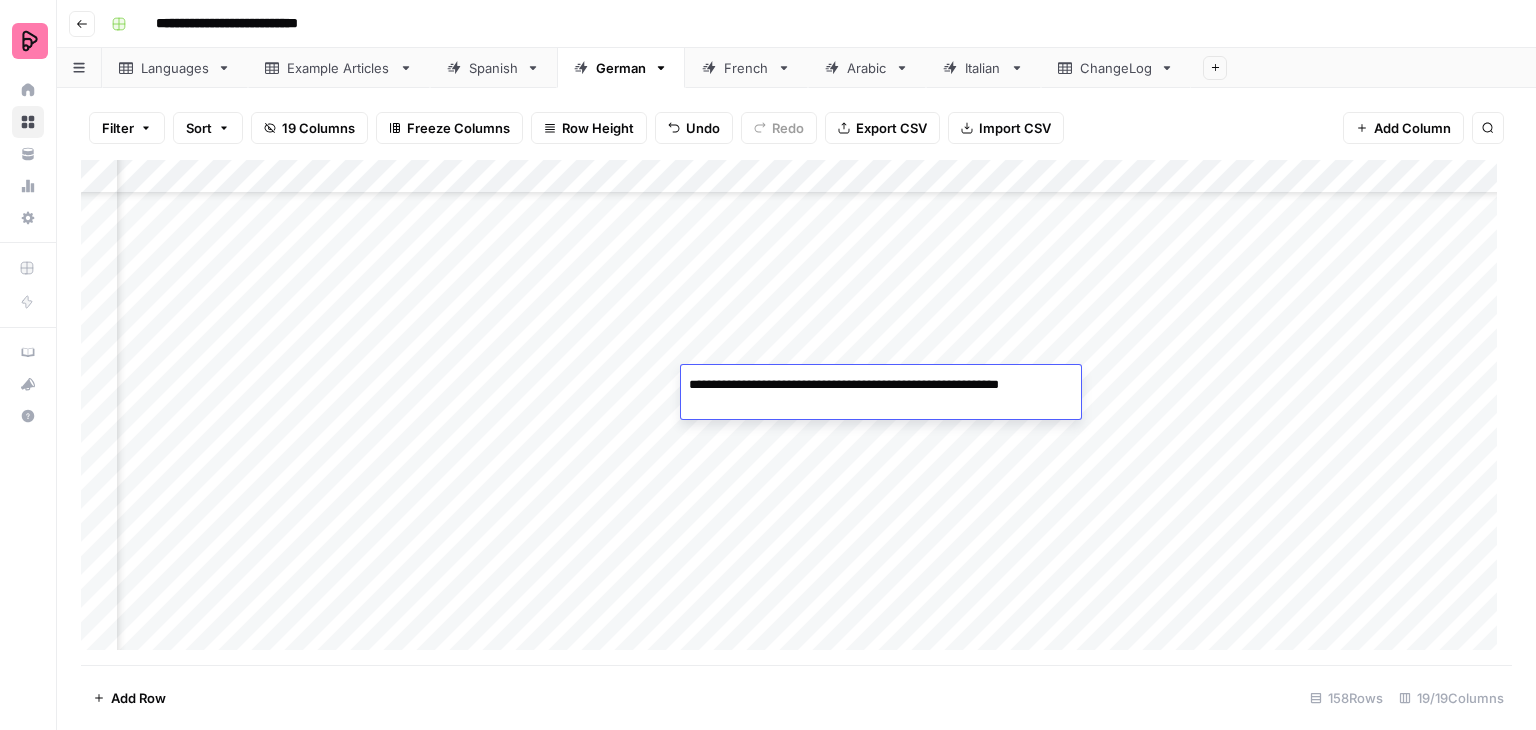drag, startPoint x: 1068, startPoint y: 385, endPoint x: 685, endPoint y: 387, distance: 383.00522 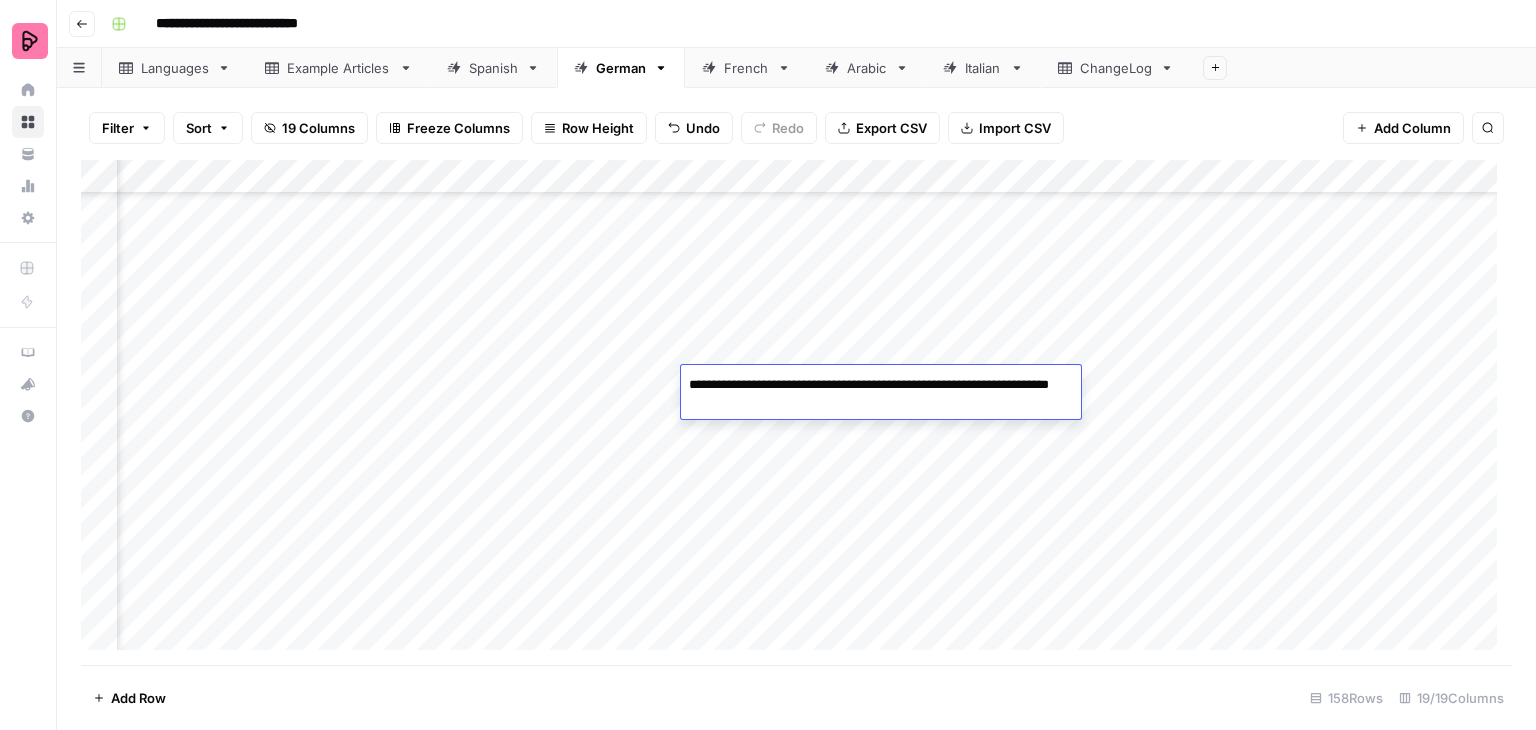 click on "**********" at bounding box center (881, 395) 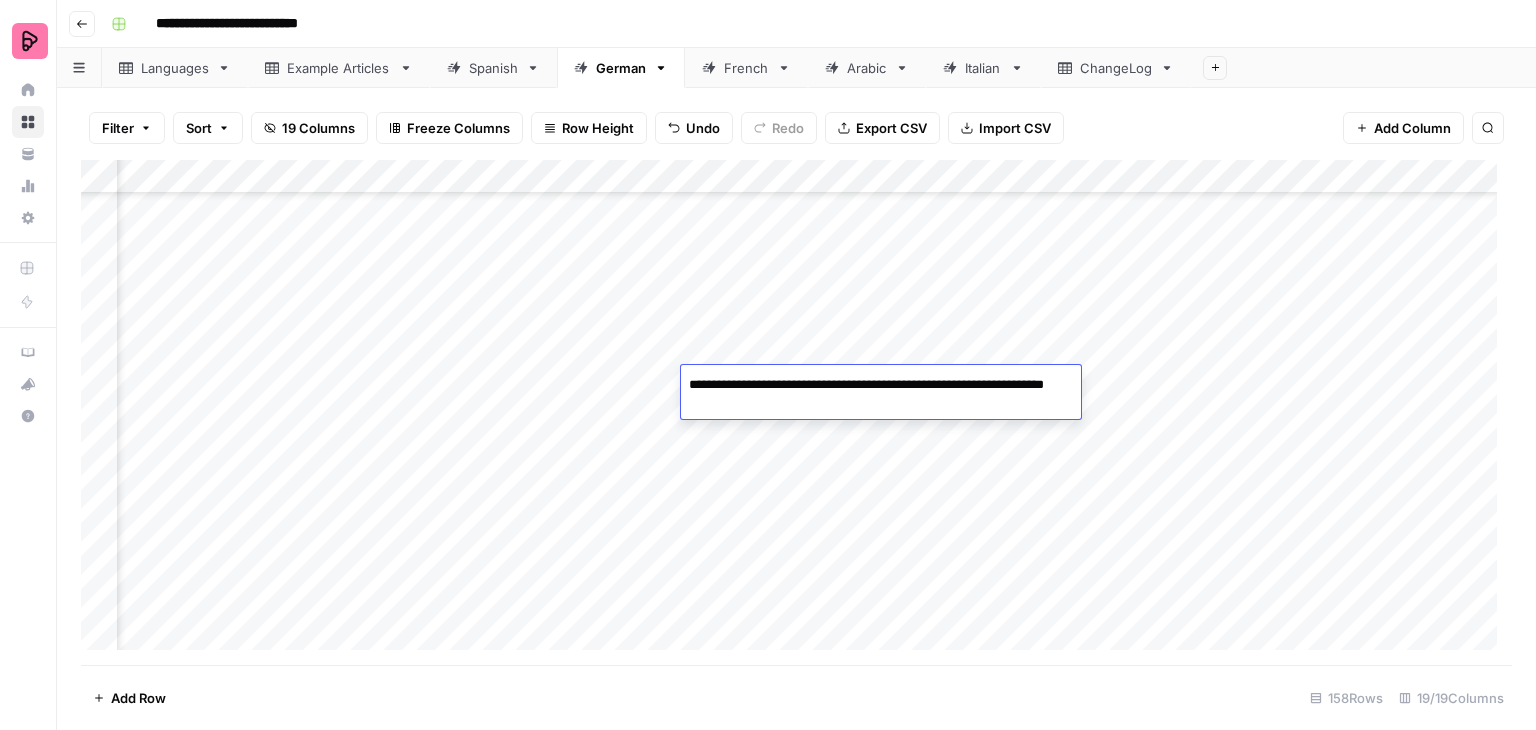 click on "Add Column" at bounding box center [796, 412] 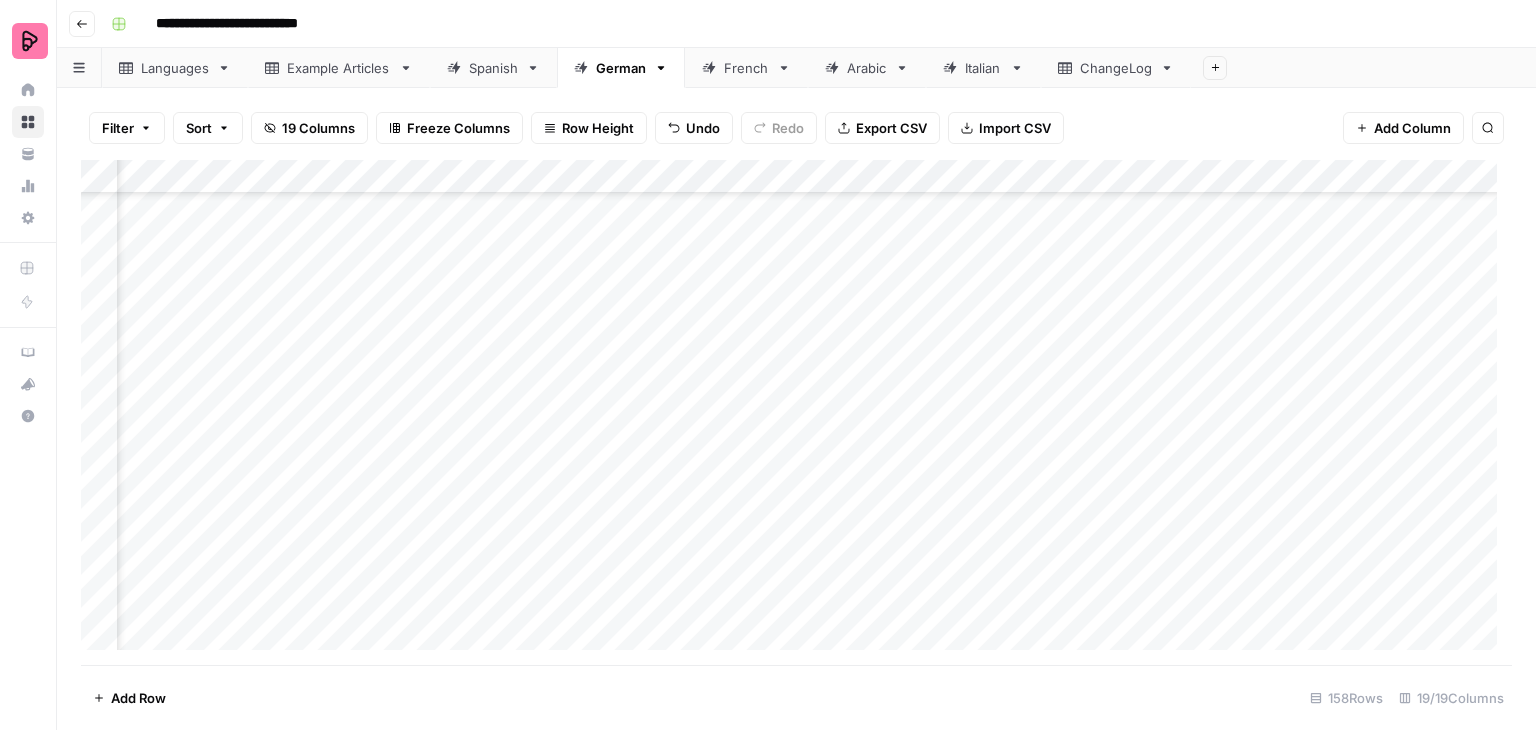 click on "Add Column" at bounding box center [796, 412] 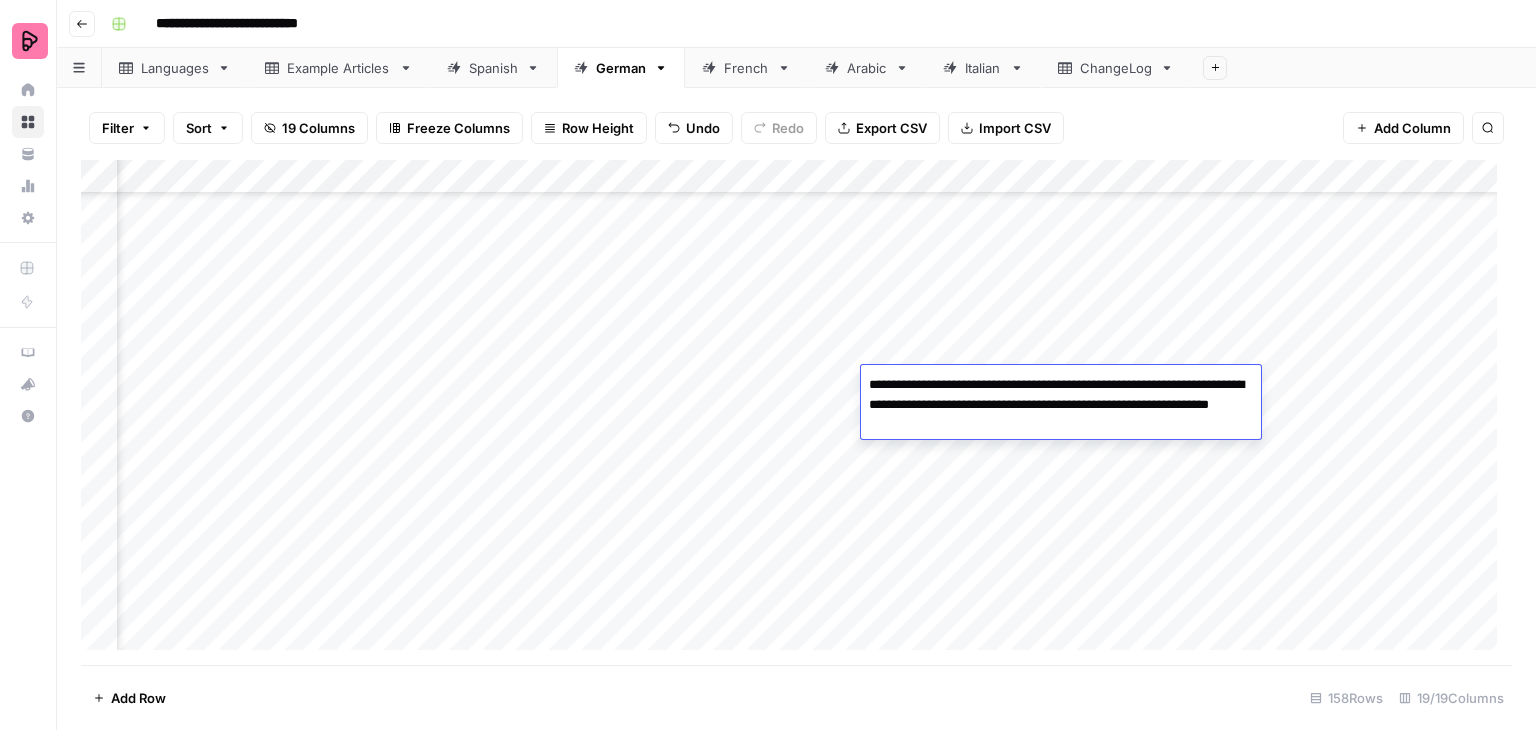 click on "**********" at bounding box center (1061, 405) 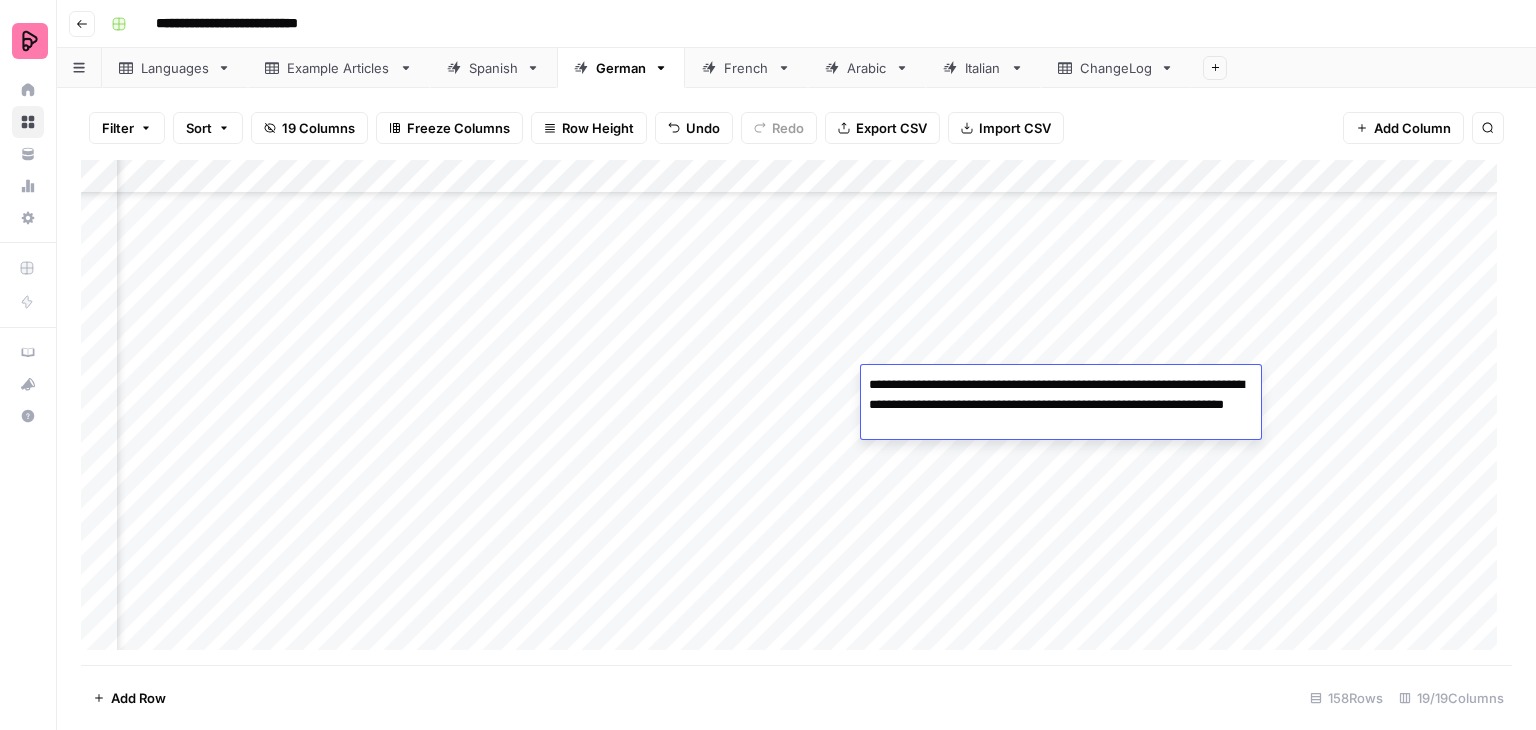 click on "**********" at bounding box center (1061, 405) 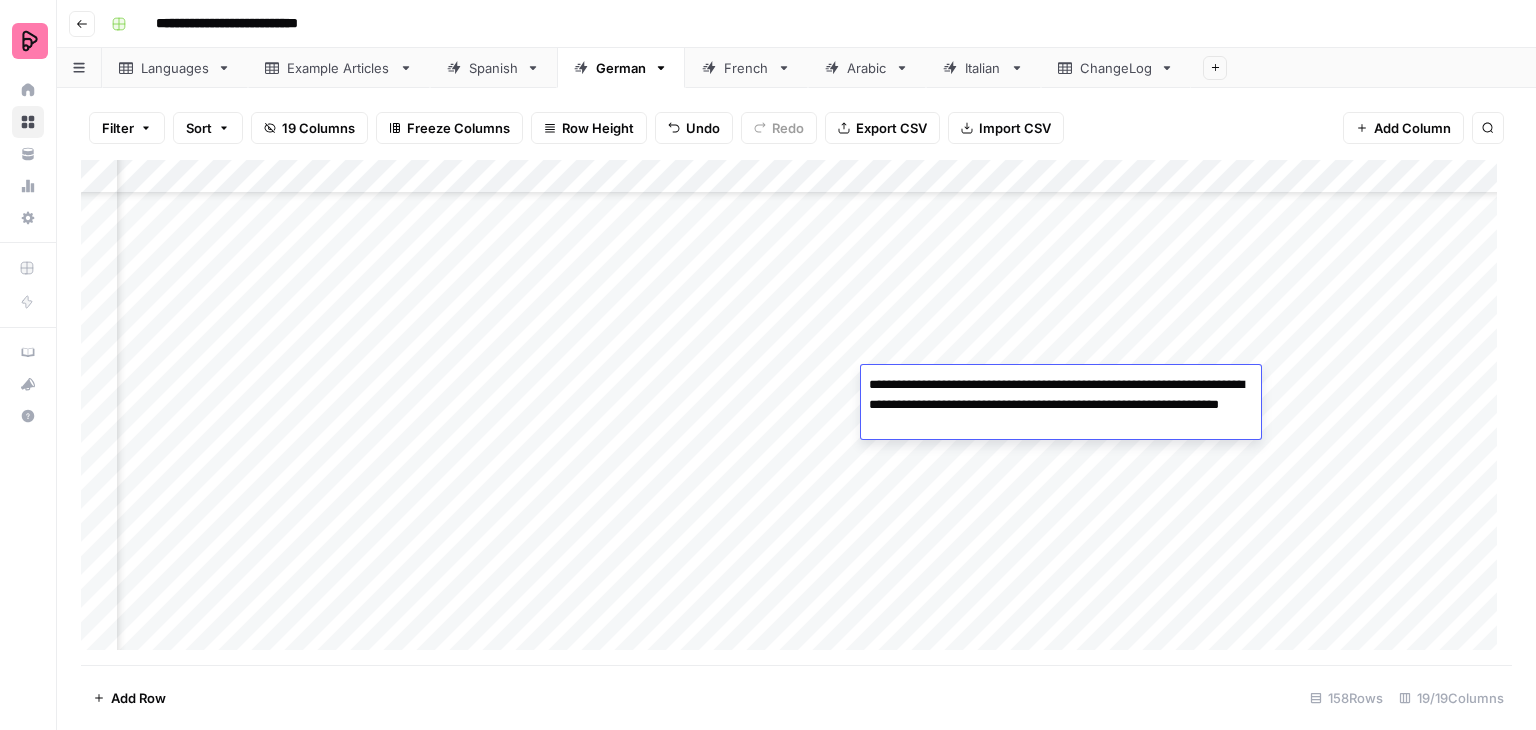 click on "Add Column" at bounding box center [796, 412] 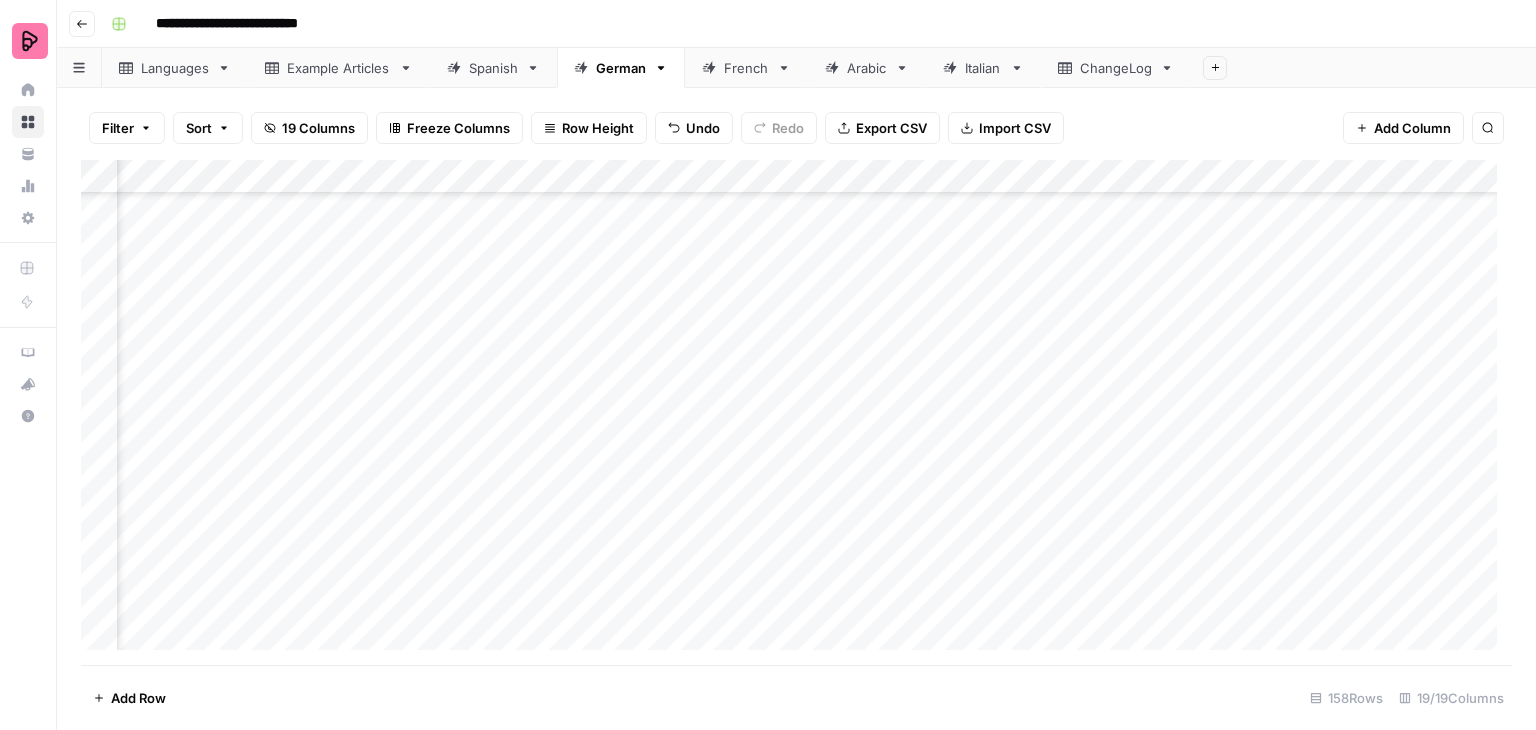 click on "Add Column" at bounding box center [796, 412] 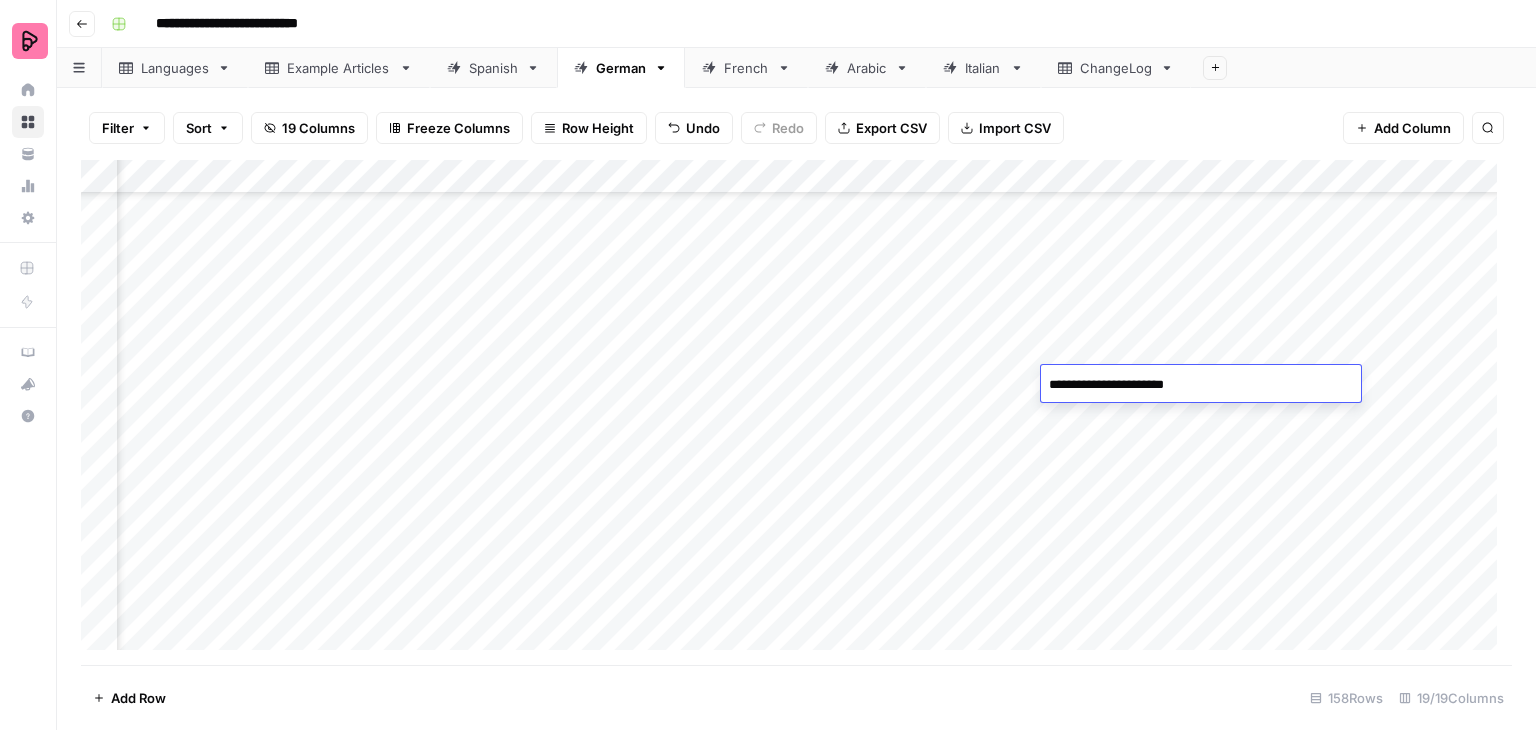 click on "Add Column" at bounding box center [796, 412] 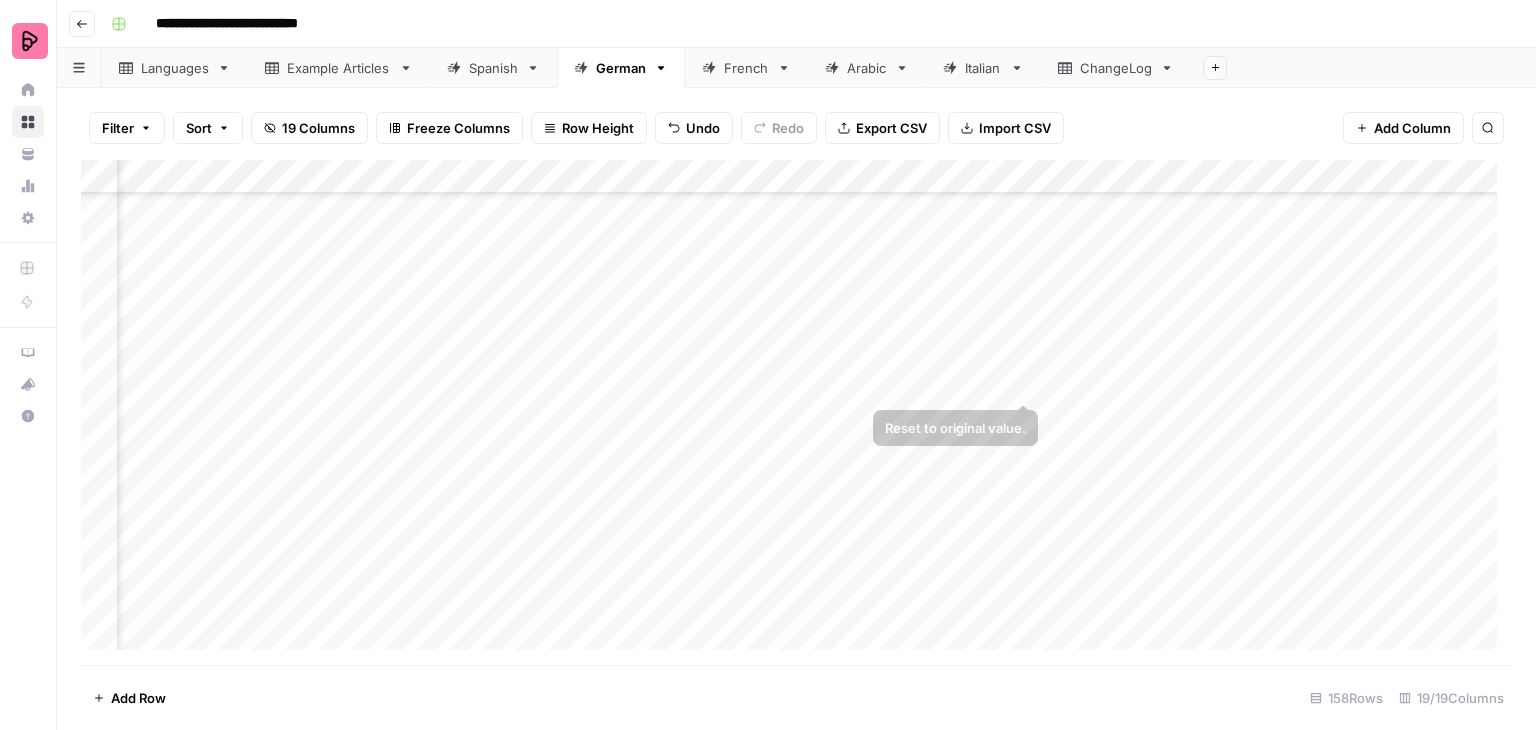 click on "Add Column" at bounding box center [796, 412] 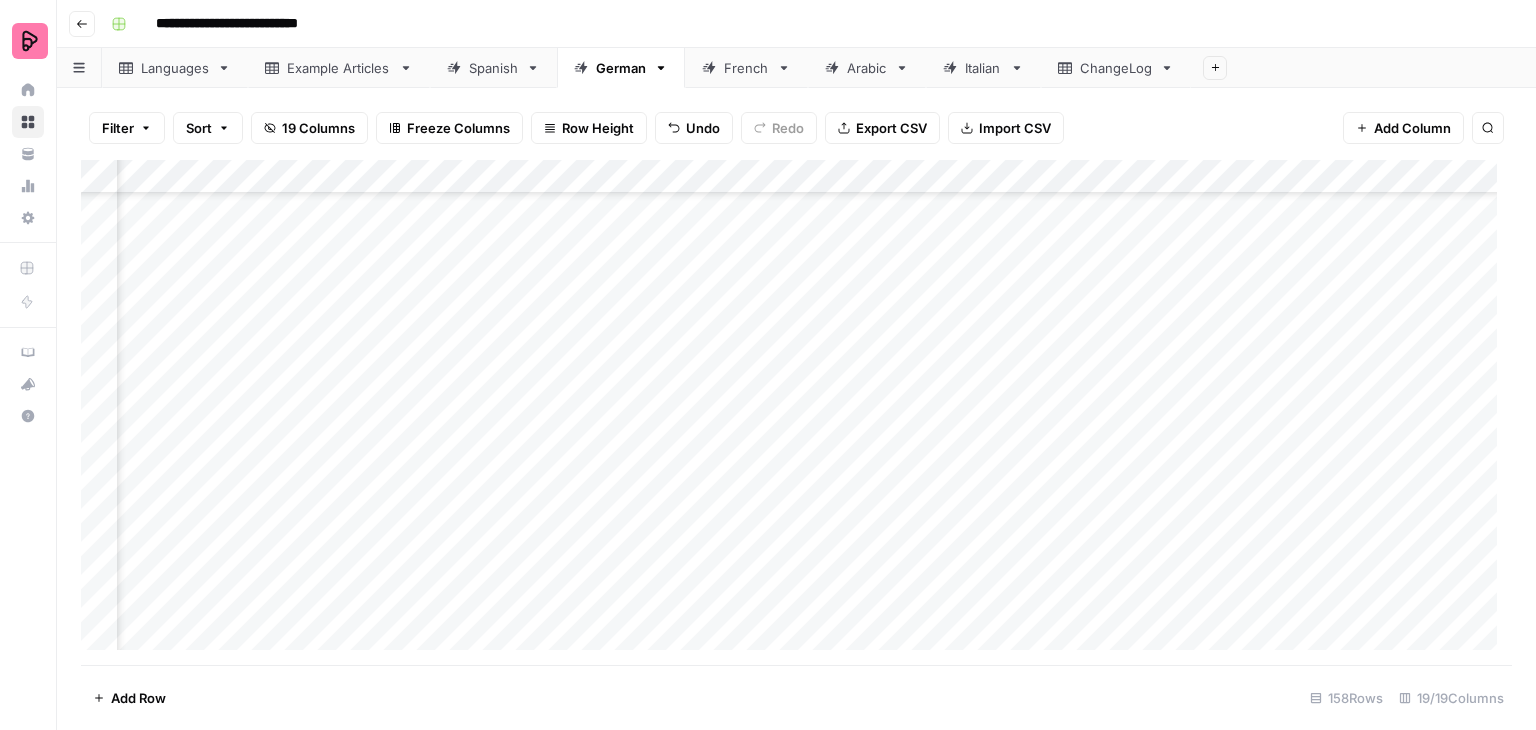 click on "Add Column" at bounding box center (796, 412) 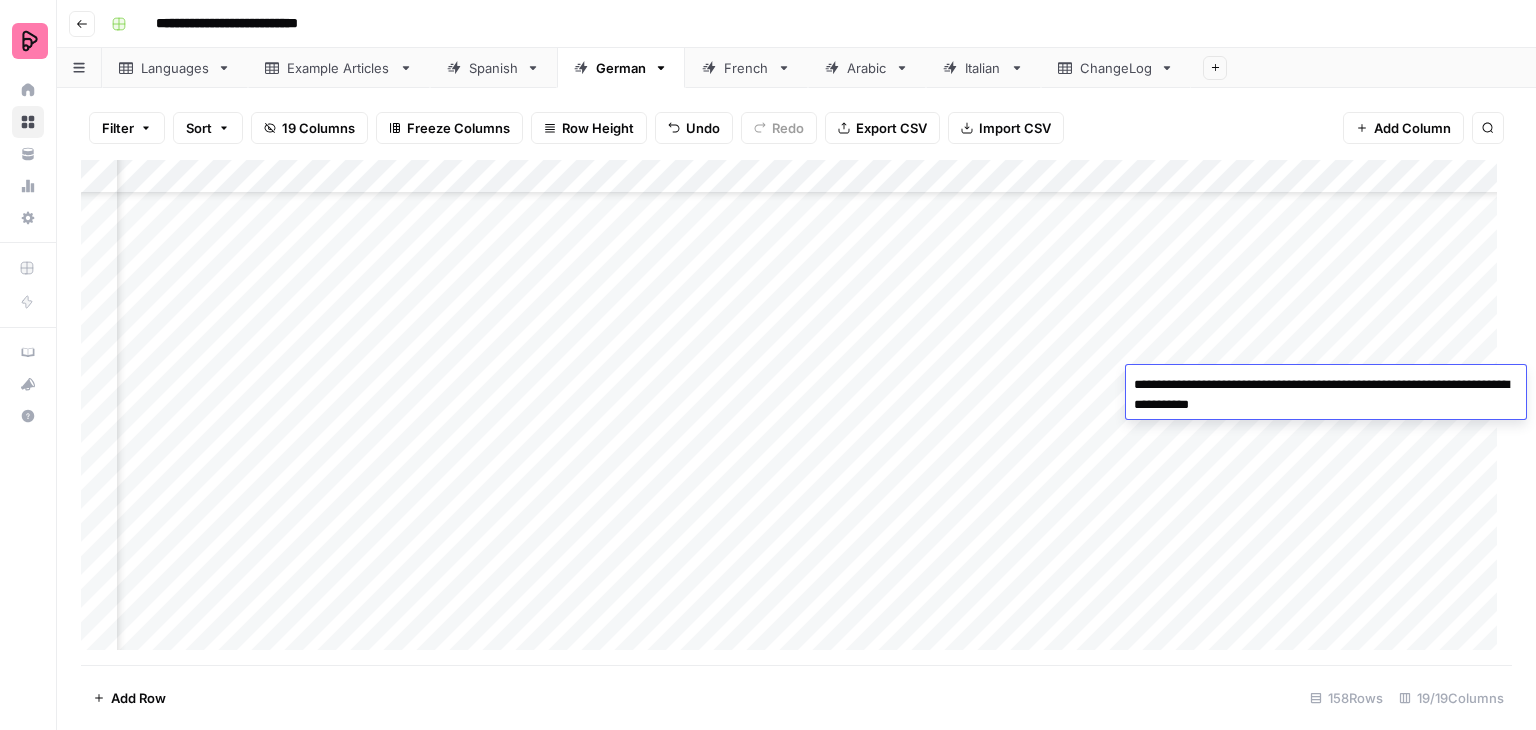 click on "Add Column" at bounding box center [796, 412] 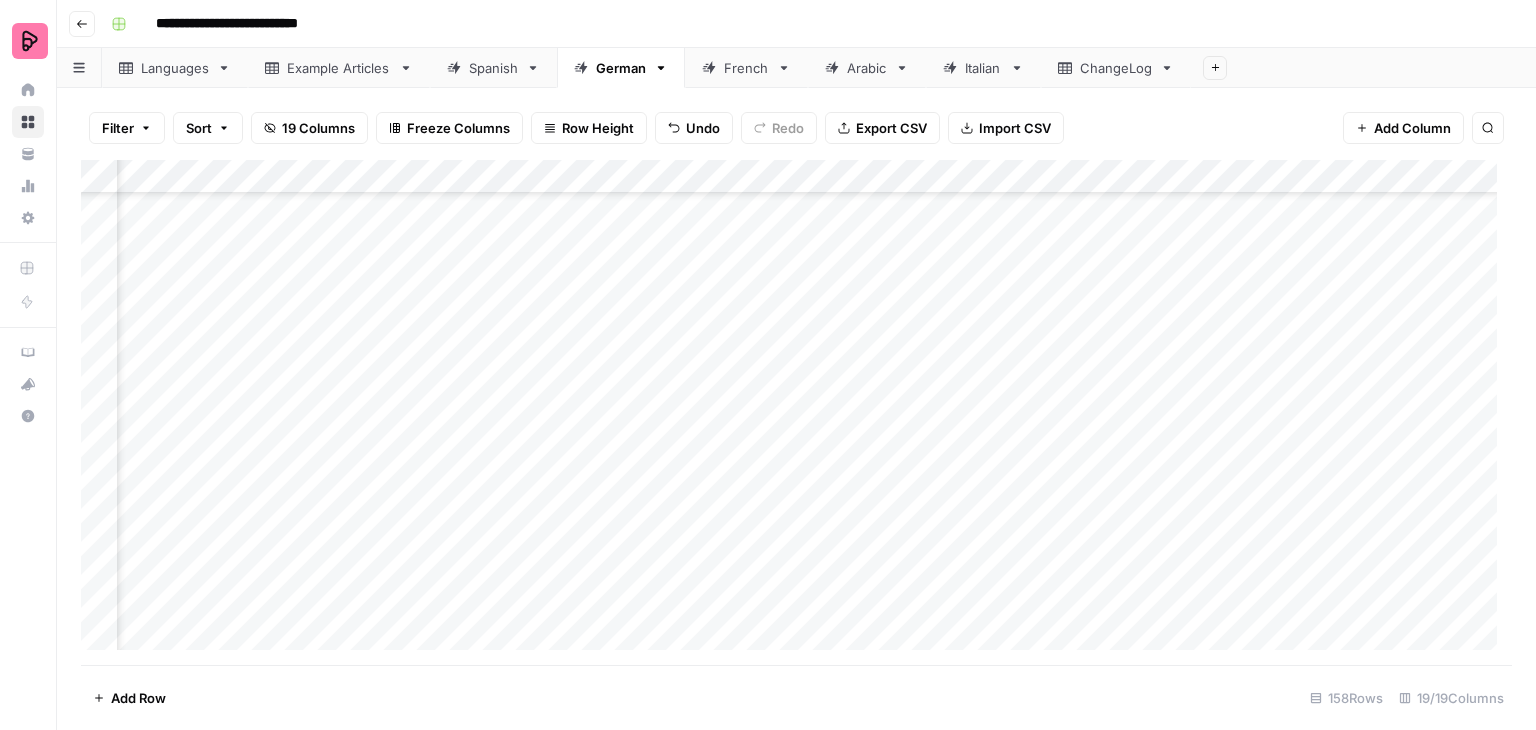 scroll, scrollTop: 4348, scrollLeft: 2309, axis: both 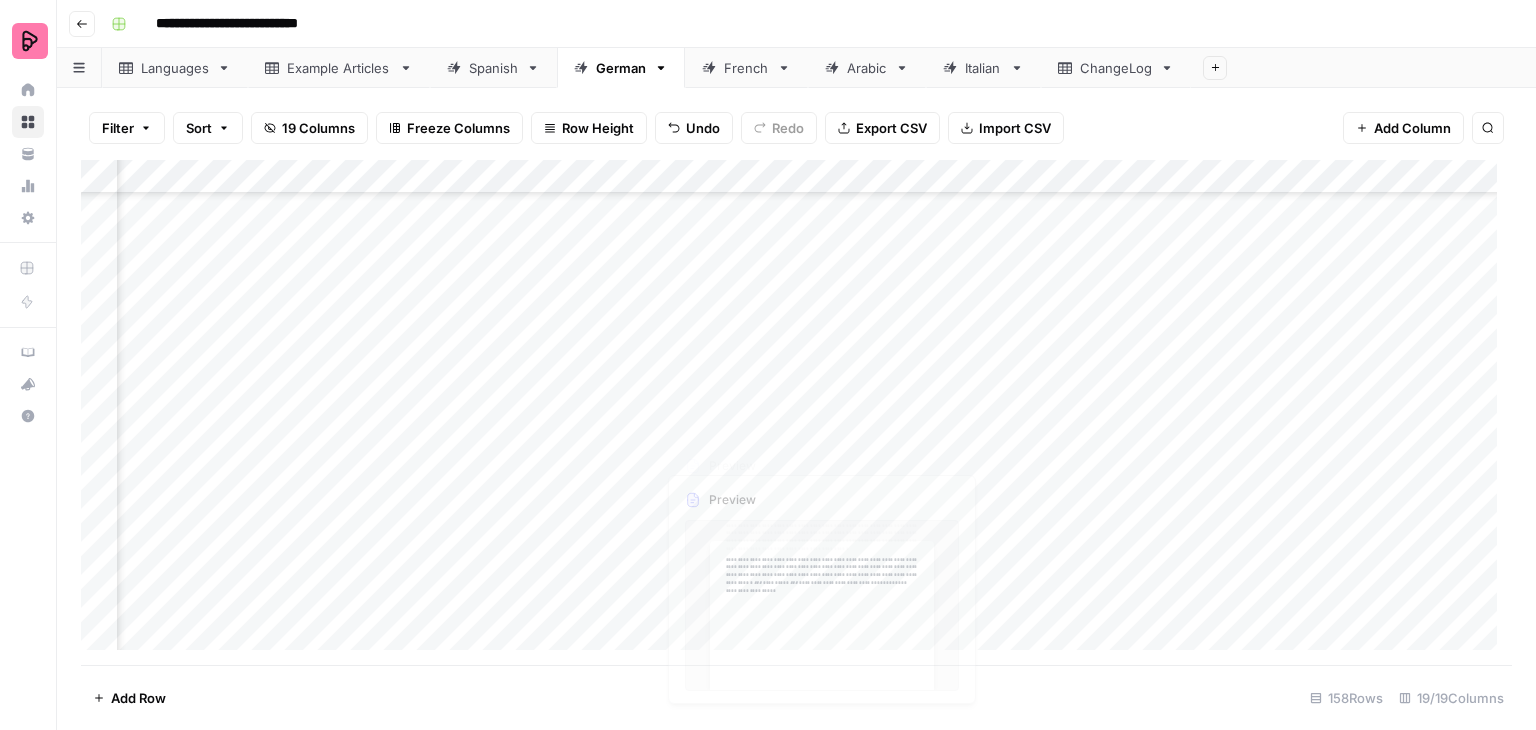 click on "Add Column" at bounding box center (796, 412) 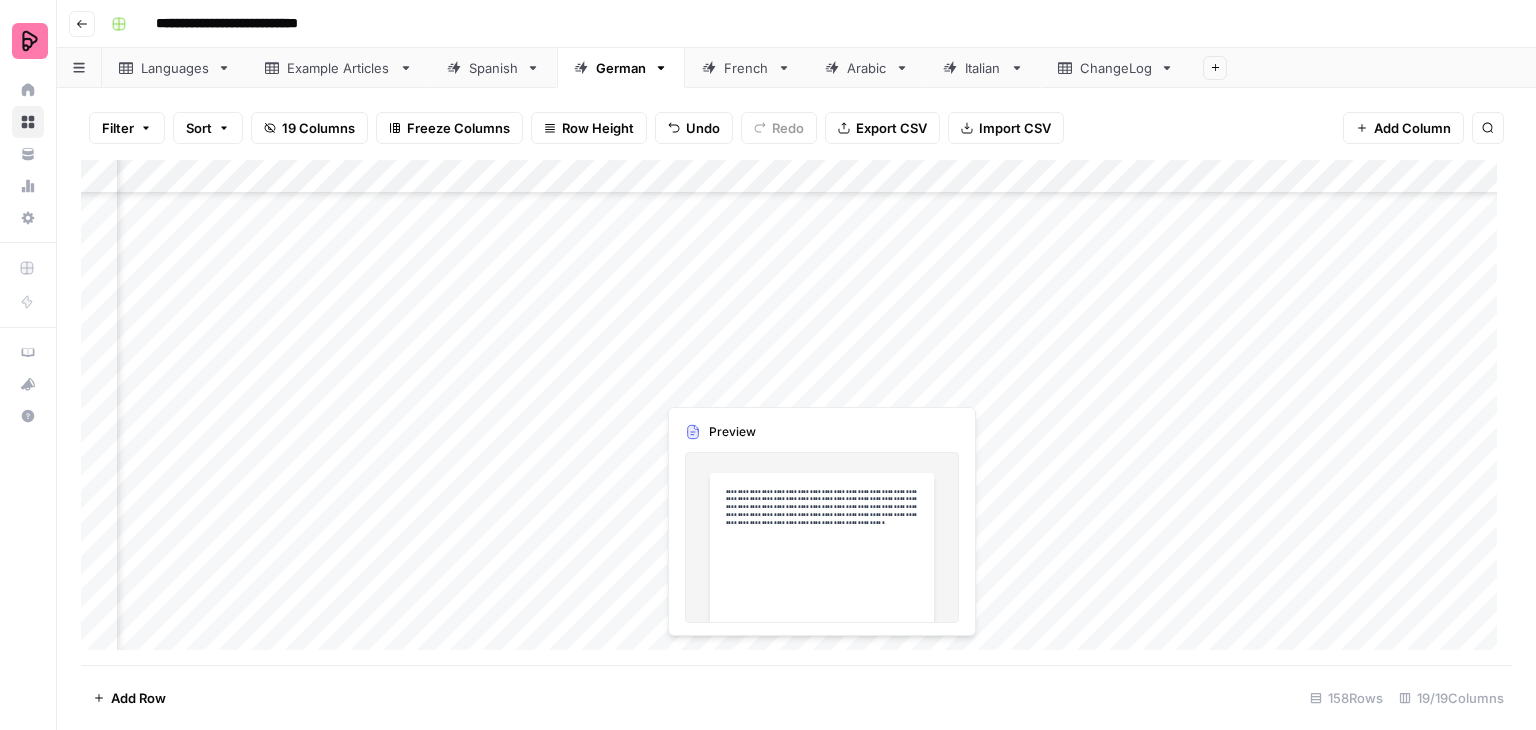 click on "Add Column" at bounding box center (796, 412) 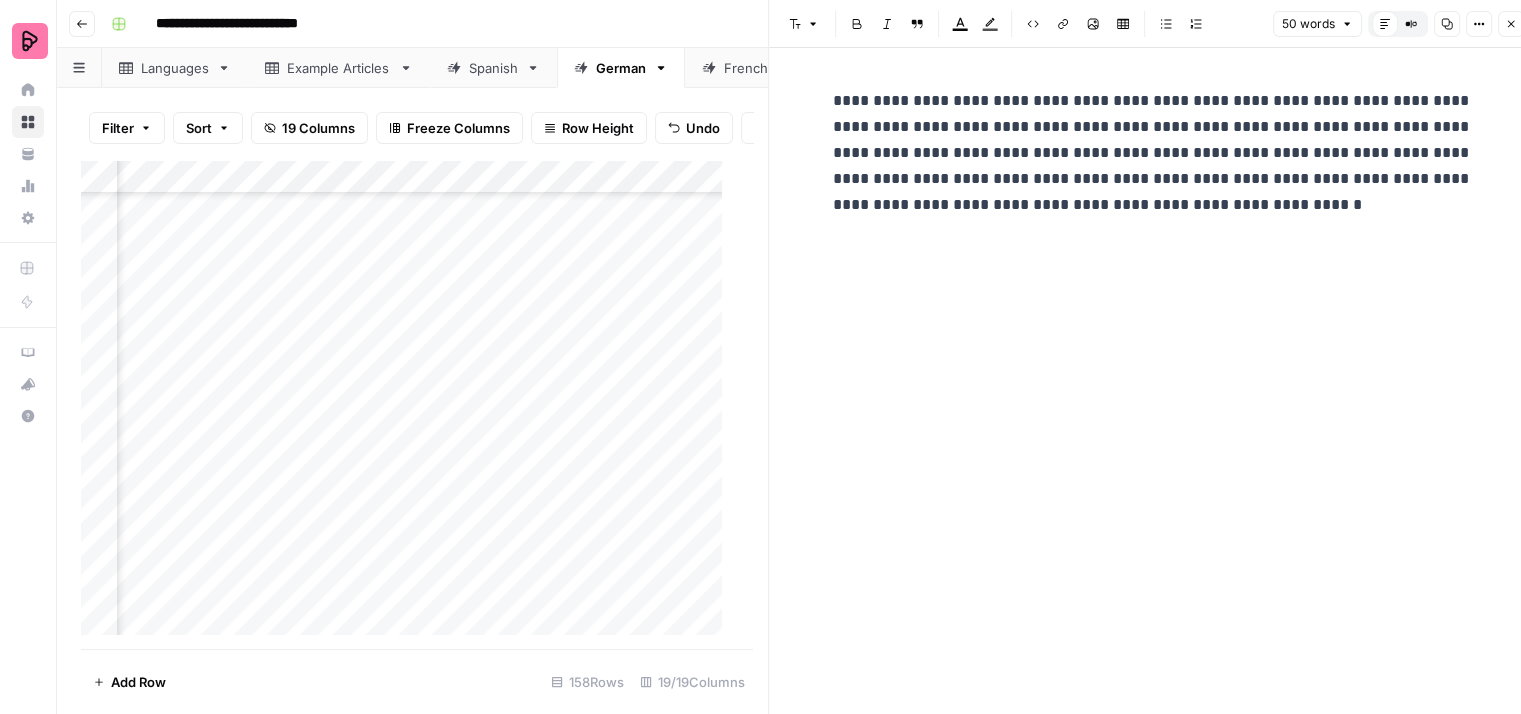 click on "**********" at bounding box center [1153, 153] 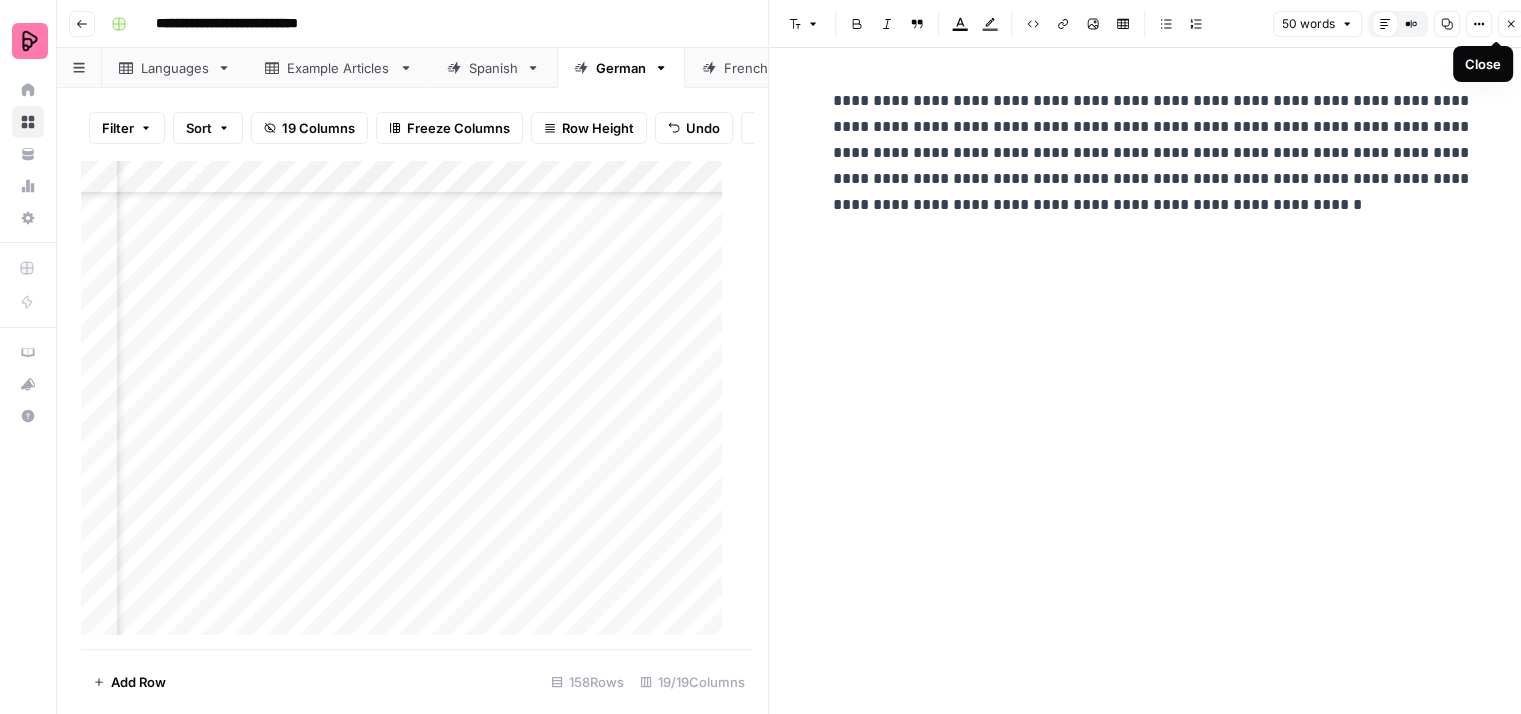 click 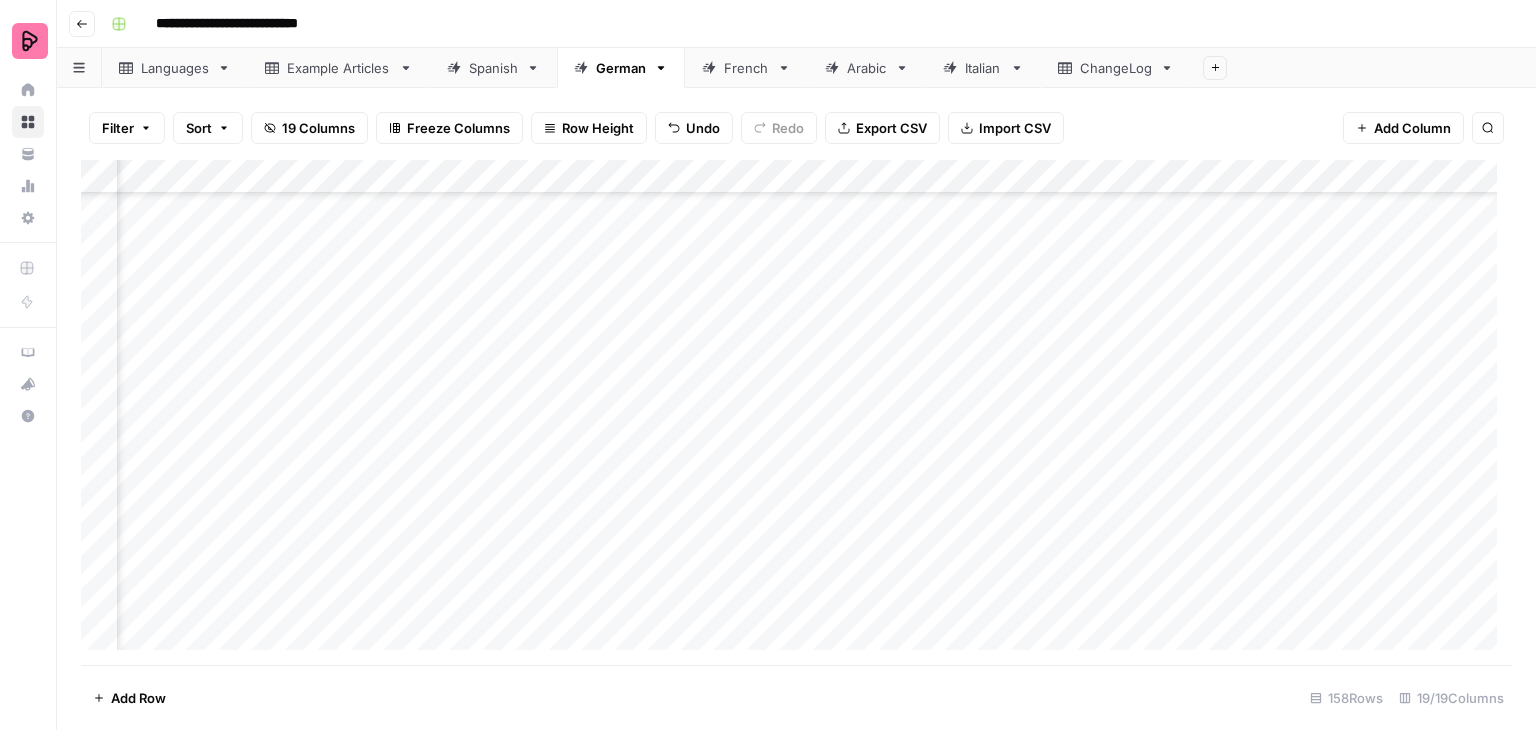 click on "Add Column" at bounding box center (796, 412) 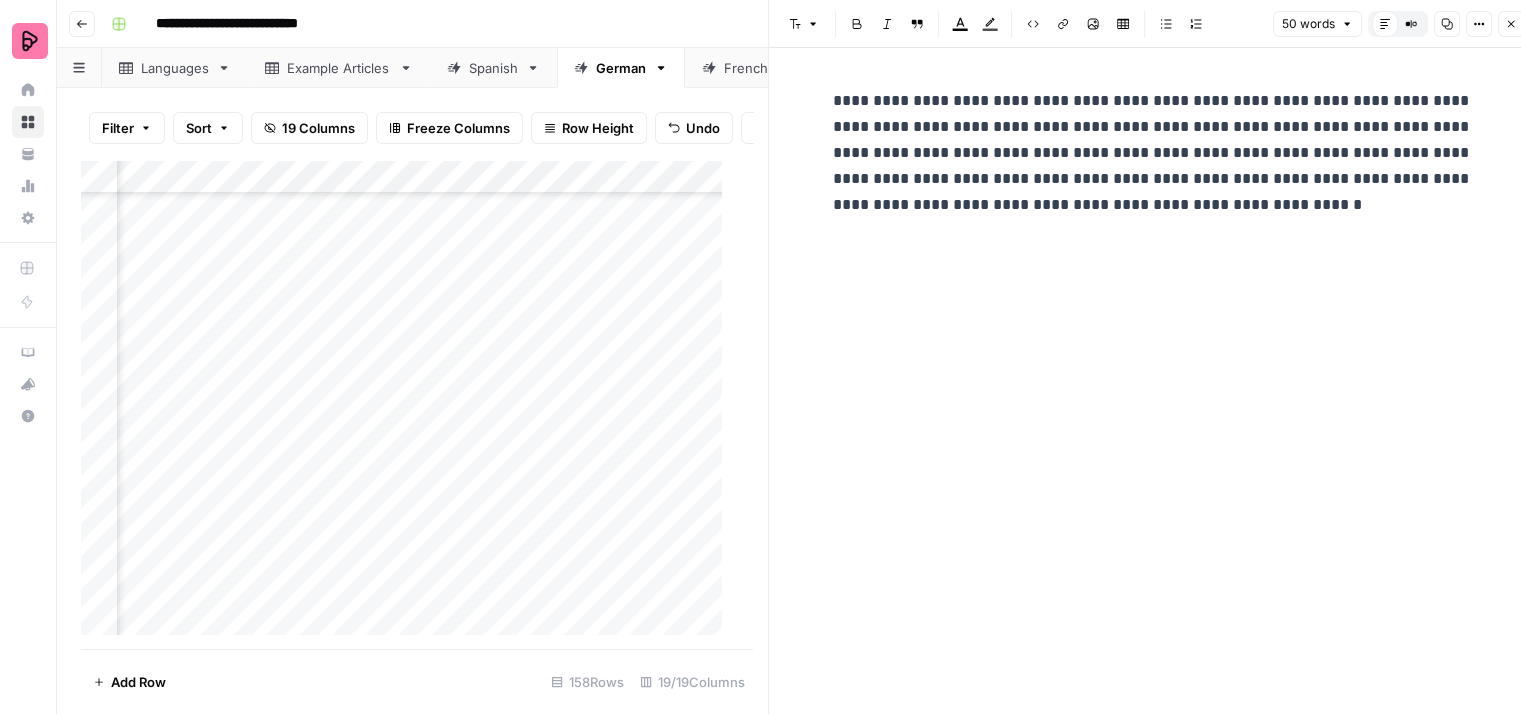 click 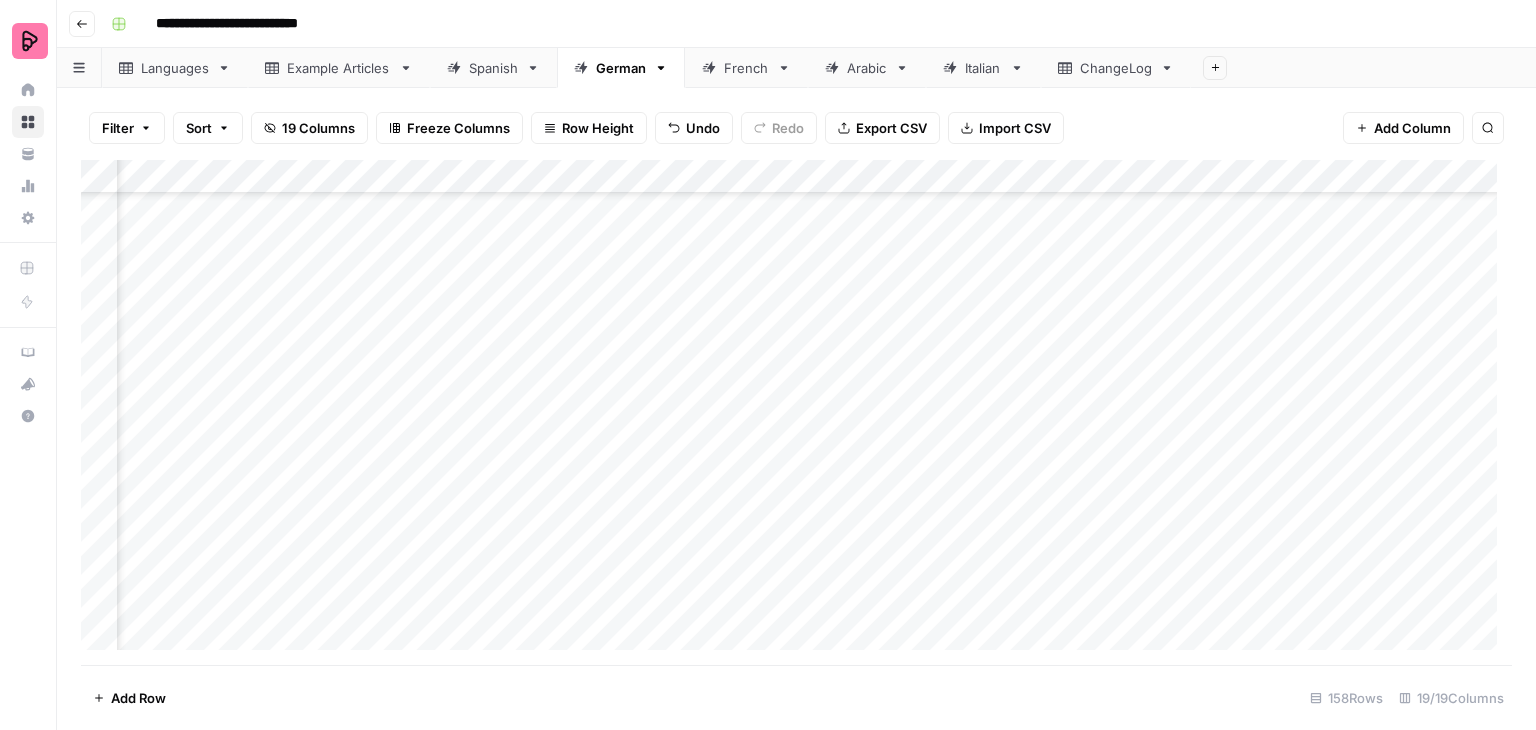 click on "Add Column" at bounding box center (796, 412) 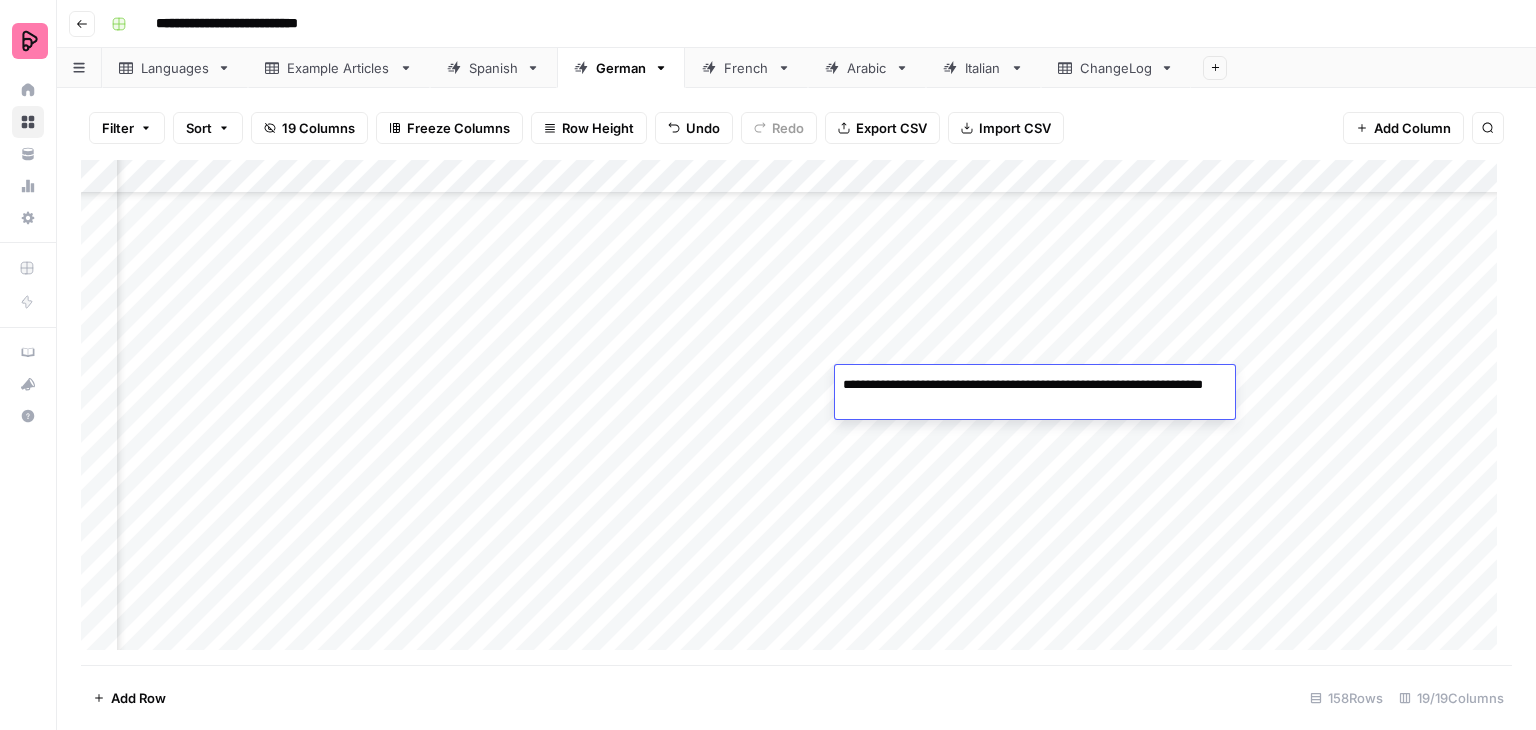 click on "Add Column" at bounding box center (796, 412) 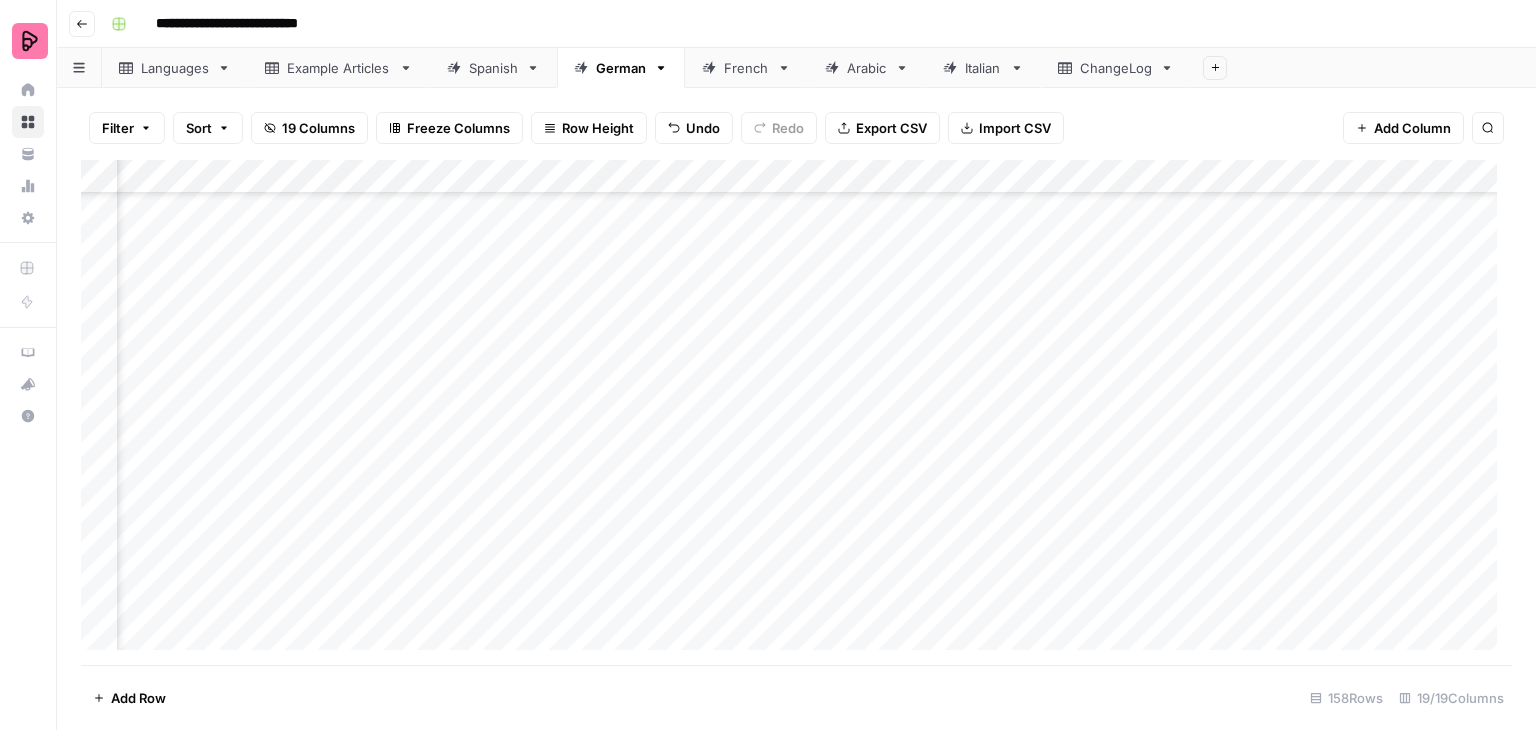click on "Add Column" at bounding box center [796, 412] 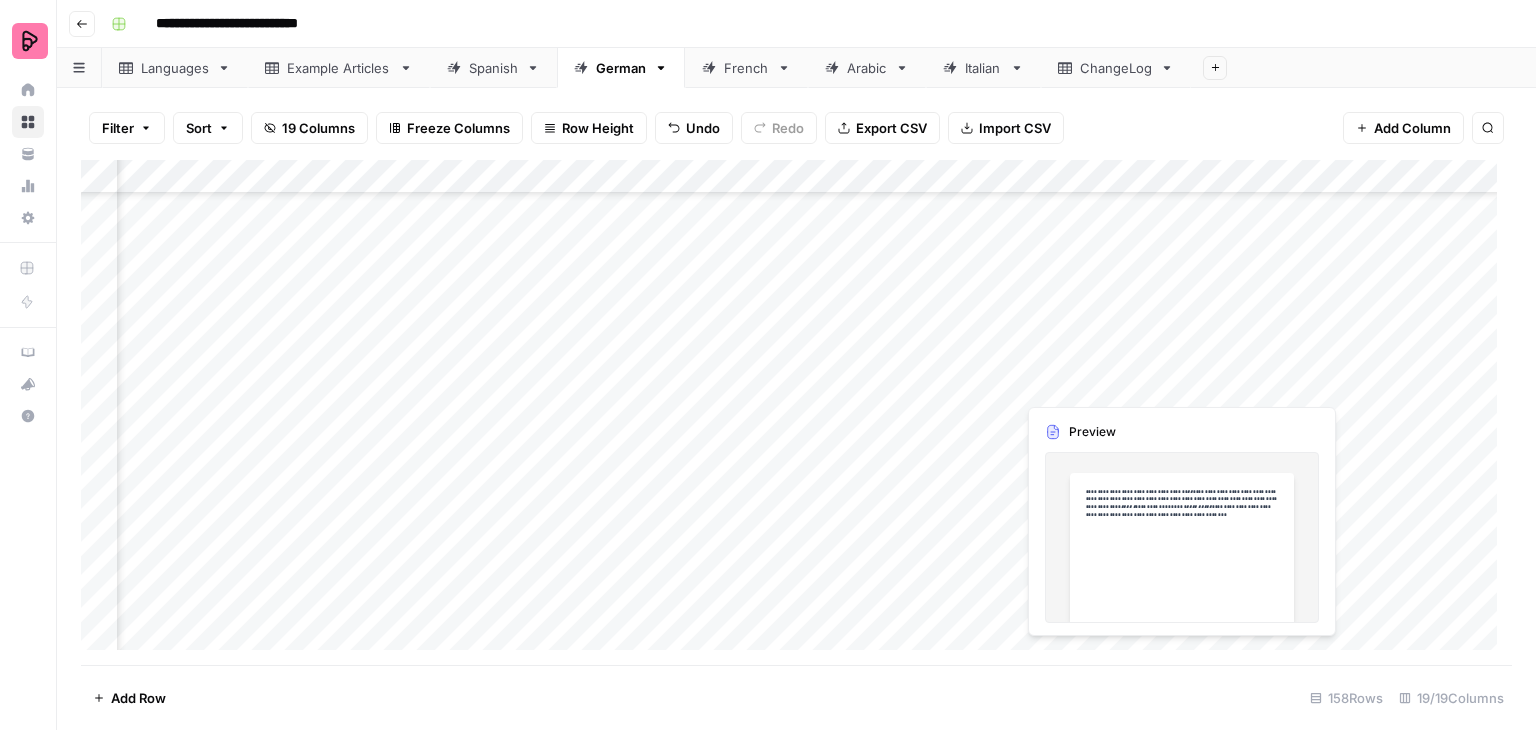 click on "Add Column" at bounding box center [796, 412] 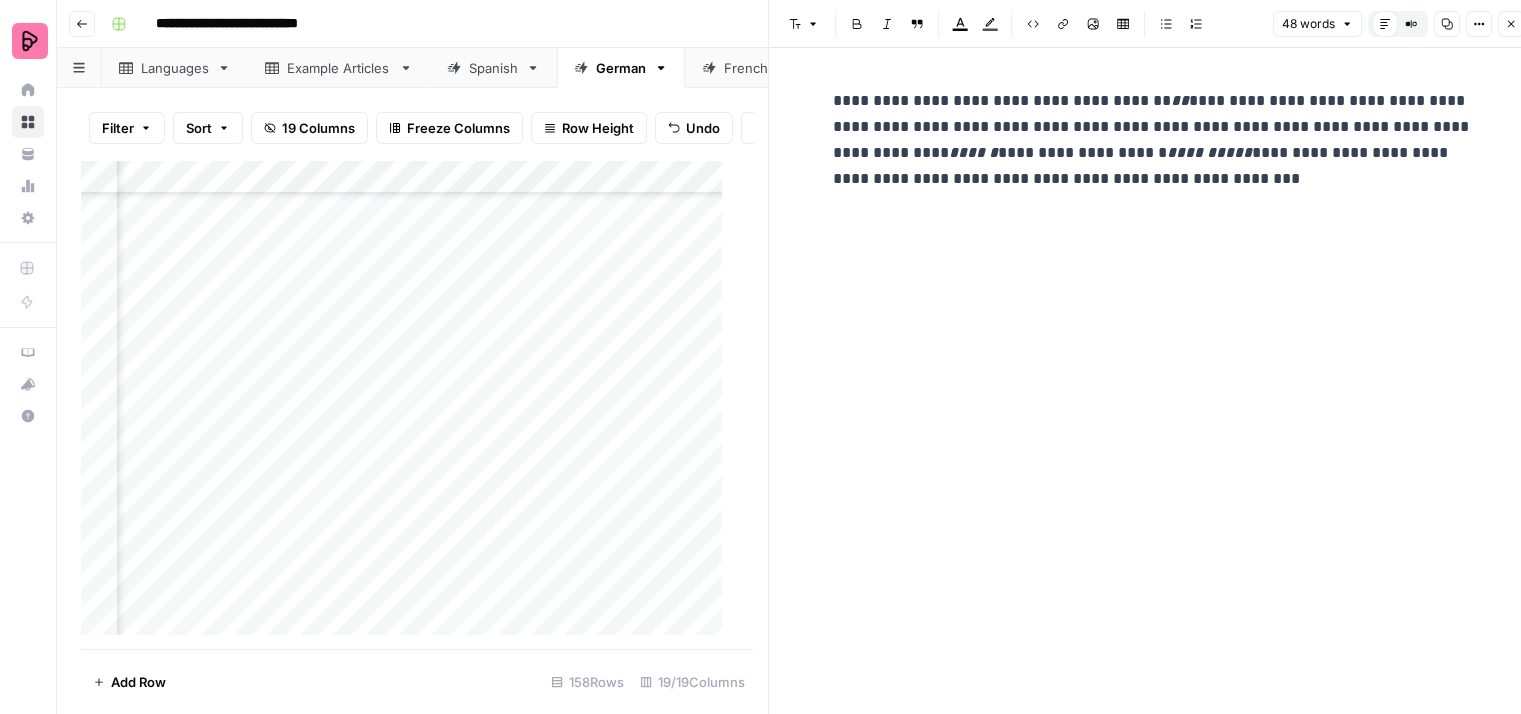 click on "**********" at bounding box center (1153, 140) 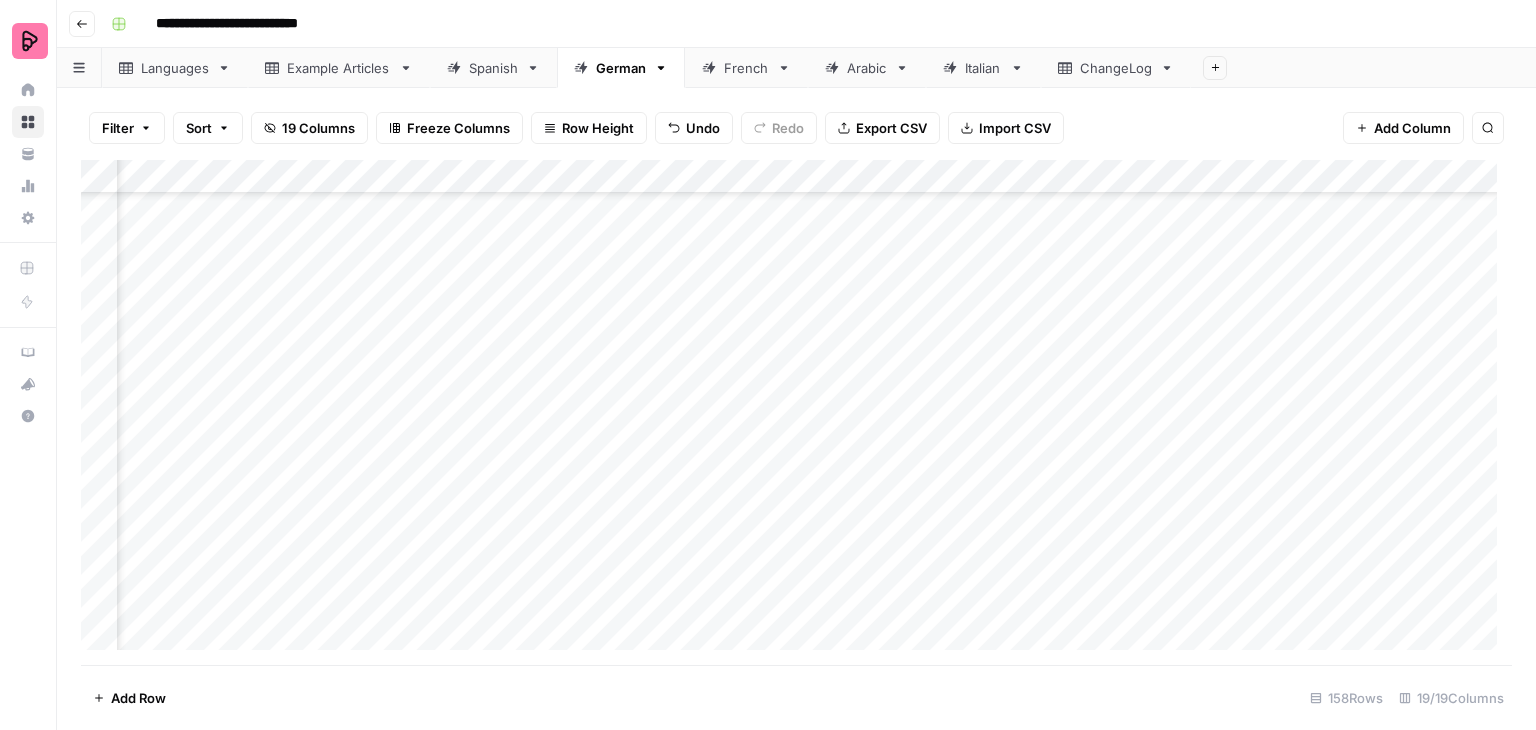 click on "Add Column" at bounding box center [796, 412] 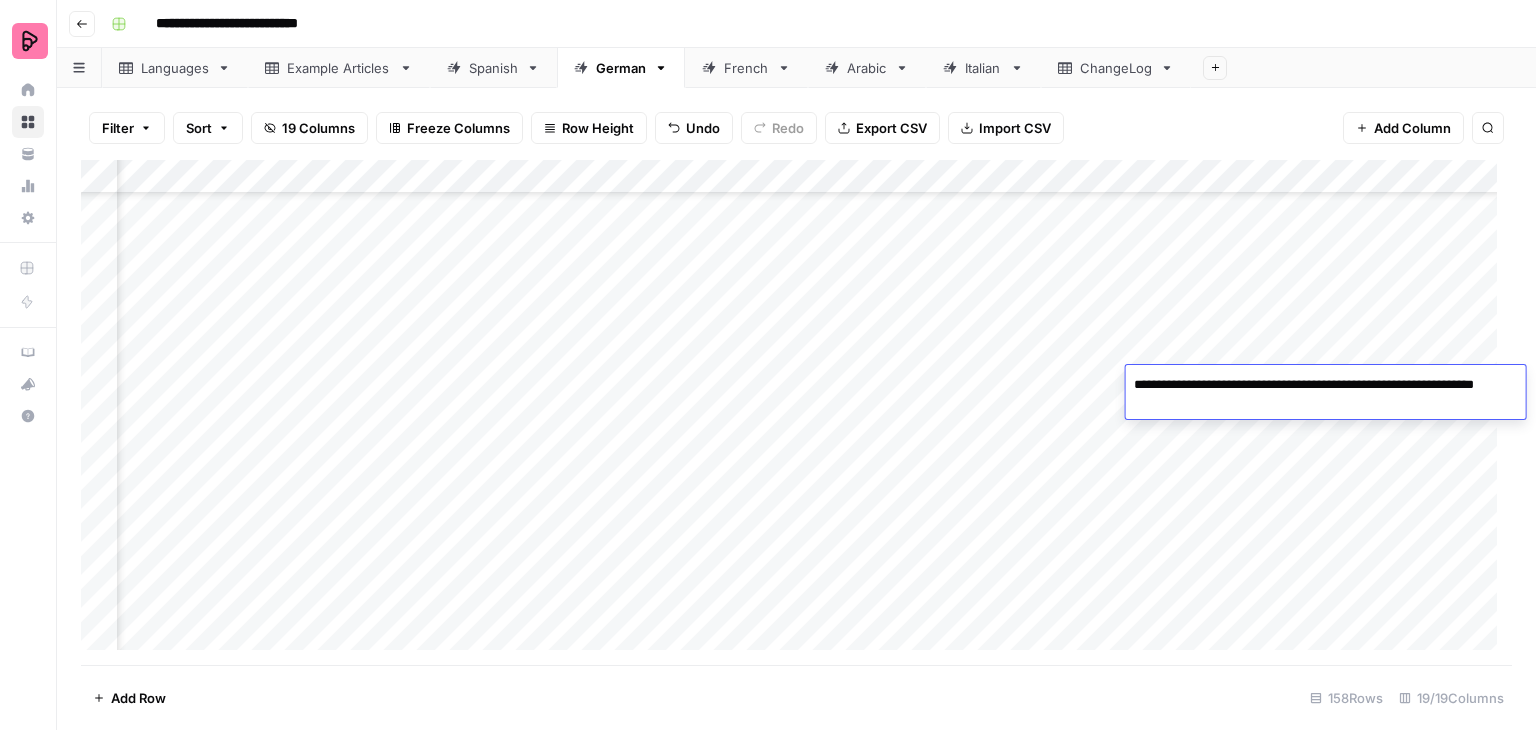 click on "Add Column" at bounding box center (796, 412) 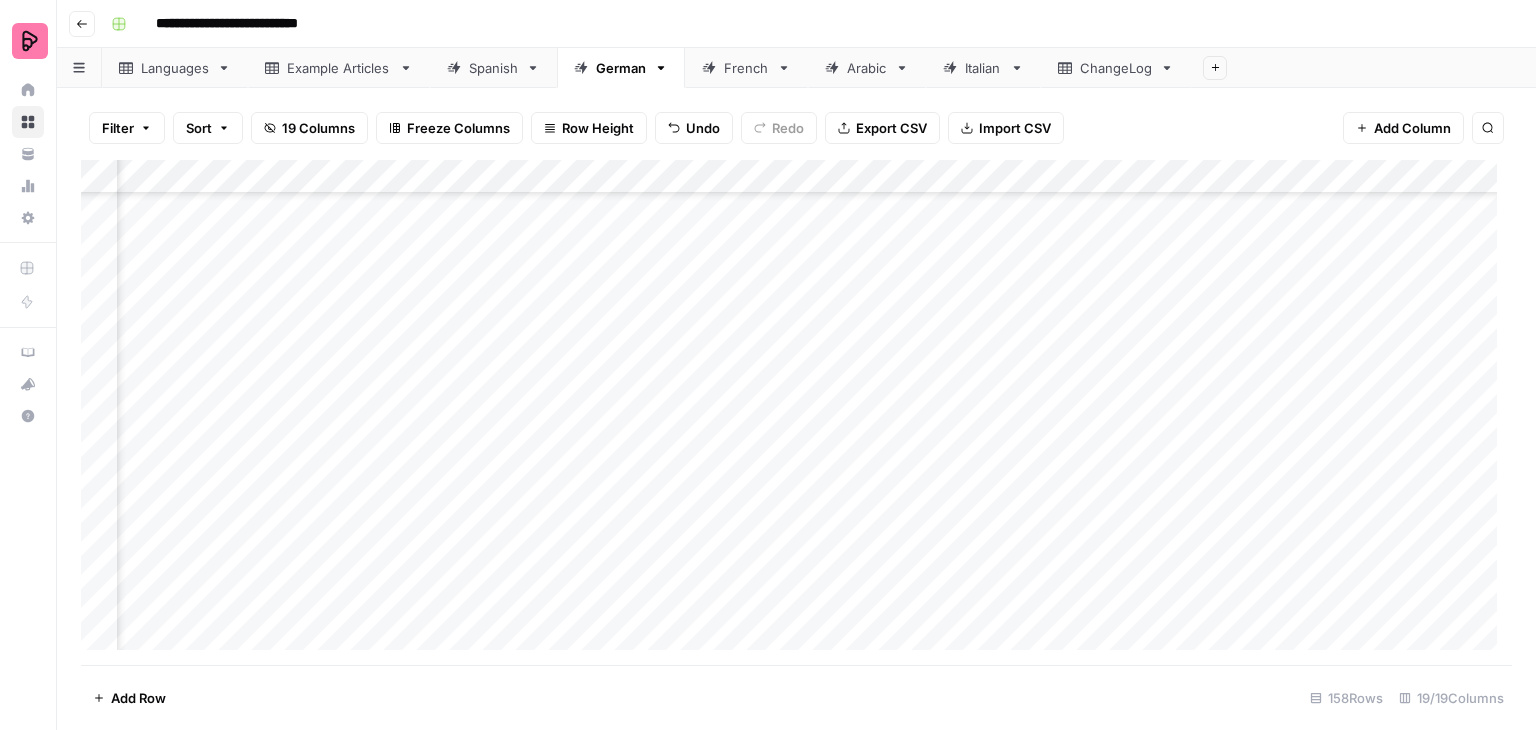 scroll, scrollTop: 4348, scrollLeft: 2481, axis: both 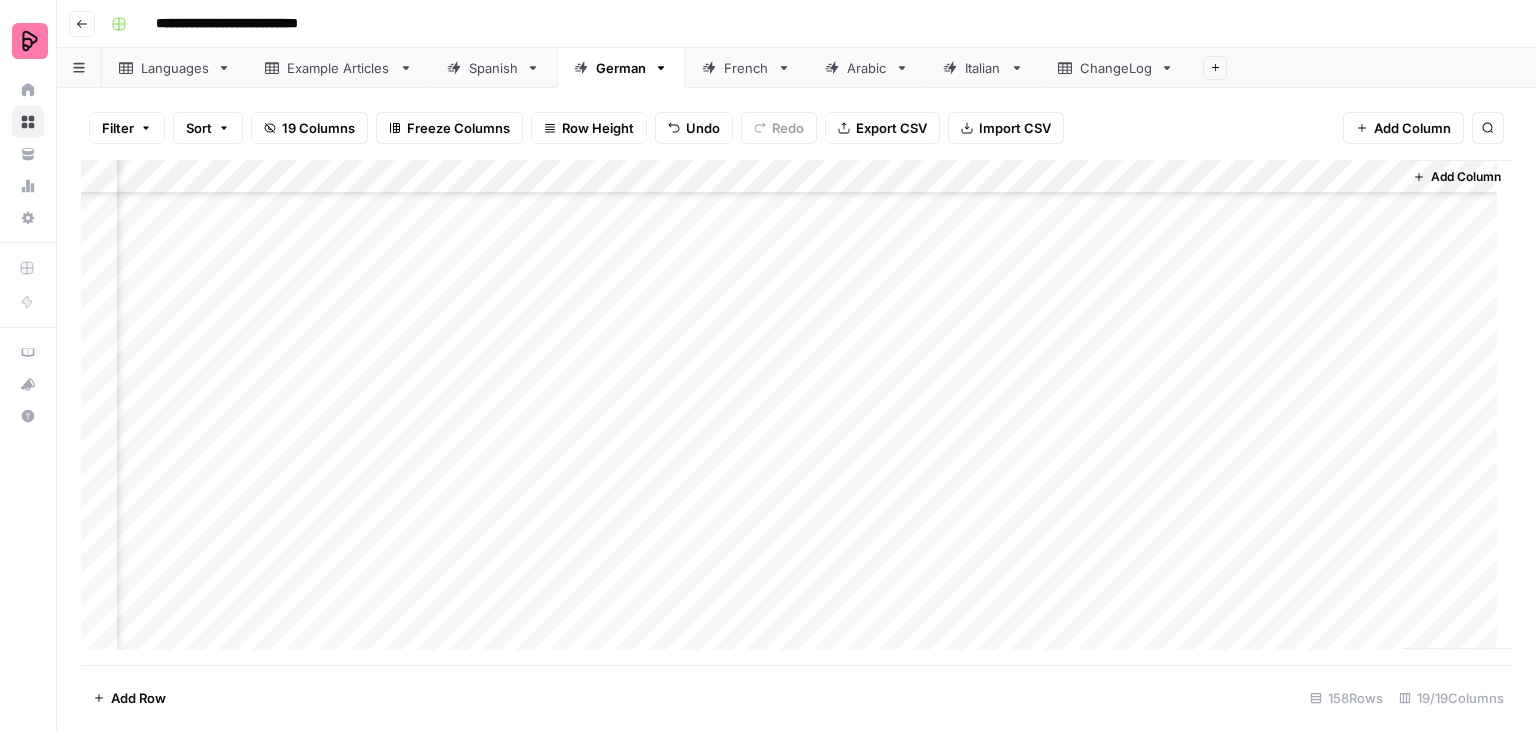 click on "Add Column" at bounding box center (796, 412) 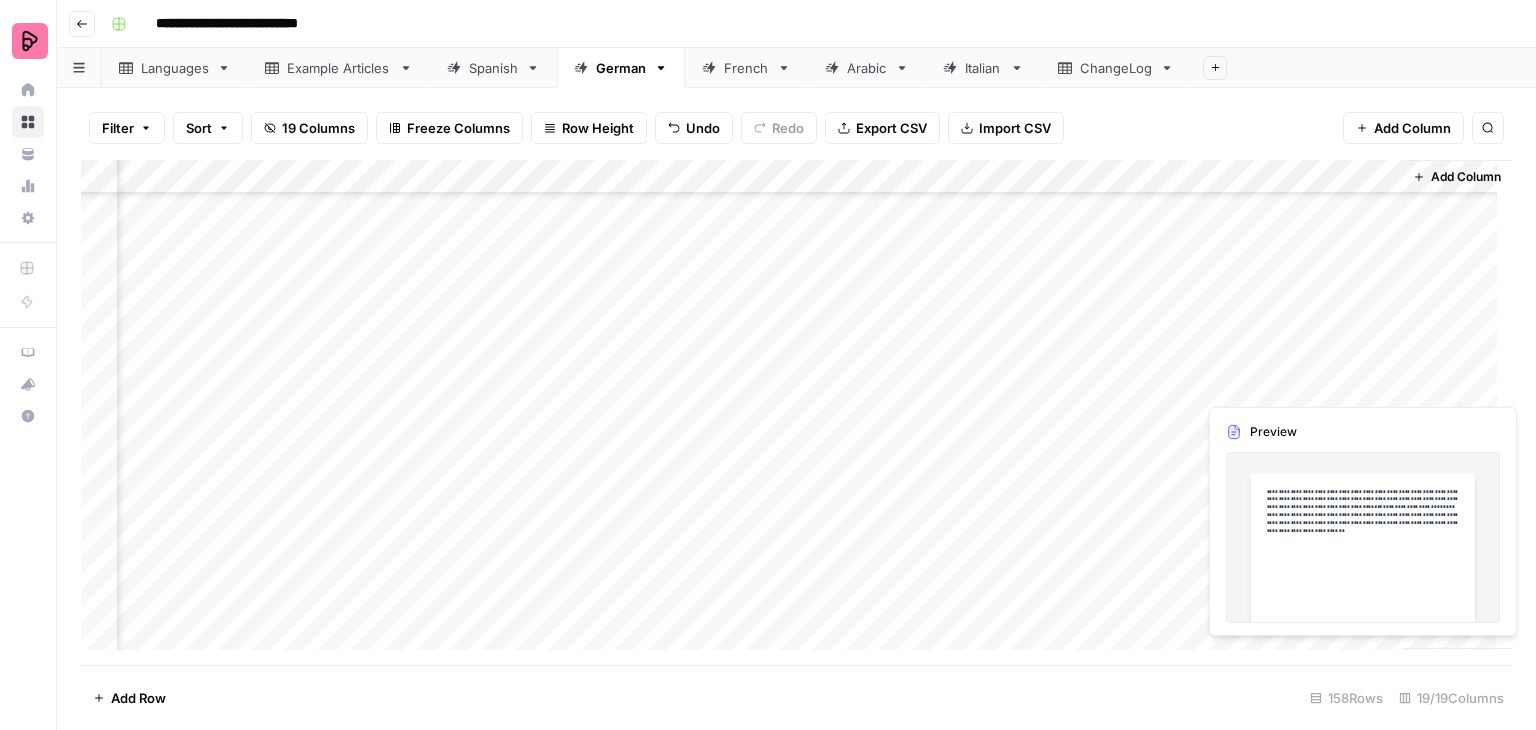 click on "Add Column" at bounding box center [796, 412] 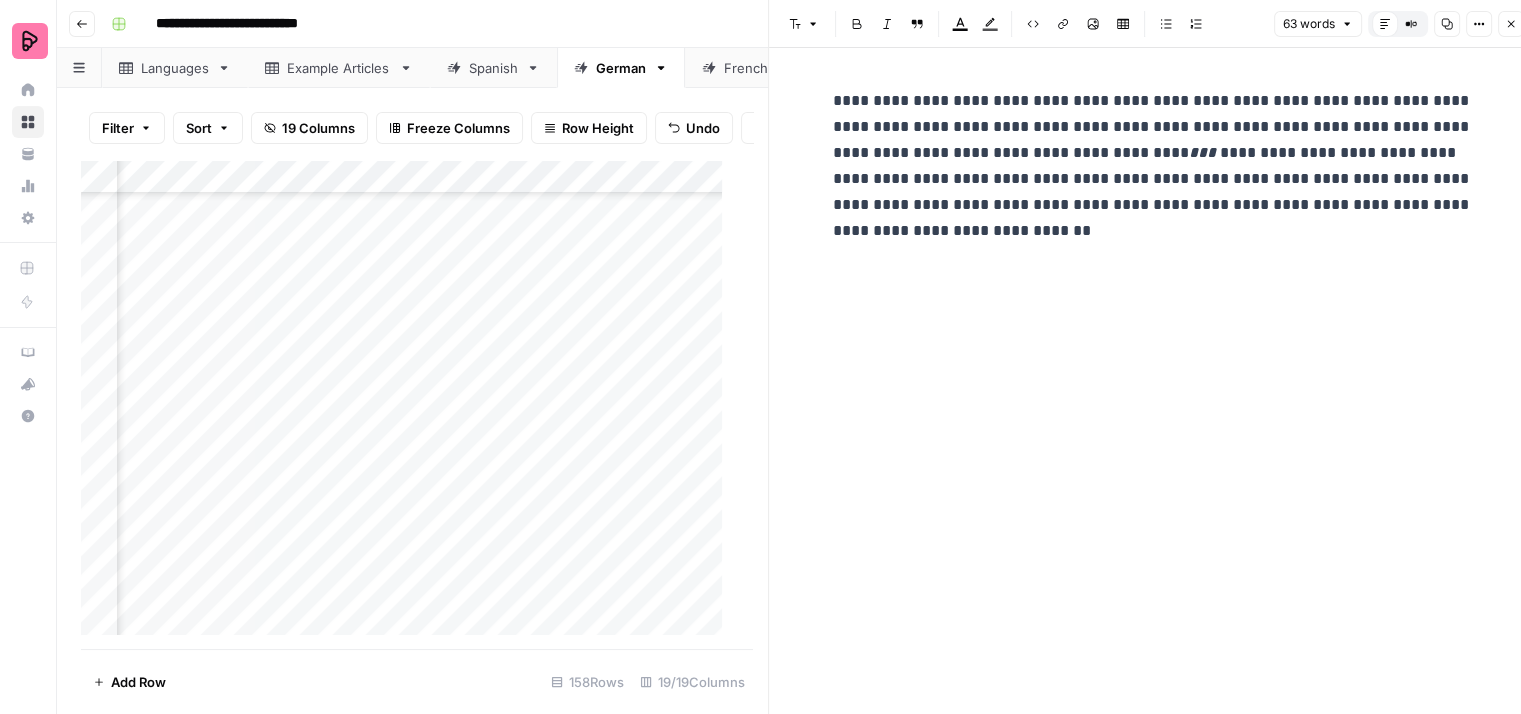 click on "**********" at bounding box center (1153, 166) 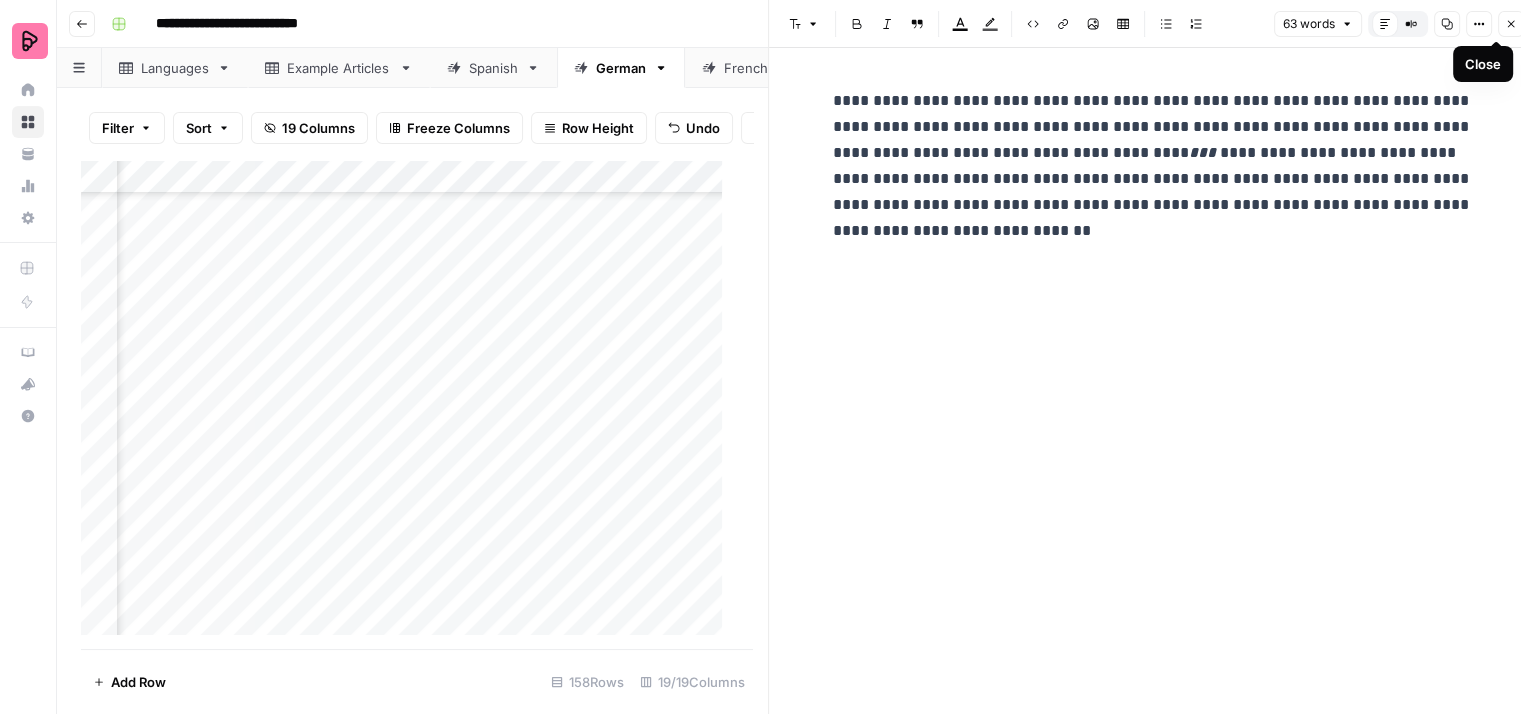 click 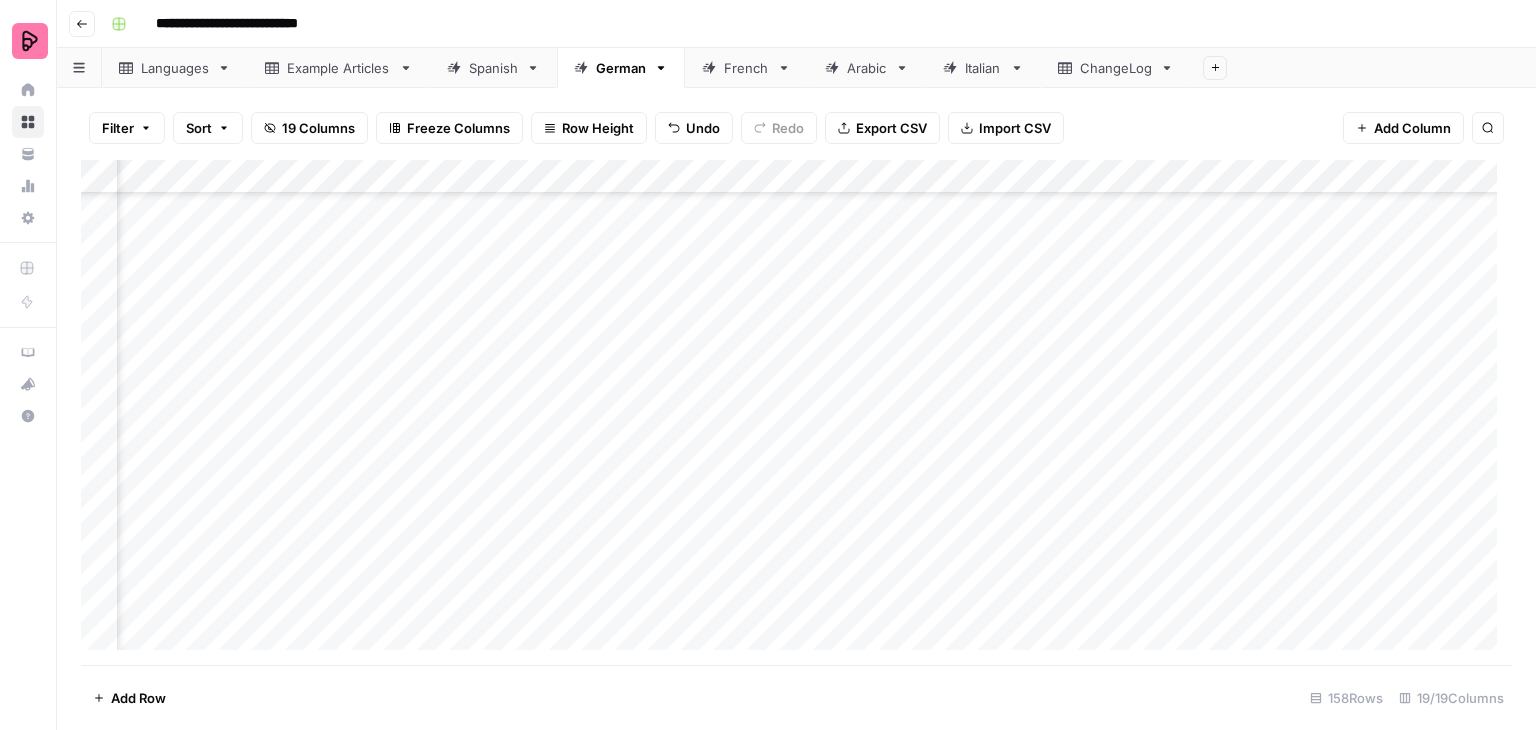 scroll, scrollTop: 4348, scrollLeft: 791, axis: both 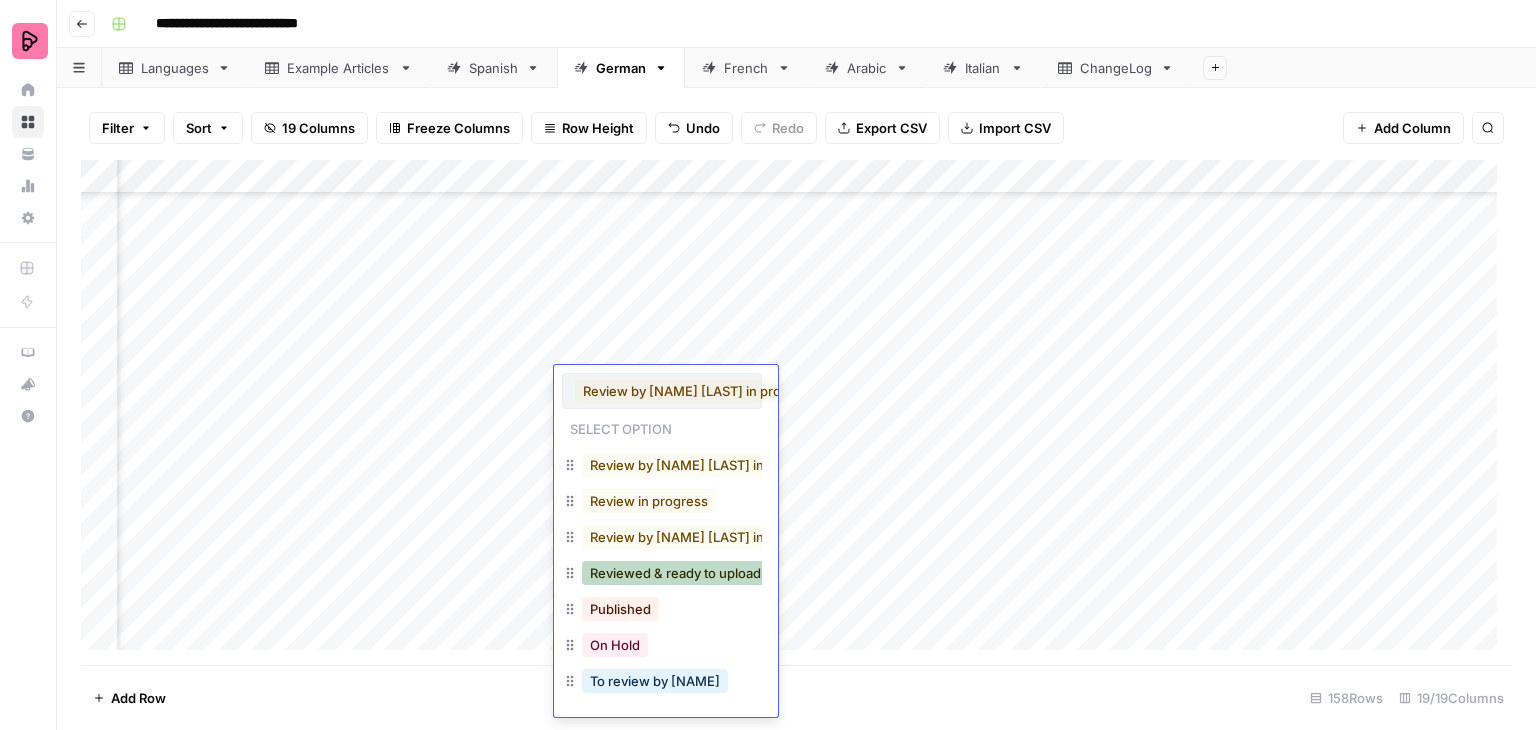 click on "Reviewed & ready to upload" at bounding box center (675, 573) 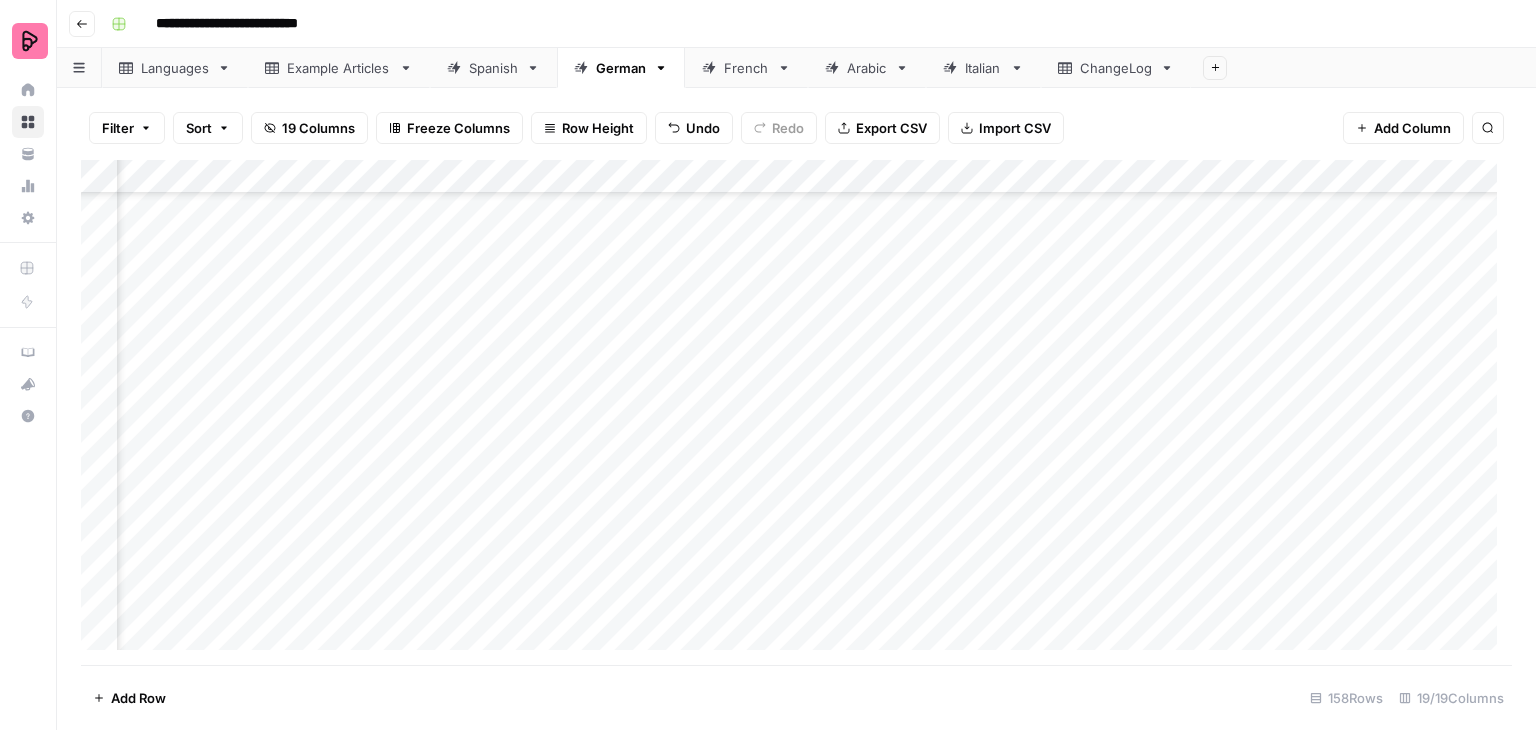 click on "Add Column" at bounding box center (796, 412) 